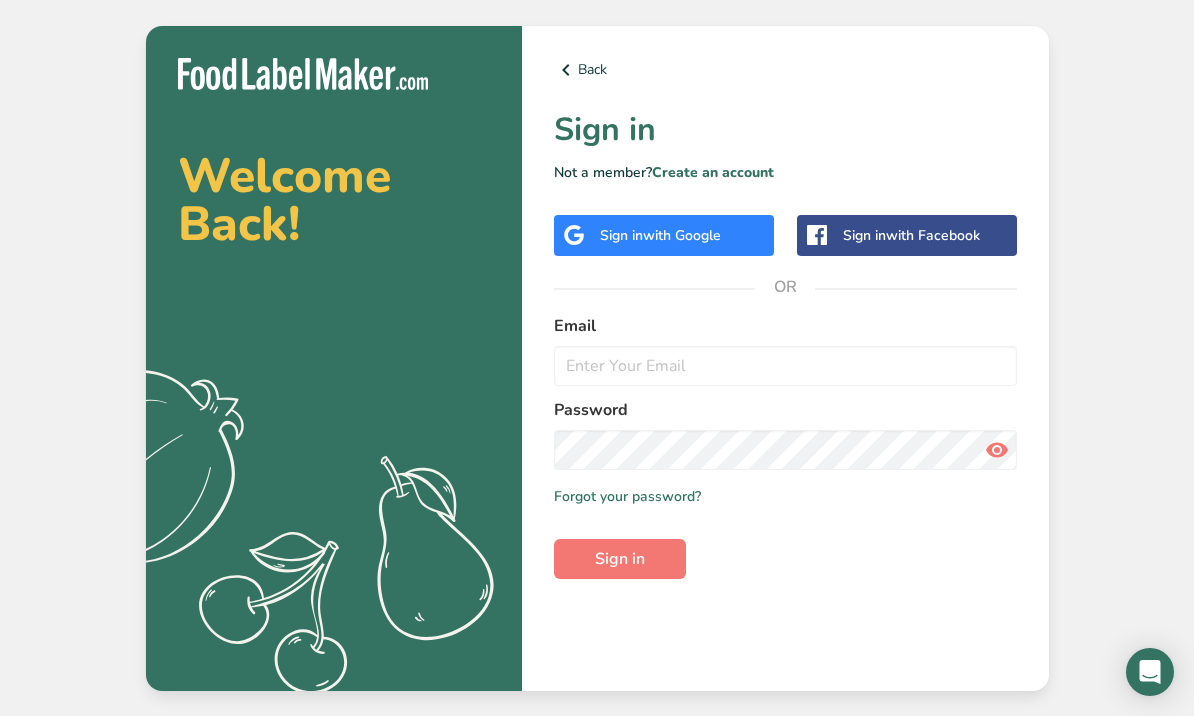 scroll, scrollTop: 0, scrollLeft: 0, axis: both 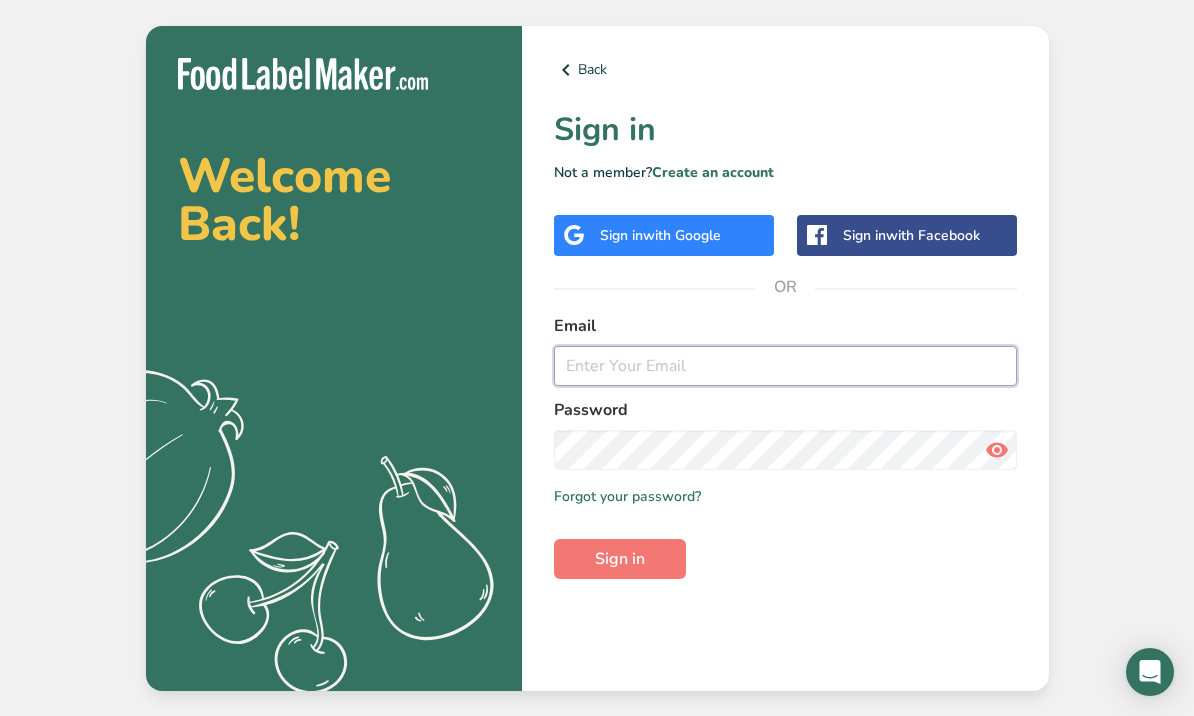 click at bounding box center (785, 366) 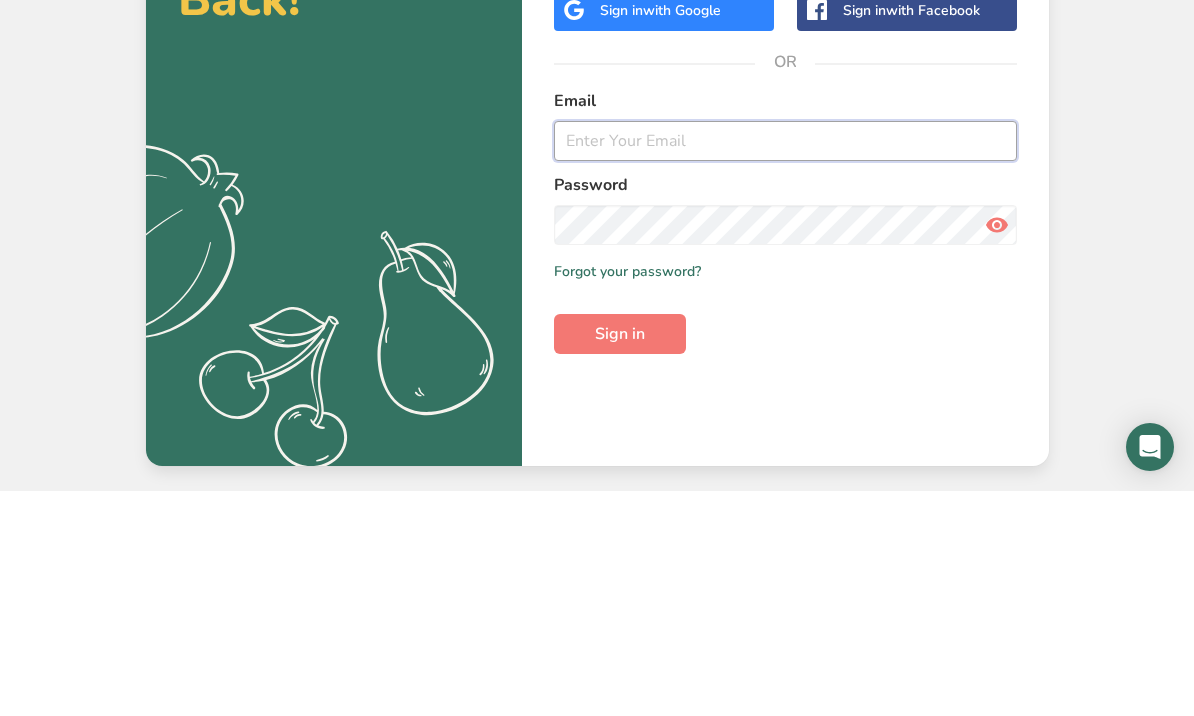 type on "[EMAIL]" 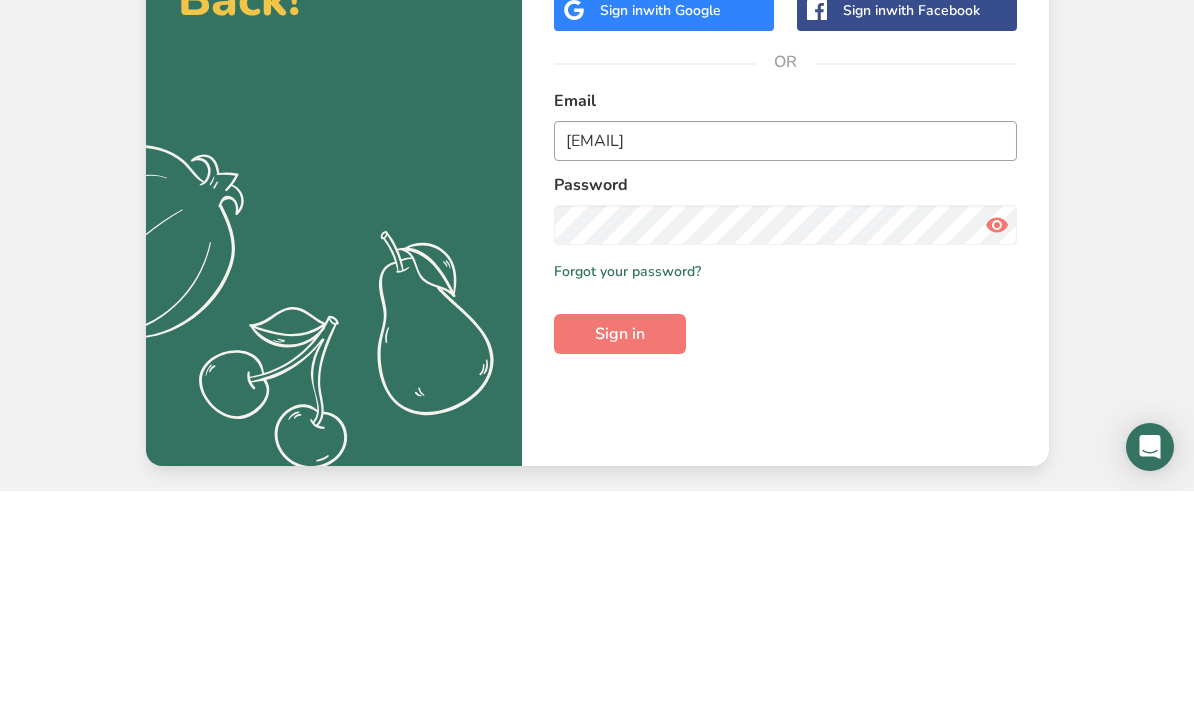 click on "Sign in" at bounding box center [620, 559] 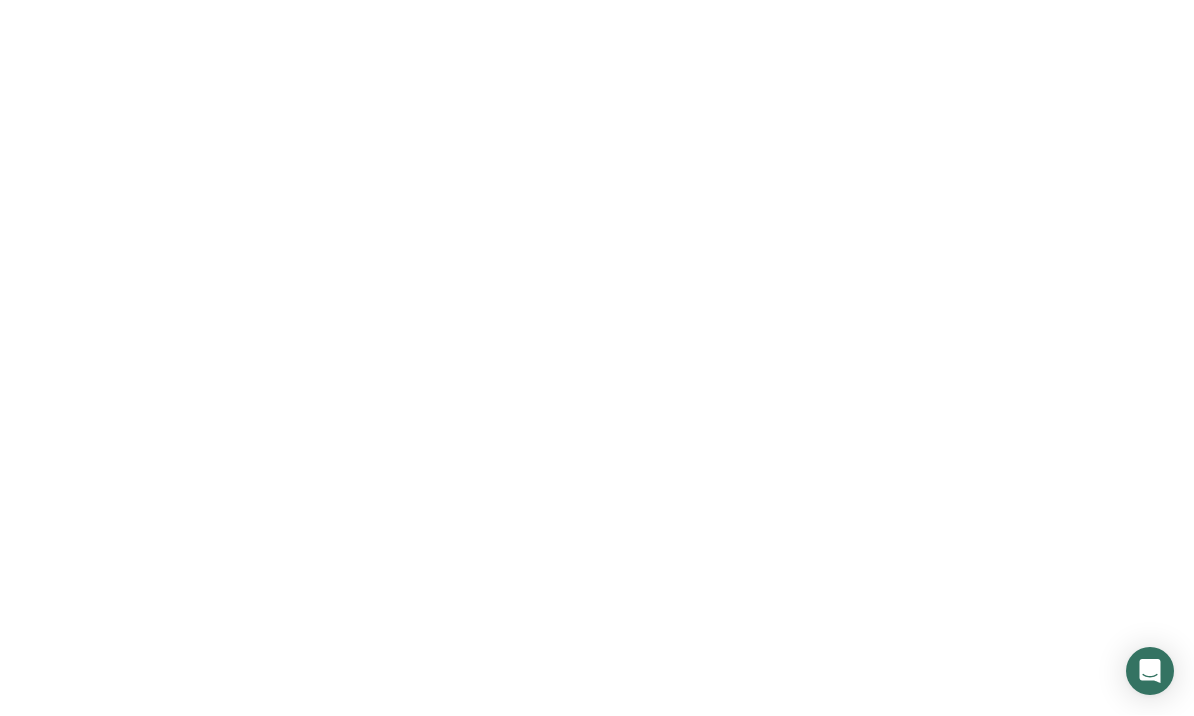 scroll, scrollTop: 0, scrollLeft: 0, axis: both 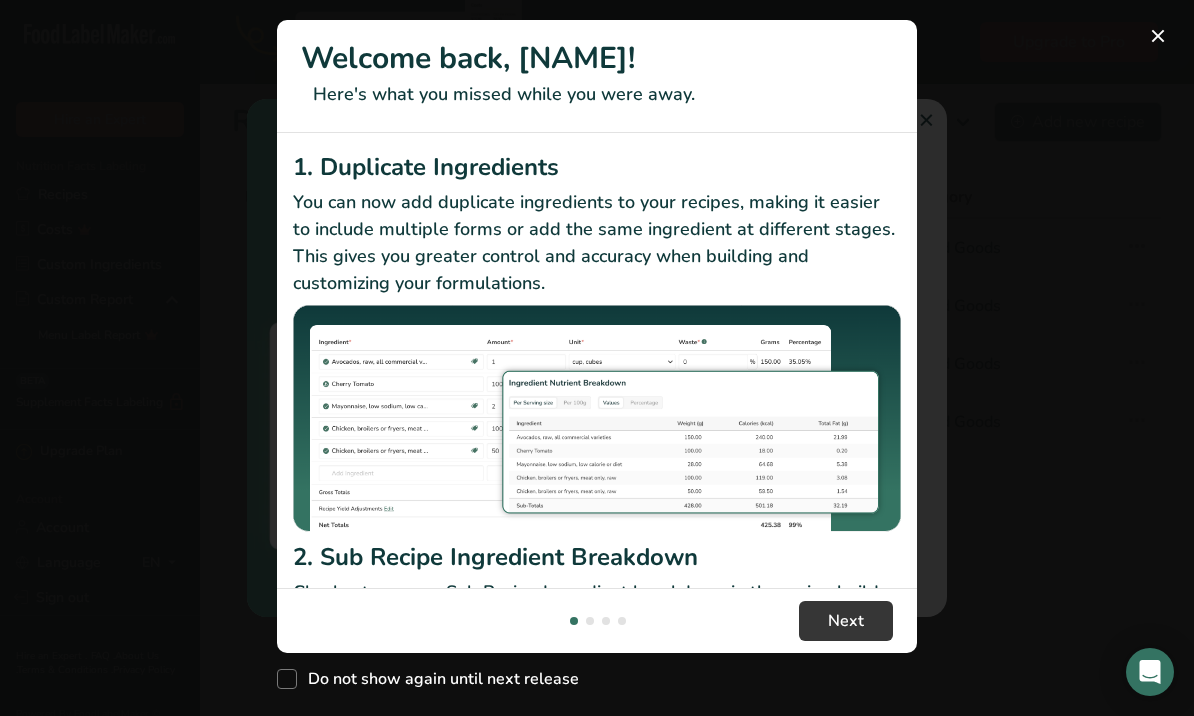 click on "Do not show again until next release" at bounding box center [597, 674] 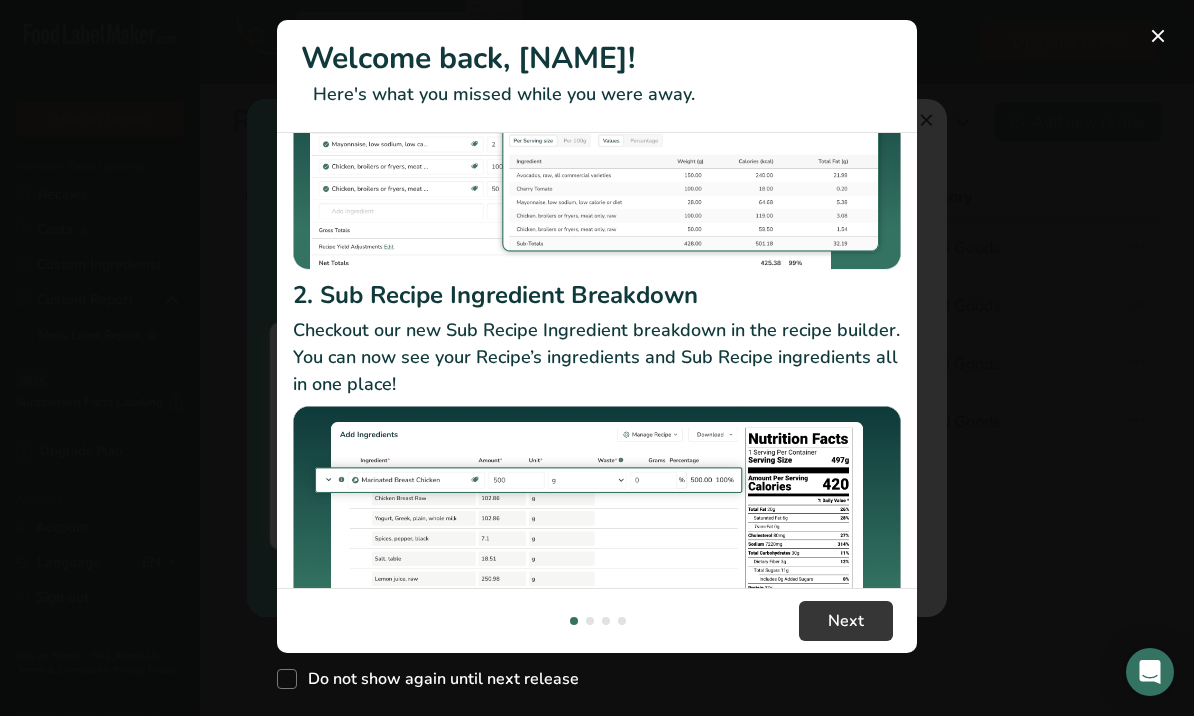 scroll, scrollTop: 261, scrollLeft: 0, axis: vertical 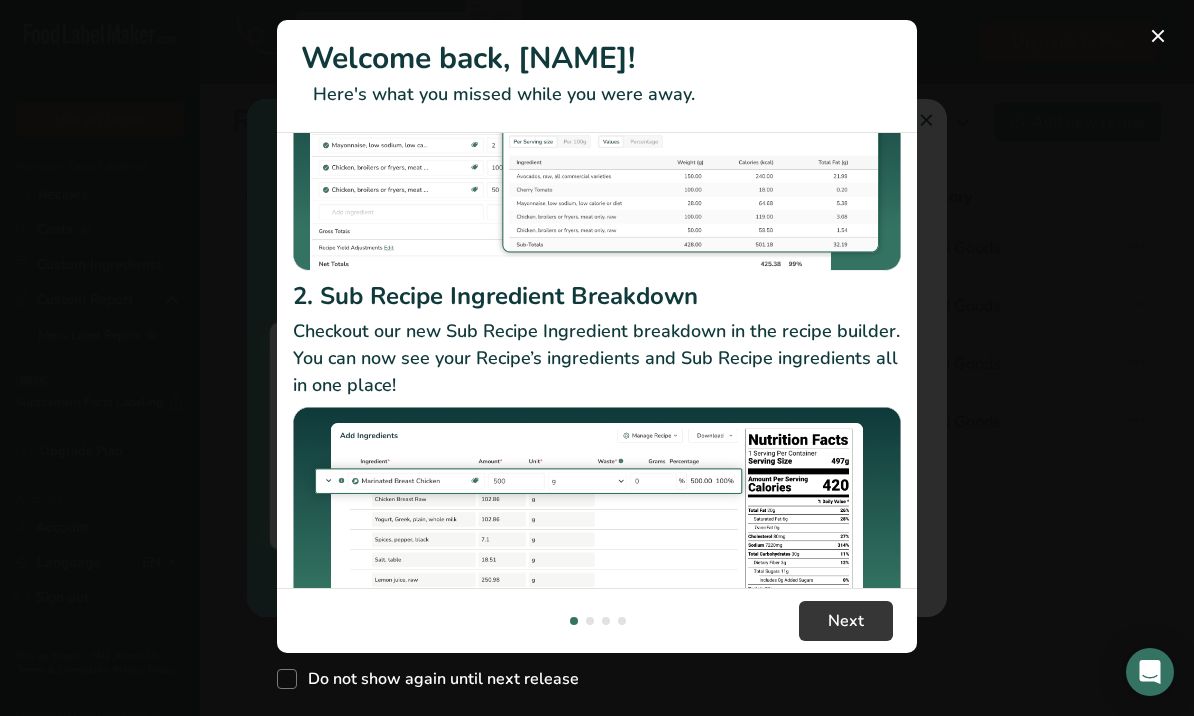 click on "Do not show again until next release" at bounding box center [597, 674] 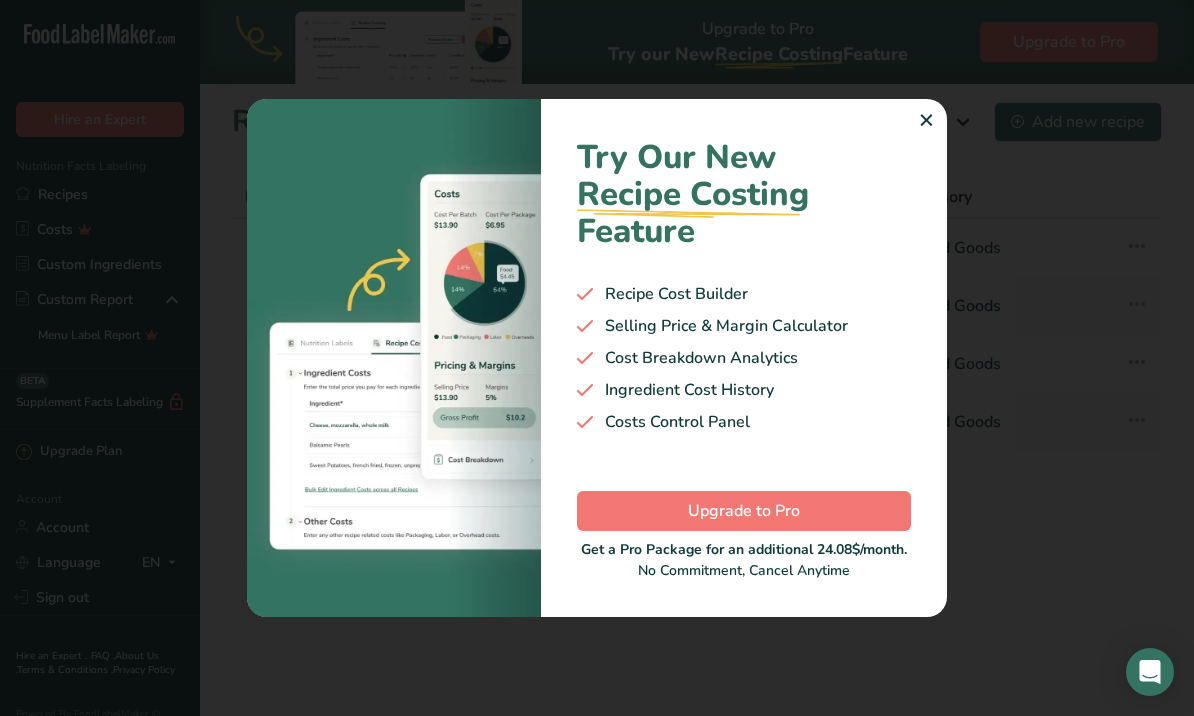 click on "Try Our New Recipe Costing .a-29{fill:none;stroke-linecap:round;stroke-width:3px;} Feature Recipe Cost Builder Selling Price & Margin Calculator Cost Breakdown Analytics Ingredient Cost History Costs Control Panel Upgrade to Pro Get a Pro Package for an additional 24.08$/month. No Commitment, Cancel Anytime" at bounding box center (744, 358) 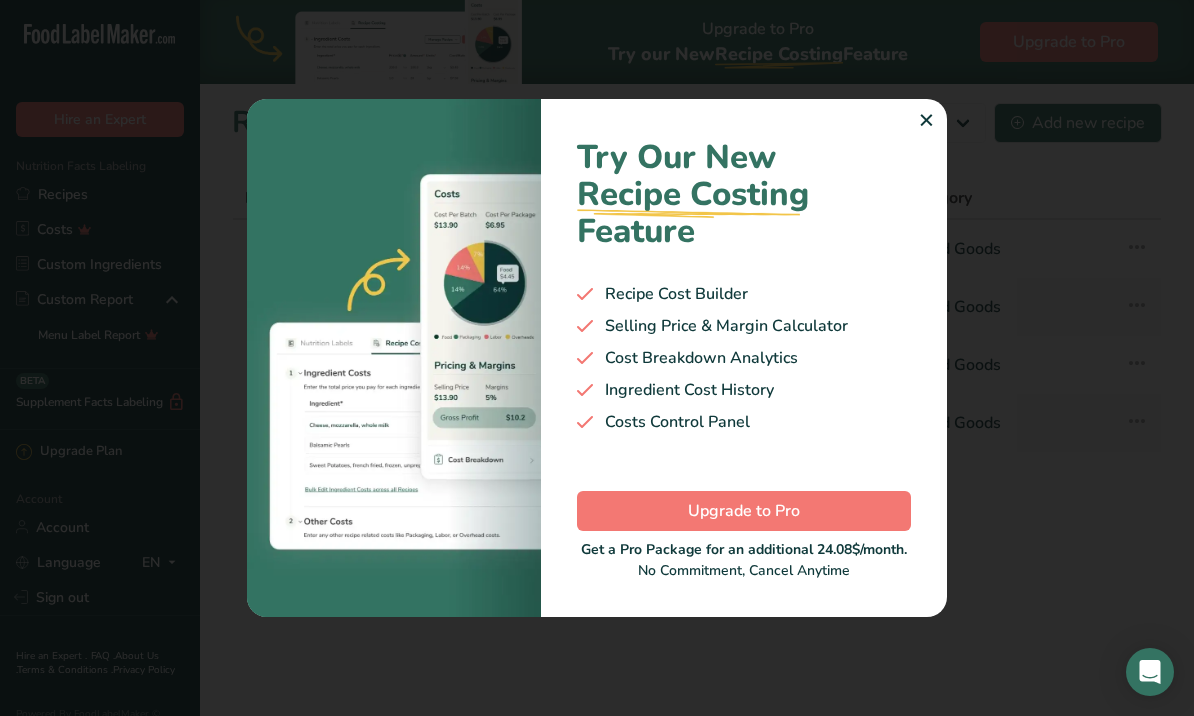click at bounding box center (394, 358) 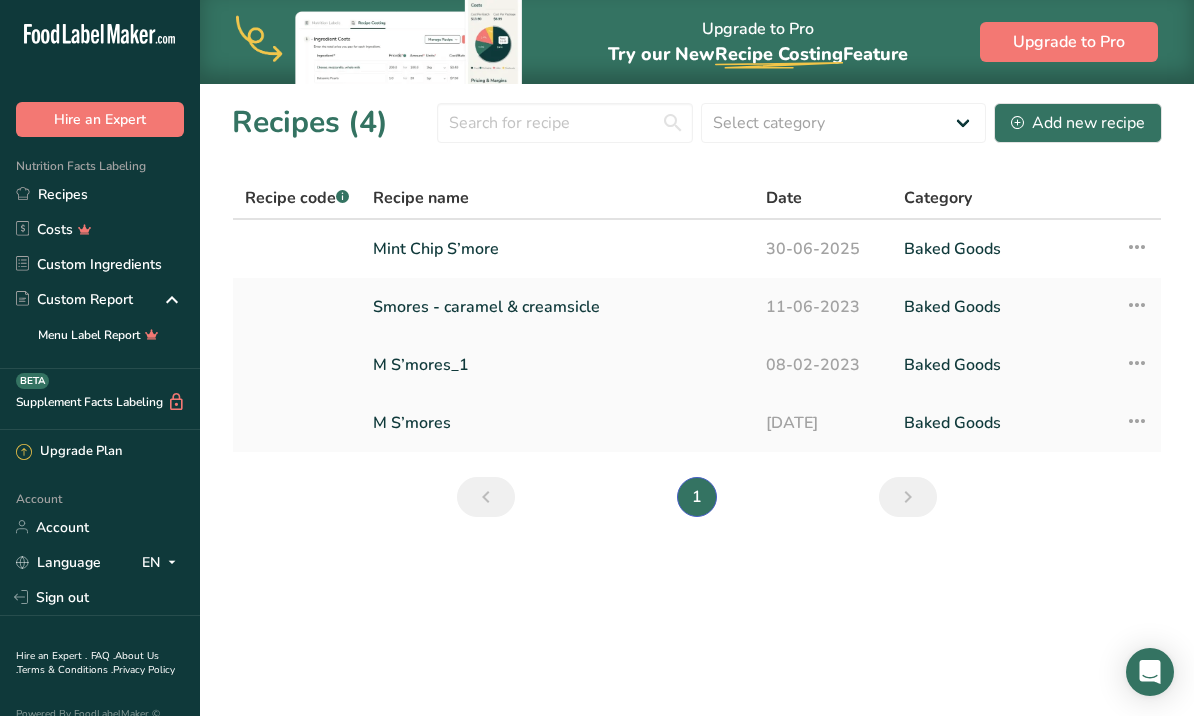 click on "M S’mores_1" at bounding box center (557, 365) 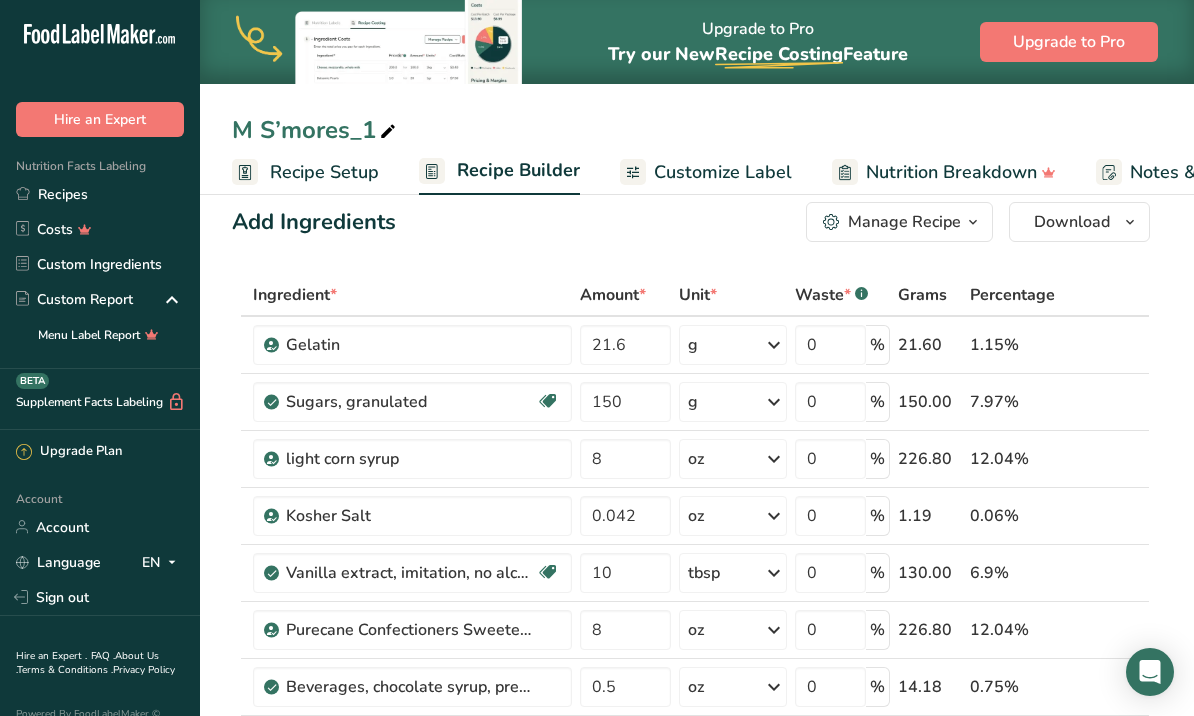 scroll, scrollTop: 27, scrollLeft: 0, axis: vertical 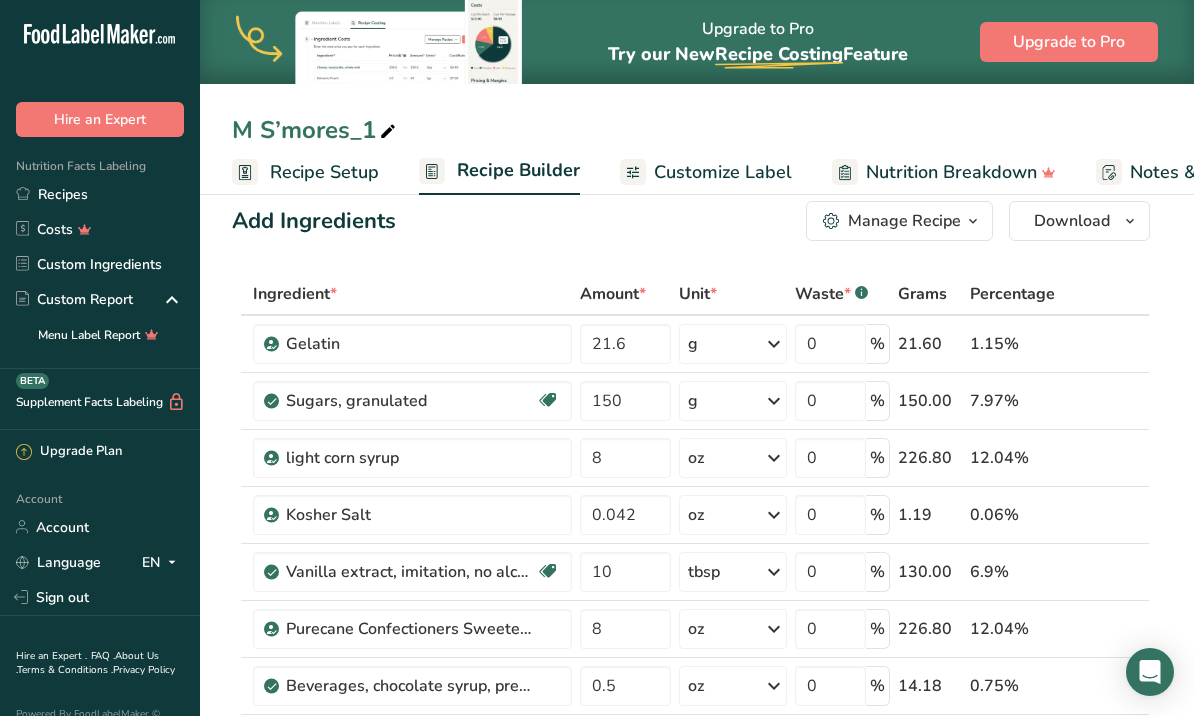 click on "Manage Recipe" at bounding box center [904, 221] 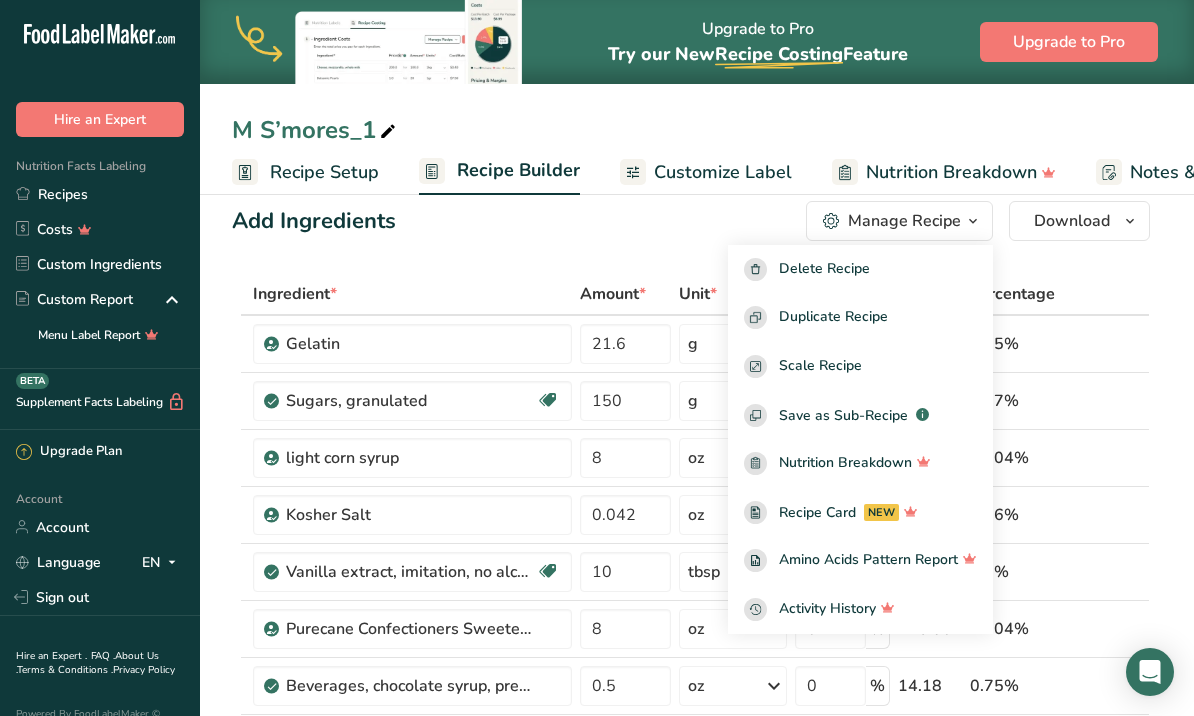 click on "Add Ingredients
Manage Recipe         Delete Recipe           Duplicate Recipe             Scale Recipe             Save as Sub-Recipe   .a-a{fill:#347362;}.b-a{fill:#fff;}                               Nutrition Breakdown                   Recipe Card
NEW
Amino Acids Pattern Report             Activity History
Download
Choose your preferred label style
Standard FDA label
Standard FDA label
The most common format for nutrition facts labels in compliance with the FDA's typeface, style and requirements
Tabular FDA label
A label format compliant with the FDA regulations presented in a tabular (horizontal) display.
Linear FDA label
A simple linear display for small sized packages.
Simplified FDA label" at bounding box center [691, 221] 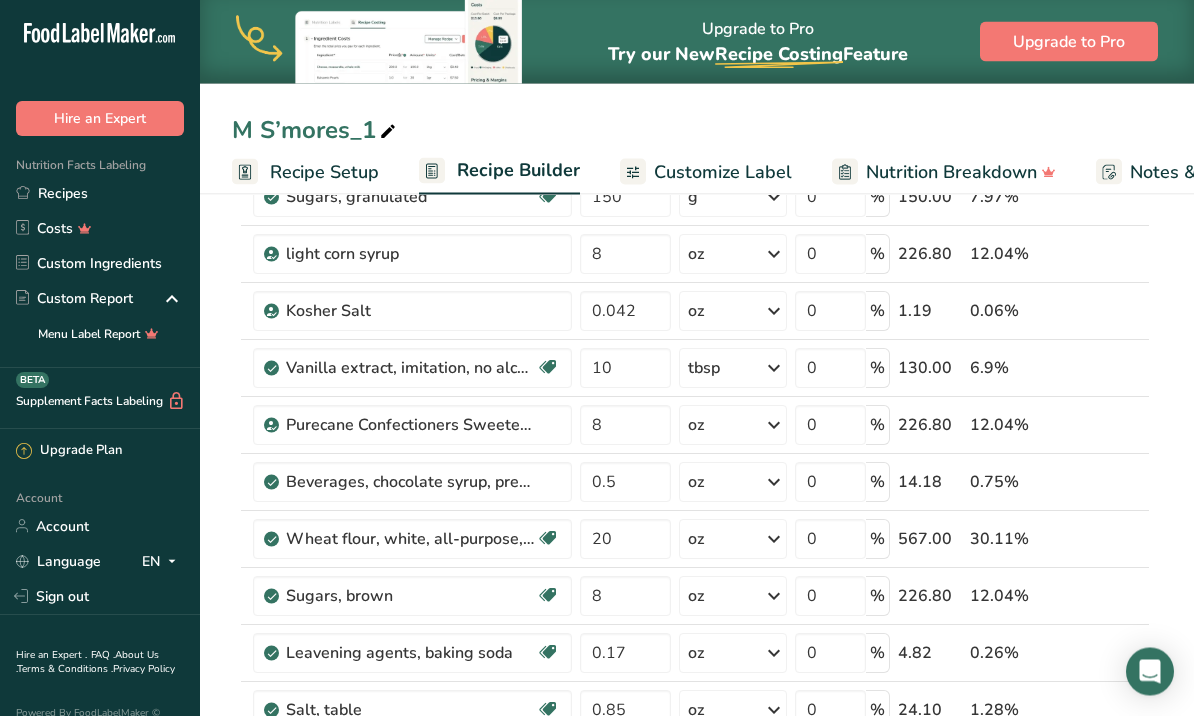 scroll, scrollTop: 231, scrollLeft: 0, axis: vertical 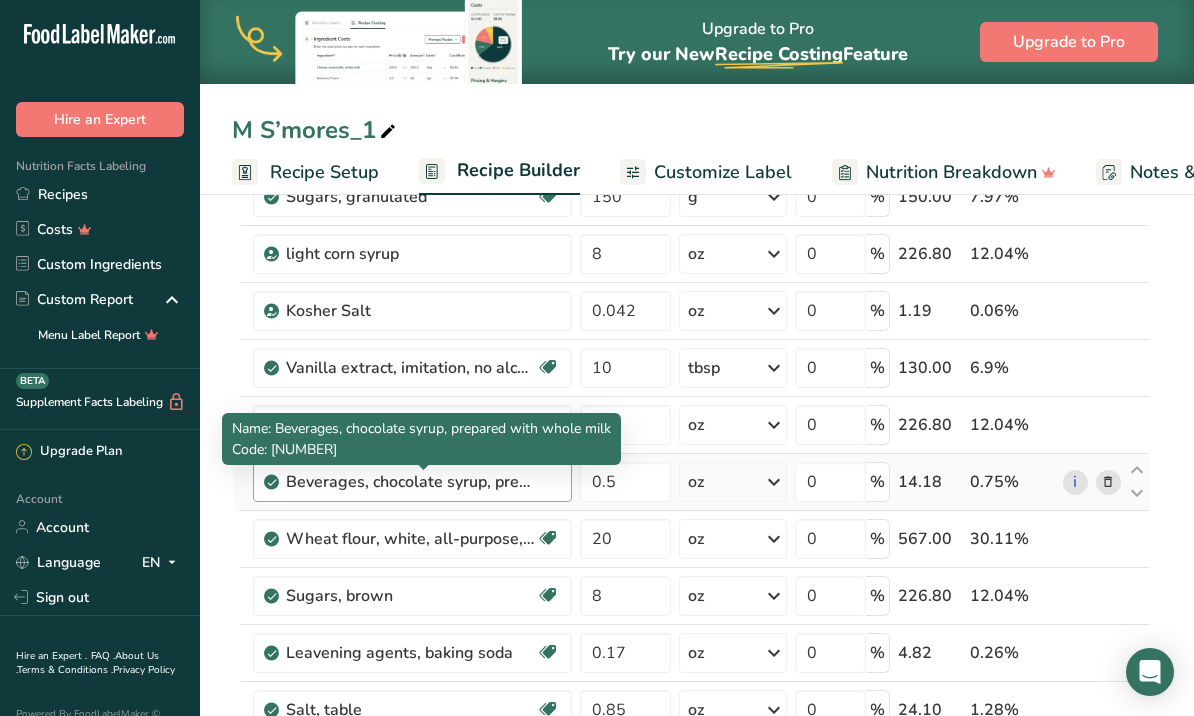 click on "Beverages, chocolate syrup, prepared with whole milk" at bounding box center [411, 482] 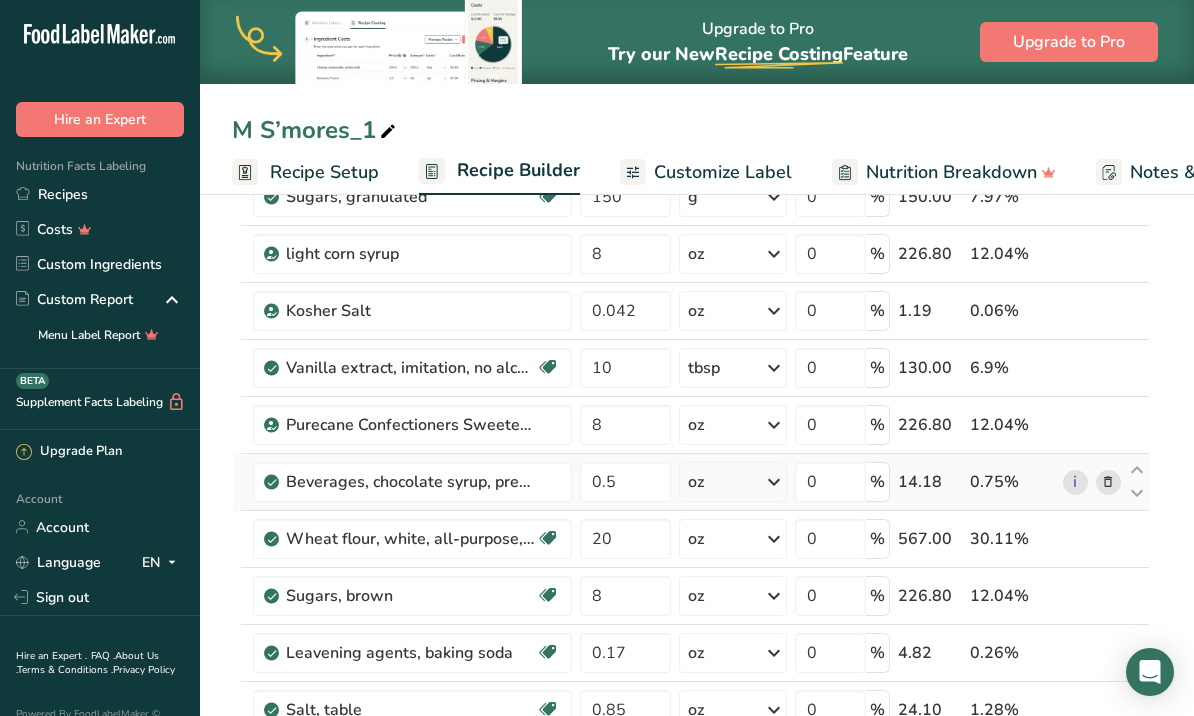 click on "i" at bounding box center (1092, 482) 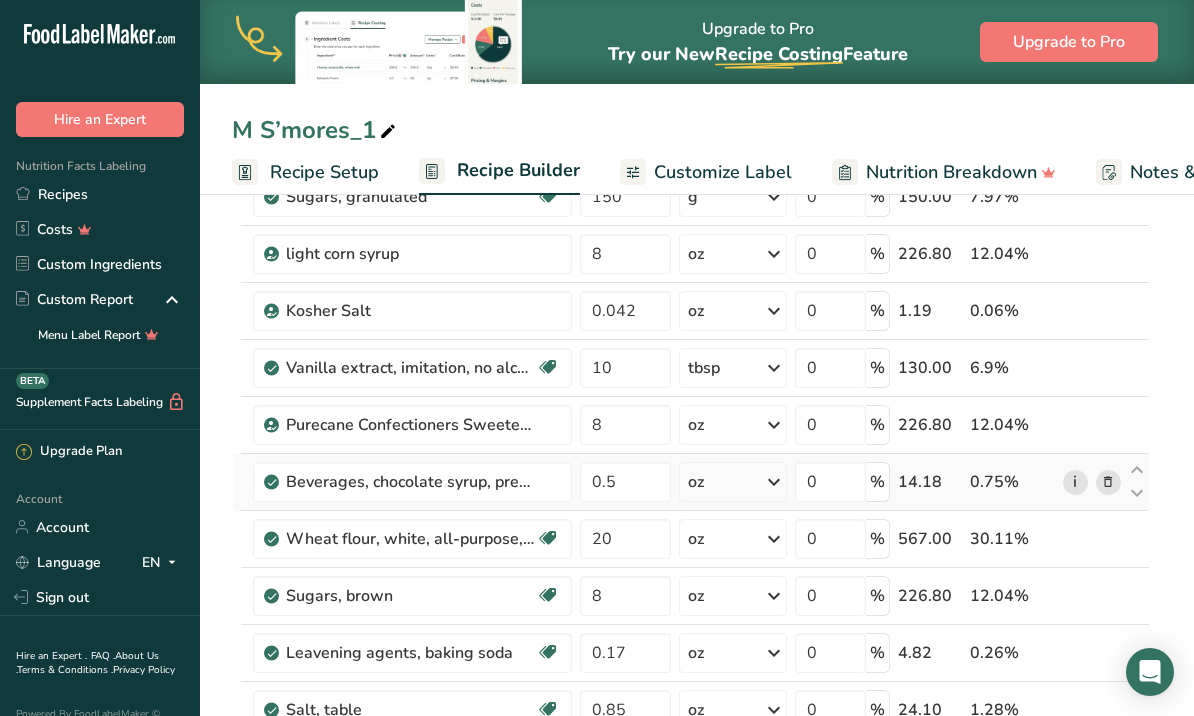 click on "i" at bounding box center [1075, 482] 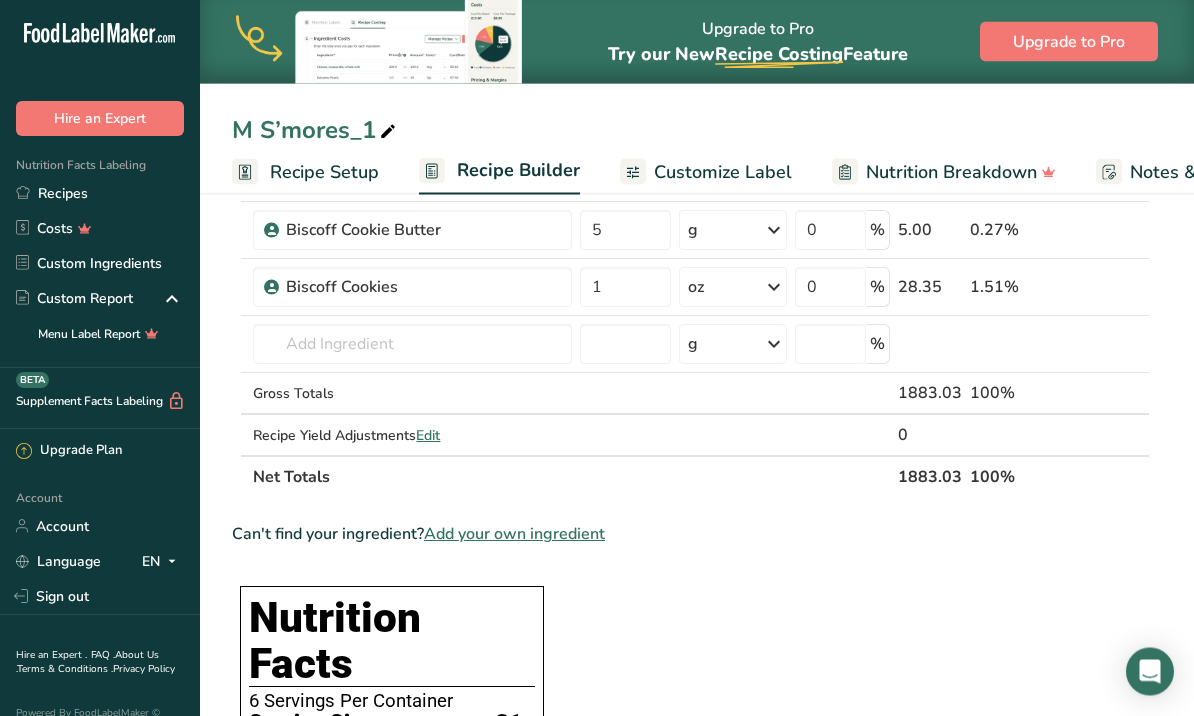 scroll, scrollTop: 1567, scrollLeft: 0, axis: vertical 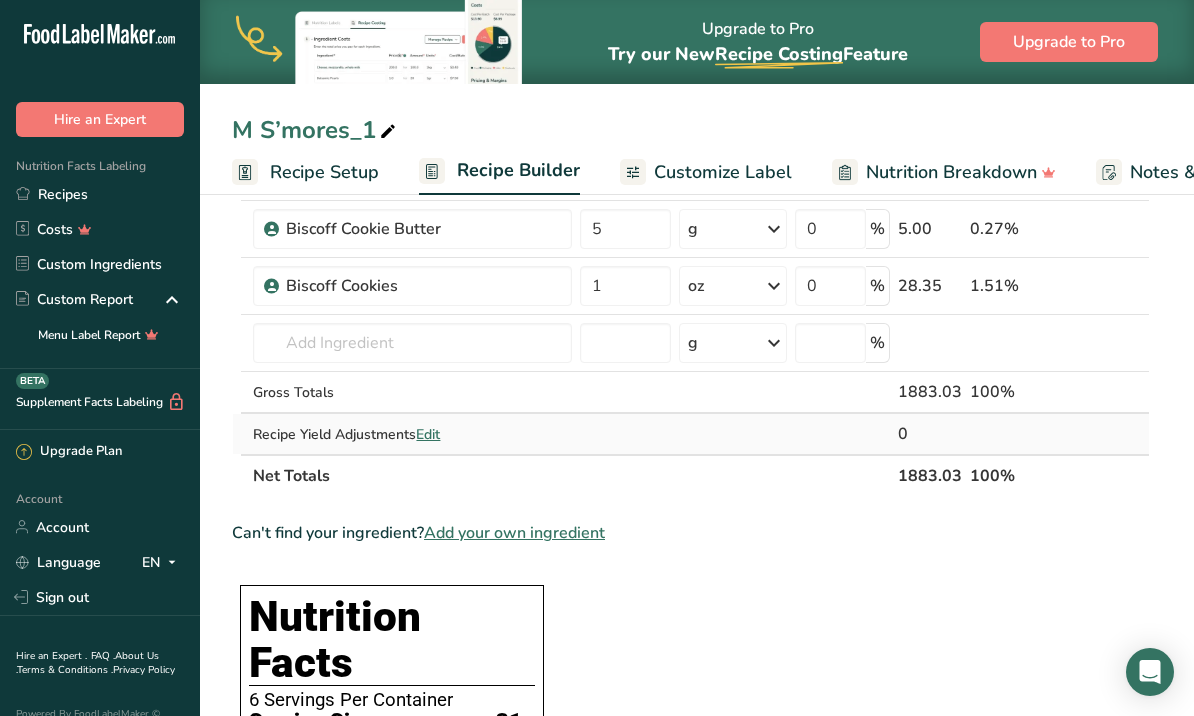click on "Edit" at bounding box center [428, 434] 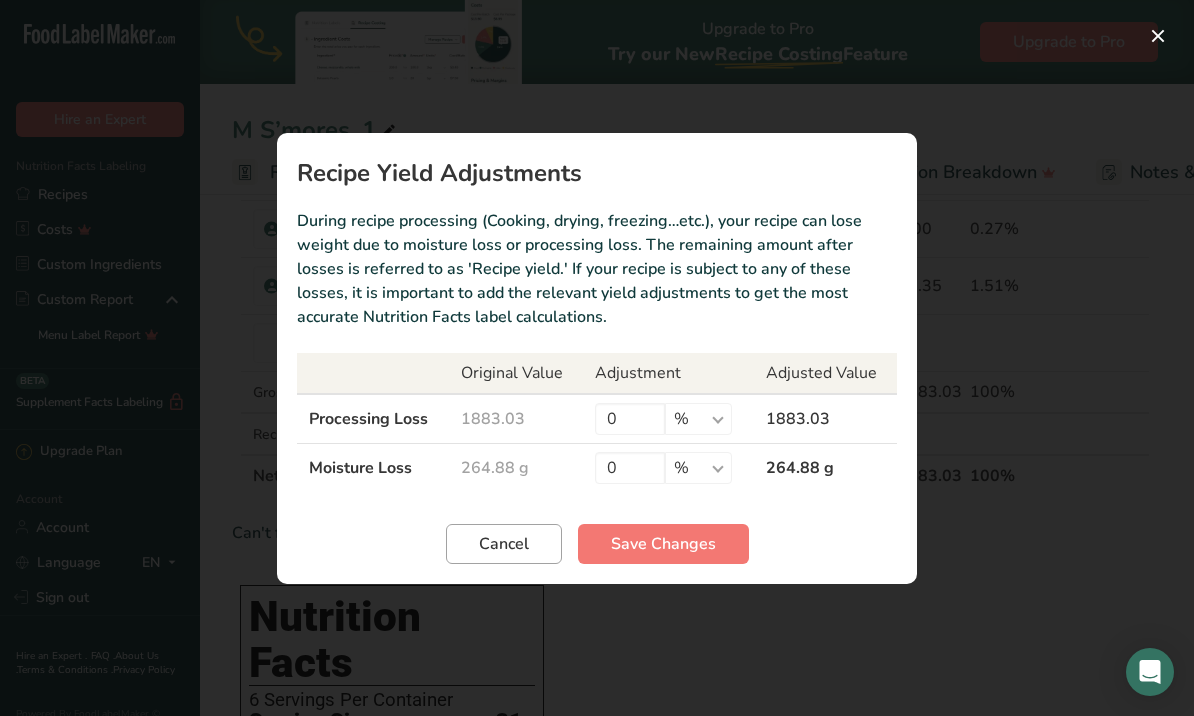 click on "Cancel" at bounding box center (504, 544) 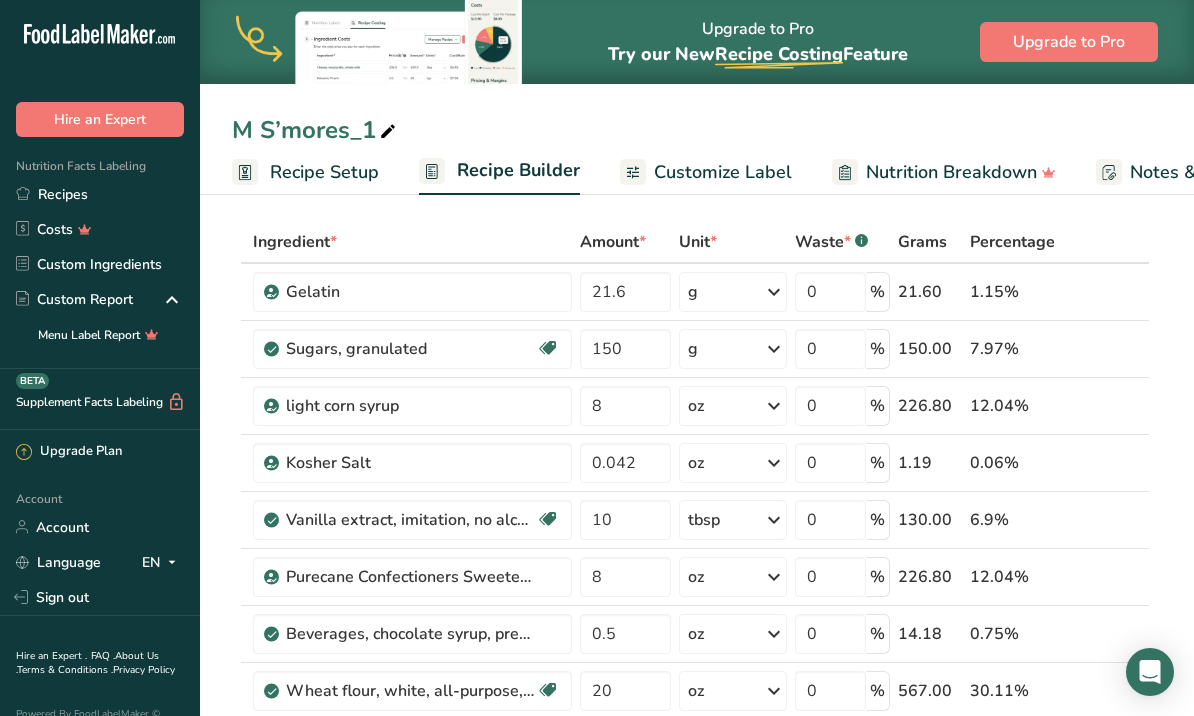 scroll, scrollTop: 0, scrollLeft: 0, axis: both 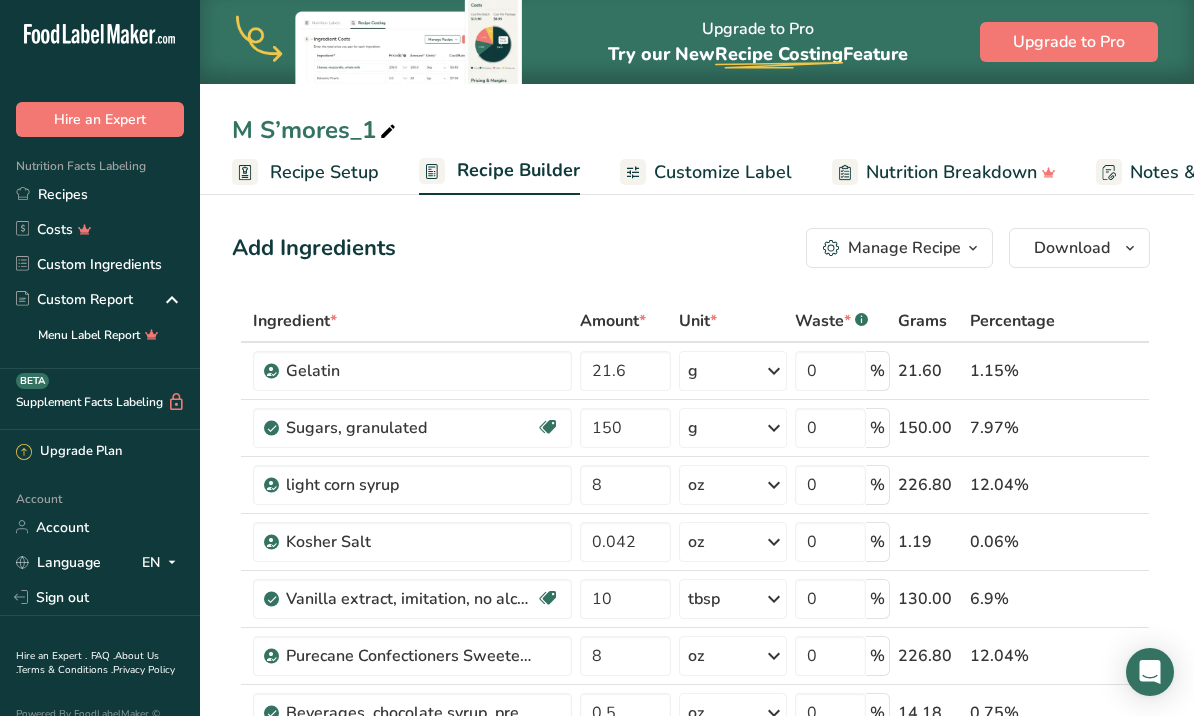 click at bounding box center [388, 132] 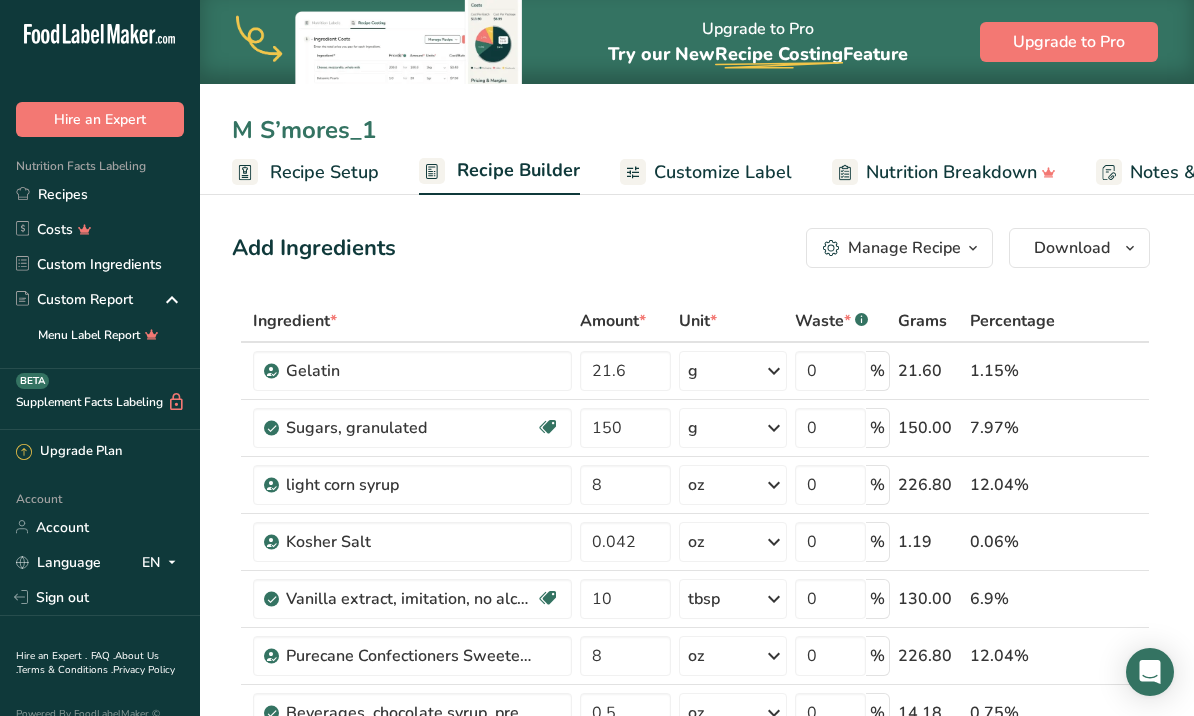 scroll, scrollTop: 0, scrollLeft: -1, axis: horizontal 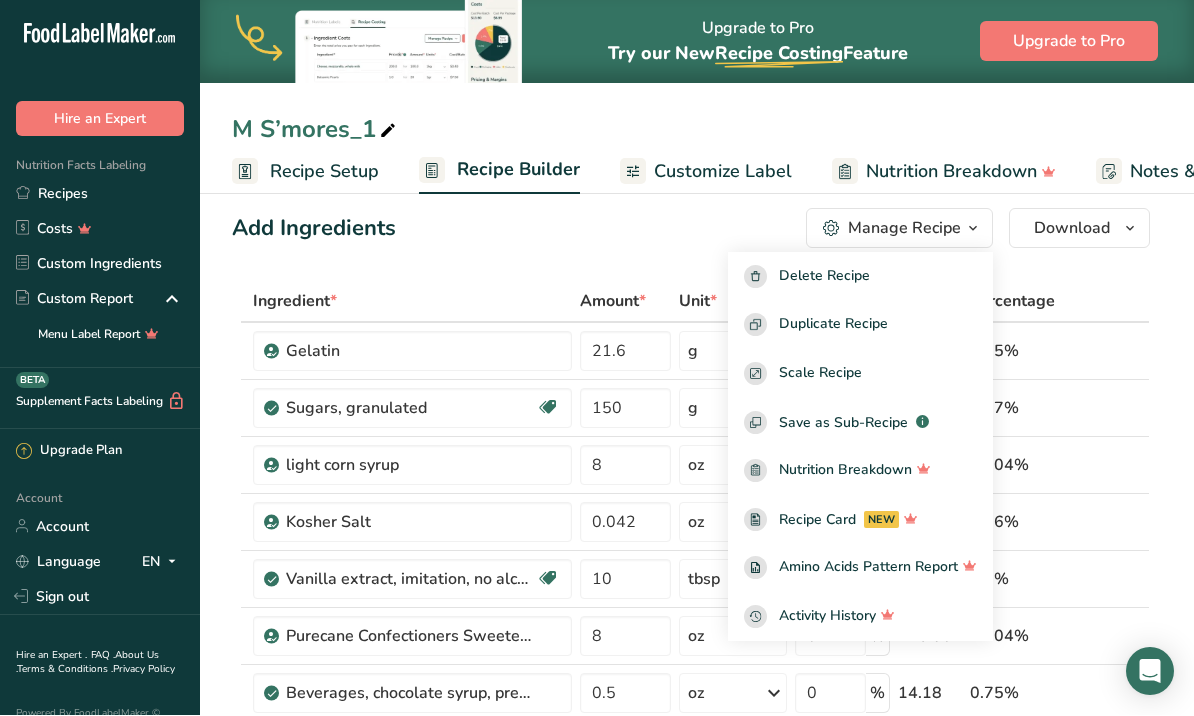 click at bounding box center [973, 229] 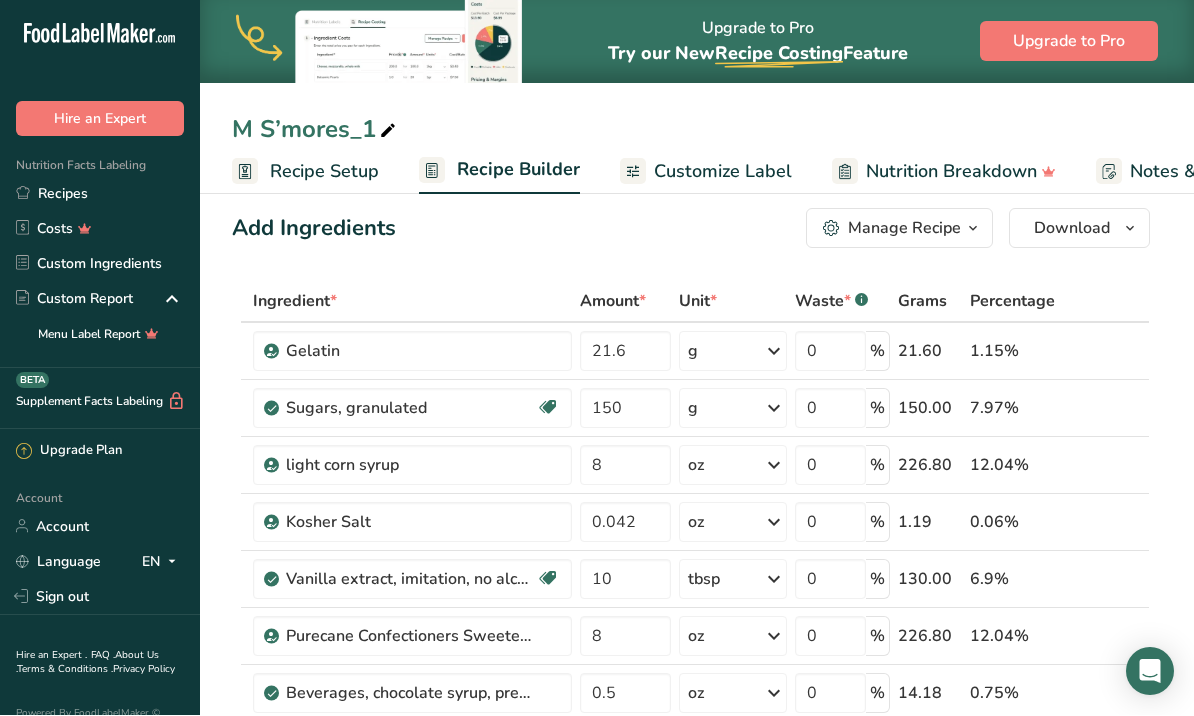 scroll, scrollTop: 20, scrollLeft: 0, axis: vertical 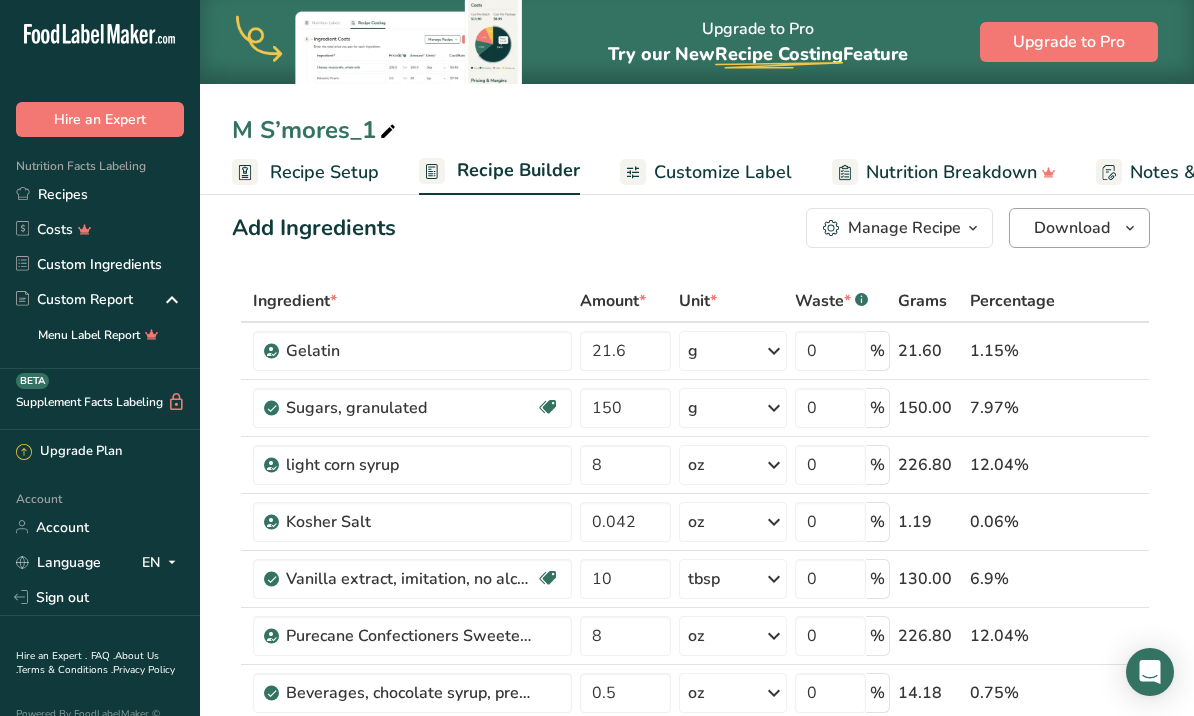 click on "Download" at bounding box center (1079, 228) 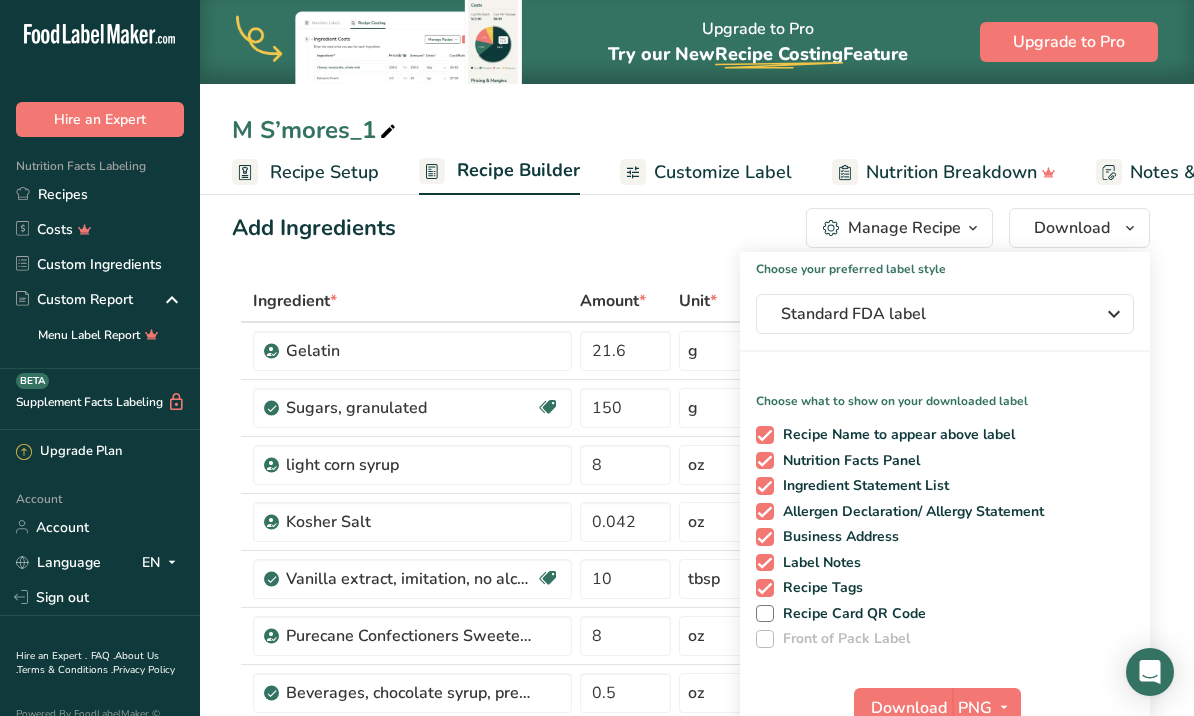 click on "Add Ingredients
Manage Recipe         Delete Recipe           Duplicate Recipe             Scale Recipe             Save as Sub-Recipe   .a-a{fill:#347362;}.b-a{fill:#fff;}                               Nutrition Breakdown                   Recipe Card
NEW
Amino Acids Pattern Report             Activity History
Download
Choose your preferred label style
Standard FDA label
Standard FDA label
The most common format for nutrition facts labels in compliance with the FDA's typeface, style and requirements
Tabular FDA label
A label format compliant with the FDA regulations presented in a tabular (horizontal) display.
Linear FDA label
A simple linear display for small sized packages.
Simplified FDA label" at bounding box center (697, 1914) 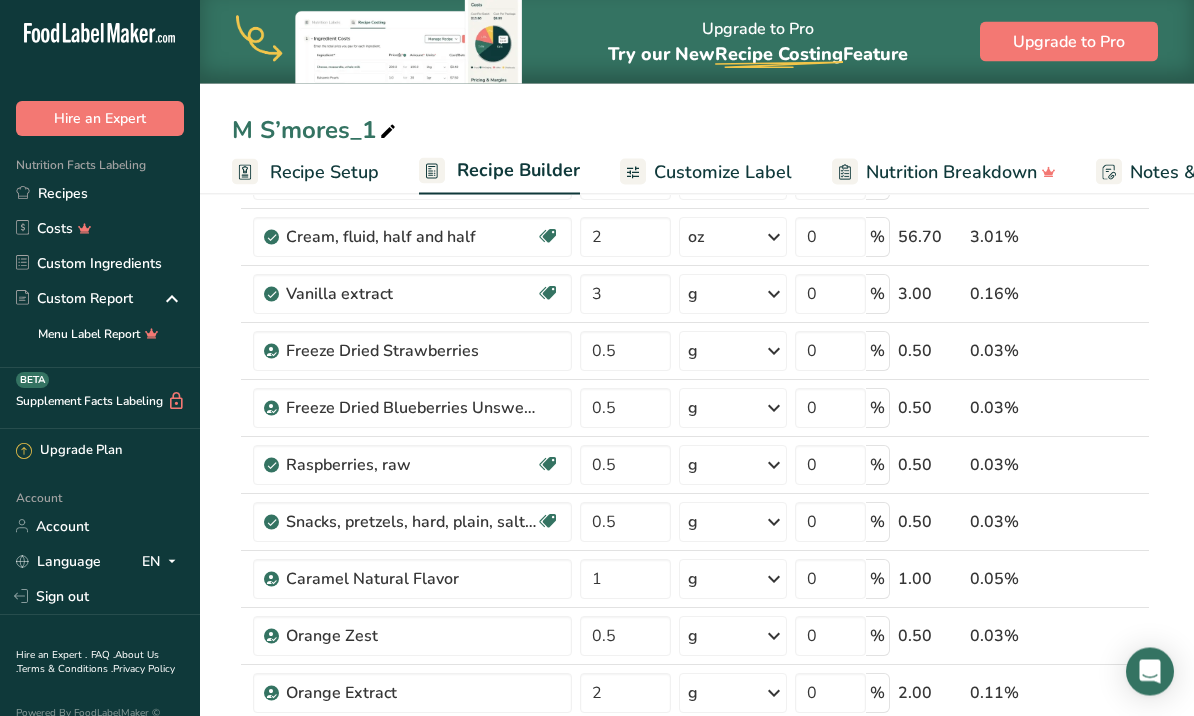 scroll, scrollTop: 875, scrollLeft: 0, axis: vertical 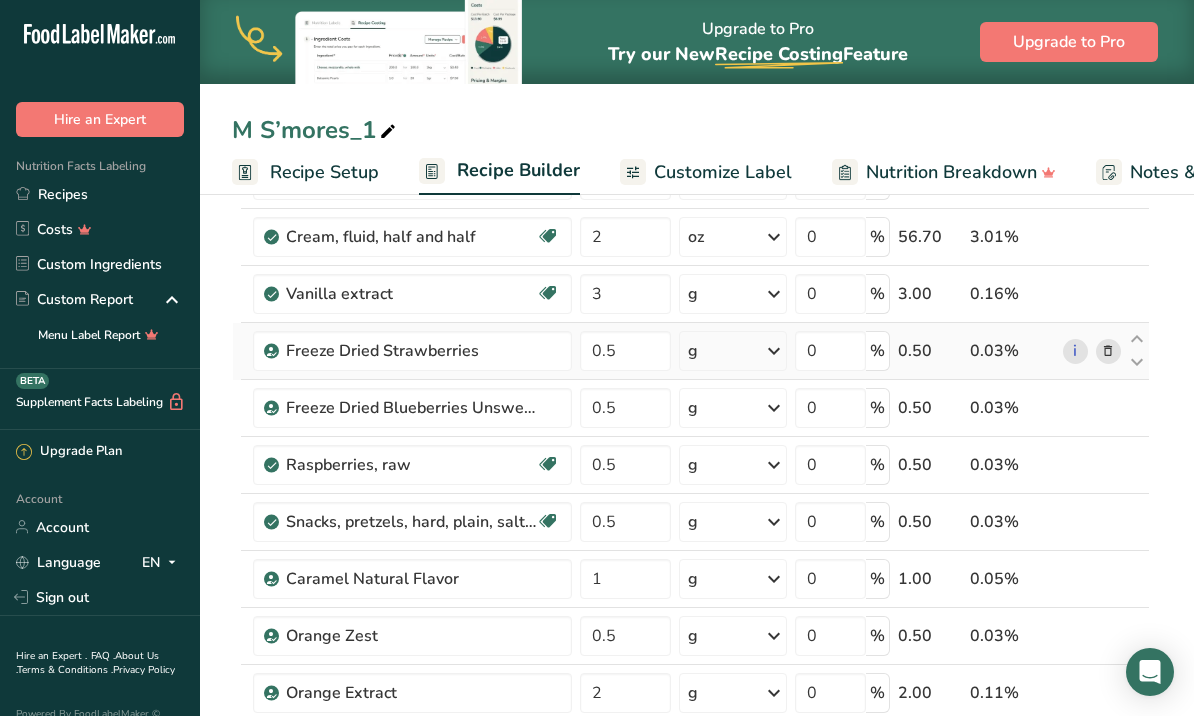 click at bounding box center (1108, 351) 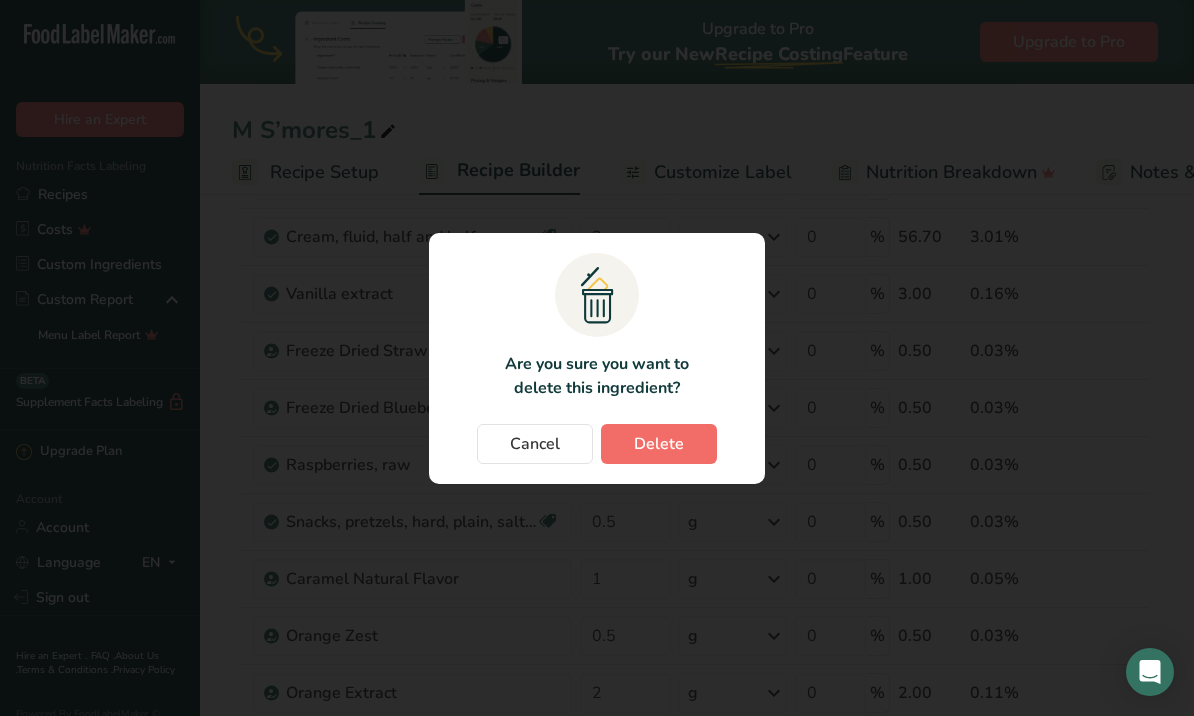 click on "Delete" at bounding box center [659, 444] 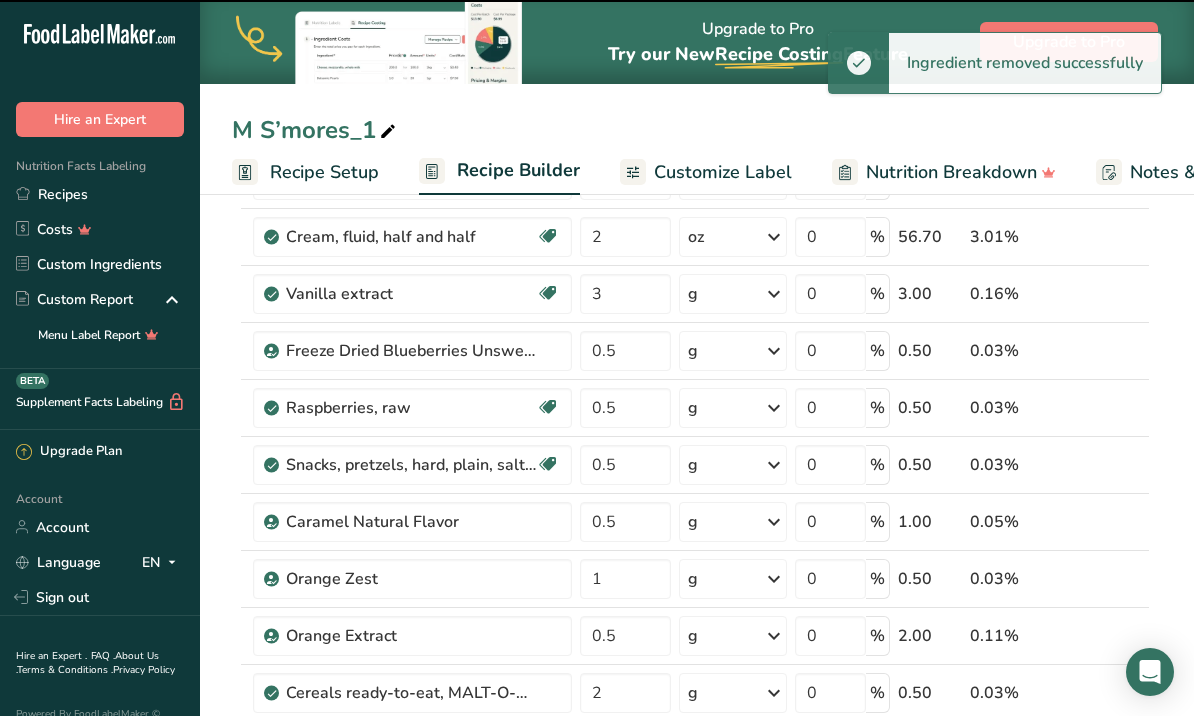 type on "1" 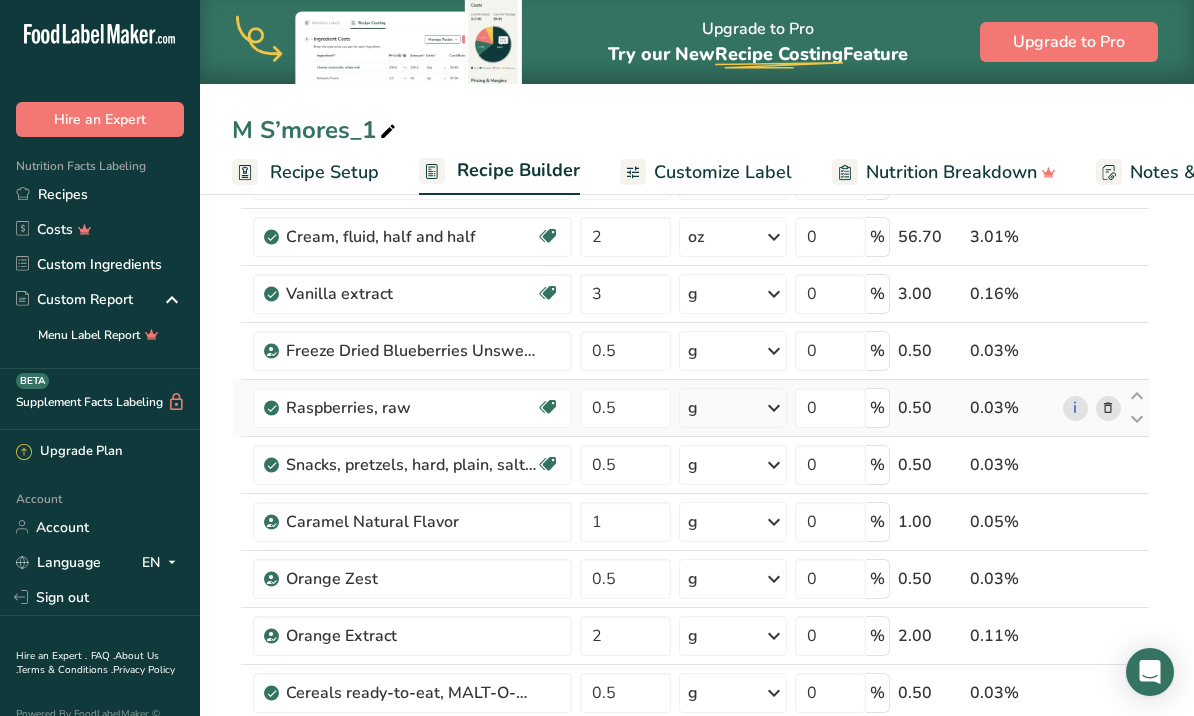 click at bounding box center [1108, 408] 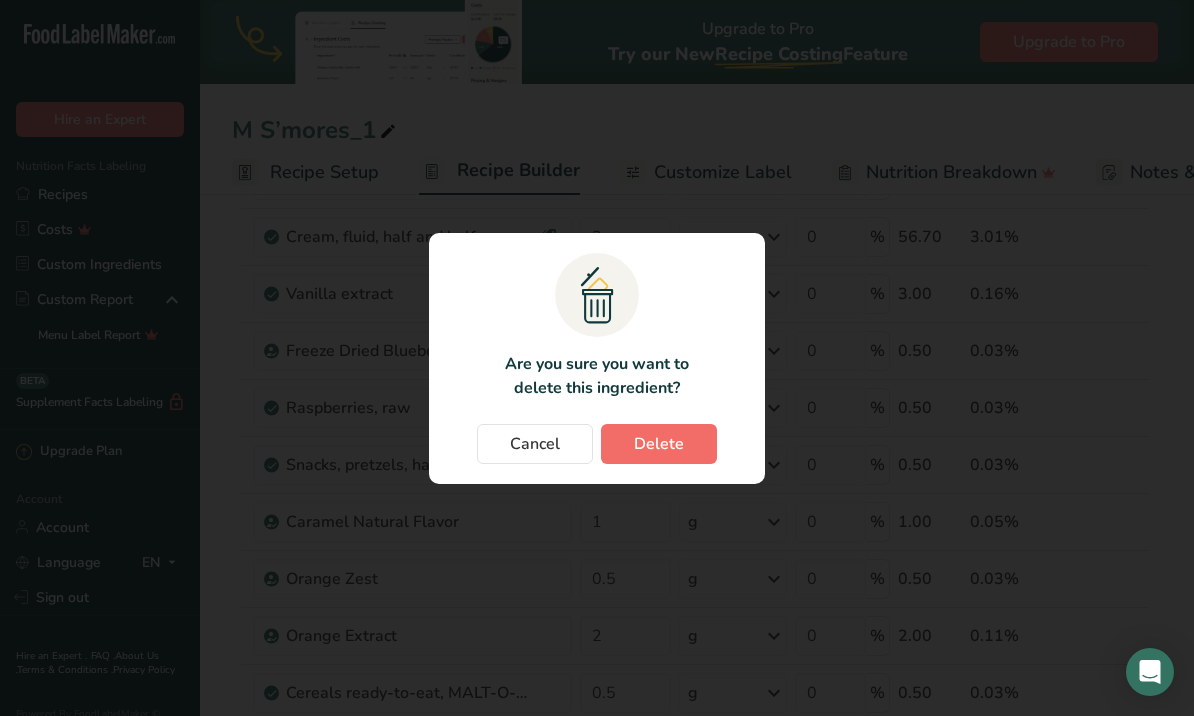 click on "Delete" at bounding box center (659, 444) 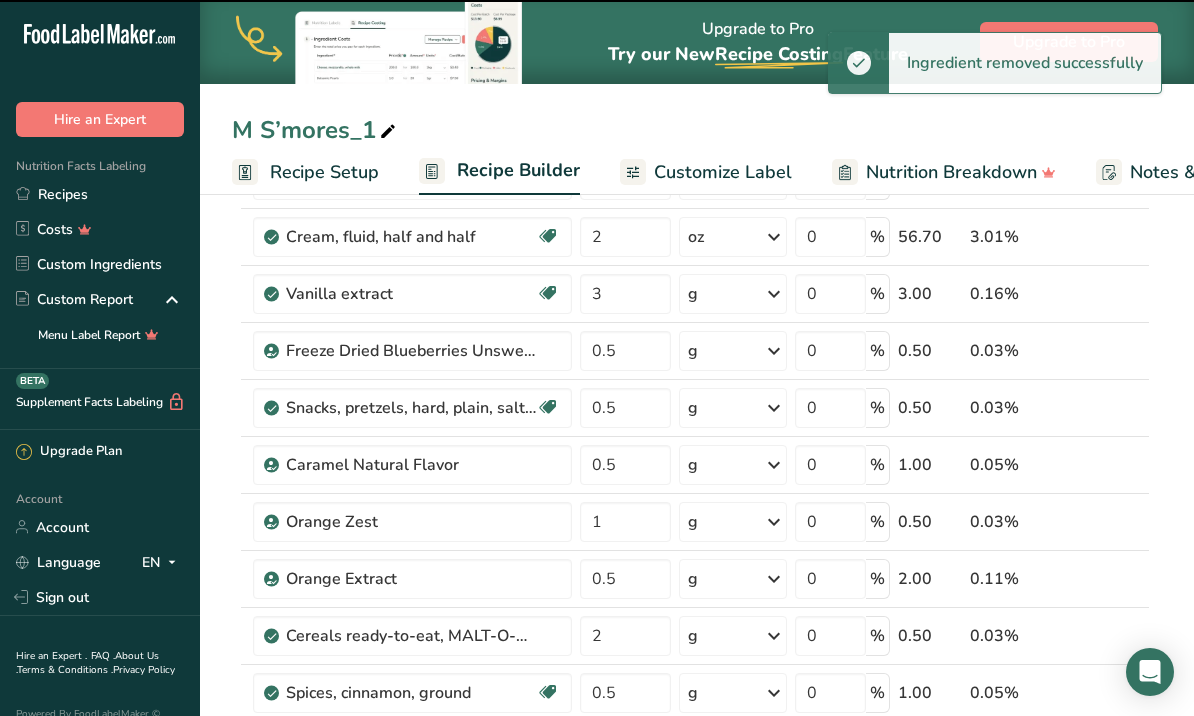 type on "1" 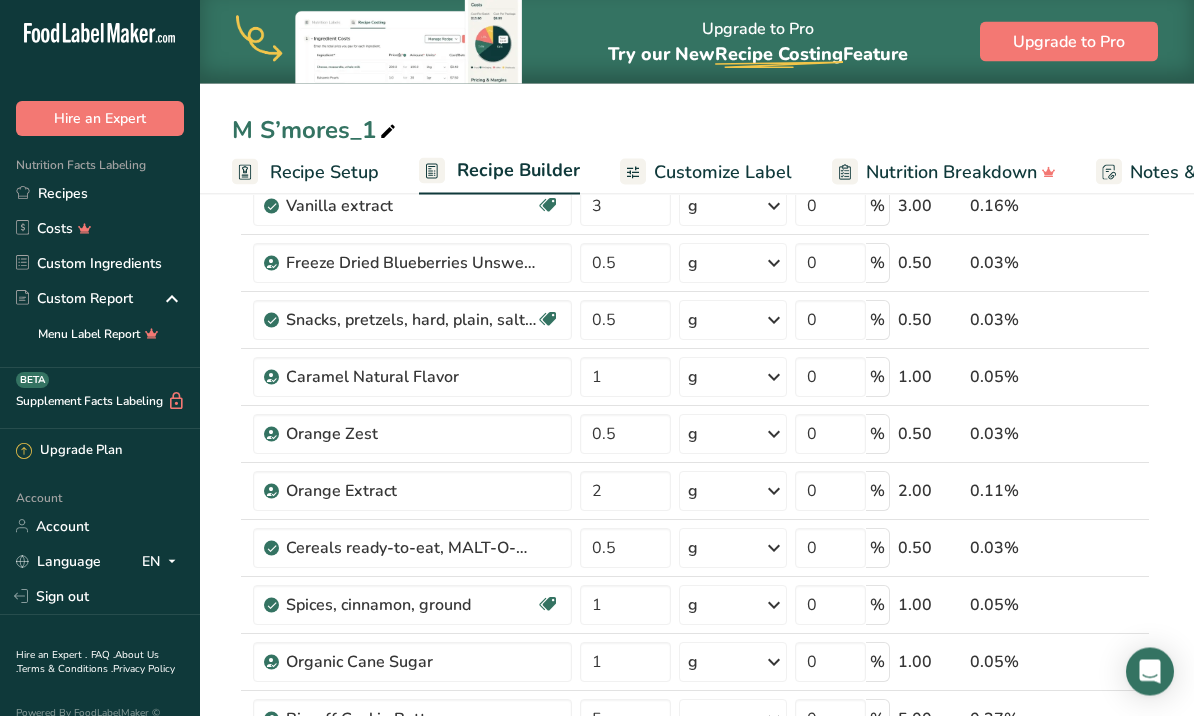 scroll, scrollTop: 957, scrollLeft: 0, axis: vertical 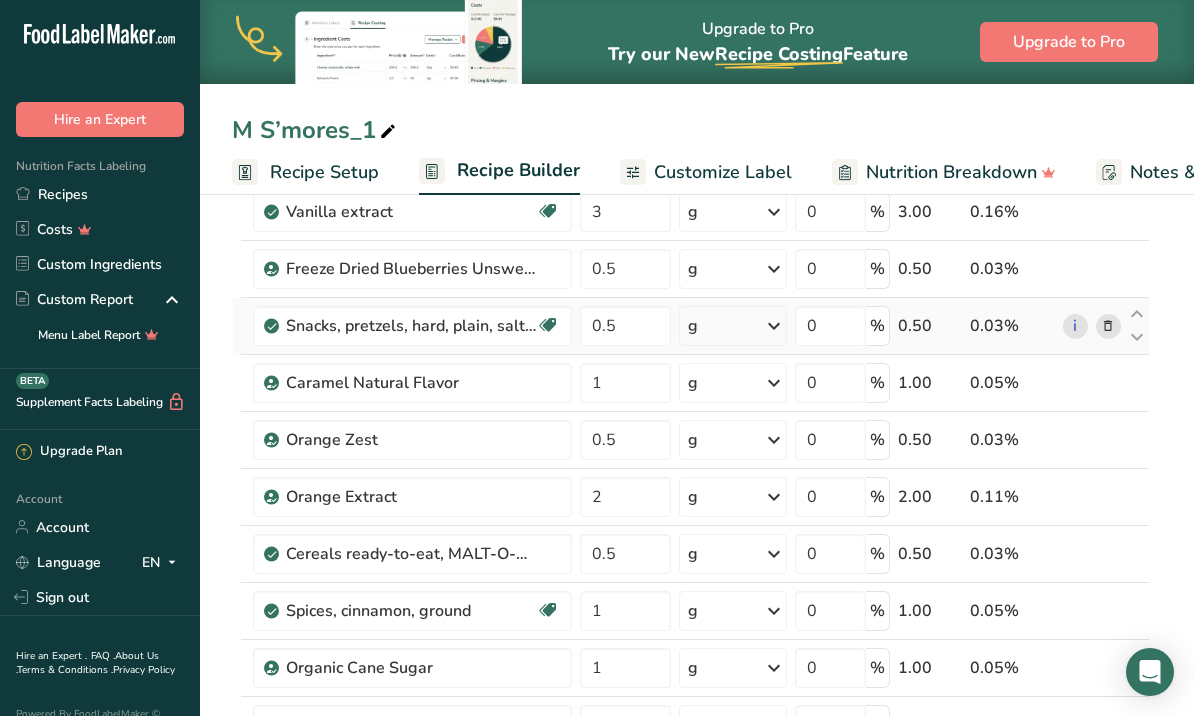click at bounding box center [1108, 326] 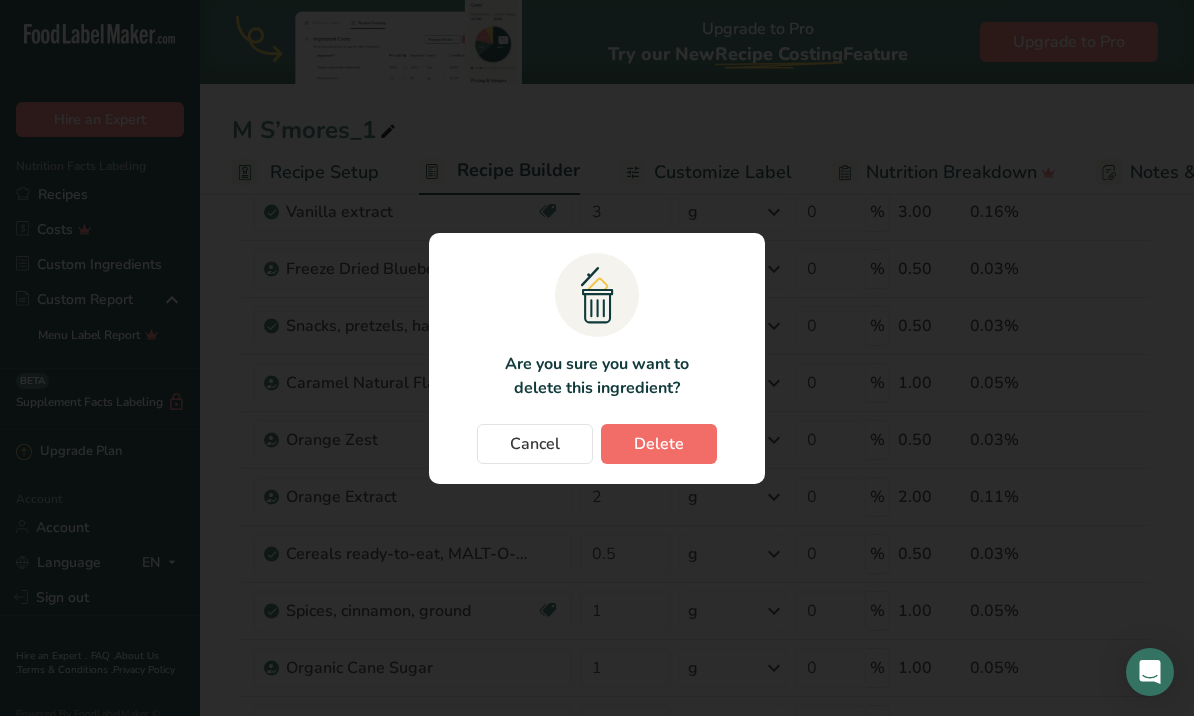 click on "Delete" at bounding box center (659, 444) 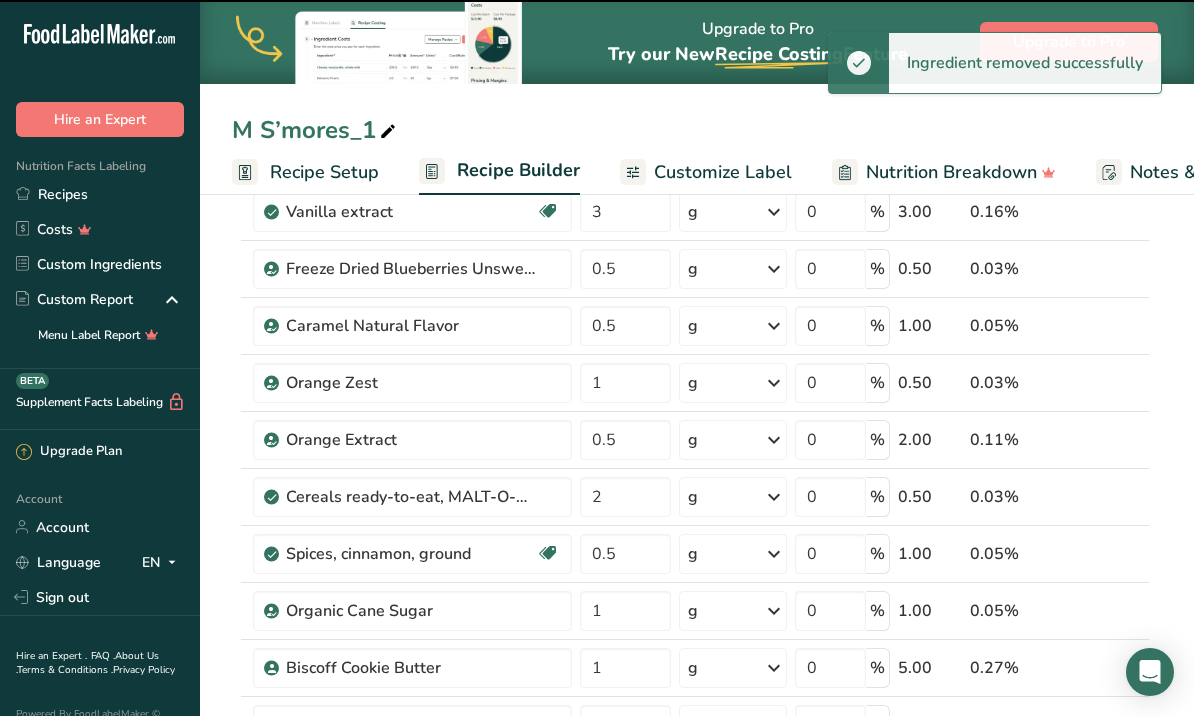 type on "1" 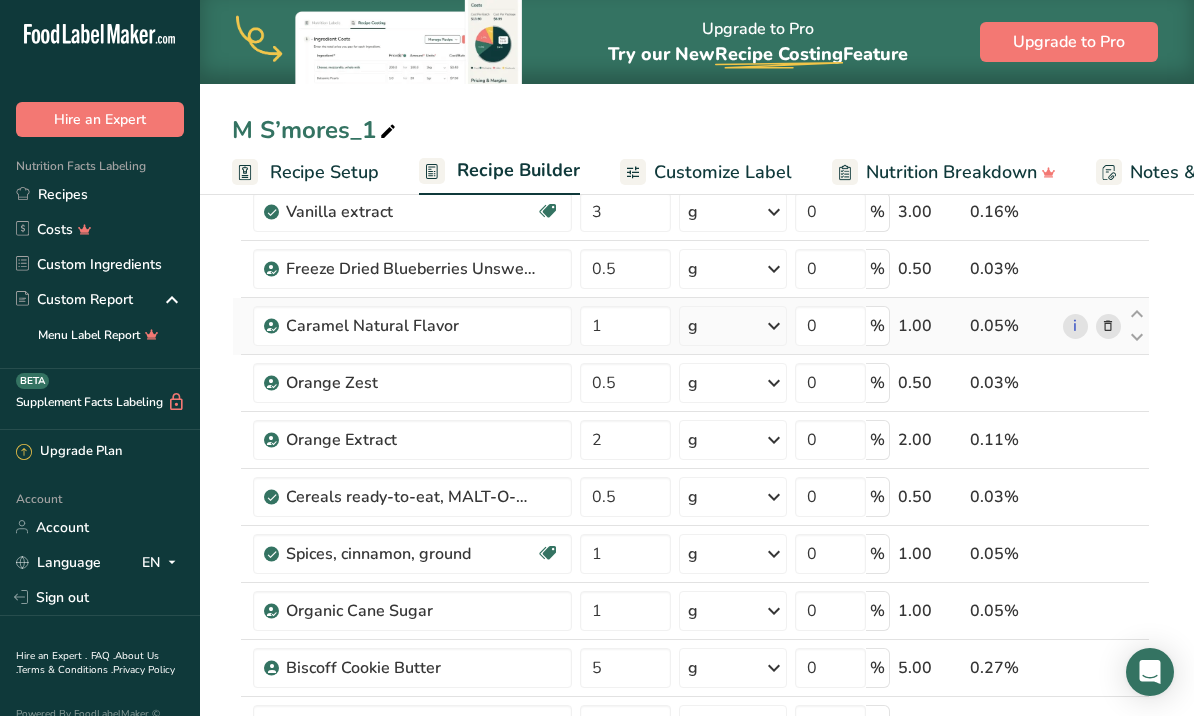 click at bounding box center [1108, 326] 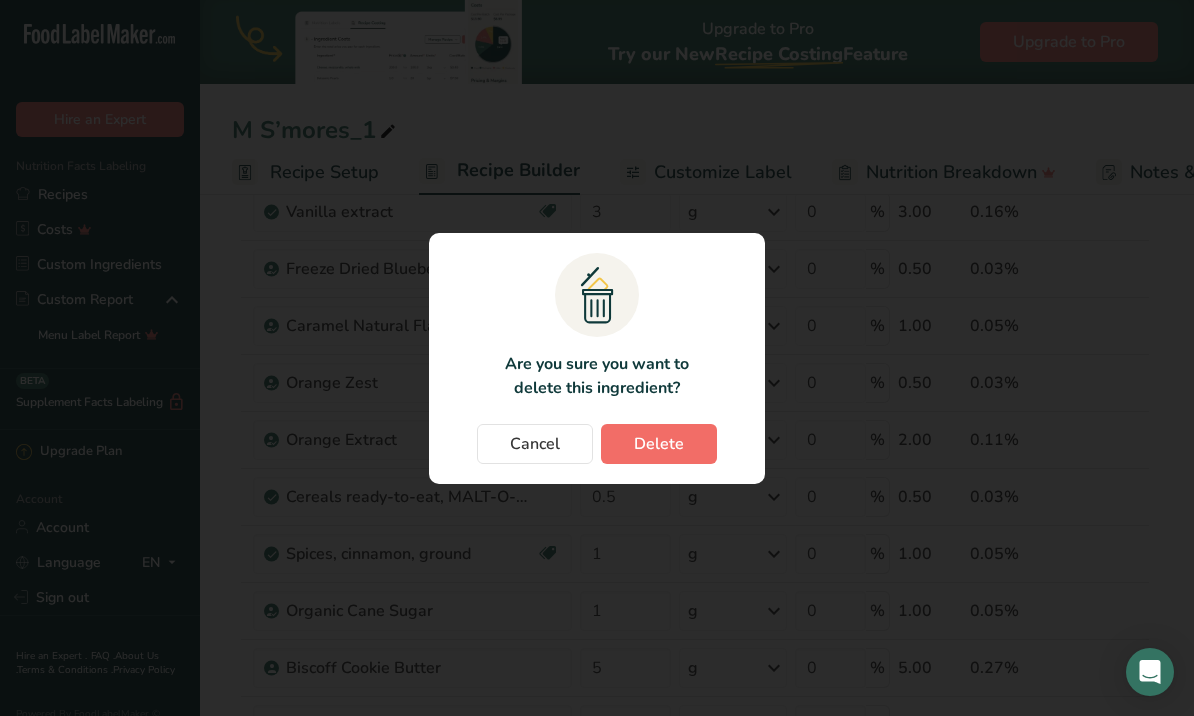 click on "Delete" at bounding box center [659, 444] 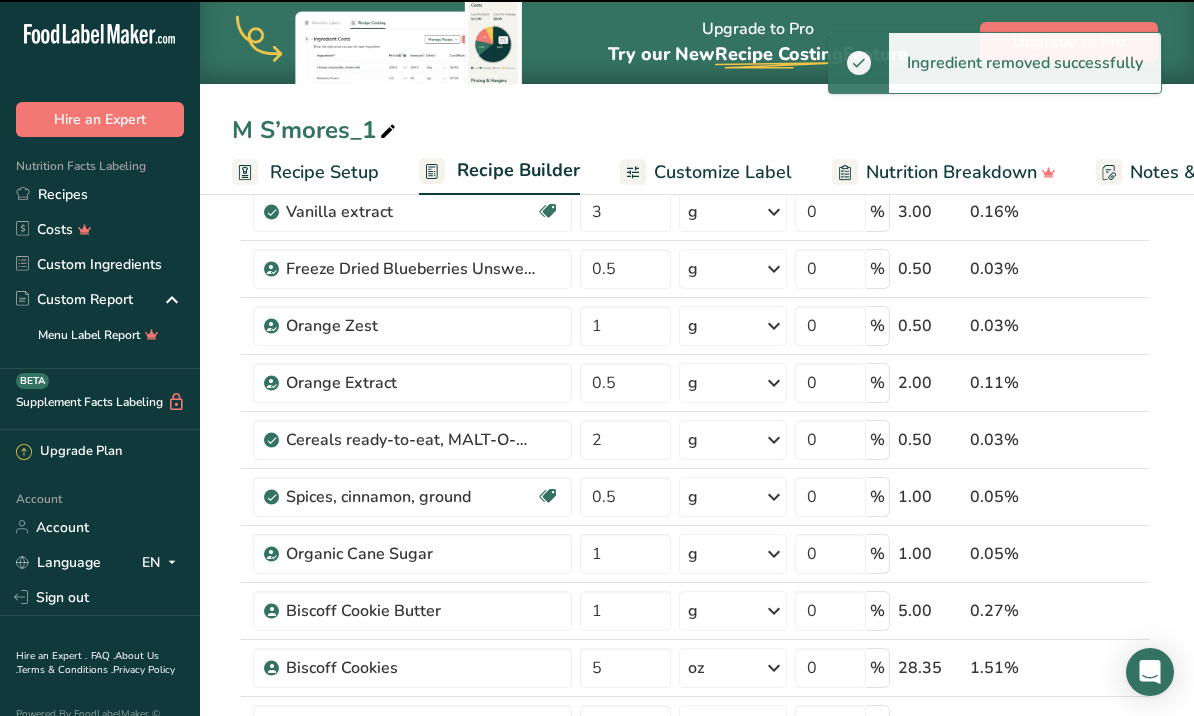 type on "0.5" 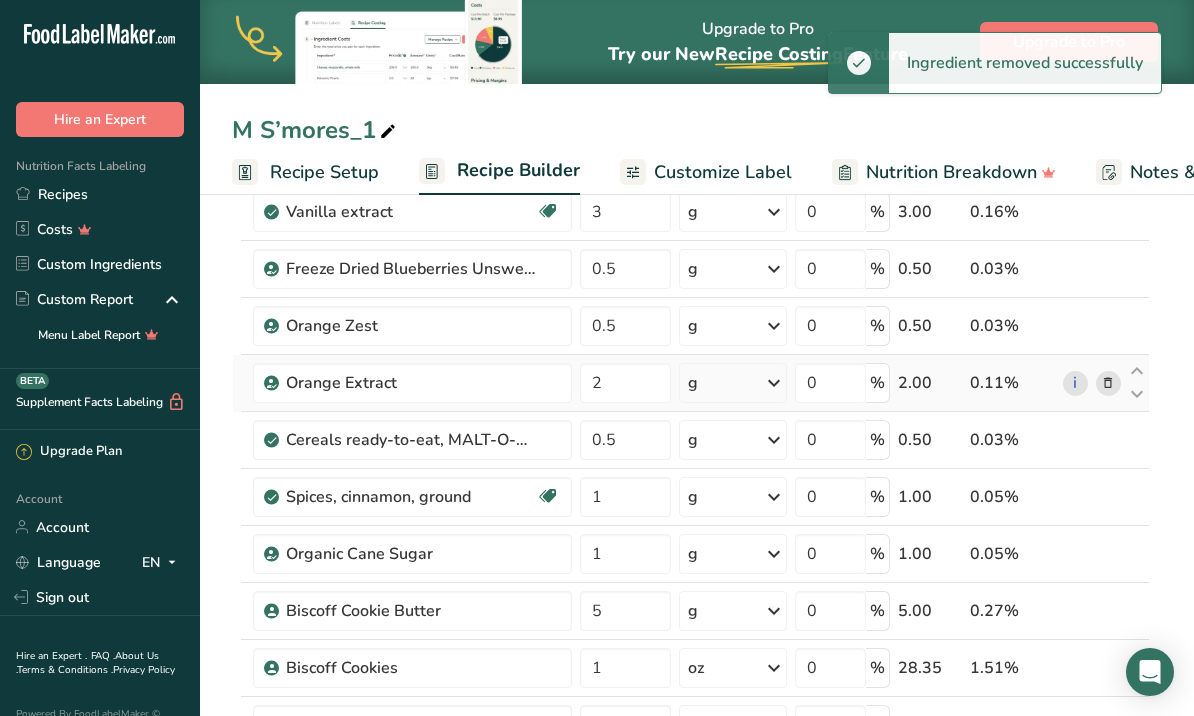 click at bounding box center (1108, 383) 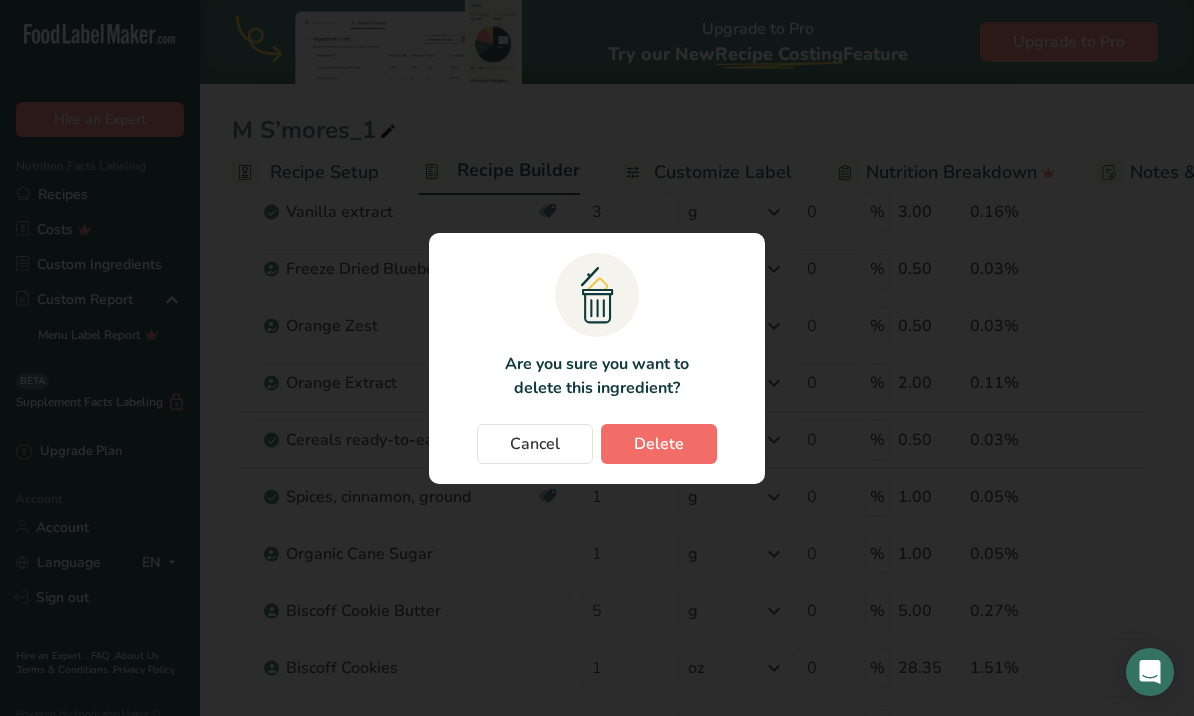 click on "Delete" at bounding box center [659, 444] 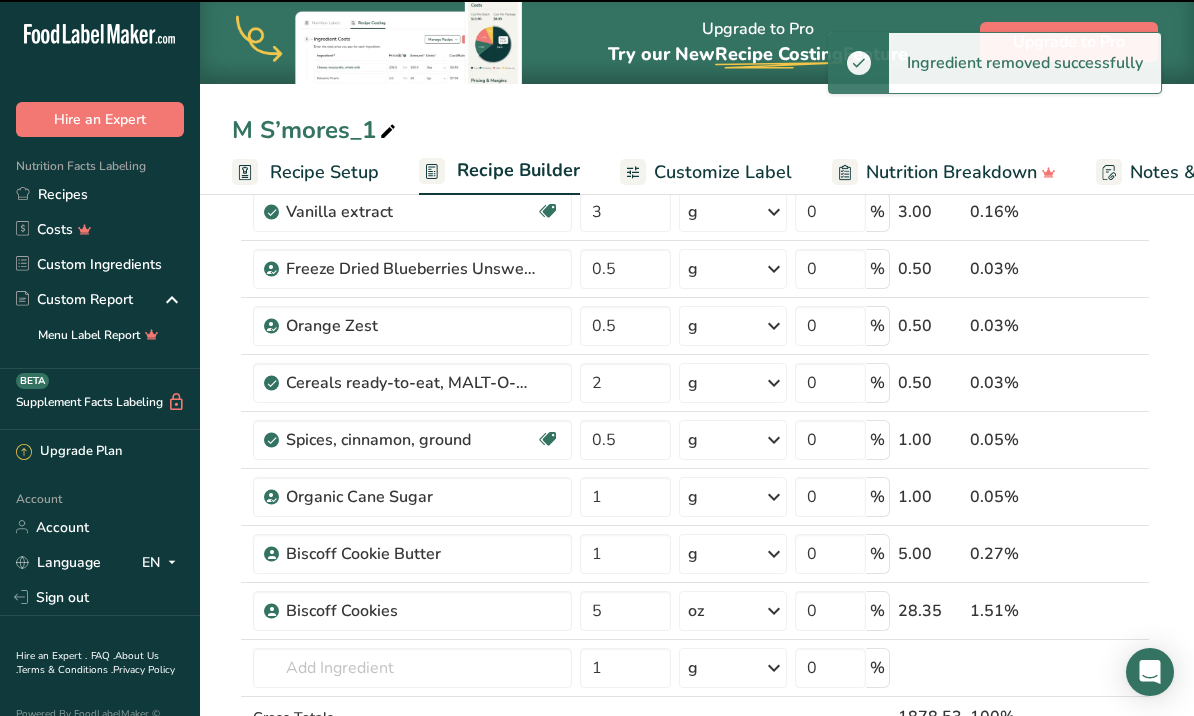 type on "0.5" 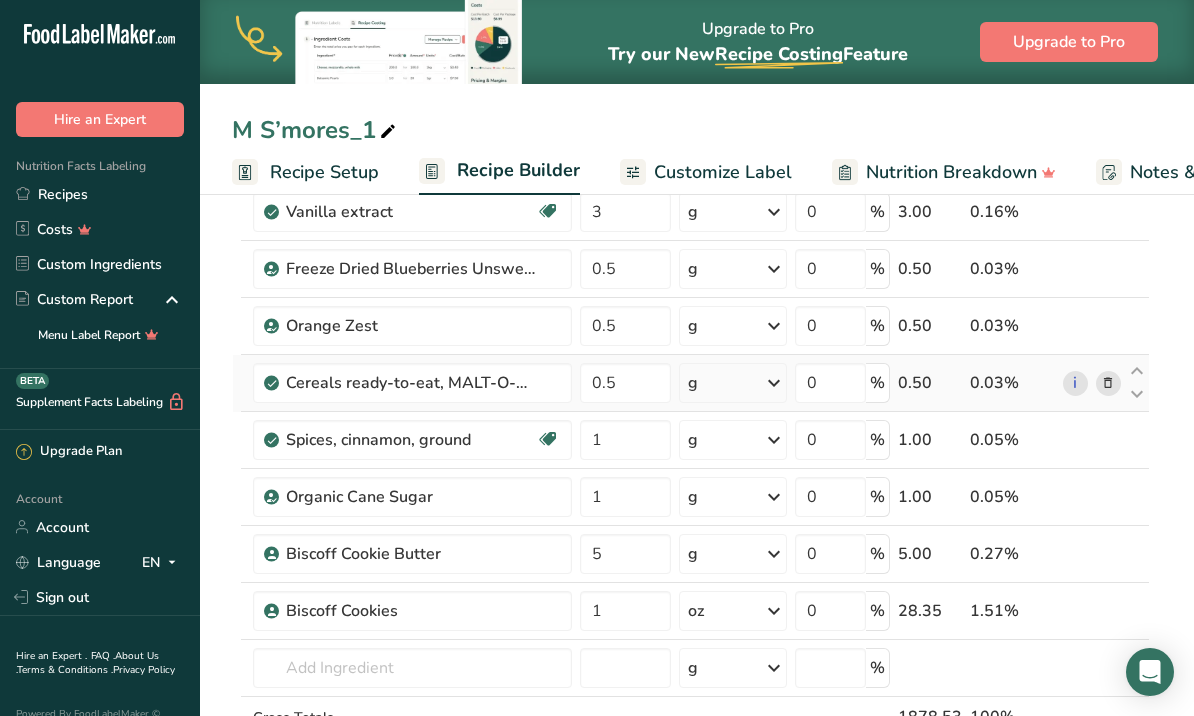 click at bounding box center [1108, 383] 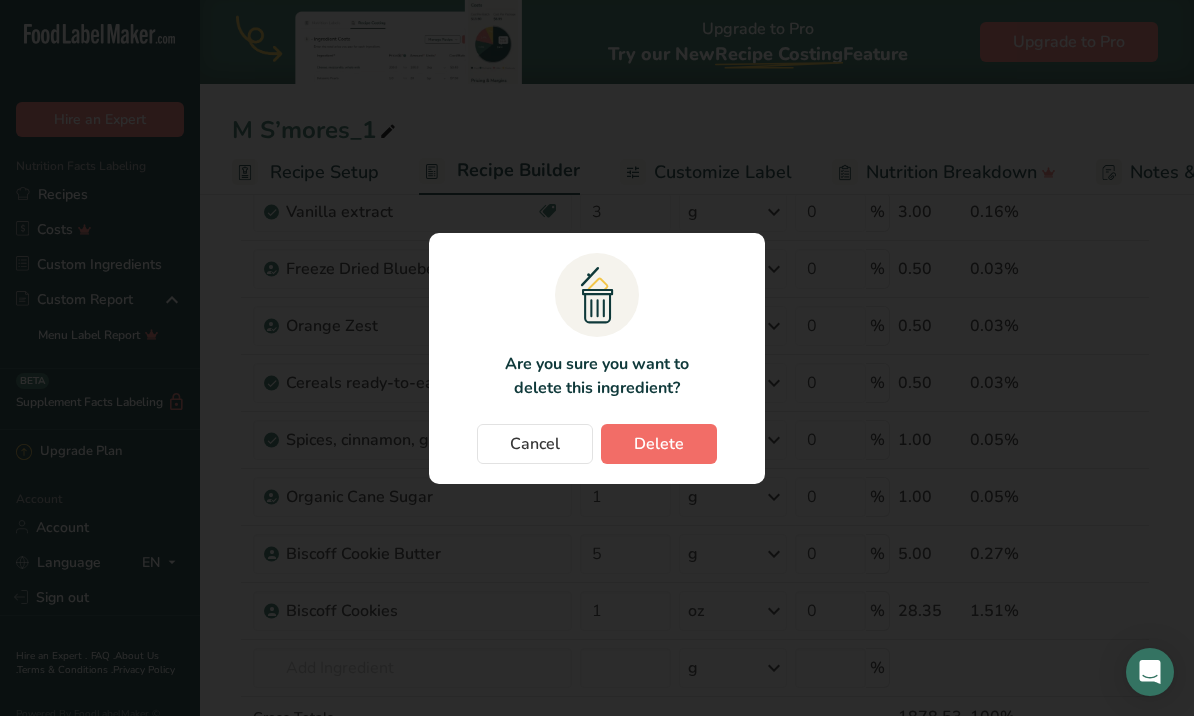 click on "Delete" at bounding box center [659, 444] 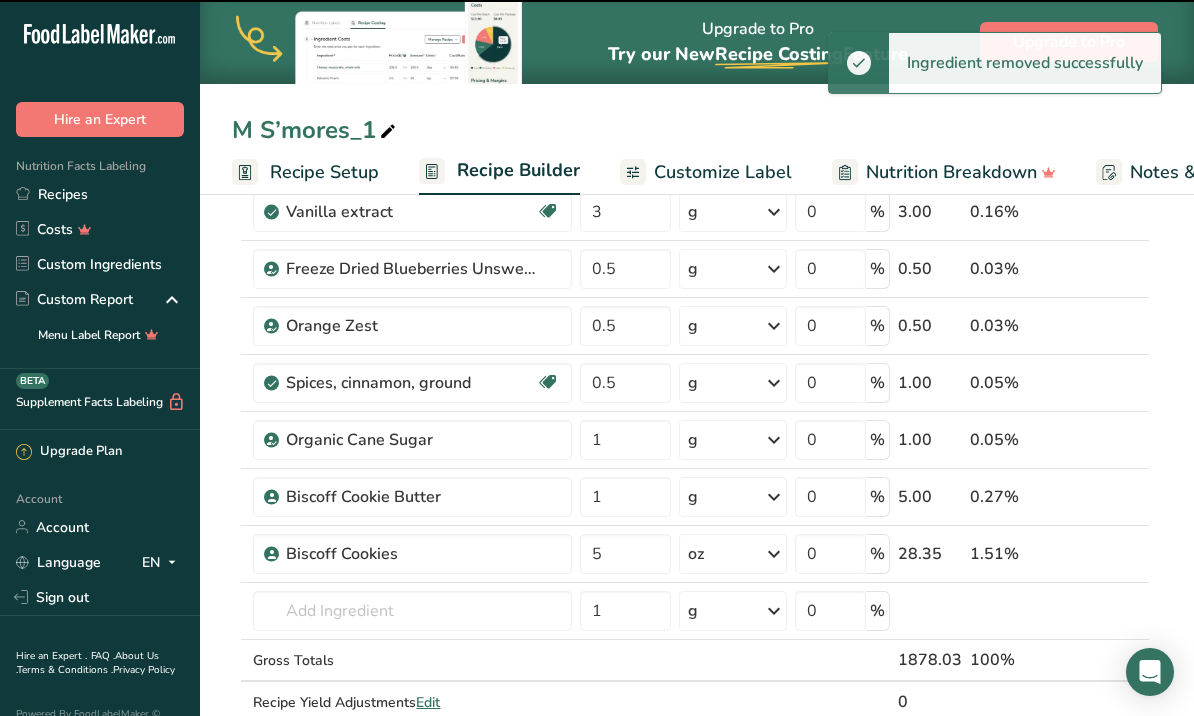type on "1" 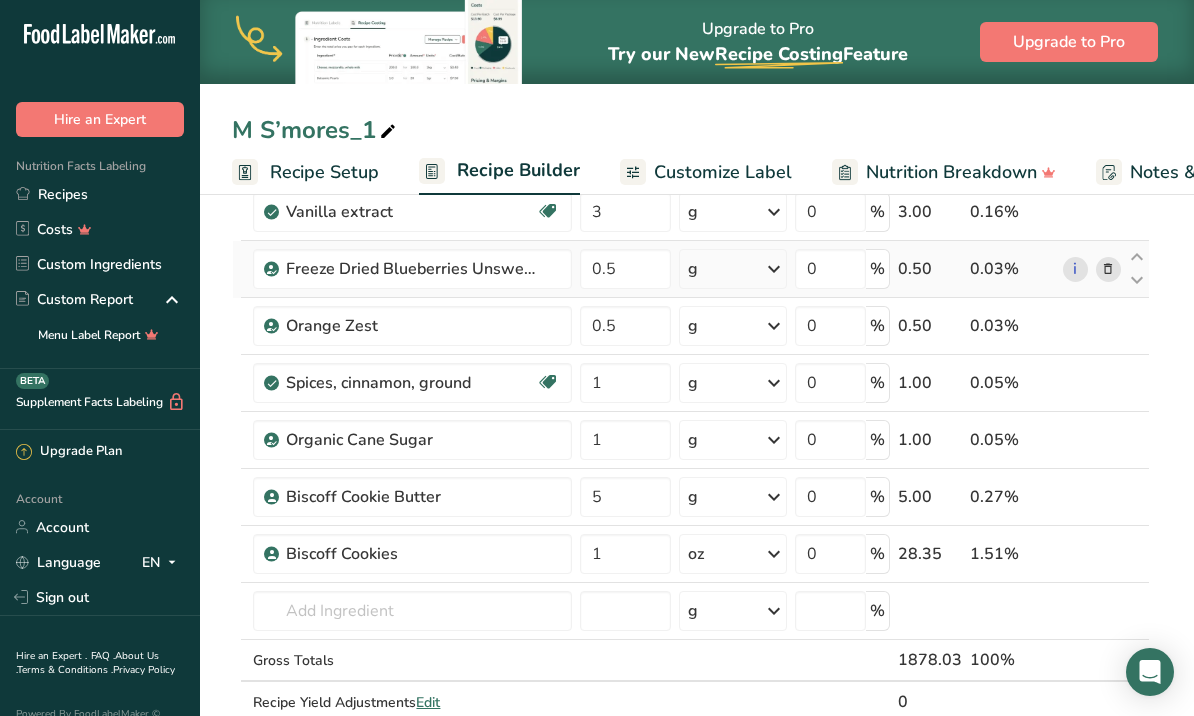click at bounding box center (1108, 269) 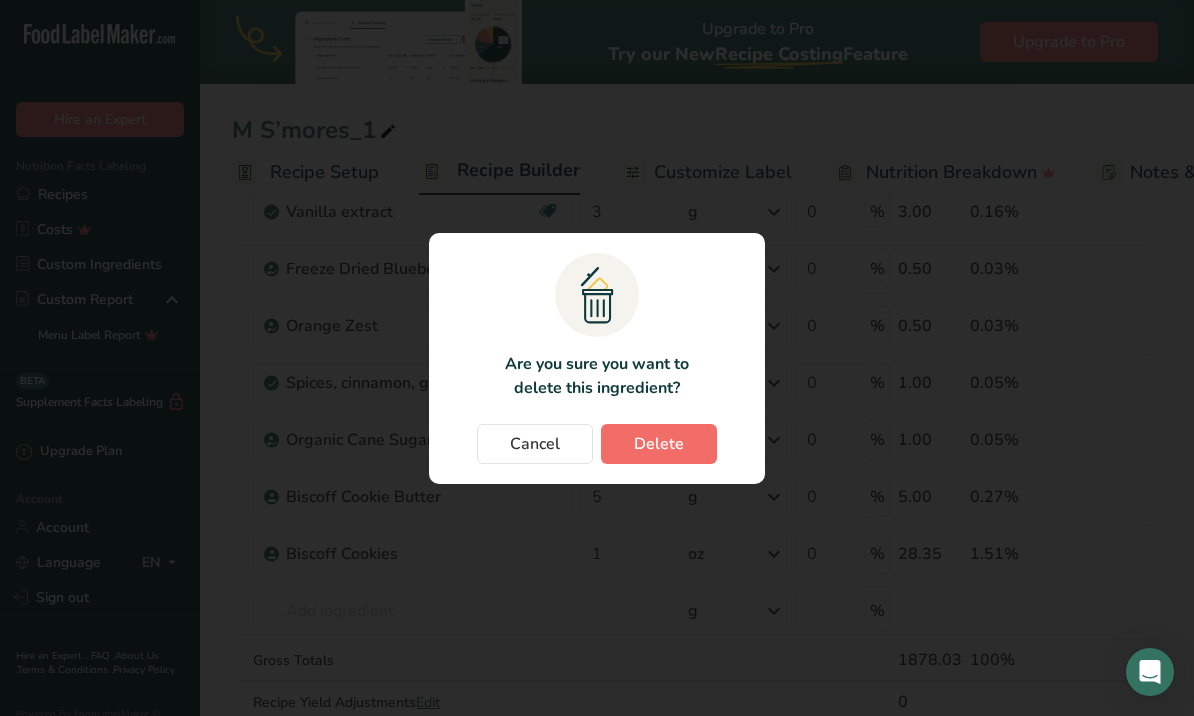 click on "Delete" at bounding box center (659, 444) 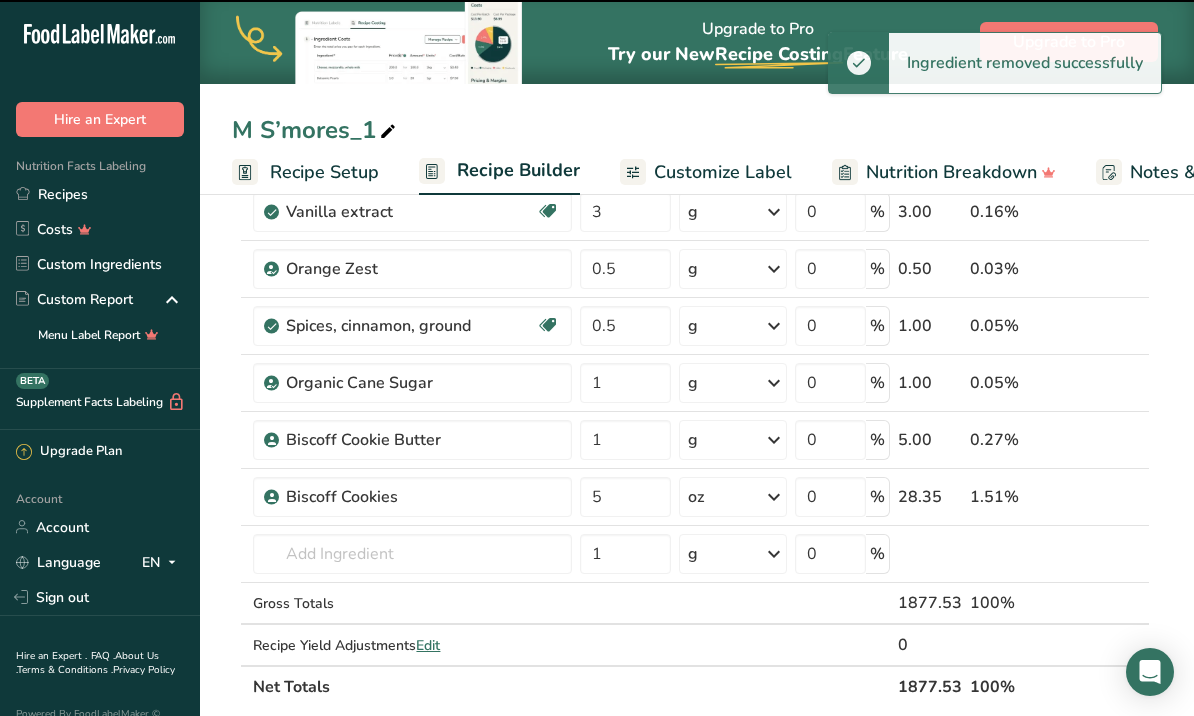 type on "1" 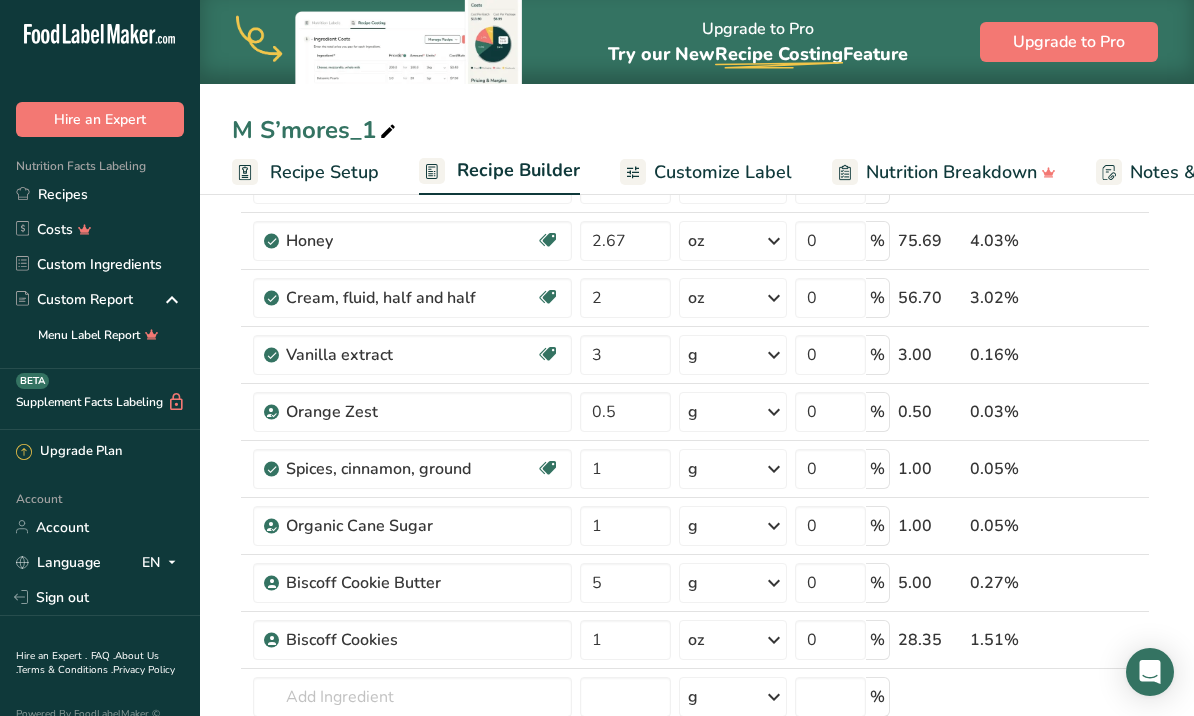 scroll, scrollTop: 813, scrollLeft: 0, axis: vertical 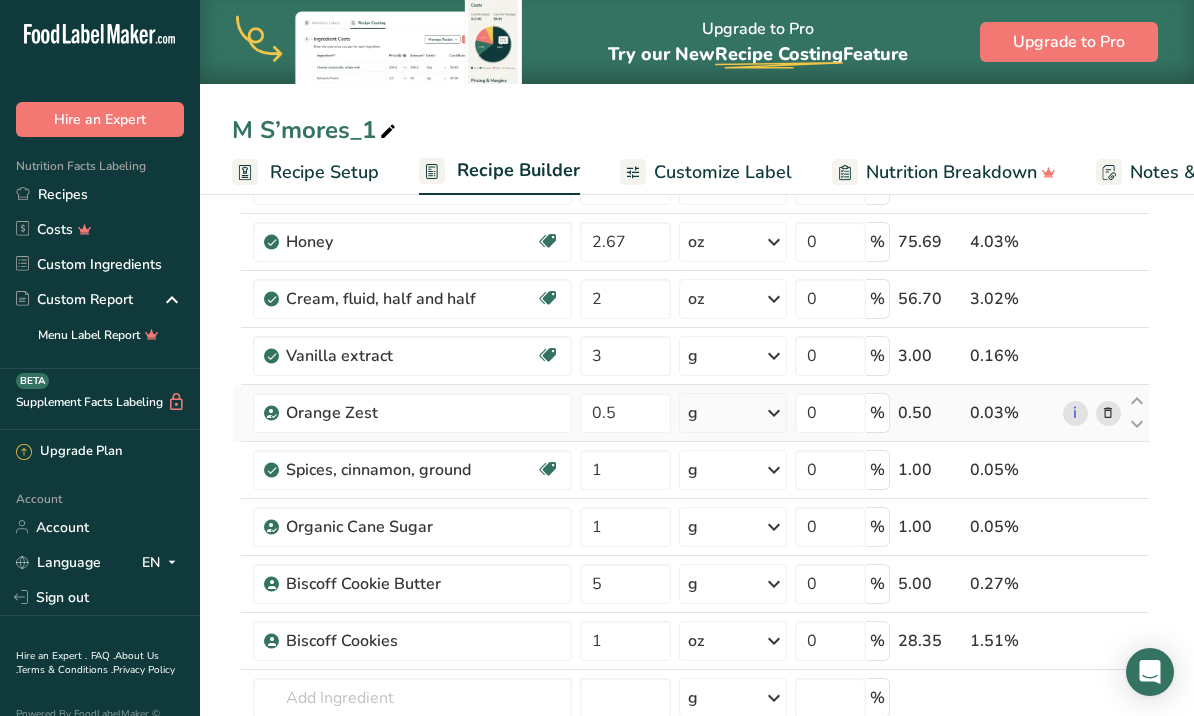 click at bounding box center [1108, 413] 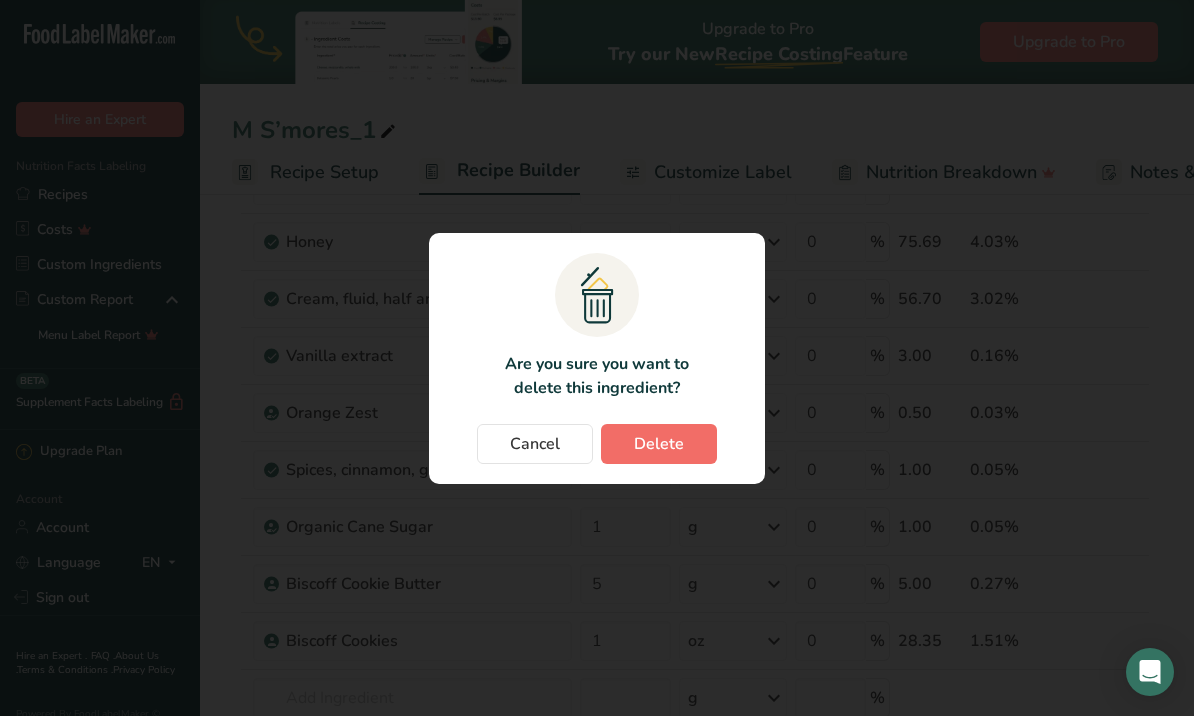 click on "Delete" at bounding box center (659, 444) 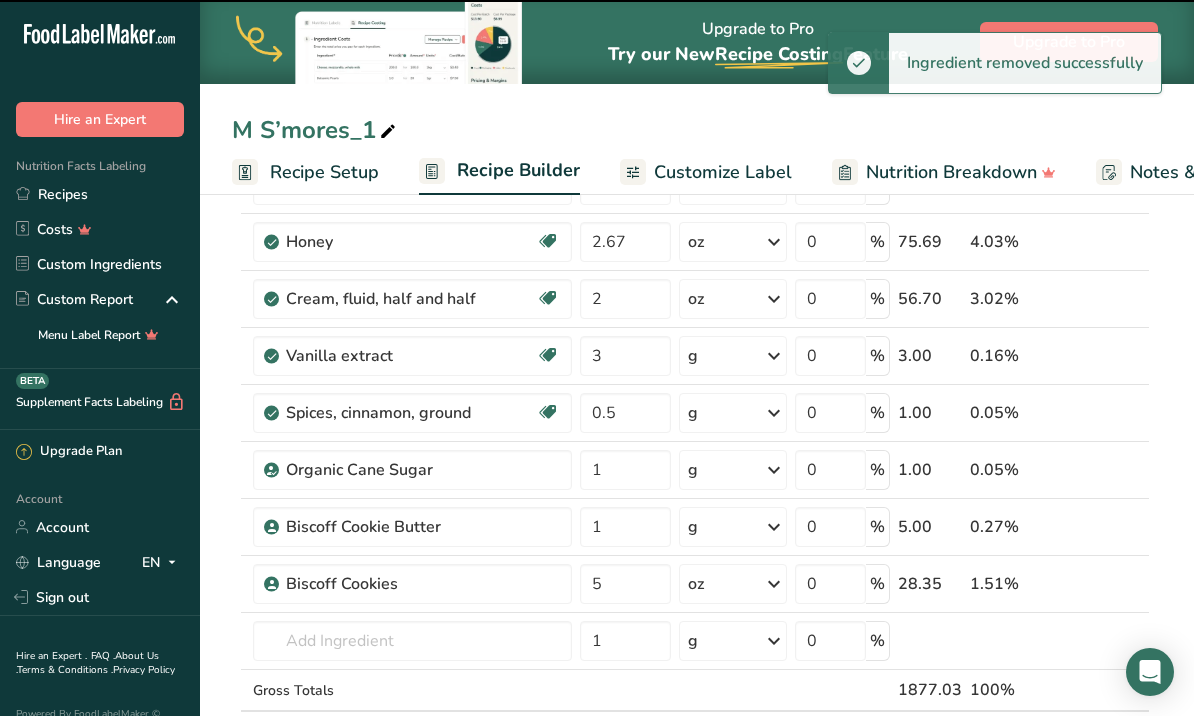 type on "1" 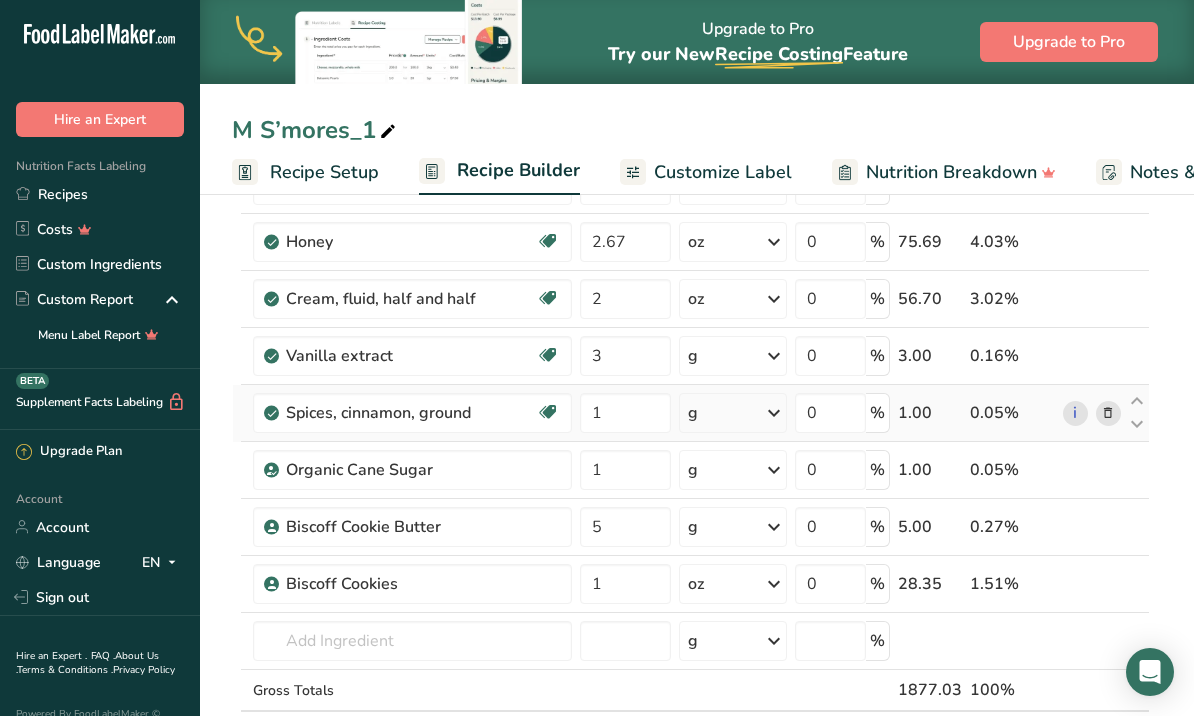 click at bounding box center (1108, 413) 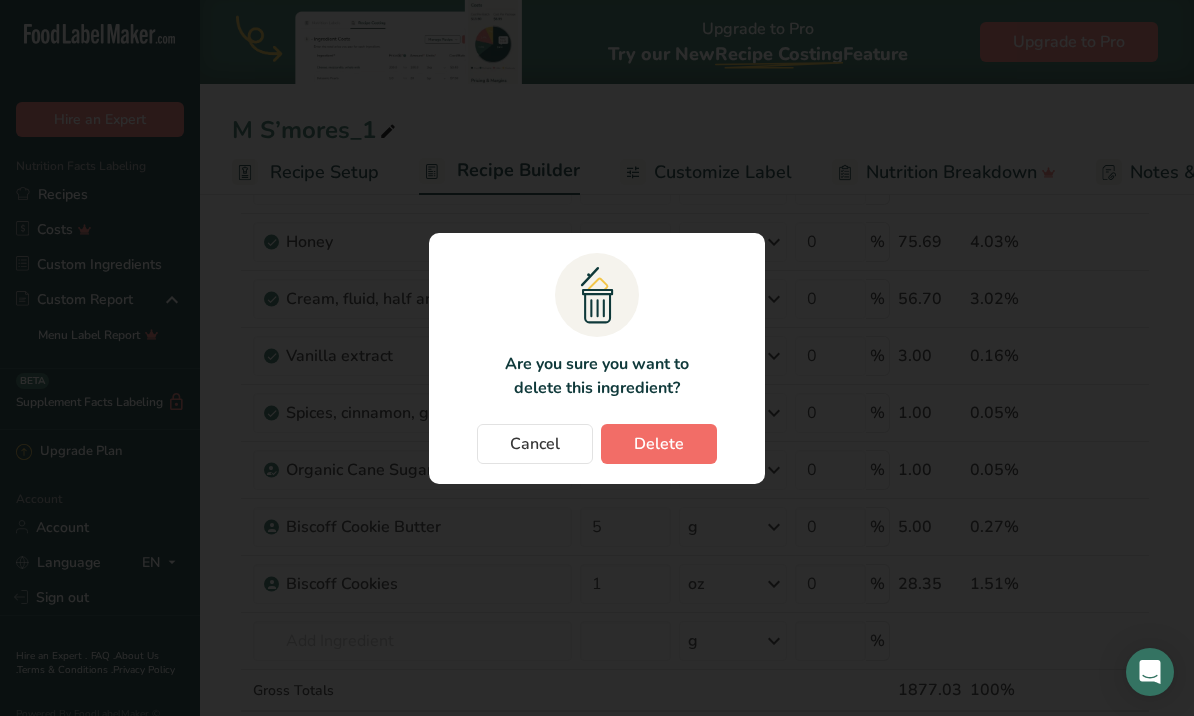 click on "Delete" at bounding box center (659, 444) 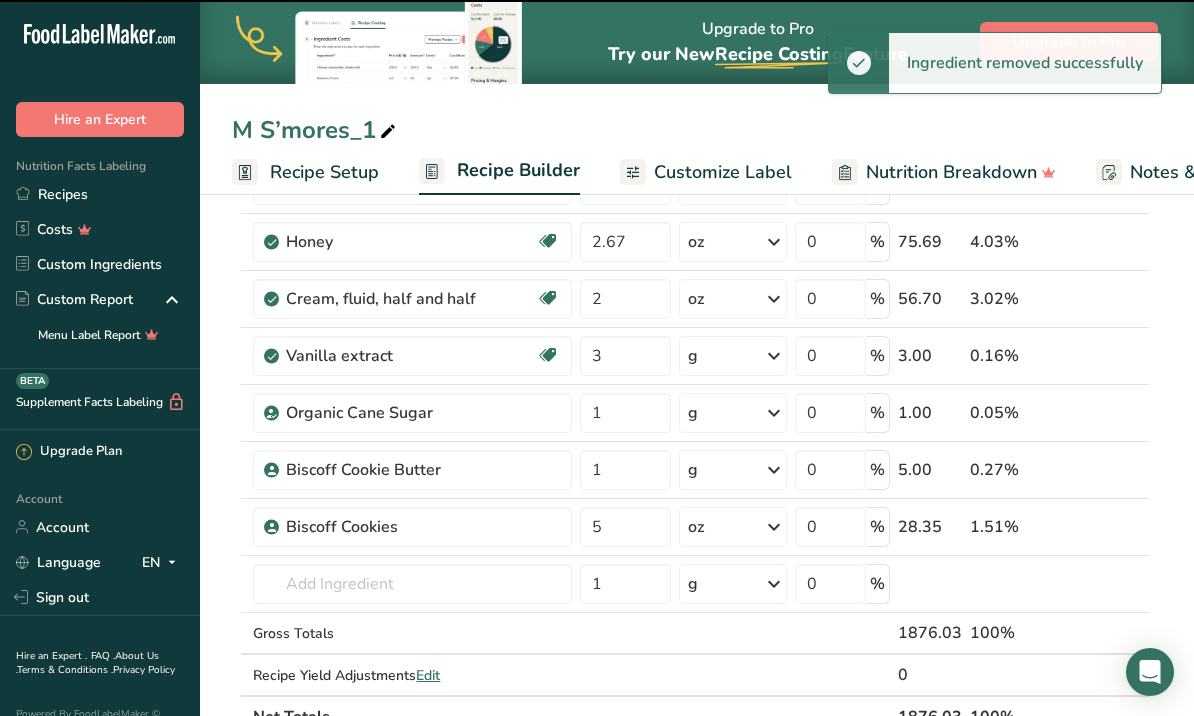 type on "5" 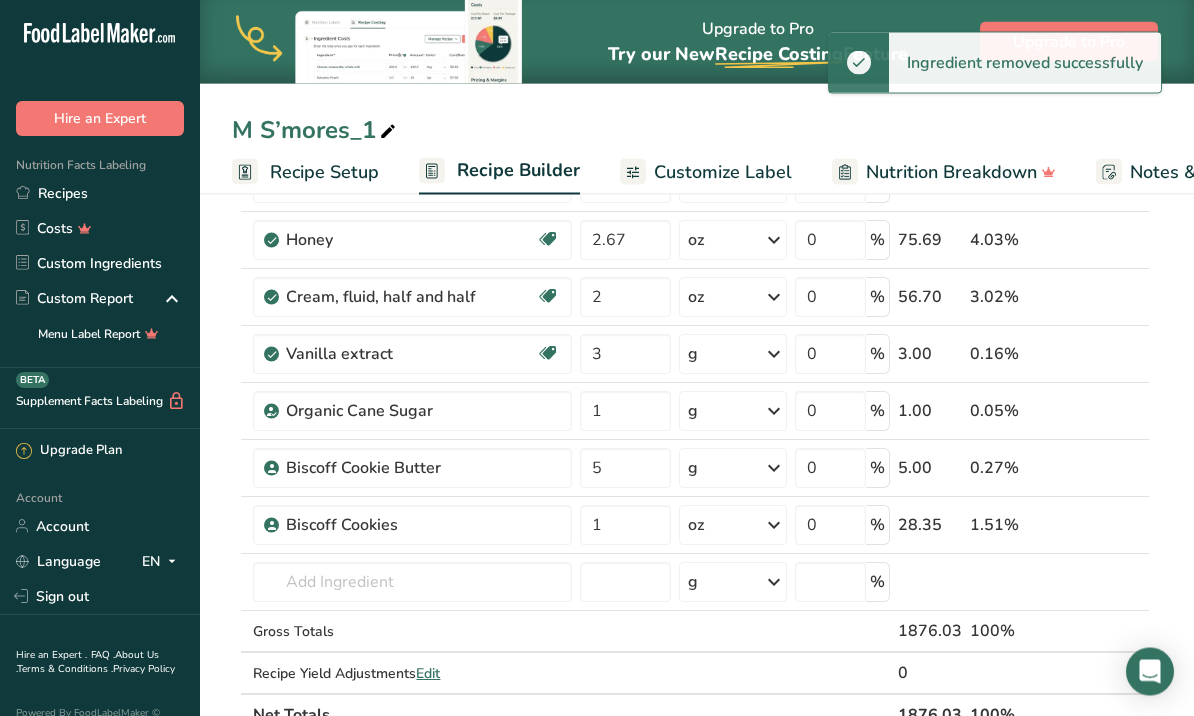 scroll, scrollTop: 816, scrollLeft: 0, axis: vertical 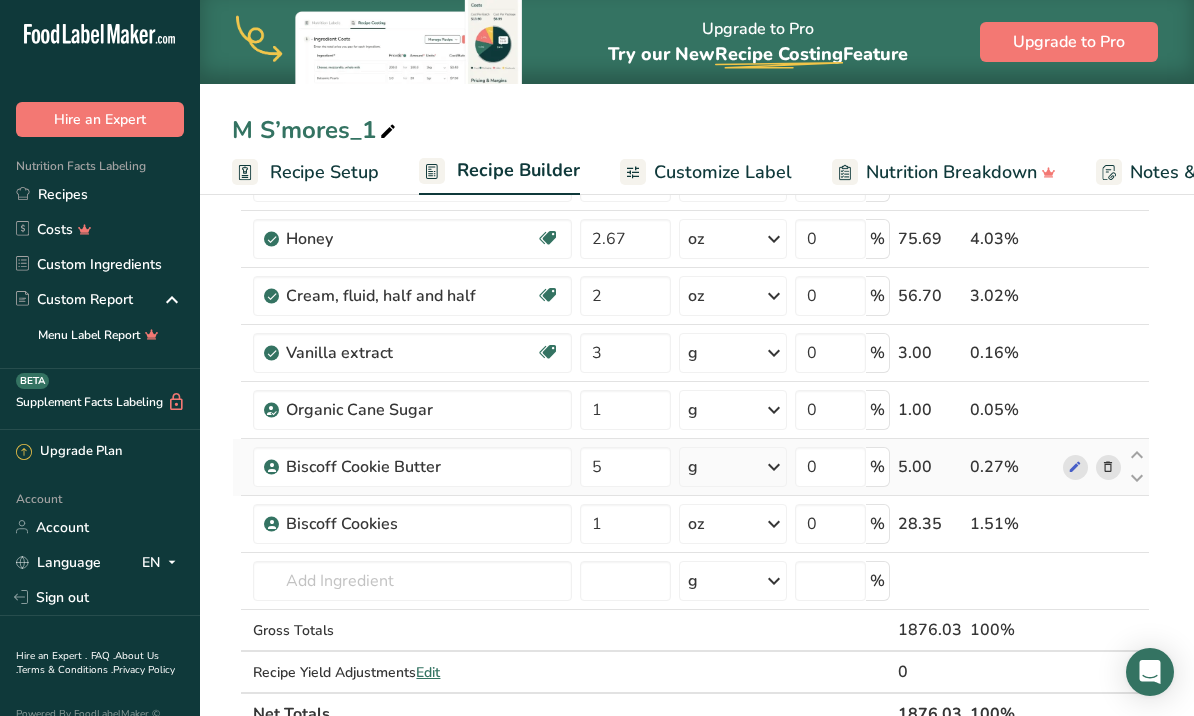 click at bounding box center (1108, 467) 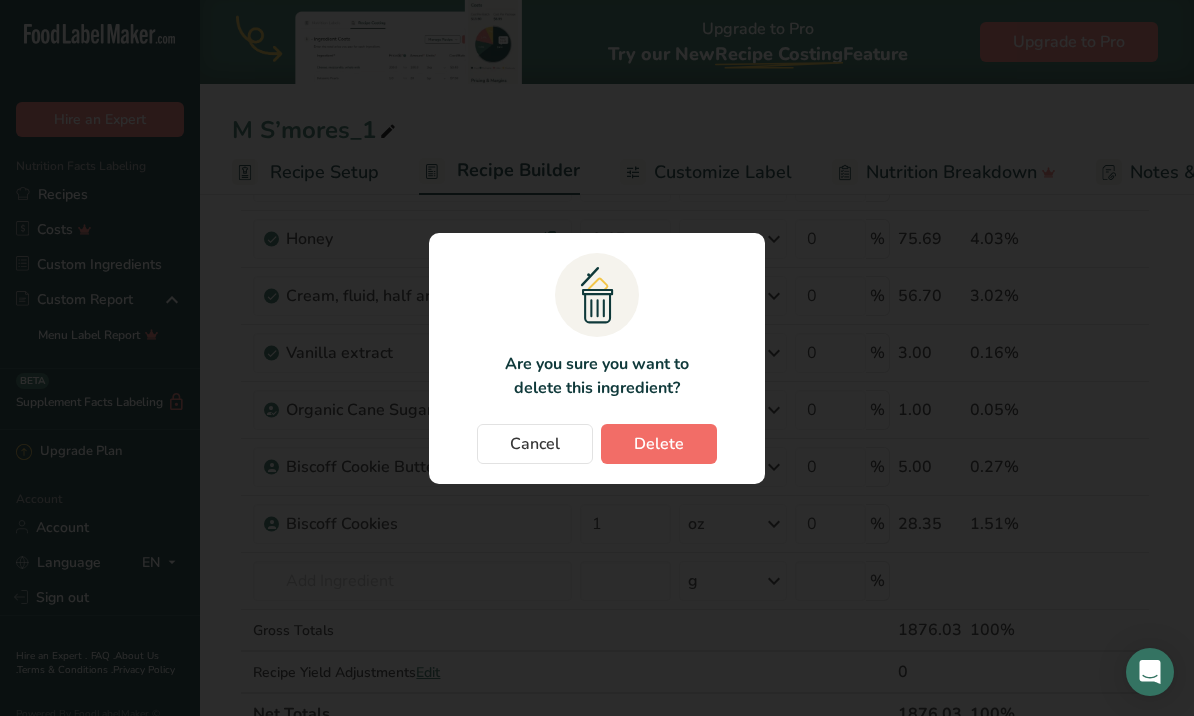 click on "Delete" at bounding box center [659, 444] 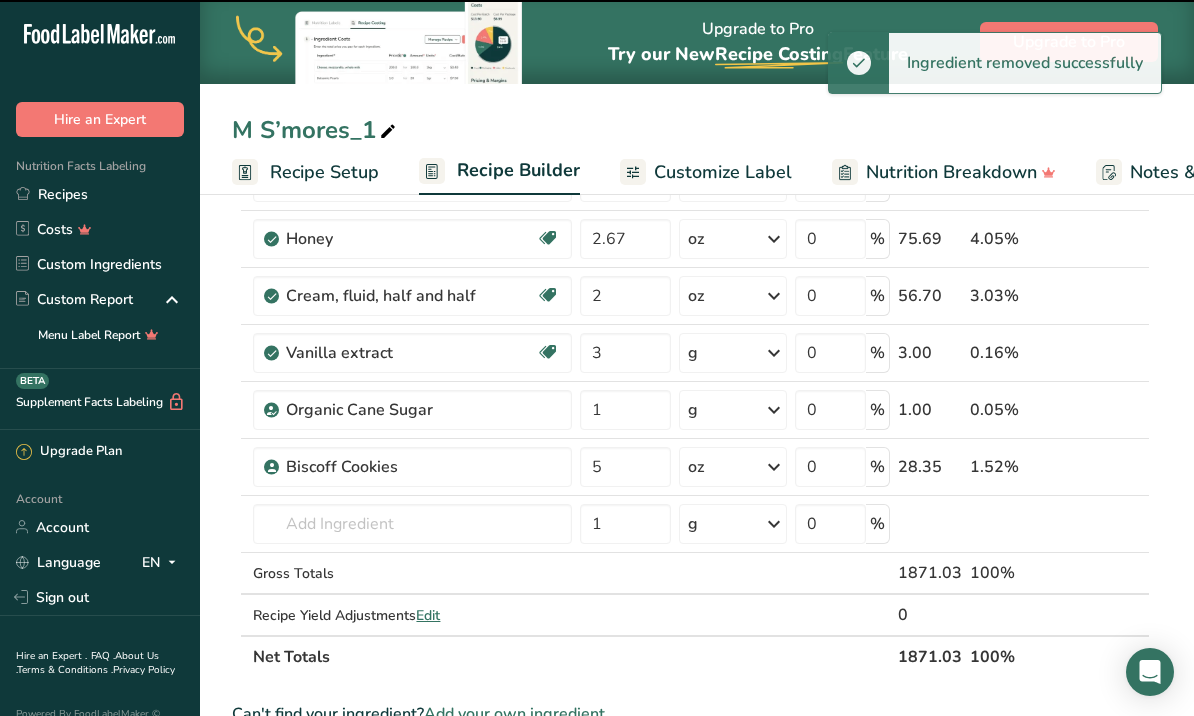 type on "1" 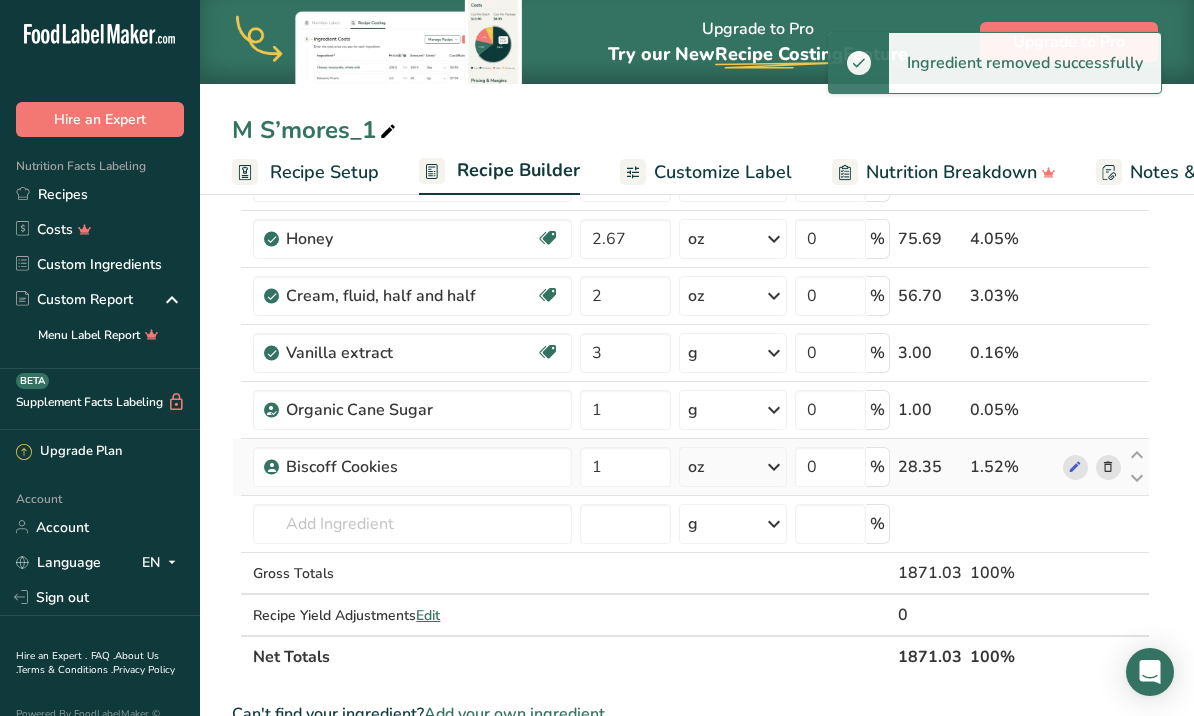 click at bounding box center [1108, 467] 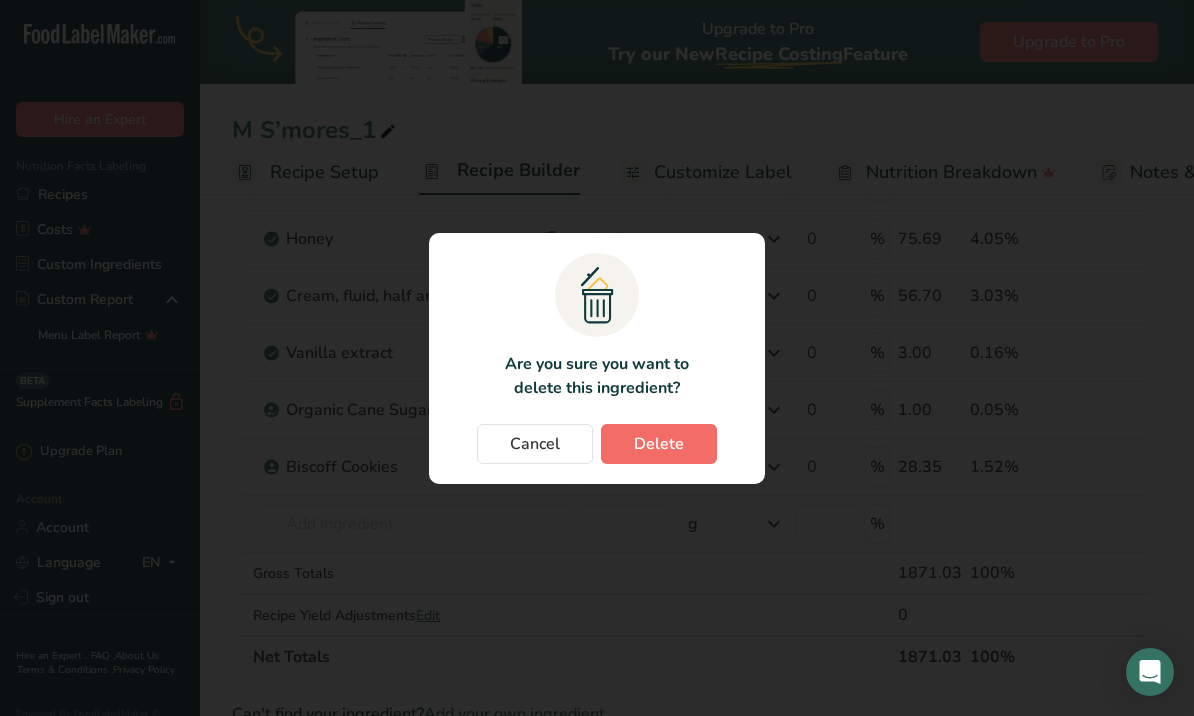 click on "Delete" at bounding box center (659, 444) 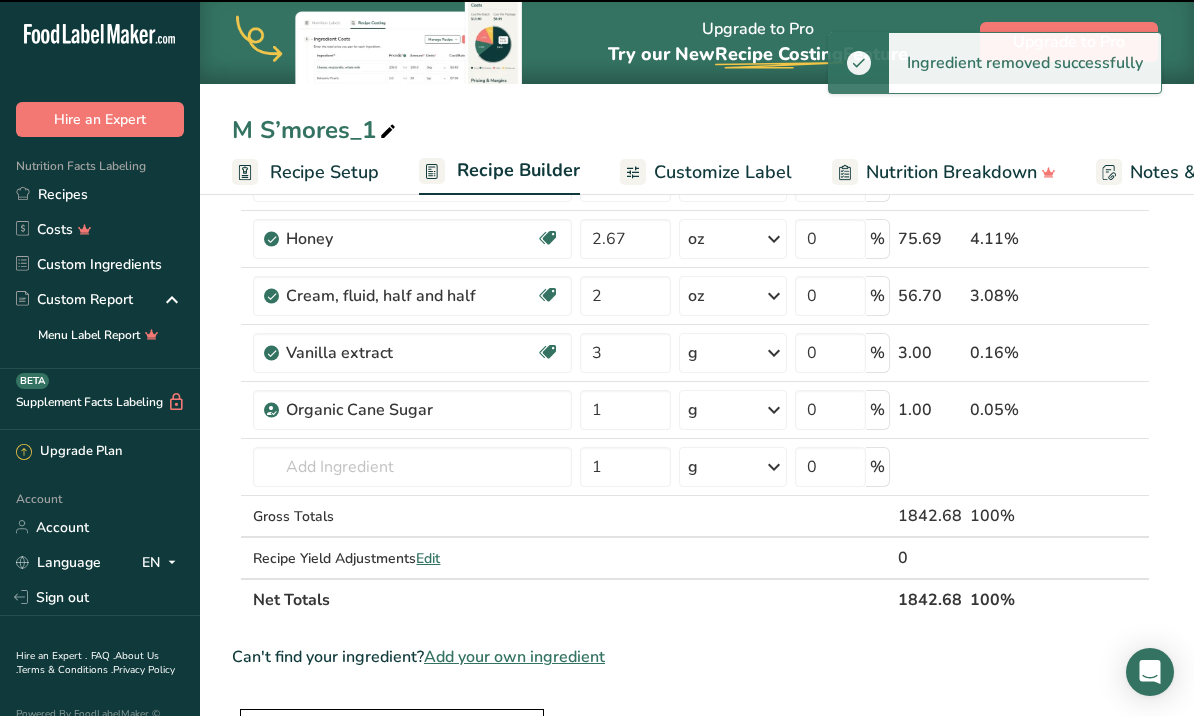 type 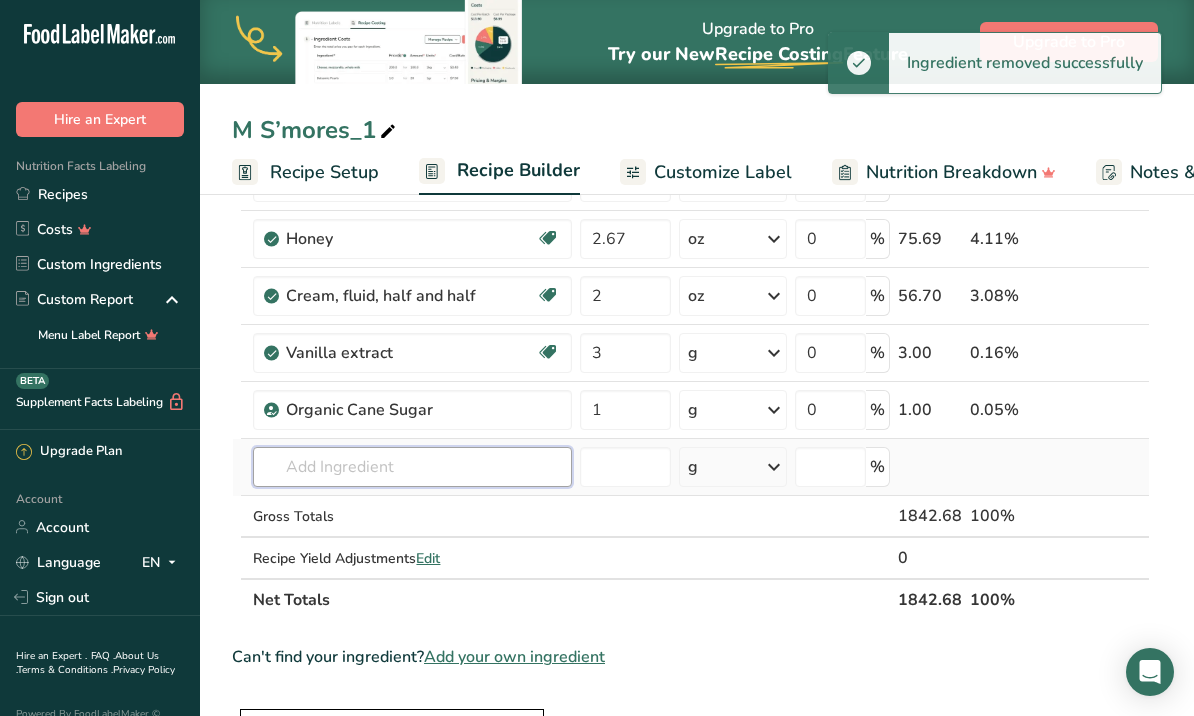 click at bounding box center (412, 467) 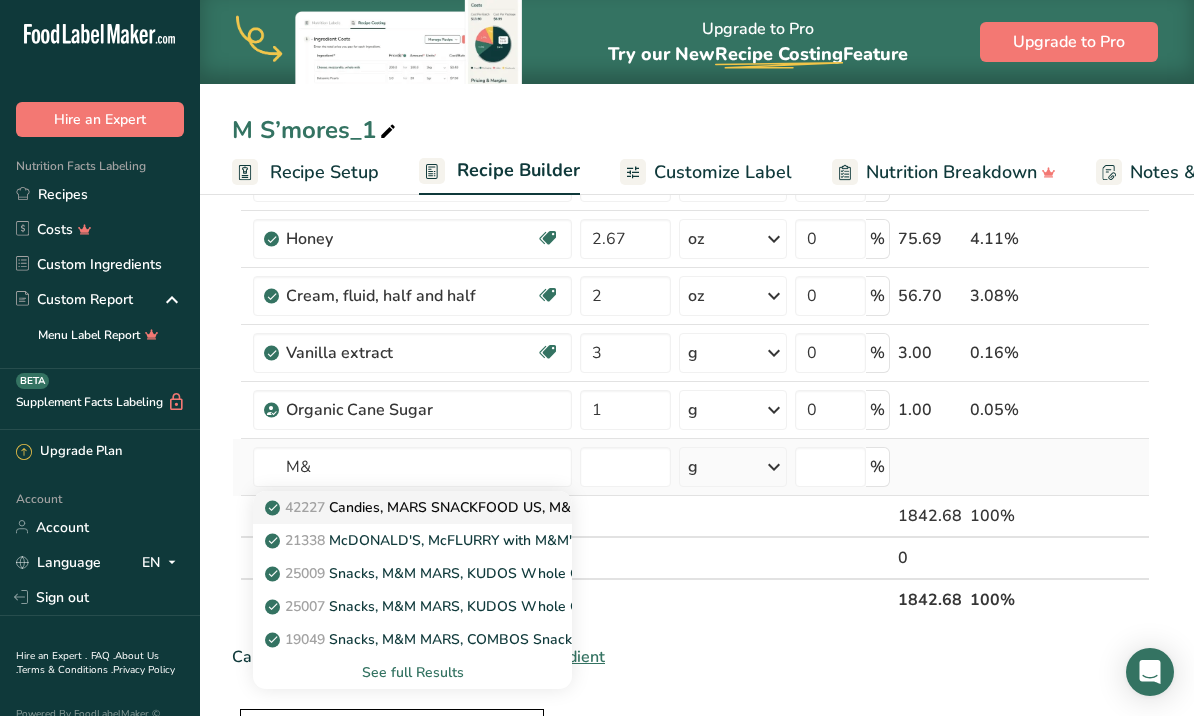 click on "42227
Candies, MARS SNACKFOOD US, M&M's Almond Chocolate Candies" at bounding box center (412, 507) 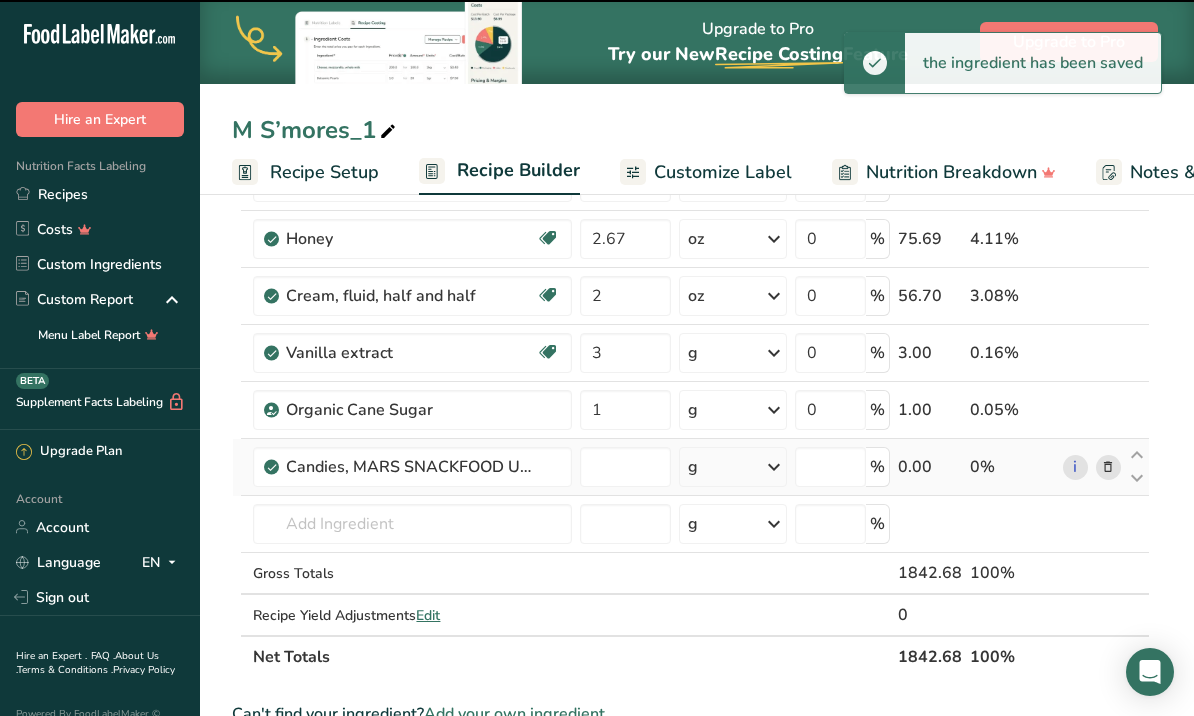 type on "0" 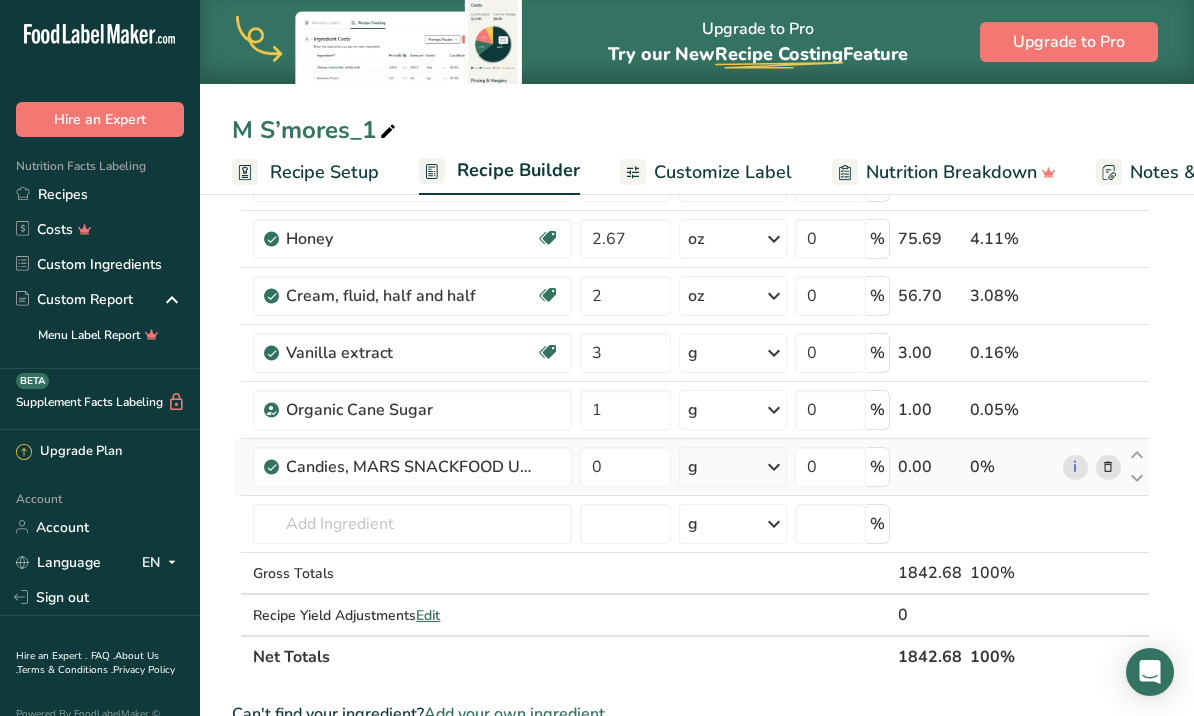 click at bounding box center (774, 467) 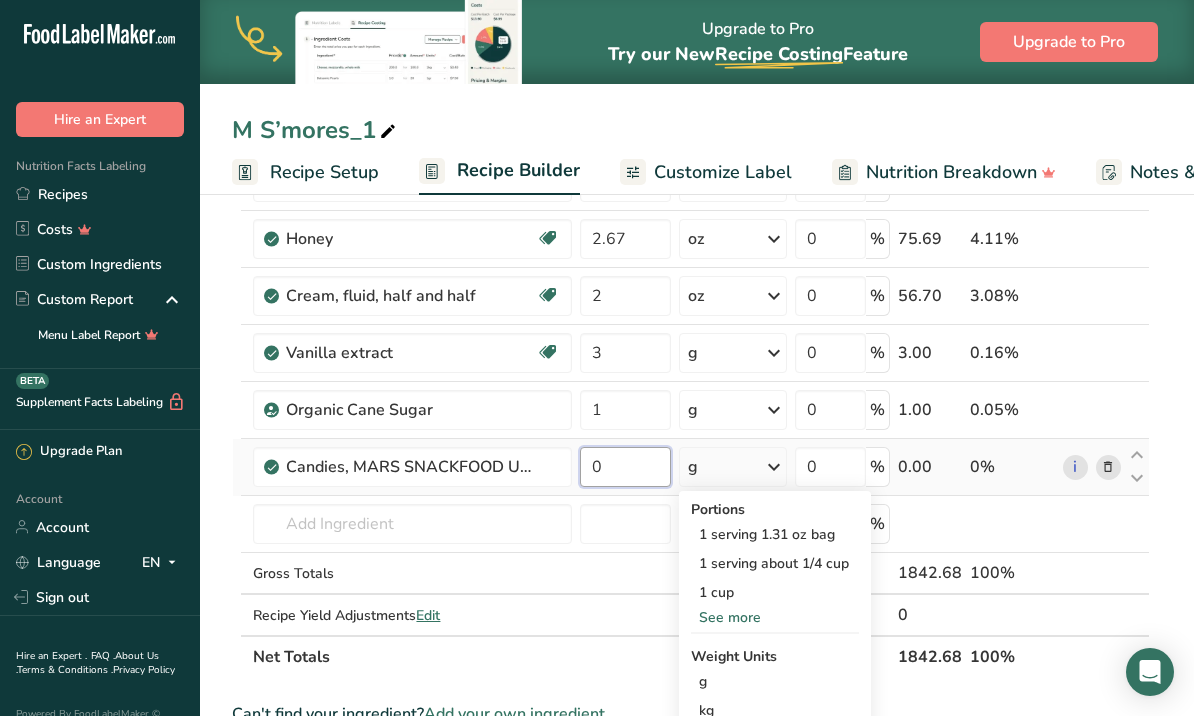 click on "0" at bounding box center (625, 467) 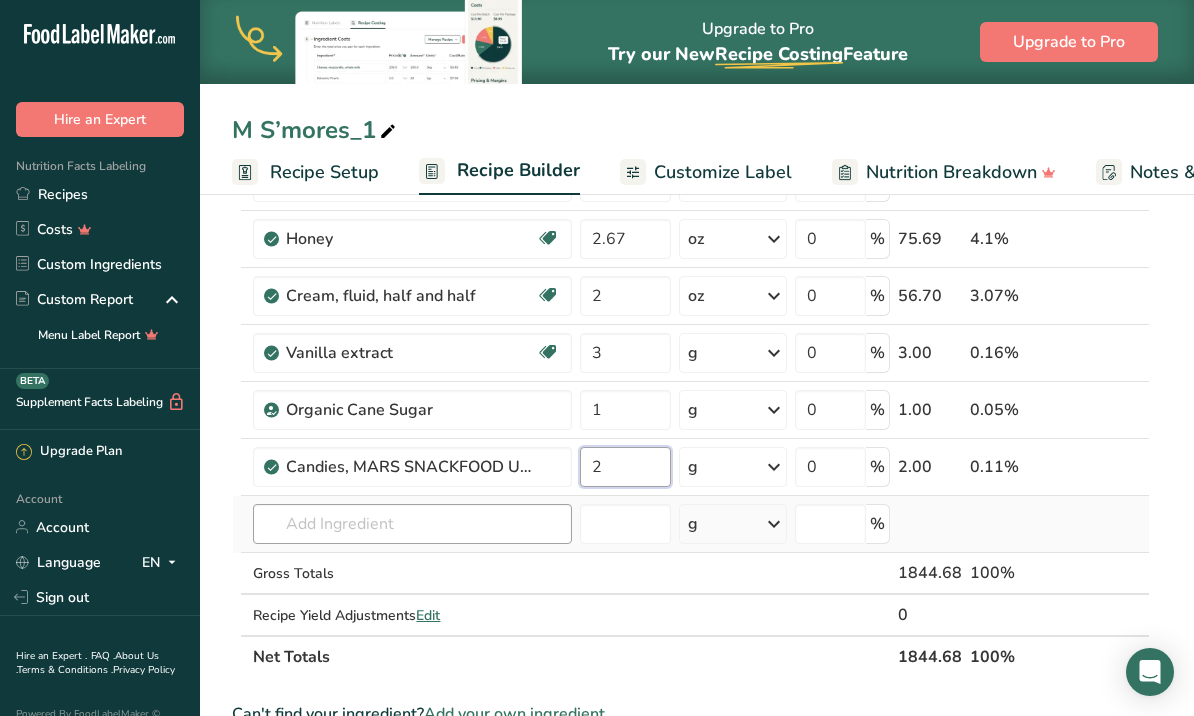 type on "2" 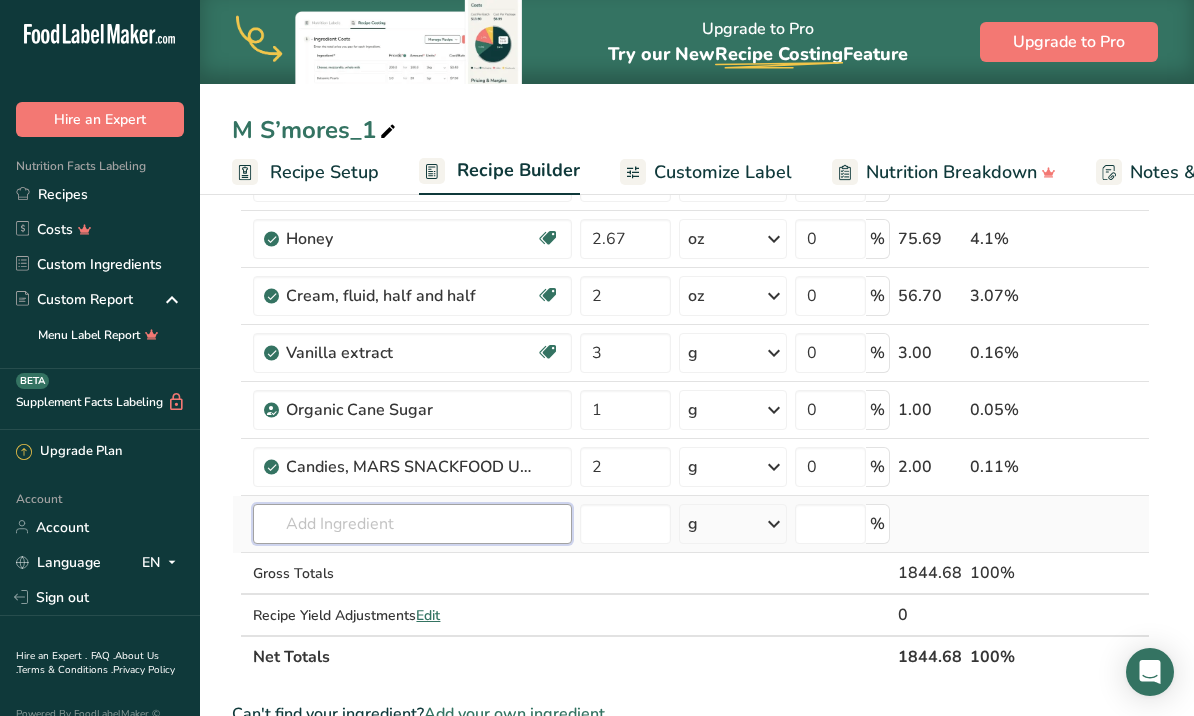 click on "Ingredient *
Amount *
Unit *
Waste *   .a-a{fill:#347362;}.b-a{fill:#fff;}          Grams
Percentage
Gelatin
[NUMBER]
g
Weight Units
g
kg
mg
See more
Volume Units
l
Volume units require a density conversion. If you know your ingredient's density enter it below. Otherwise, click on "RIA" our AI Regulatory bot - she will be able to help you
lb/ft3
g/cm3
Confirm
mL
Volume units require a density conversion. If you know your ingredient's density enter it below. Otherwise, click on "RIA" our AI Regulatory bot - she will be able to help you
lb/ft3" at bounding box center [691, 81] 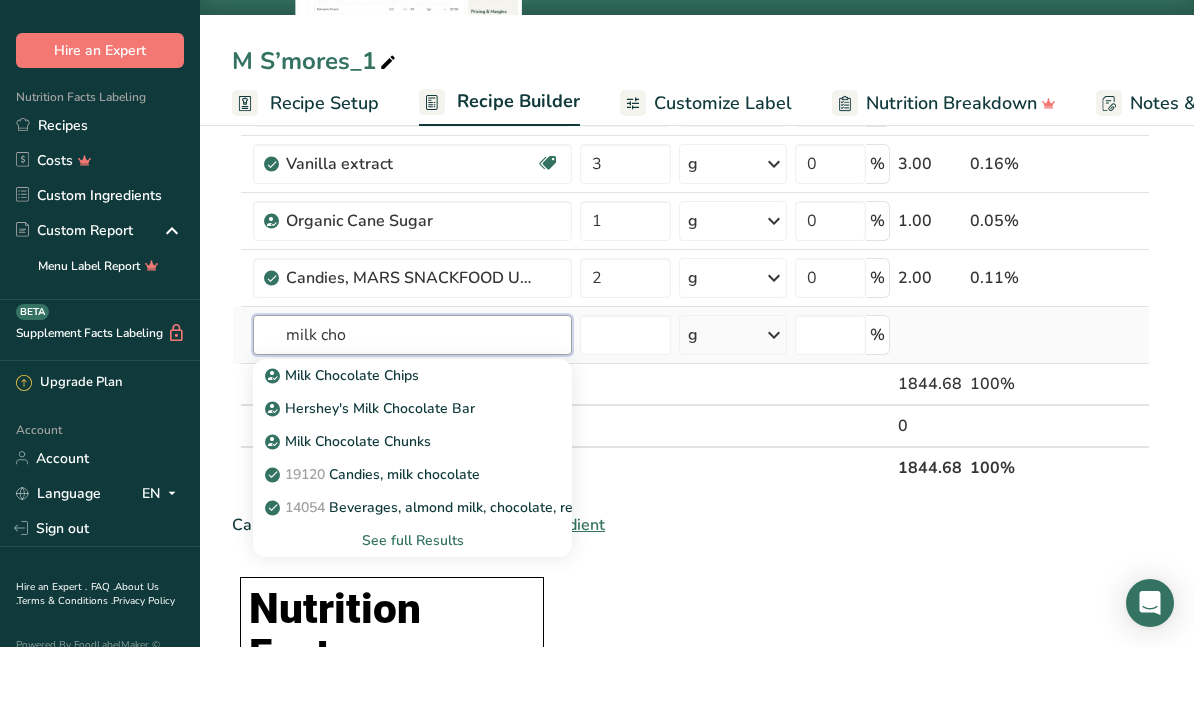 scroll, scrollTop: 937, scrollLeft: 0, axis: vertical 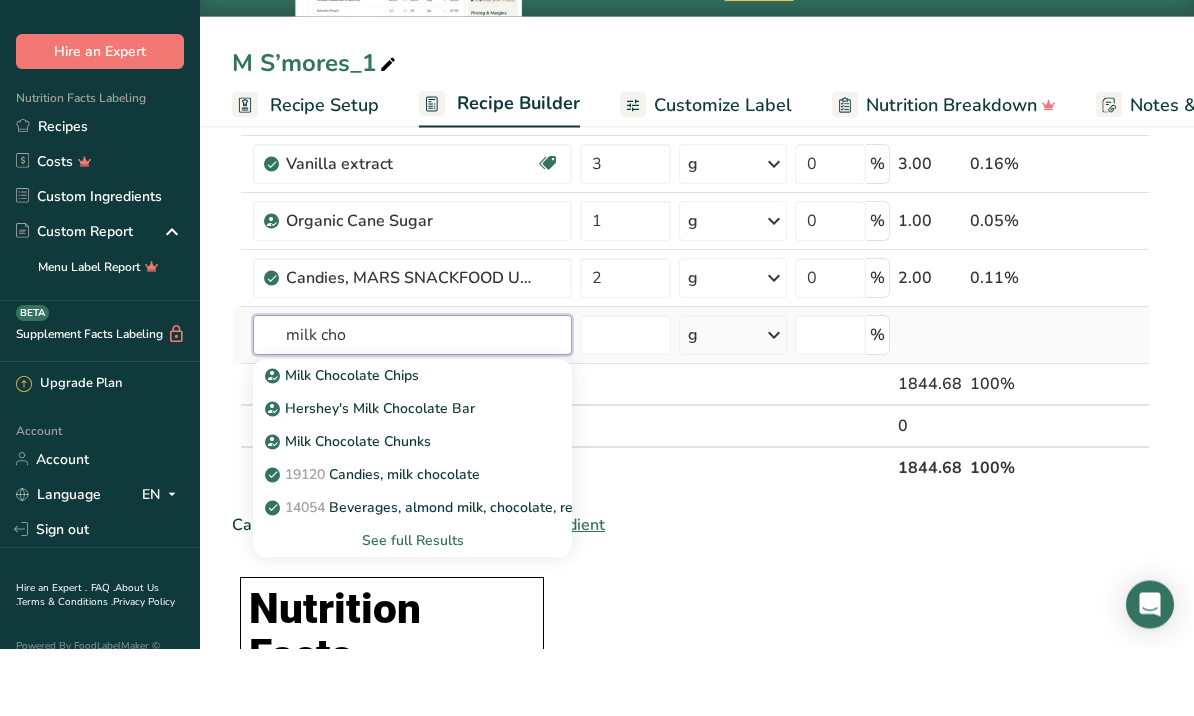 type on "milk cho" 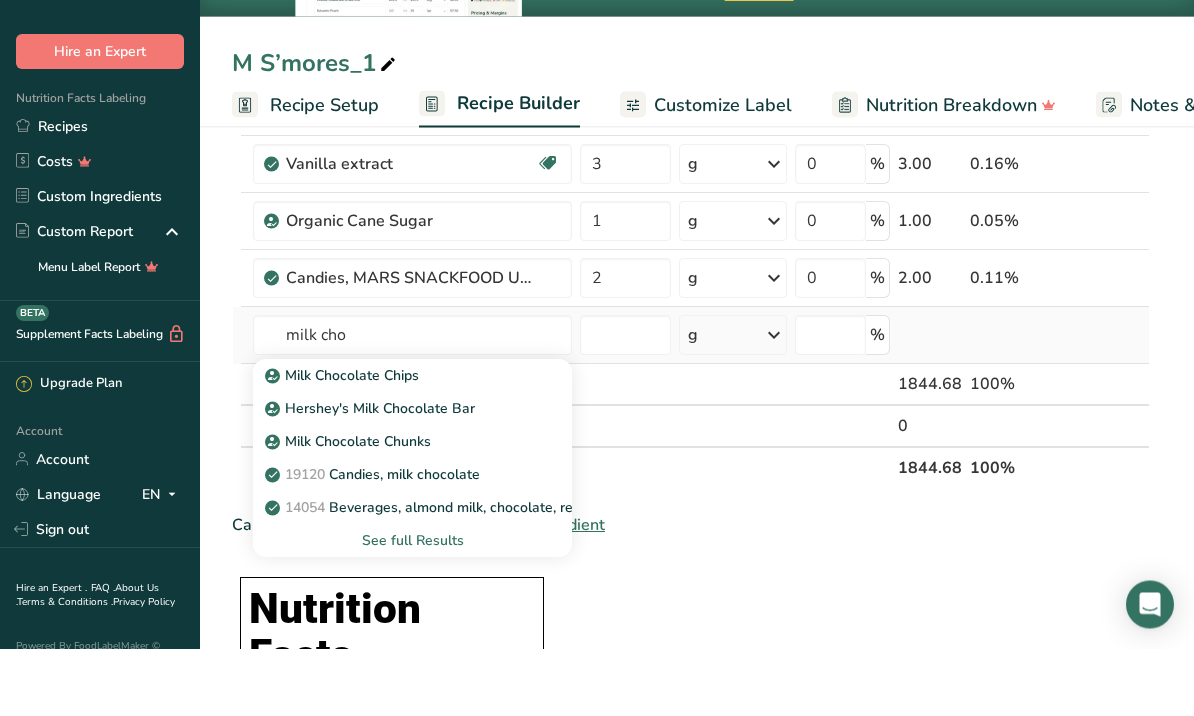 click on "See full Results" at bounding box center (412, 608) 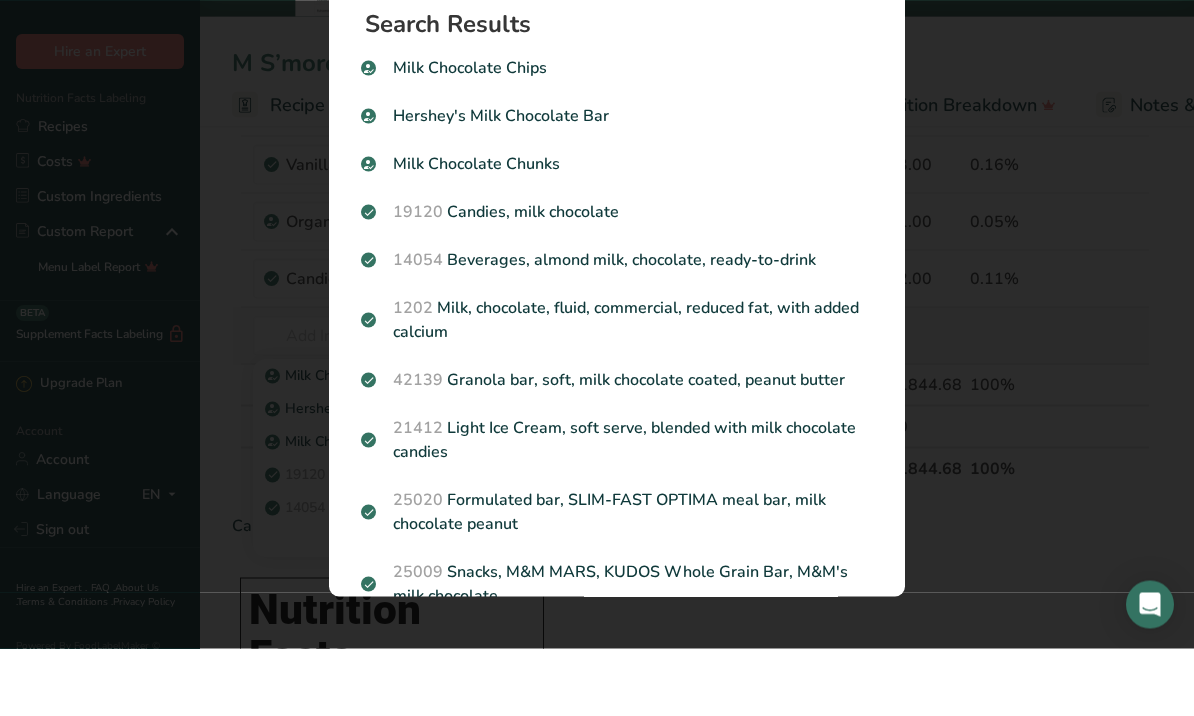 scroll, scrollTop: 1005, scrollLeft: 0, axis: vertical 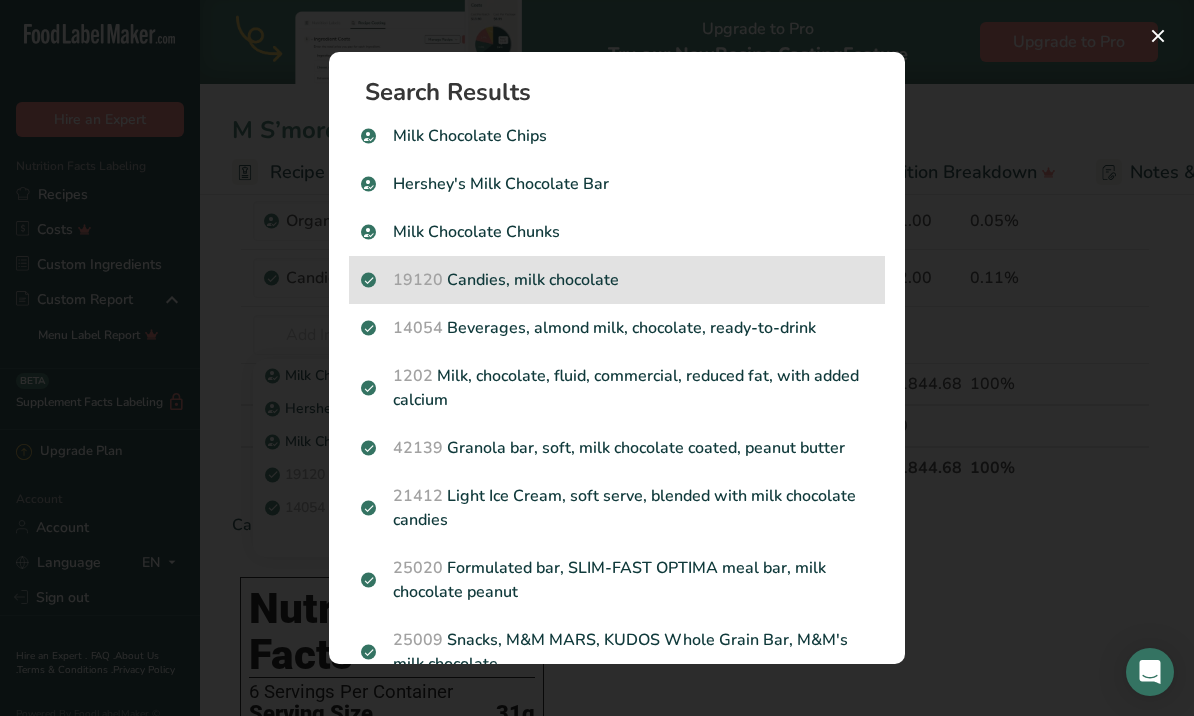 click on "19120
Candies, milk chocolate" at bounding box center [617, 280] 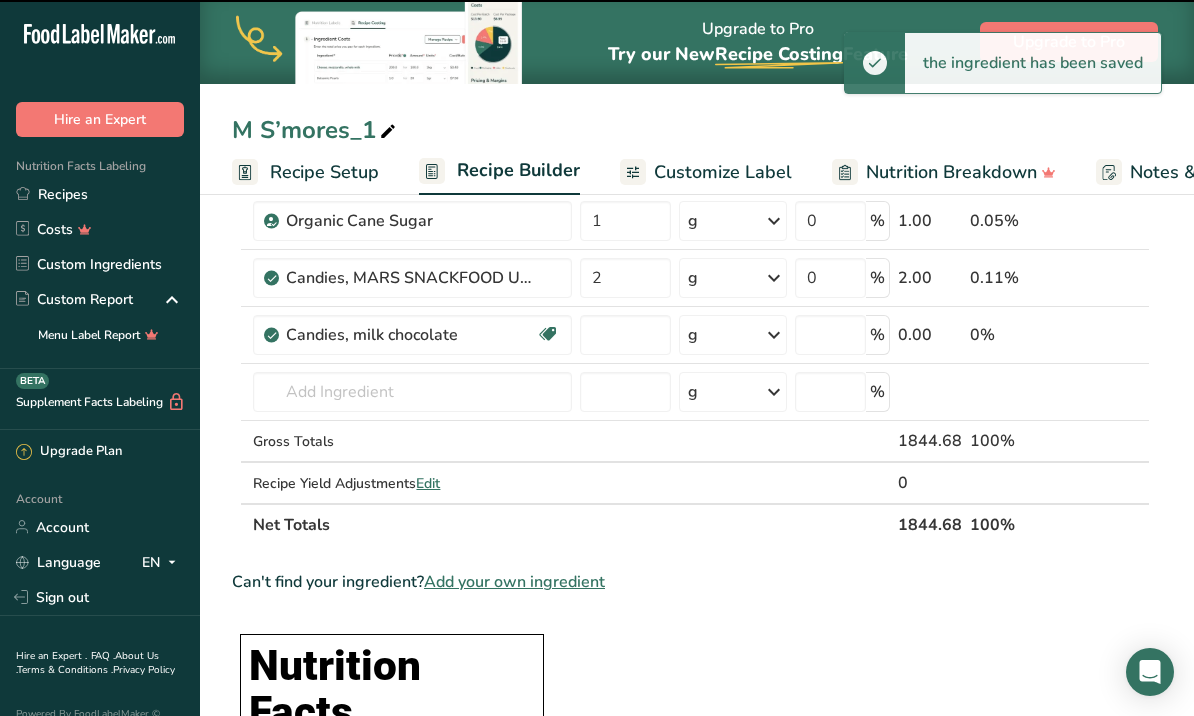 type on "0" 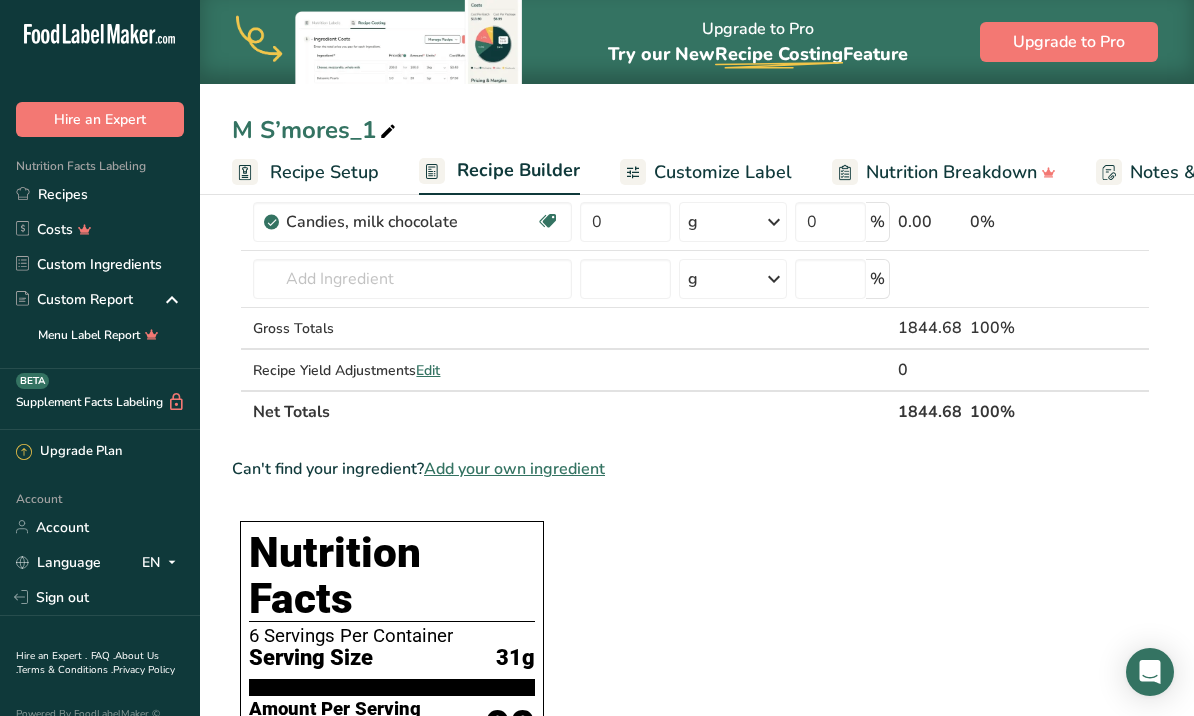 scroll, scrollTop: 1116, scrollLeft: 0, axis: vertical 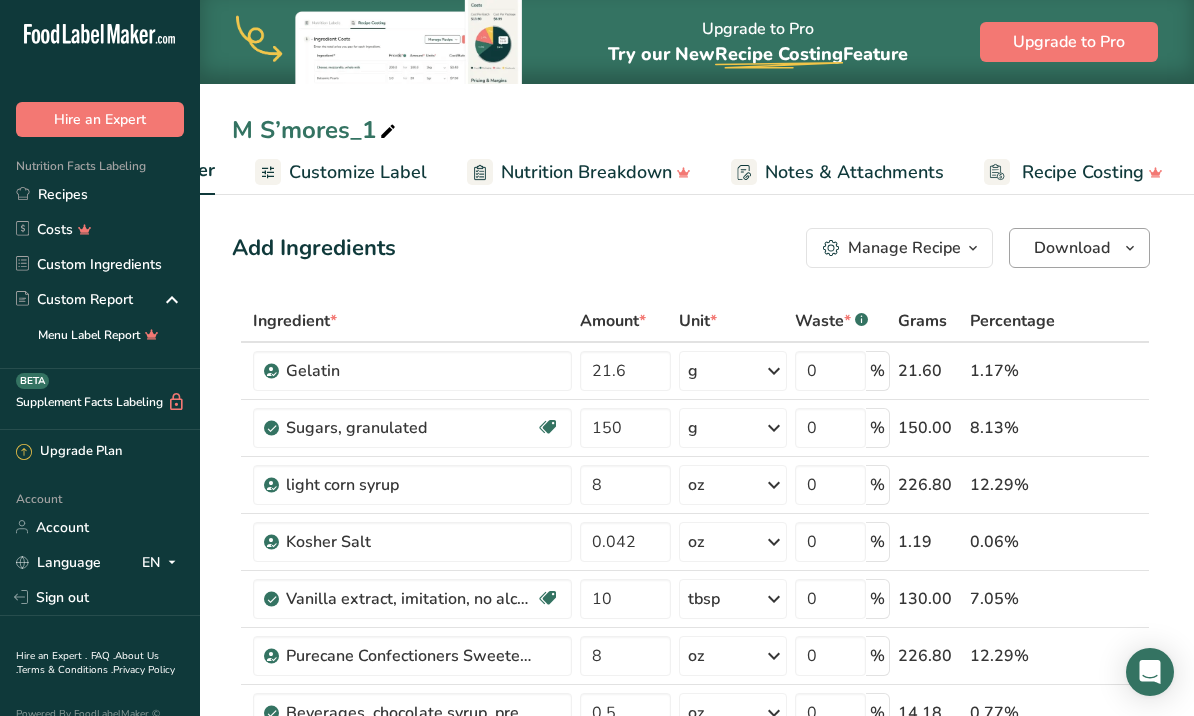 click on "Download" at bounding box center (1072, 248) 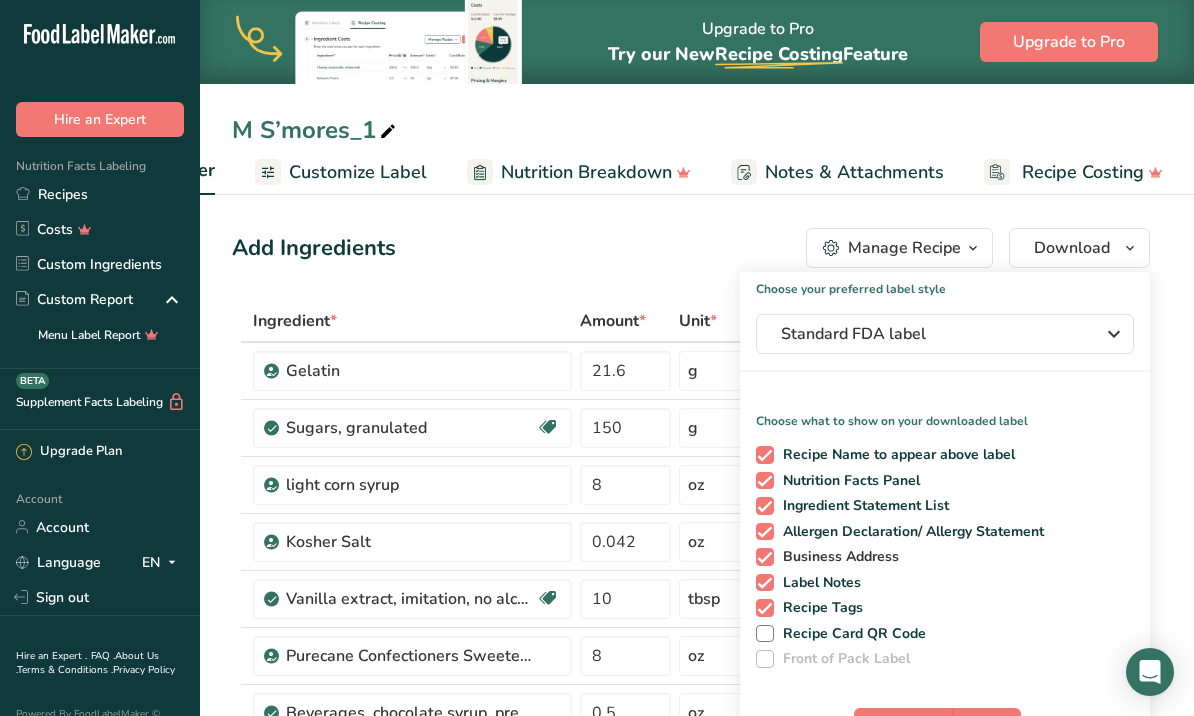 click at bounding box center (765, 557) 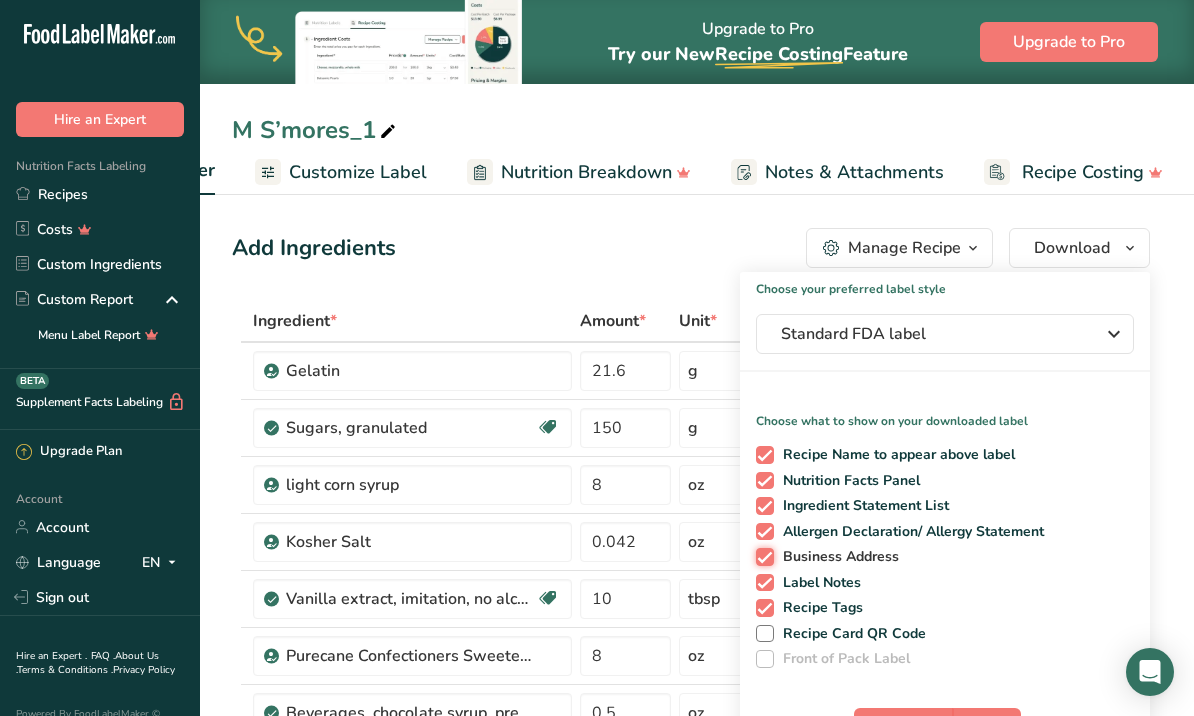 click on "Business Address" at bounding box center [762, 556] 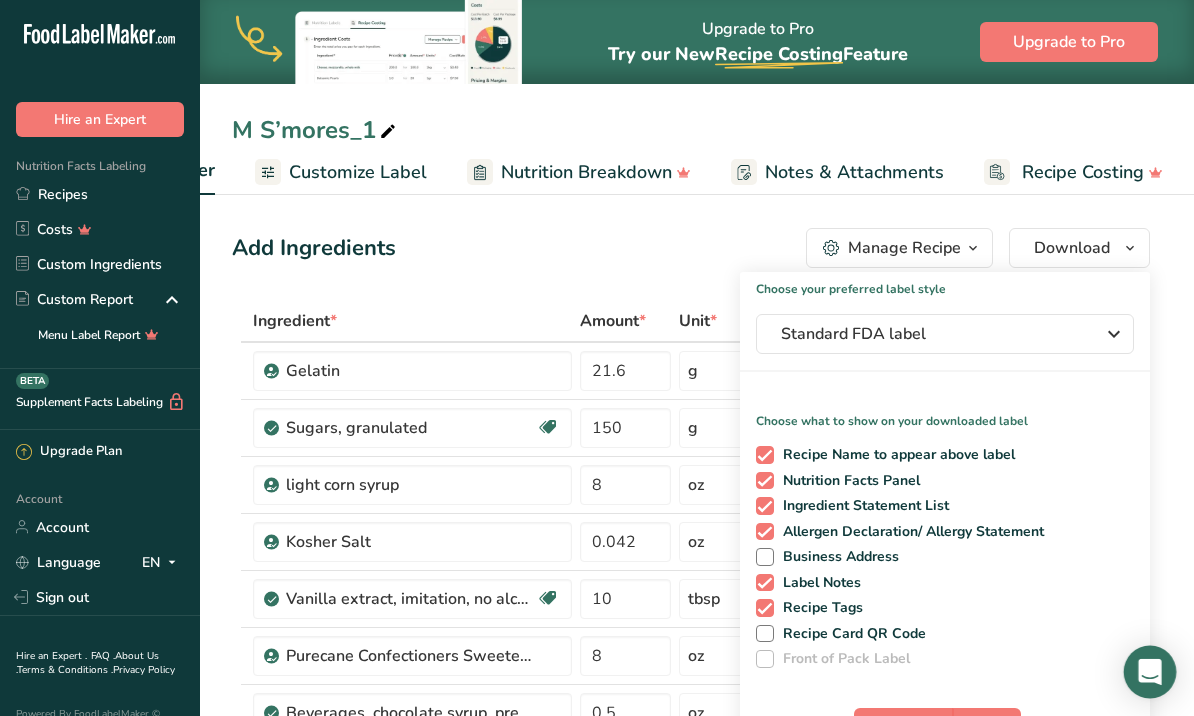 click 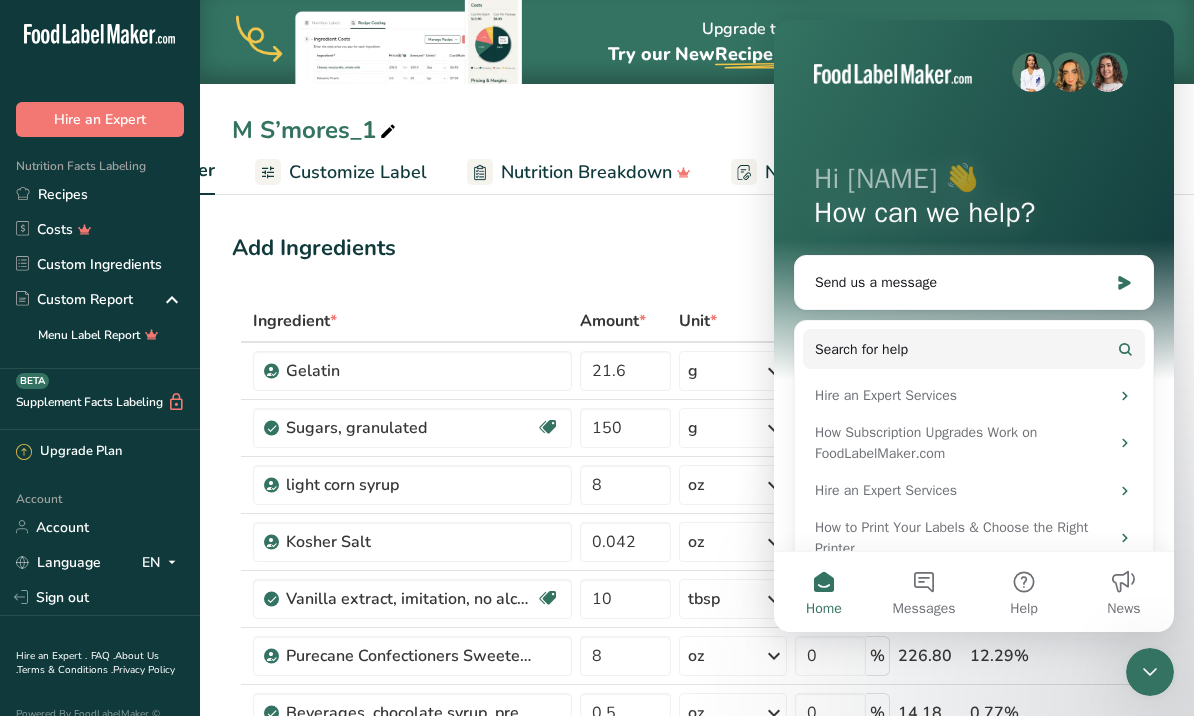 scroll, scrollTop: 0, scrollLeft: 0, axis: both 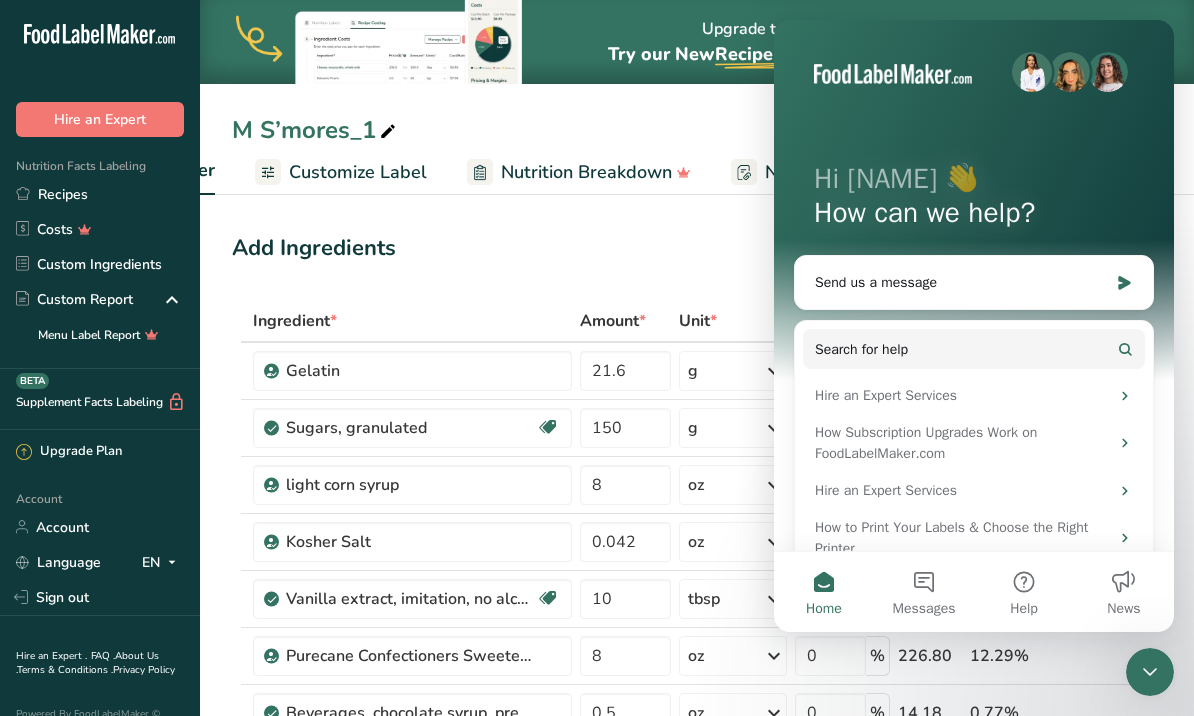 click on "M S’mores_1" at bounding box center (697, 130) 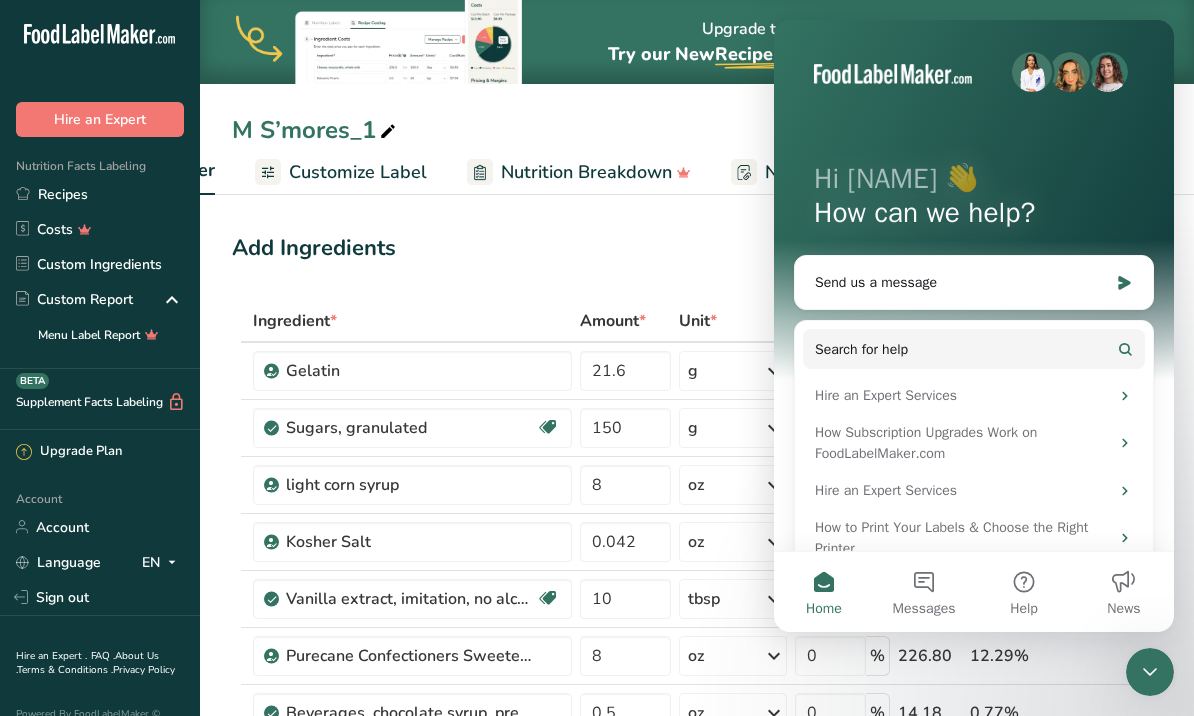 scroll, scrollTop: 0, scrollLeft: 0, axis: both 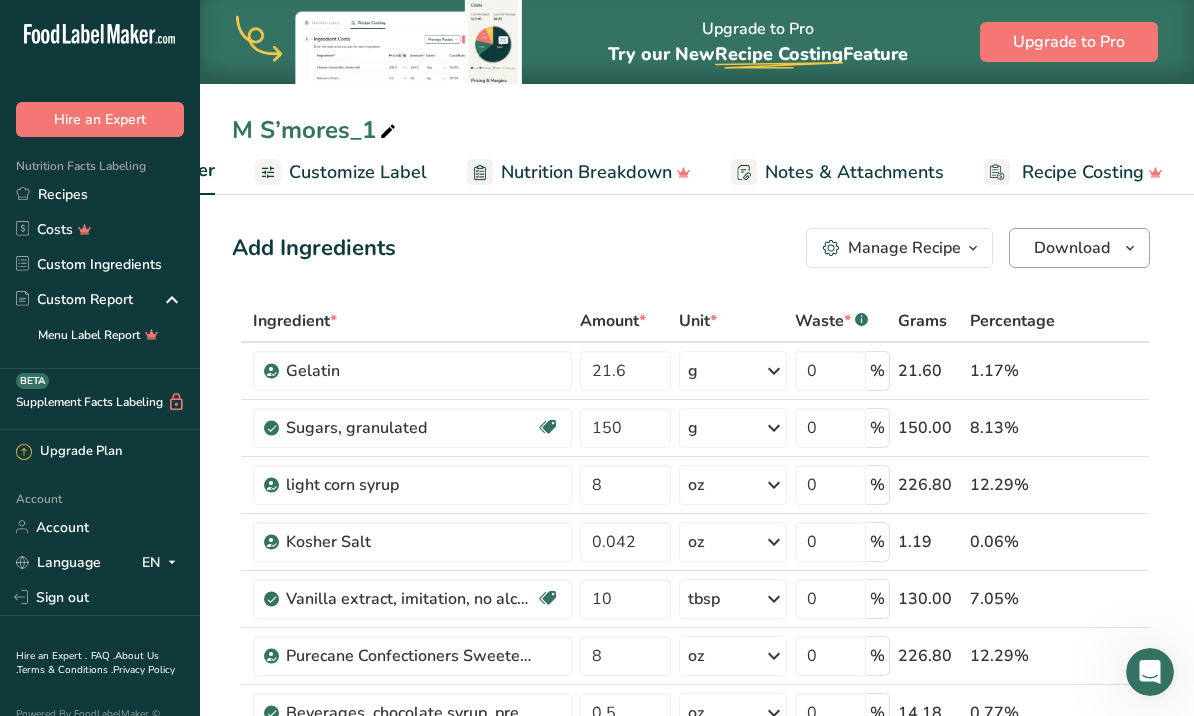 click on "Download" at bounding box center (1072, 248) 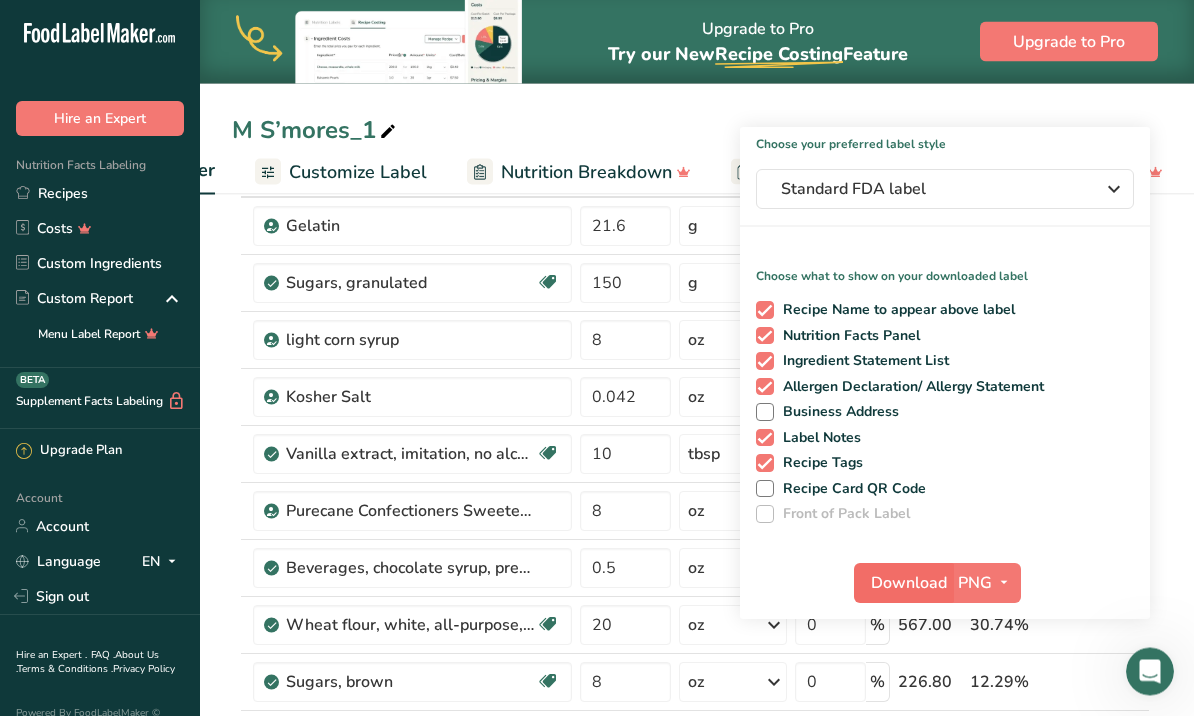 click on "Download" at bounding box center (909, 584) 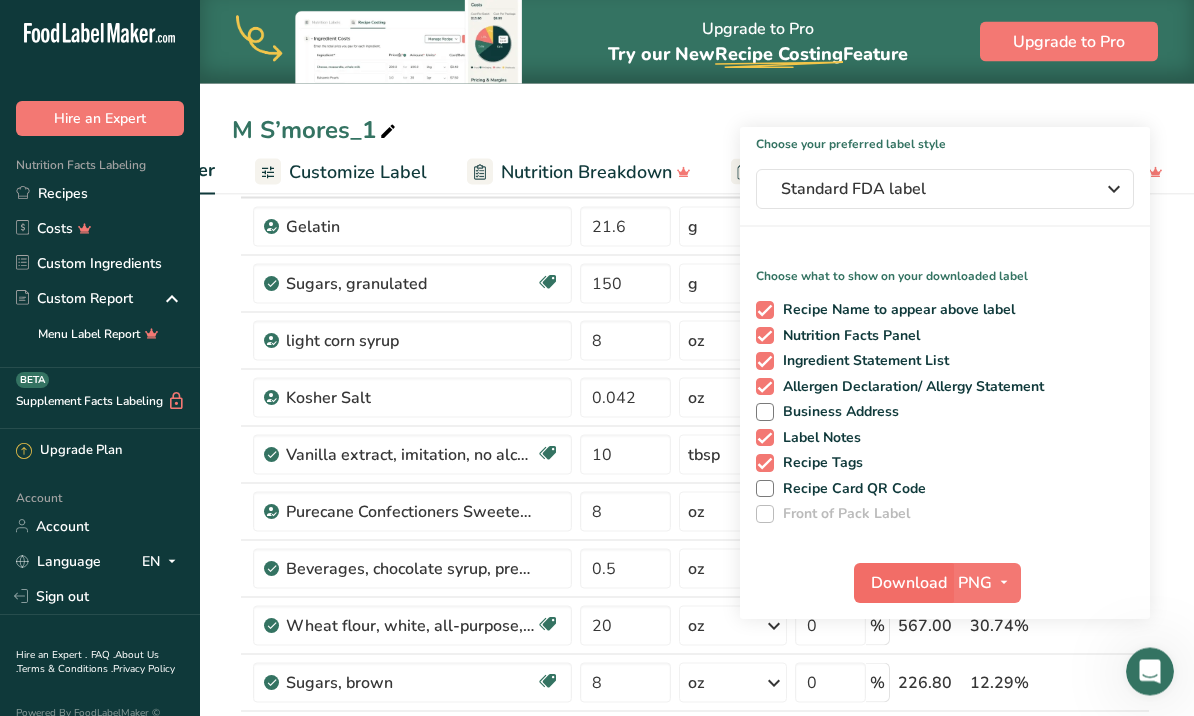 scroll, scrollTop: 145, scrollLeft: 0, axis: vertical 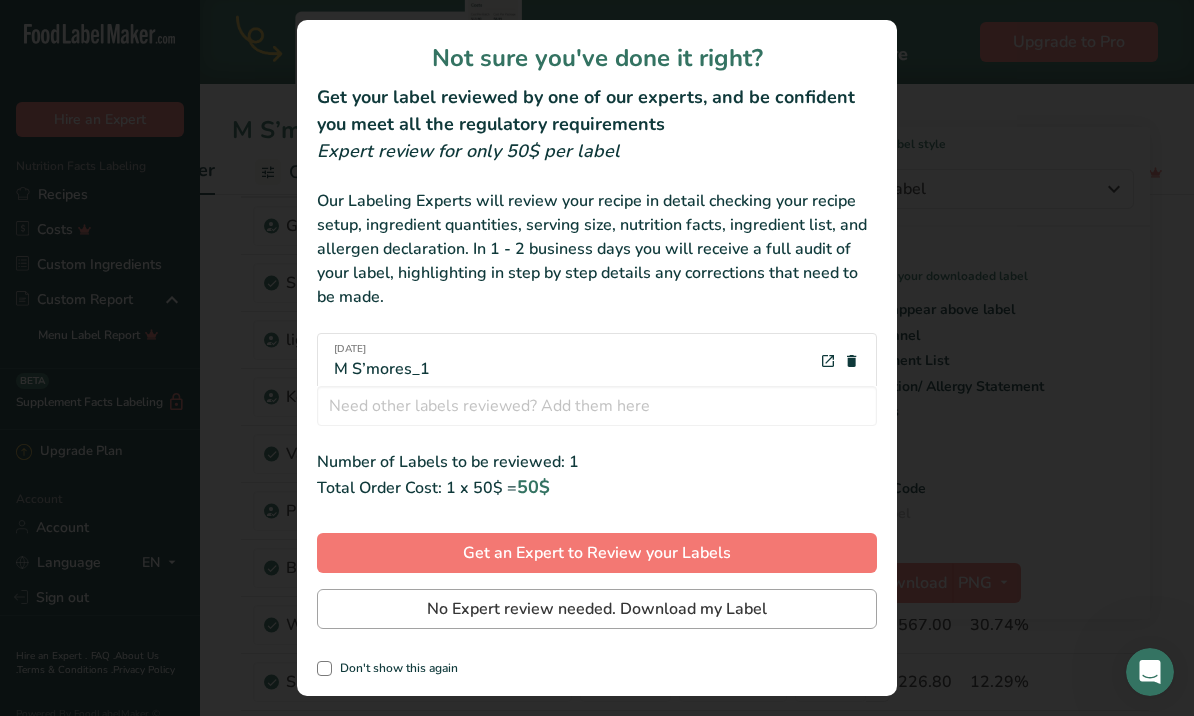click on "No Expert review needed. Download my Label" at bounding box center [597, 609] 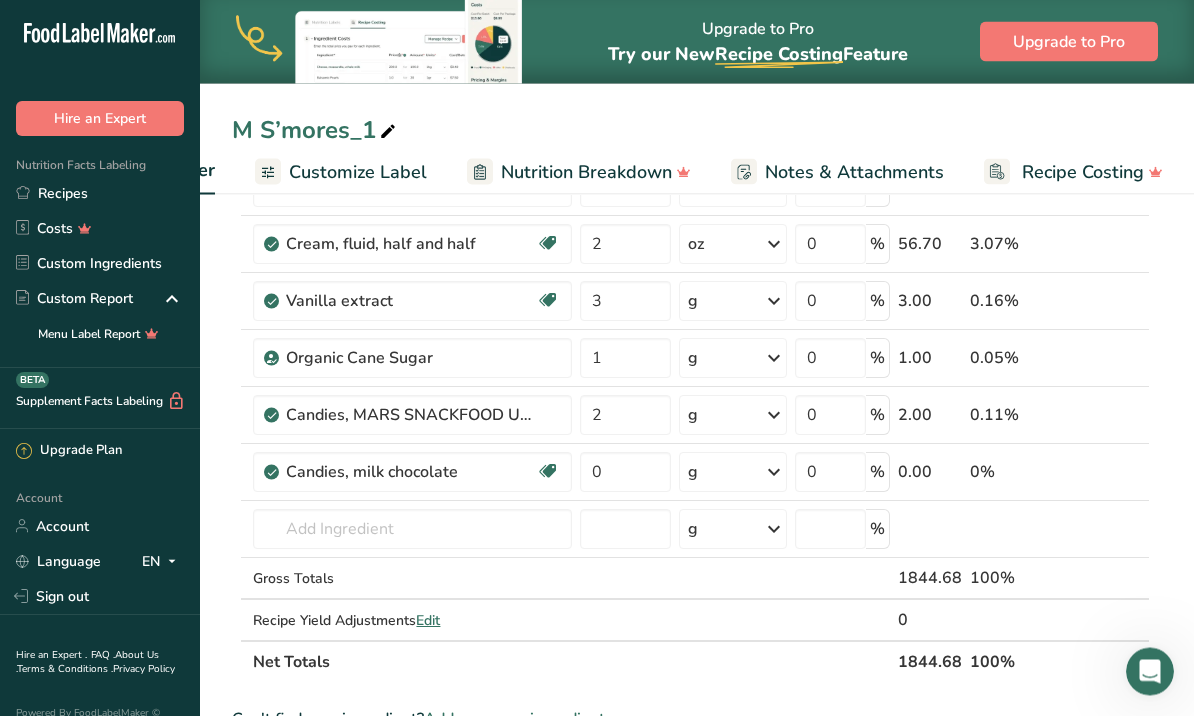 scroll, scrollTop: 870, scrollLeft: 0, axis: vertical 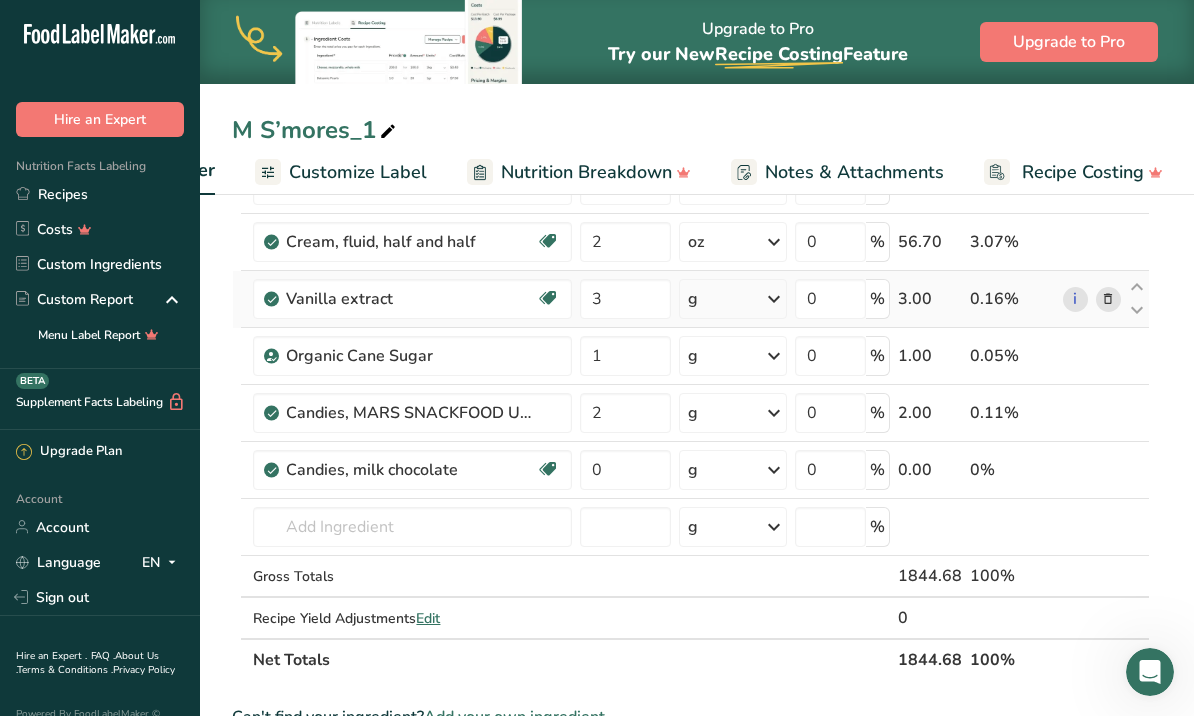 click at bounding box center [1108, 299] 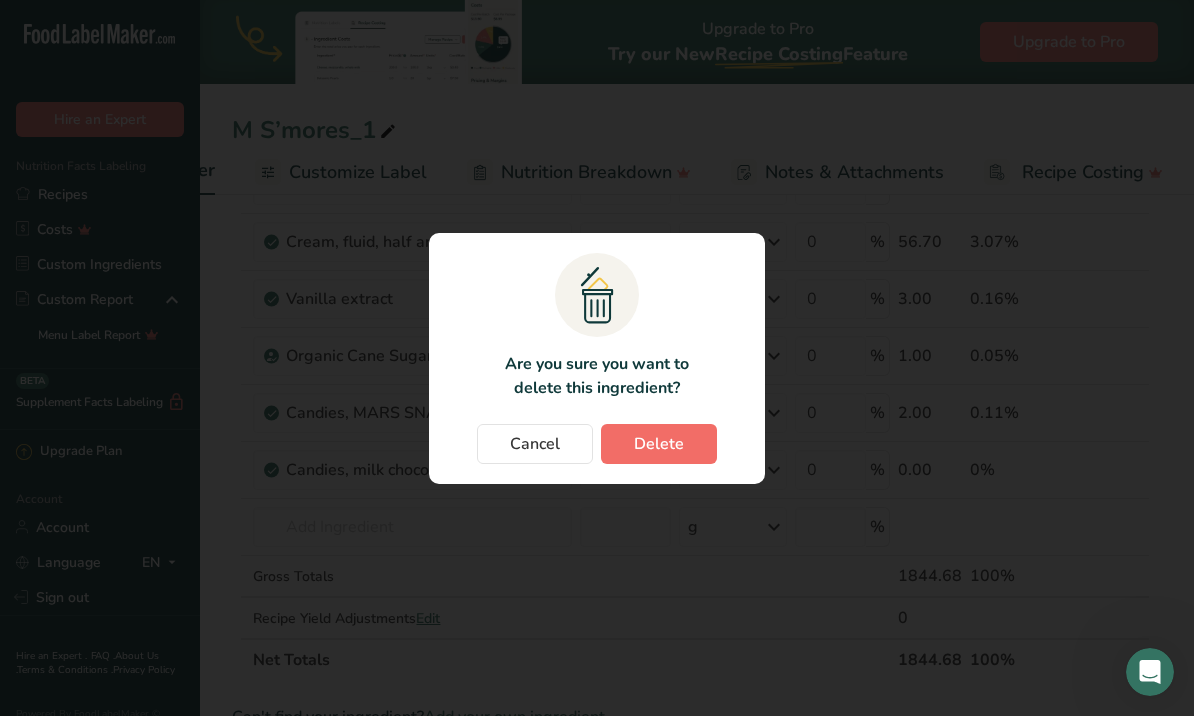 click on "Delete" at bounding box center (659, 444) 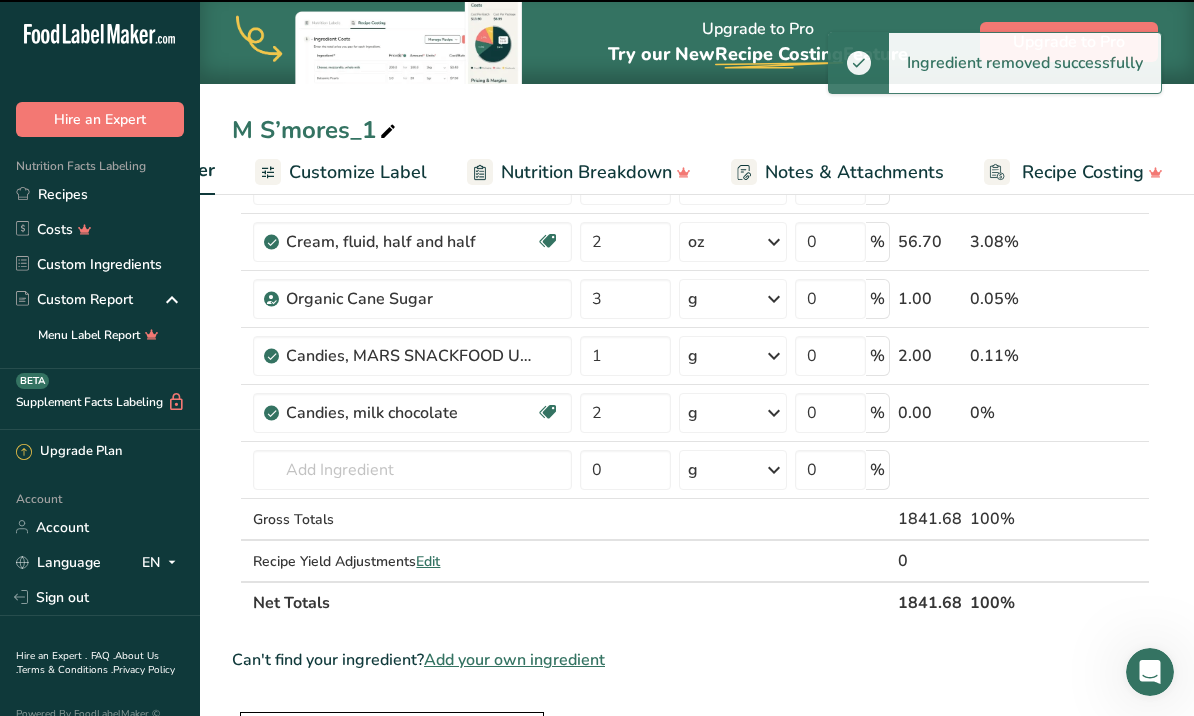 type on "1" 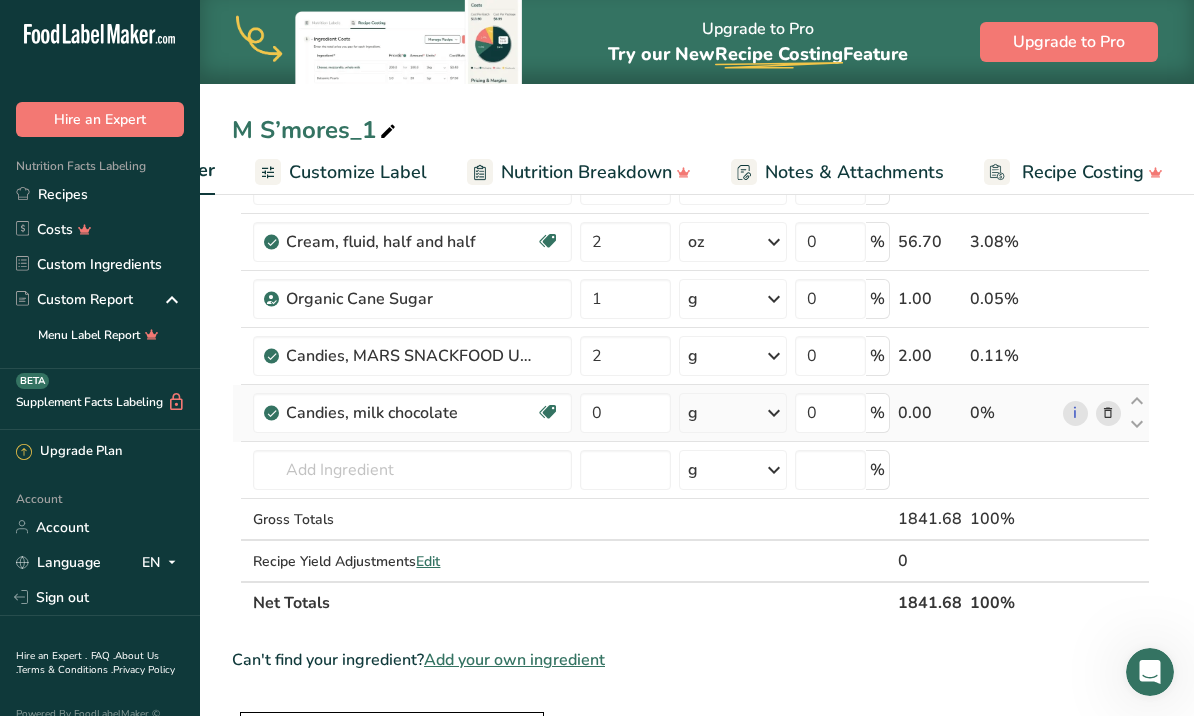 click at bounding box center (1108, 413) 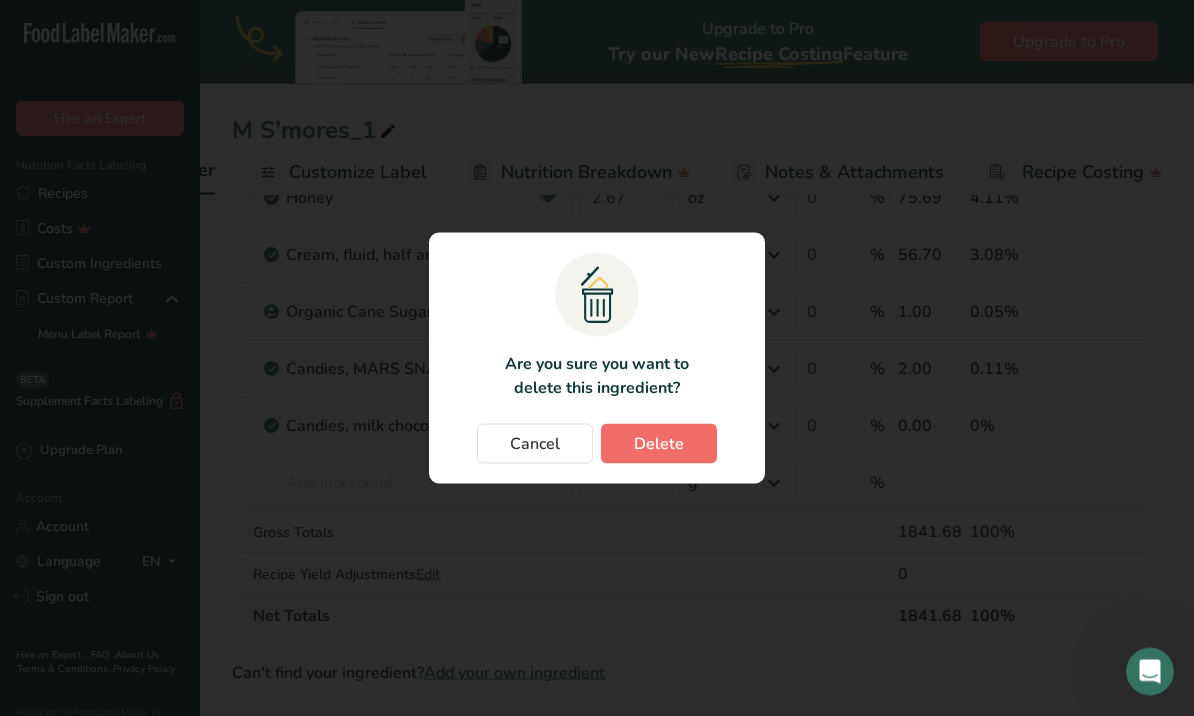 click on "Delete" at bounding box center (659, 444) 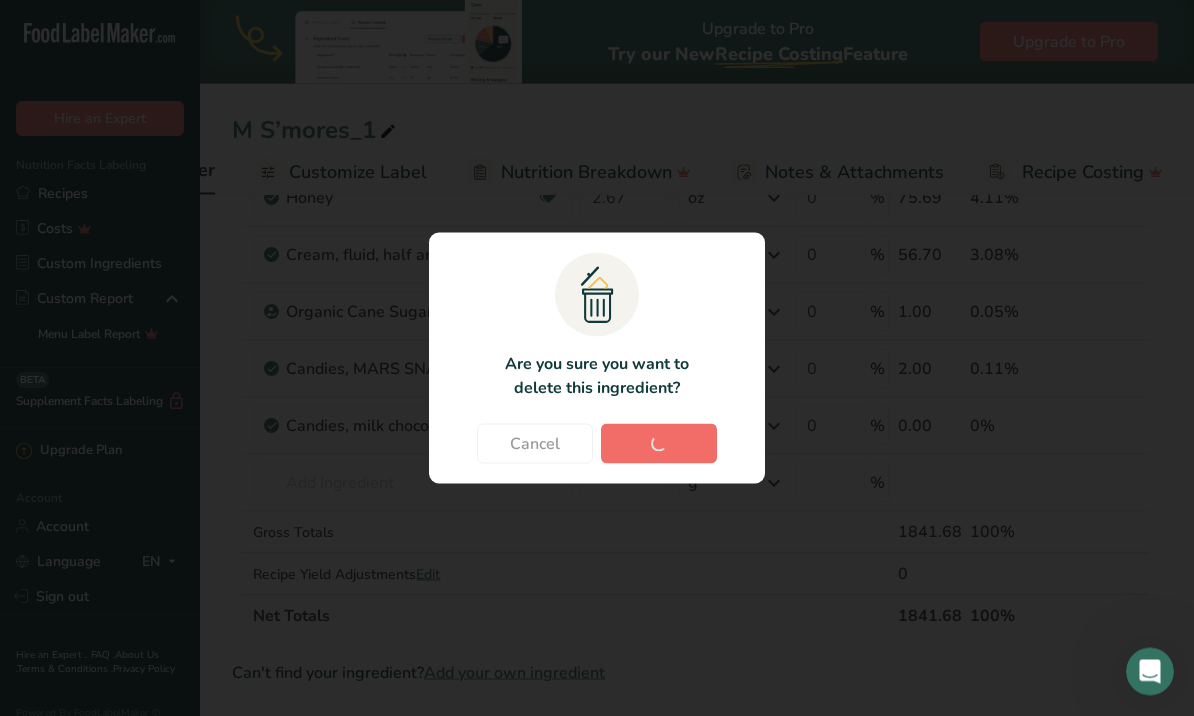 scroll, scrollTop: 858, scrollLeft: 0, axis: vertical 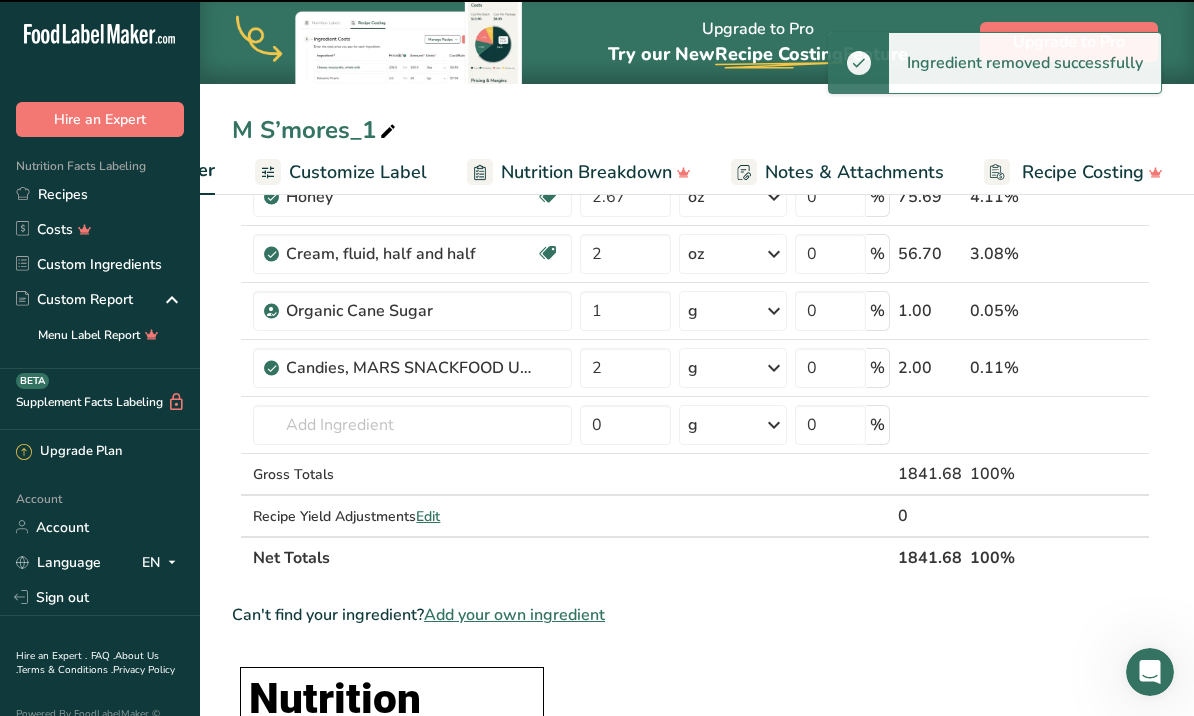 type 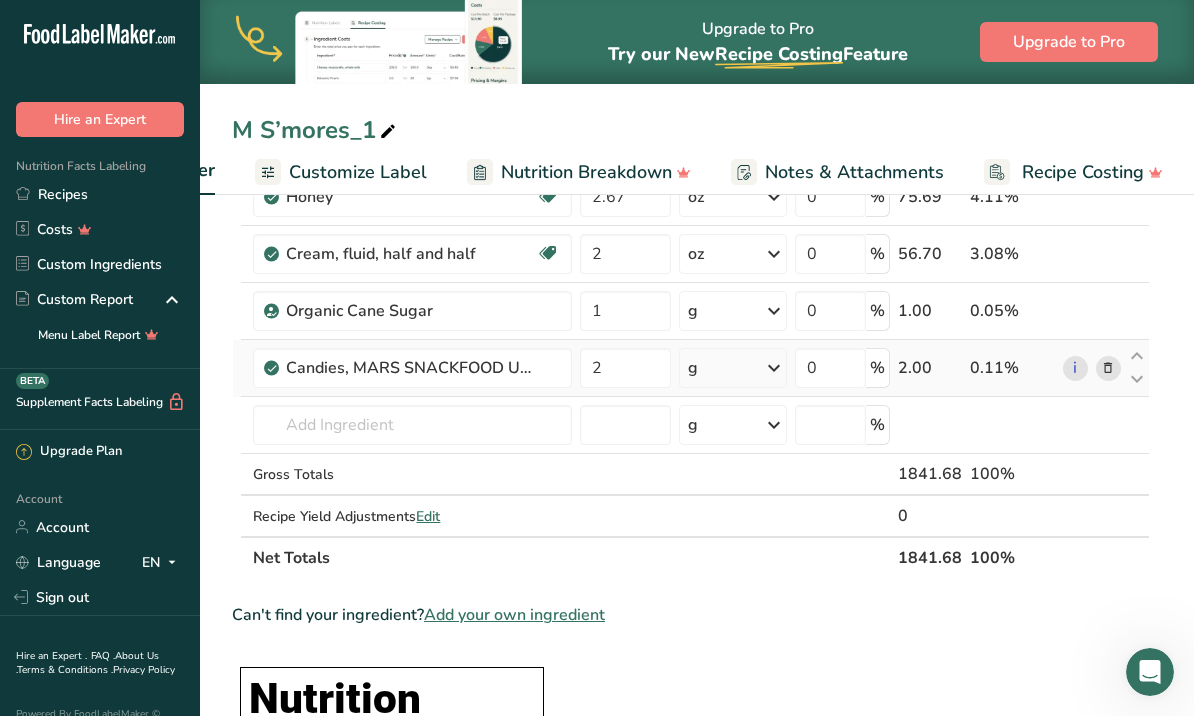 click at bounding box center (1108, 368) 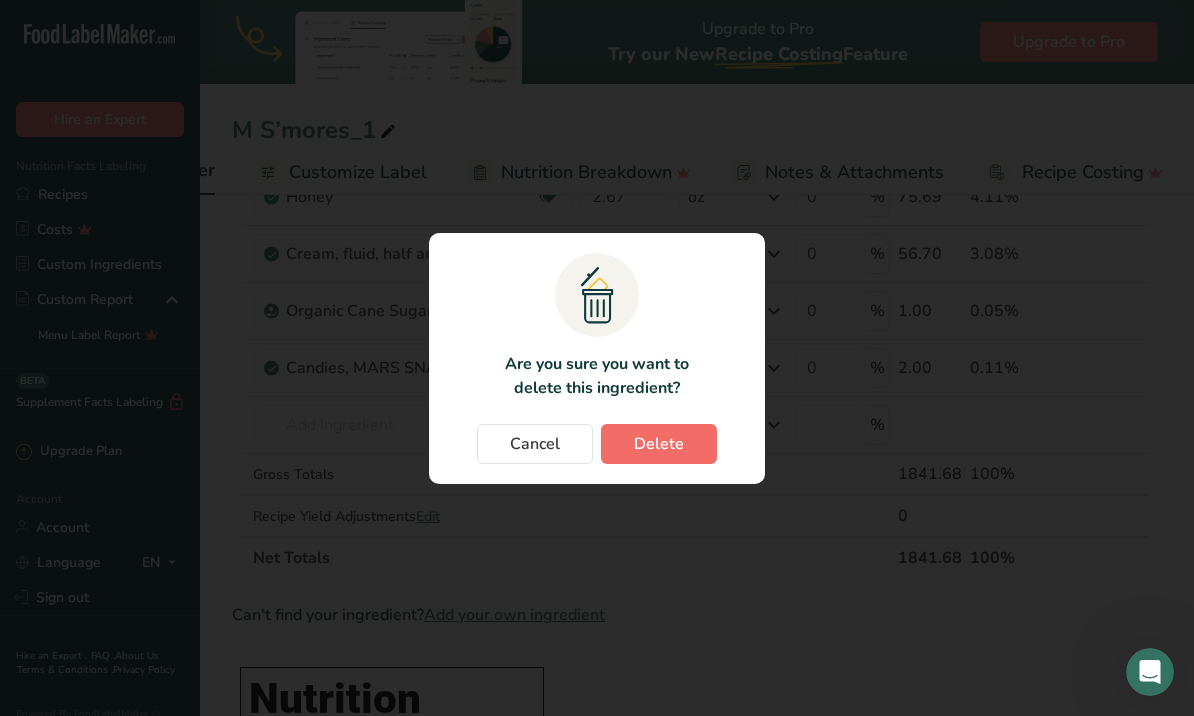 click on "Delete" at bounding box center (659, 444) 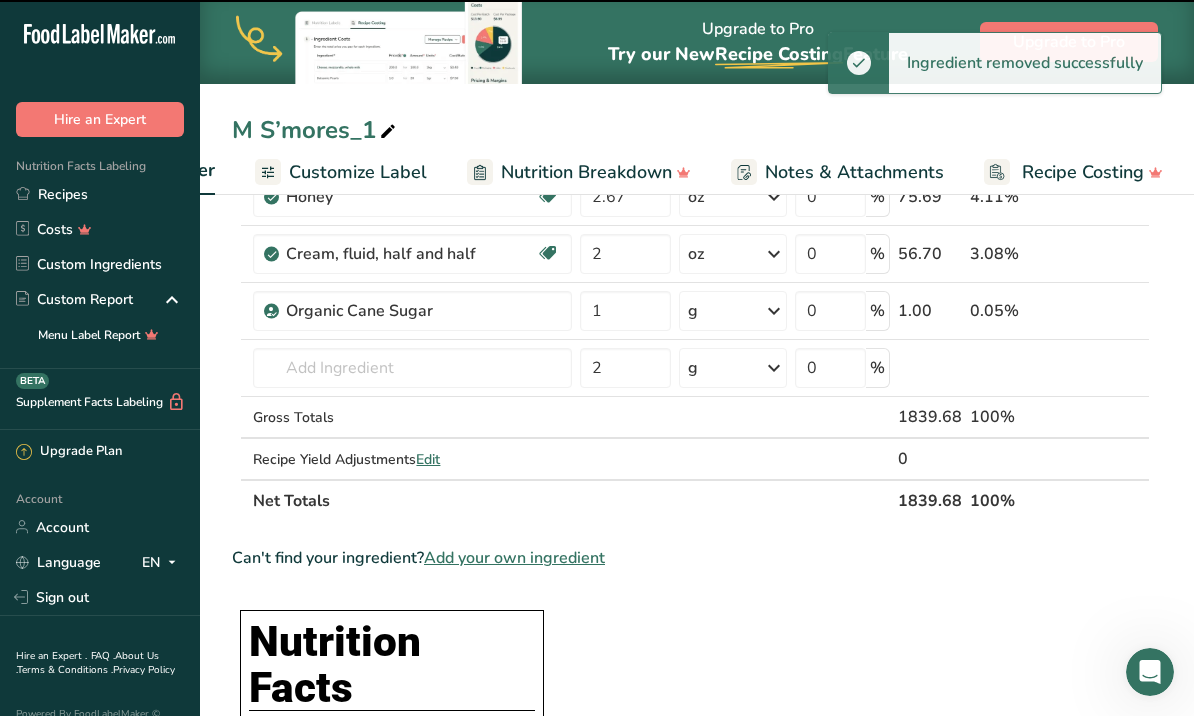 type 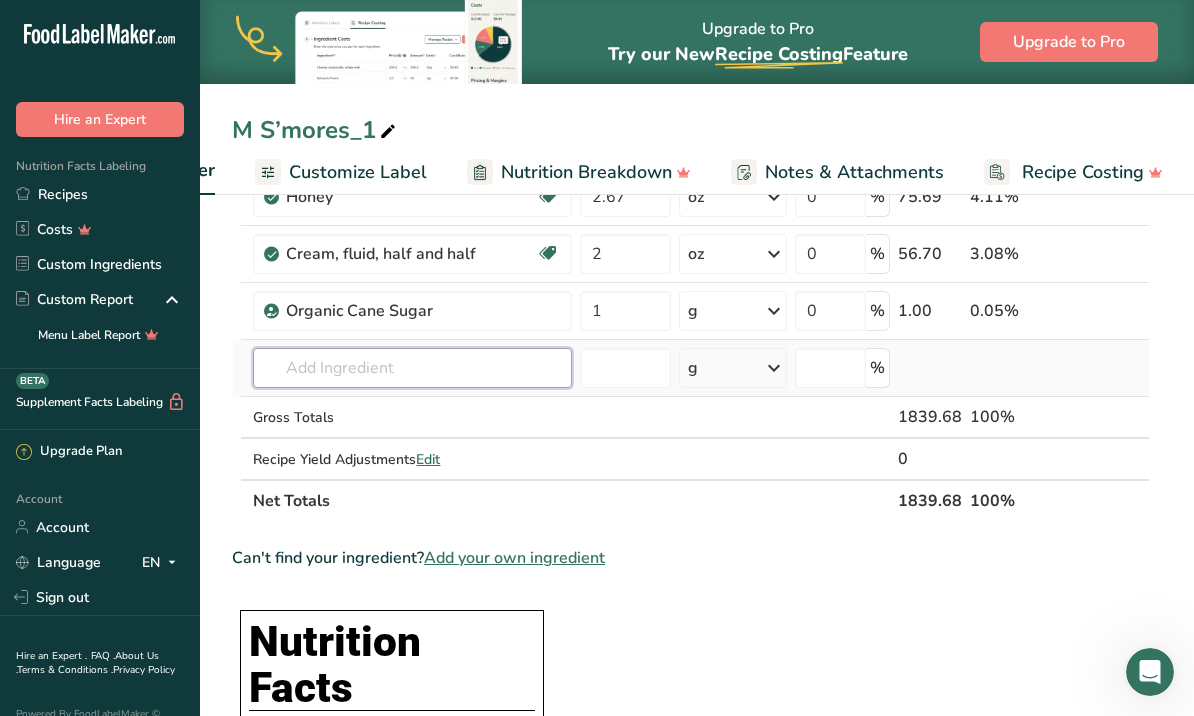 click at bounding box center (412, 368) 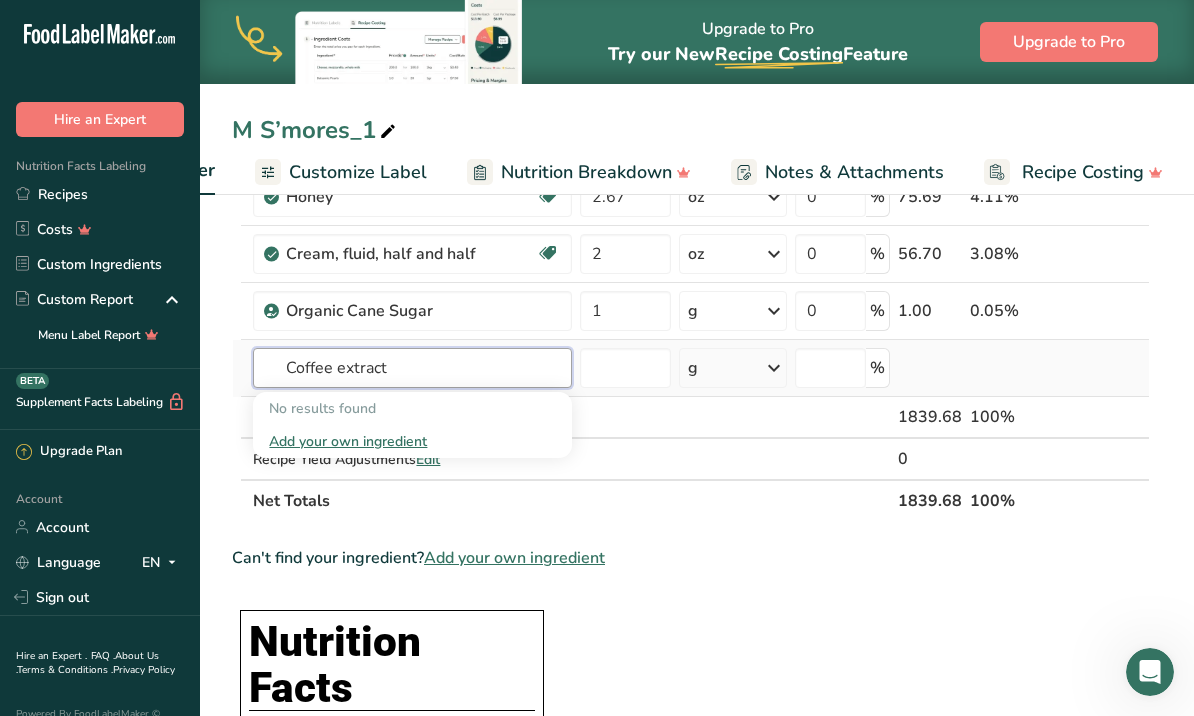 click on "Coffee extract" at bounding box center (412, 368) 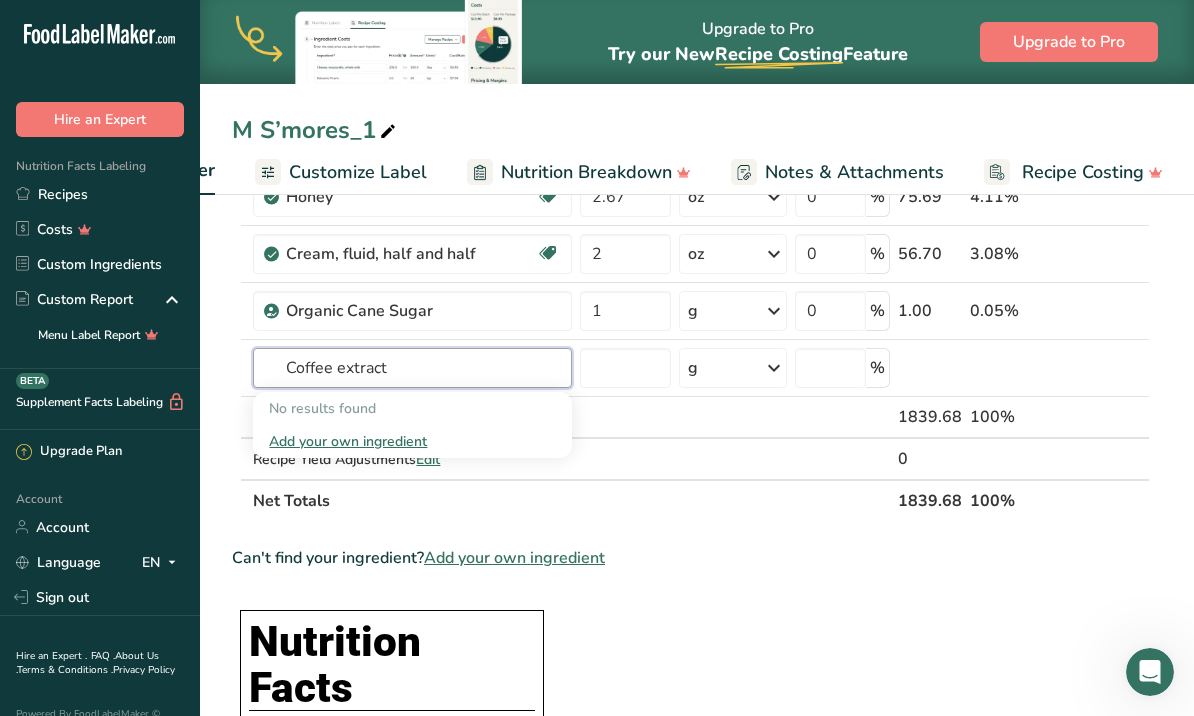 type on "Coffee extract" 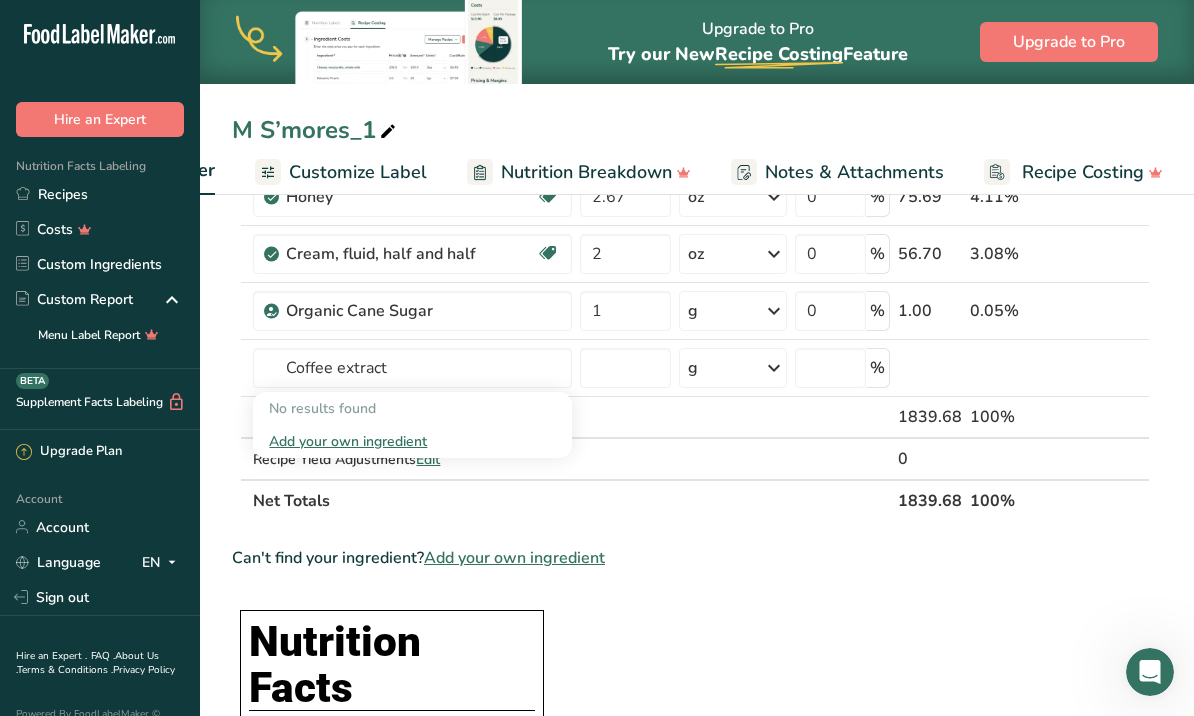 click on "Ingredient *
Amount *
Unit *
Waste *   .a-a{fill:#347362;}.b-a{fill:#fff;}          Grams
Percentage
Gelatin
[NUMBER]
g
Weight Units
g
kg
mg
See more
Volume Units
l
Volume units require a density conversion. If you know your ingredient's density enter it below. Otherwise, click on "RIA" our AI Regulatory bot - she will be able to help you
lb/ft3
g/cm3
Confirm
mL
Volume units require a density conversion. If you know your ingredient's density enter it below. Otherwise, click on "RIA" our AI Regulatory bot - she will be able to help you
lb/ft3" at bounding box center [691, 699] 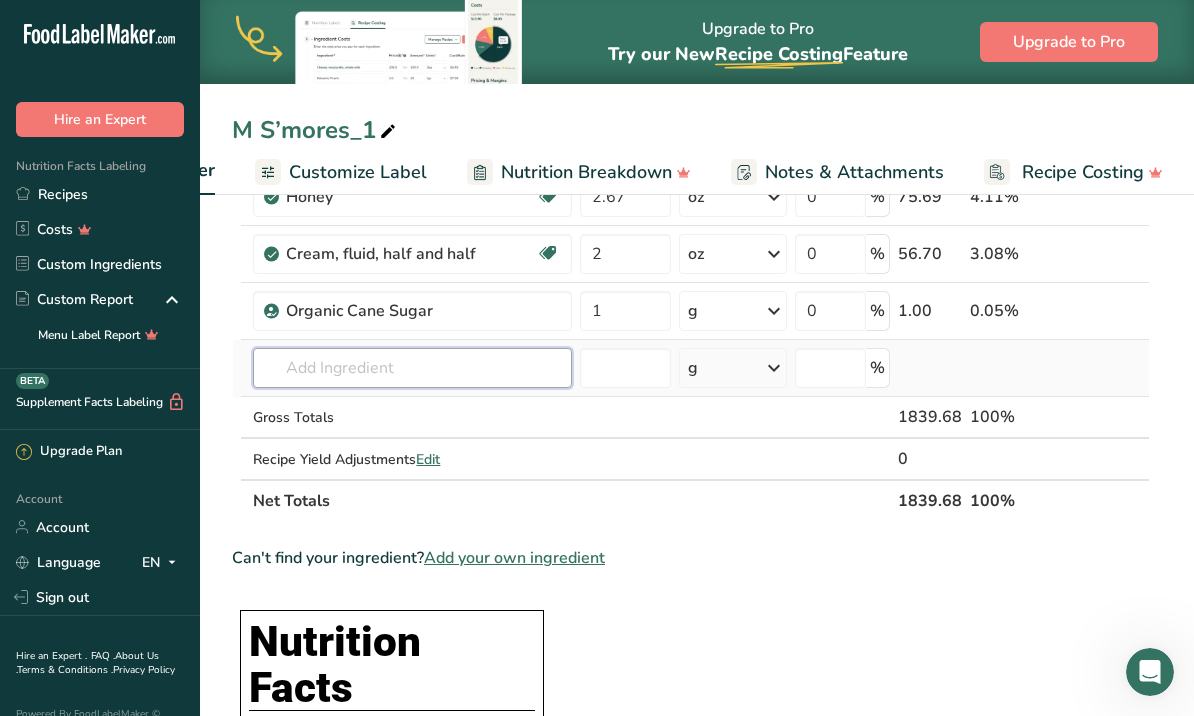 click at bounding box center (412, 368) 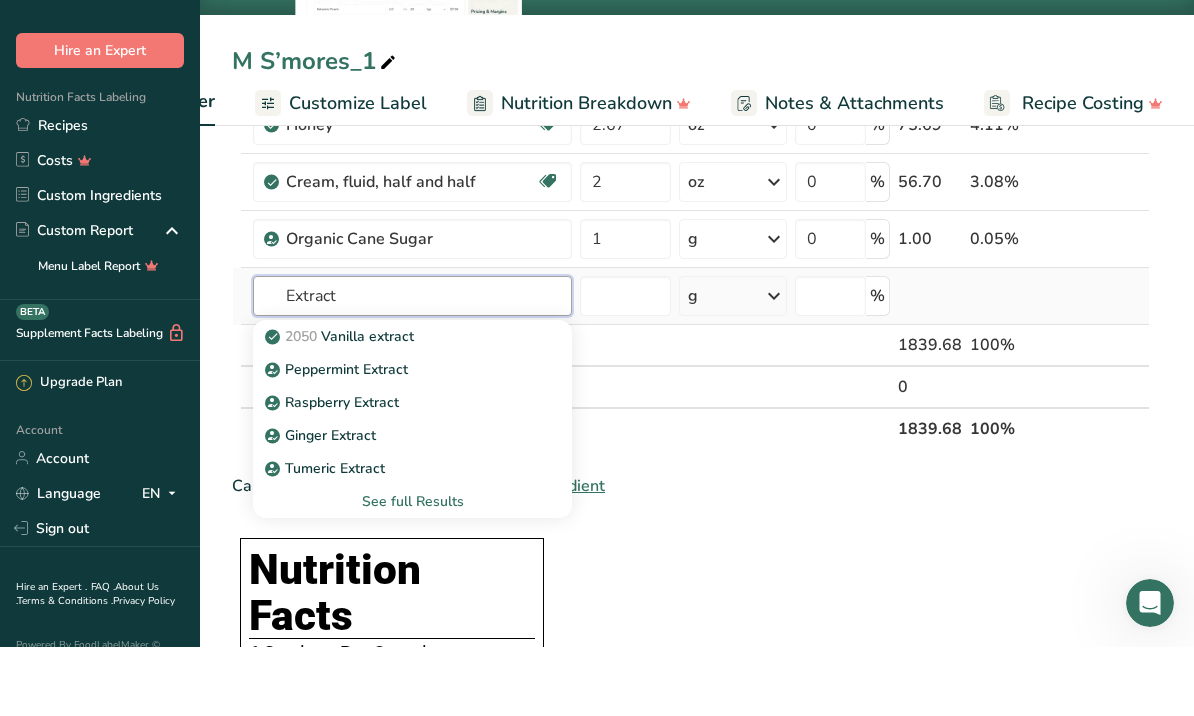scroll, scrollTop: 862, scrollLeft: 0, axis: vertical 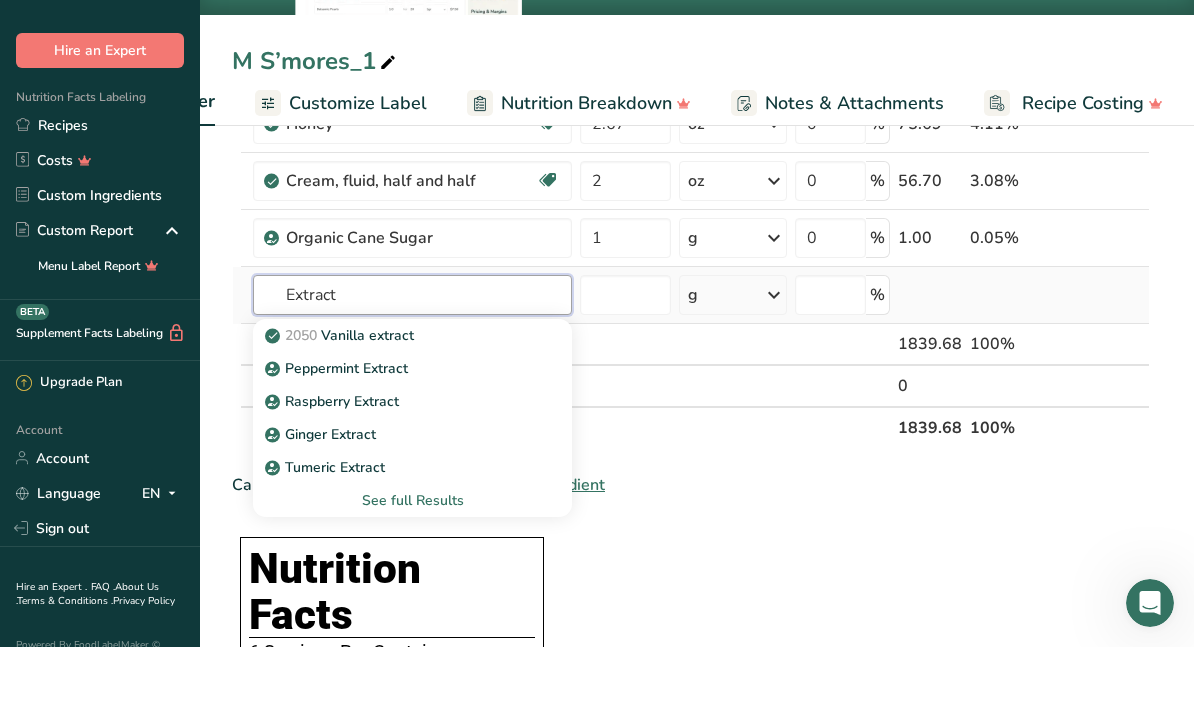 type on "Extract" 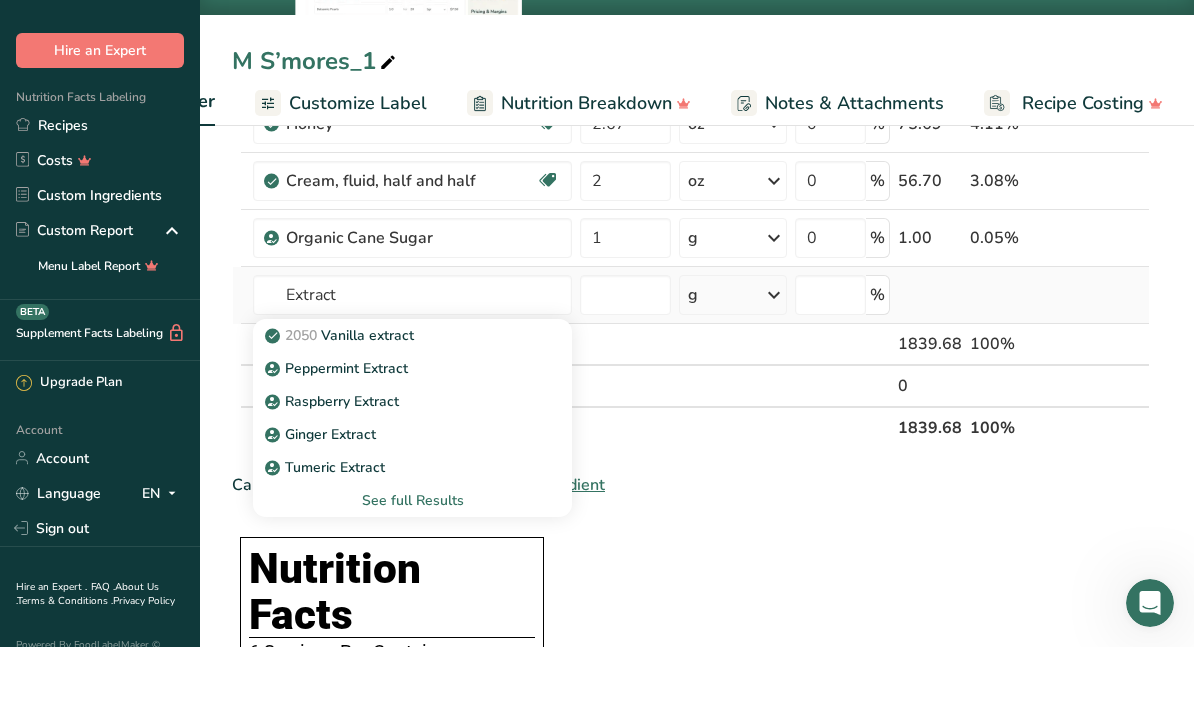 click on "See full Results" at bounding box center (412, 569) 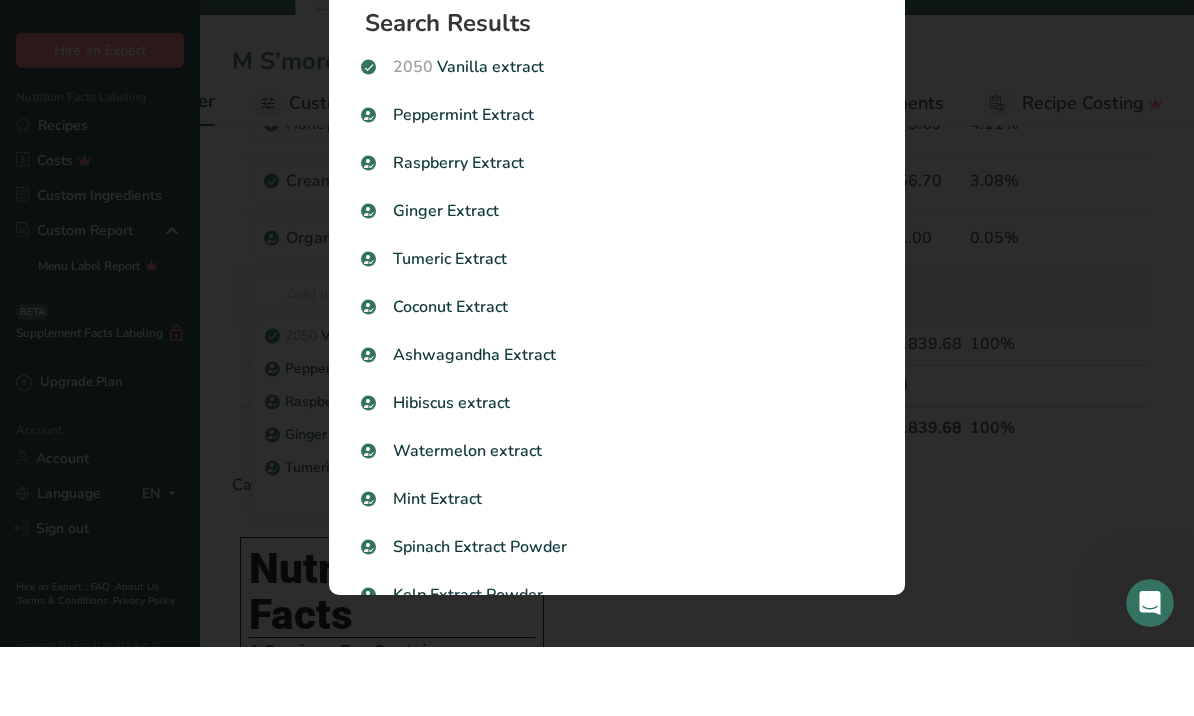 scroll, scrollTop: 931, scrollLeft: 0, axis: vertical 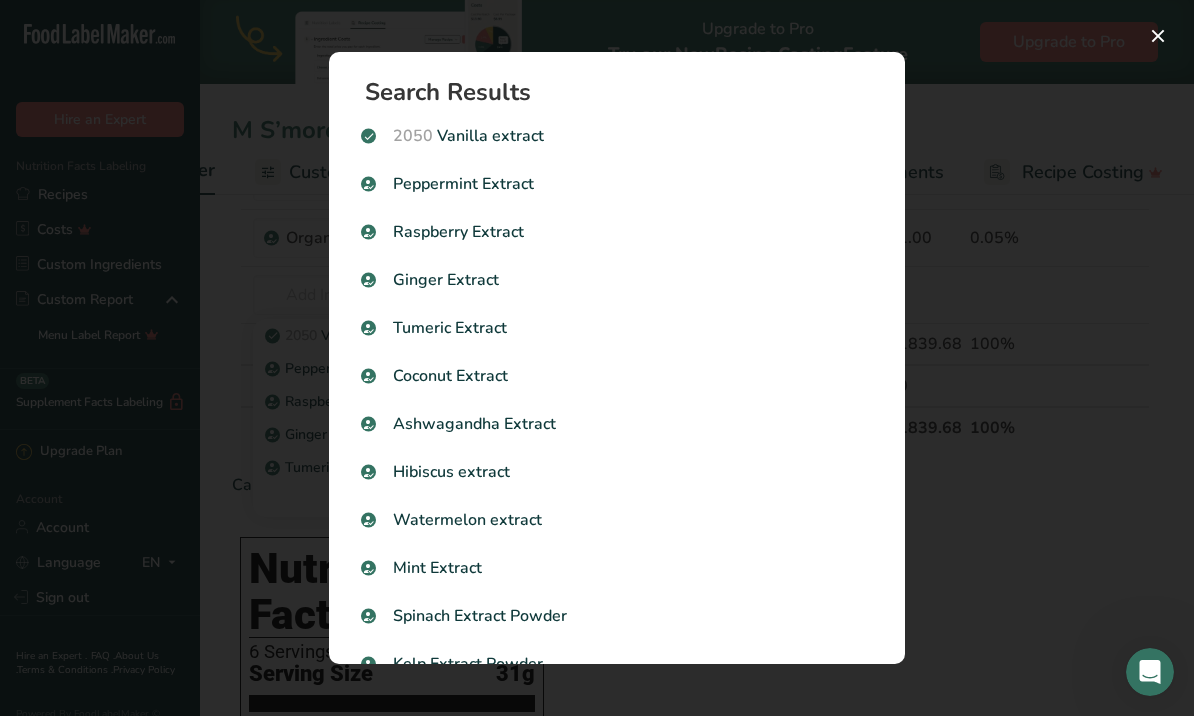 click at bounding box center (597, 358) 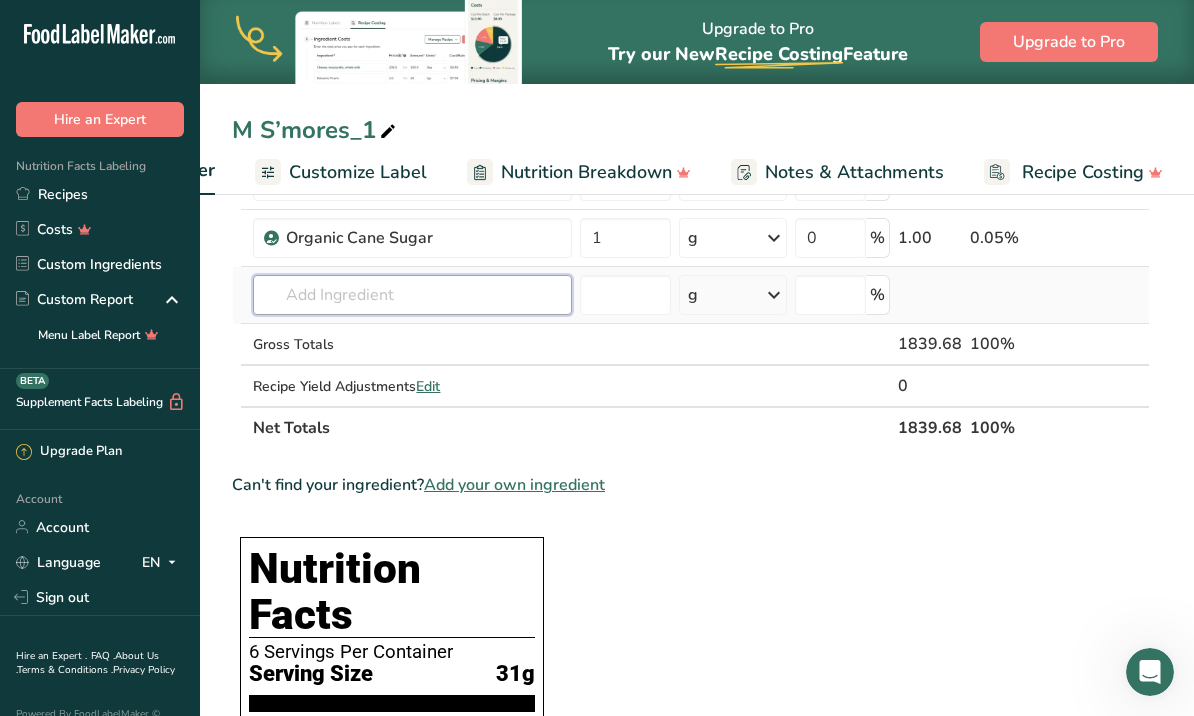 click at bounding box center [412, 295] 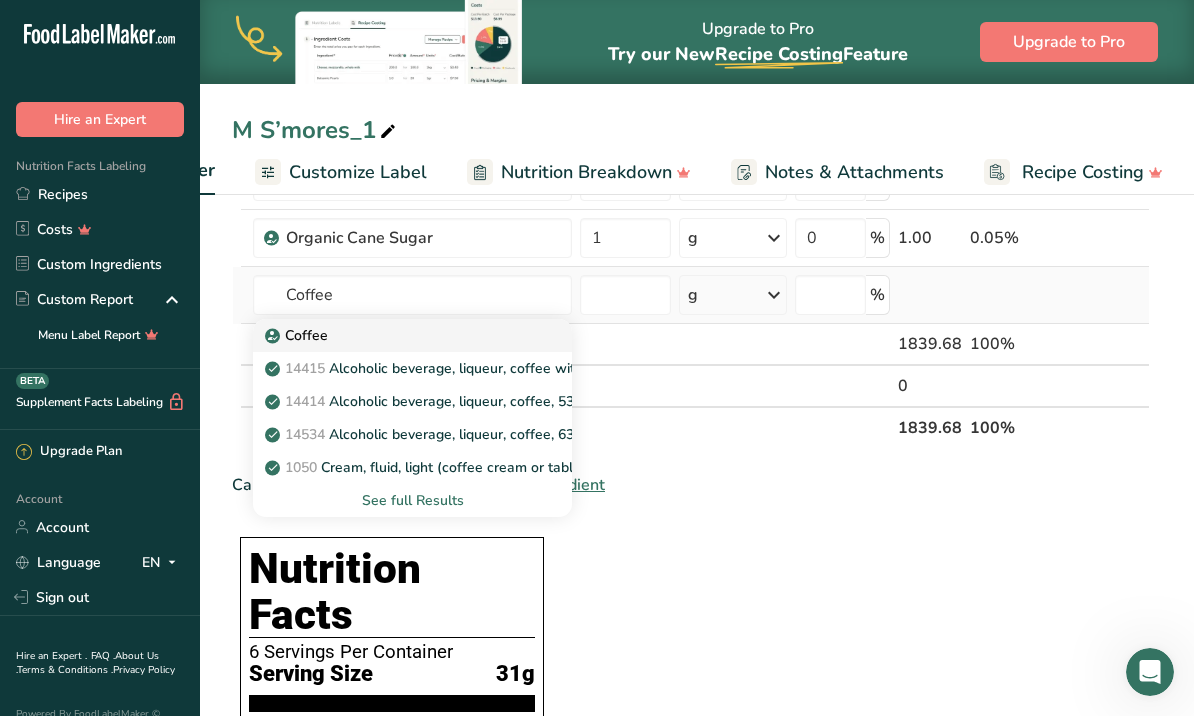 click on "Coffee" at bounding box center [298, 335] 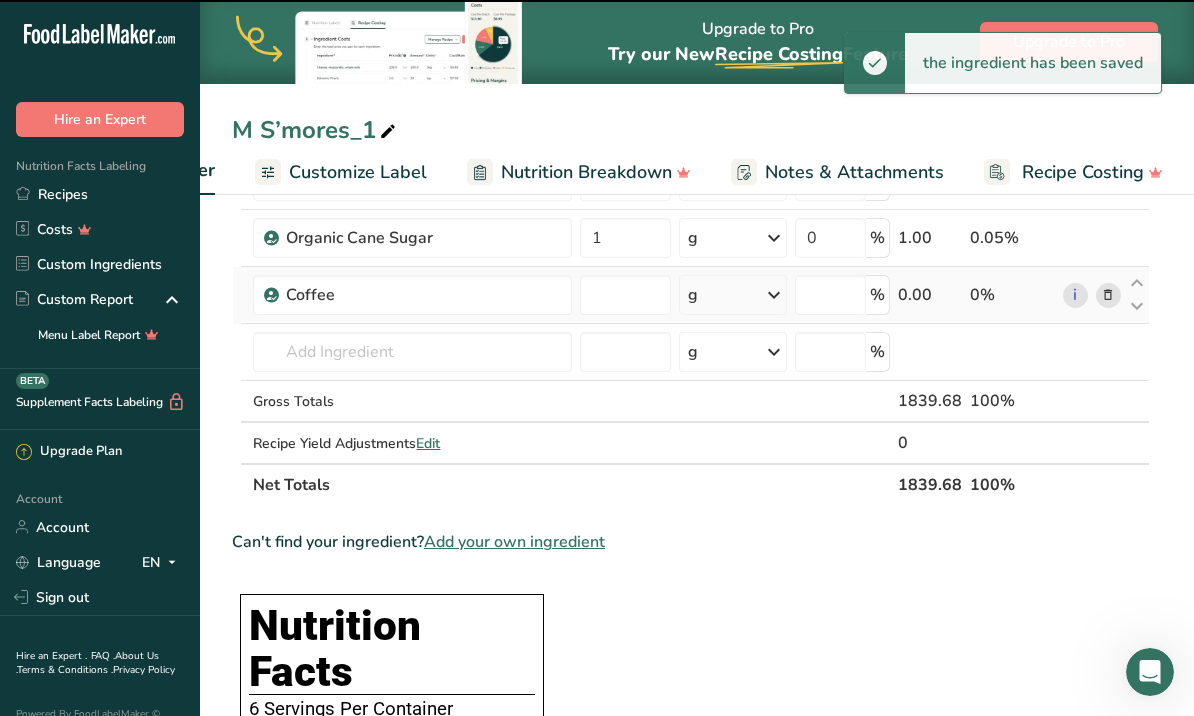 type on "0" 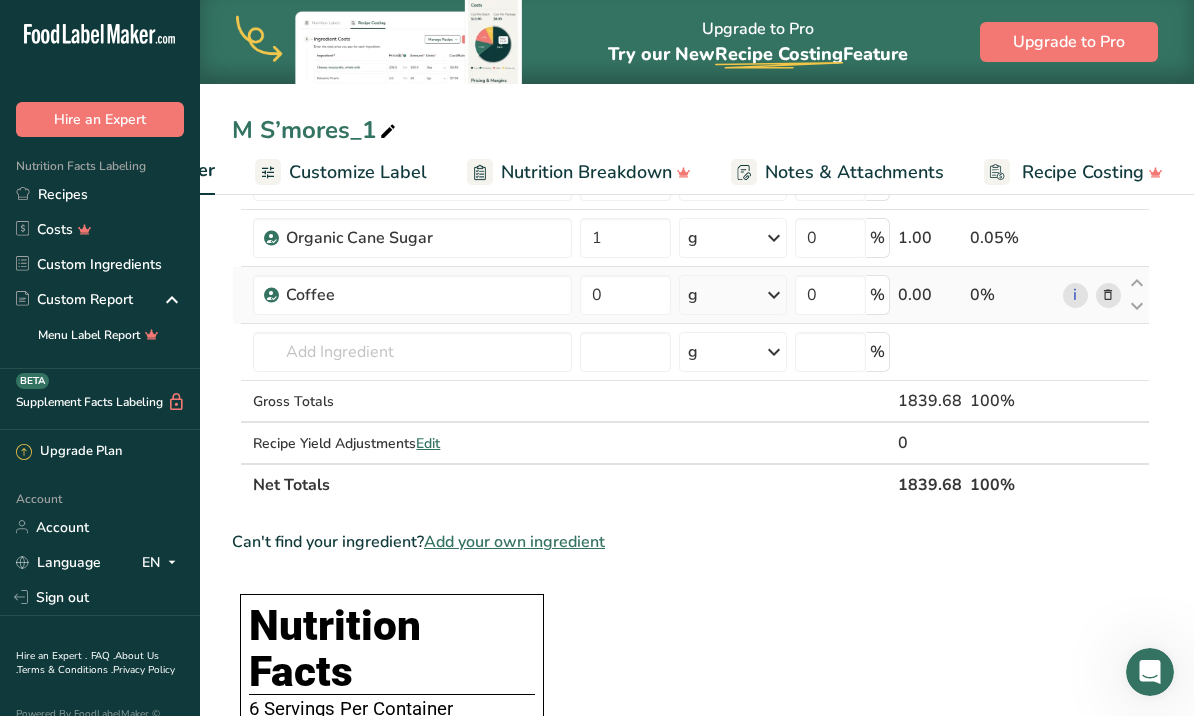 click at bounding box center (774, 295) 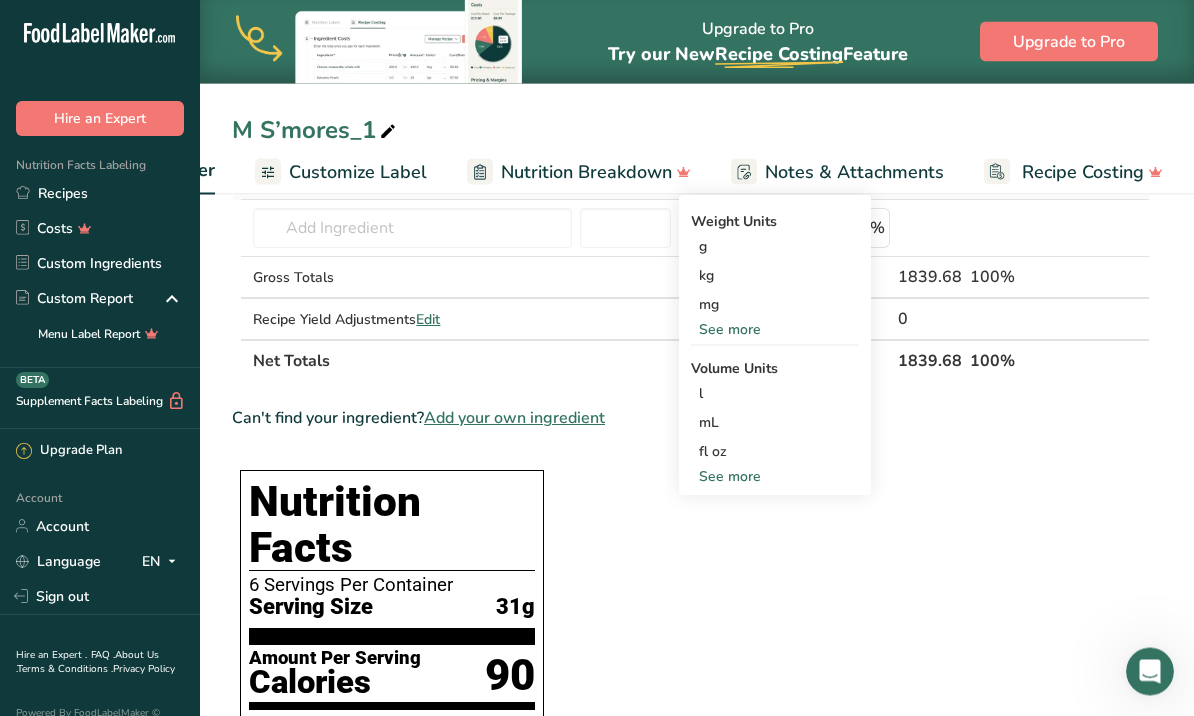 scroll, scrollTop: 1053, scrollLeft: 0, axis: vertical 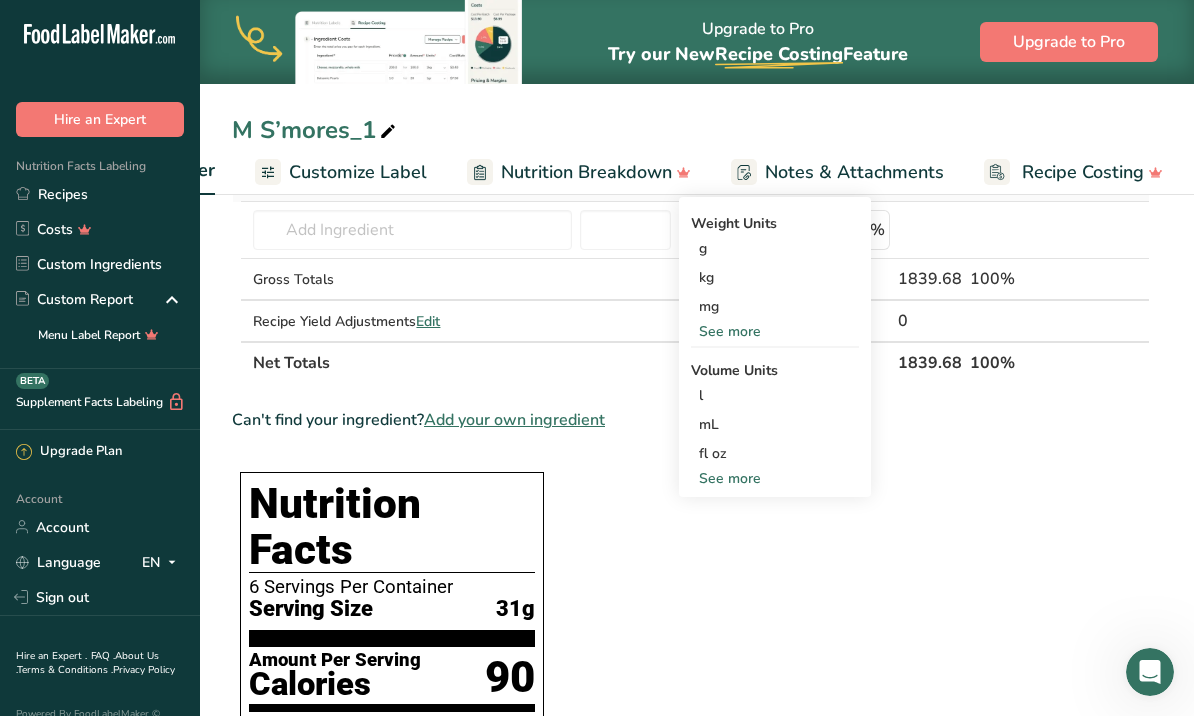 click on "See more" at bounding box center (775, 478) 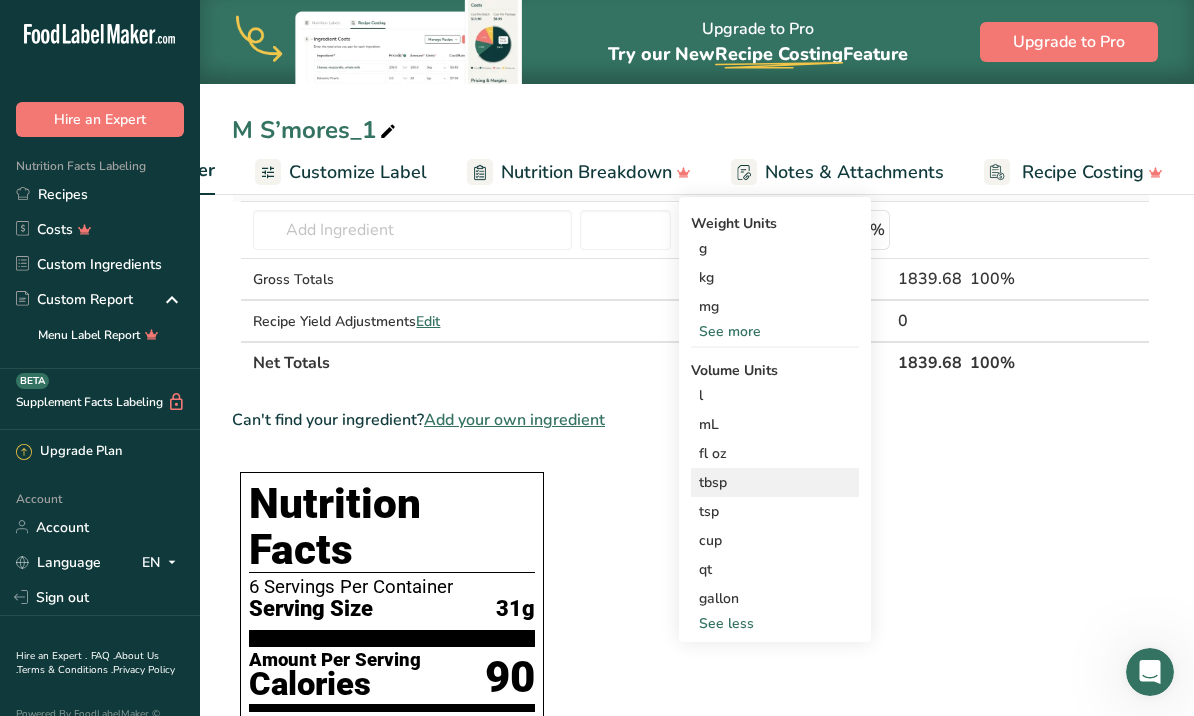 click on "tbsp" at bounding box center (775, 482) 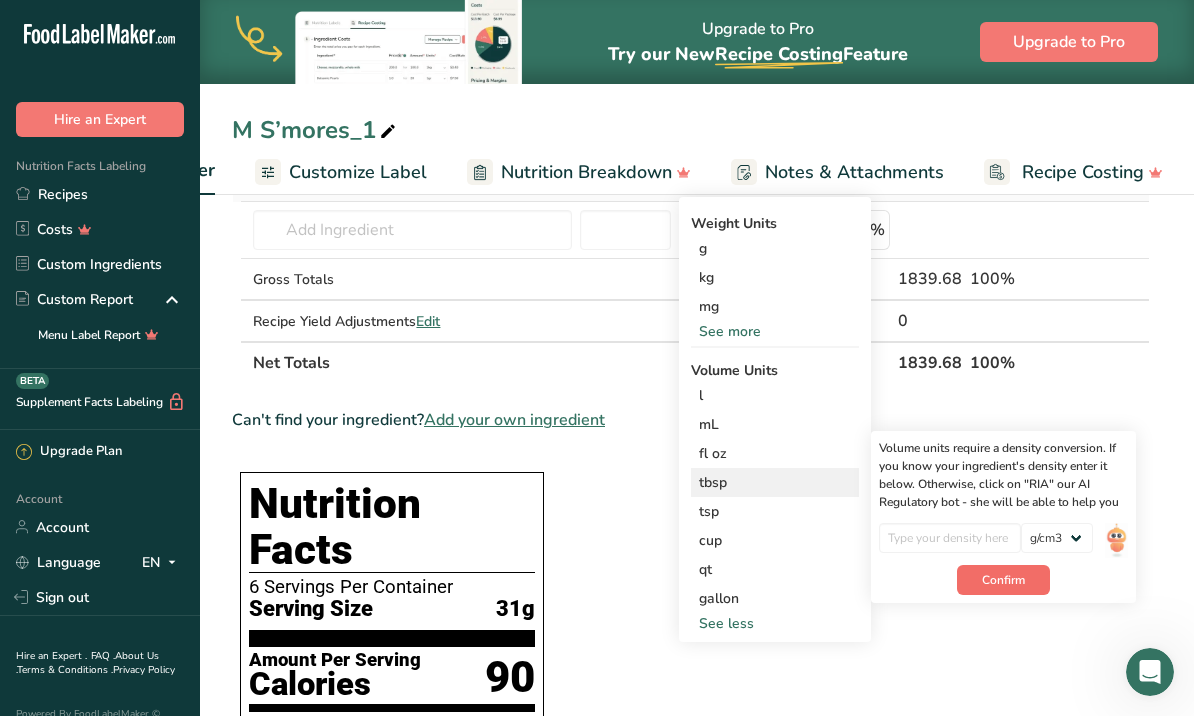 click on "Confirm" at bounding box center (1003, 580) 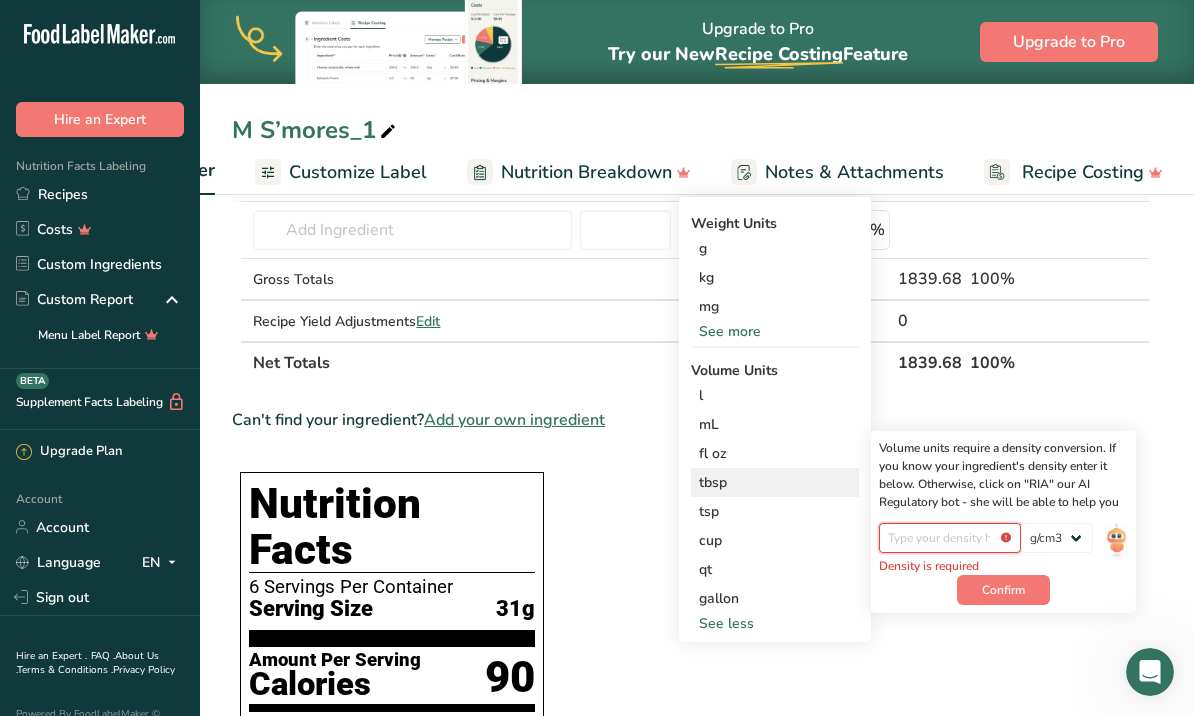 click at bounding box center [950, 538] 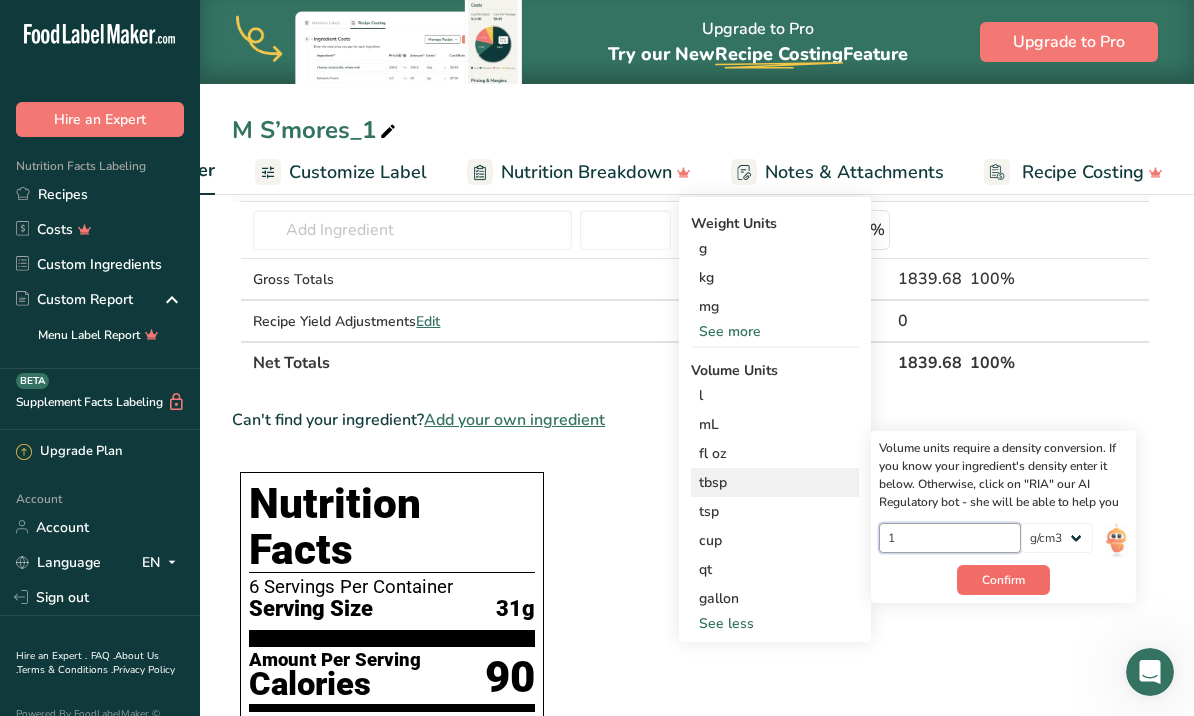 type on "1" 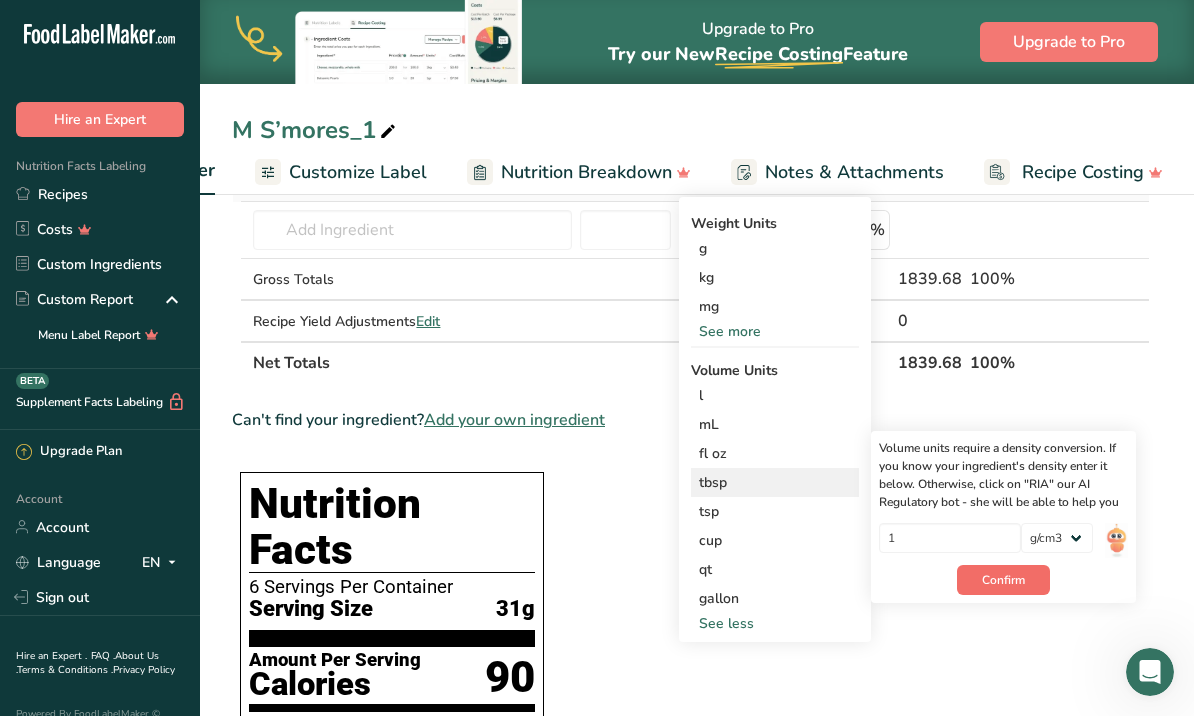 click on "Confirm" at bounding box center (1003, 580) 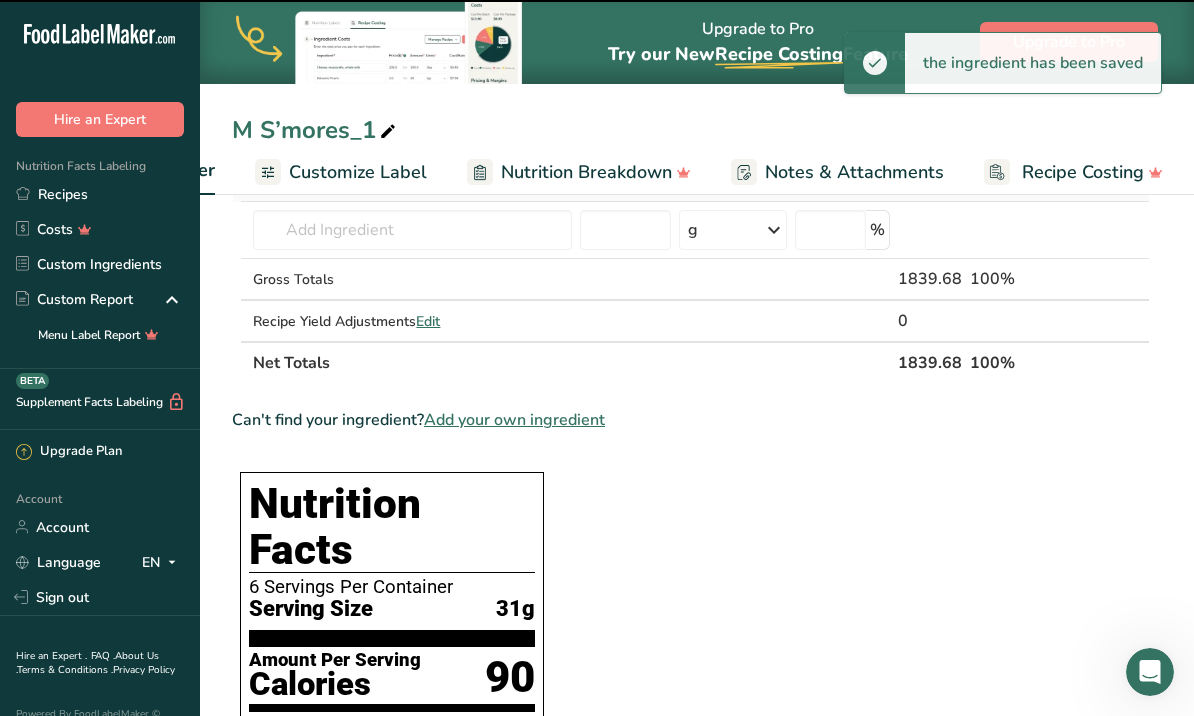 scroll, scrollTop: 863, scrollLeft: 0, axis: vertical 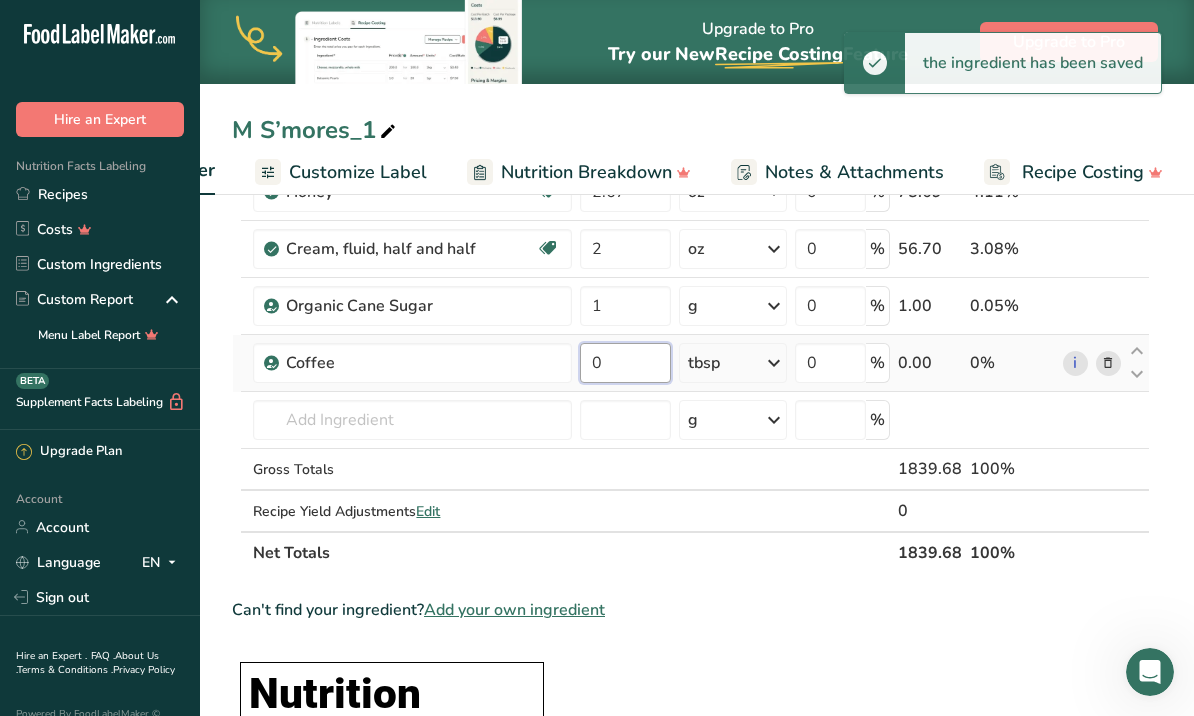 click on "0" at bounding box center [625, 363] 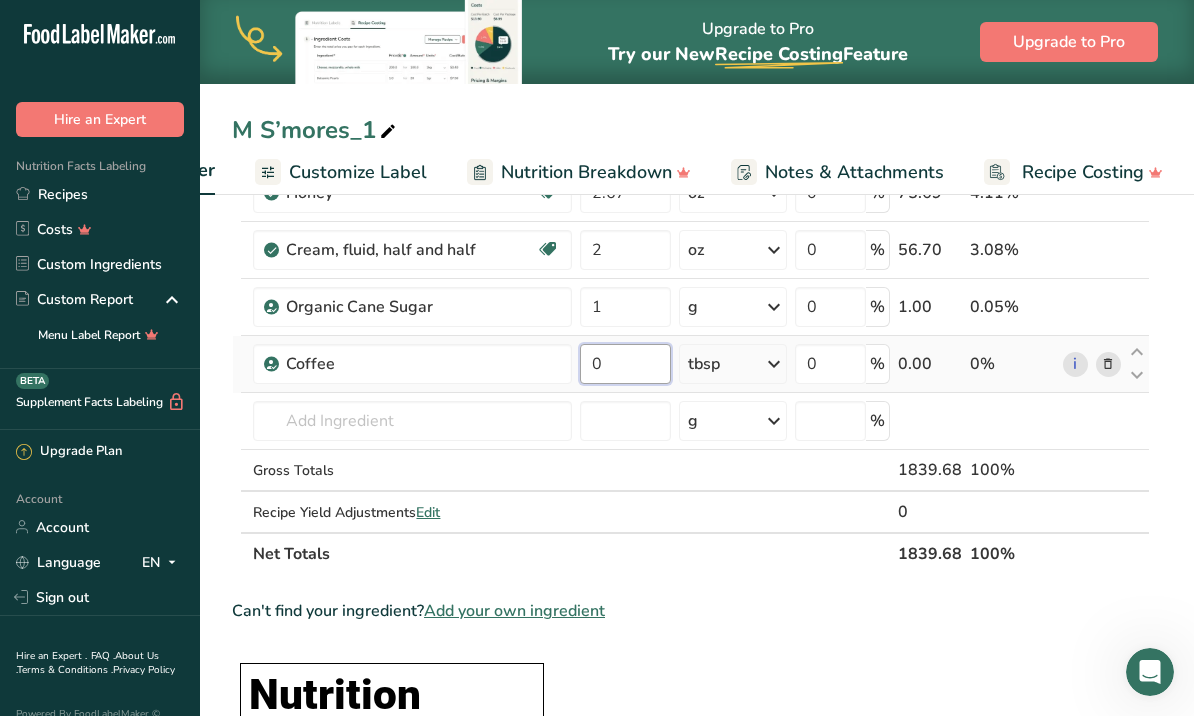 type on "1" 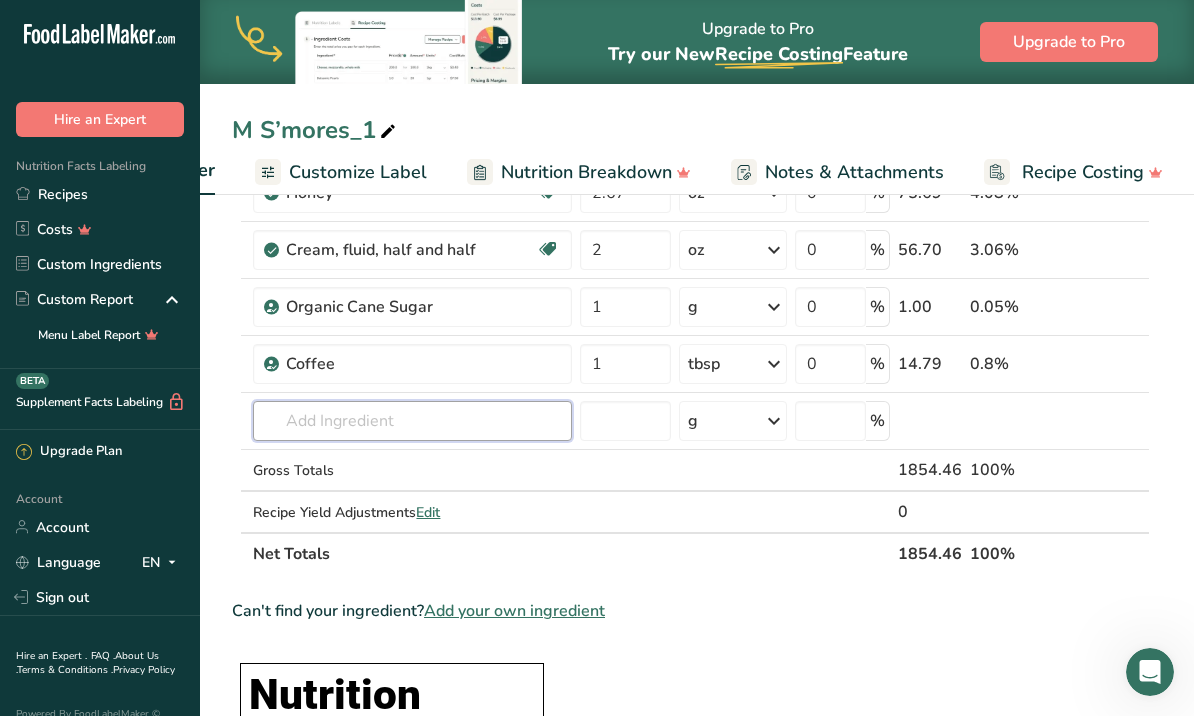 click on "Ingredient *
Amount *
Unit *
Waste *   .a-a{fill:#347362;}.b-a{fill:#fff;}          Grams
Percentage
Gelatin
[NUMBER]
g
Weight Units
g
kg
mg
See more
Volume Units
l
Volume units require a density conversion. If you know your ingredient's density enter it below. Otherwise, click on "RIA" our AI Regulatory bot - she will be able to help you
lb/ft3
g/cm3
Confirm
mL
Volume units require a density conversion. If you know your ingredient's density enter it below. Otherwise, click on "RIA" our AI Regulatory bot - she will be able to help you
lb/ft3" at bounding box center [691, 6] 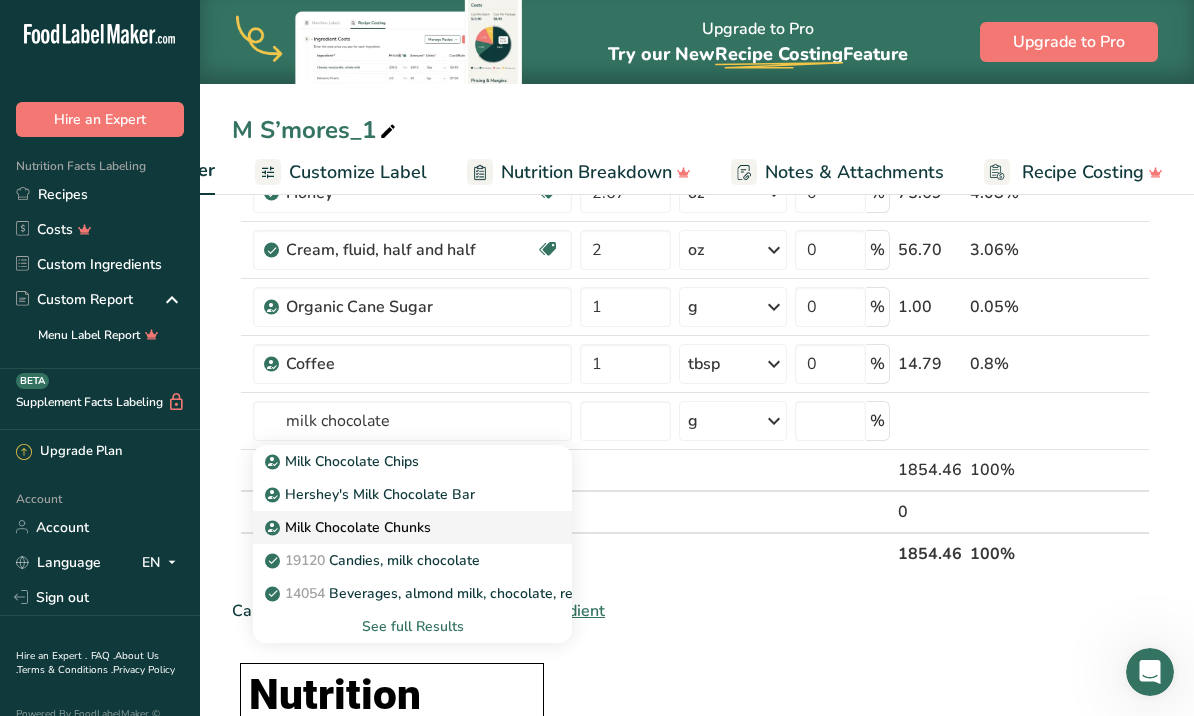 click on "Milk Chocolate Chunks" at bounding box center [350, 527] 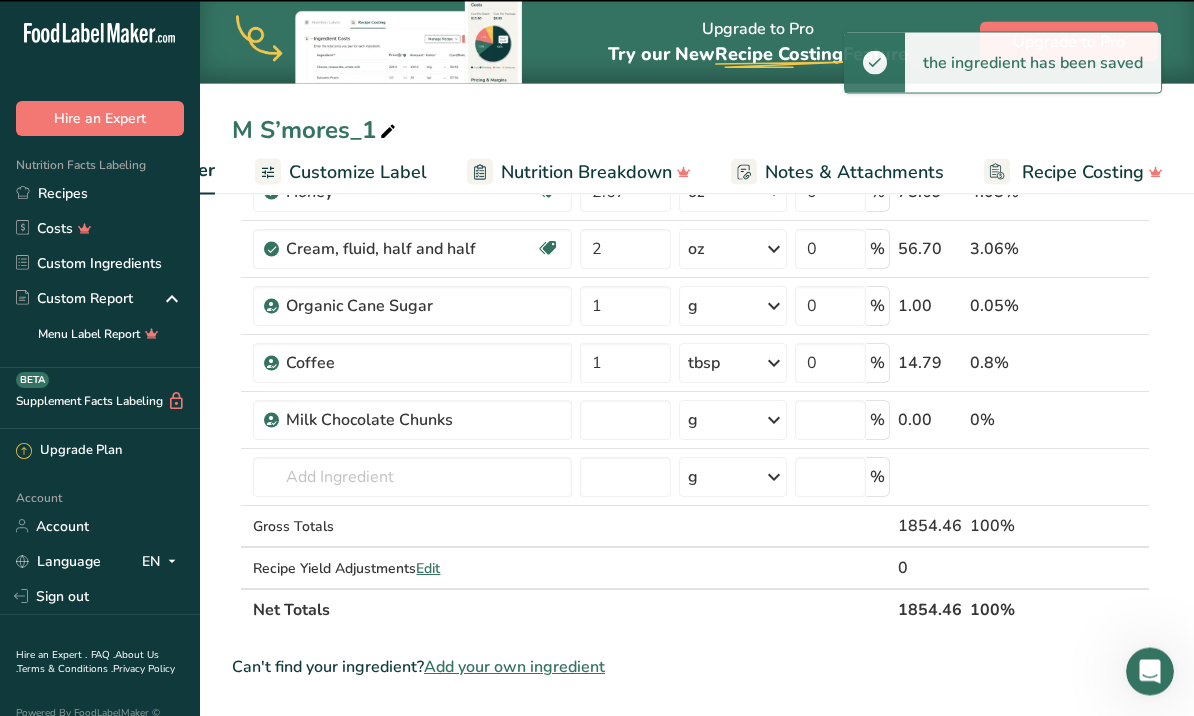 type on "0" 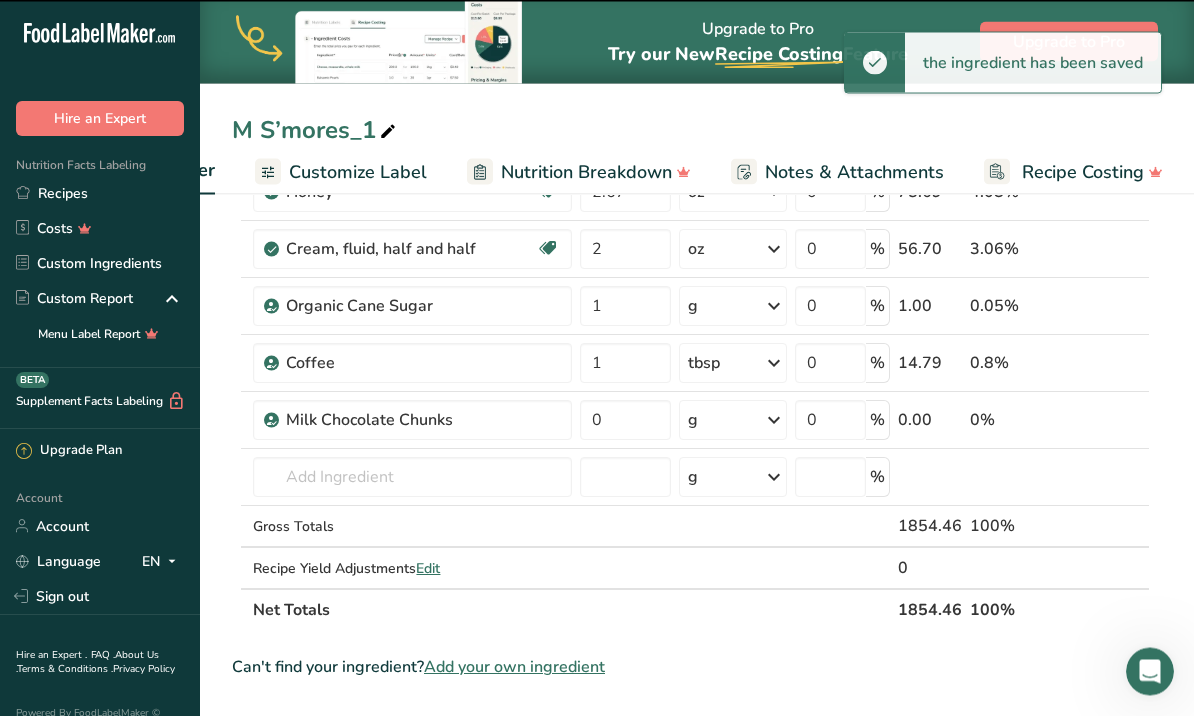 scroll, scrollTop: 863, scrollLeft: 0, axis: vertical 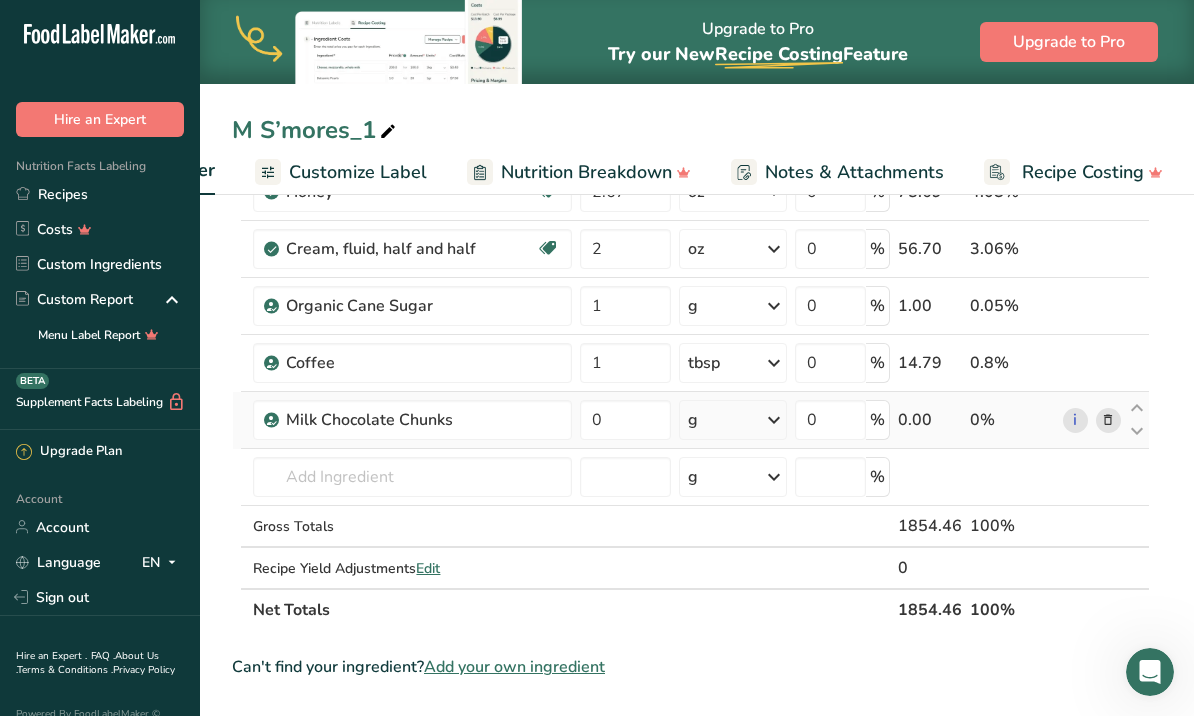 click on "g" at bounding box center [733, 420] 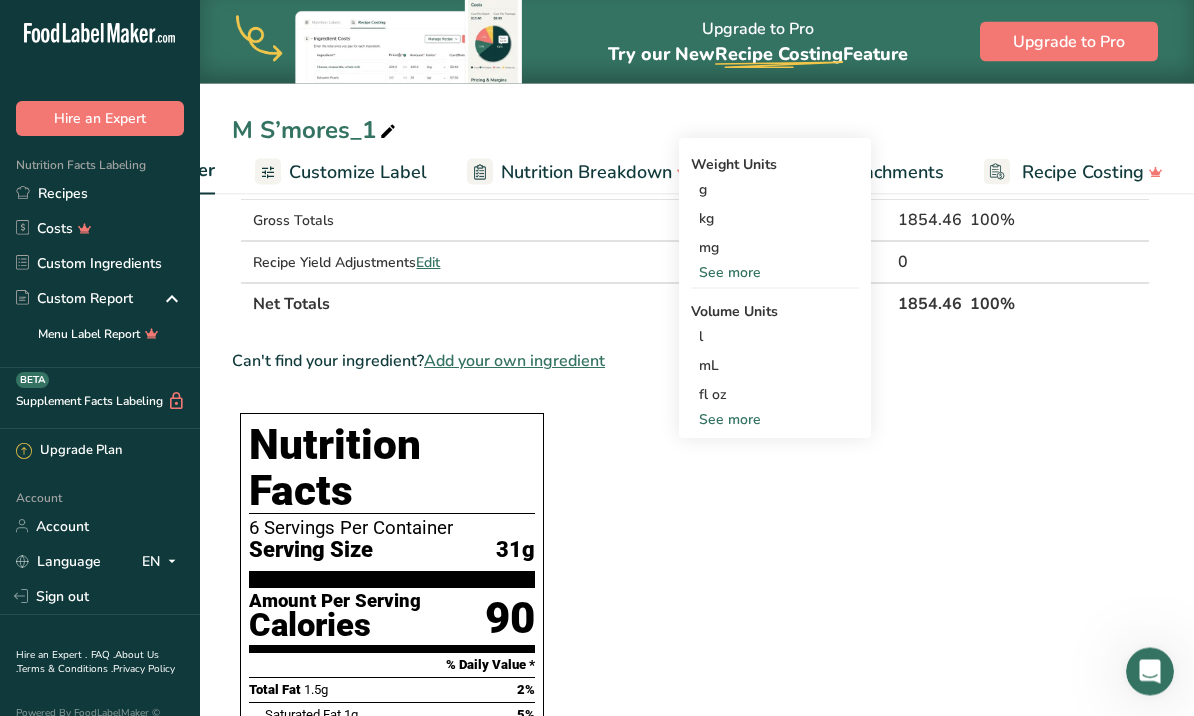 scroll, scrollTop: 1166, scrollLeft: 0, axis: vertical 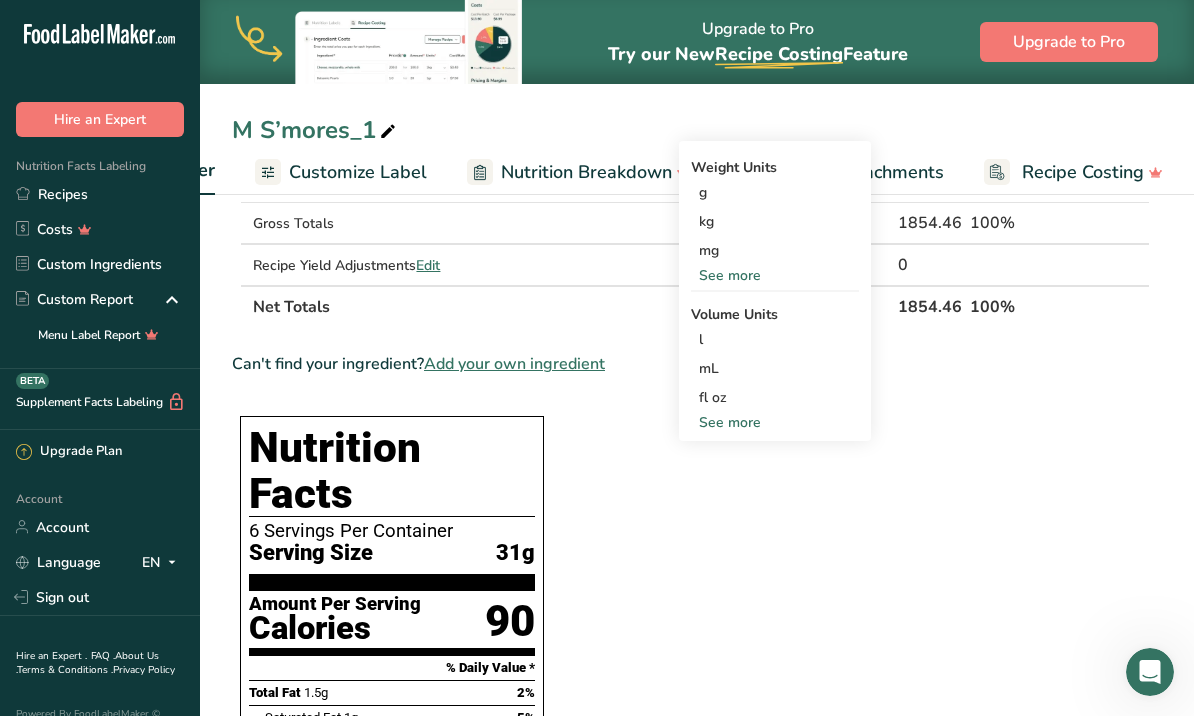 click on "See more" at bounding box center (775, 422) 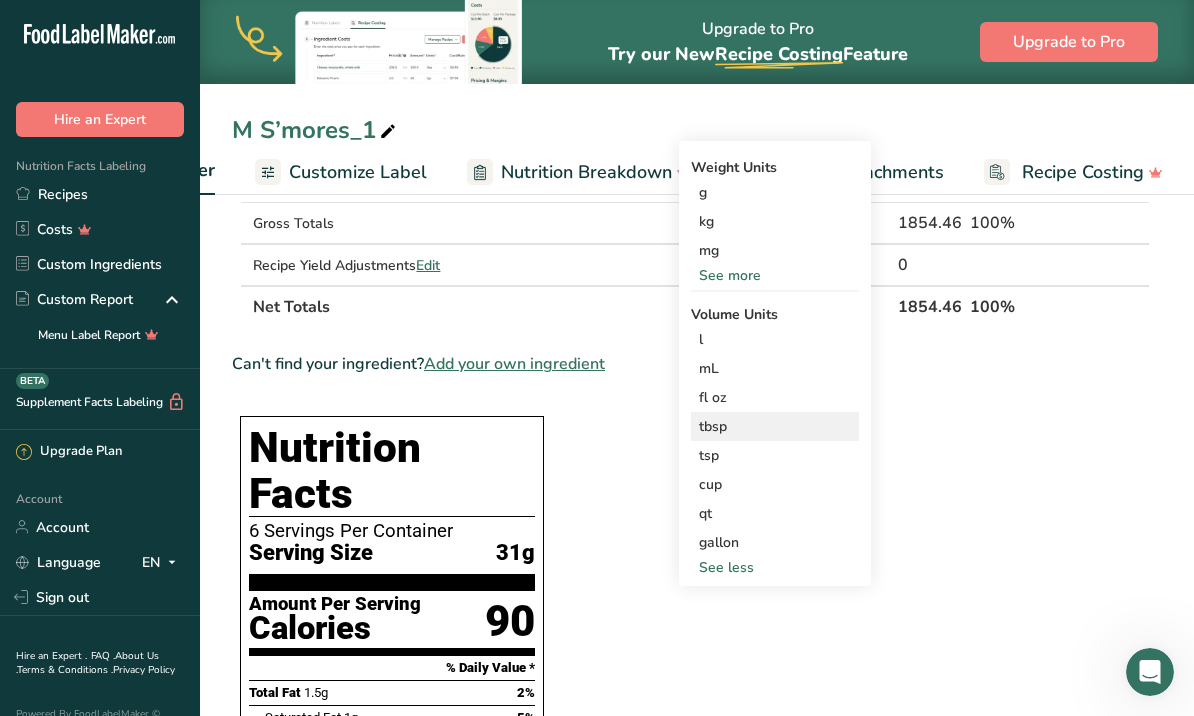 click on "tbsp" at bounding box center [775, 426] 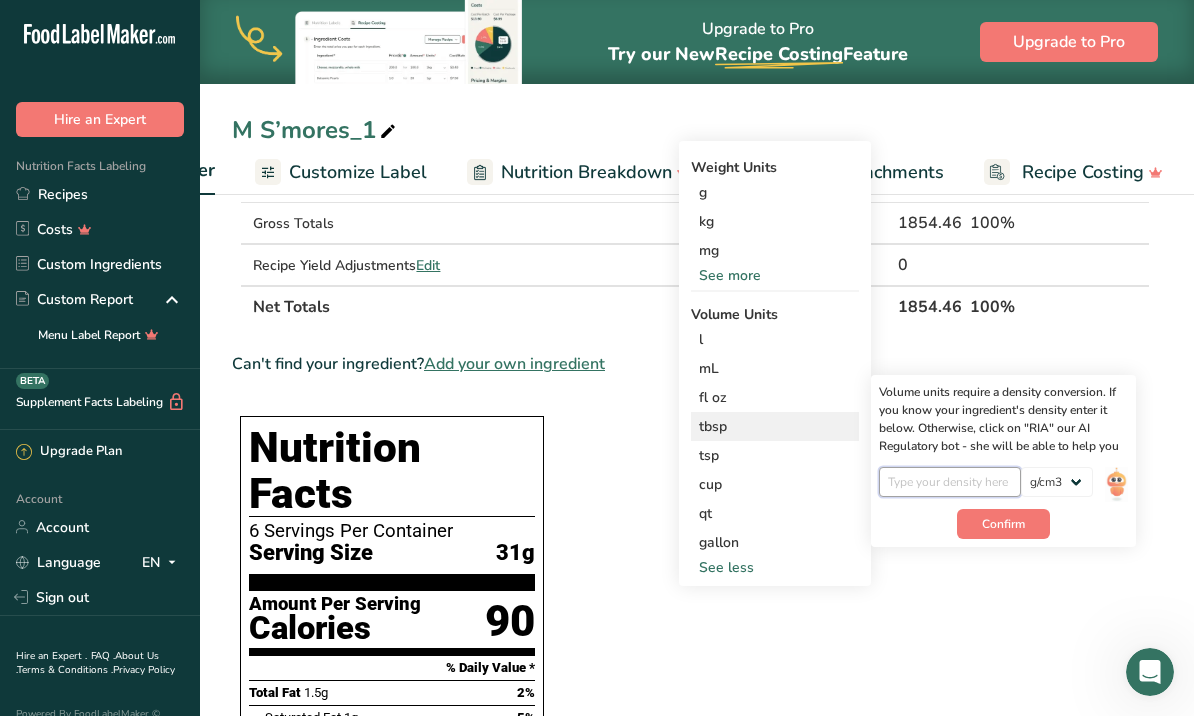 click at bounding box center [950, 482] 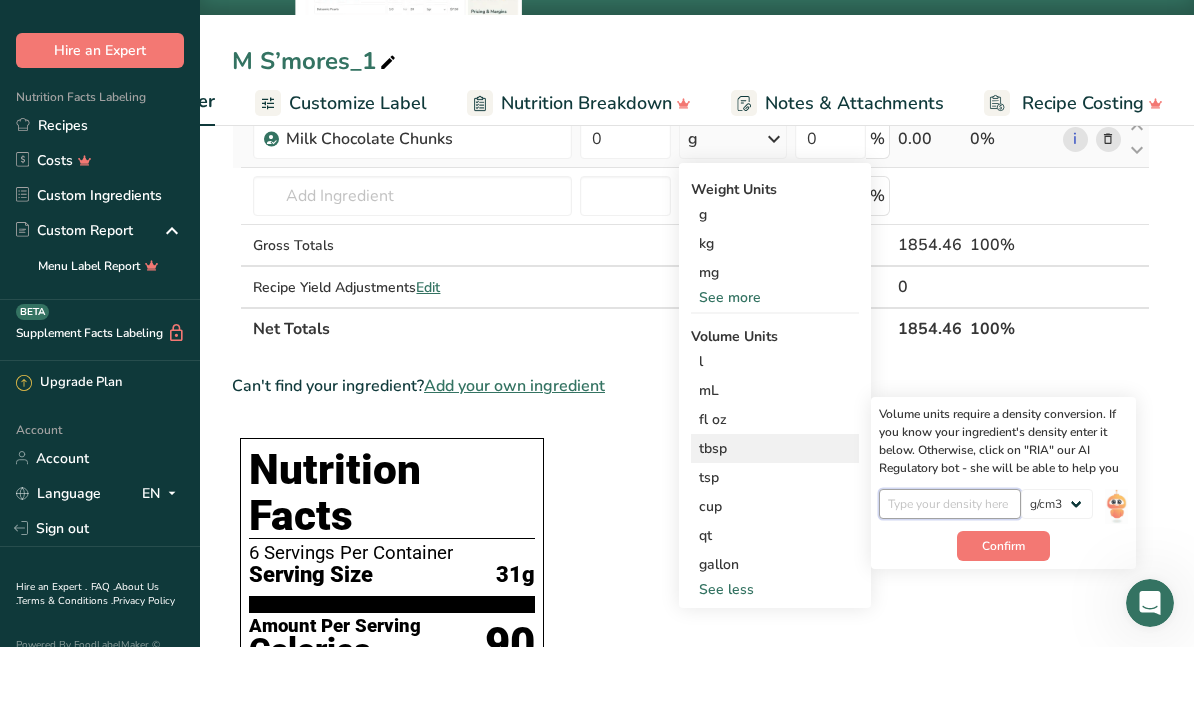 scroll, scrollTop: 1097, scrollLeft: 0, axis: vertical 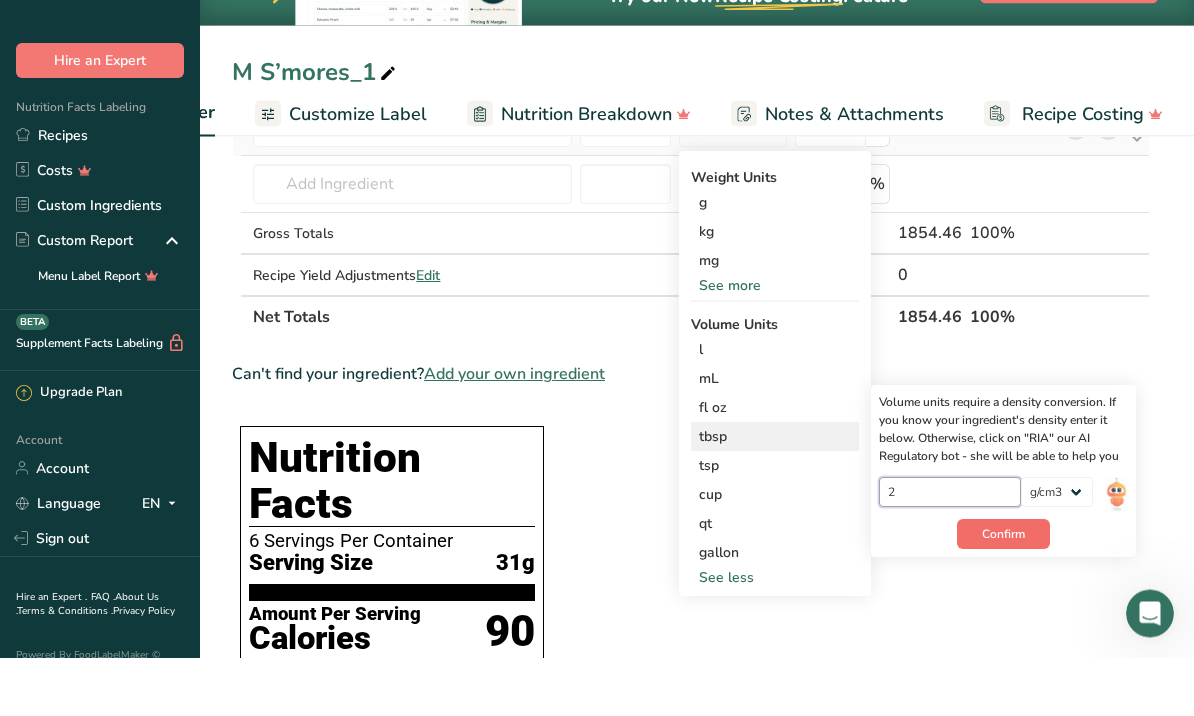 type on "2" 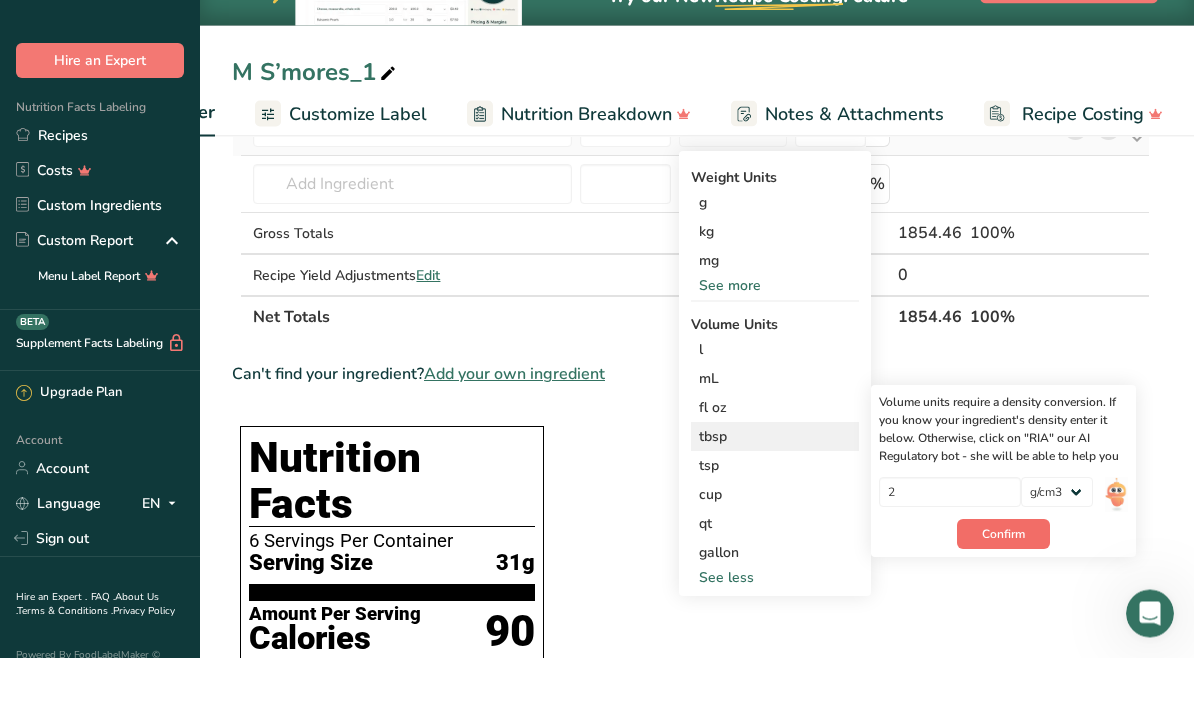 click on "Confirm" at bounding box center (1003, 593) 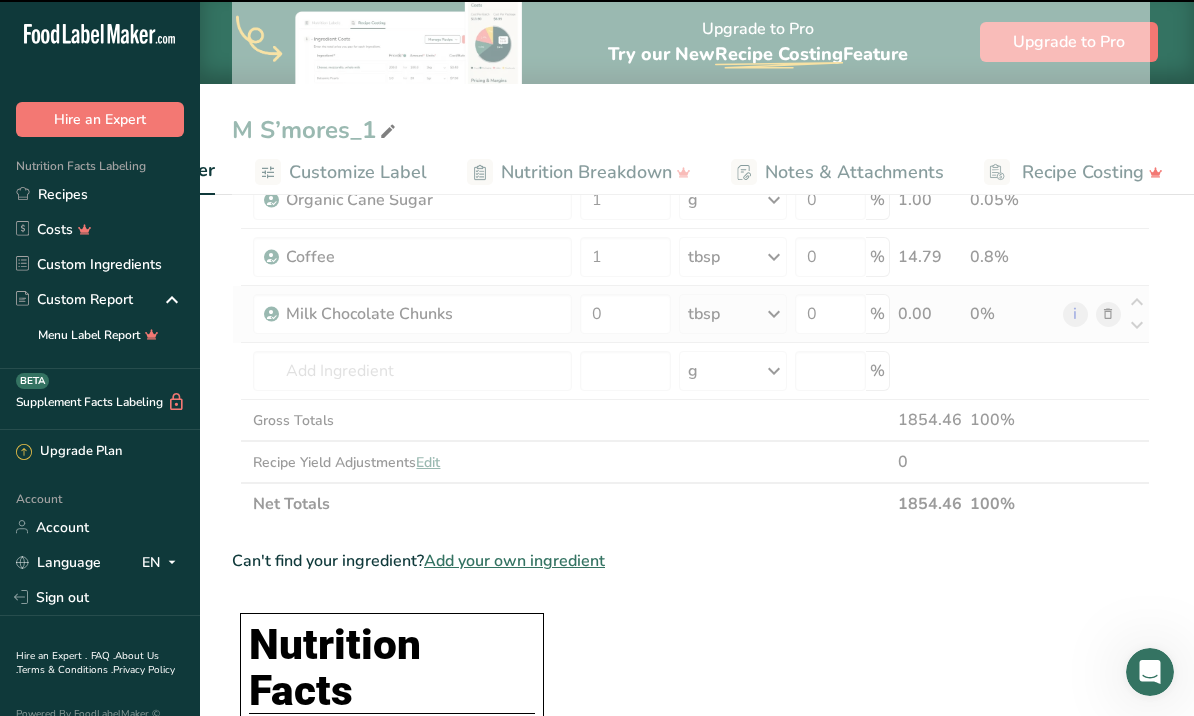 scroll, scrollTop: 967, scrollLeft: 0, axis: vertical 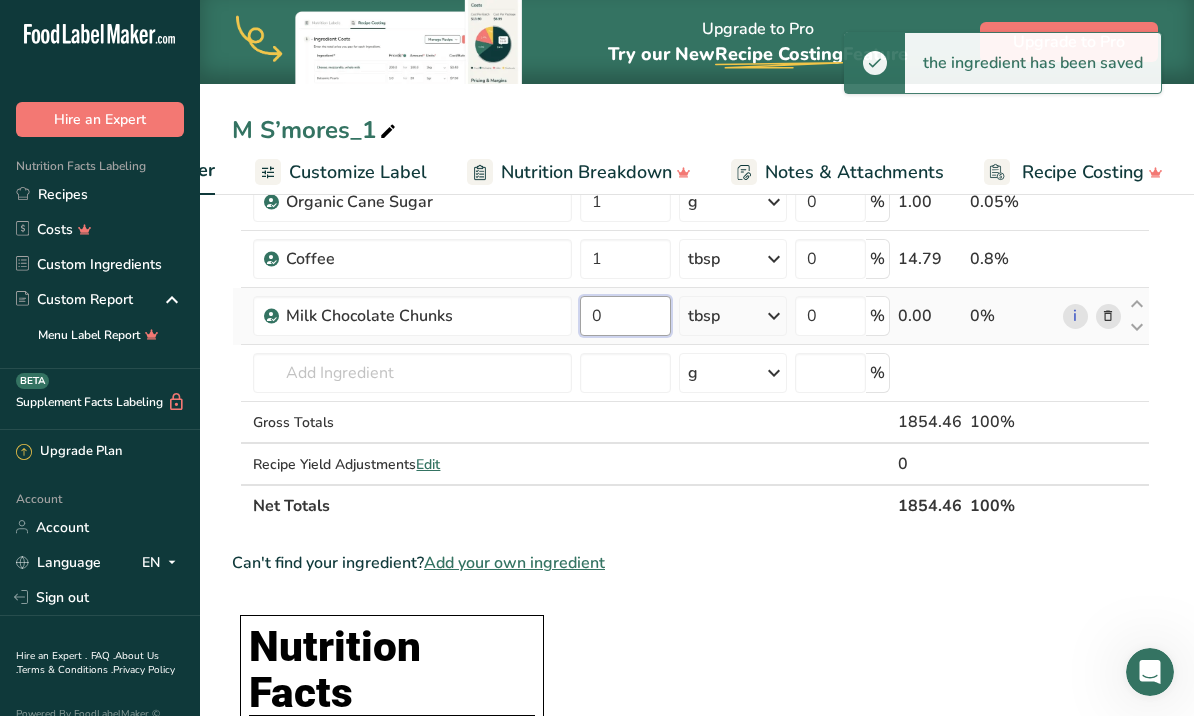 click on "0" at bounding box center [625, 316] 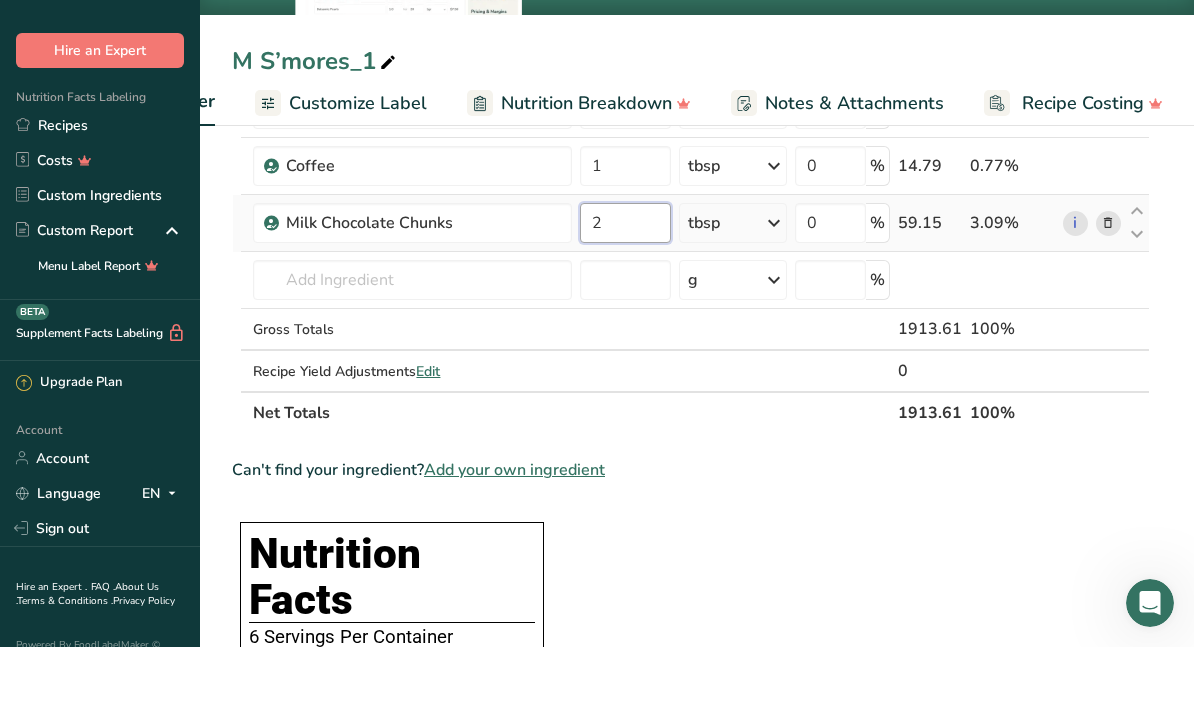 scroll, scrollTop: 993, scrollLeft: 0, axis: vertical 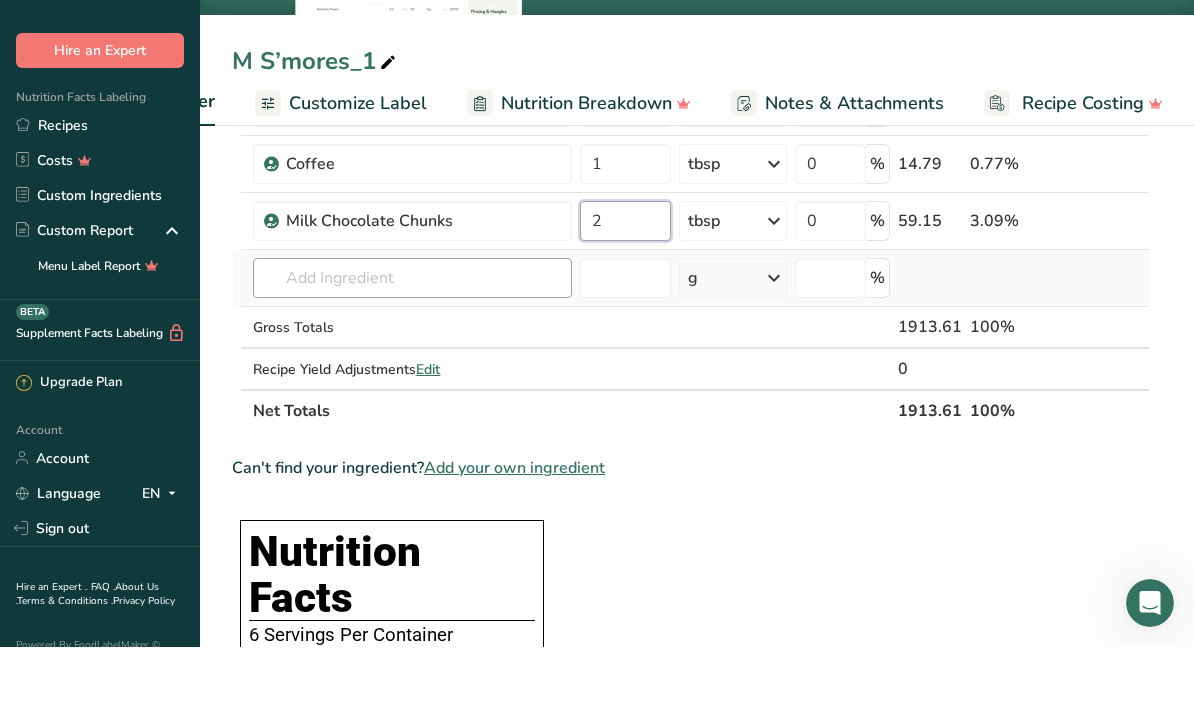 type on "2" 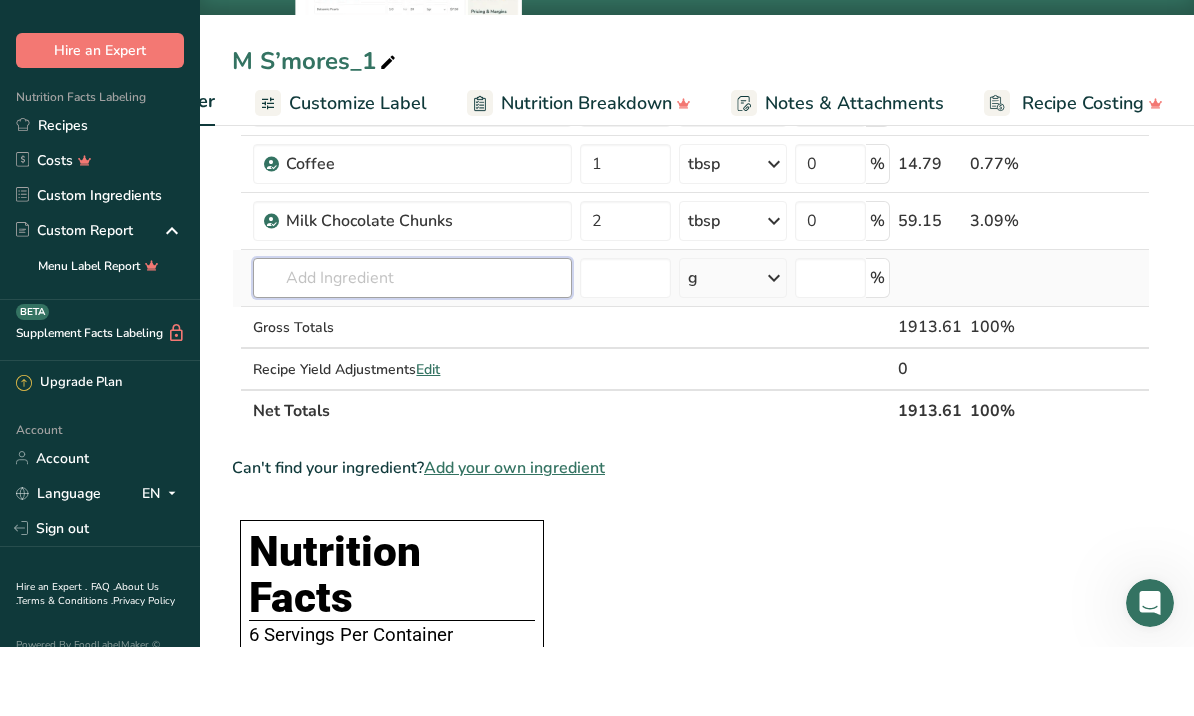 click on "Ingredient *
Amount *
Unit *
Waste *   .a-a{fill:#347362;}.b-a{fill:#fff;}          Grams
Percentage
Gelatin
[NUMBER]
g
Weight Units
g
kg
mg
See more
Volume Units
l
Volume units require a density conversion. If you know your ingredient's density enter it below. Otherwise, click on "RIA" our AI Regulatory bot - she will be able to help you
lb/ft3
g/cm3
Confirm
mL
Volume units require a density conversion. If you know your ingredient's density enter it below. Otherwise, click on "RIA" our AI Regulatory bot - she will be able to help you
lb/ft3" at bounding box center (691, -96) 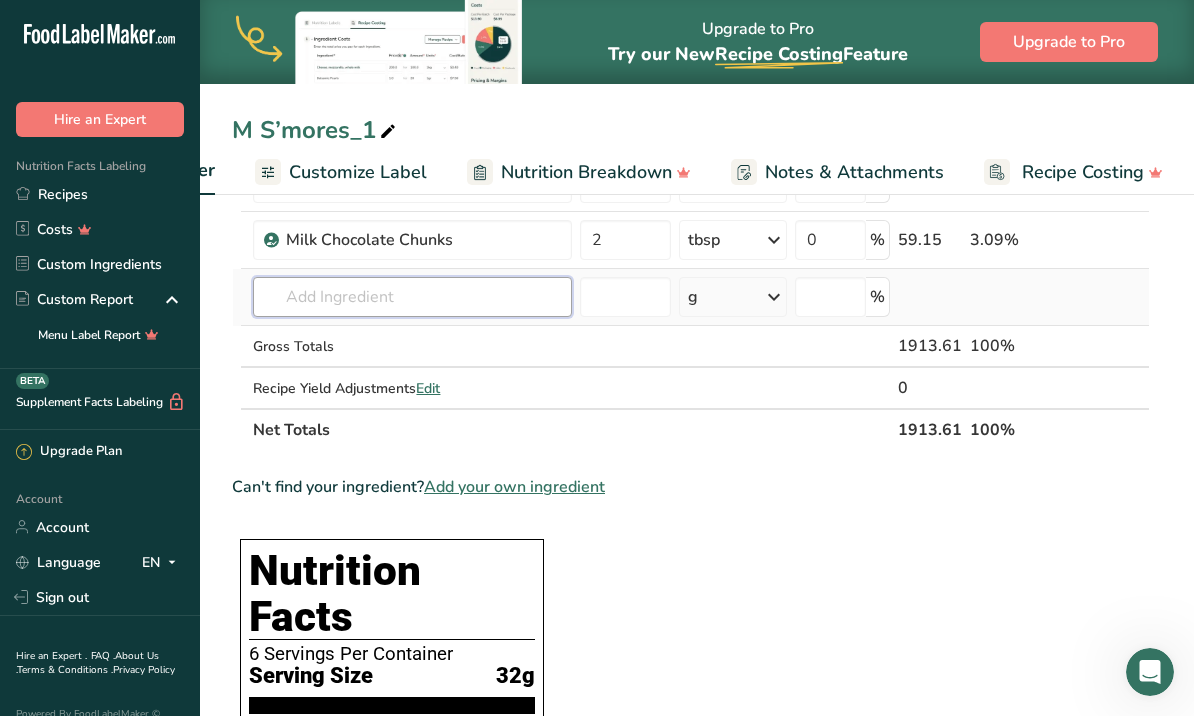 scroll, scrollTop: 1036, scrollLeft: 0, axis: vertical 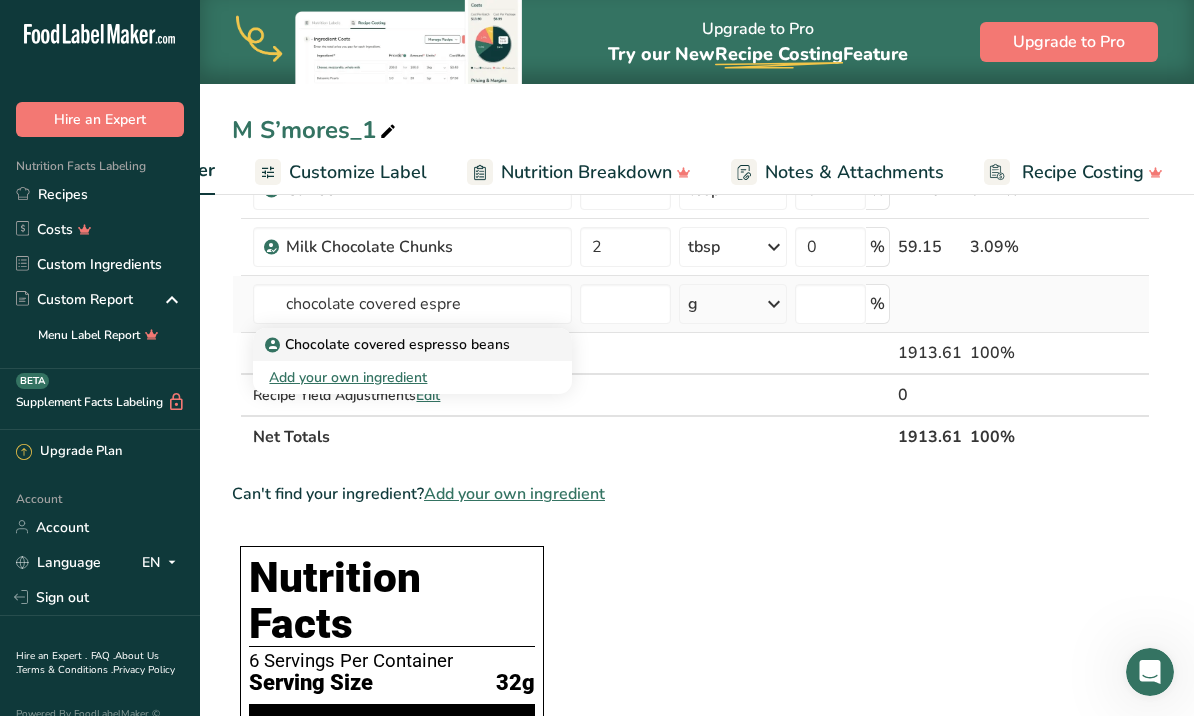 click on "Chocolate covered espresso beans" at bounding box center (412, 344) 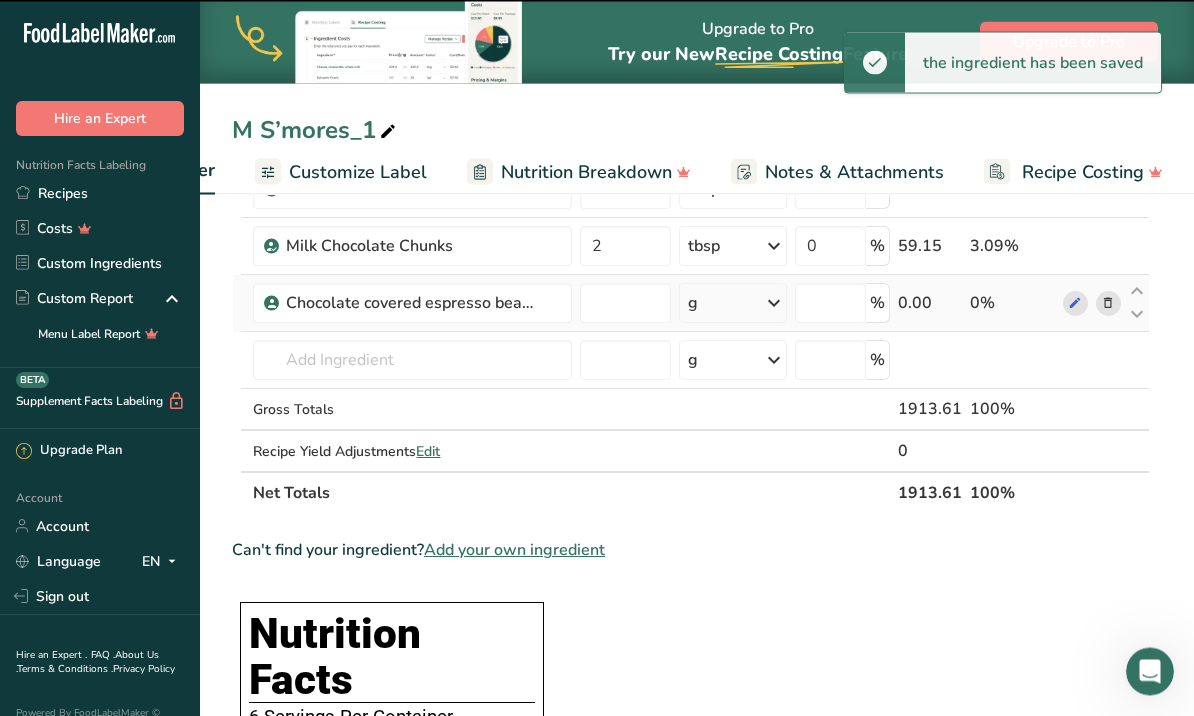 type on "0" 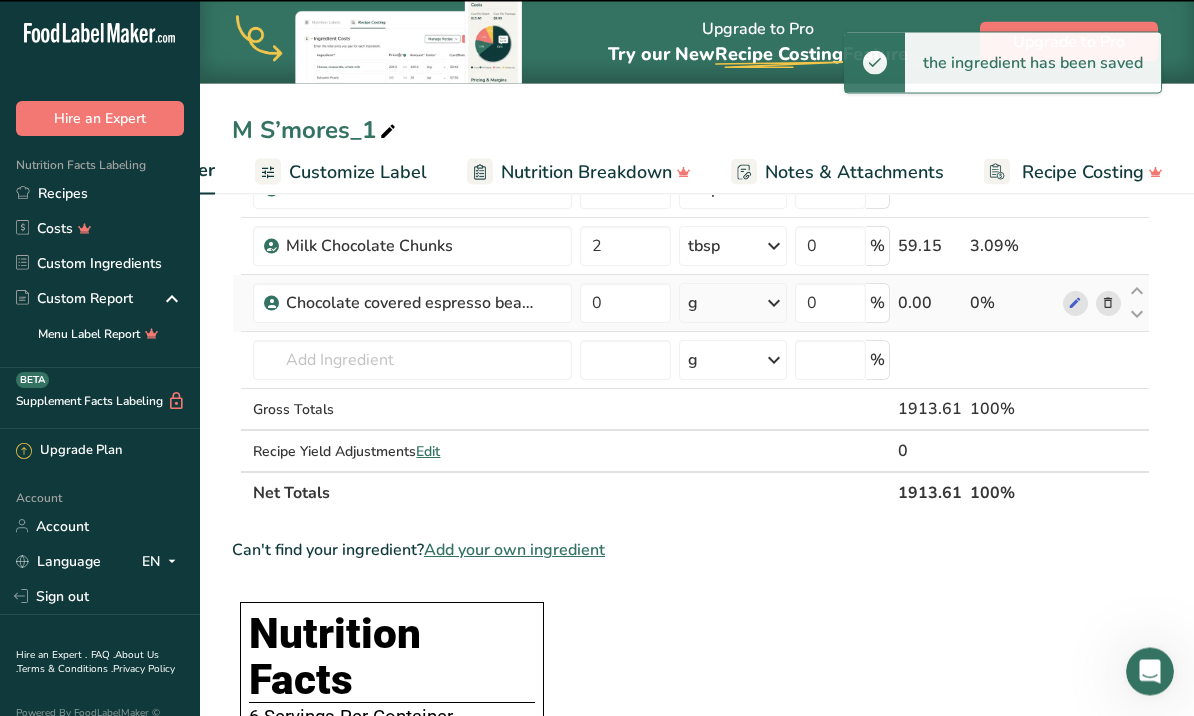scroll, scrollTop: 1037, scrollLeft: 0, axis: vertical 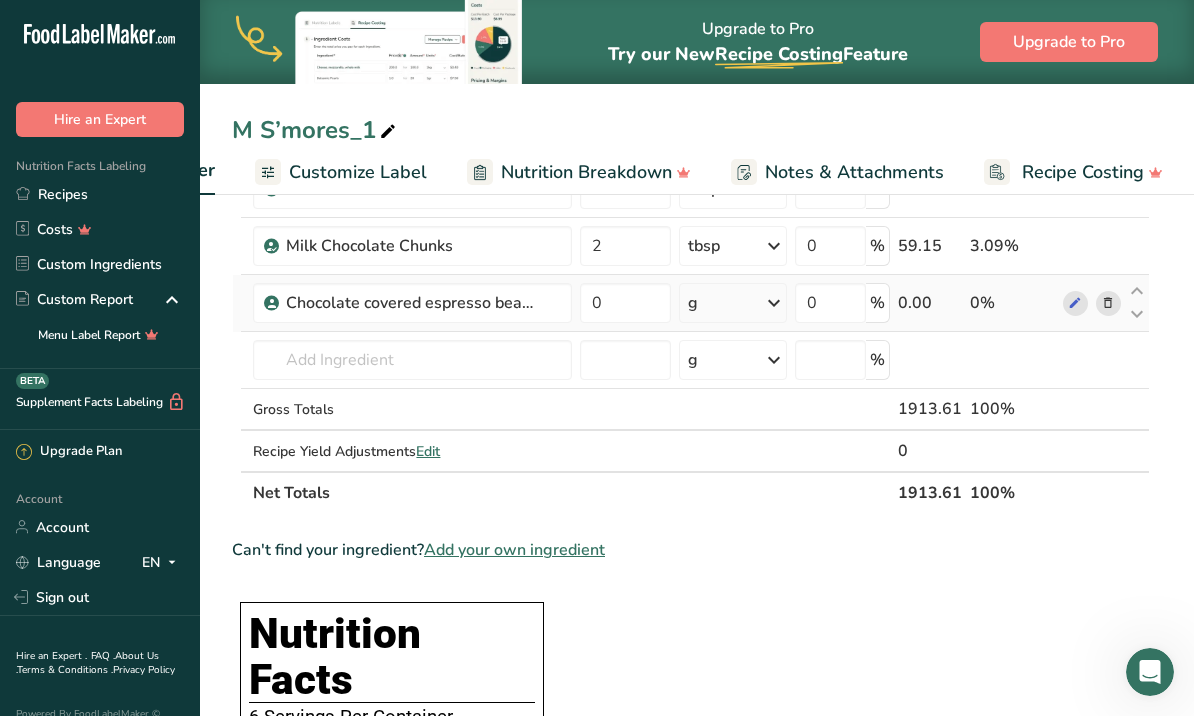click at bounding box center [774, 303] 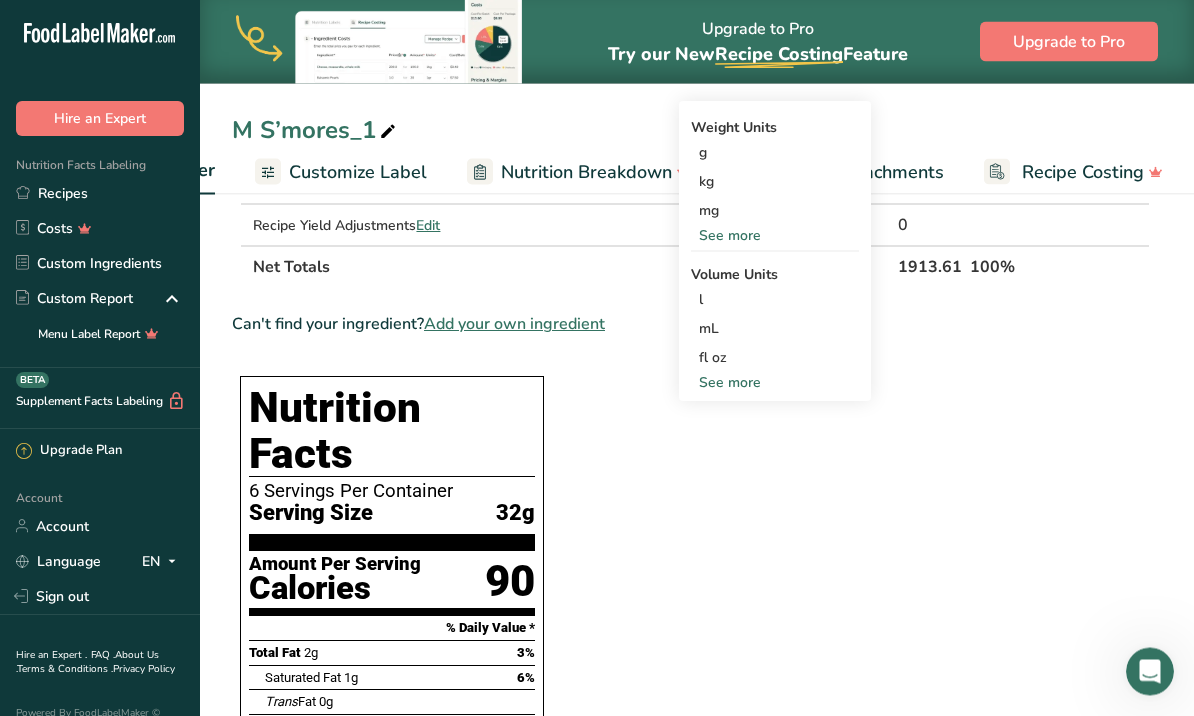 scroll, scrollTop: 1263, scrollLeft: 0, axis: vertical 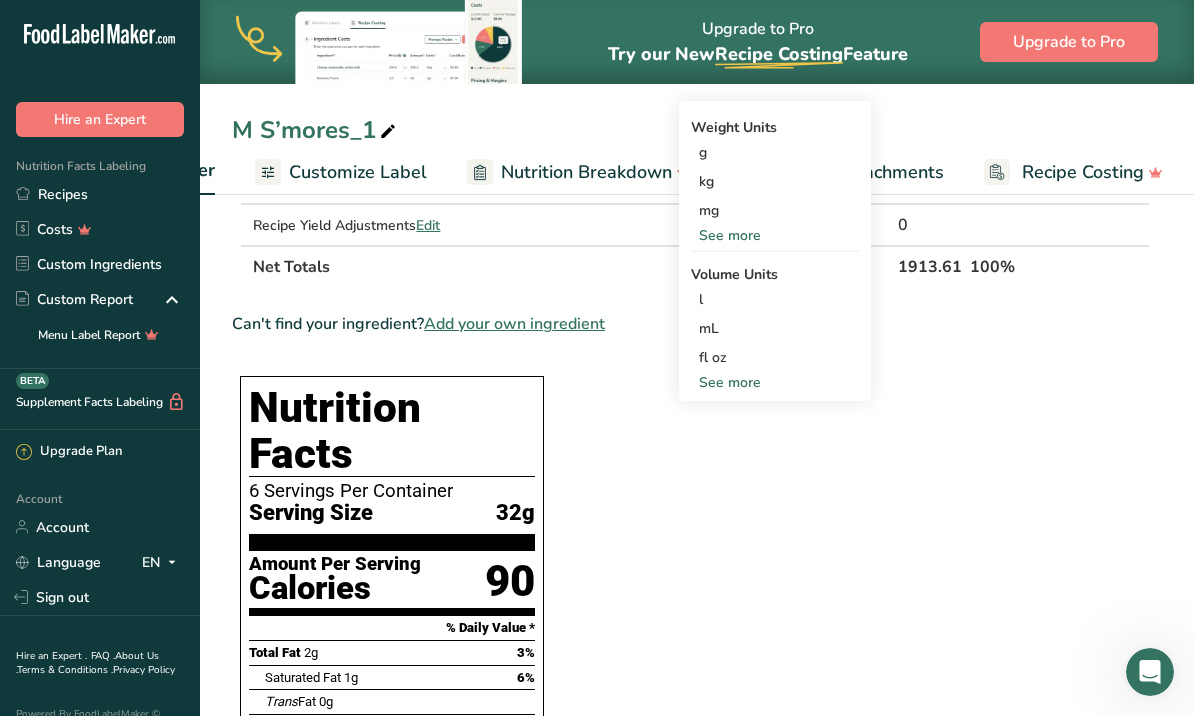 click on "See more" at bounding box center [775, 382] 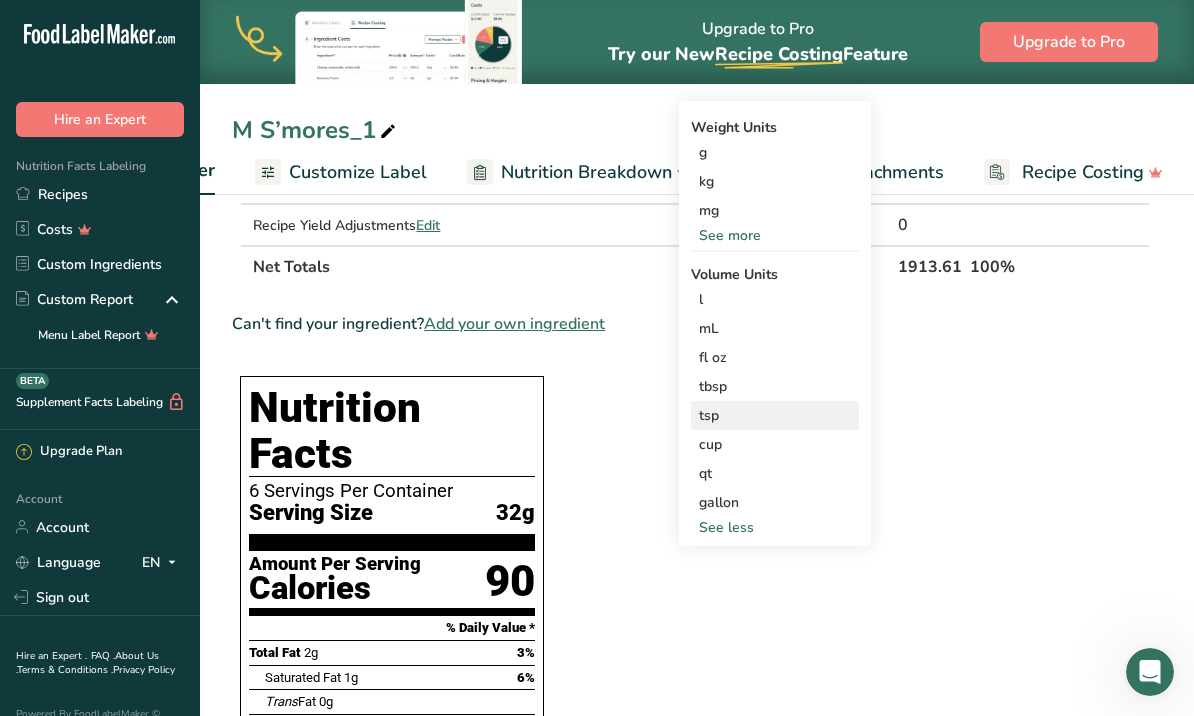 click on "tsp" at bounding box center [775, 415] 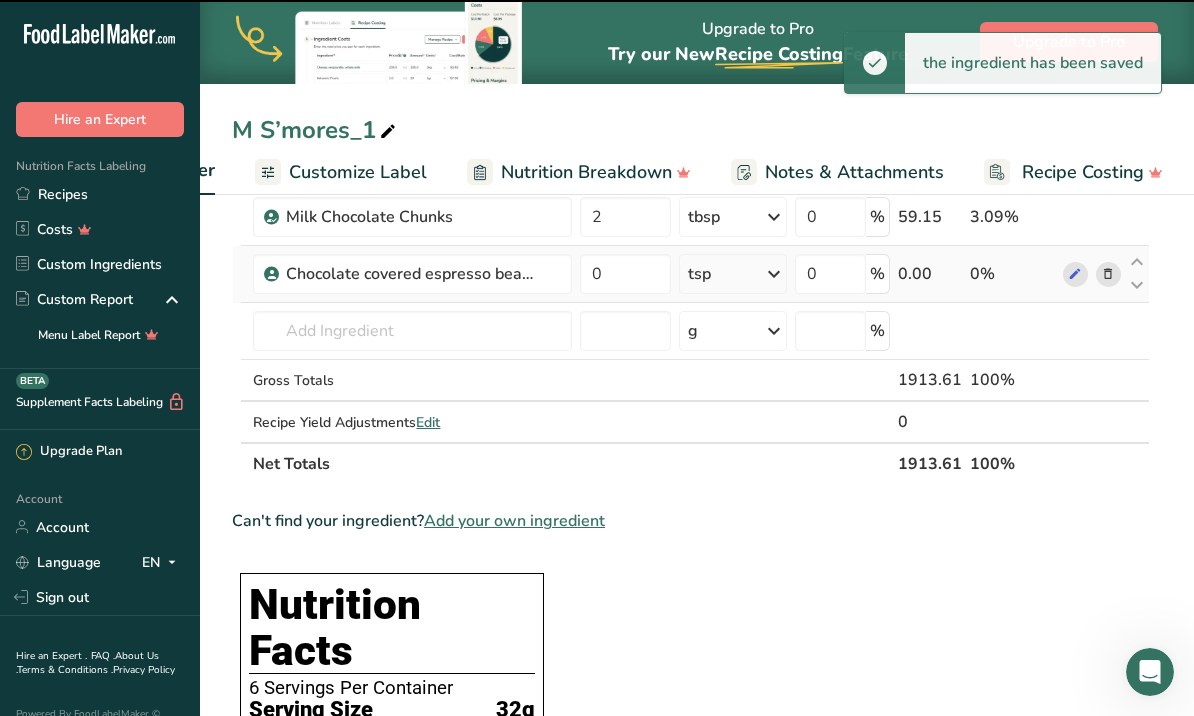 scroll, scrollTop: 878, scrollLeft: 0, axis: vertical 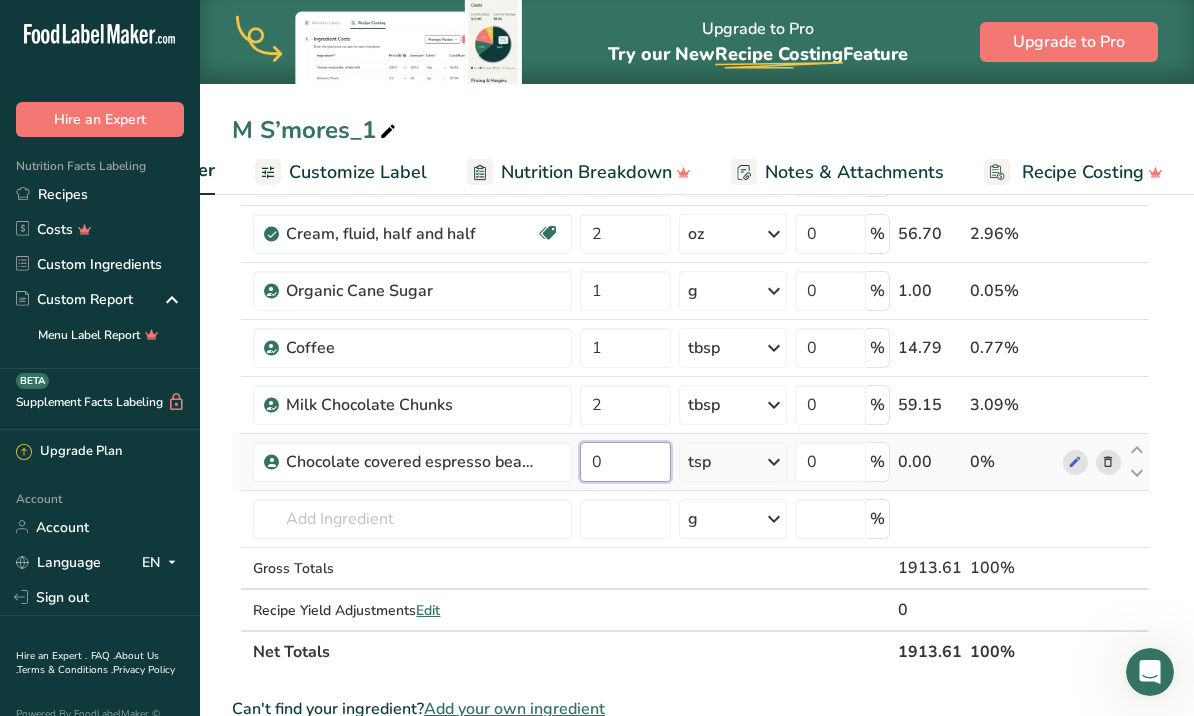 click on "0" at bounding box center [625, 462] 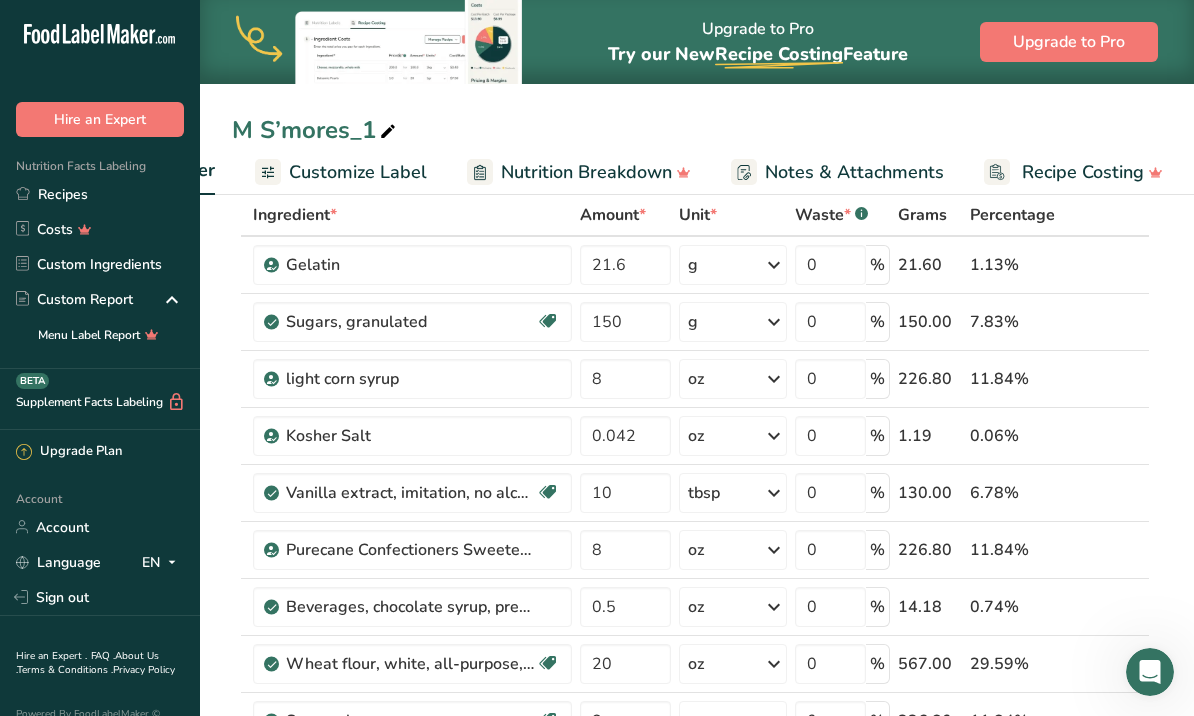 scroll, scrollTop: 0, scrollLeft: 0, axis: both 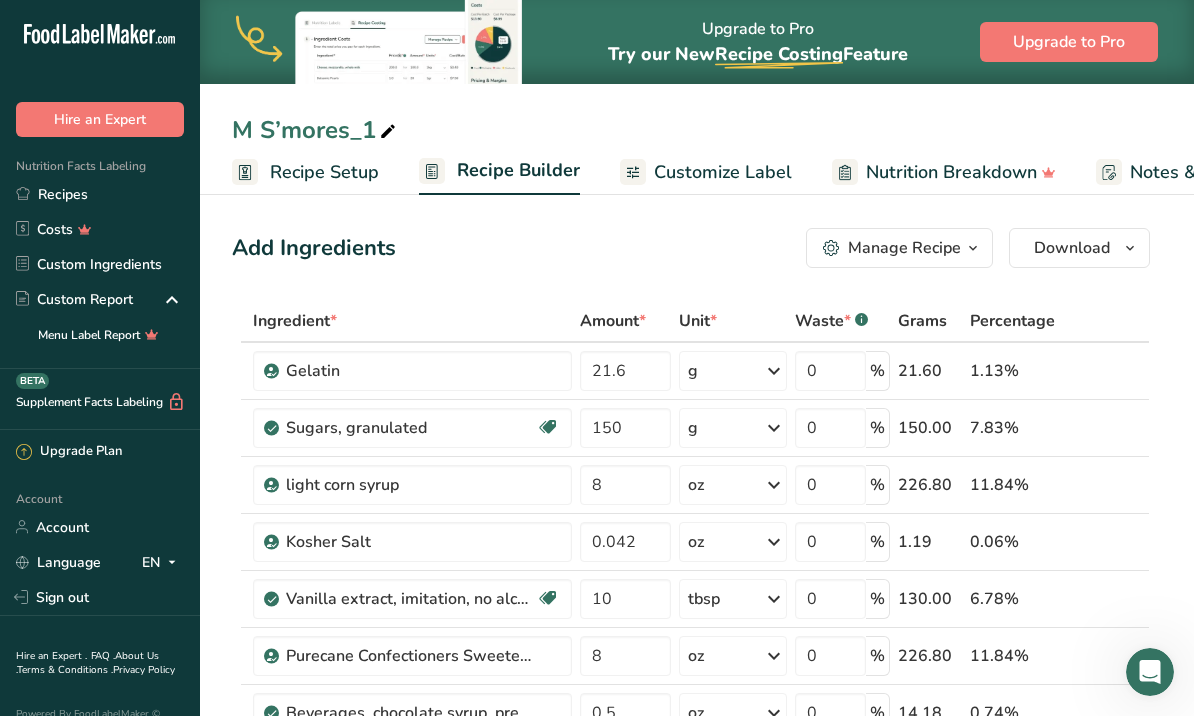 type on "0.5" 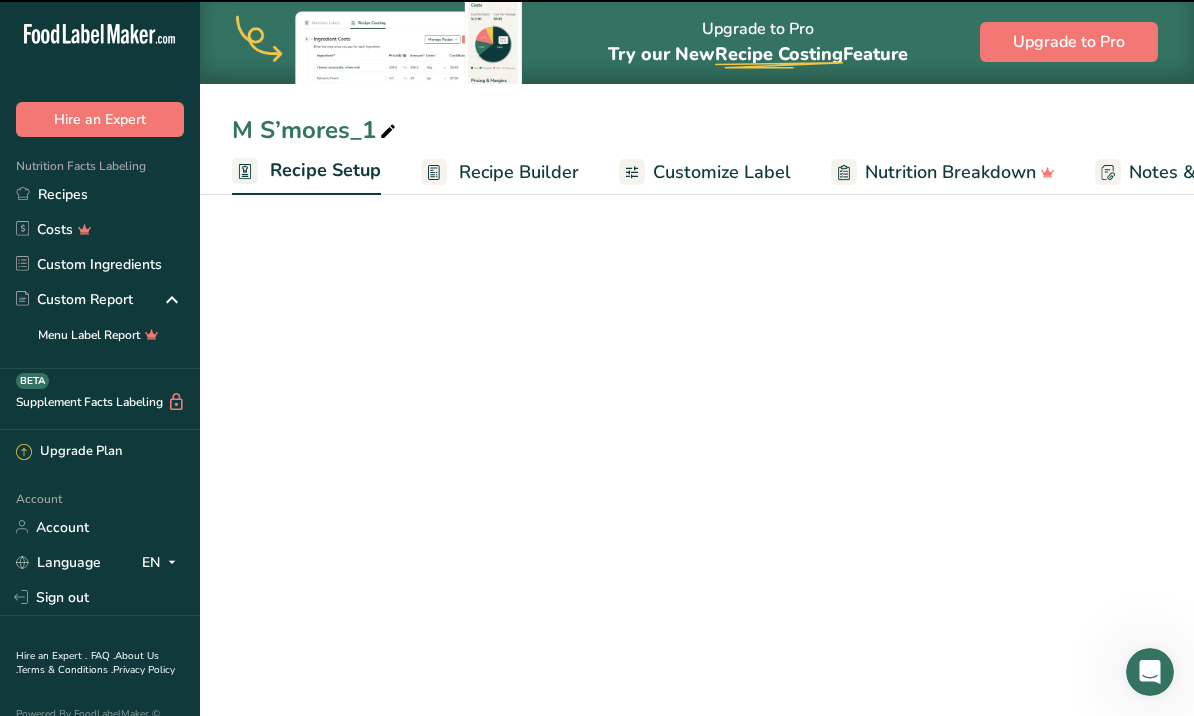 scroll, scrollTop: 0, scrollLeft: 7, axis: horizontal 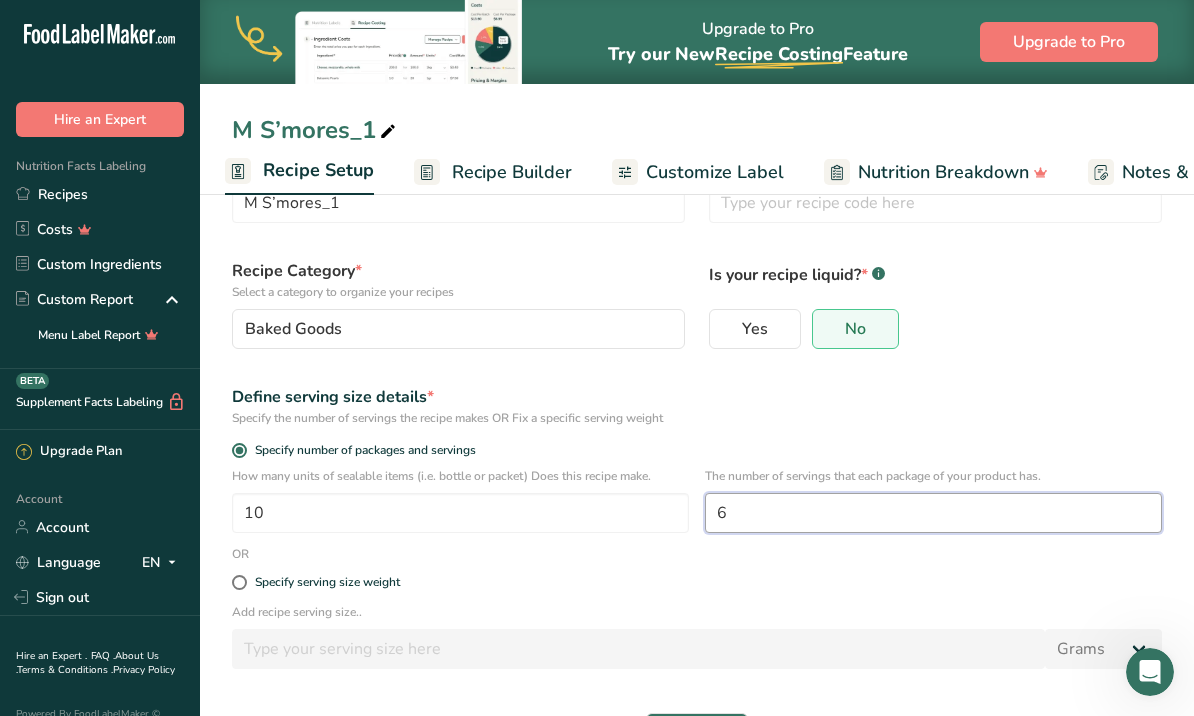 click on "6" at bounding box center (933, 513) 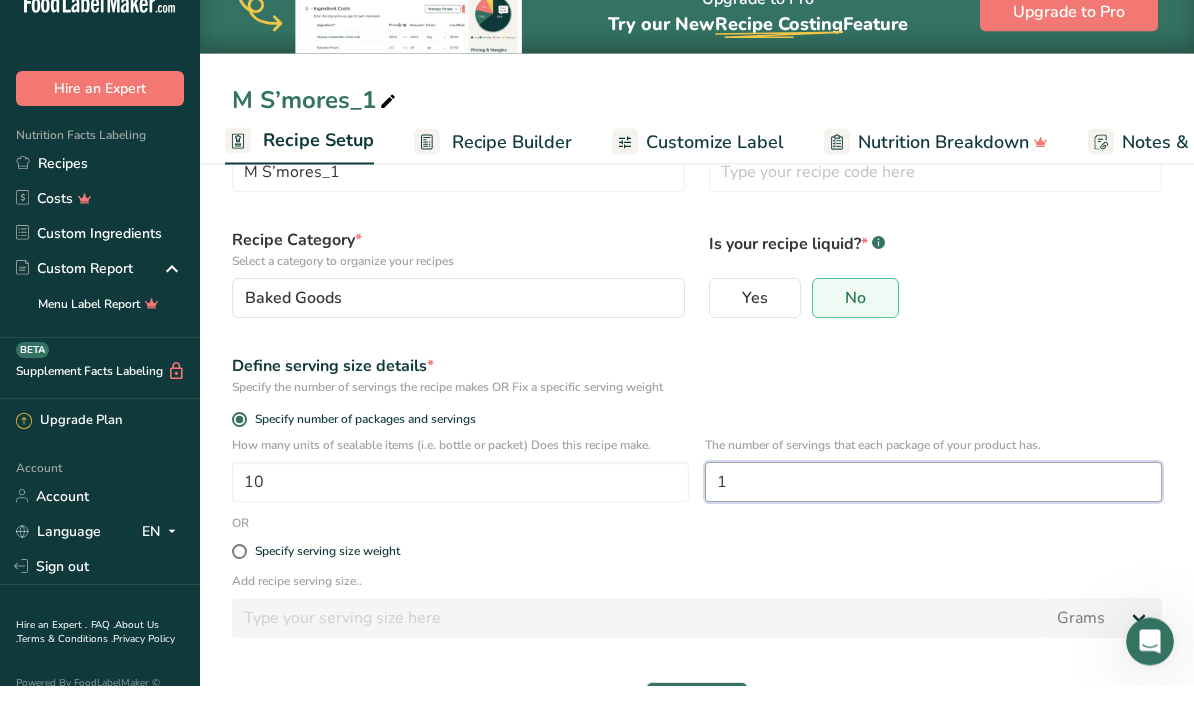 scroll, scrollTop: 158, scrollLeft: 0, axis: vertical 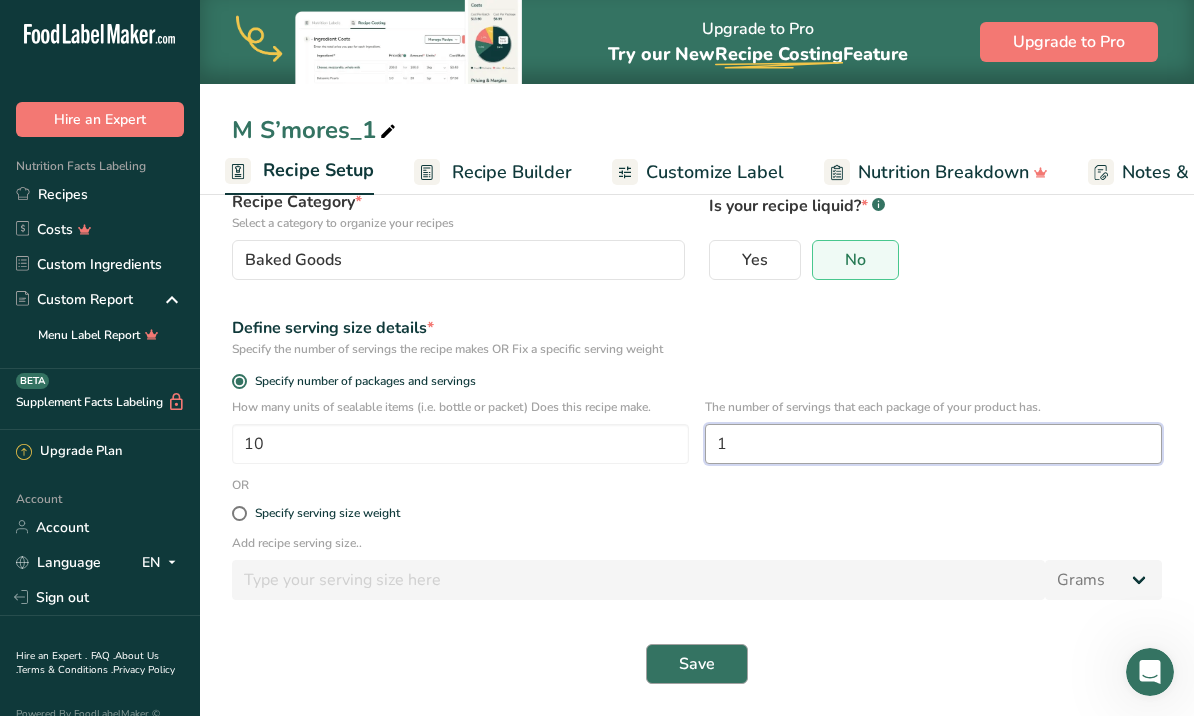 type on "1" 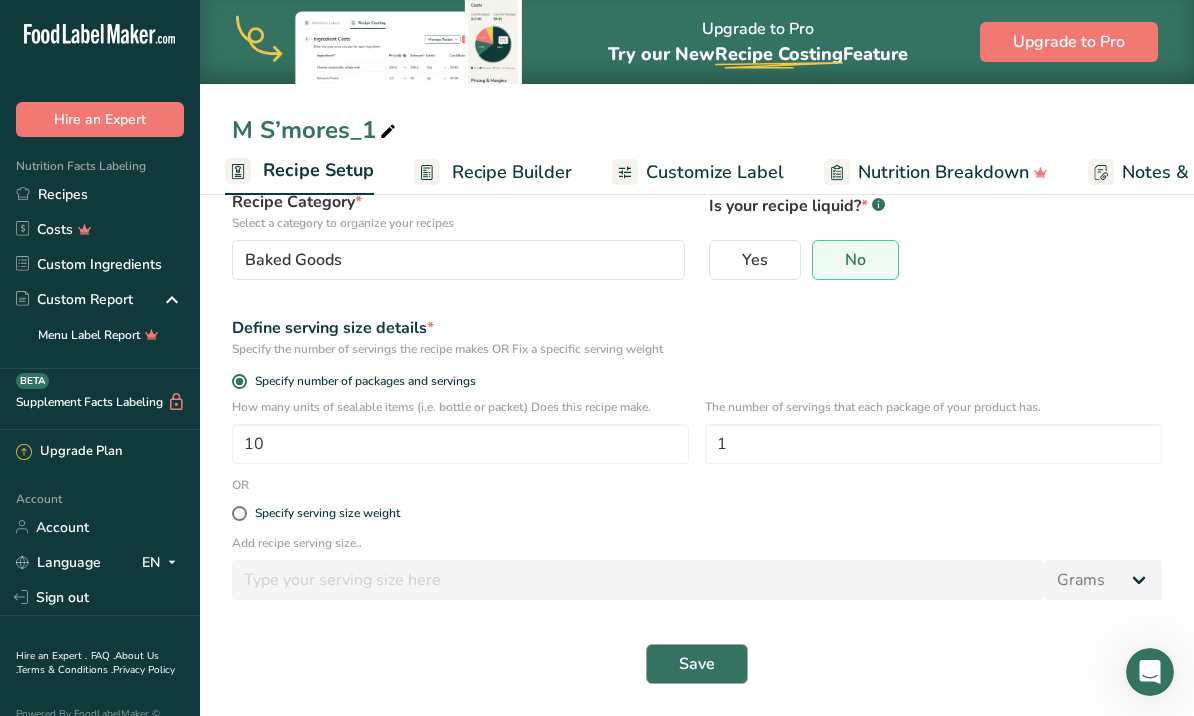 click on "Save" at bounding box center (697, 664) 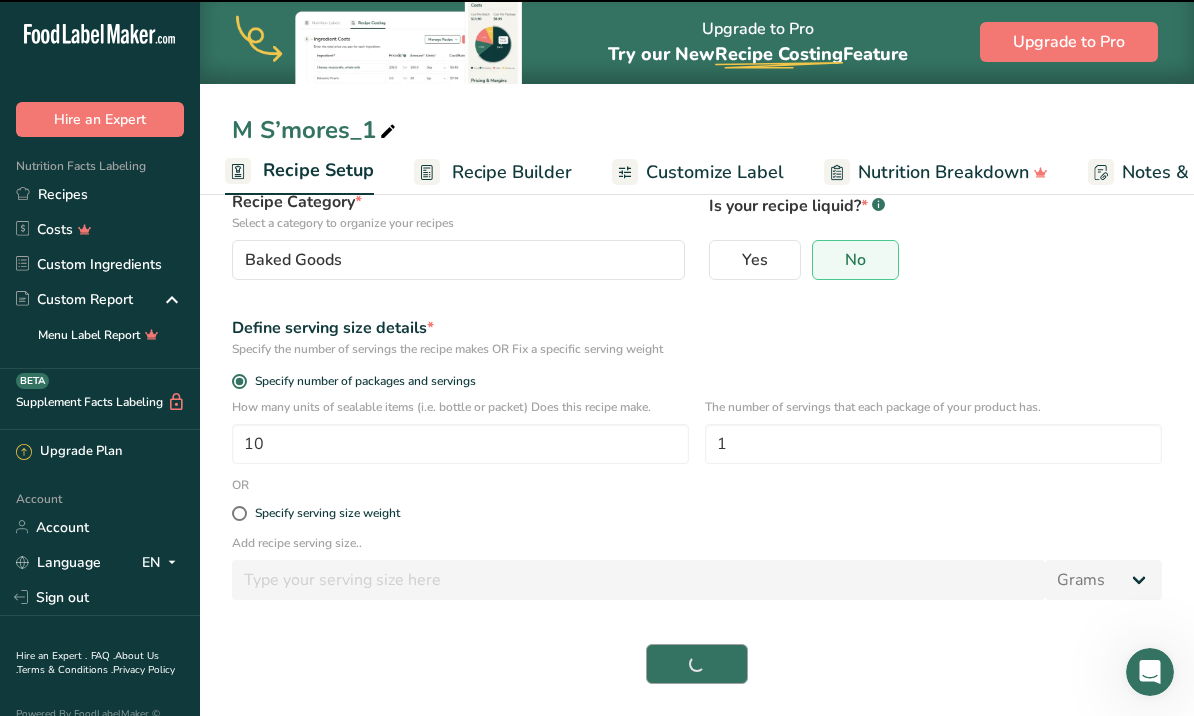 scroll, scrollTop: 89, scrollLeft: 0, axis: vertical 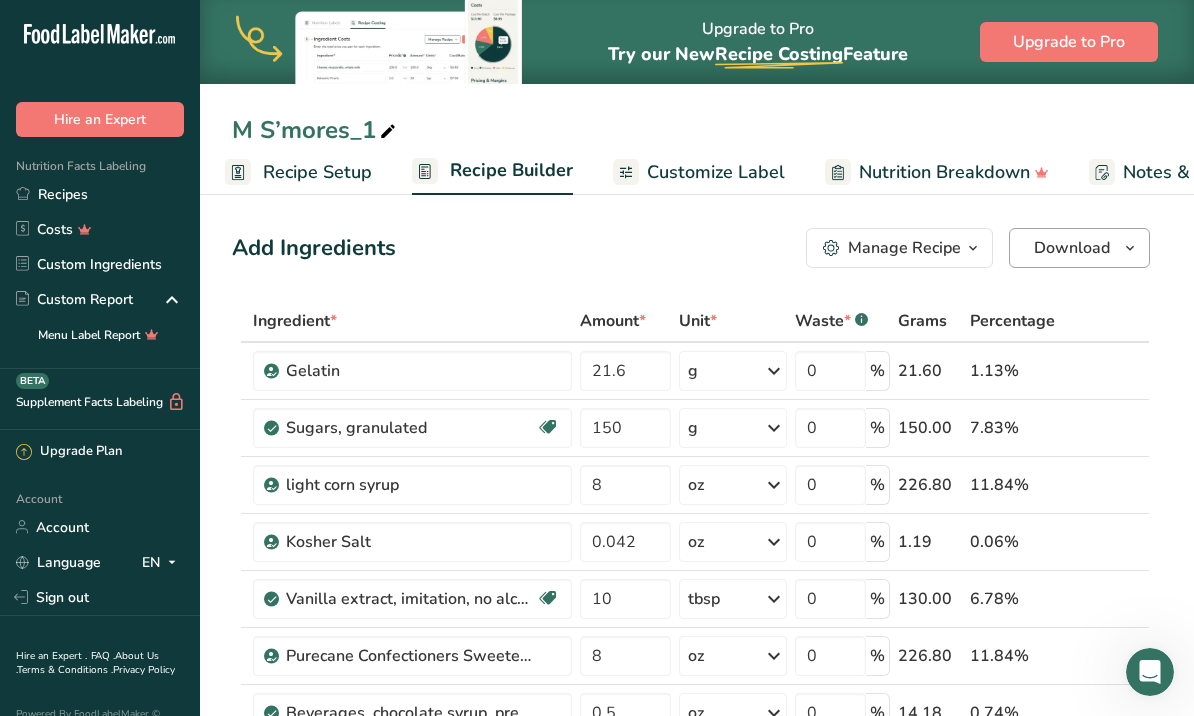 click on "Download" at bounding box center [1072, 248] 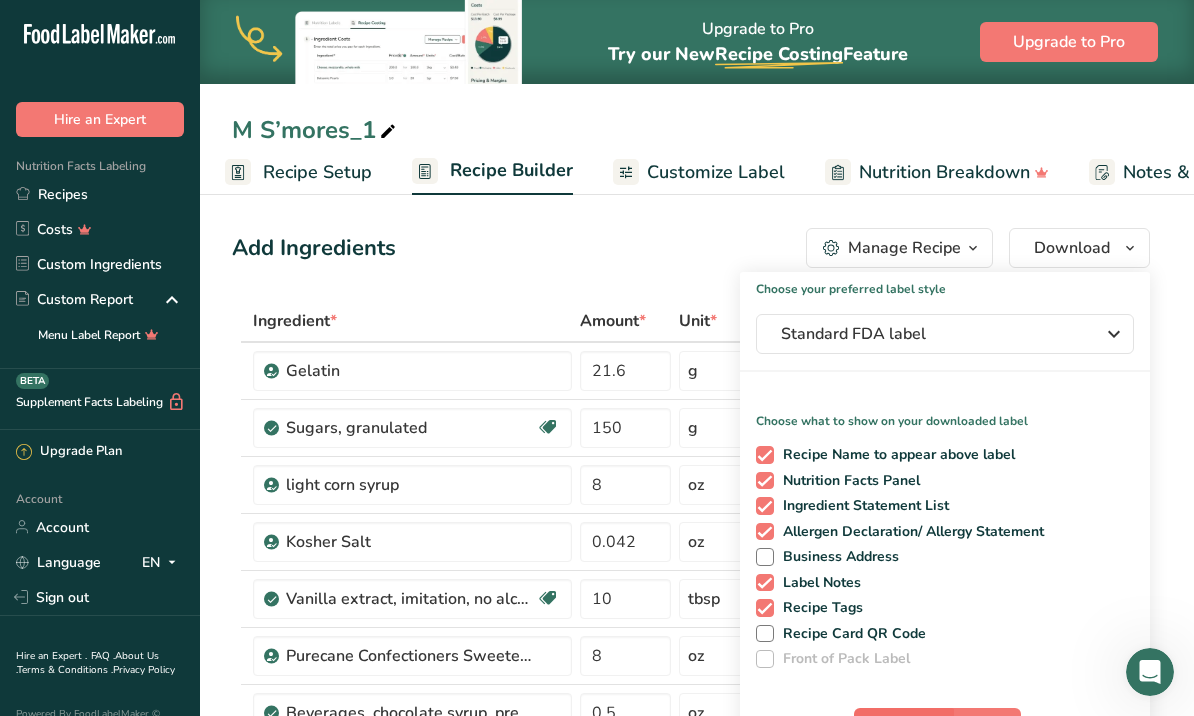 click on "Download" at bounding box center (909, 728) 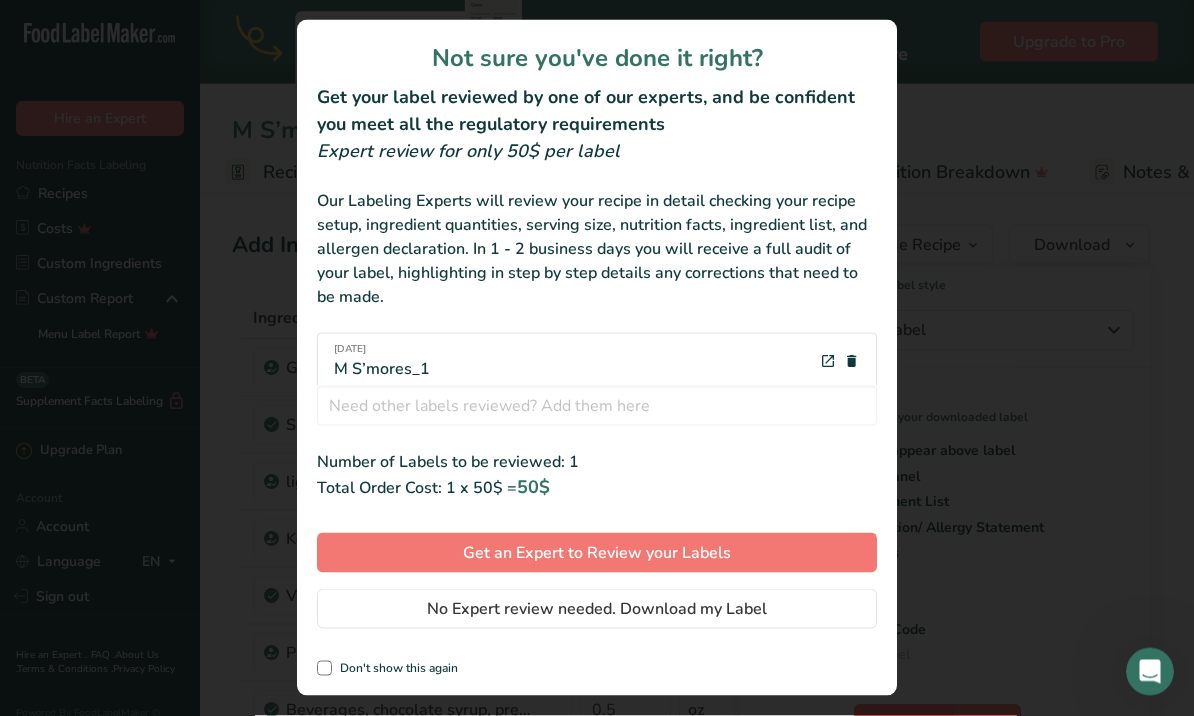 scroll, scrollTop: 1, scrollLeft: 0, axis: vertical 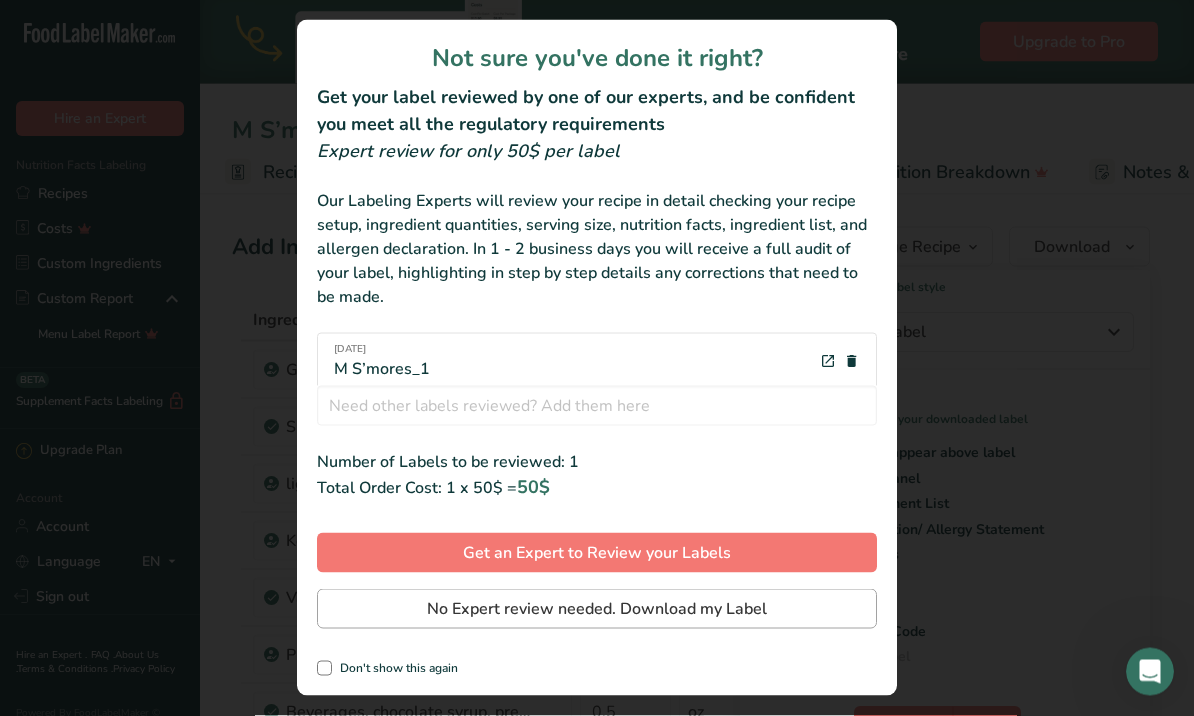 click on "No Expert review needed. Download my Label" at bounding box center [597, 609] 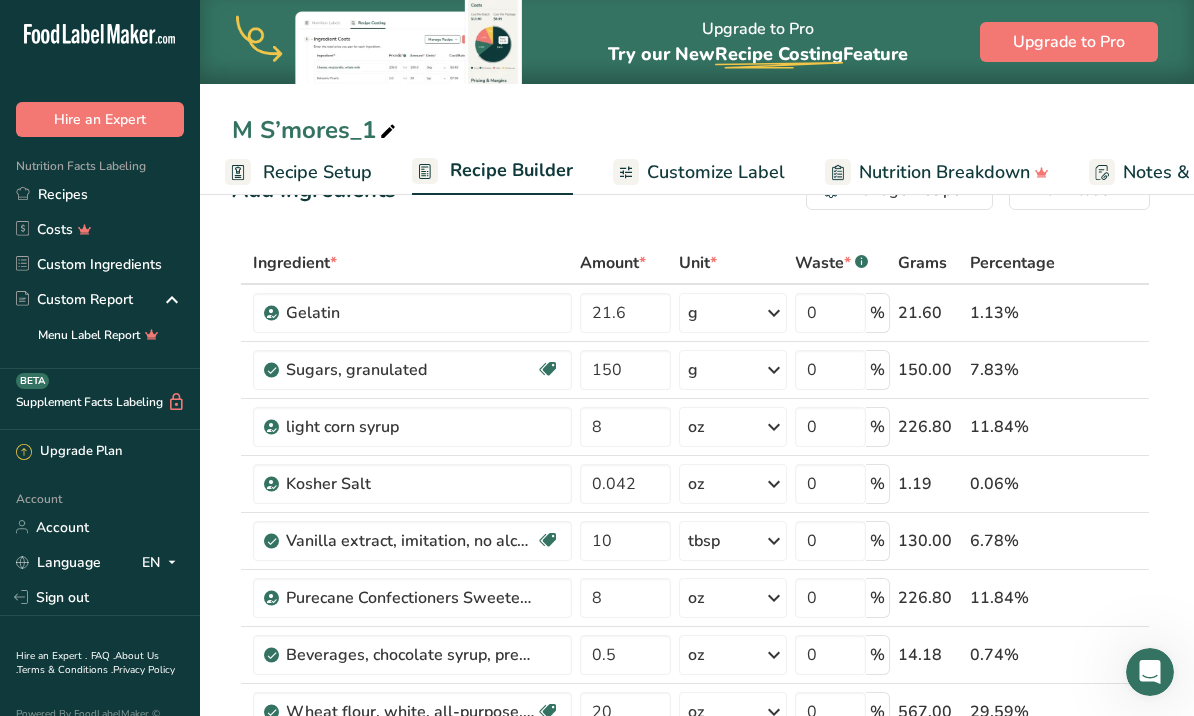 scroll, scrollTop: 57, scrollLeft: 0, axis: vertical 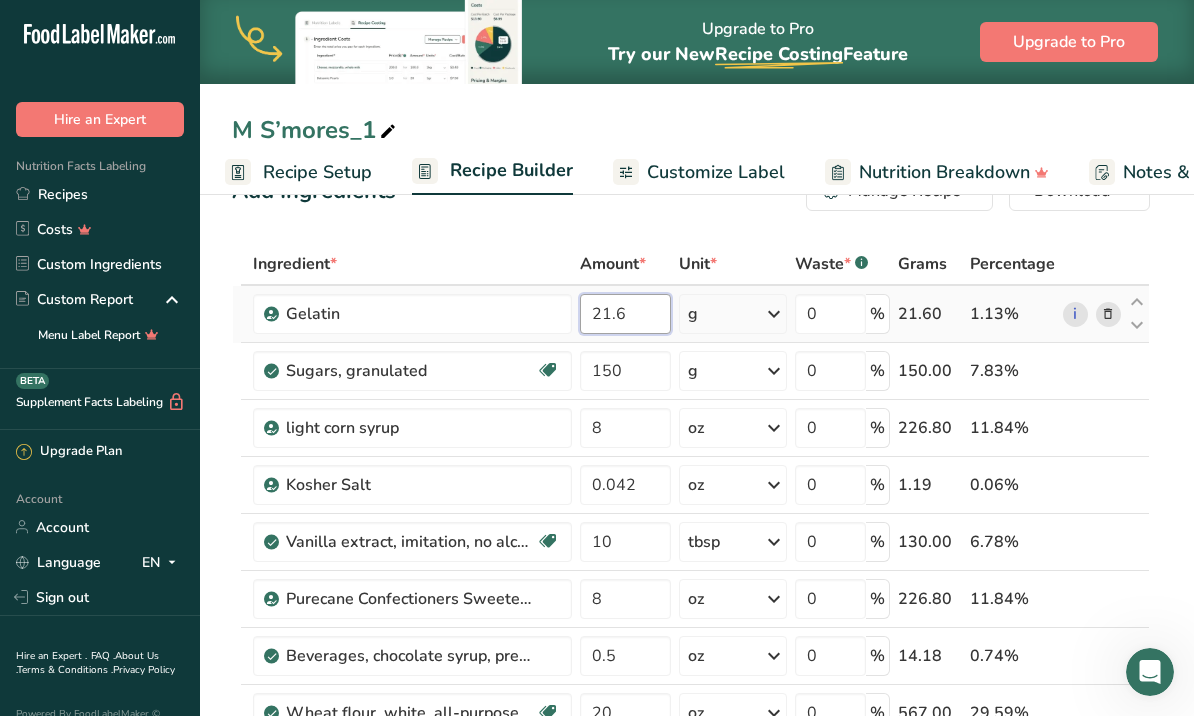 click on "21.6" at bounding box center [625, 314] 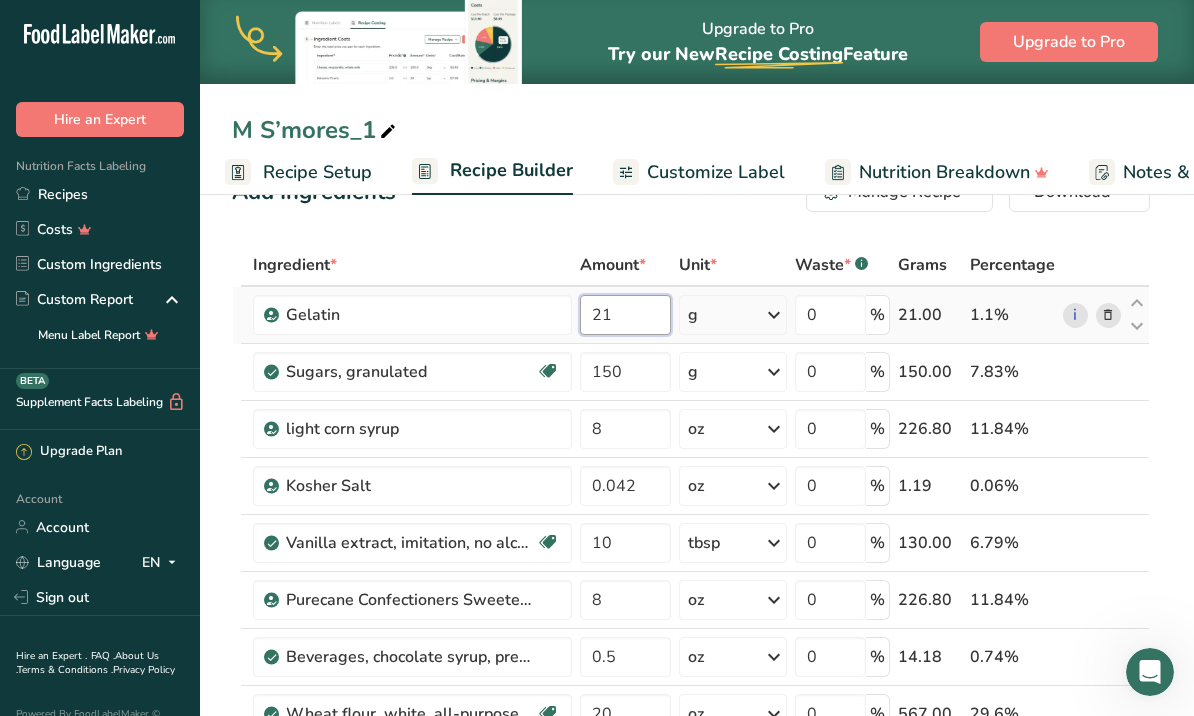 type on "2" 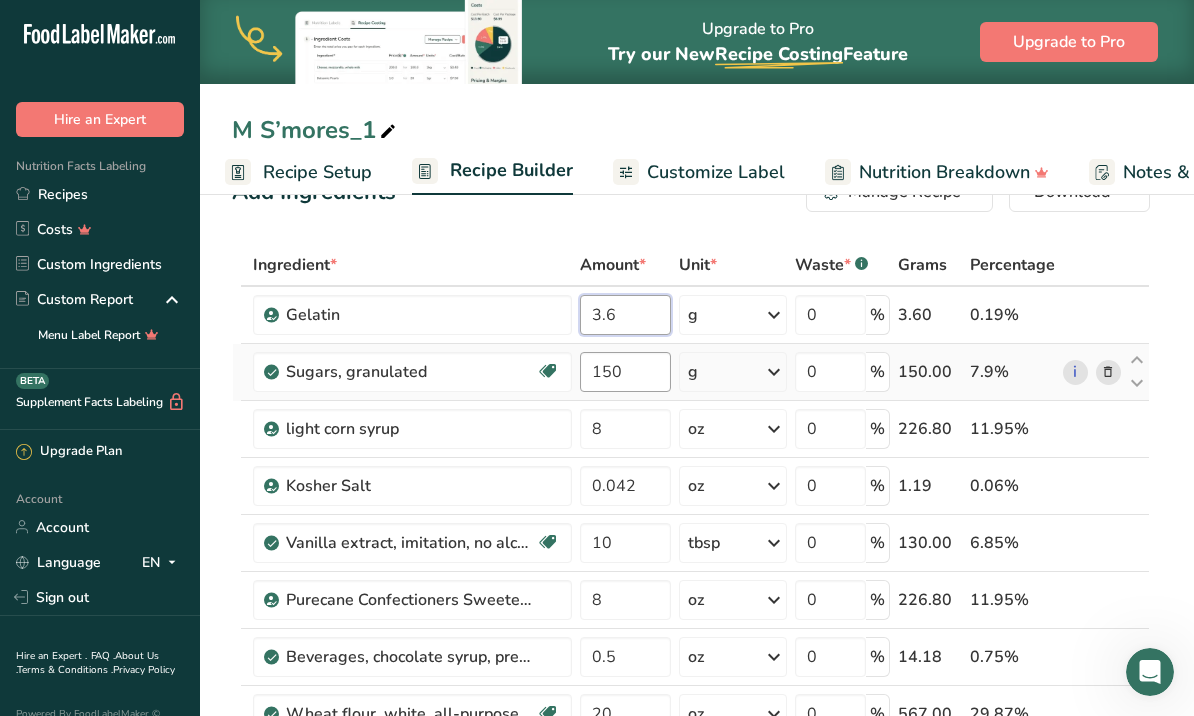 type on "3.6" 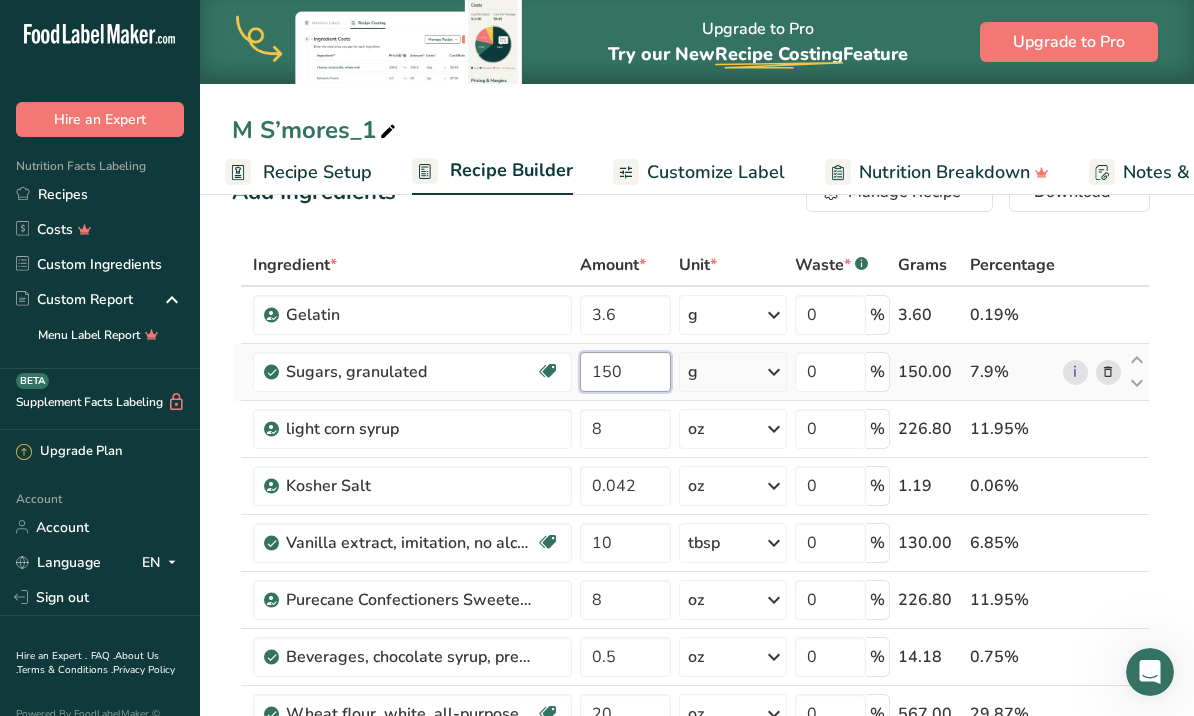 click on "Ingredient *
Amount *
Unit *
Waste *   .a-a{fill:#347362;}.b-a{fill:#fff;}          Grams
Percentage
Gelatin
3.6
g
Weight Units
g
kg
mg
See more
Volume Units
l
Volume units require a density conversion. If you know your ingredient's density enter it below. Otherwise, click on "RIA" our AI Regulatory bot - she will be able to help you
lb/ft3
g/cm3
Confirm
mL
Volume units require a density conversion. If you know your ingredient's density enter it below. Otherwise, click on "RIA" our AI Regulatory bot - she will be able to help you
lb/ft3" at bounding box center [691, 869] 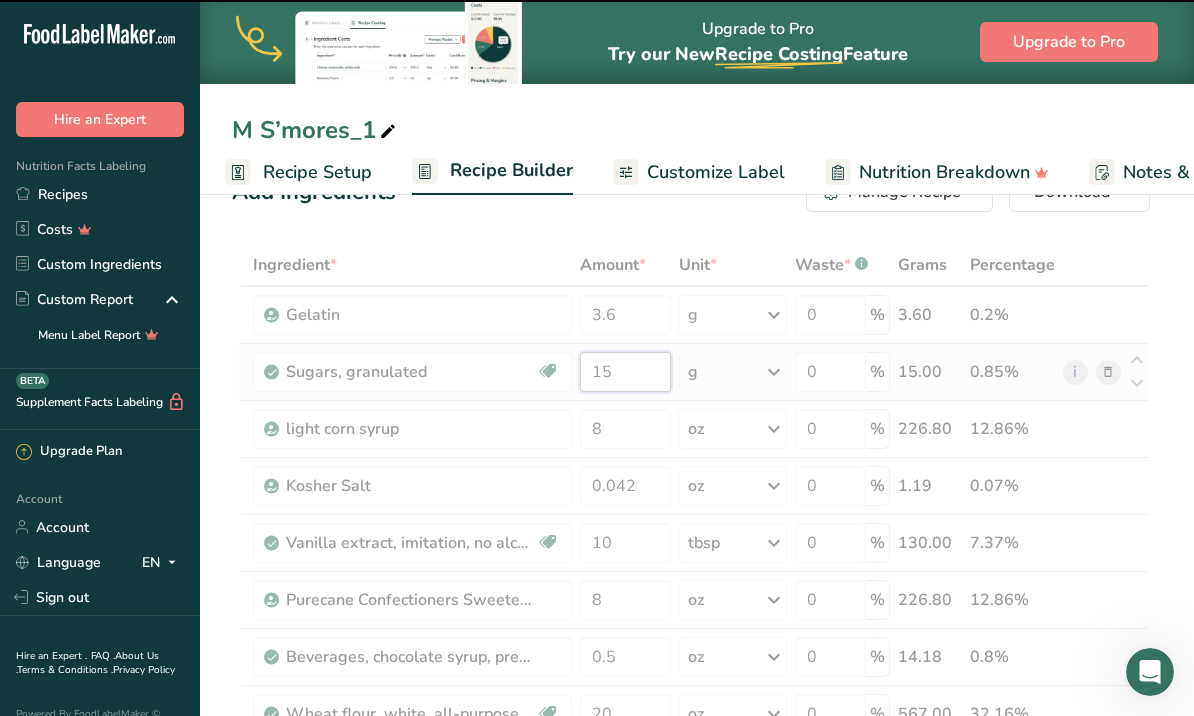 type on "1" 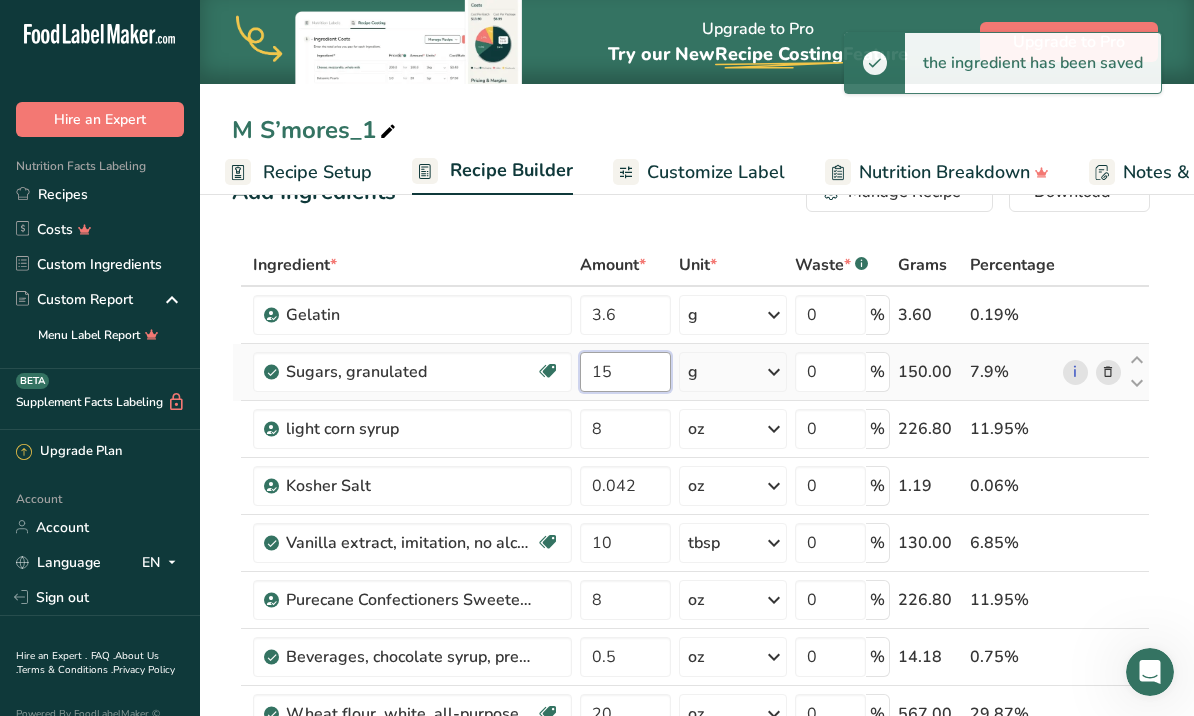 type on "1" 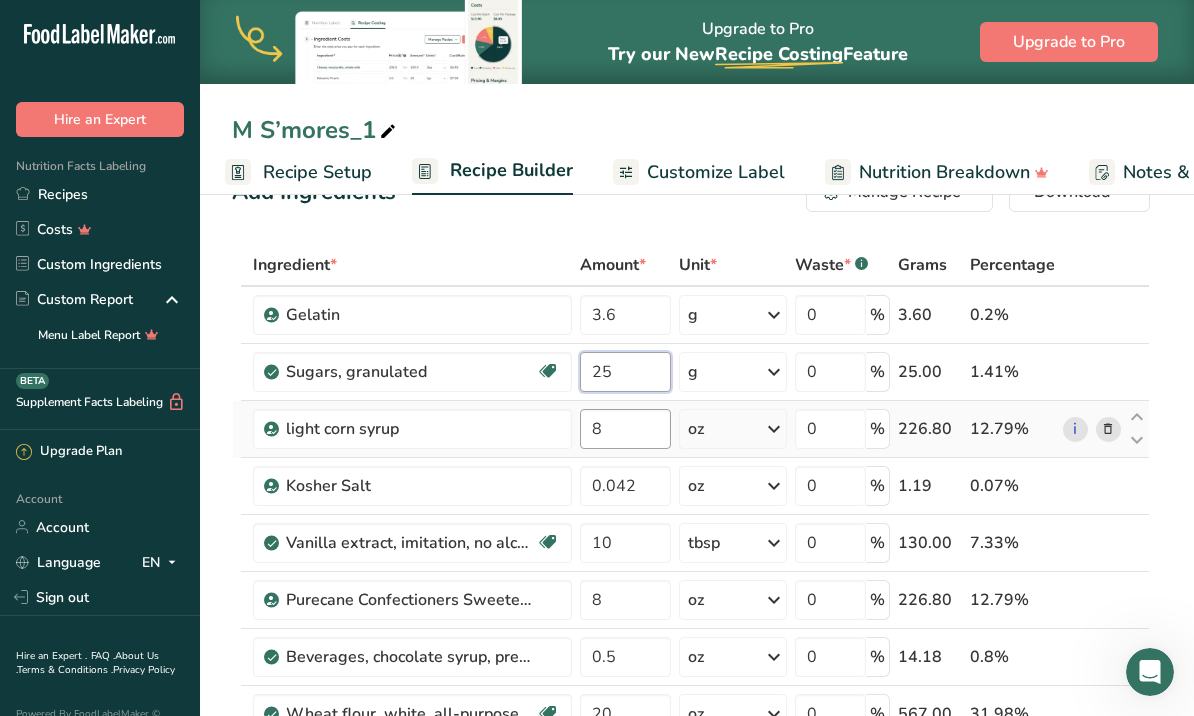 type on "25" 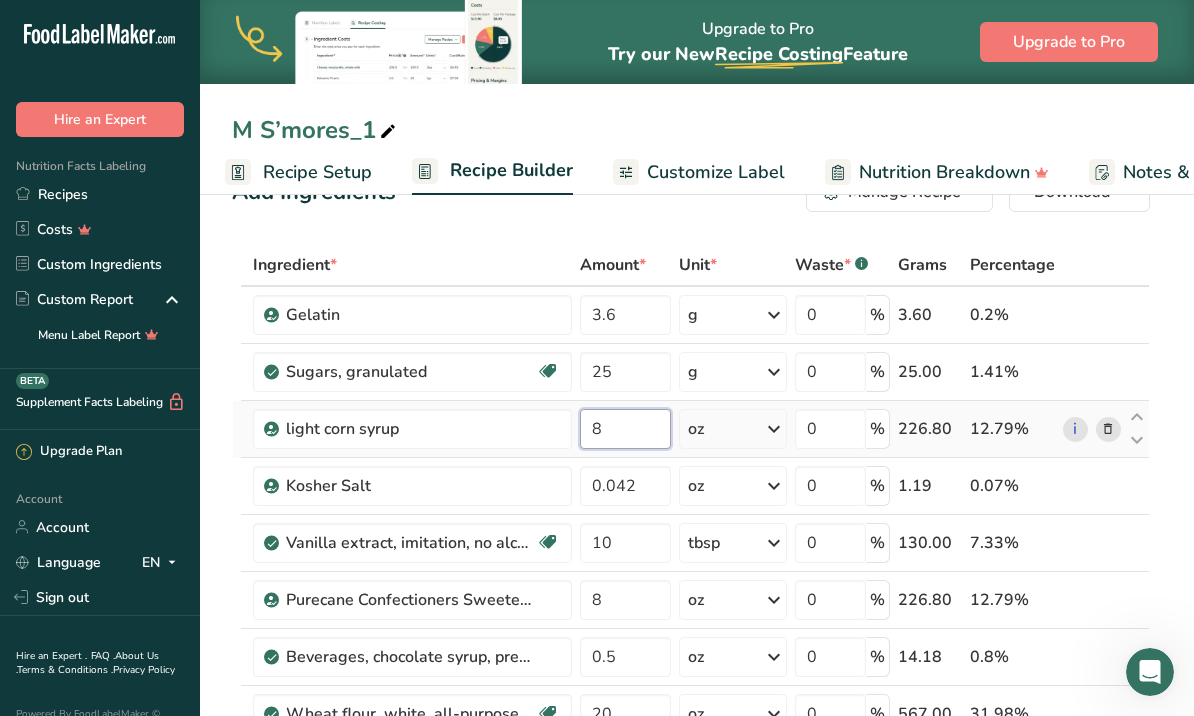 click on "Ingredient *
Amount *
Unit *
Waste *   .a-a{fill:#347362;}.b-a{fill:#fff;}          Grams
Percentage
Gelatin
3.6
g
Weight Units
g
kg
mg
See more
Volume Units
l
Volume units require a density conversion. If you know your ingredient's density enter it below. Otherwise, click on "RIA" our AI Regulatory bot - she will be able to help you
lb/ft3
g/cm3
Confirm
mL
Volume units require a density conversion. If you know your ingredient's density enter it below. Otherwise, click on "RIA" our AI Regulatory bot - she will be able to help you
lb/ft3" at bounding box center (691, 869) 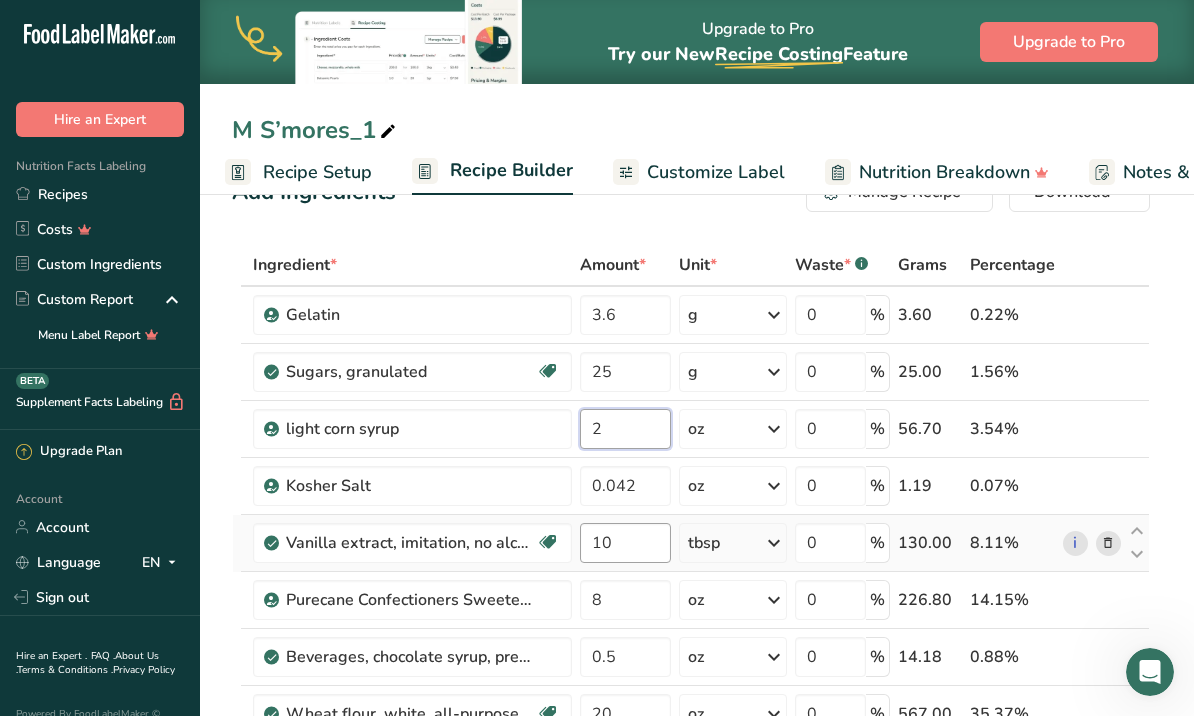 type on "2" 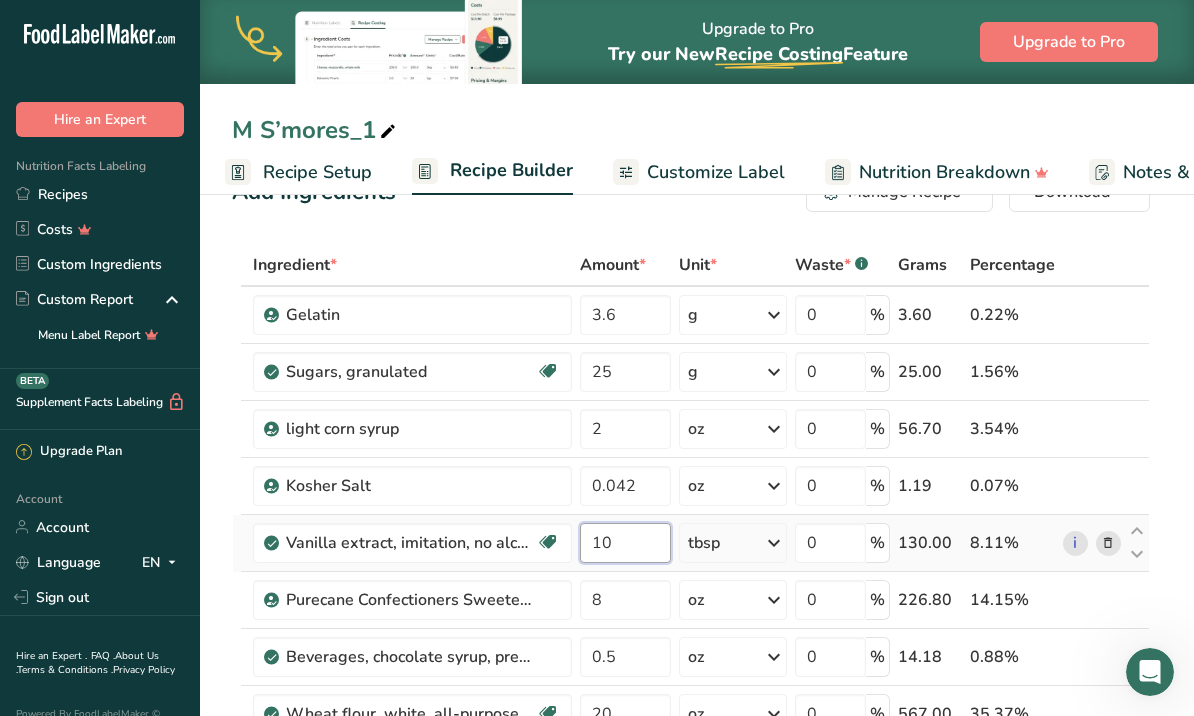 click on "Ingredient *
Amount *
Unit *
Waste *   .a-a{fill:#347362;}.b-a{fill:#fff;}          Grams
Percentage
Gelatin
3.6
g
Weight Units
g
kg
mg
See more
Volume Units
l
Volume units require a density conversion. If you know your ingredient's density enter it below. Otherwise, click on "RIA" our AI Regulatory bot - she will be able to help you
lb/ft3
g/cm3
Confirm
mL
Volume units require a density conversion. If you know your ingredient's density enter it below. Otherwise, click on "RIA" our AI Regulatory bot - she will be able to help you
lb/ft3" at bounding box center [691, 869] 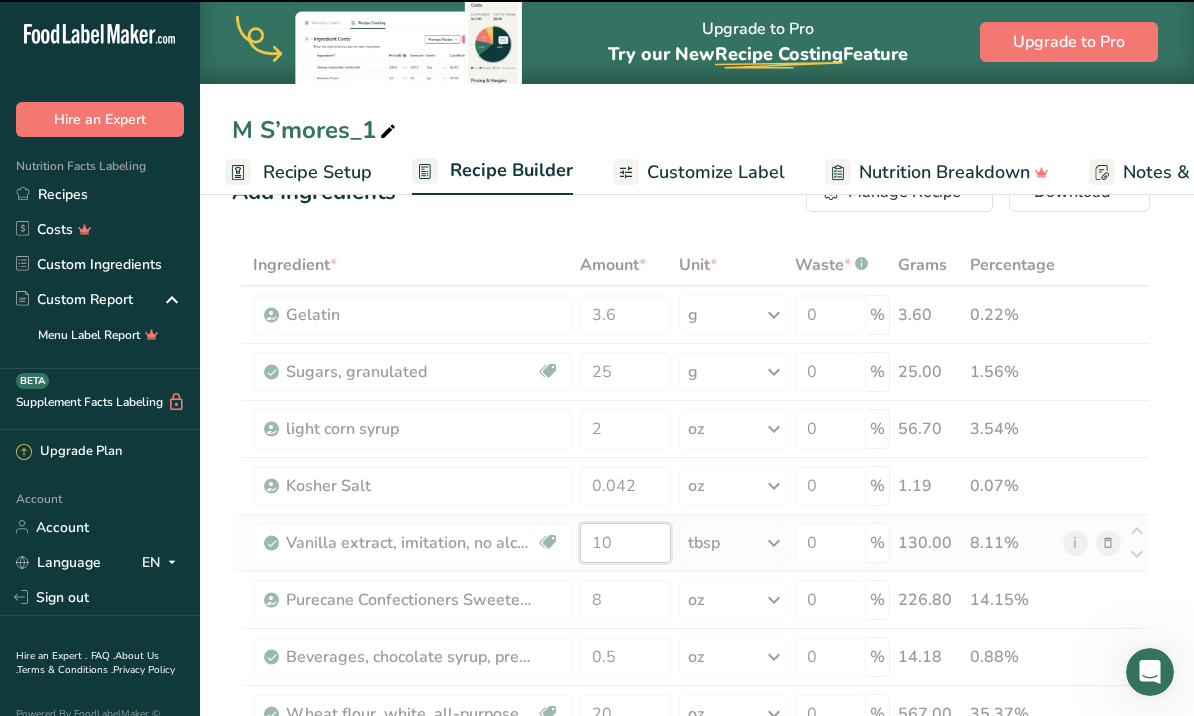 type on "1" 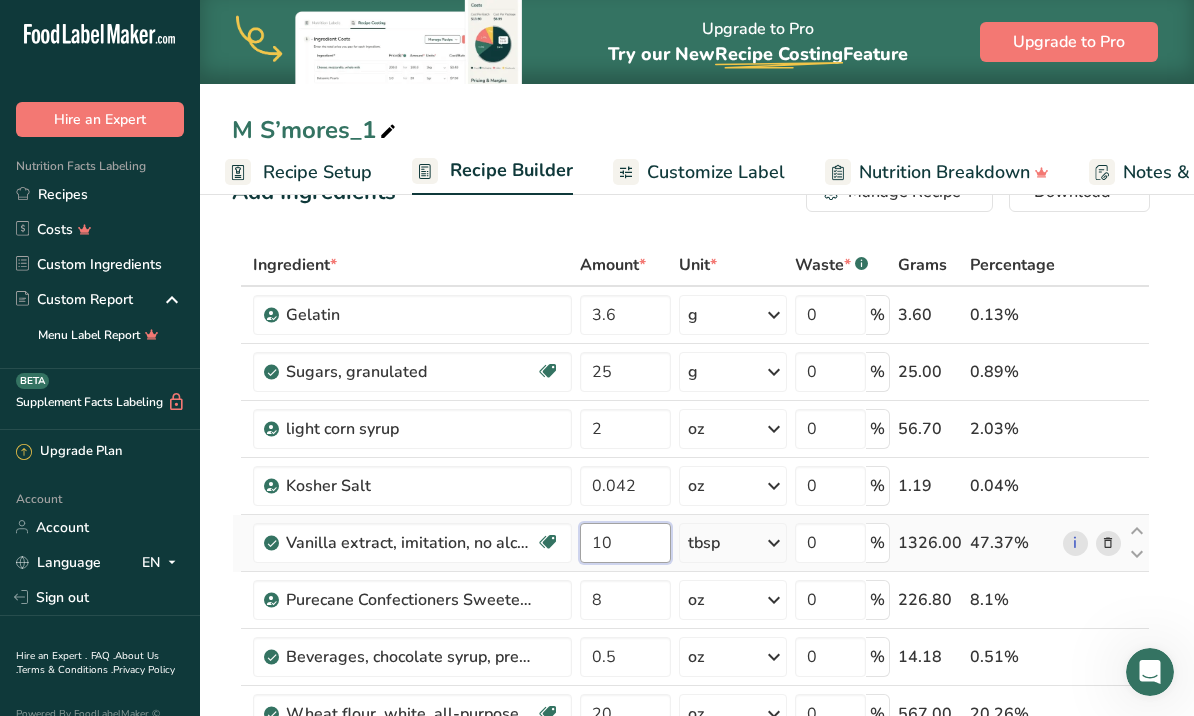 type on "1" 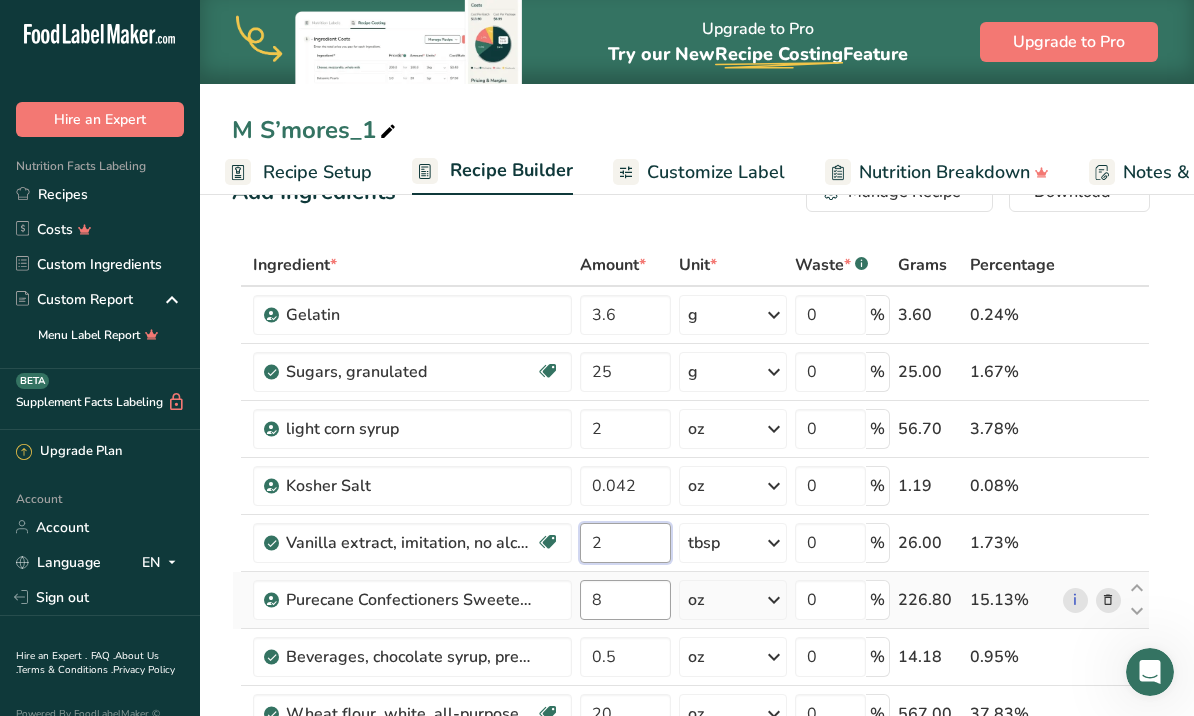 type on "2" 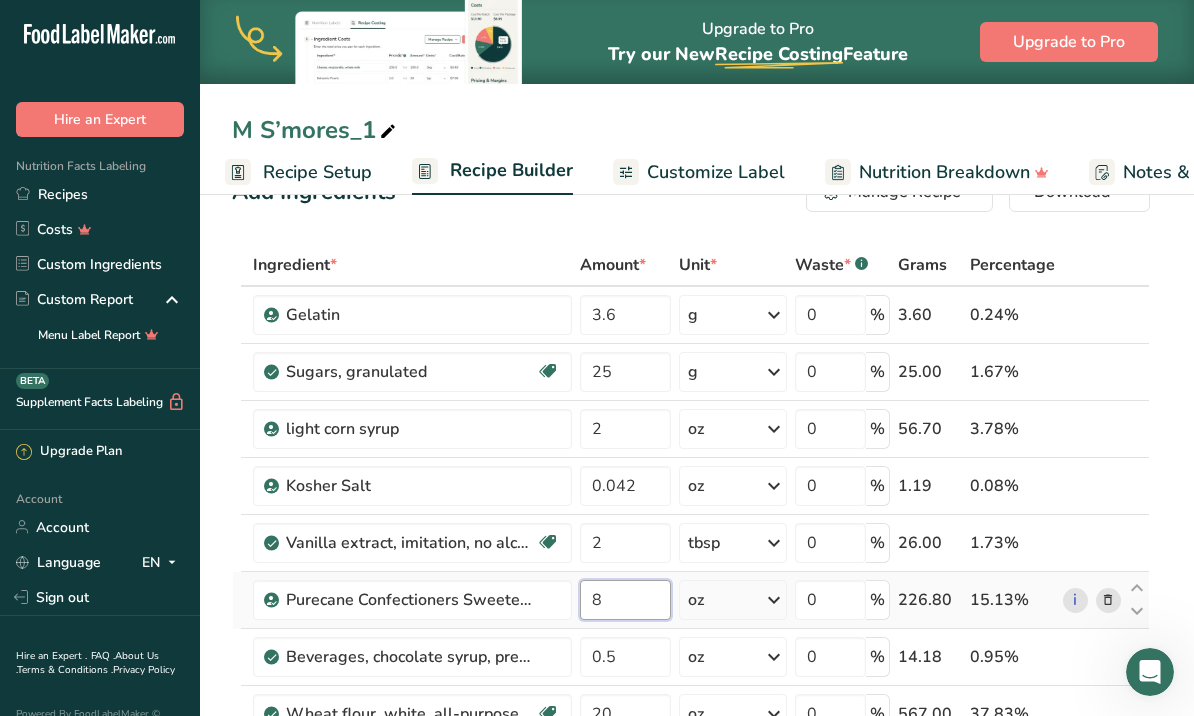 click on "Ingredient *
Amount *
Unit *
Waste *   .a-a{fill:#347362;}.b-a{fill:#fff;}          Grams
Percentage
Gelatin
3.6
g
Weight Units
g
kg
mg
See more
Volume Units
l
Volume units require a density conversion. If you know your ingredient's density enter it below. Otherwise, click on "RIA" our AI Regulatory bot - she will be able to help you
lb/ft3
g/cm3
Confirm
mL
Volume units require a density conversion. If you know your ingredient's density enter it below. Otherwise, click on "RIA" our AI Regulatory bot - she will be able to help you
lb/ft3" at bounding box center (691, 869) 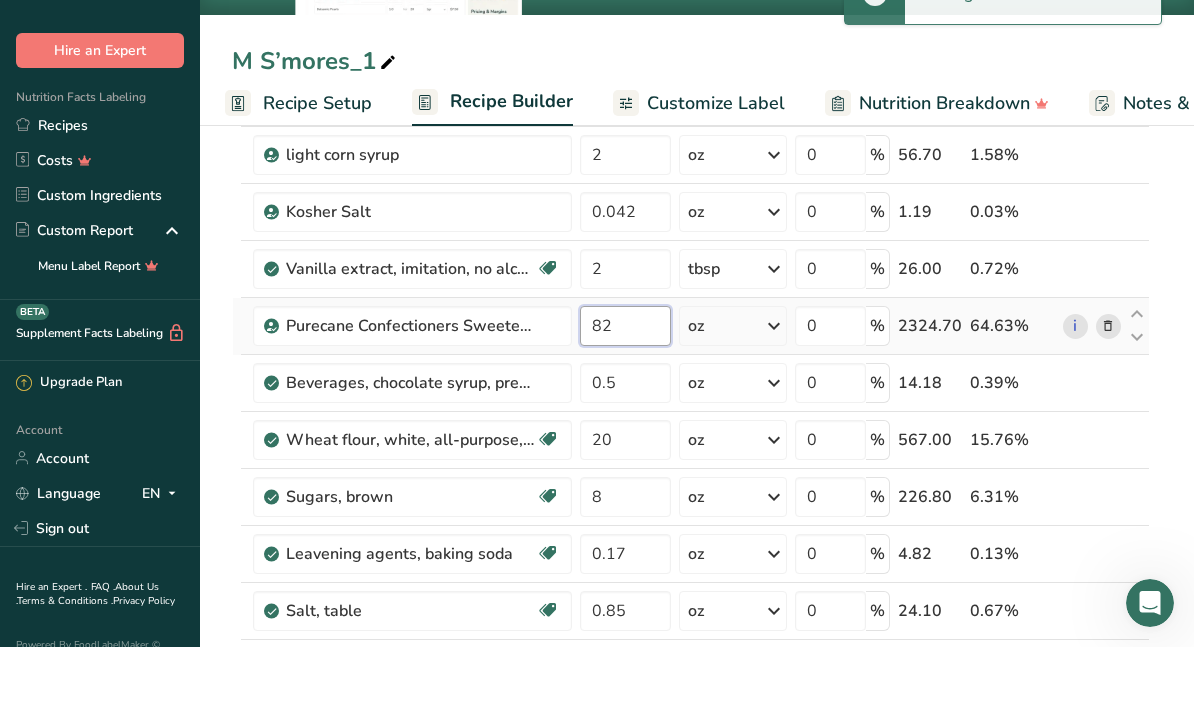 scroll, scrollTop: 261, scrollLeft: 0, axis: vertical 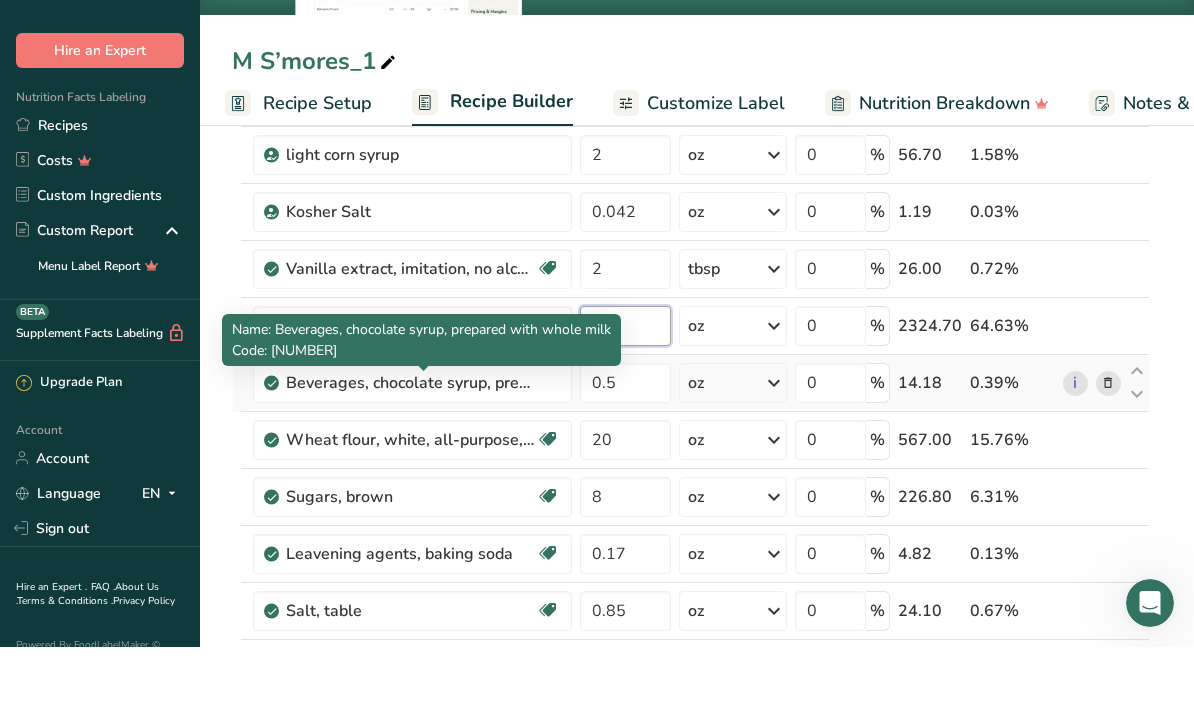 type on "82" 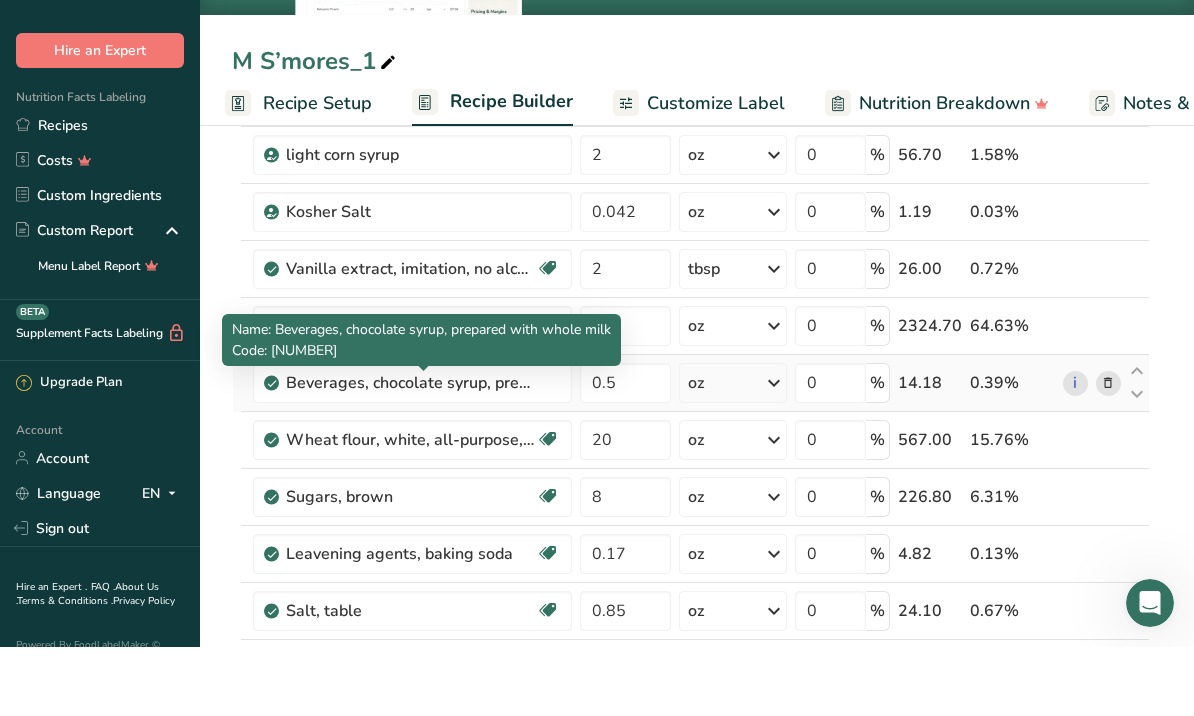 click on "Ingredient *
Amount *
Unit *
Waste *   .a-a{fill:#347362;}.b-a{fill:#fff;}          Grams
Percentage
Gelatin
3.6
g
Weight Units
g
kg
mg
See more
Volume Units
l
Volume units require a density conversion. If you know your ingredient's density enter it below. Otherwise, click on "RIA" our AI Regulatory bot - she will be able to help you
lb/ft3
g/cm3
Confirm
mL
Volume units require a density conversion. If you know your ingredient's density enter it below. Otherwise, click on "RIA" our AI Regulatory bot - she will be able to help you
lb/ft3" at bounding box center (691, 664) 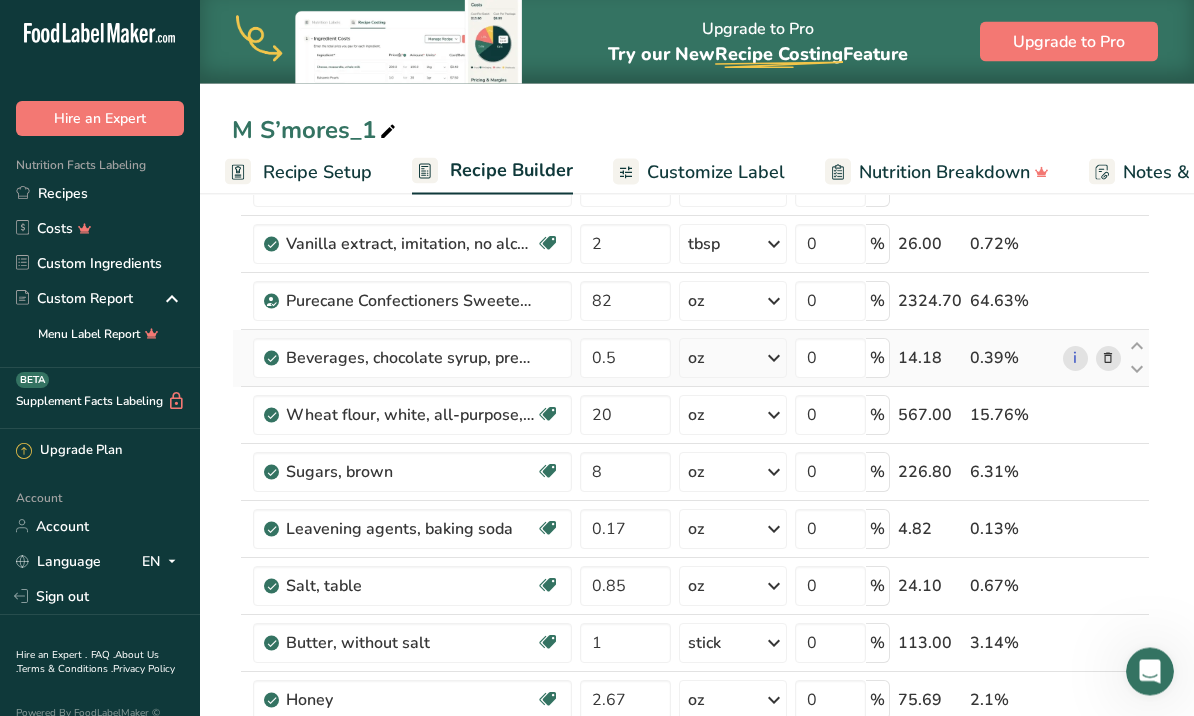 scroll, scrollTop: 355, scrollLeft: 0, axis: vertical 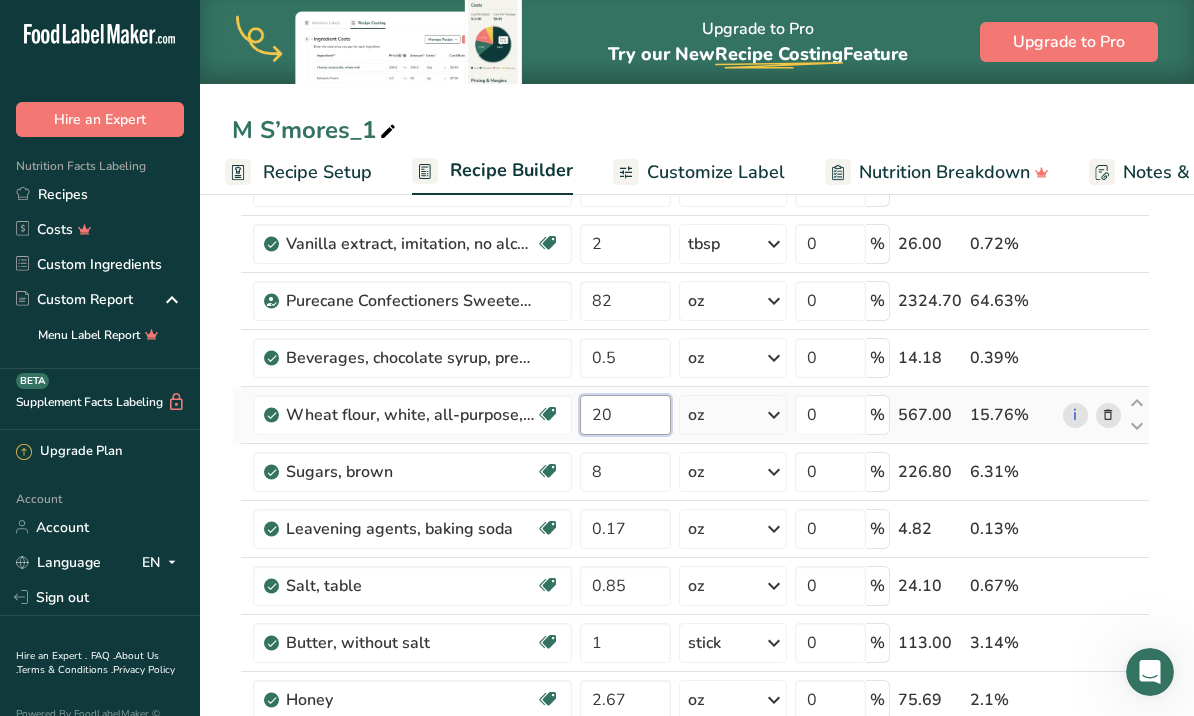 click on "20" at bounding box center [625, 415] 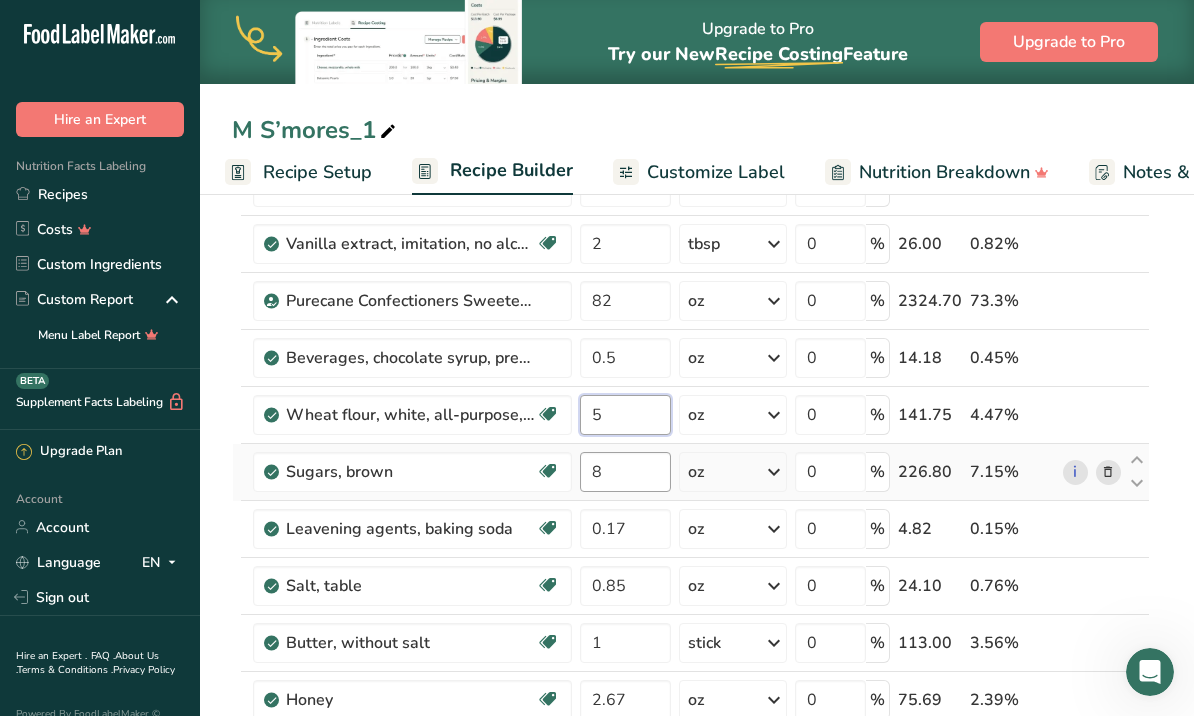 type on "5" 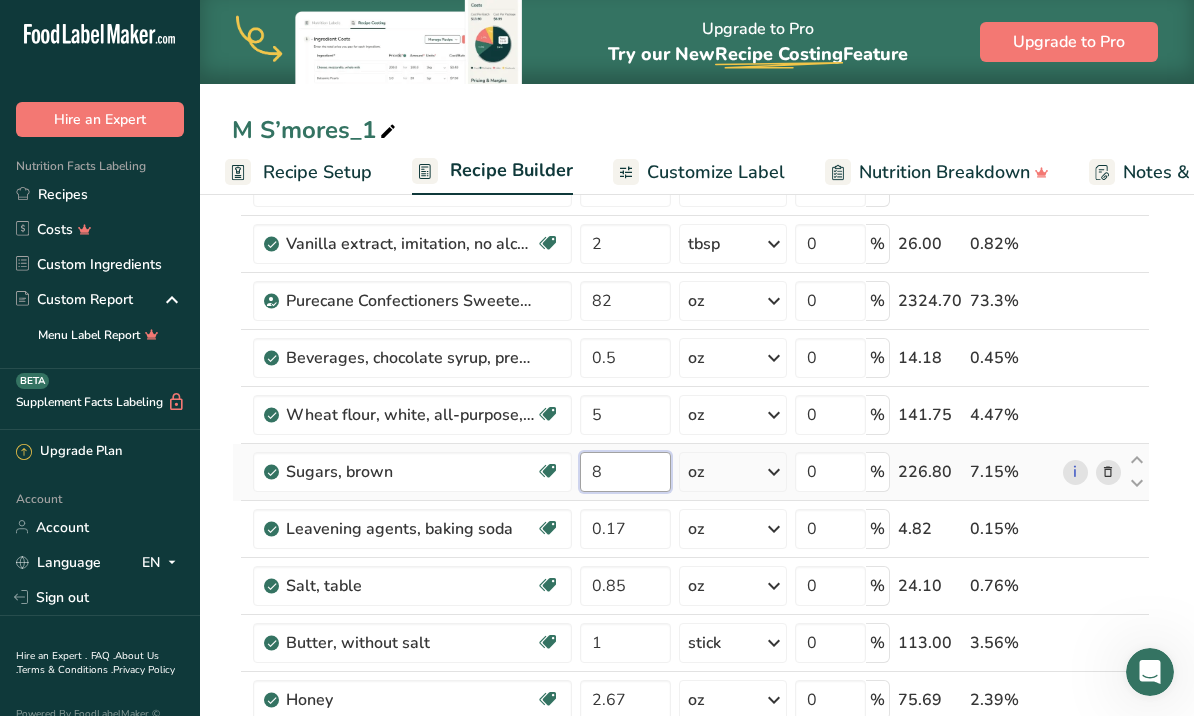 click on "Ingredient *
Amount *
Unit *
Waste *   .a-a{fill:#347362;}.b-a{fill:#fff;}          Grams
Percentage
Gelatin
3.6
g
Weight Units
g
kg
mg
See more
Volume Units
l
Volume units require a density conversion. If you know your ingredient's density enter it below. Otherwise, click on "RIA" our AI Regulatory bot - she will be able to help you
lb/ft3
g/cm3
Confirm
mL
Volume units require a density conversion. If you know your ingredient's density enter it below. Otherwise, click on "RIA" our AI Regulatory bot - she will be able to help you
lb/ft3" at bounding box center [691, 570] 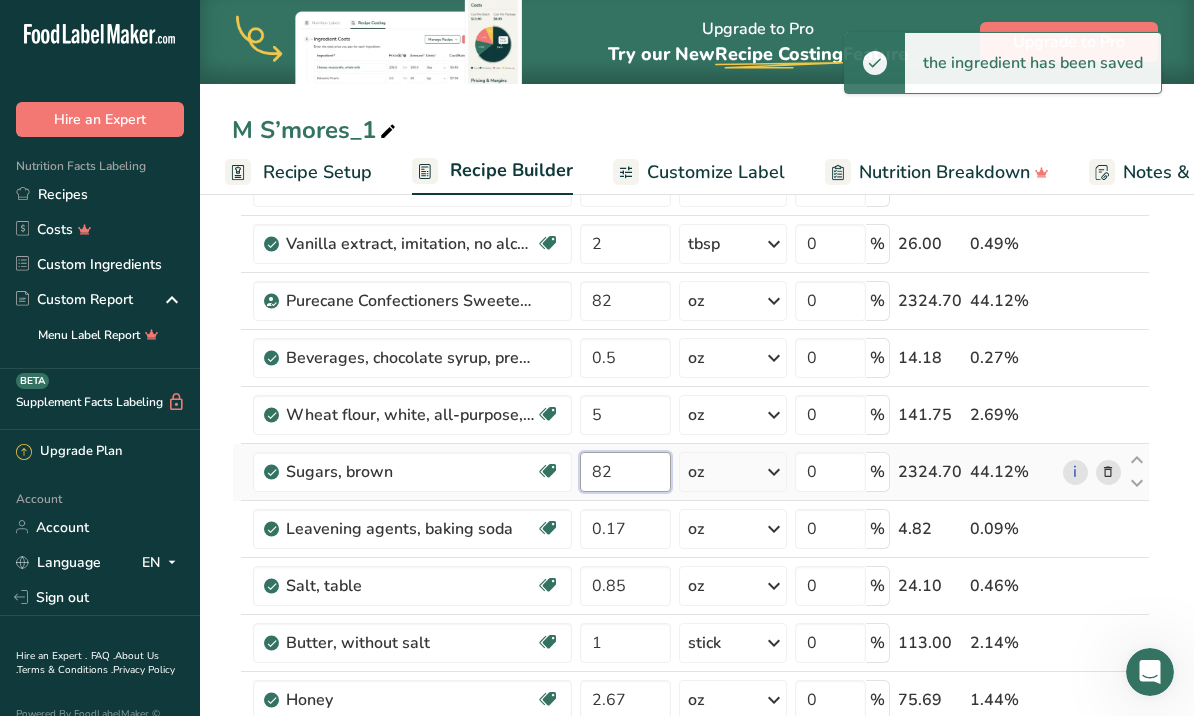 type on "8" 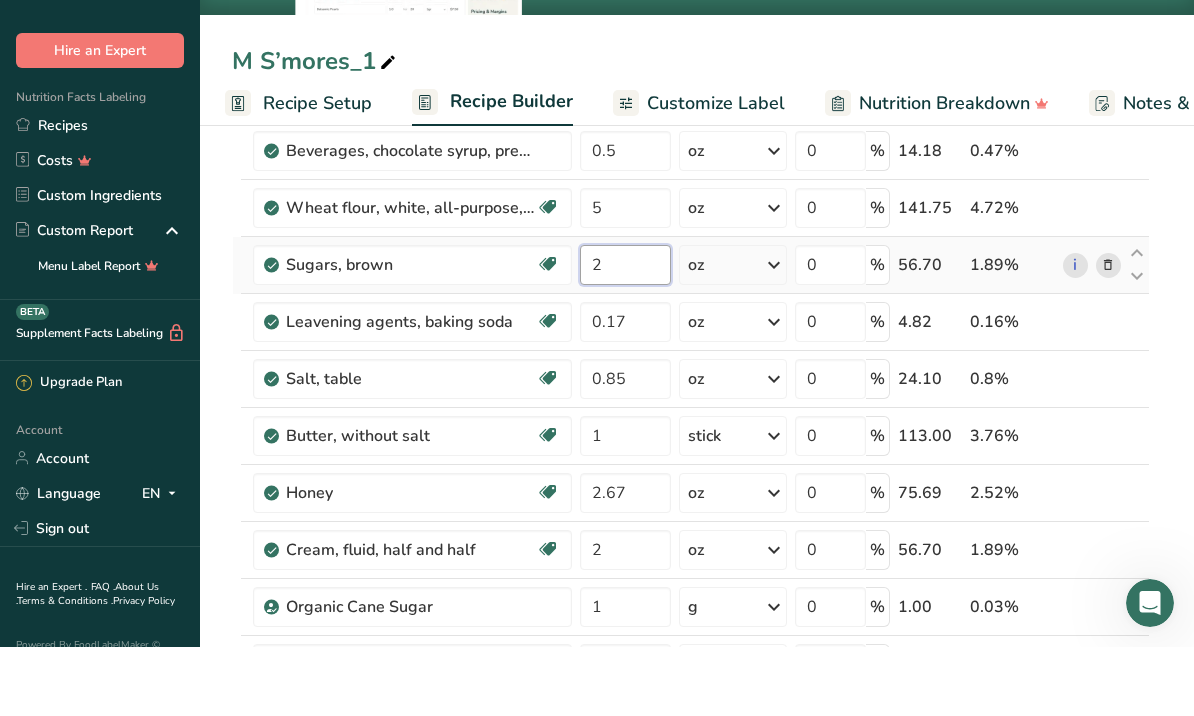 scroll, scrollTop: 497, scrollLeft: 0, axis: vertical 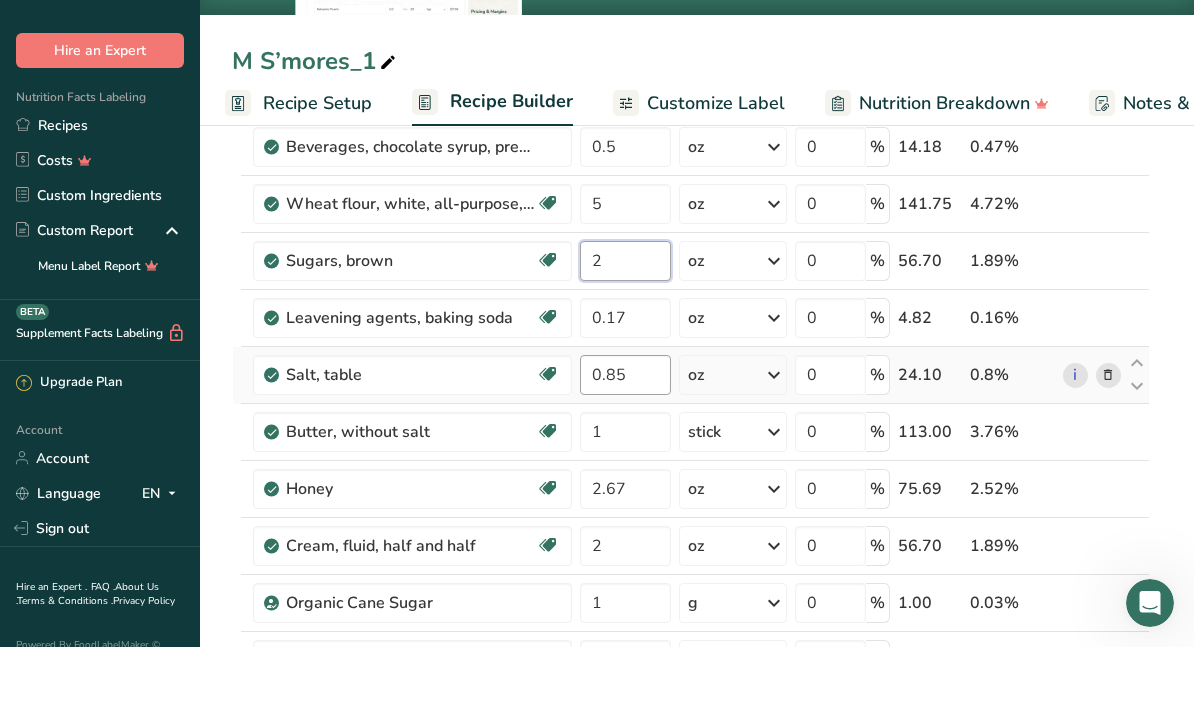 type on "2" 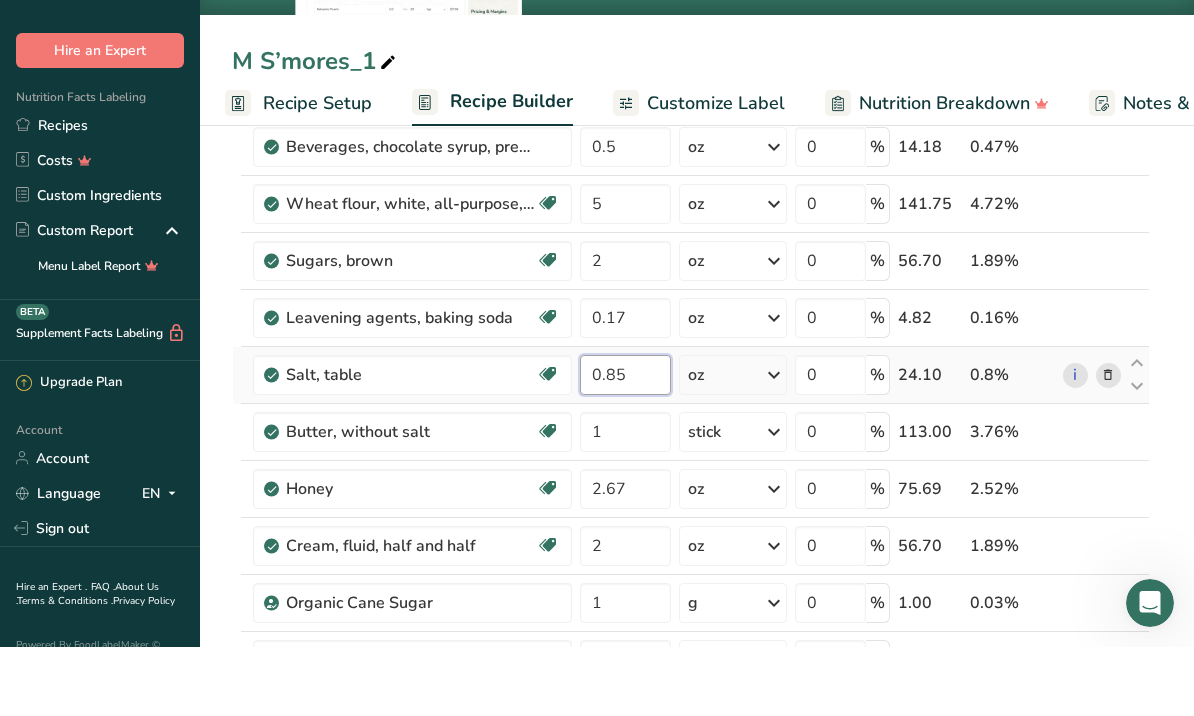 click on "Ingredient *
Amount *
Unit *
Waste *   .a-a{fill:#347362;}.b-a{fill:#fff;}          Grams
Percentage
Gelatin
3.6
g
Weight Units
g
kg
mg
See more
Volume Units
l
Volume units require a density conversion. If you know your ingredient's density enter it below. Otherwise, click on "RIA" our AI Regulatory bot - she will be able to help you
lb/ft3
g/cm3
Confirm
mL
Volume units require a density conversion. If you know your ingredient's density enter it below. Otherwise, click on "RIA" our AI Regulatory bot - she will be able to help you
lb/ft3" at bounding box center (691, 428) 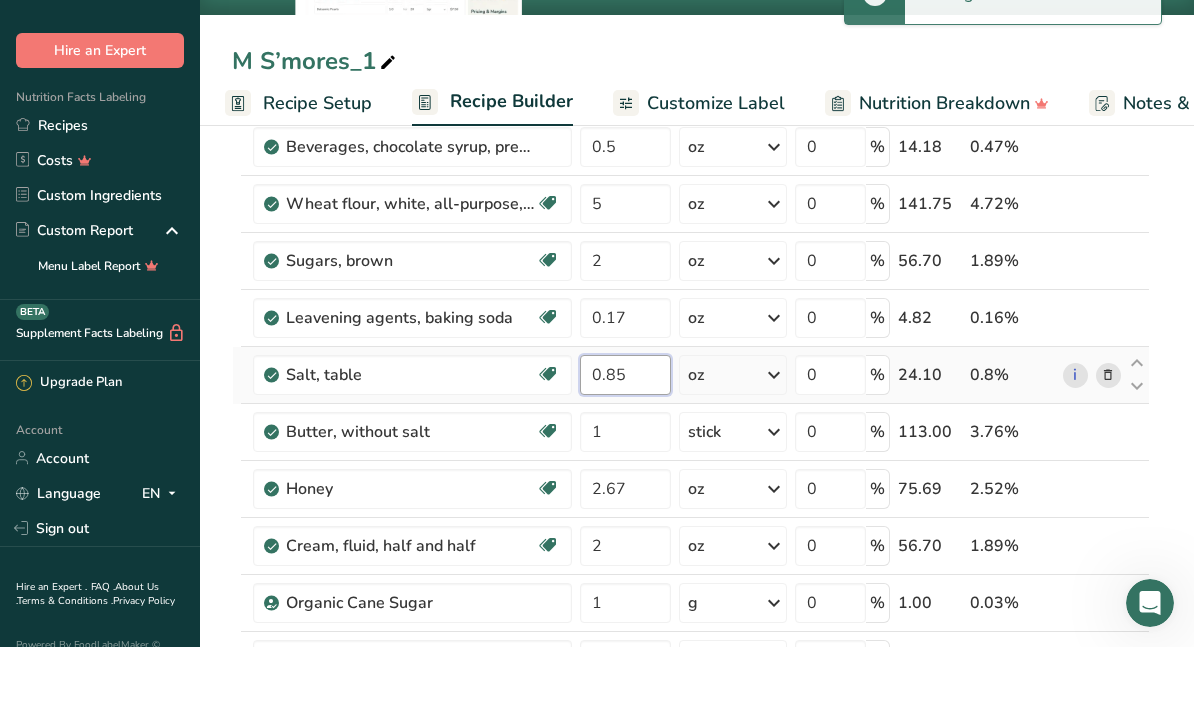 click on "0.85" at bounding box center (625, 444) 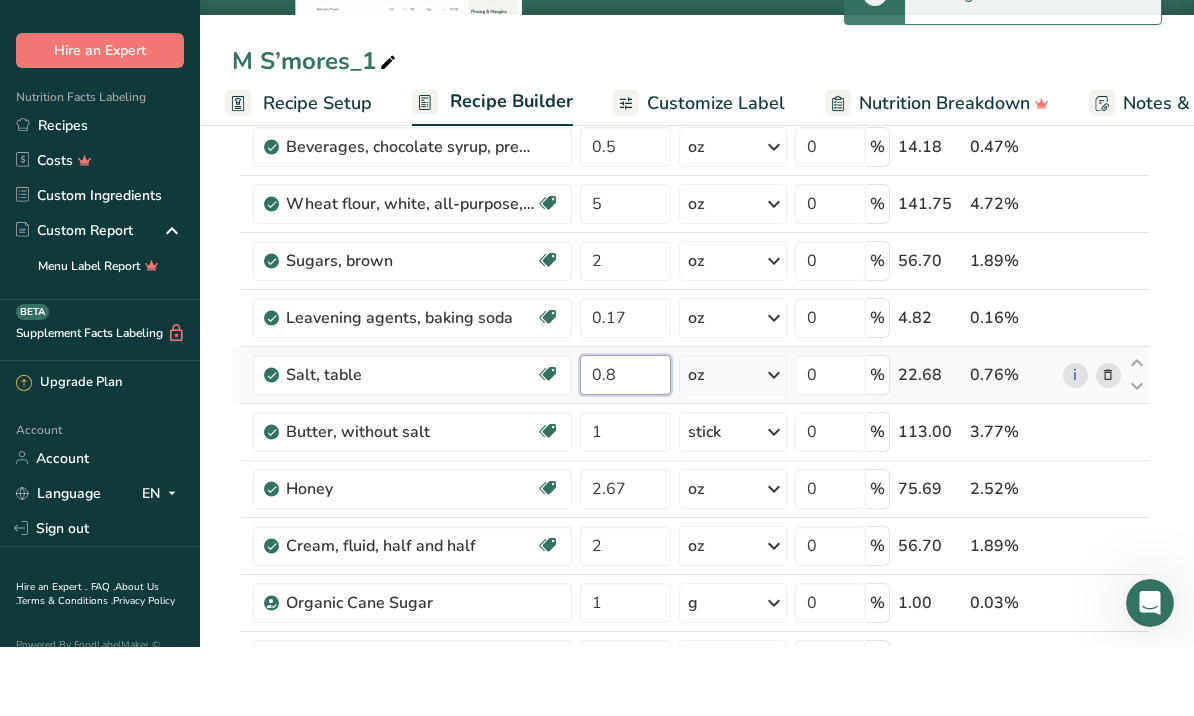 type on "0" 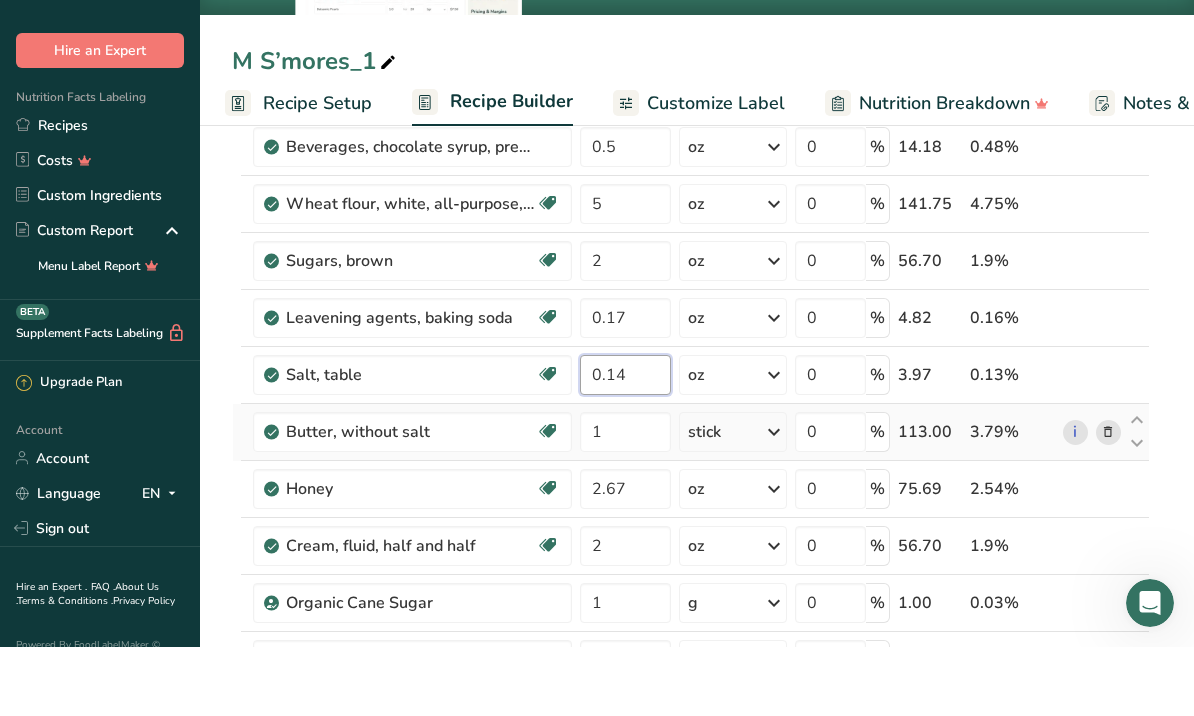 type on "0.14" 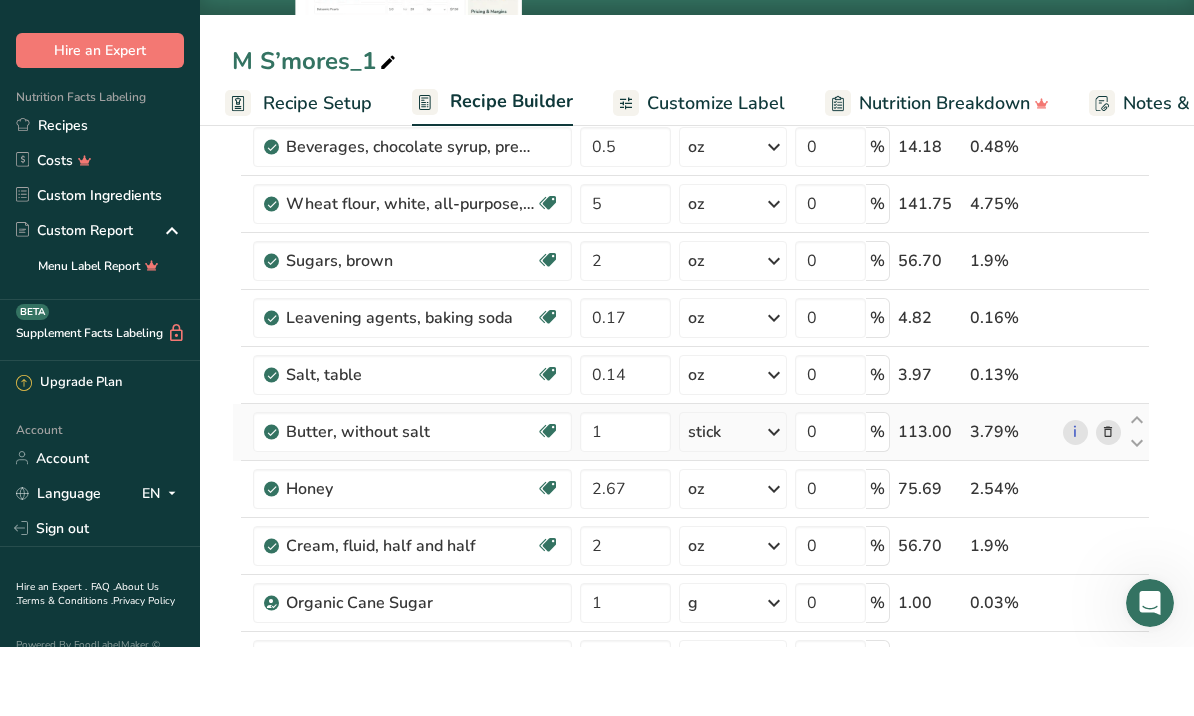 click on "Ingredient *
Amount *
Unit *
Waste *   .a-a{fill:#347362;}.b-a{fill:#fff;}          Grams
Percentage
Gelatin
3.6
g
Weight Units
g
kg
mg
See more
Volume Units
l
Volume units require a density conversion. If you know your ingredient's density enter it below. Otherwise, click on "RIA" our AI Regulatory bot - she will be able to help you
lb/ft3
g/cm3
Confirm
mL
Volume units require a density conversion. If you know your ingredient's density enter it below. Otherwise, click on "RIA" our AI Regulatory bot - she will be able to help you
lb/ft3" at bounding box center [691, 428] 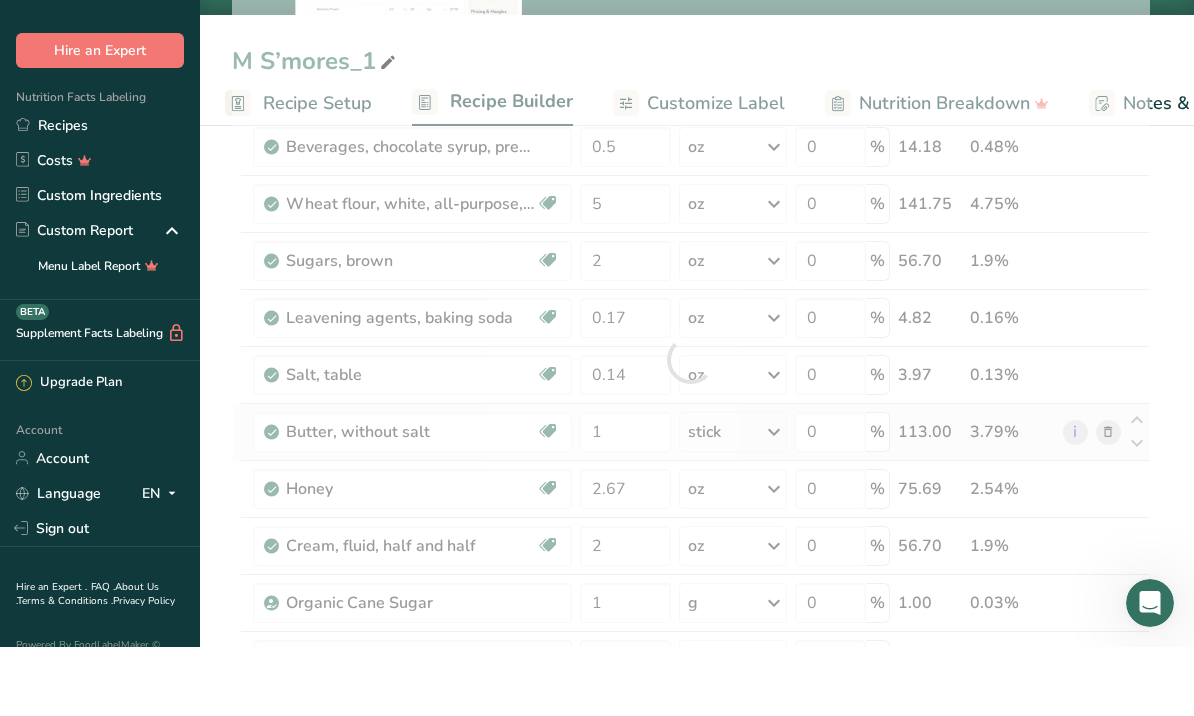 scroll, scrollTop: 566, scrollLeft: 0, axis: vertical 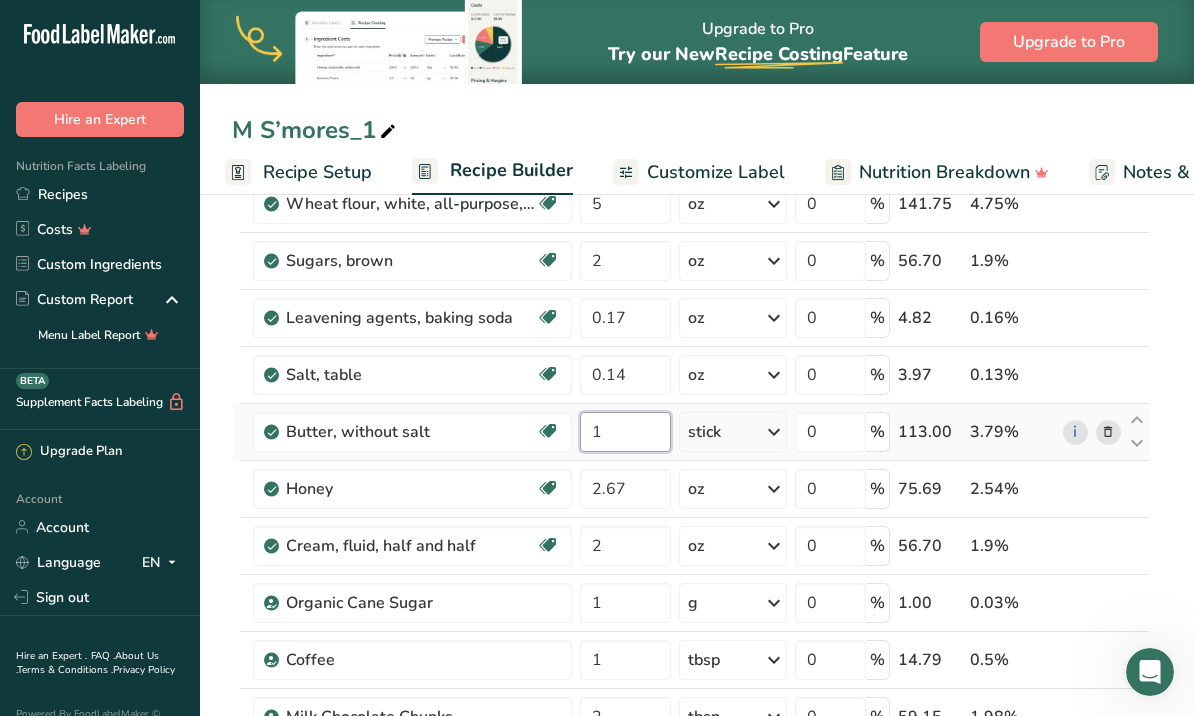 click on "1" at bounding box center [625, 432] 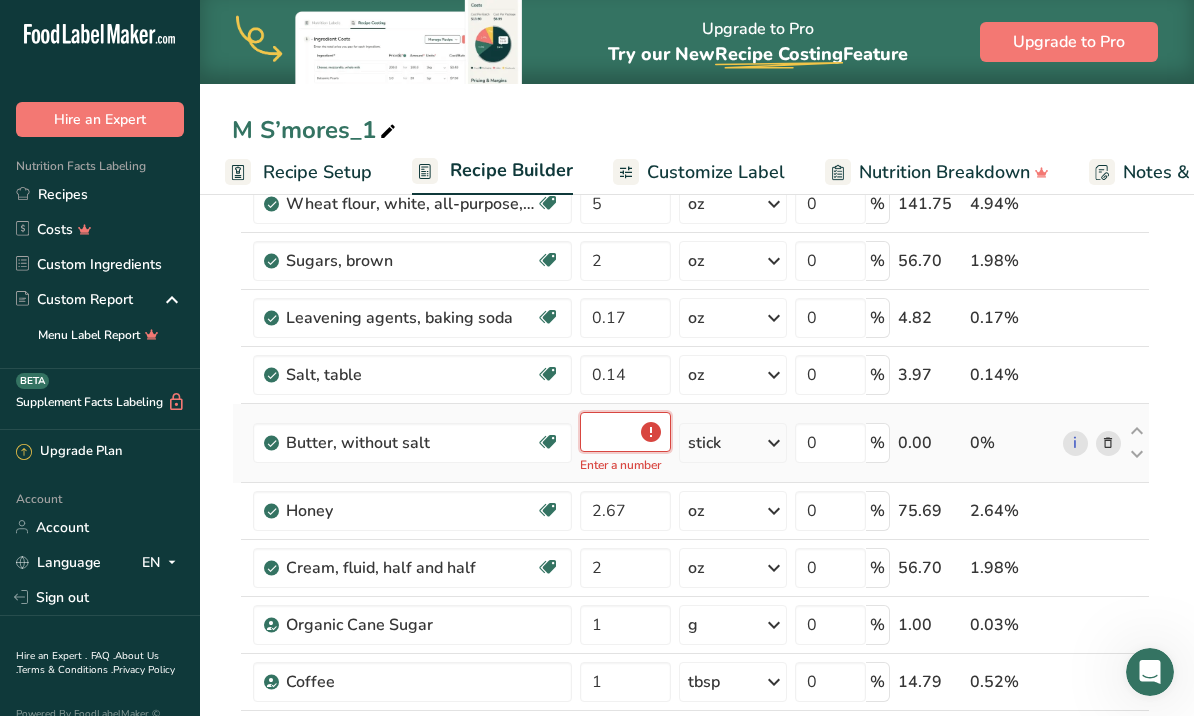 type on "0.5" 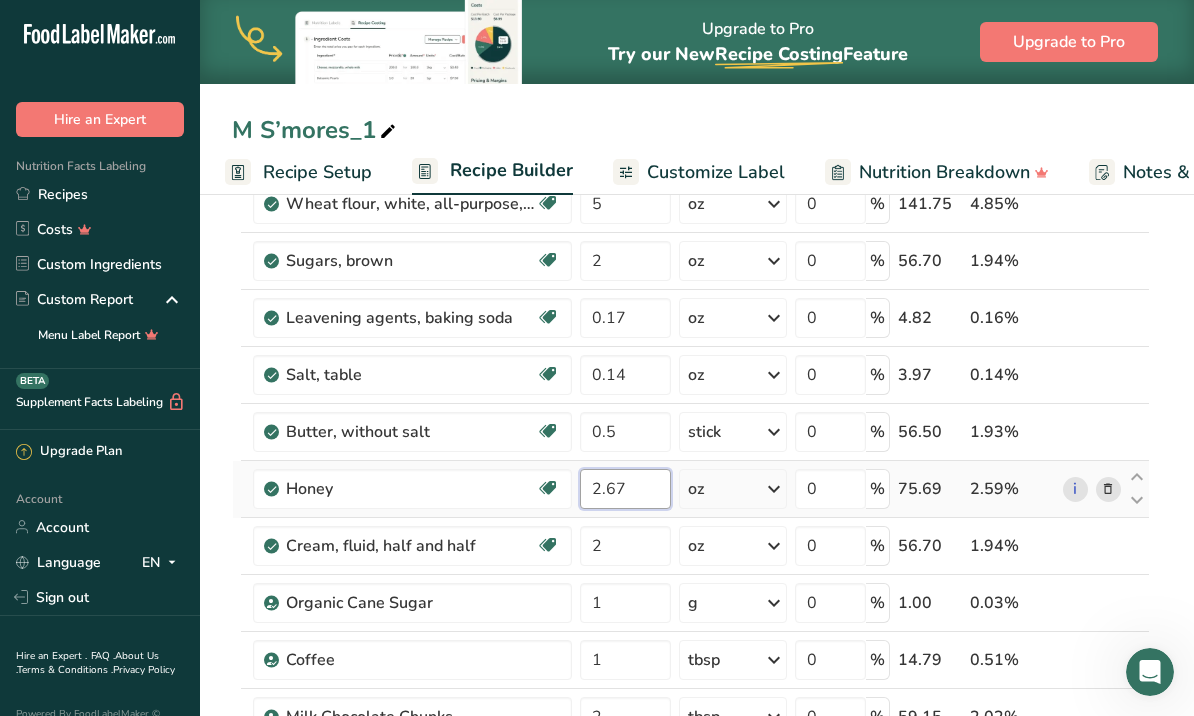 click on "Ingredient *
Amount *
Unit *
Waste *   .a-a{fill:#347362;}.b-a{fill:#fff;}          Grams
Percentage
Gelatin
3.6
g
Weight Units
g
kg
mg
See more
Volume Units
l
Volume units require a density conversion. If you know your ingredient's density enter it below. Otherwise, click on "RIA" our AI Regulatory bot - she will be able to help you
lb/ft3
g/cm3
Confirm
mL
Volume units require a density conversion. If you know your ingredient's density enter it below. Otherwise, click on "RIA" our AI Regulatory bot - she will be able to help you
lb/ft3" at bounding box center (691, 359) 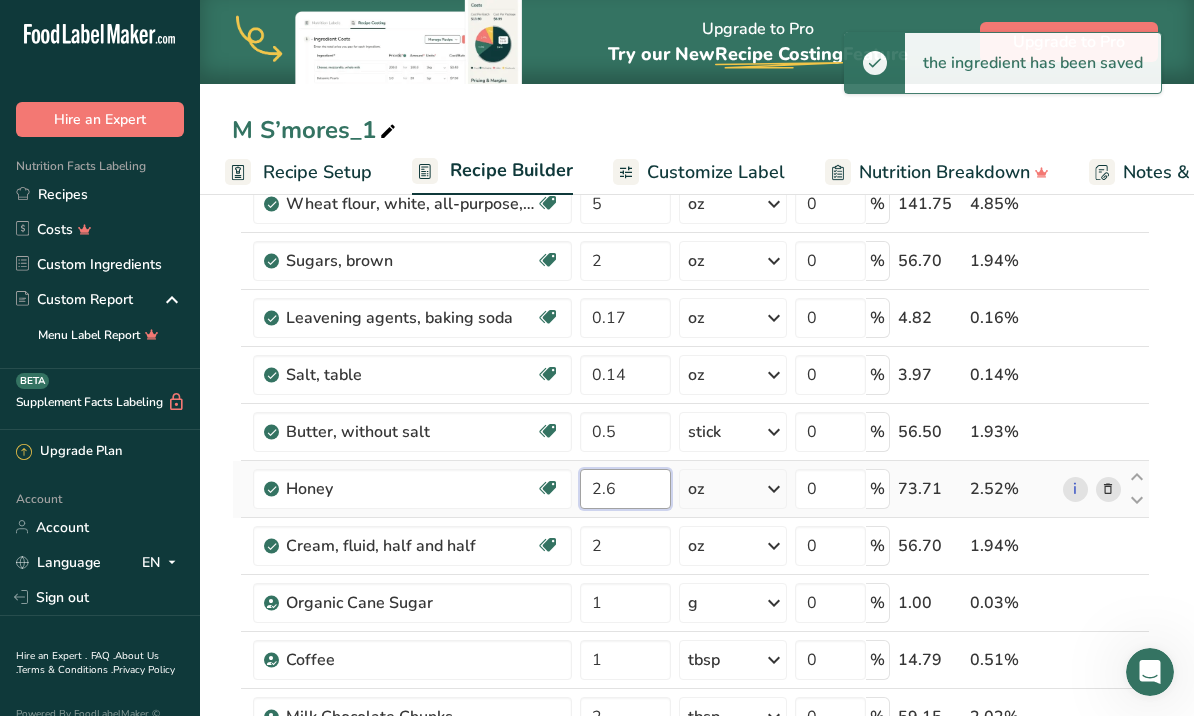 type on "2" 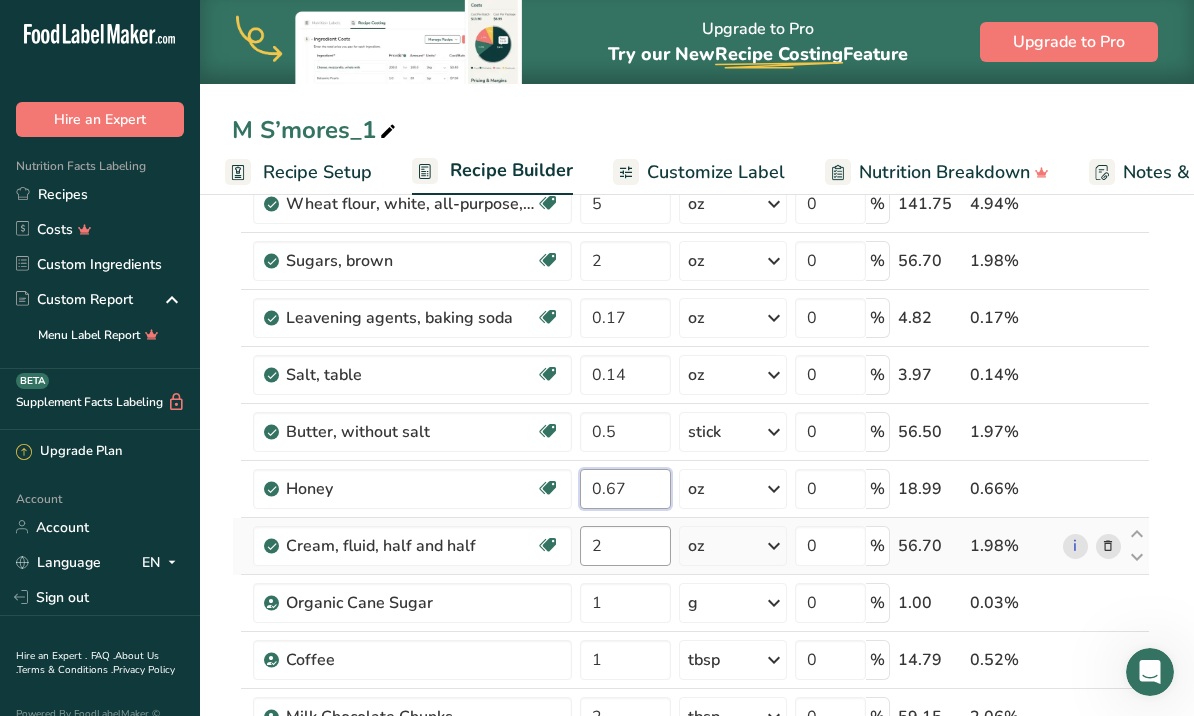 type on "0.67" 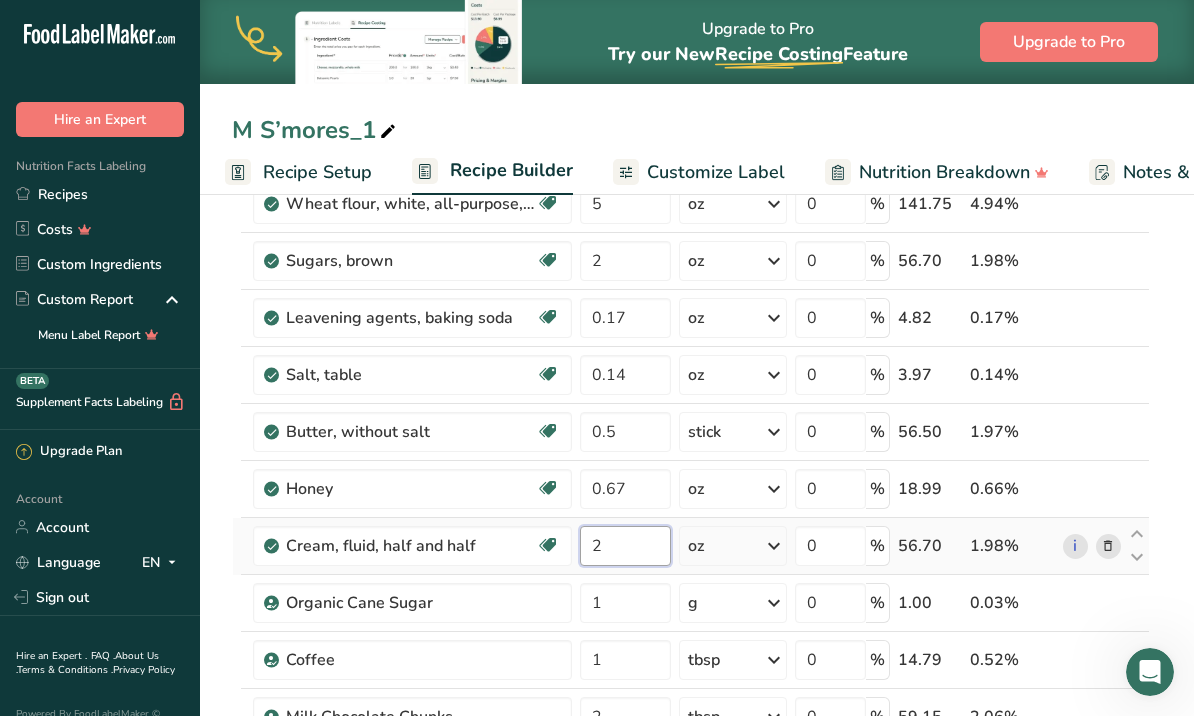click on "Ingredient *
Amount *
Unit *
Waste *   .a-a{fill:#347362;}.b-a{fill:#fff;}          Grams
Percentage
Gelatin
3.6
g
Weight Units
g
kg
mg
See more
Volume Units
l
Volume units require a density conversion. If you know your ingredient's density enter it below. Otherwise, click on "RIA" our AI Regulatory bot - she will be able to help you
lb/ft3
g/cm3
Confirm
mL
Volume units require a density conversion. If you know your ingredient's density enter it below. Otherwise, click on "RIA" our AI Regulatory bot - she will be able to help you
lb/ft3" at bounding box center (691, 359) 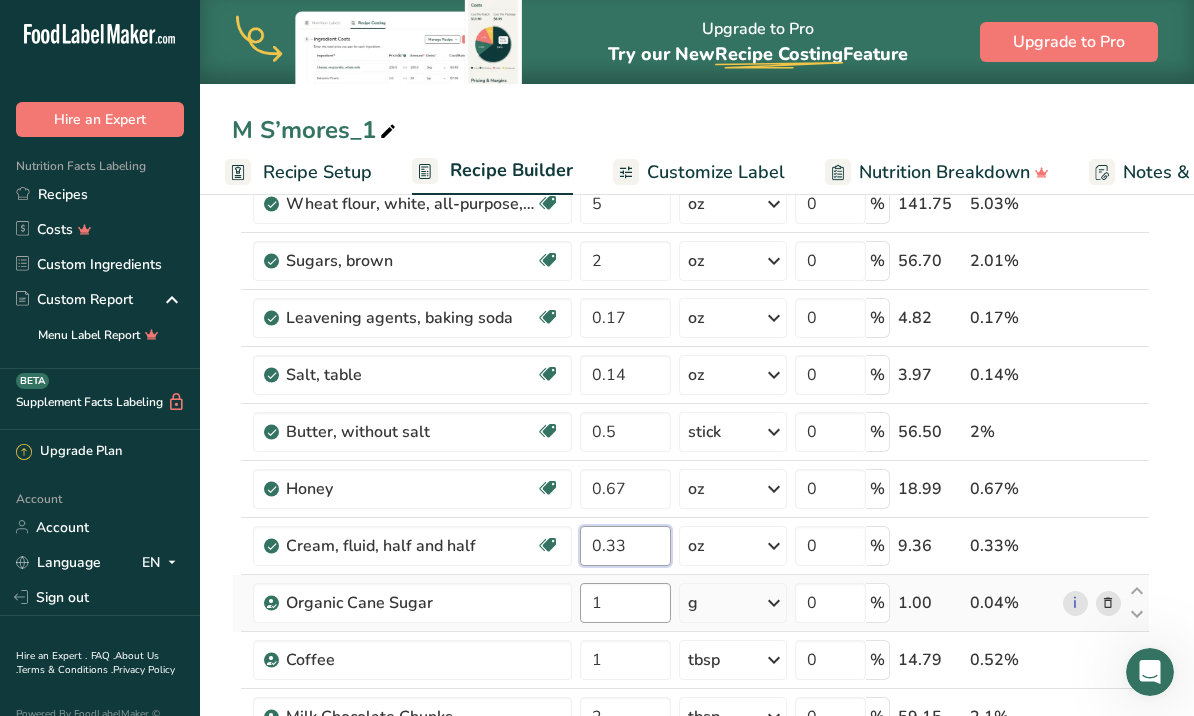 type on "0.33" 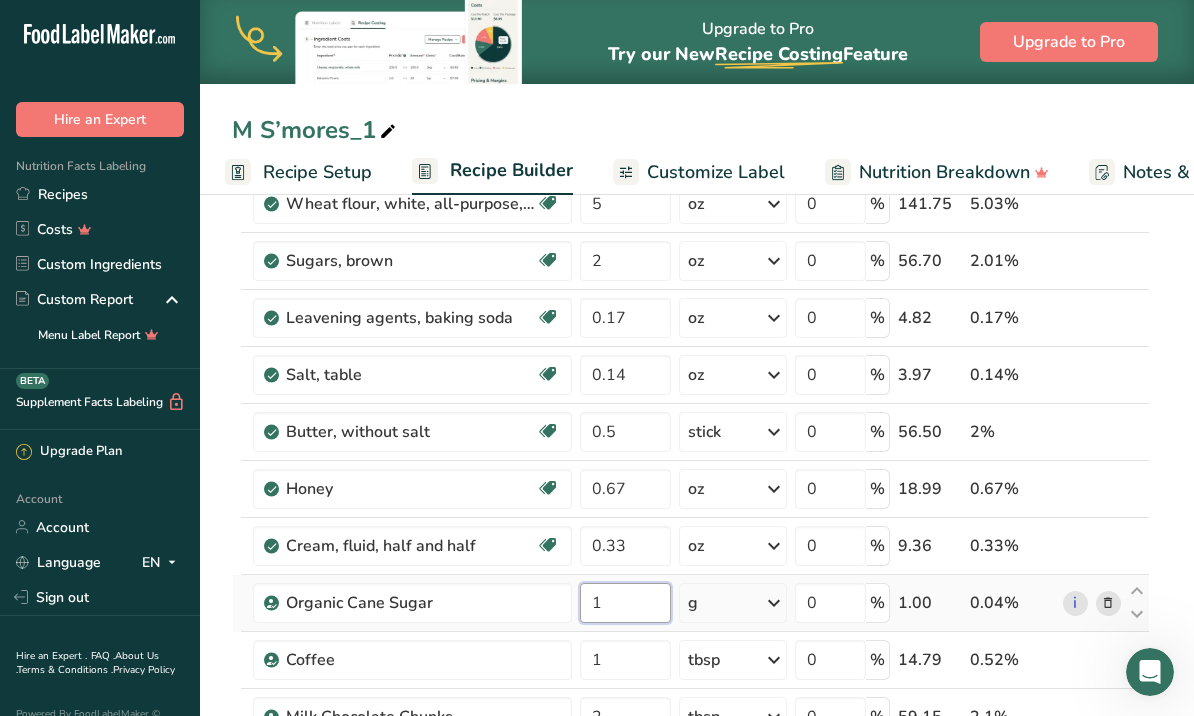 click on "Ingredient *
Amount *
Unit *
Waste *   .a-a{fill:#347362;}.b-a{fill:#fff;}          Grams
Percentage
Gelatin
3.6
g
Weight Units
g
kg
mg
See more
Volume Units
l
Volume units require a density conversion. If you know your ingredient's density enter it below. Otherwise, click on "RIA" our AI Regulatory bot - she will be able to help you
lb/ft3
g/cm3
Confirm
mL
Volume units require a density conversion. If you know your ingredient's density enter it below. Otherwise, click on "RIA" our AI Regulatory bot - she will be able to help you
lb/ft3" at bounding box center [691, 359] 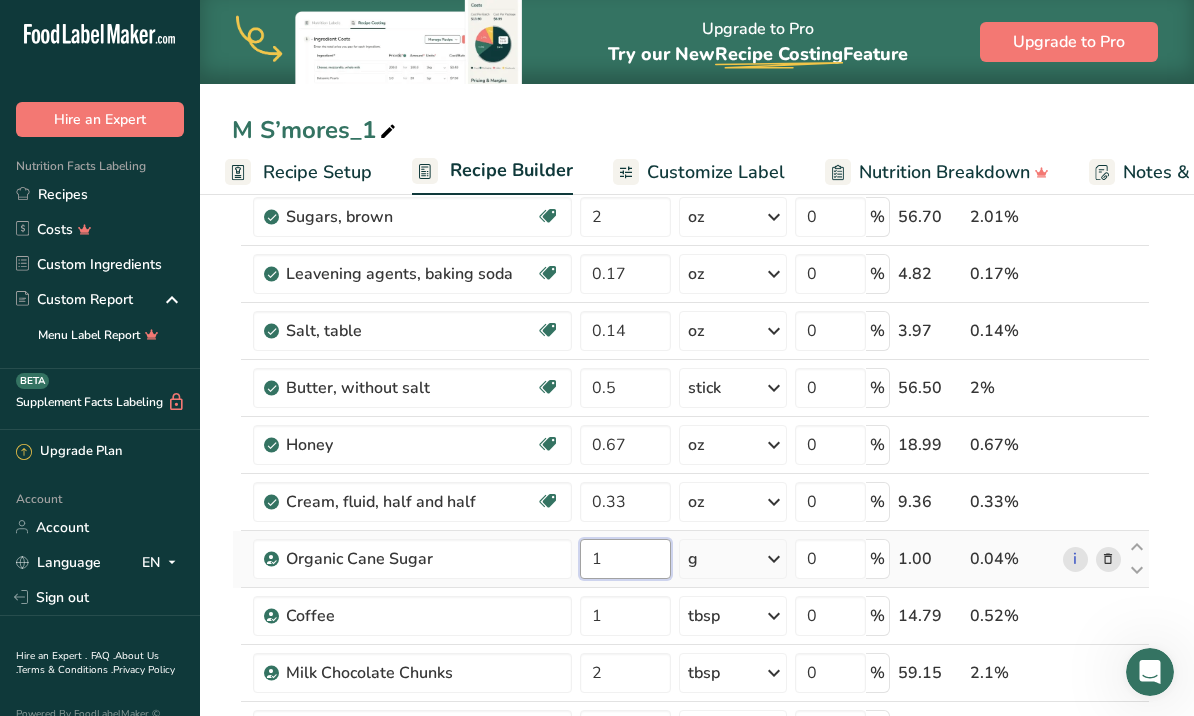 scroll, scrollTop: 609, scrollLeft: 0, axis: vertical 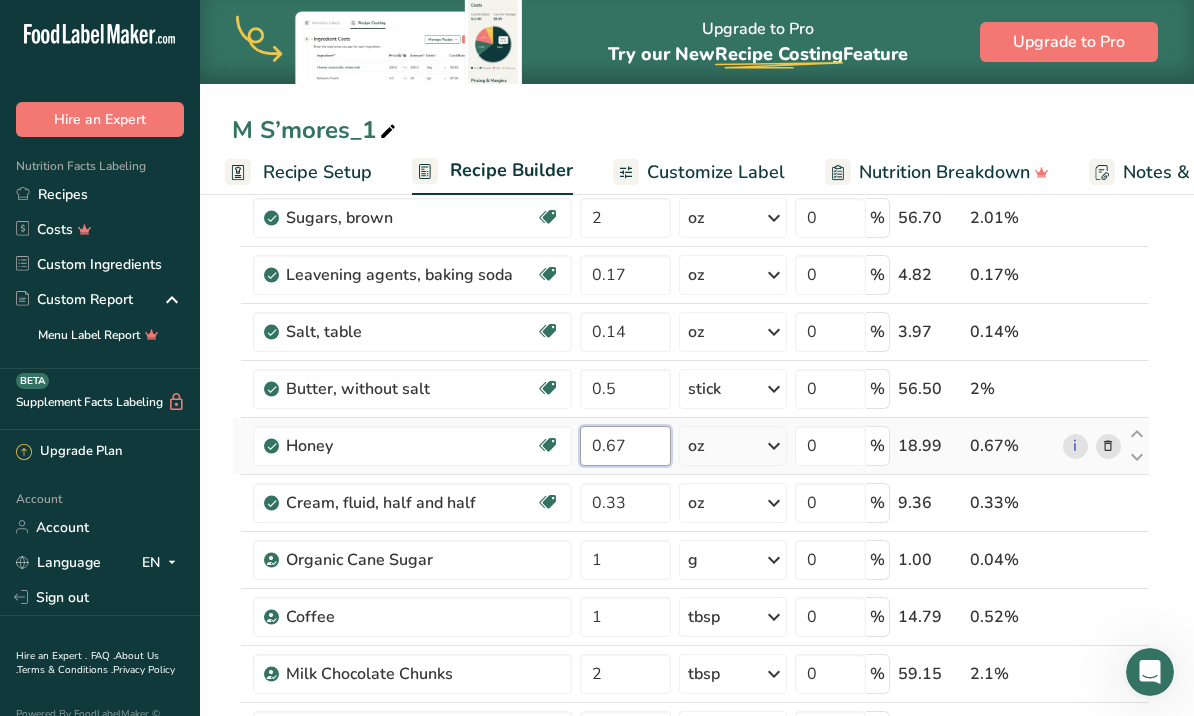 click on "Ingredient *
Amount *
Unit *
Waste *   .a-a{fill:#347362;}.b-a{fill:#fff;}          Grams
Percentage
Gelatin
3.6
g
Weight Units
g
kg
mg
See more
Volume Units
l
Volume units require a density conversion. If you know your ingredient's density enter it below. Otherwise, click on "RIA" our AI Regulatory bot - she will be able to help you
lb/ft3
g/cm3
Confirm
mL
Volume units require a density conversion. If you know your ingredient's density enter it below. Otherwise, click on "RIA" our AI Regulatory bot - she will be able to help you
lb/ft3" at bounding box center [691, 316] 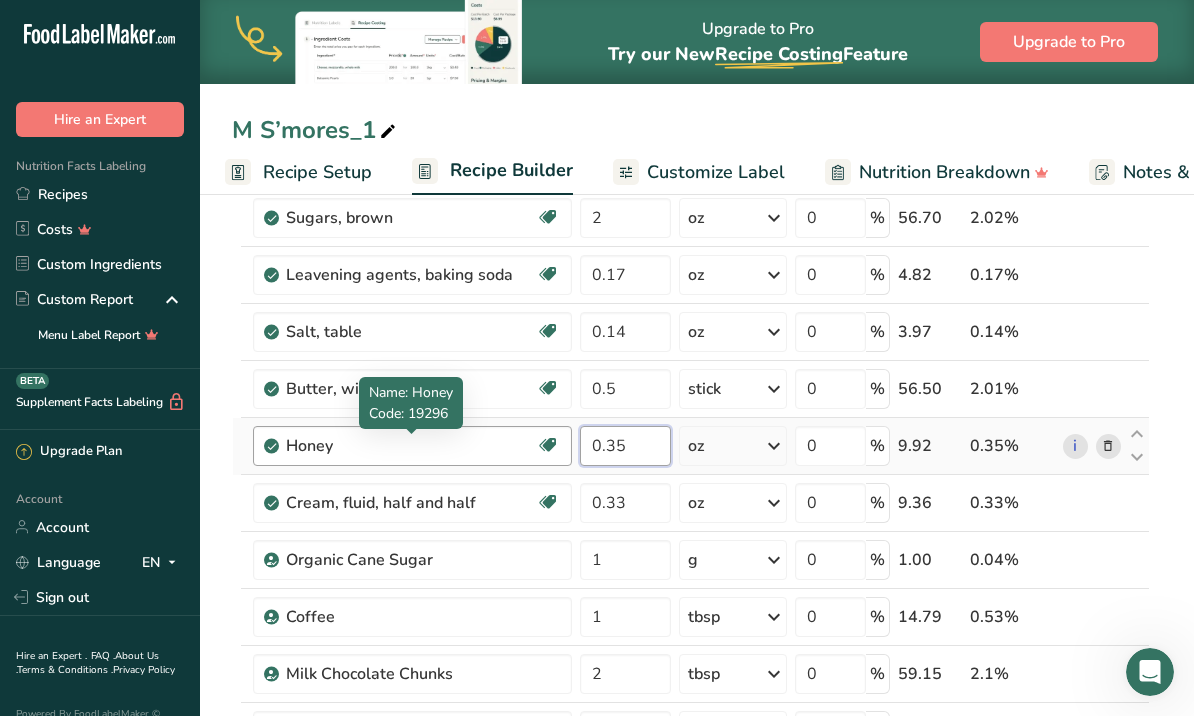 type on "0.35" 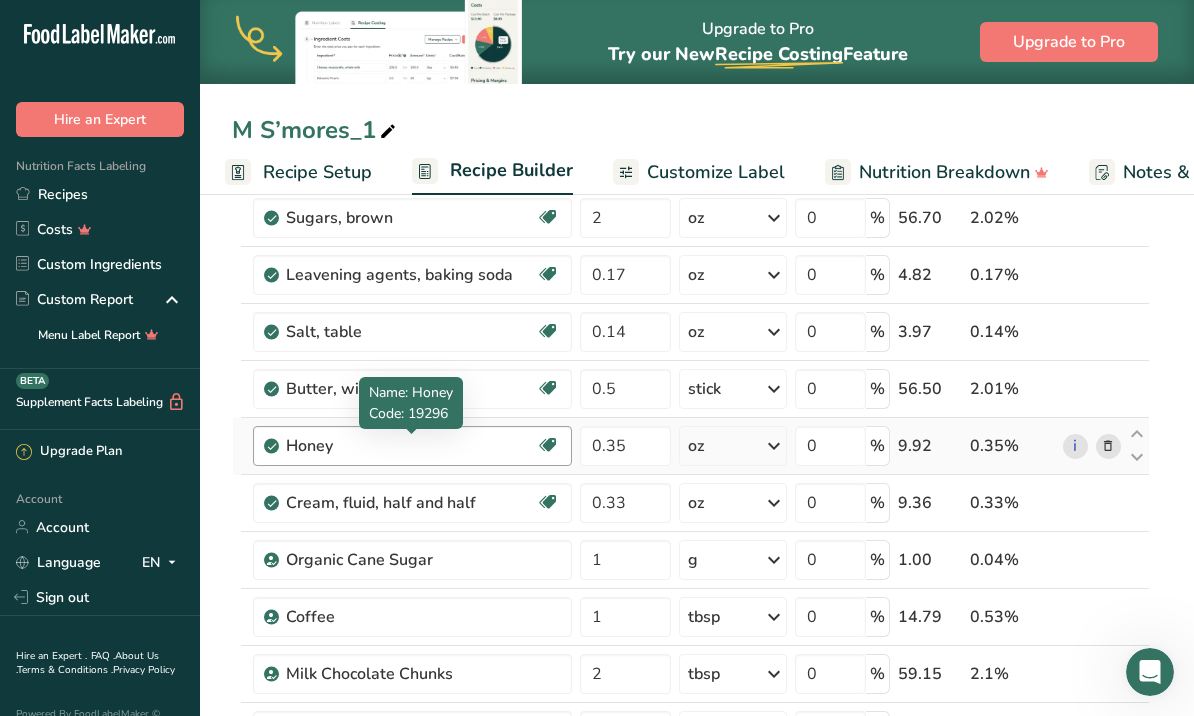 click on "Ingredient *
Amount *
Unit *
Waste *   .a-a{fill:#347362;}.b-a{fill:#fff;}          Grams
Percentage
Gelatin
3.6
g
Weight Units
g
kg
mg
See more
Volume Units
l
Volume units require a density conversion. If you know your ingredient's density enter it below. Otherwise, click on "RIA" our AI Regulatory bot - she will be able to help you
lb/ft3
g/cm3
Confirm
mL
Volume units require a density conversion. If you know your ingredient's density enter it below. Otherwise, click on "RIA" our AI Regulatory bot - she will be able to help you
lb/ft3" at bounding box center (691, 316) 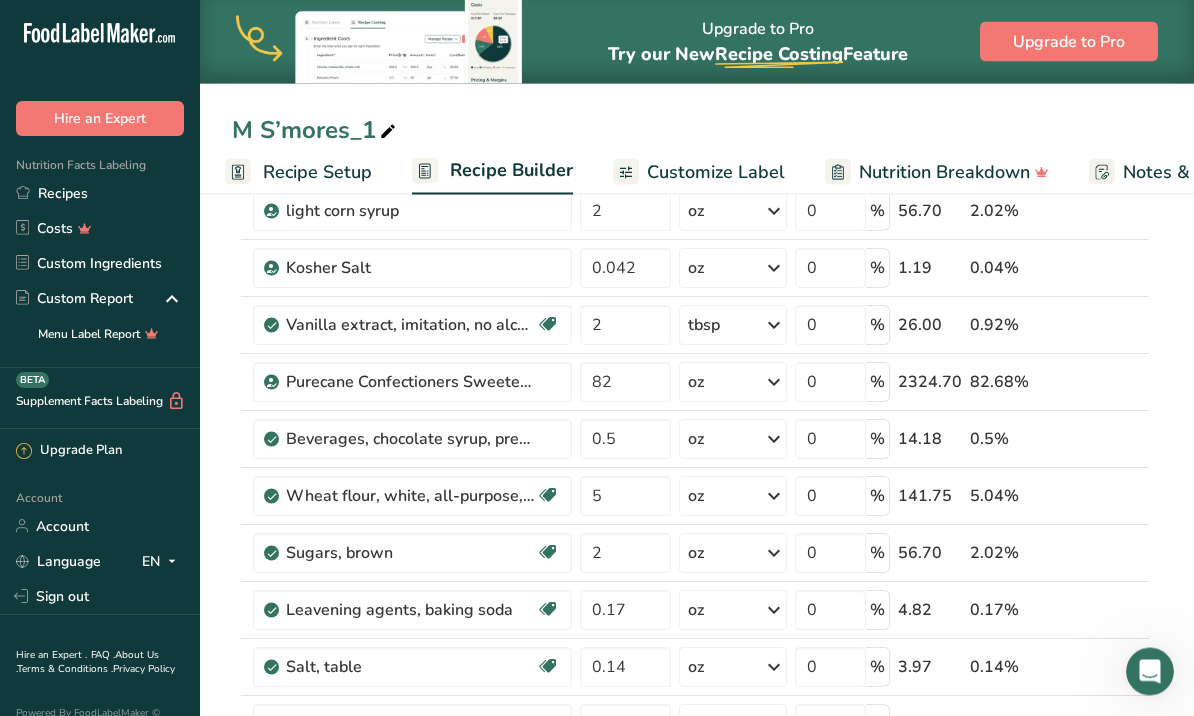 scroll, scrollTop: 274, scrollLeft: 0, axis: vertical 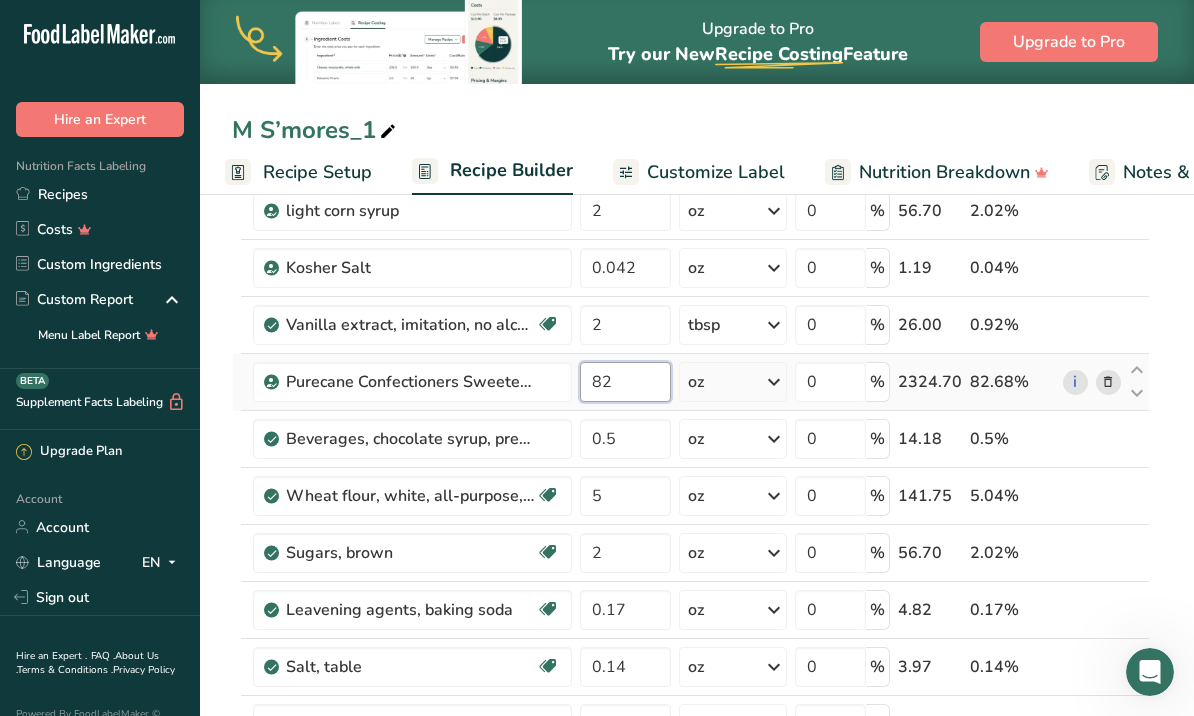 click on "82" at bounding box center [625, 382] 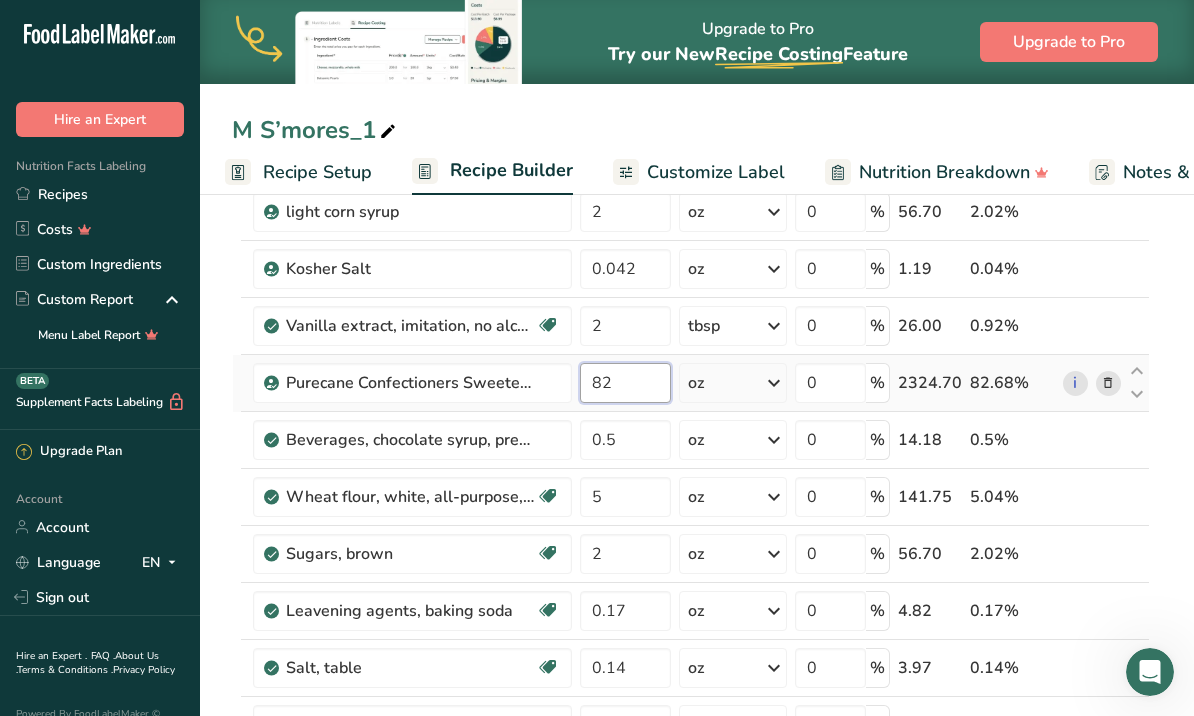type on "8" 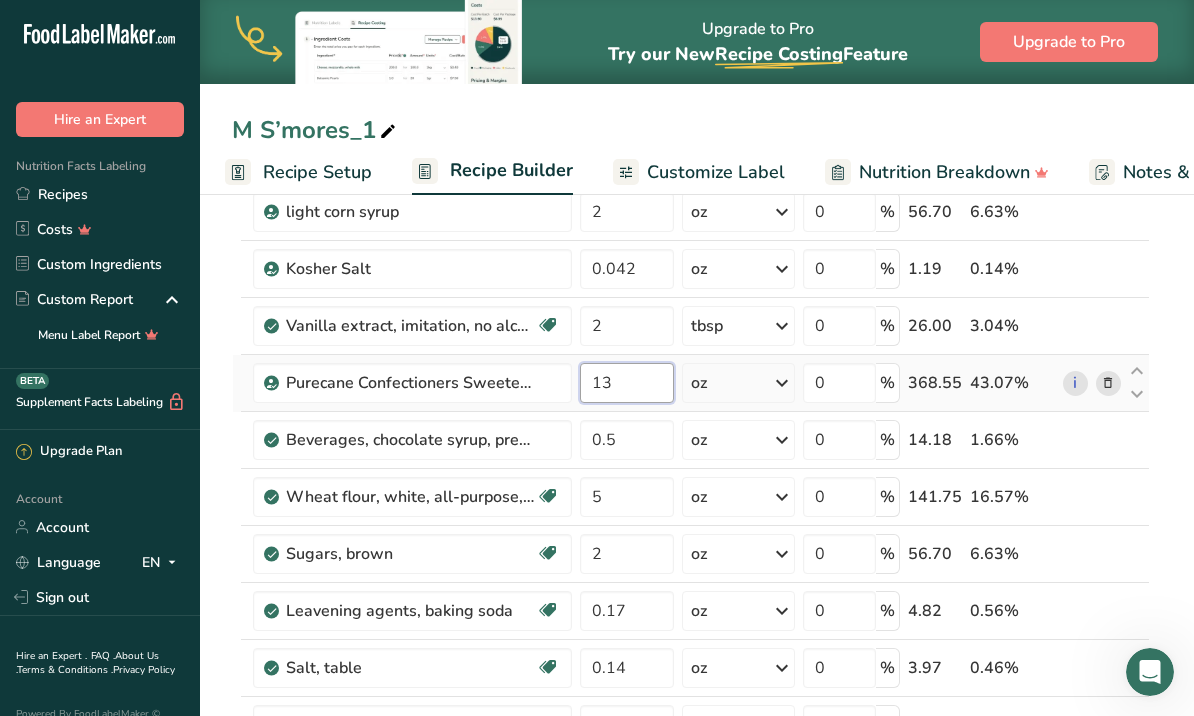 type on "1" 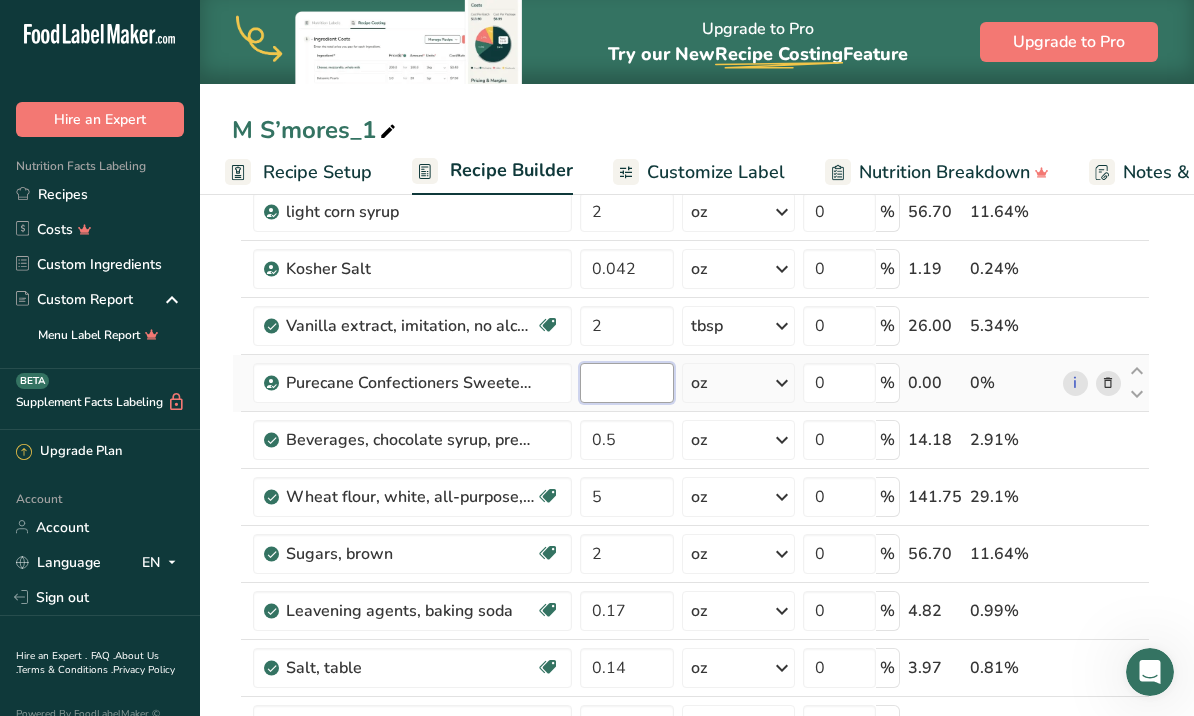 type on "3" 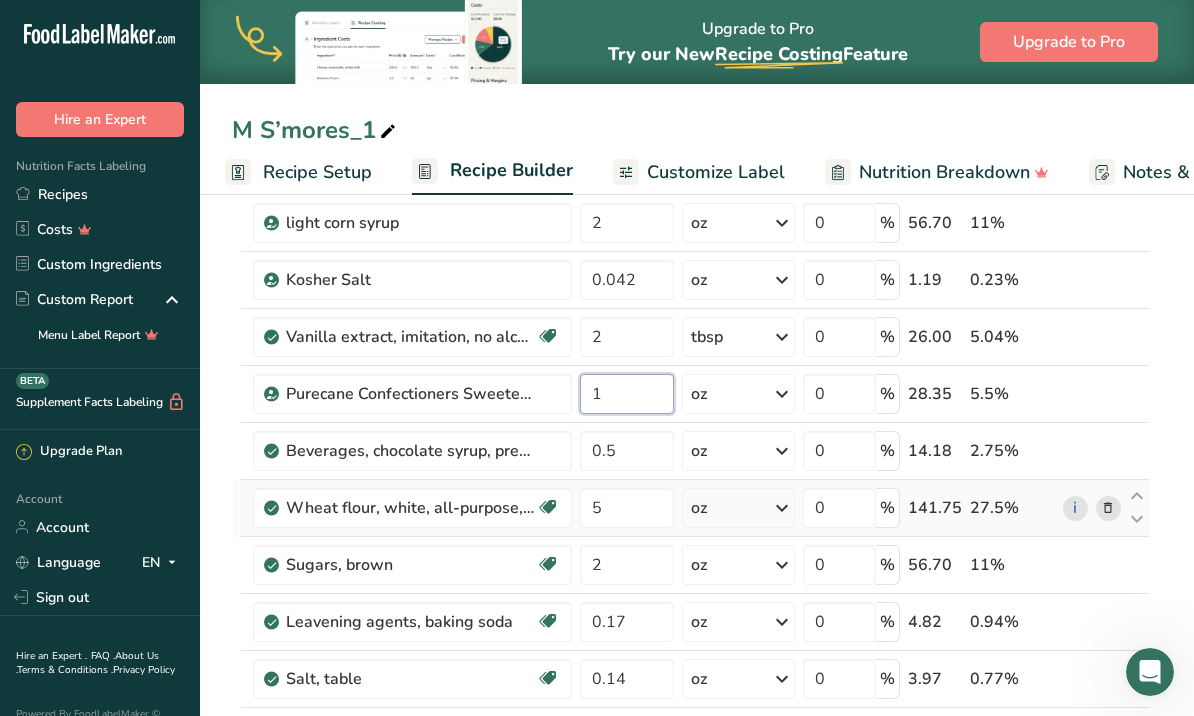 scroll, scrollTop: 261, scrollLeft: 0, axis: vertical 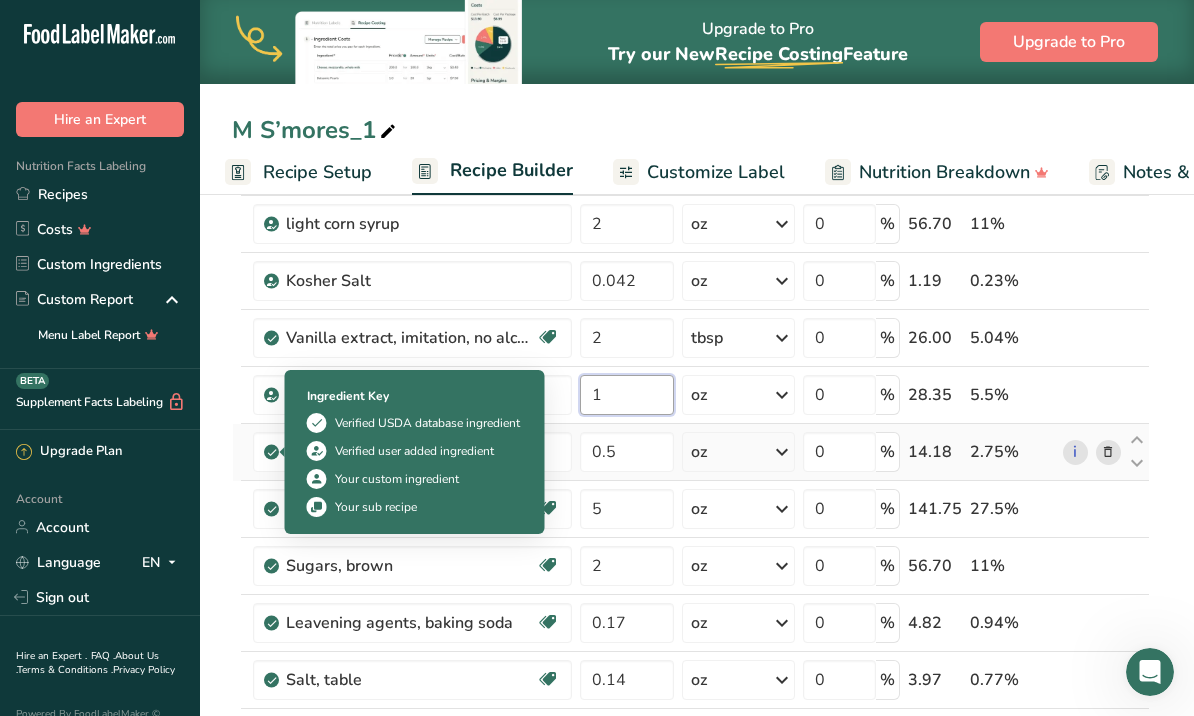 type on "1" 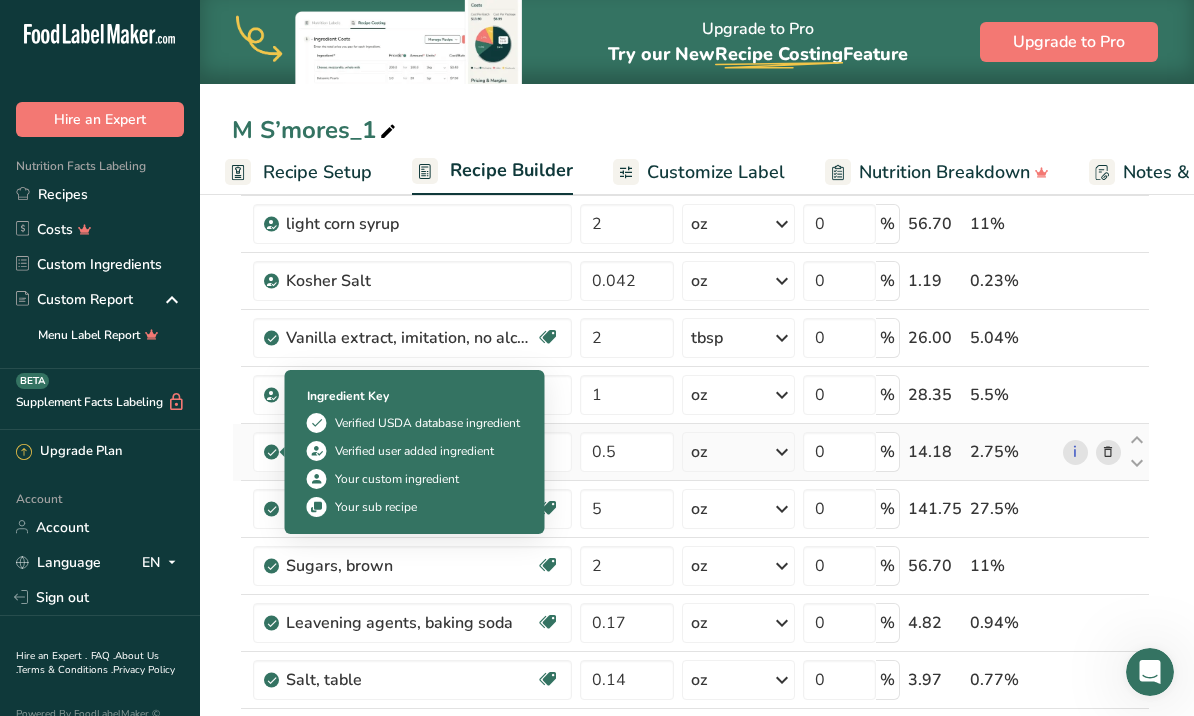 click on "Ingredient *
Amount *
Unit *
Waste *   .a-a{fill:#347362;}.b-a{fill:#fff;}          Grams
Percentage
Gelatin
3.6
g
Weight Units
g
kg
mg
See more
Volume Units
l
Volume units require a density conversion. If you know your ingredient's density enter it below. Otherwise, click on "RIA" our AI Regulatory bot - she will be able to help you
lb/ft3
g/cm3
Confirm
mL
Volume units require a density conversion. If you know your ingredient's density enter it below. Otherwise, click on "RIA" our AI Regulatory bot - she will be able to help you
lb/ft3" at bounding box center [691, 664] 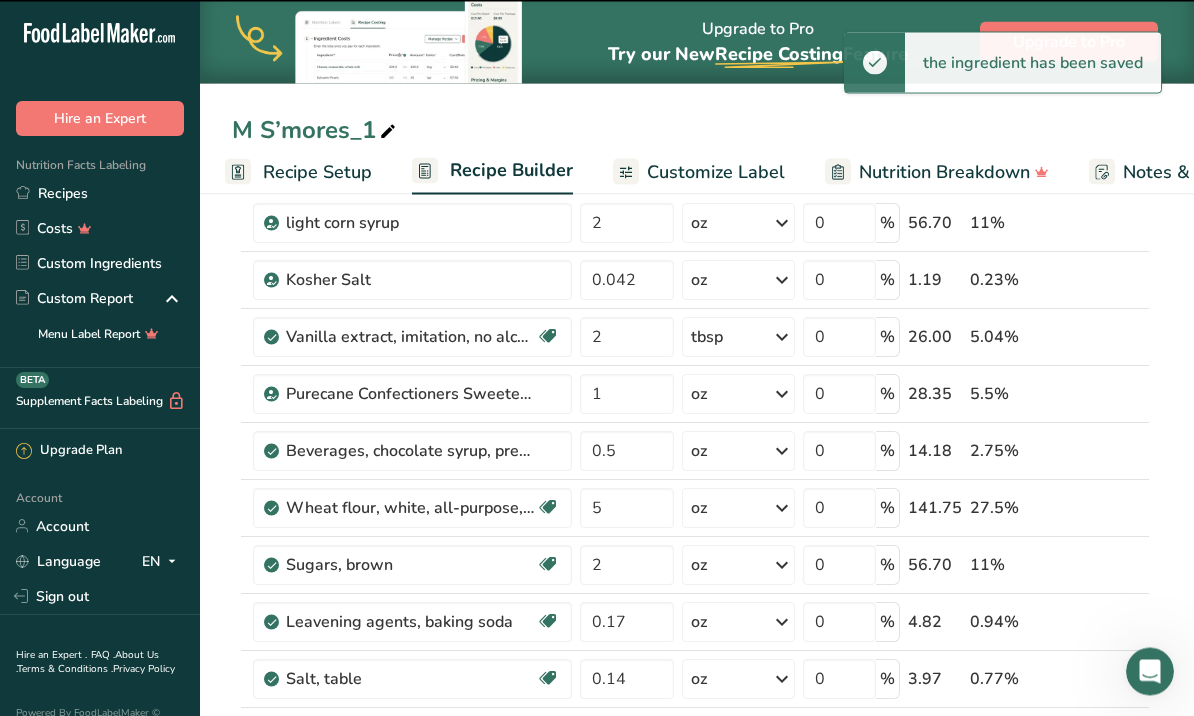 click at bounding box center [237, 452] 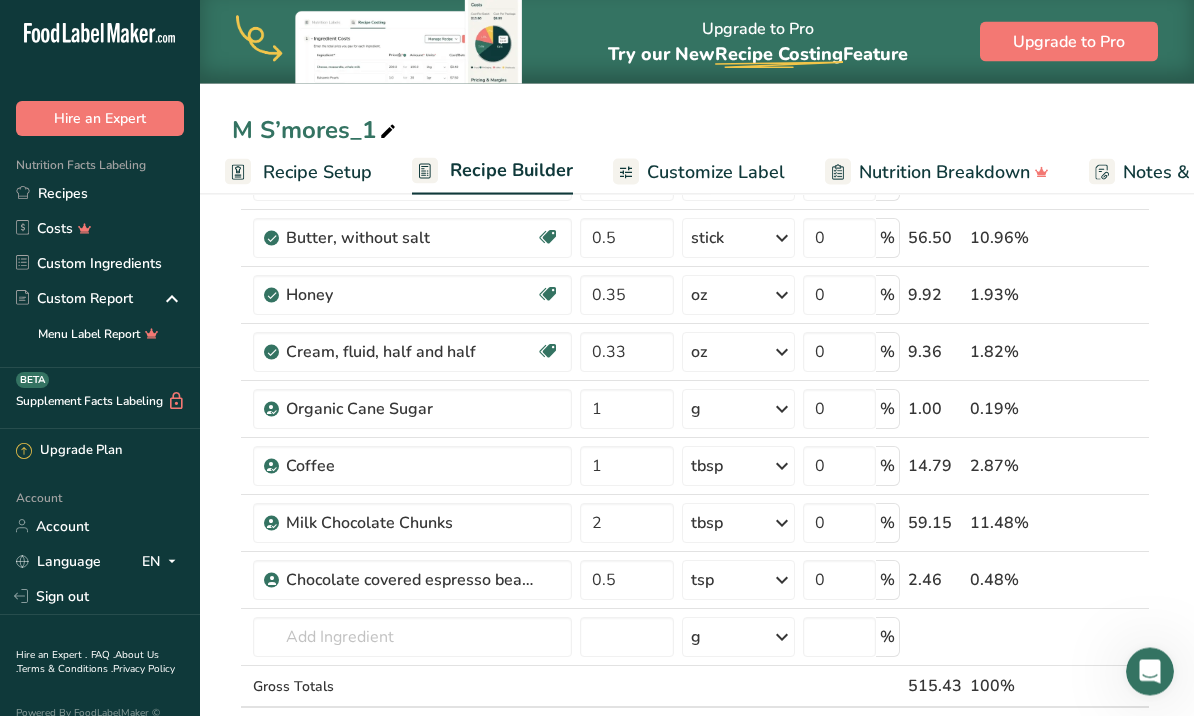 scroll, scrollTop: 760, scrollLeft: 0, axis: vertical 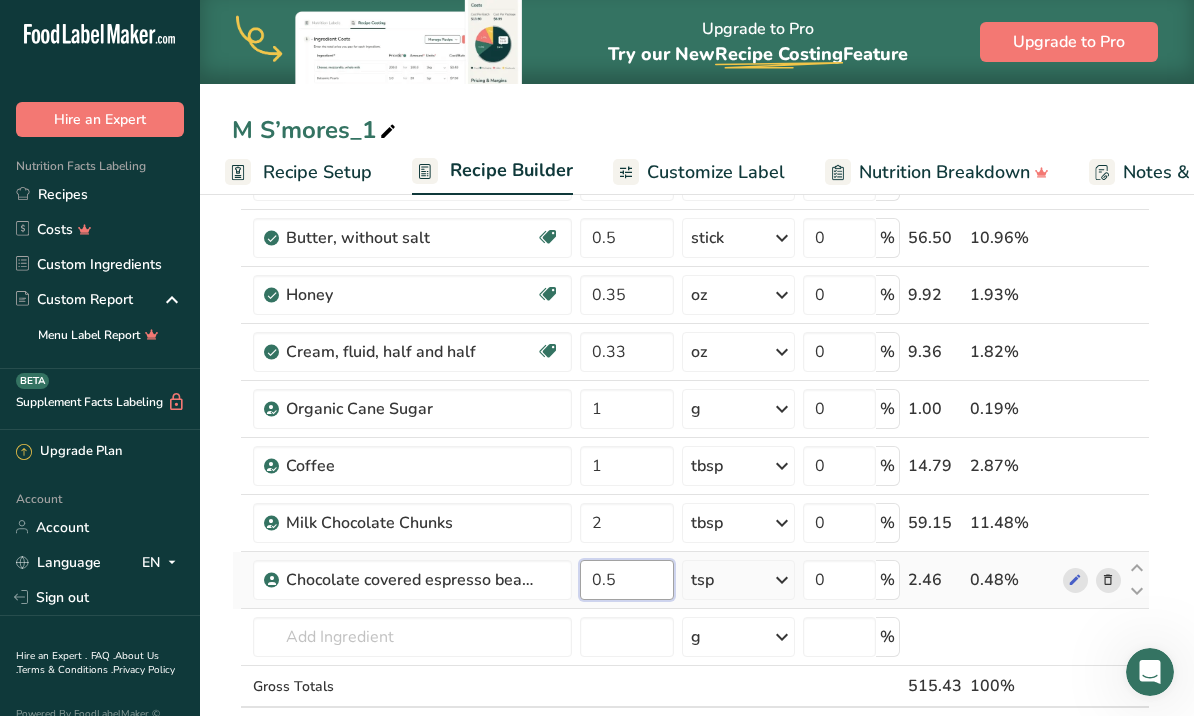 click on "0.5" at bounding box center (626, 580) 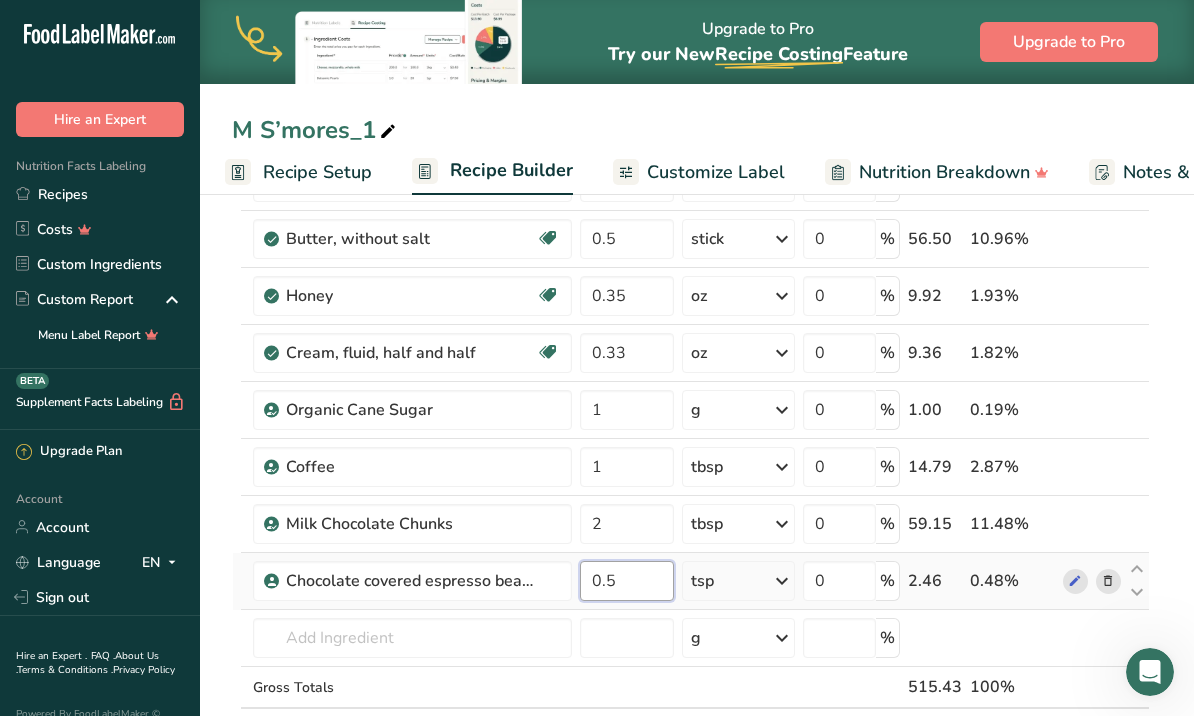 type on "0" 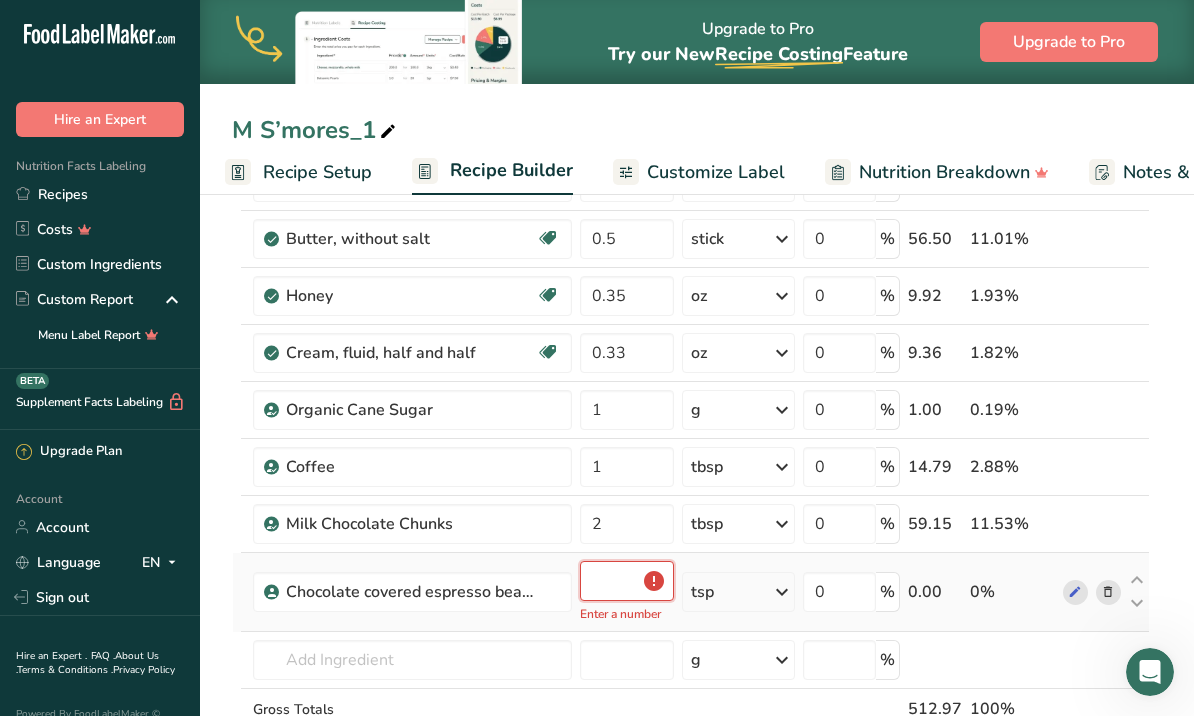 type on "0.2" 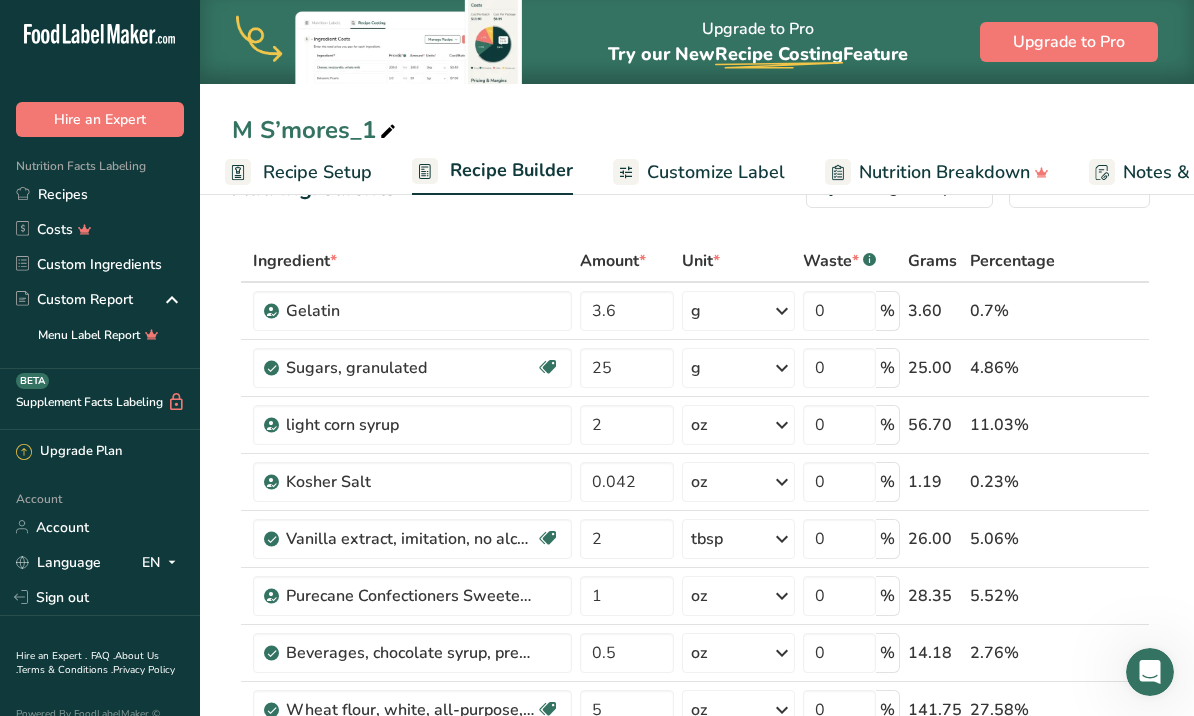 scroll, scrollTop: 58, scrollLeft: 0, axis: vertical 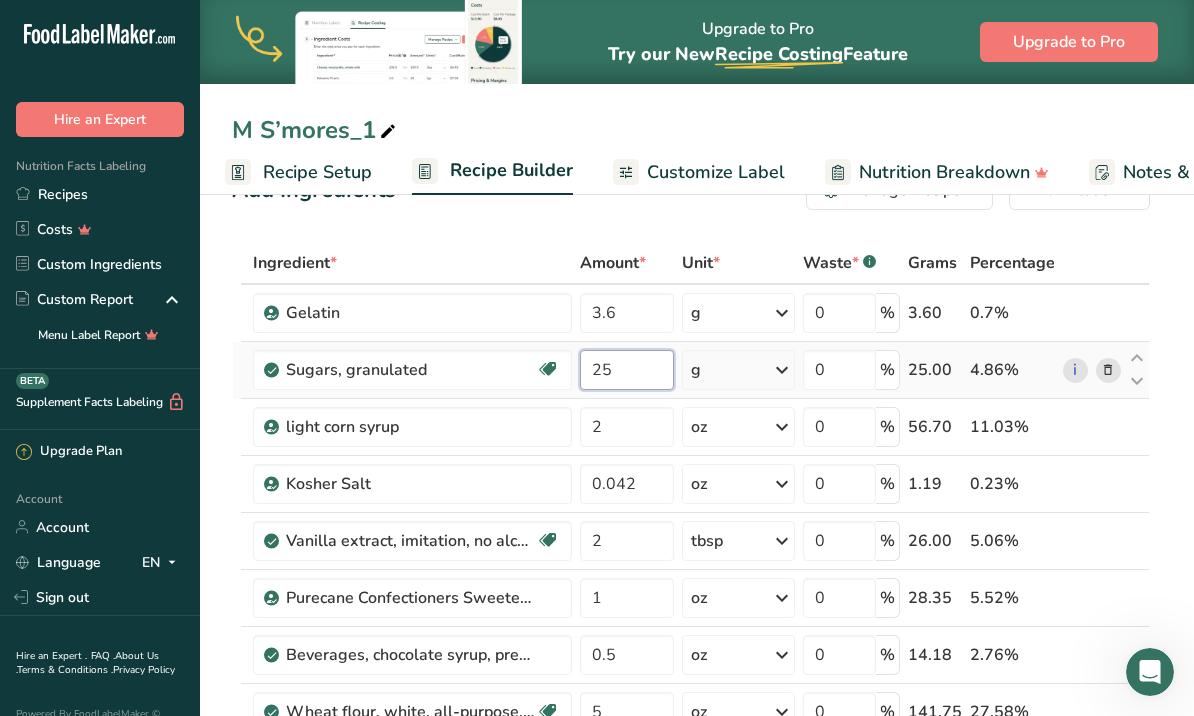 click on "Ingredient *
Amount *
Unit *
Waste *   .a-a{fill:#347362;}.b-a{fill:#fff;}          Grams
Percentage
Gelatin
3.6
g
Weight Units
g
kg
mg
See more
Volume Units
l
Volume units require a density conversion. If you know your ingredient's density enter it below. Otherwise, click on "RIA" our AI Regulatory bot - she will be able to help you
lb/ft3
g/cm3
Confirm
mL
Volume units require a density conversion. If you know your ingredient's density enter it below. Otherwise, click on "RIA" our AI Regulatory bot - she will be able to help you
lb/ft3" at bounding box center [691, 867] 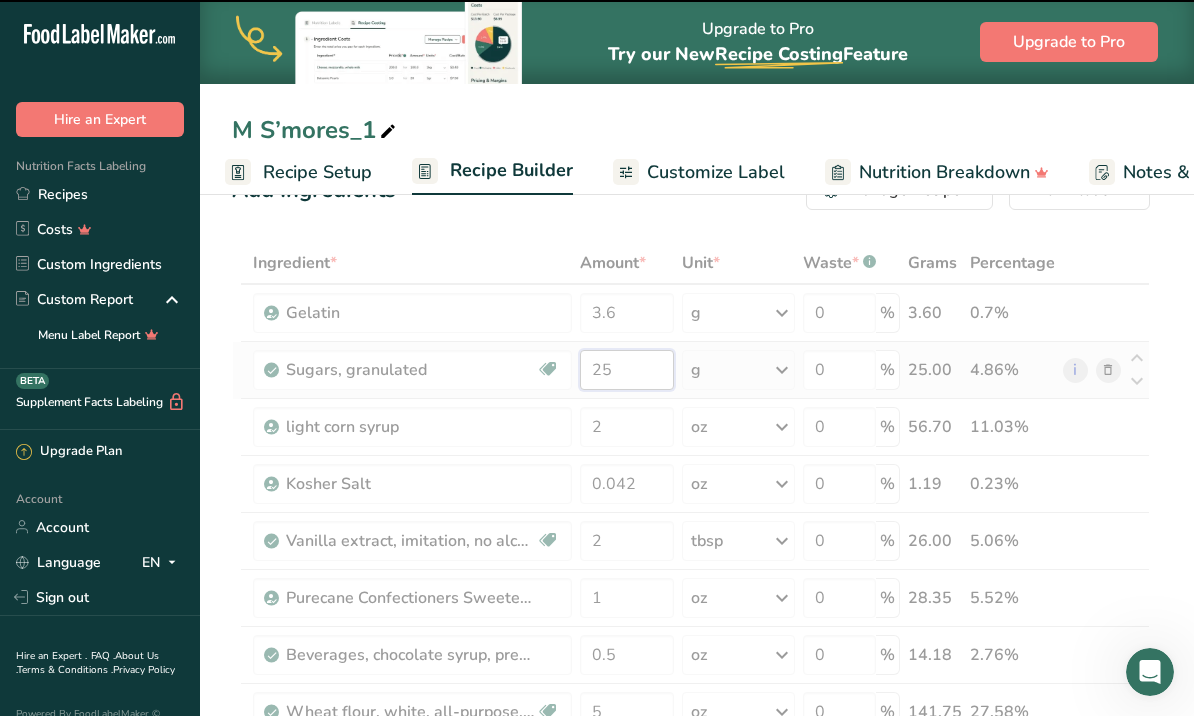 type on "2" 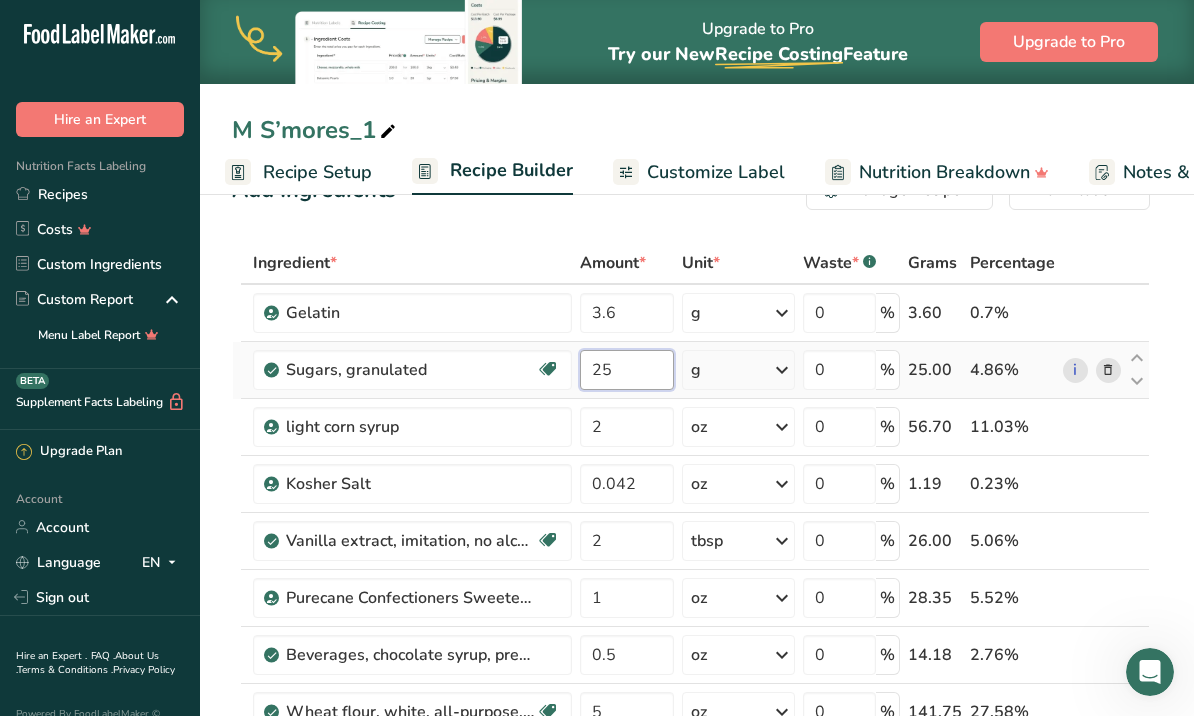 type on "2" 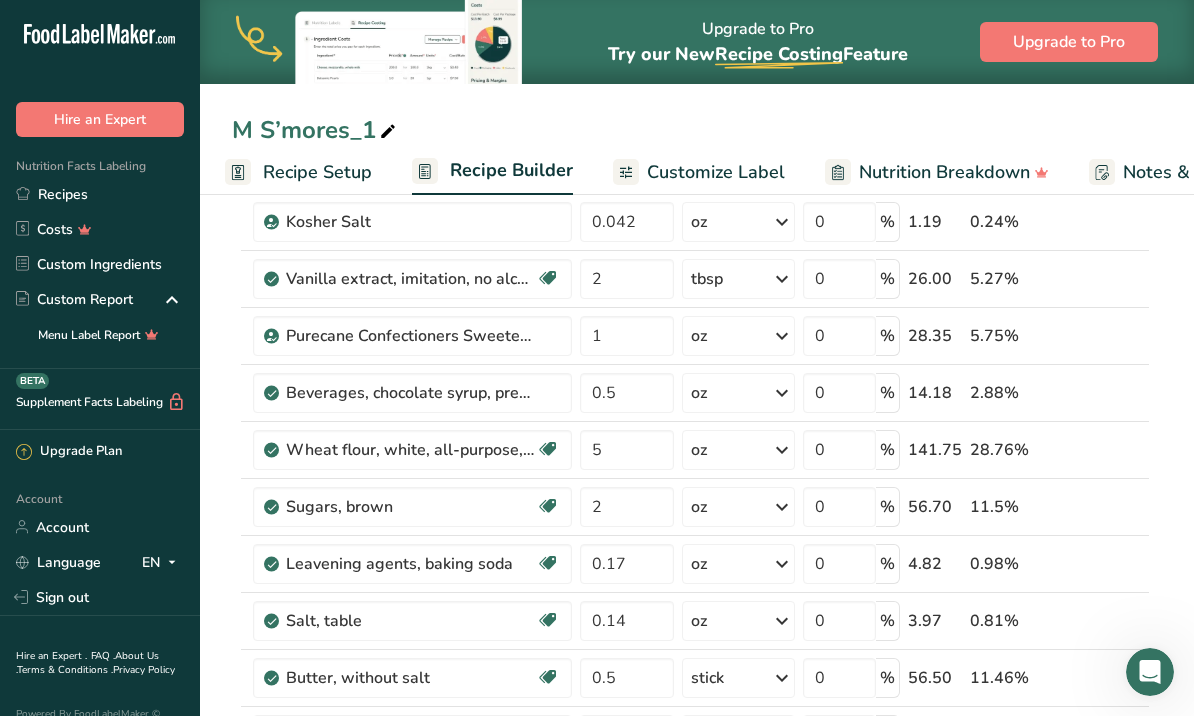 scroll, scrollTop: 319, scrollLeft: 0, axis: vertical 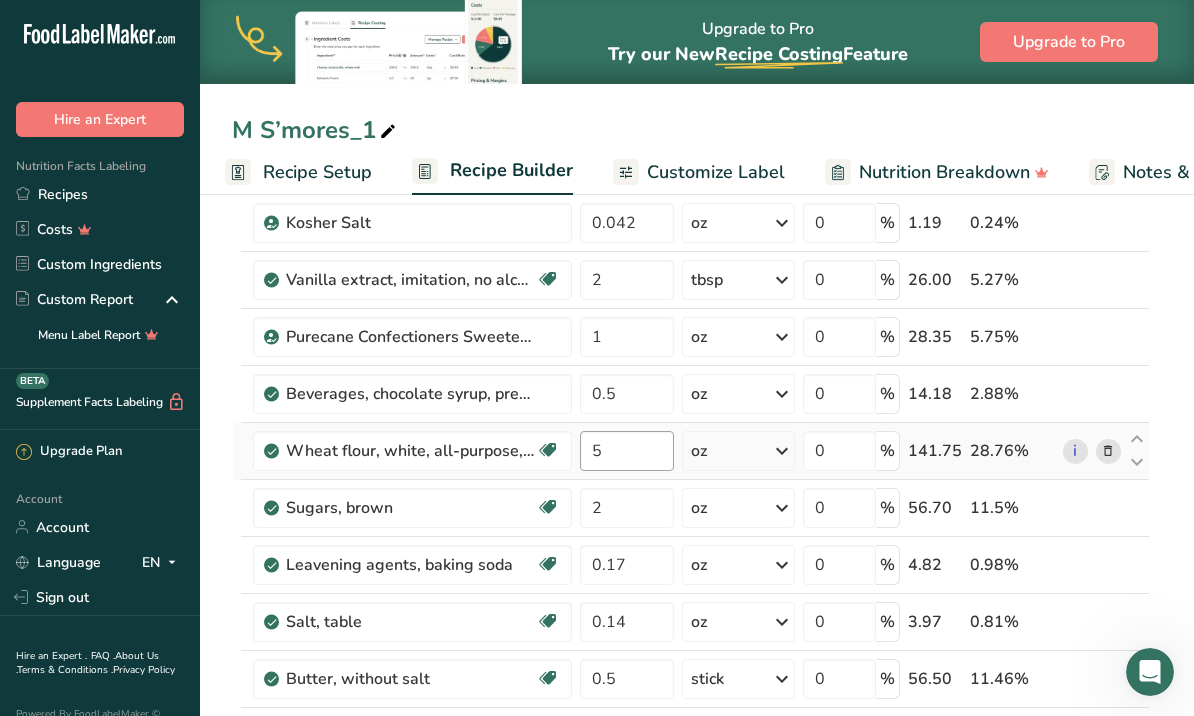 type on "4" 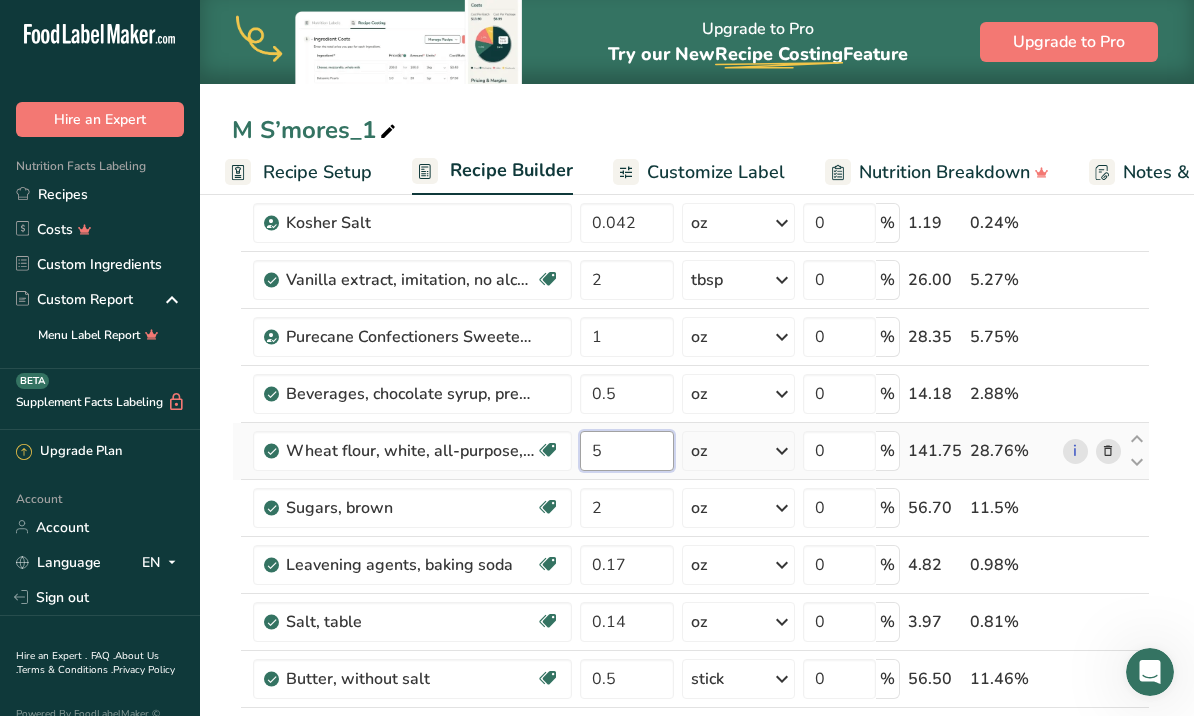 click on "Ingredient *
Amount *
Unit *
Waste *   .a-a{fill:#347362;}.b-a{fill:#fff;}          Grams
Percentage
Gelatin
3.6
g
Weight Units
g
kg
mg
See more
Volume Units
l
Volume units require a density conversion. If you know your ingredient's density enter it below. Otherwise, click on "RIA" our AI Regulatory bot - she will be able to help you
lb/ft3
g/cm3
Confirm
mL
Volume units require a density conversion. If you know your ingredient's density enter it below. Otherwise, click on "RIA" our AI Regulatory bot - she will be able to help you
lb/ft3" at bounding box center (691, 606) 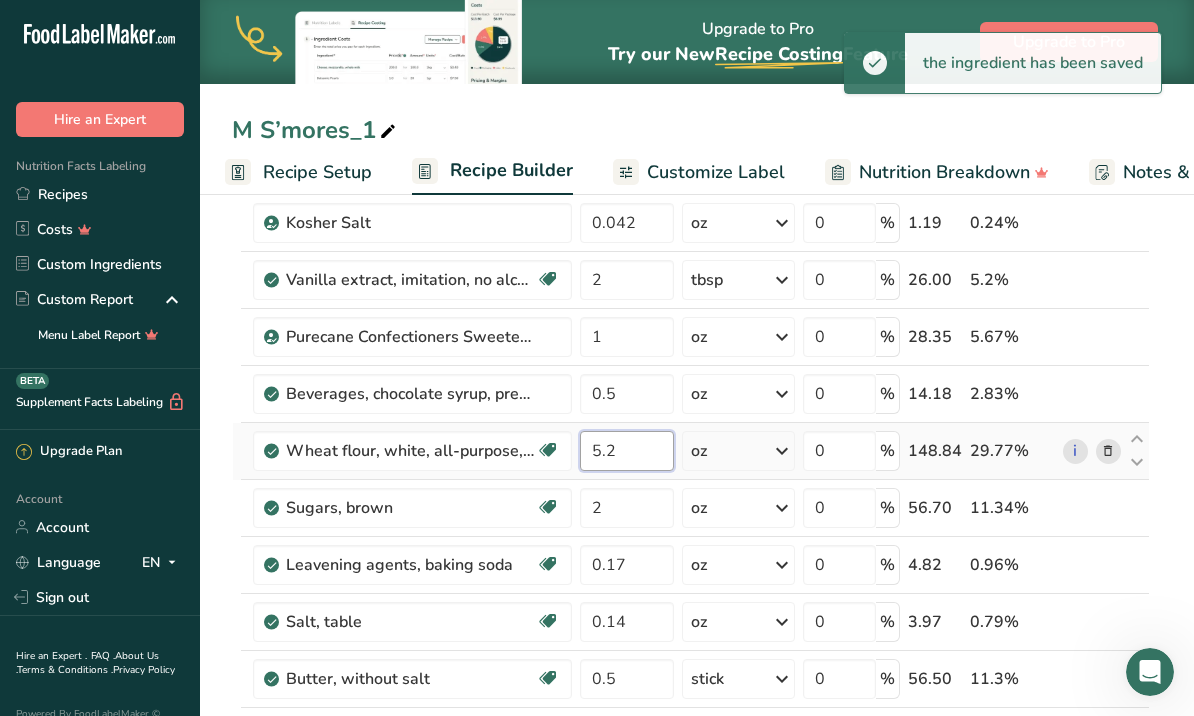 type on "5" 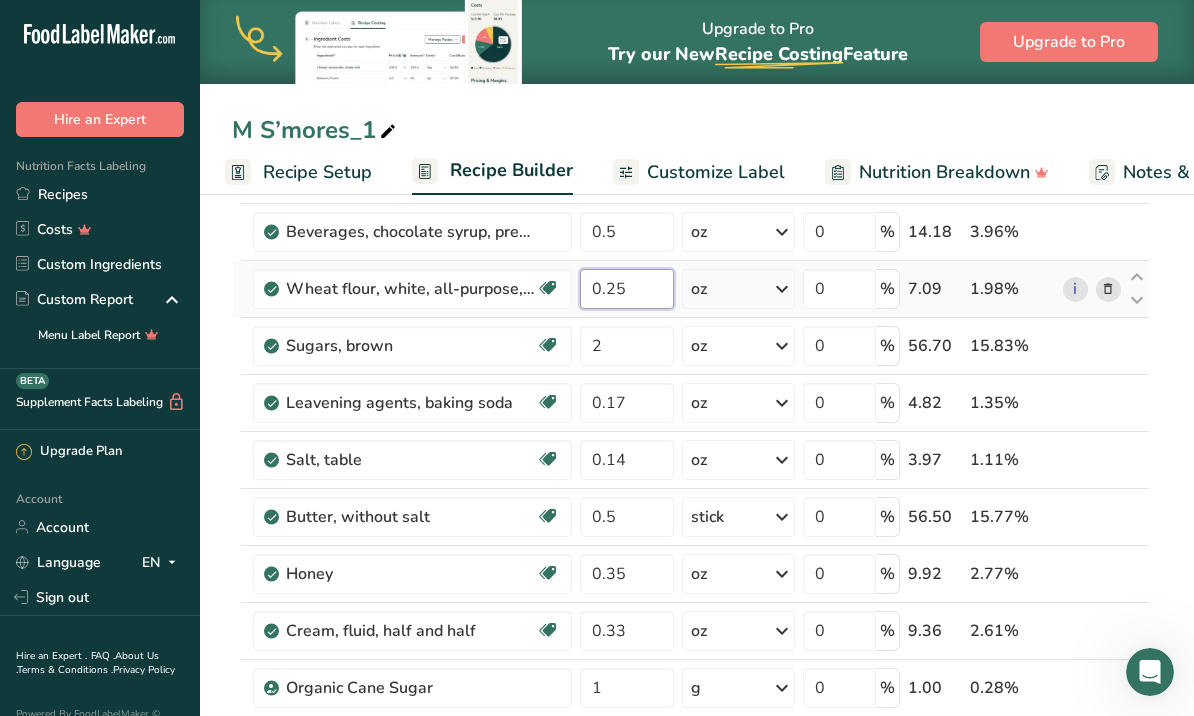 scroll, scrollTop: 476, scrollLeft: 0, axis: vertical 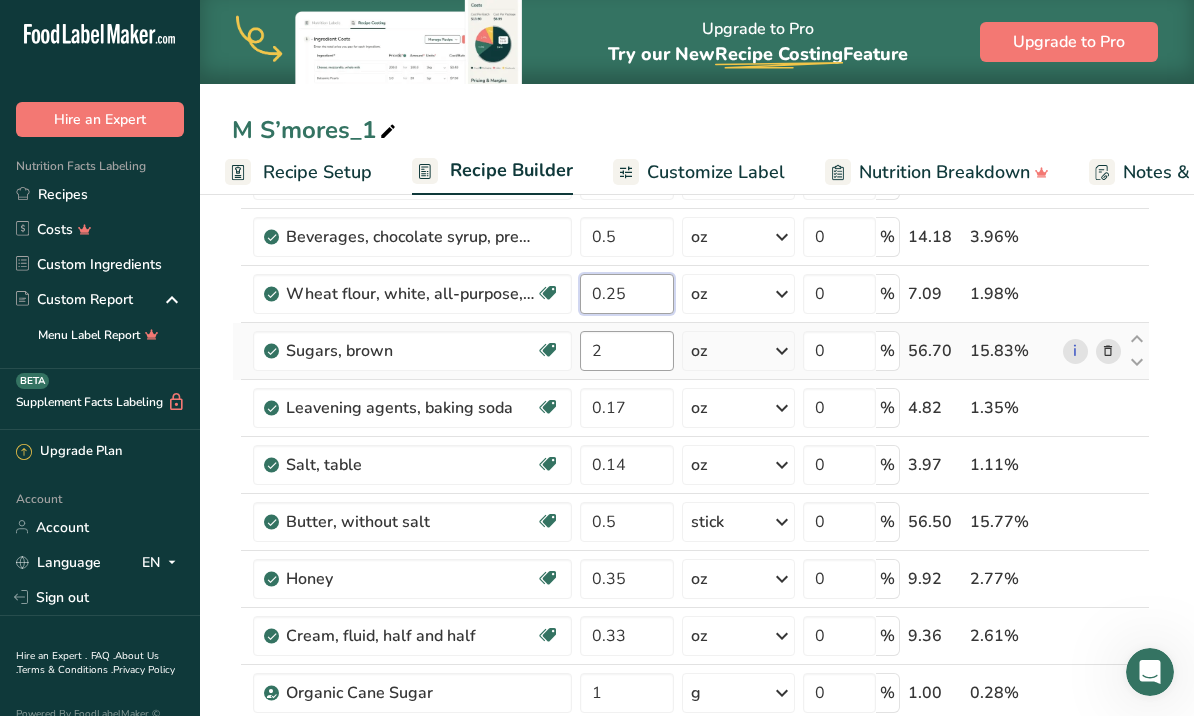 type on "0.25" 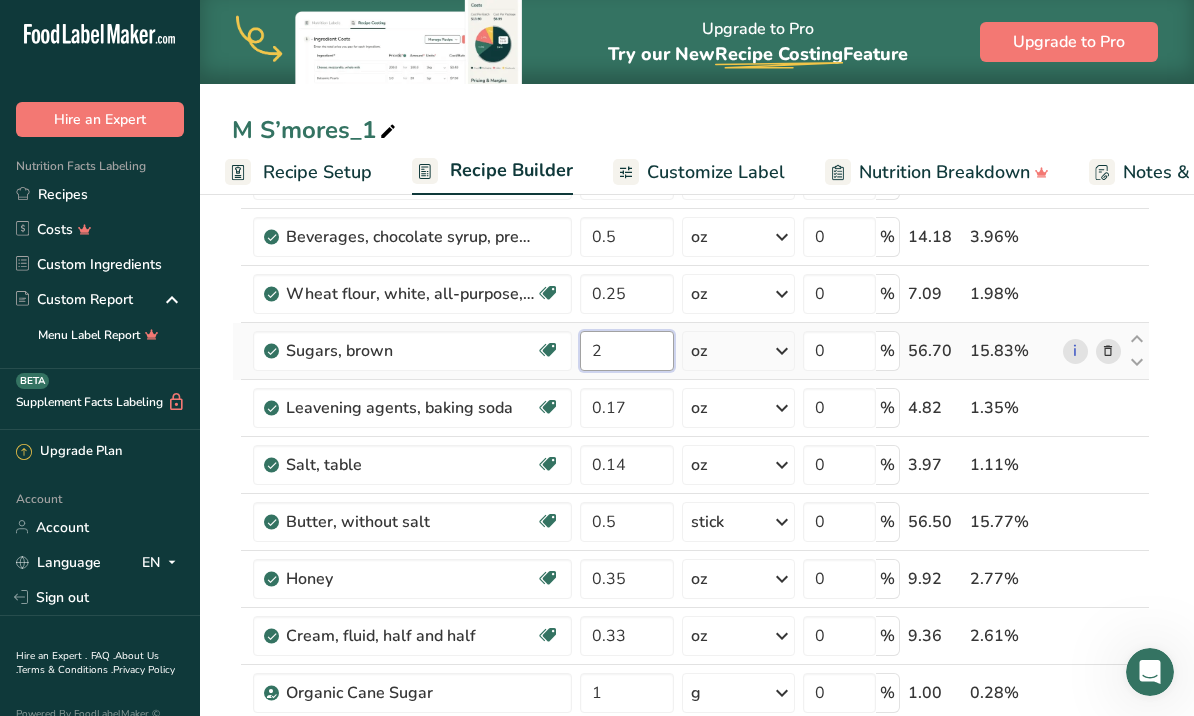 click on "Ingredient *
Amount *
Unit *
Waste *   .a-a{fill:#347362;}.b-a{fill:#fff;}          Grams
Percentage
Gelatin
3.6
g
Weight Units
g
kg
mg
See more
Volume Units
l
Volume units require a density conversion. If you know your ingredient's density enter it below. Otherwise, click on "RIA" our AI Regulatory bot - she will be able to help you
lb/ft3
g/cm3
Confirm
mL
Volume units require a density conversion. If you know your ingredient's density enter it below. Otherwise, click on "RIA" our AI Regulatory bot - she will be able to help you
lb/ft3" at bounding box center (691, 449) 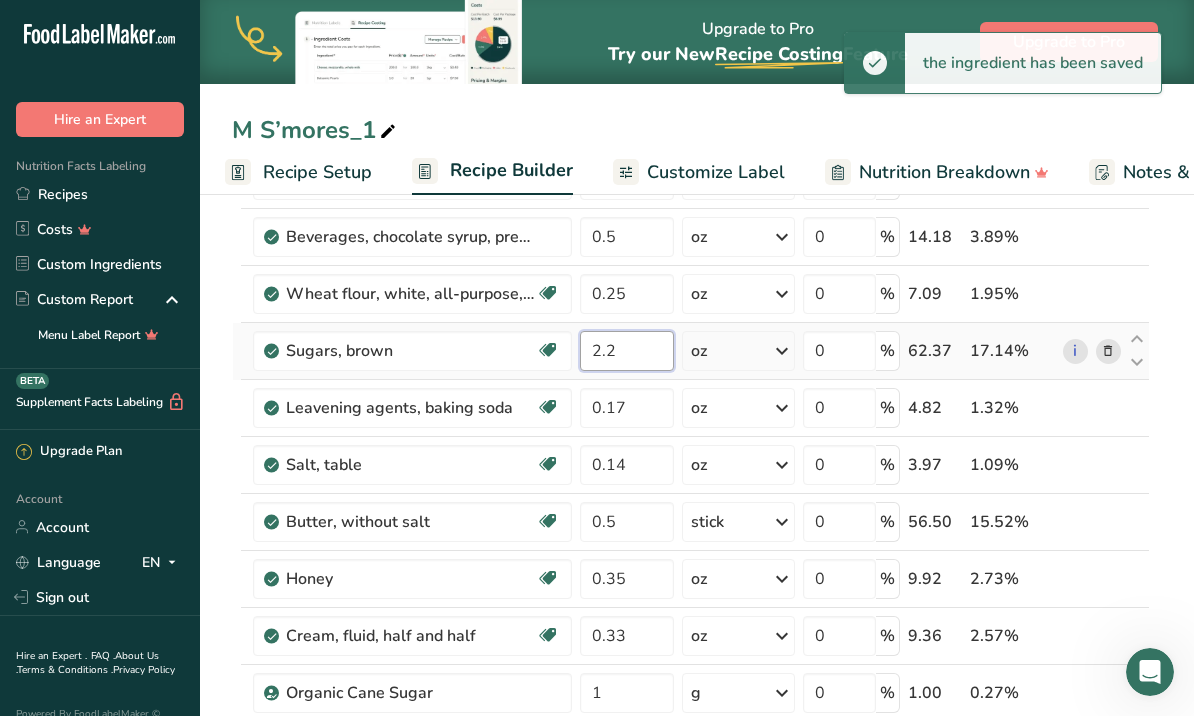 type on "2" 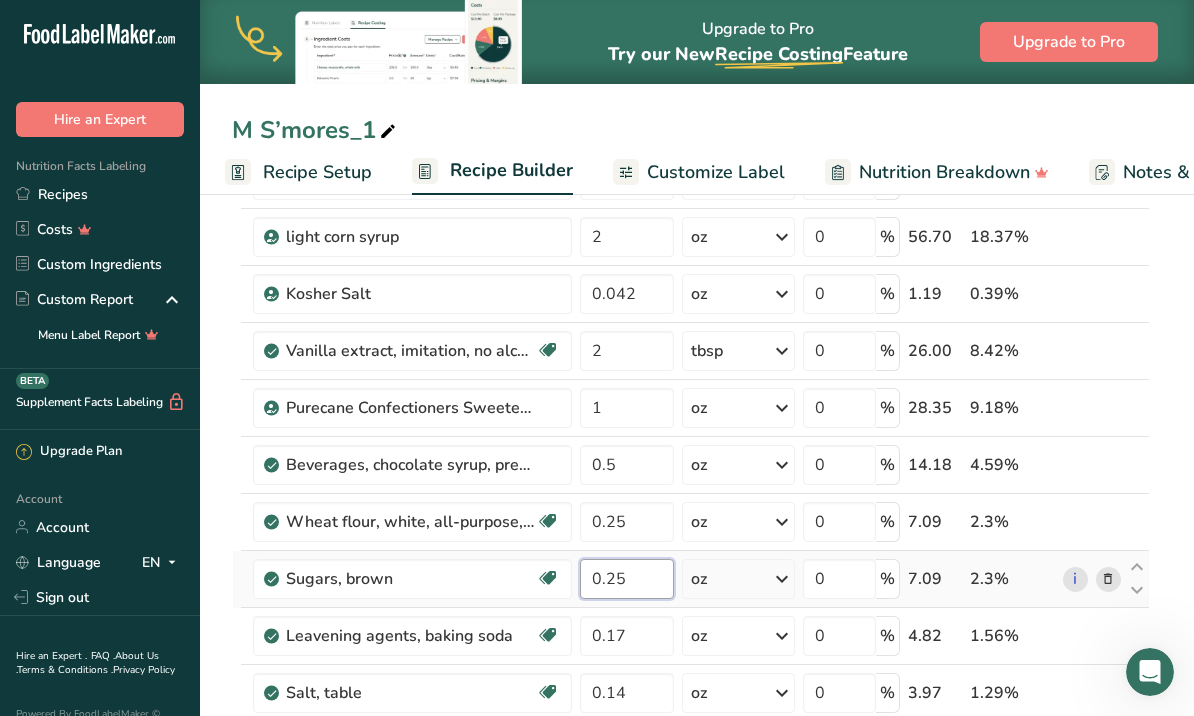 scroll, scrollTop: 240, scrollLeft: 0, axis: vertical 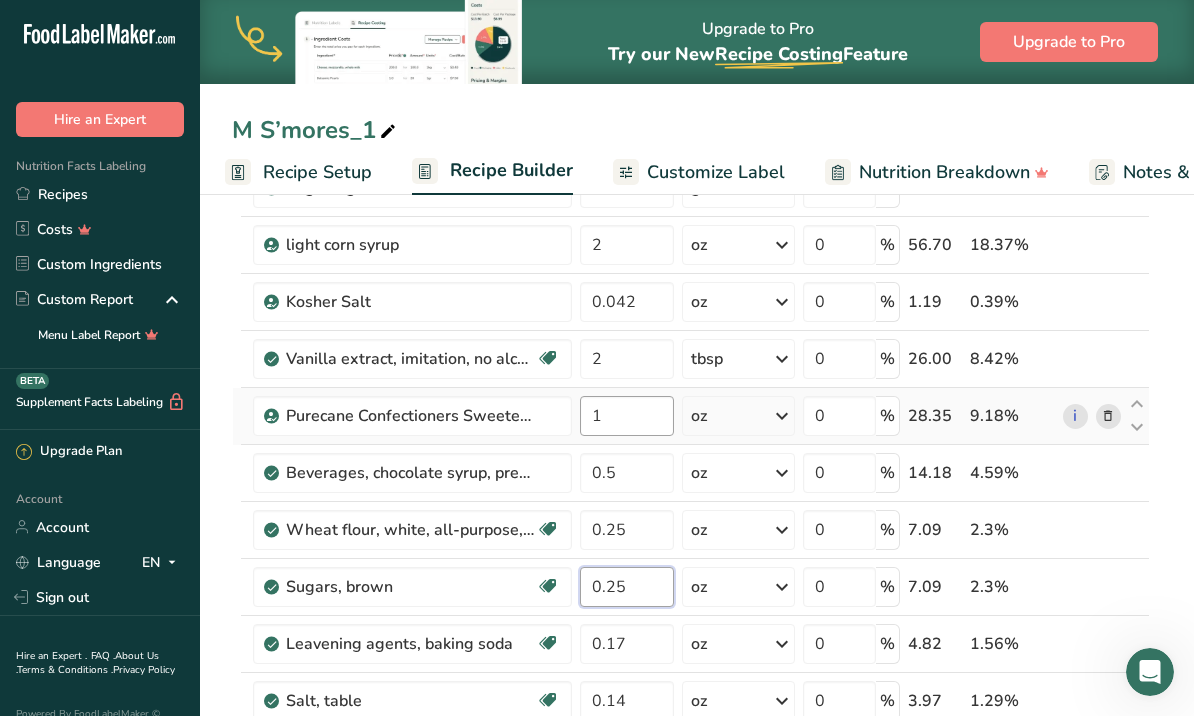 type on "0.25" 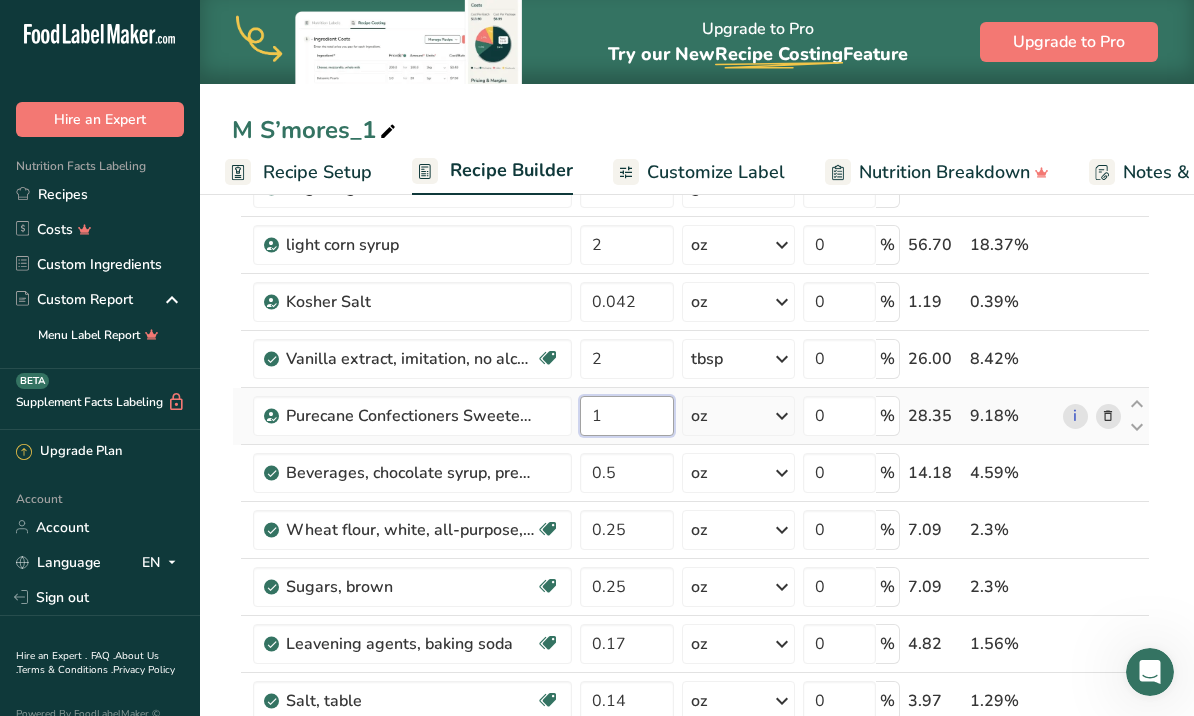 click on "Ingredient *
Amount *
Unit *
Waste *   .a-a{fill:#347362;}.b-a{fill:#fff;}          Grams
Percentage
Gelatin
3.6
g
Weight Units
g
kg
mg
See more
Volume Units
l
Volume units require a density conversion. If you know your ingredient's density enter it below. Otherwise, click on "RIA" our AI Regulatory bot - she will be able to help you
lb/ft3
g/cm3
Confirm
mL
Volume units require a density conversion. If you know your ingredient's density enter it below. Otherwise, click on "RIA" our AI Regulatory bot - she will be able to help you
lb/ft3" at bounding box center [691, 685] 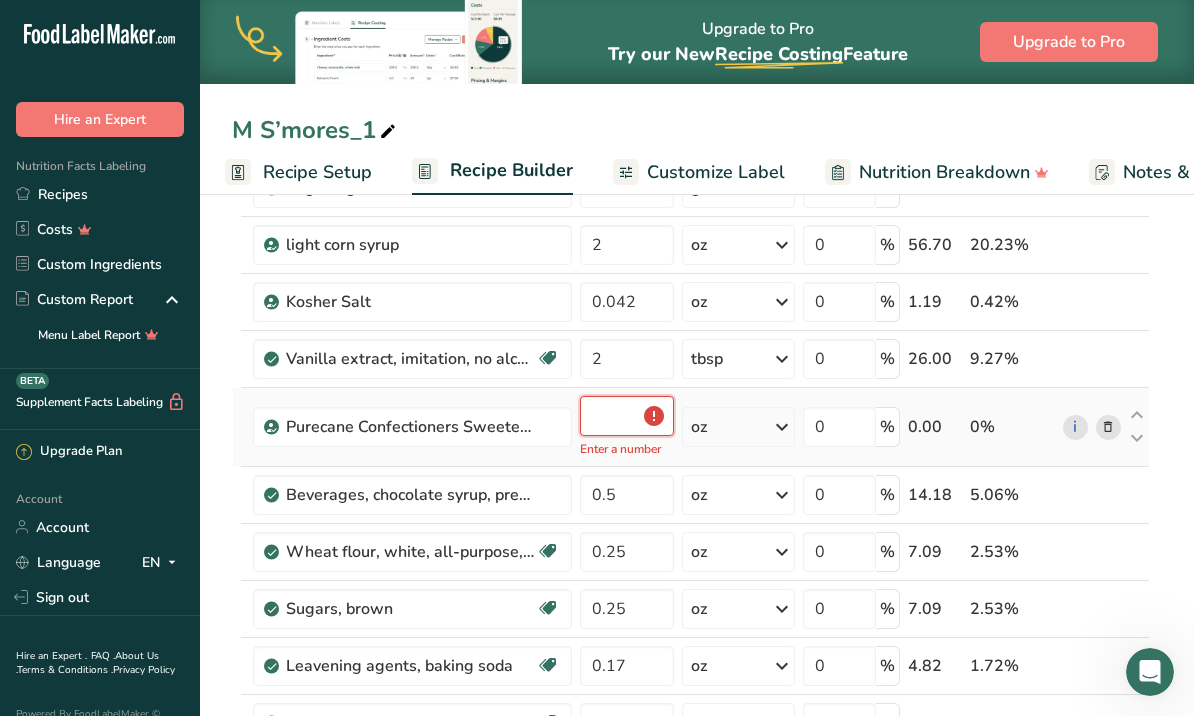 type on "0.5" 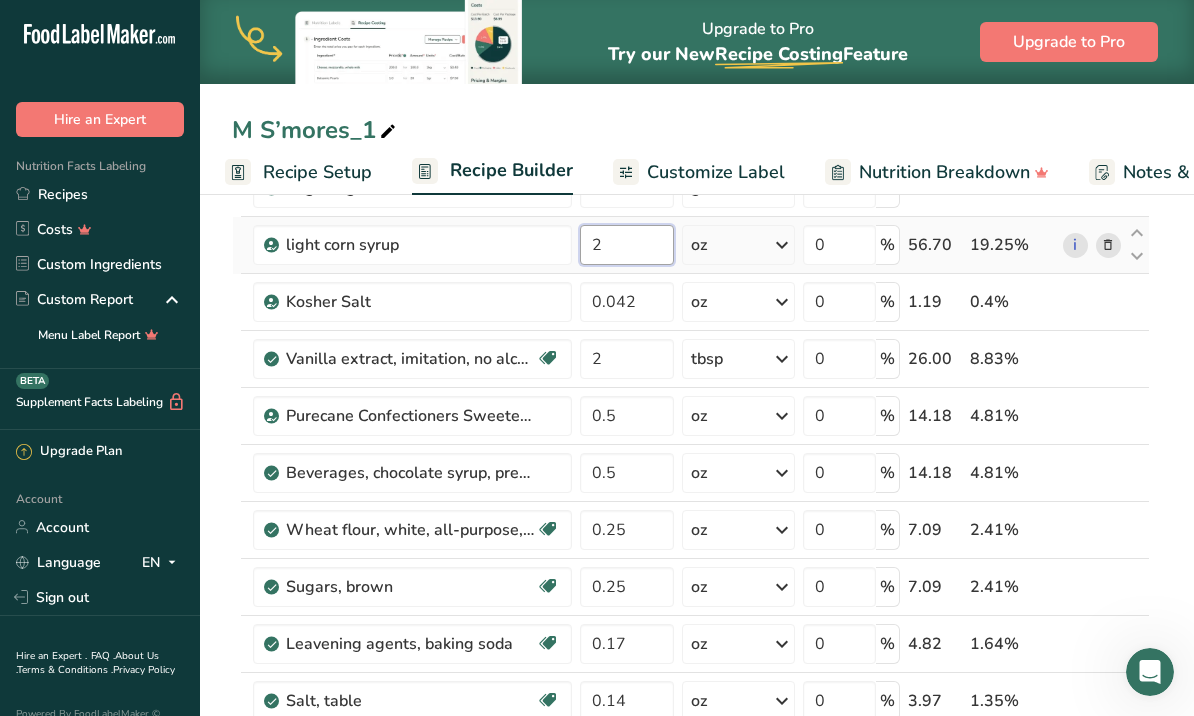 click on "Ingredient *
Amount *
Unit *
Waste *   .a-a{fill:#347362;}.b-a{fill:#fff;}          Grams
Percentage
Gelatin
3.6
g
Weight Units
g
kg
mg
See more
Volume Units
l
Volume units require a density conversion. If you know your ingredient's density enter it below. Otherwise, click on "RIA" our AI Regulatory bot - she will be able to help you
lb/ft3
g/cm3
Confirm
mL
Volume units require a density conversion. If you know your ingredient's density enter it below. Otherwise, click on "RIA" our AI Regulatory bot - she will be able to help you
lb/ft3" at bounding box center [691, 685] 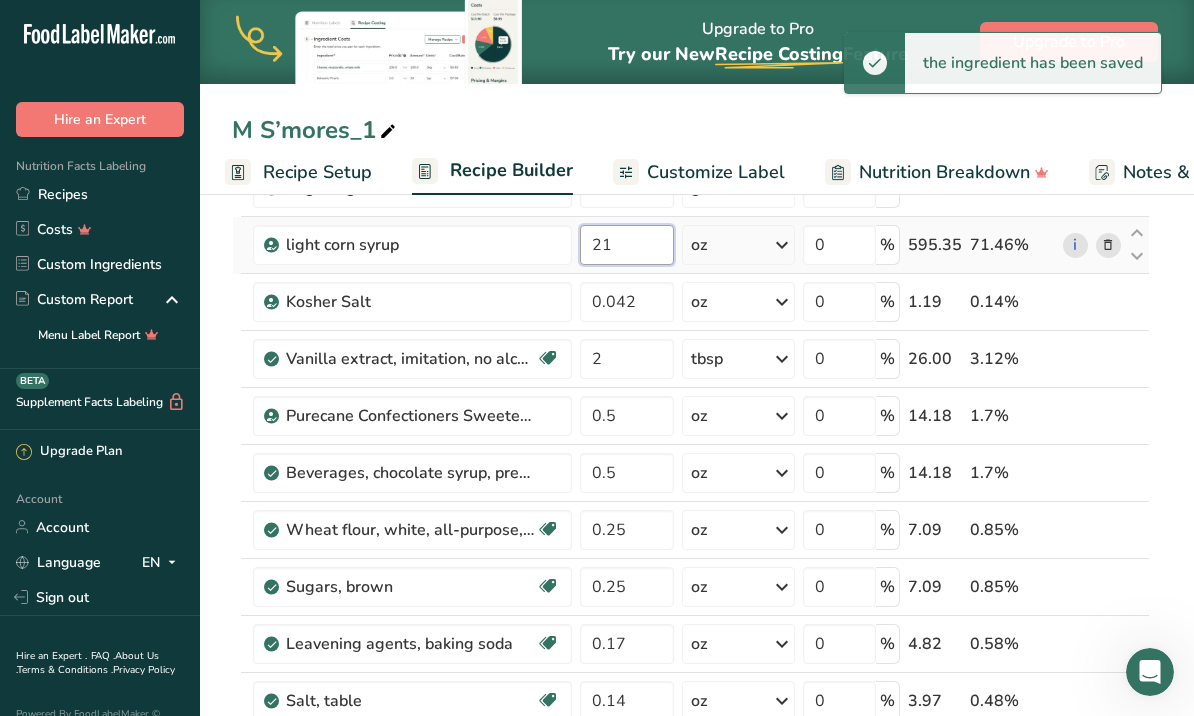 type on "2" 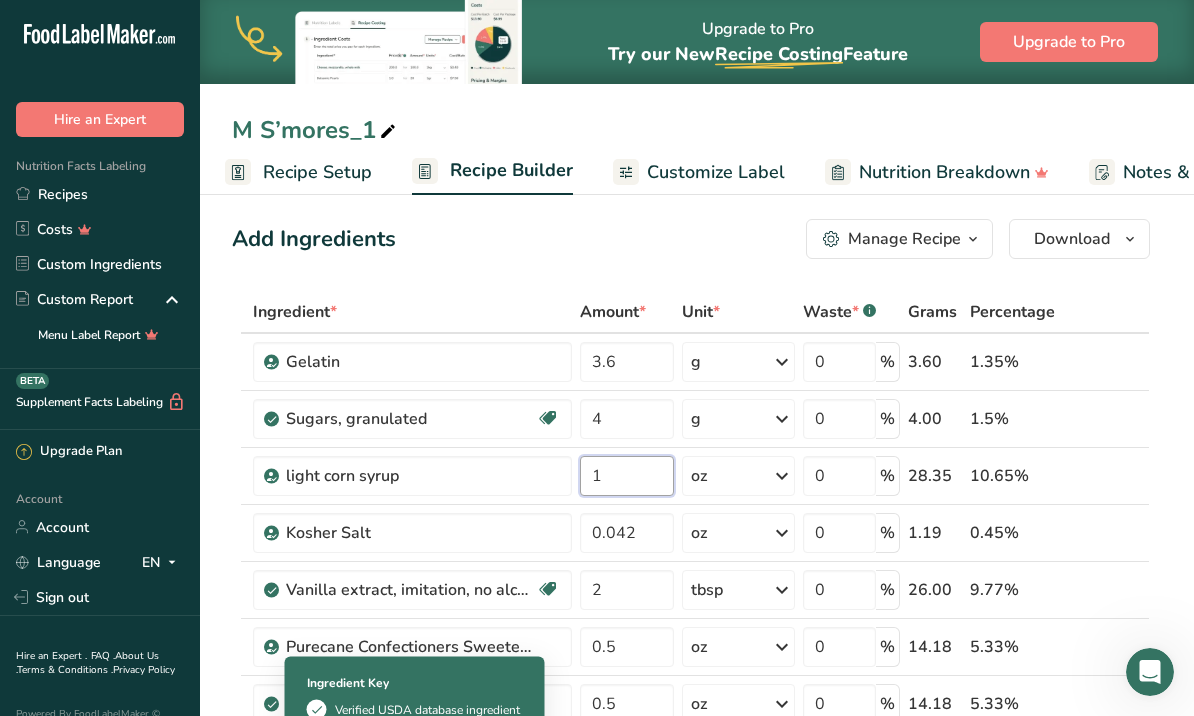 scroll, scrollTop: 0, scrollLeft: 0, axis: both 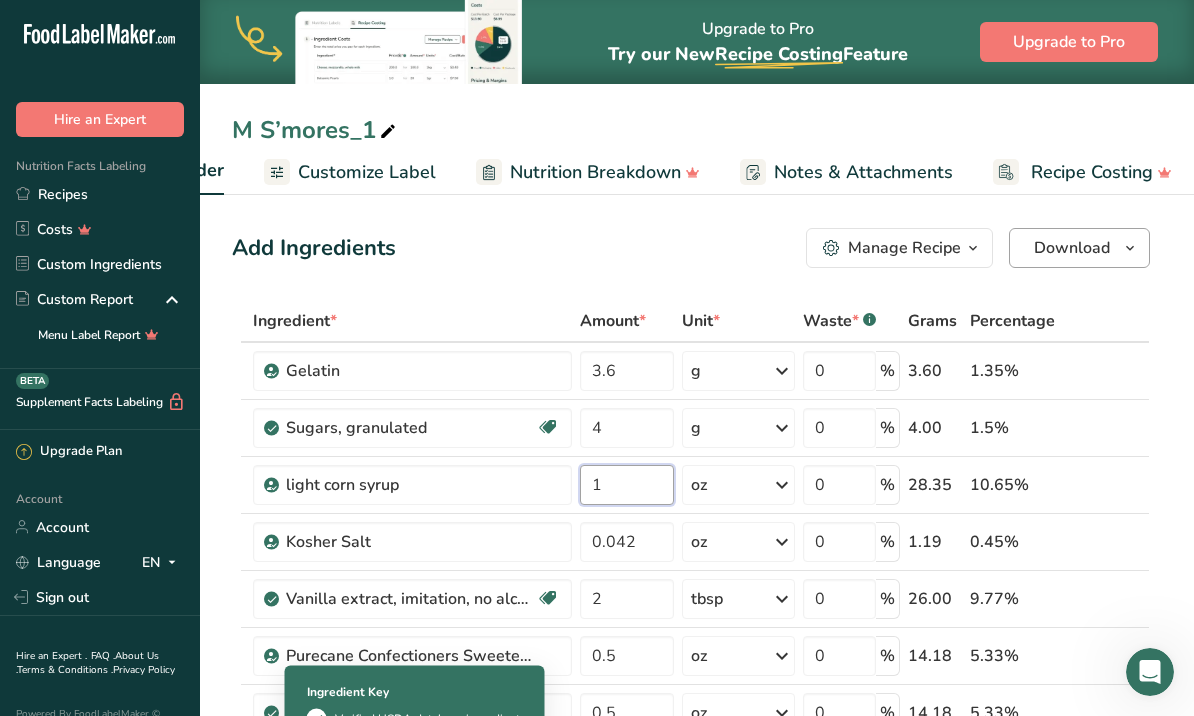 type on "1" 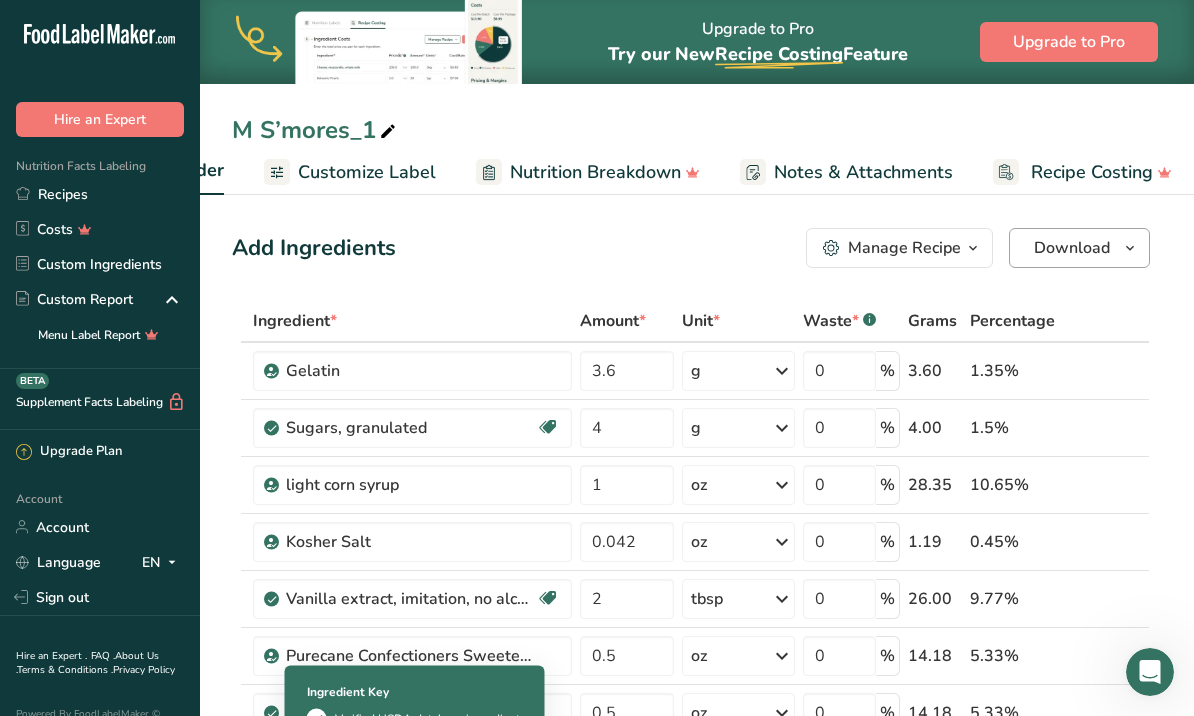 click on "Download" at bounding box center [1079, 248] 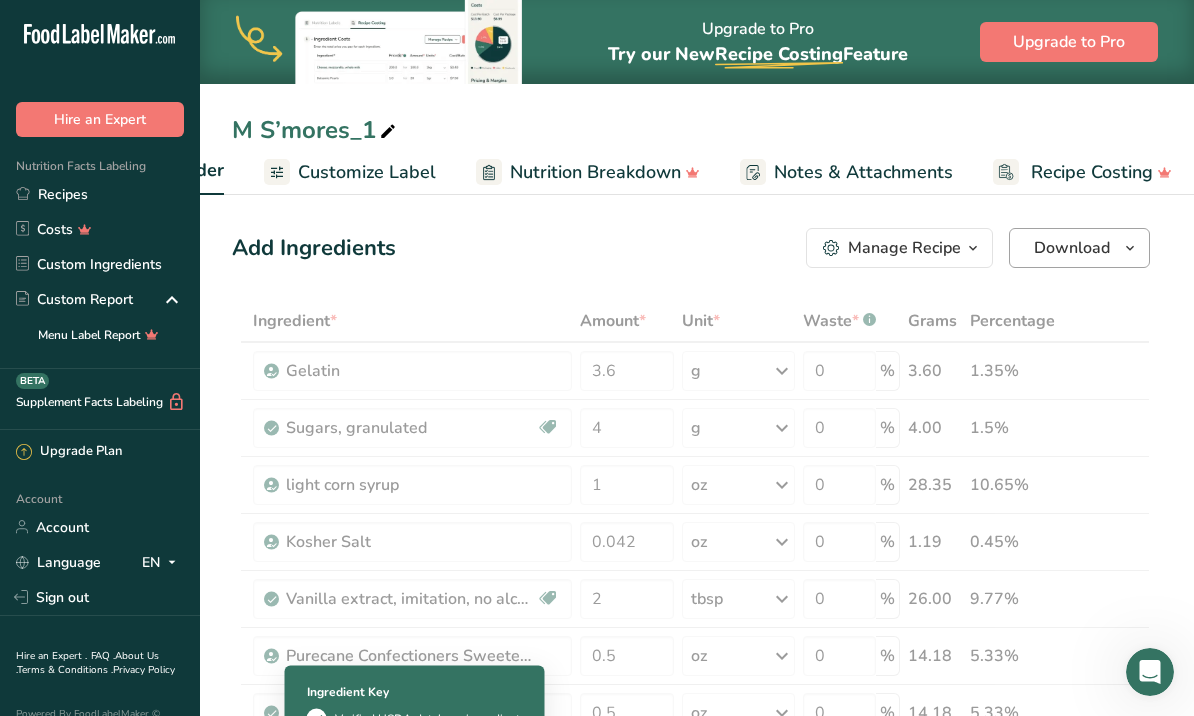 click on "Download" at bounding box center [1079, 248] 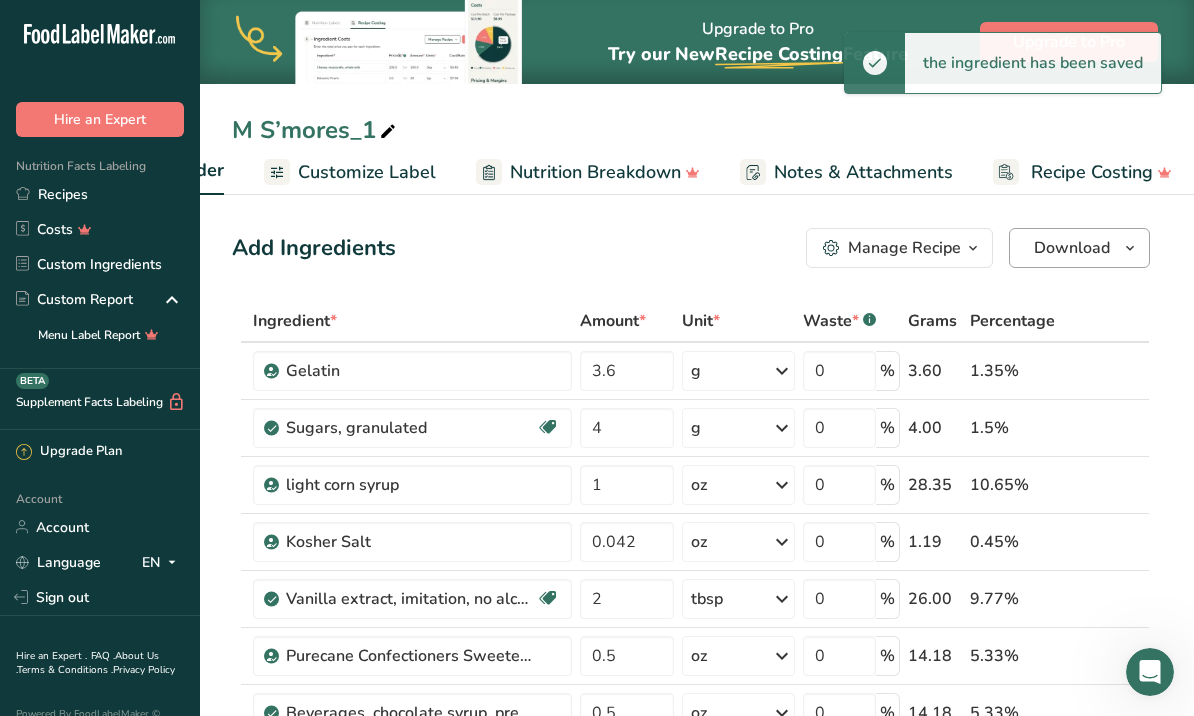 click on "Download" at bounding box center [1072, 248] 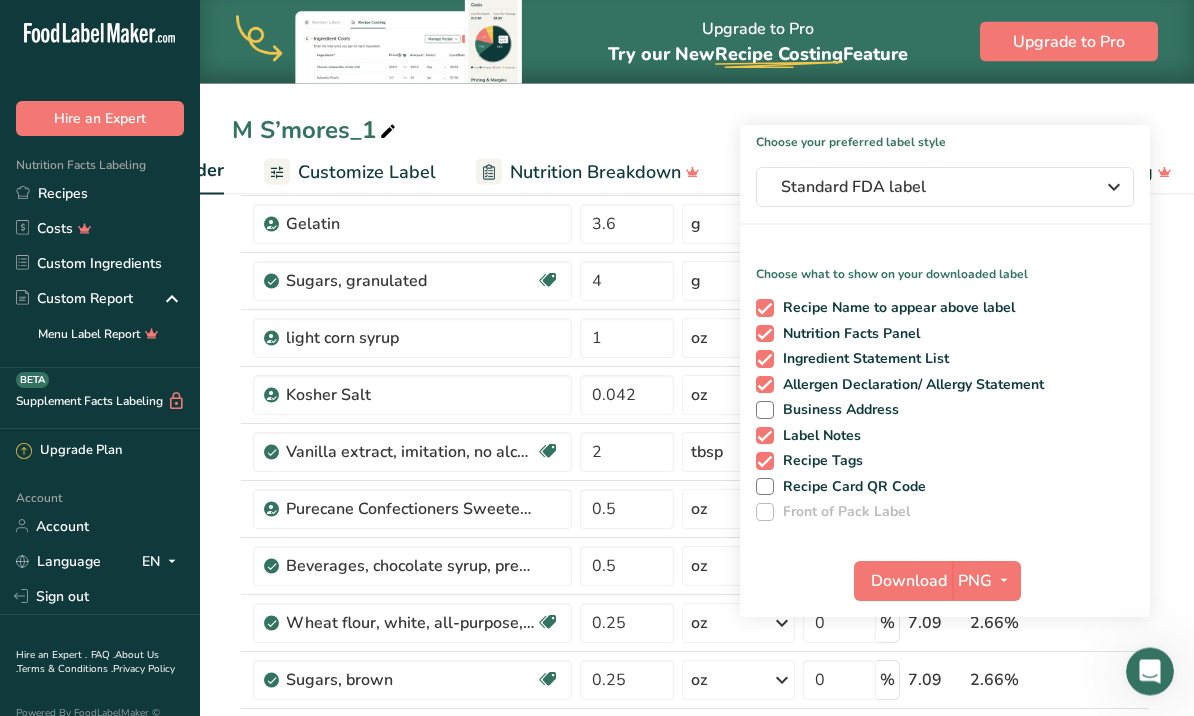 scroll, scrollTop: 148, scrollLeft: 0, axis: vertical 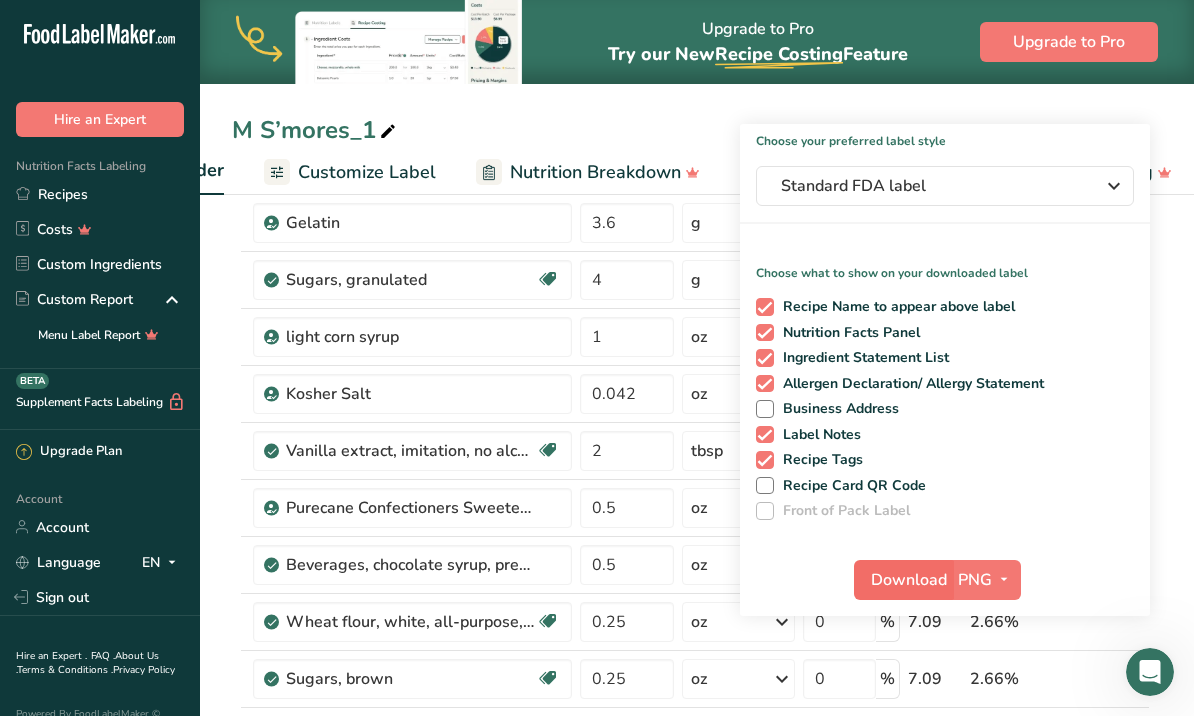 click on "Download" at bounding box center (909, 580) 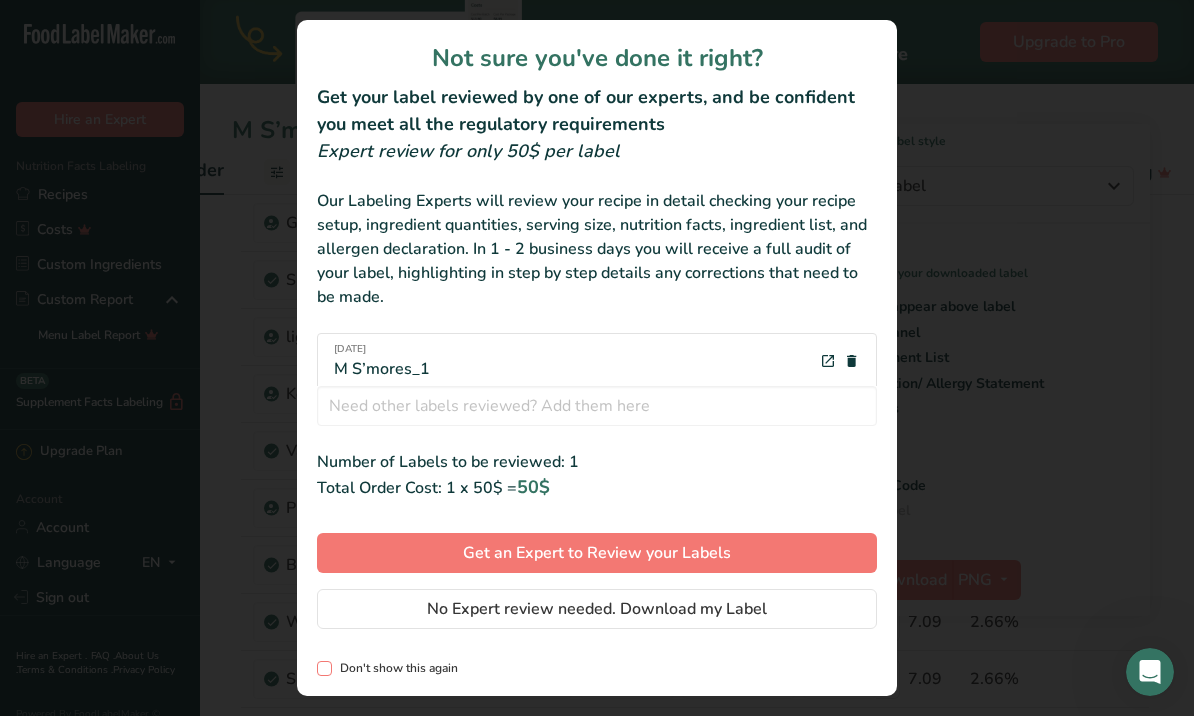 click at bounding box center (324, 668) 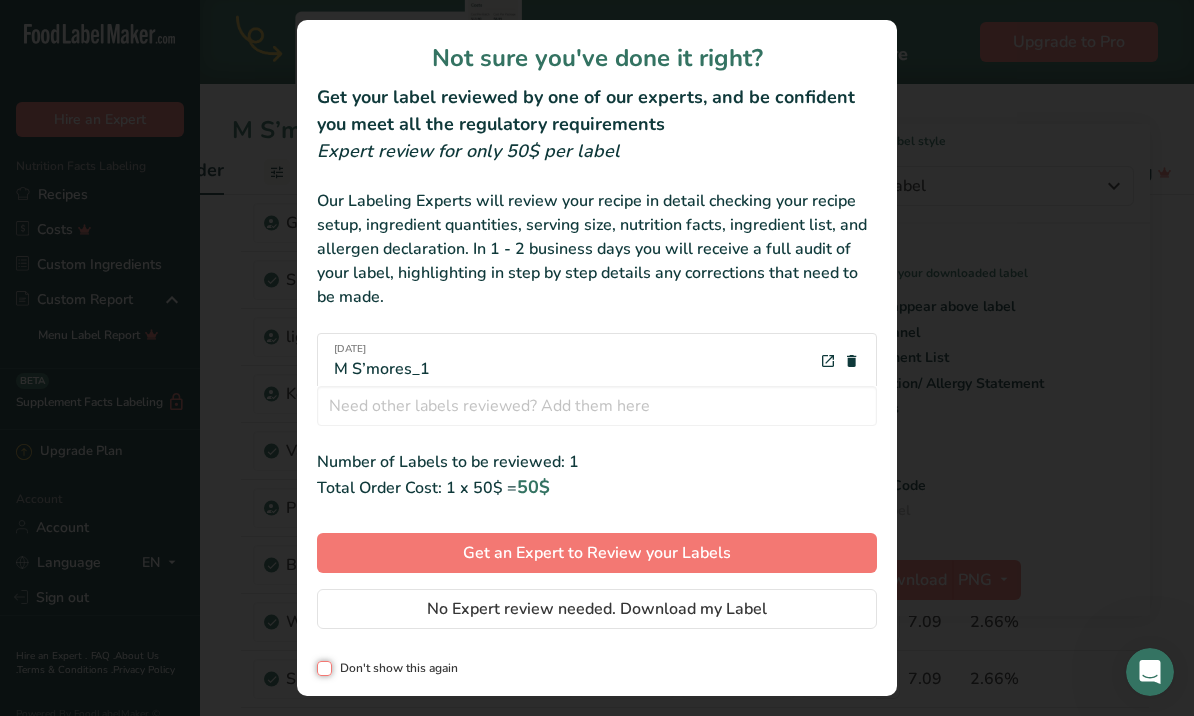 click on "Don't show this again" at bounding box center [323, 668] 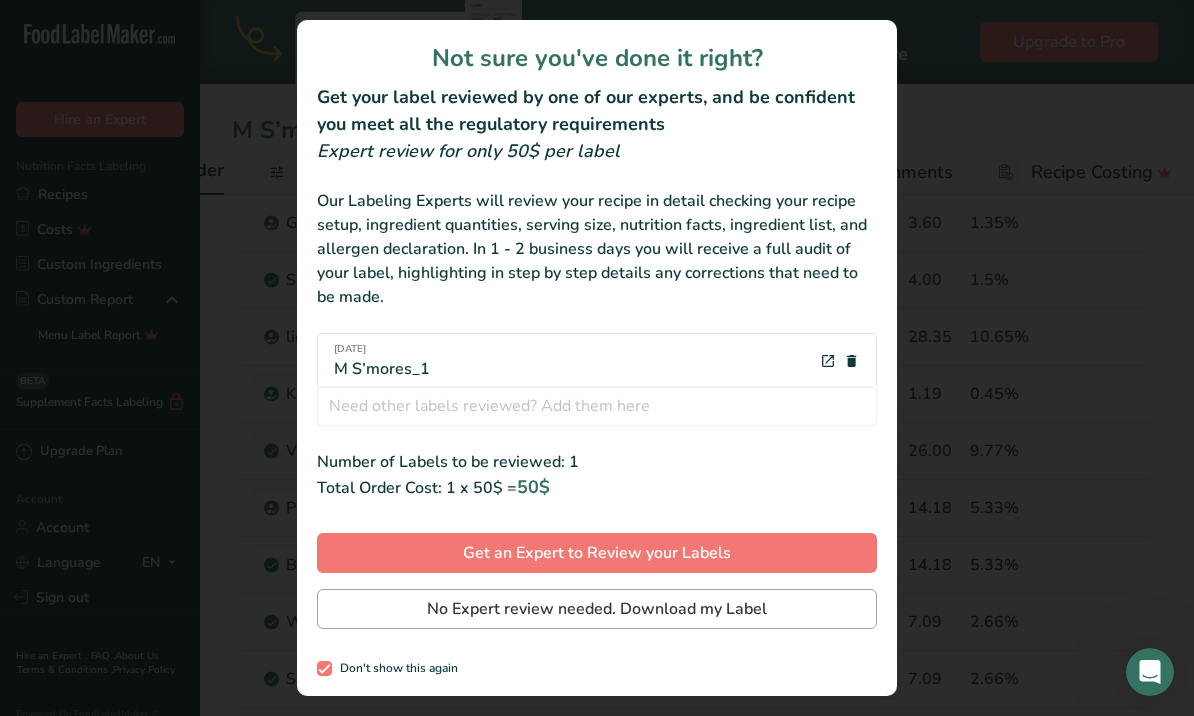 click on "No Expert review needed. Download my Label" at bounding box center [597, 609] 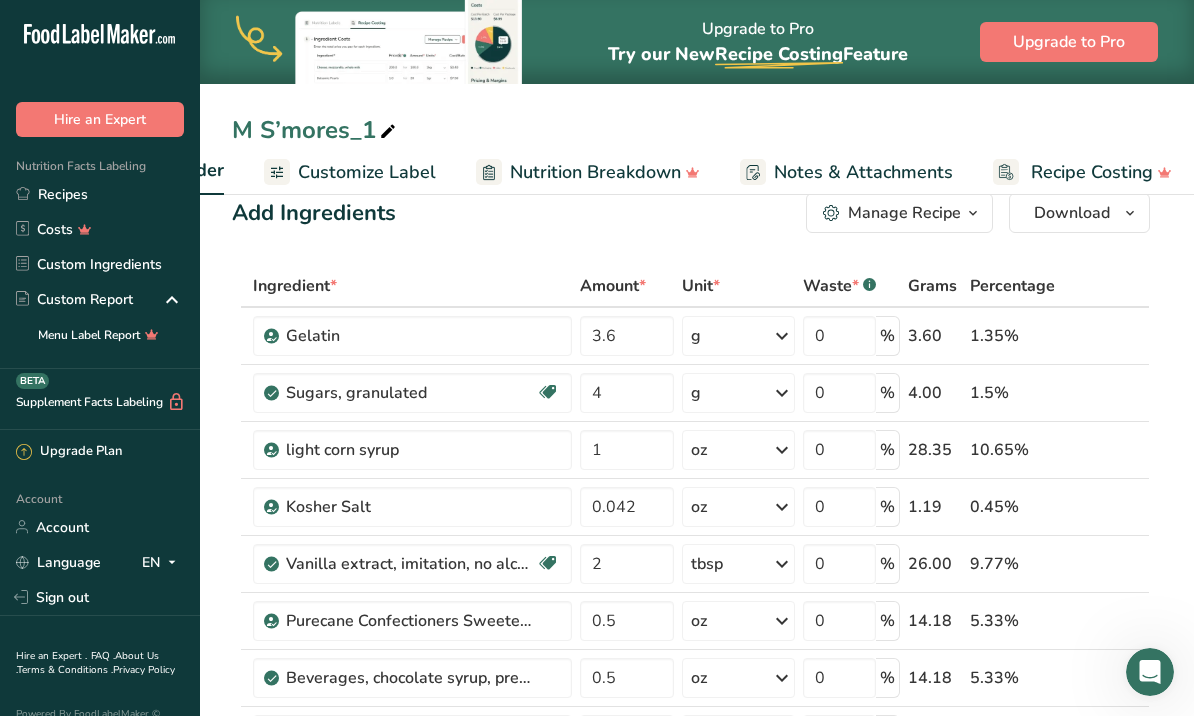 scroll, scrollTop: 0, scrollLeft: 0, axis: both 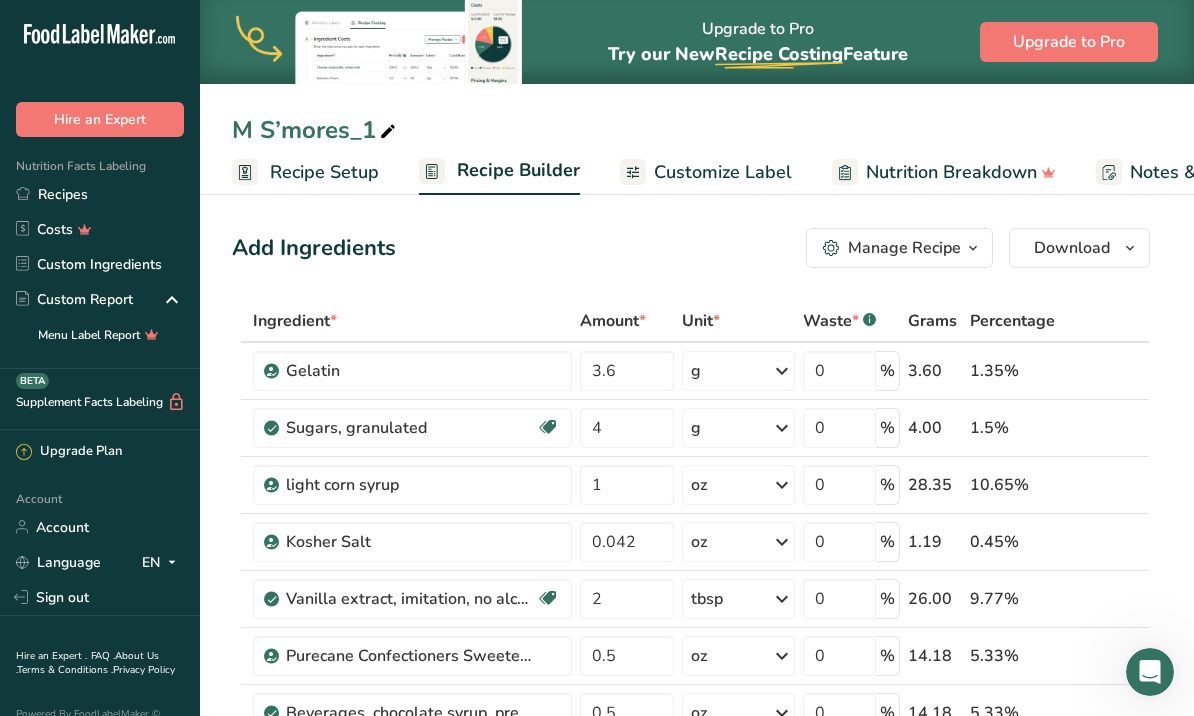 click on "M S’mores_1" at bounding box center [316, 130] 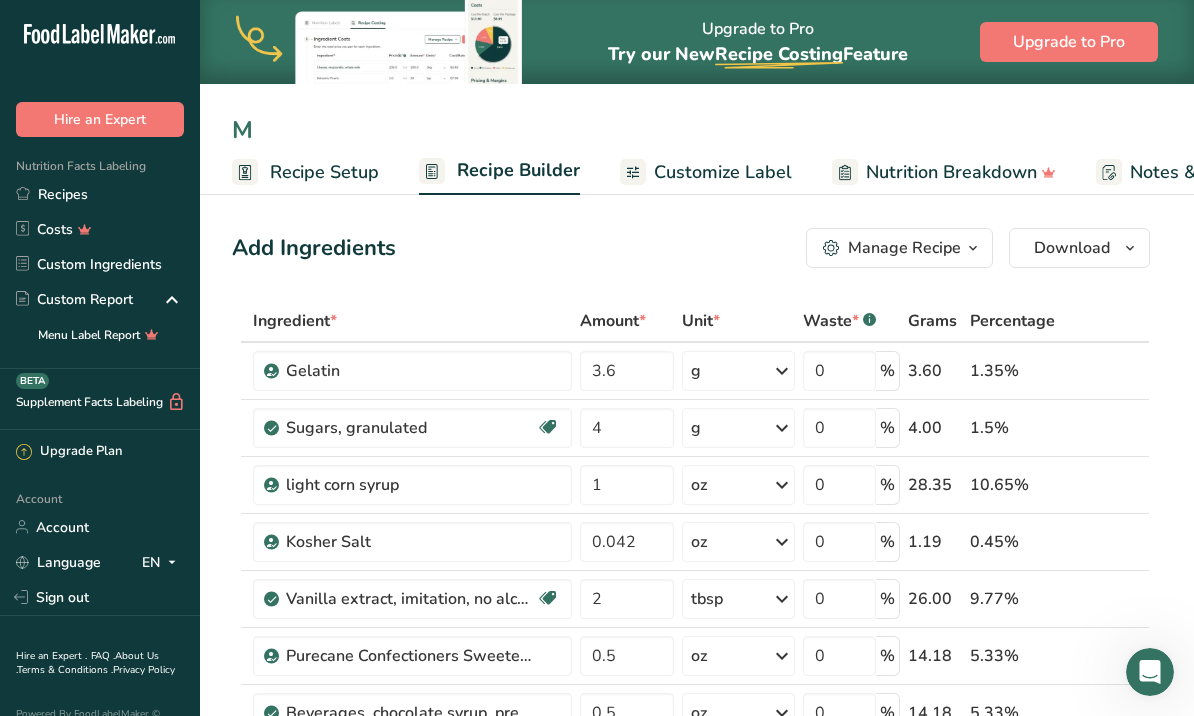 type on "M" 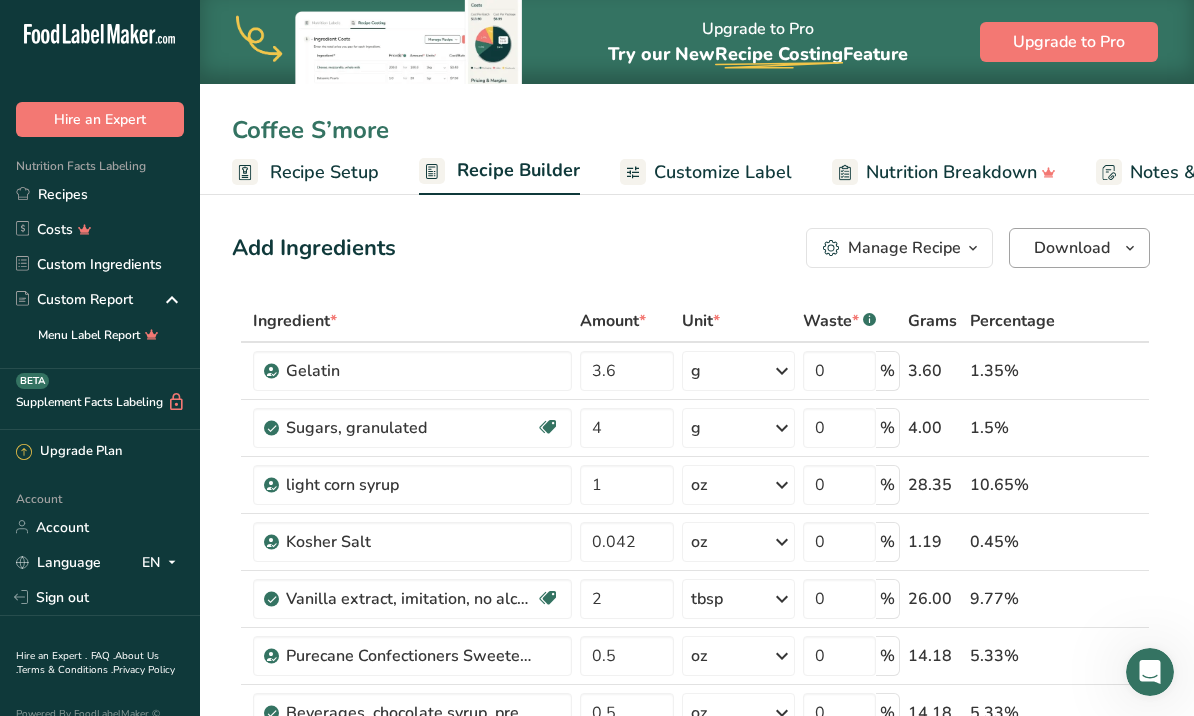 type on "Coffee S’more" 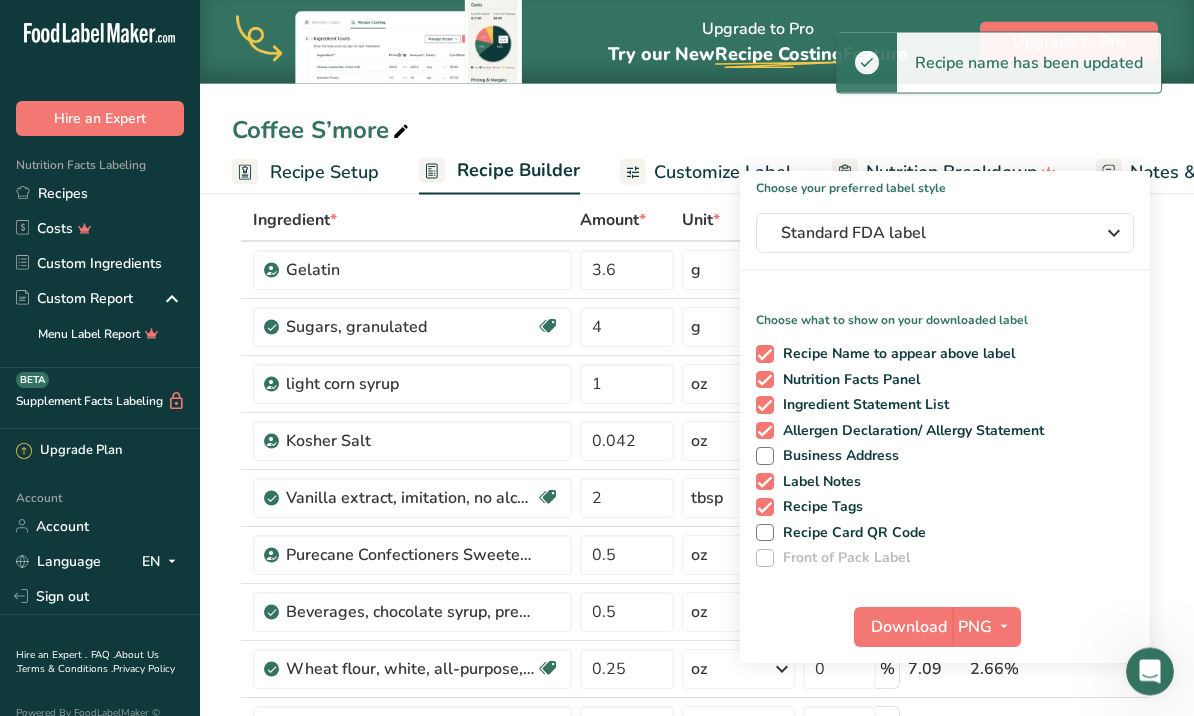 scroll, scrollTop: 101, scrollLeft: 0, axis: vertical 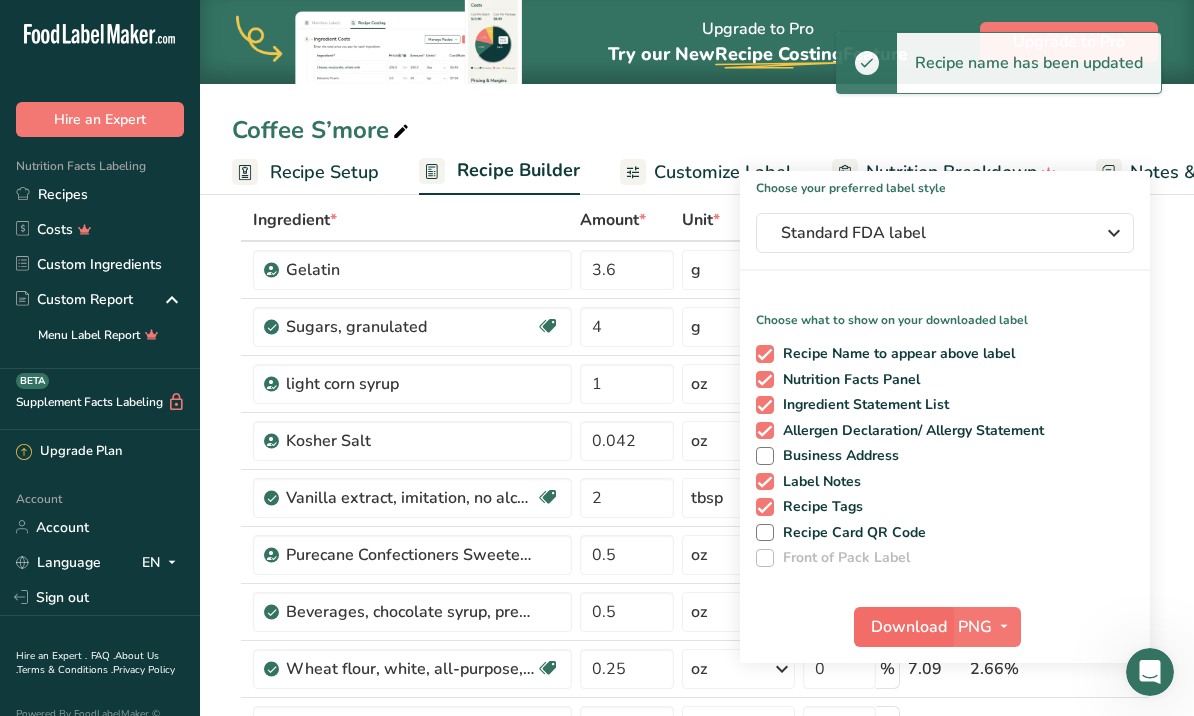 click on "Download" at bounding box center (909, 627) 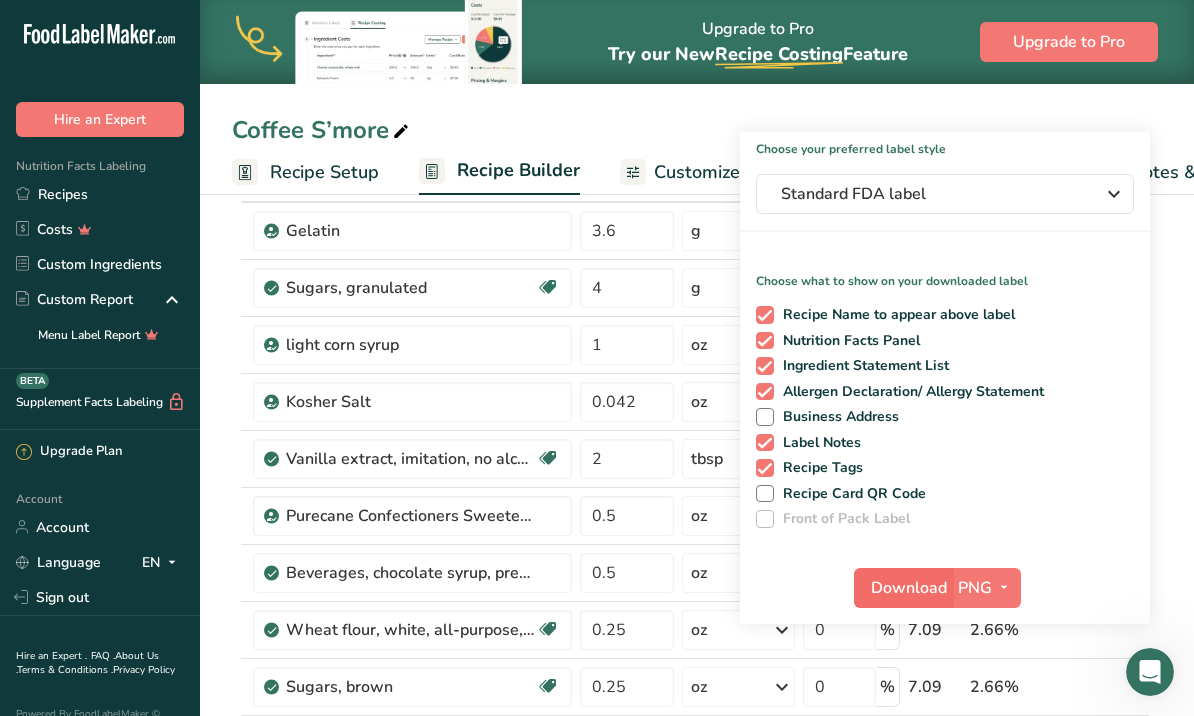 scroll, scrollTop: 176, scrollLeft: 0, axis: vertical 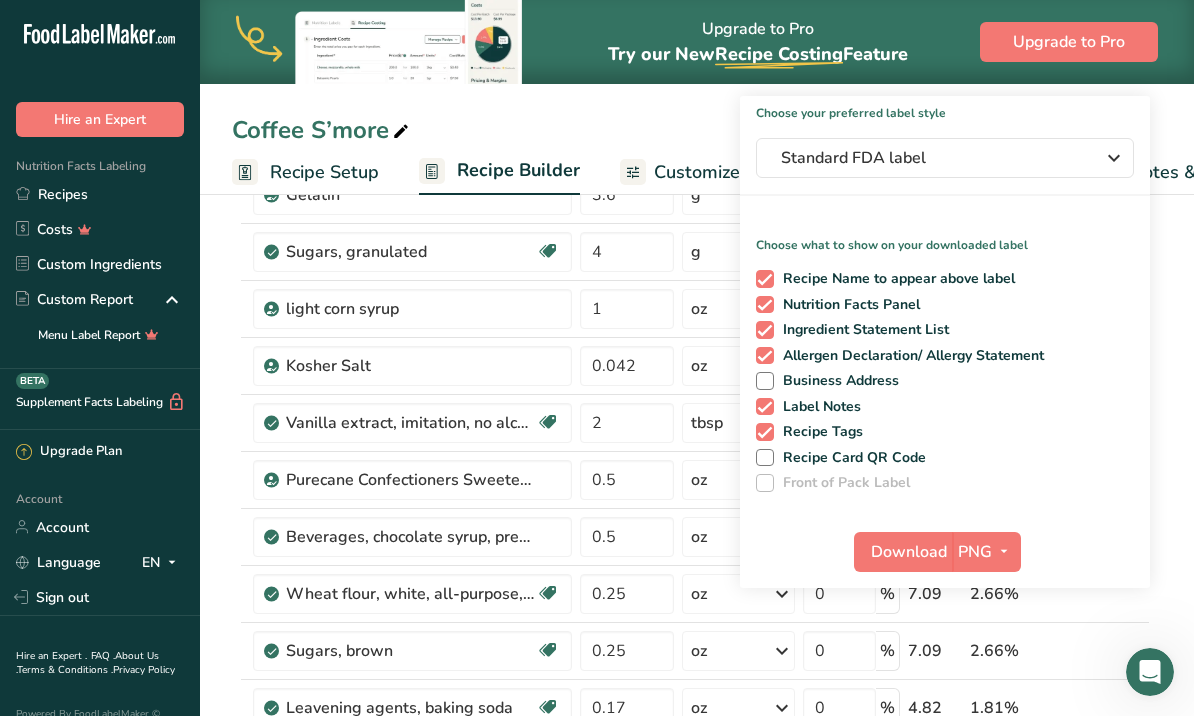 click on "Coffee S’more
Recipe Setup Recipe Builder Customize Label Nutrition Breakdown Notes & Attachments Recipe Costing" at bounding box center [697, 97] 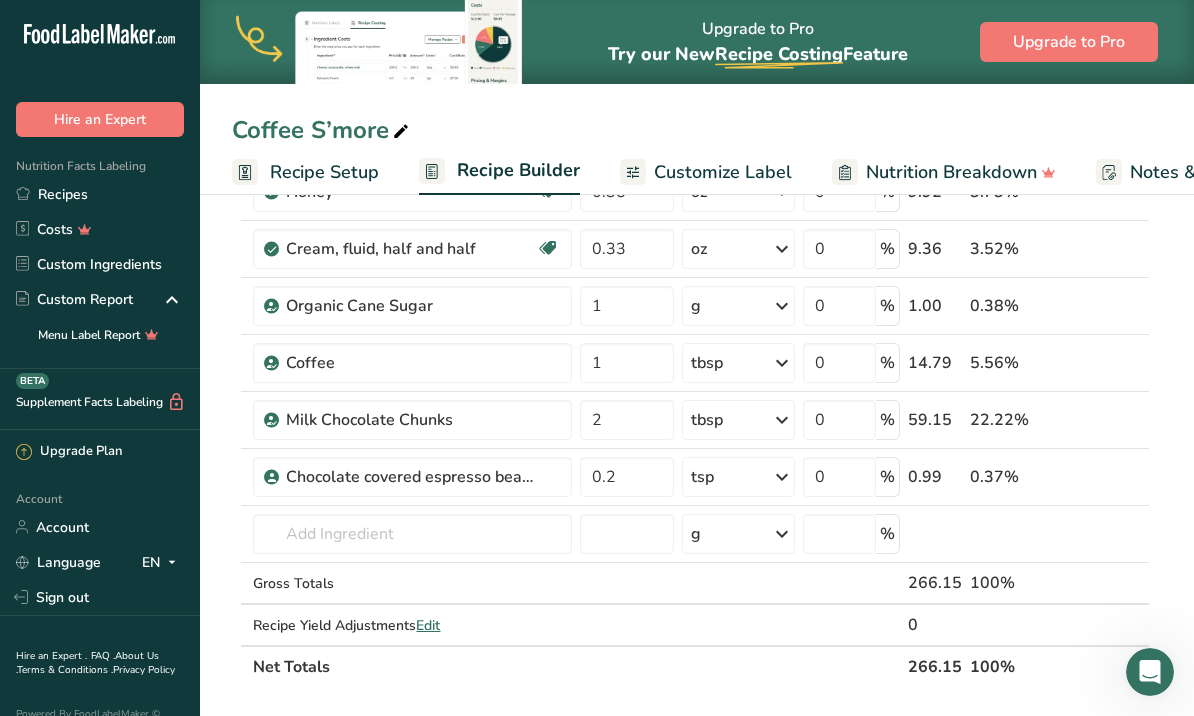 scroll, scrollTop: 860, scrollLeft: 0, axis: vertical 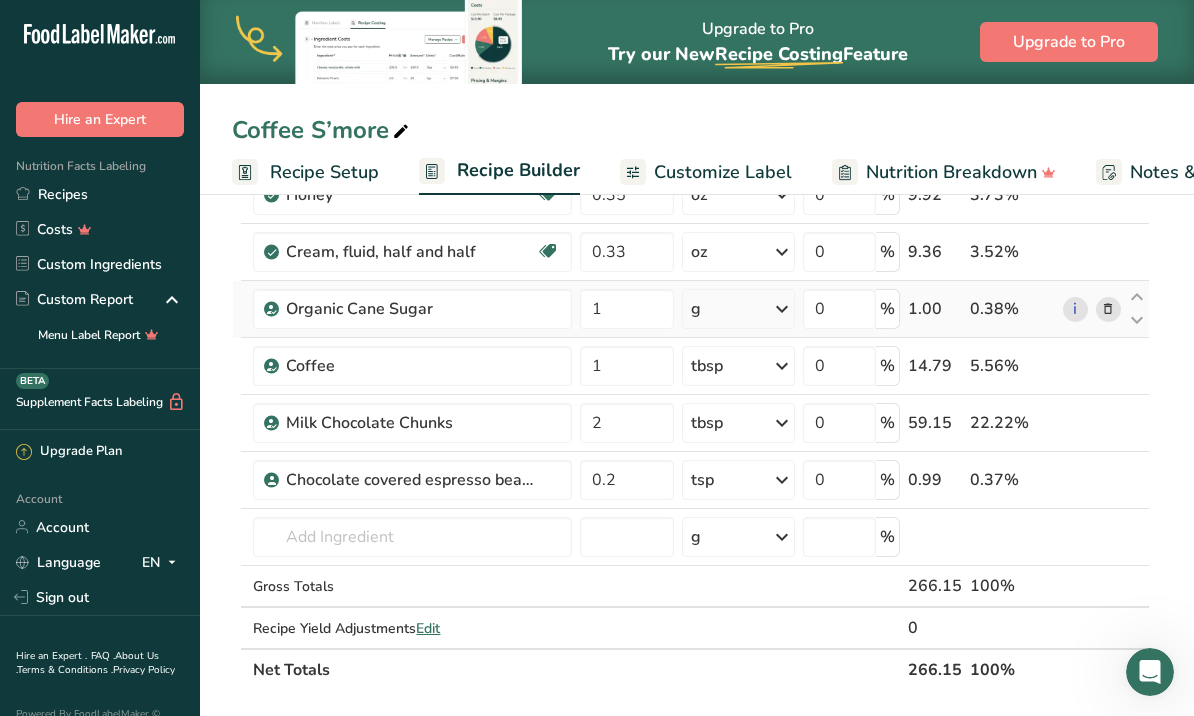 click at bounding box center (1108, 309) 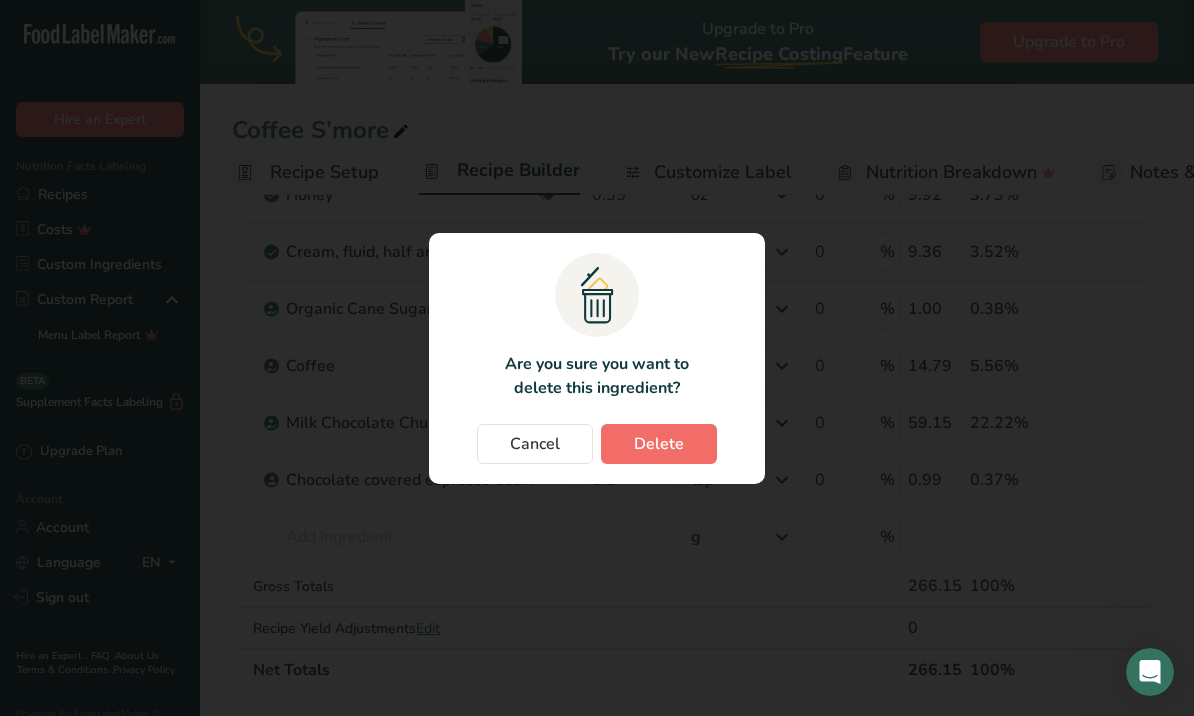 click on "Delete" at bounding box center (659, 444) 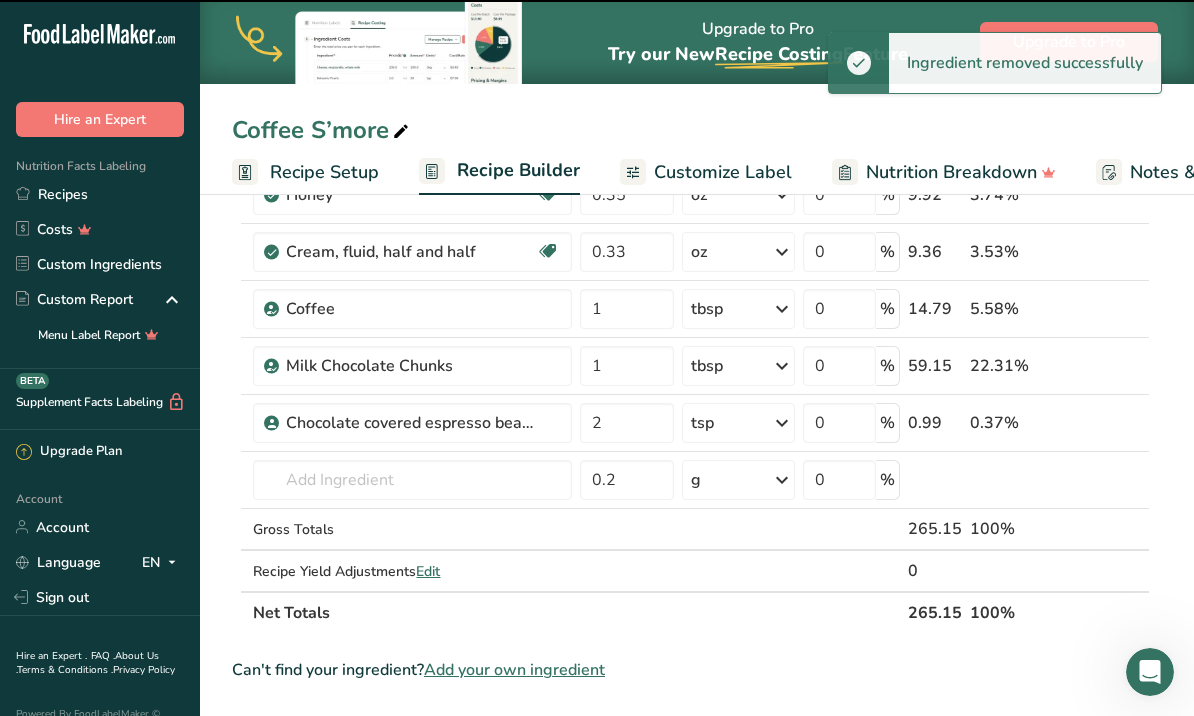 type on "2" 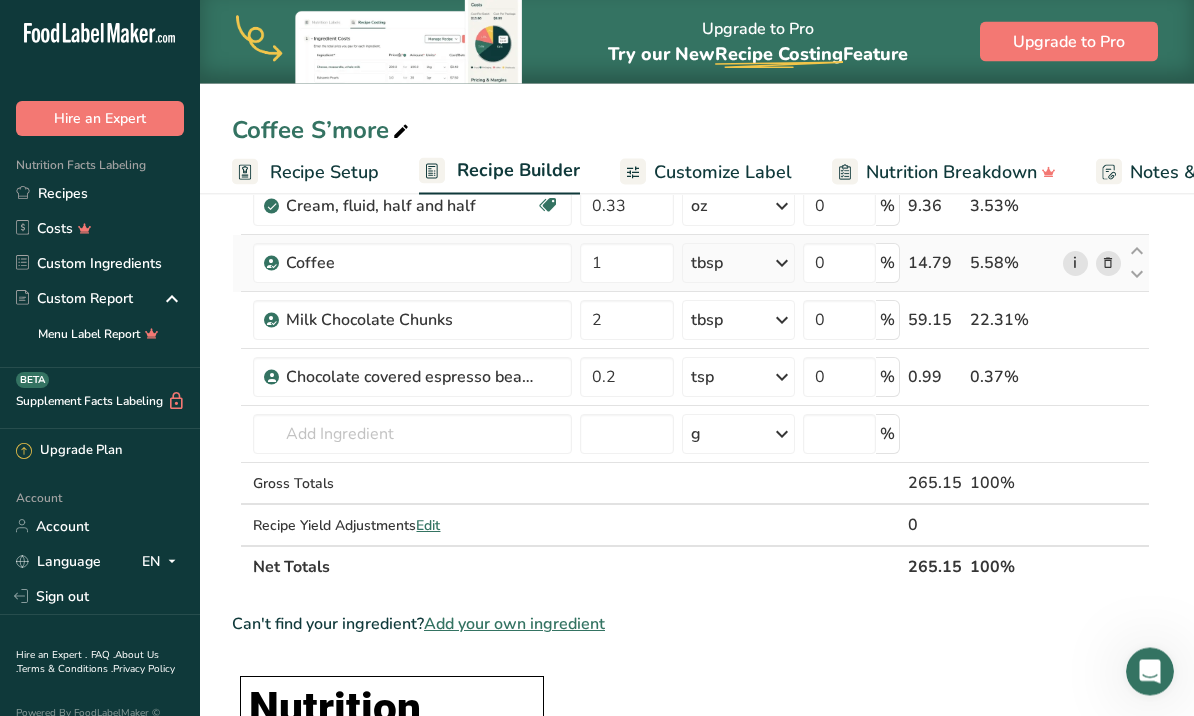 scroll, scrollTop: 906, scrollLeft: 0, axis: vertical 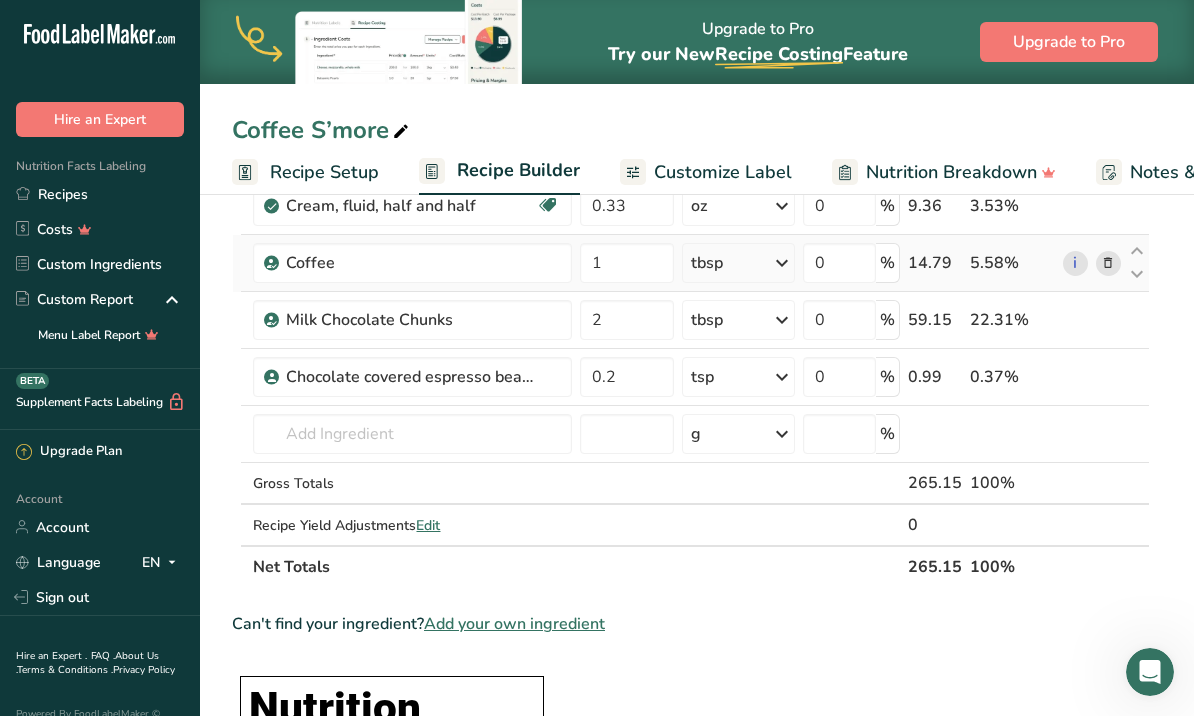 click at bounding box center [1108, 263] 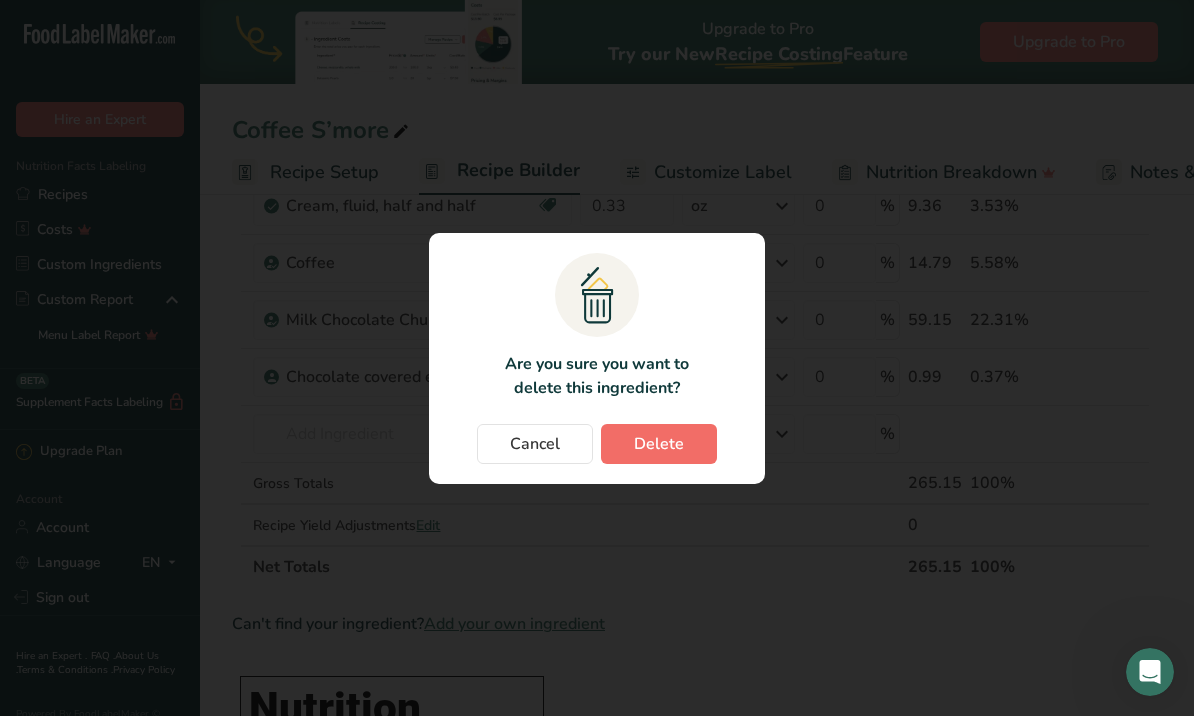 click on "Delete" at bounding box center [659, 444] 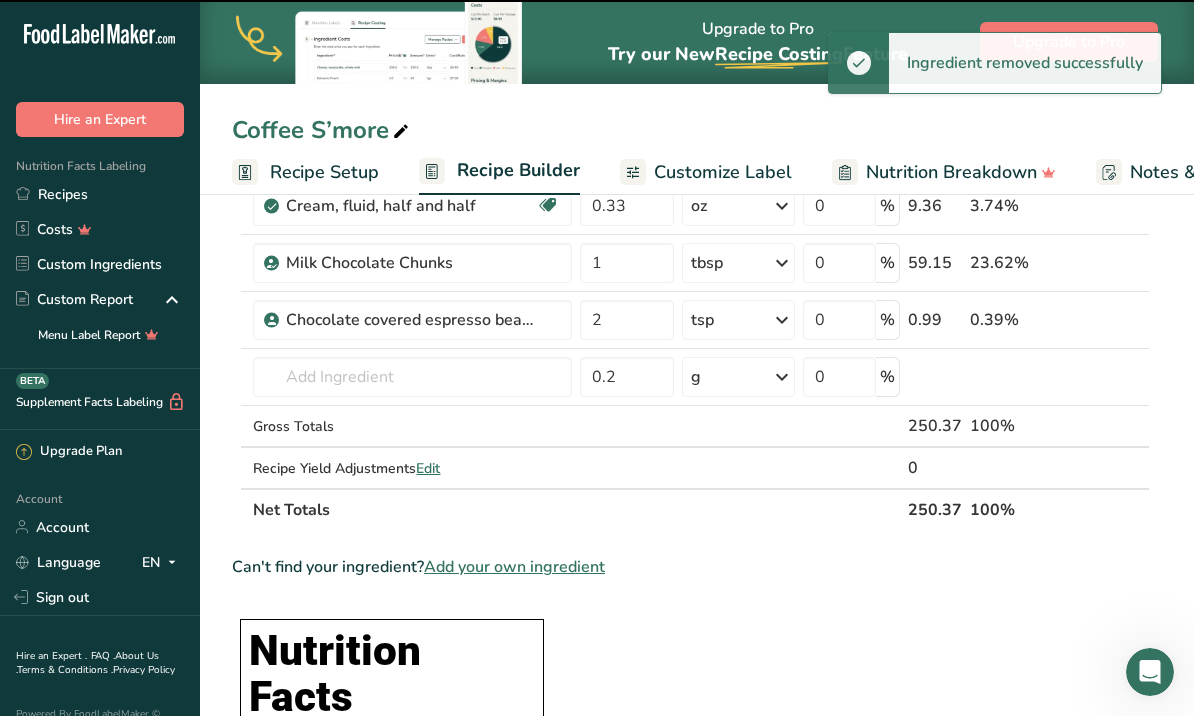 type on "2" 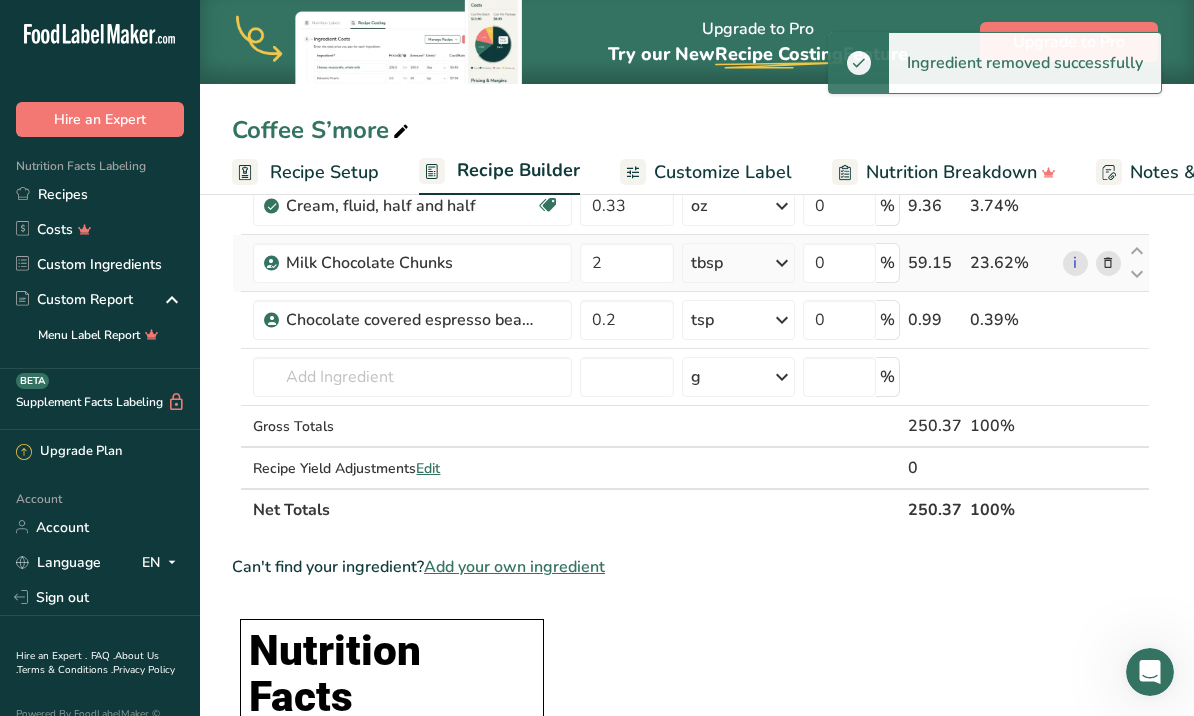 click at bounding box center (1108, 263) 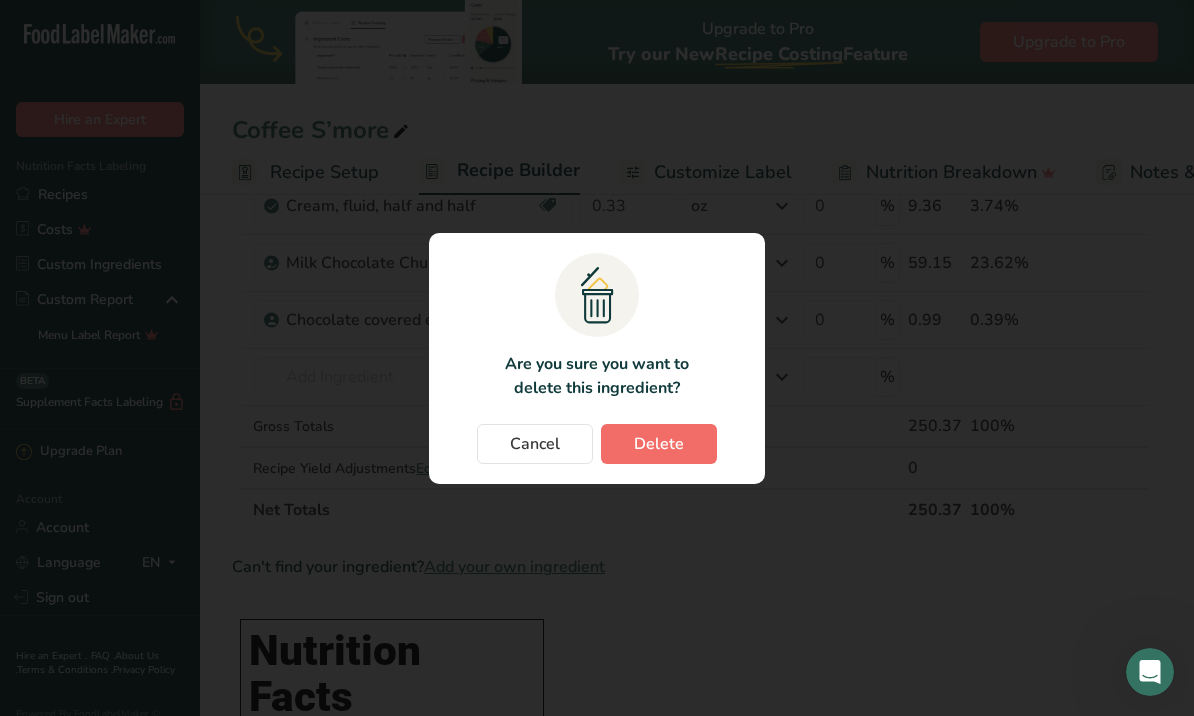 click on "Delete" at bounding box center (659, 444) 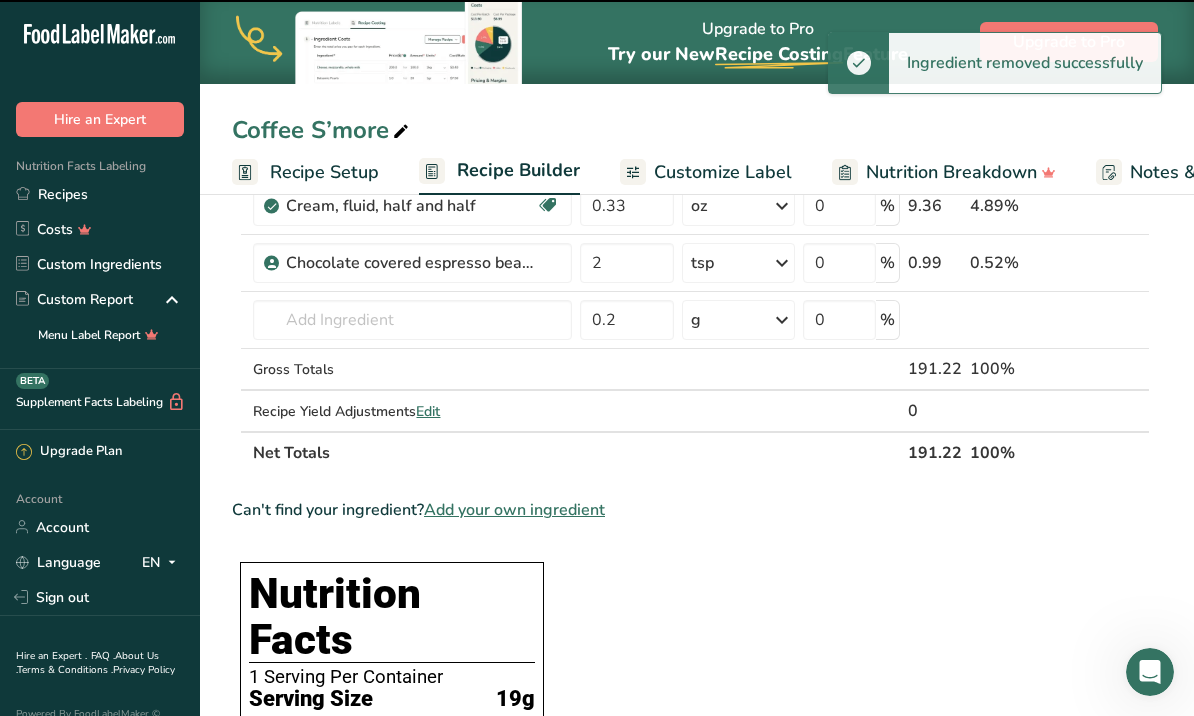 type on "0.2" 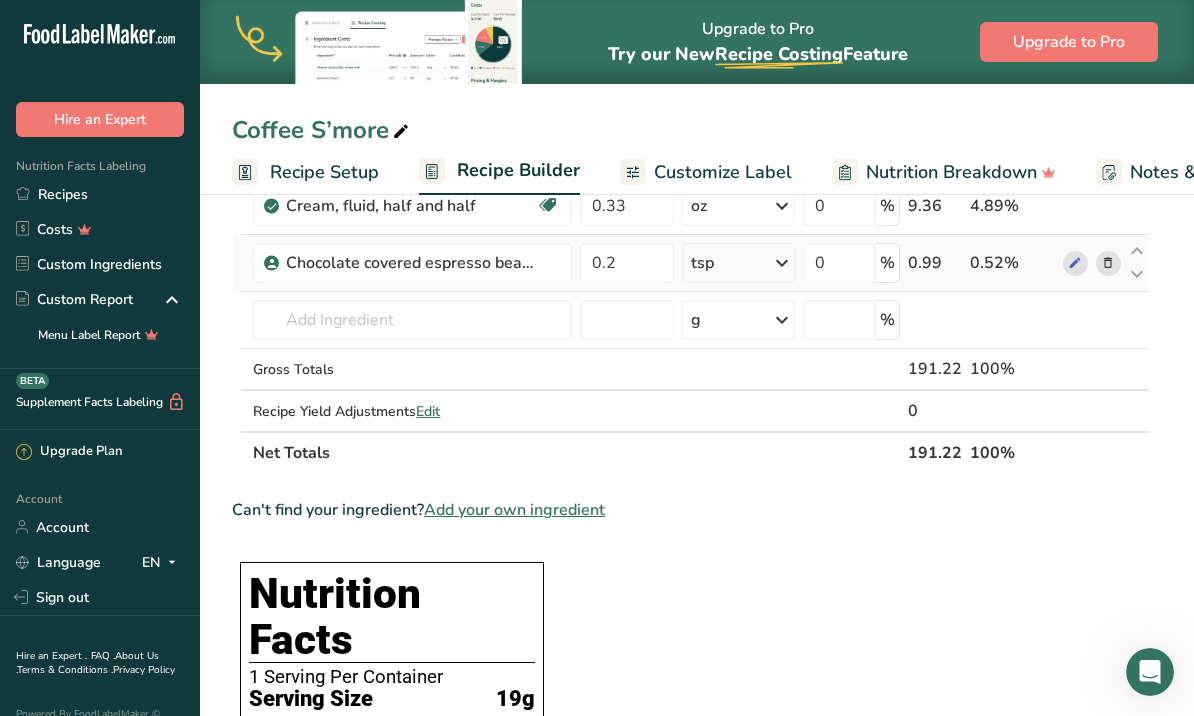 click at bounding box center (1108, 263) 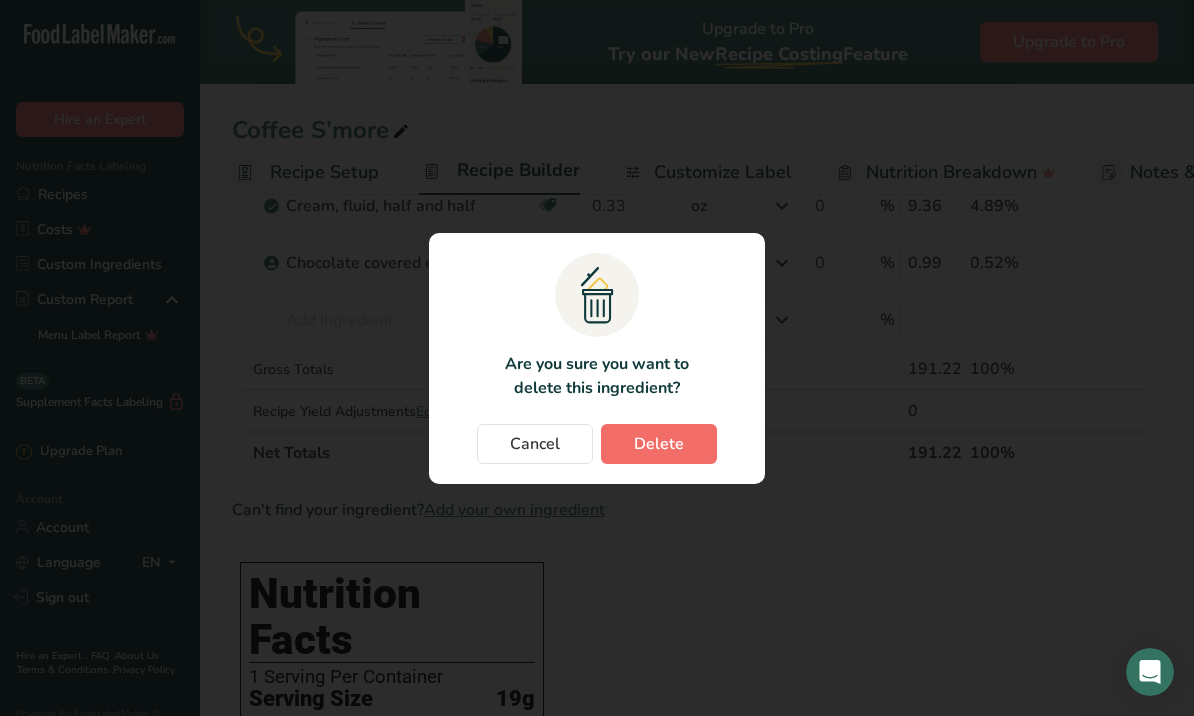 click on "Delete" at bounding box center [659, 444] 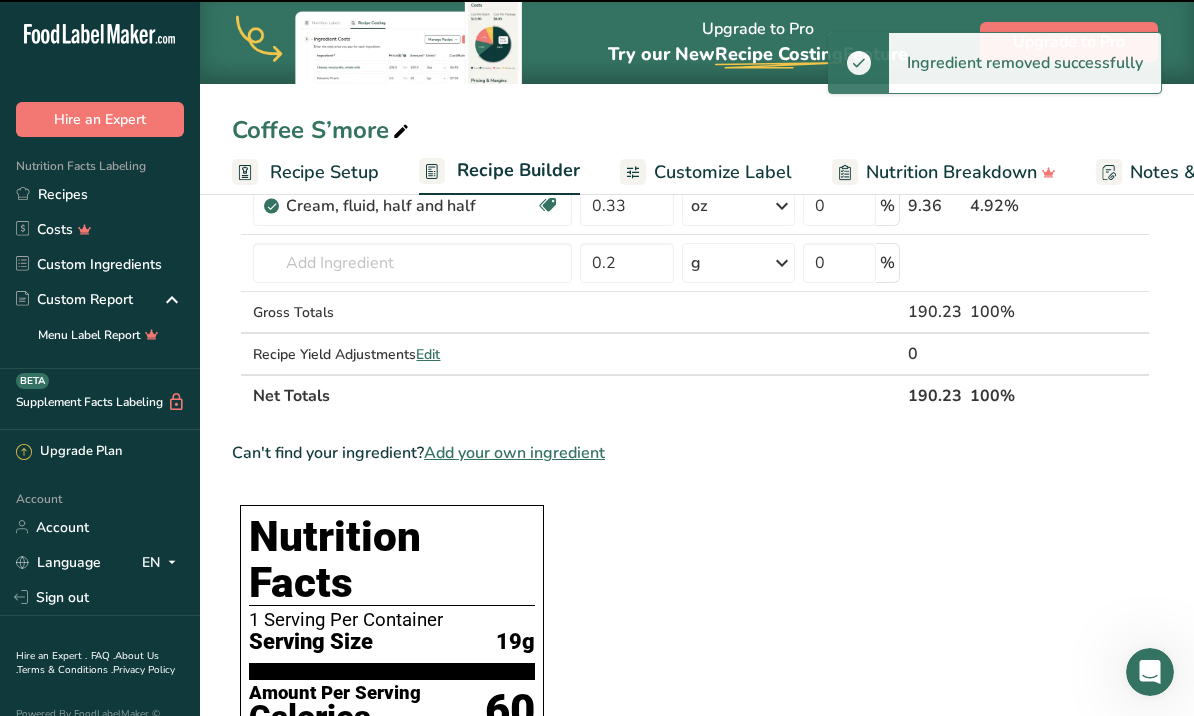 type 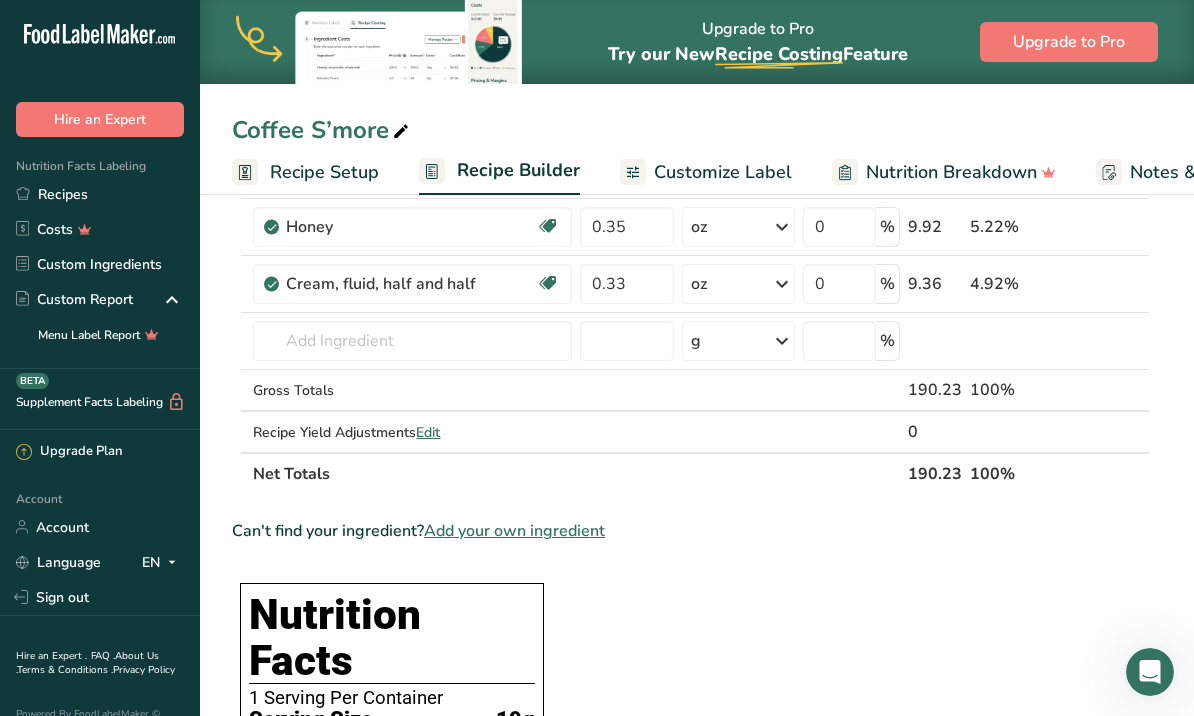scroll, scrollTop: 815, scrollLeft: 0, axis: vertical 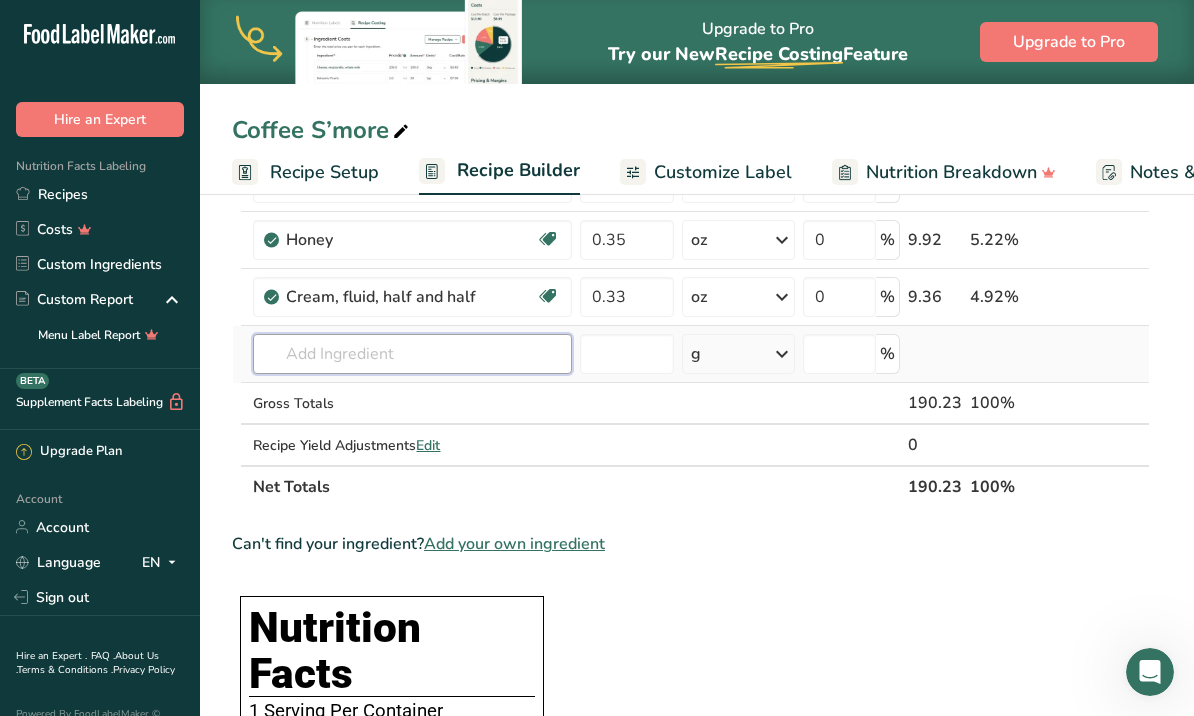 click at bounding box center [412, 354] 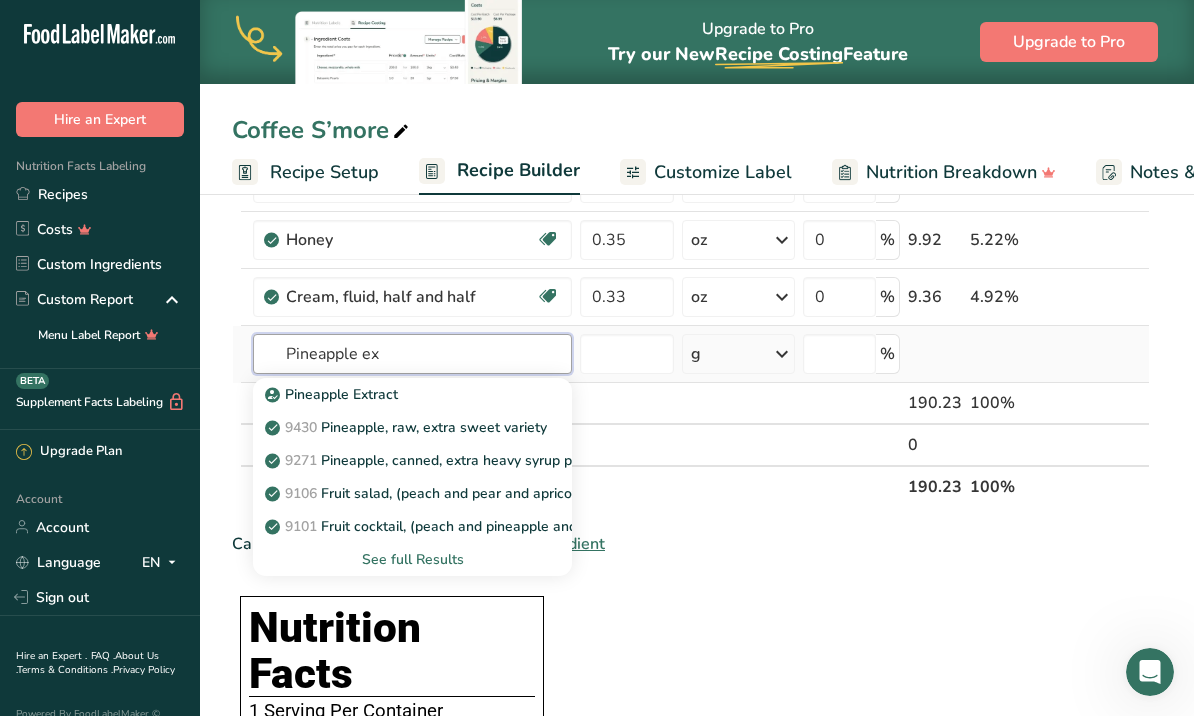 click on "Pineapple ex" at bounding box center (412, 354) 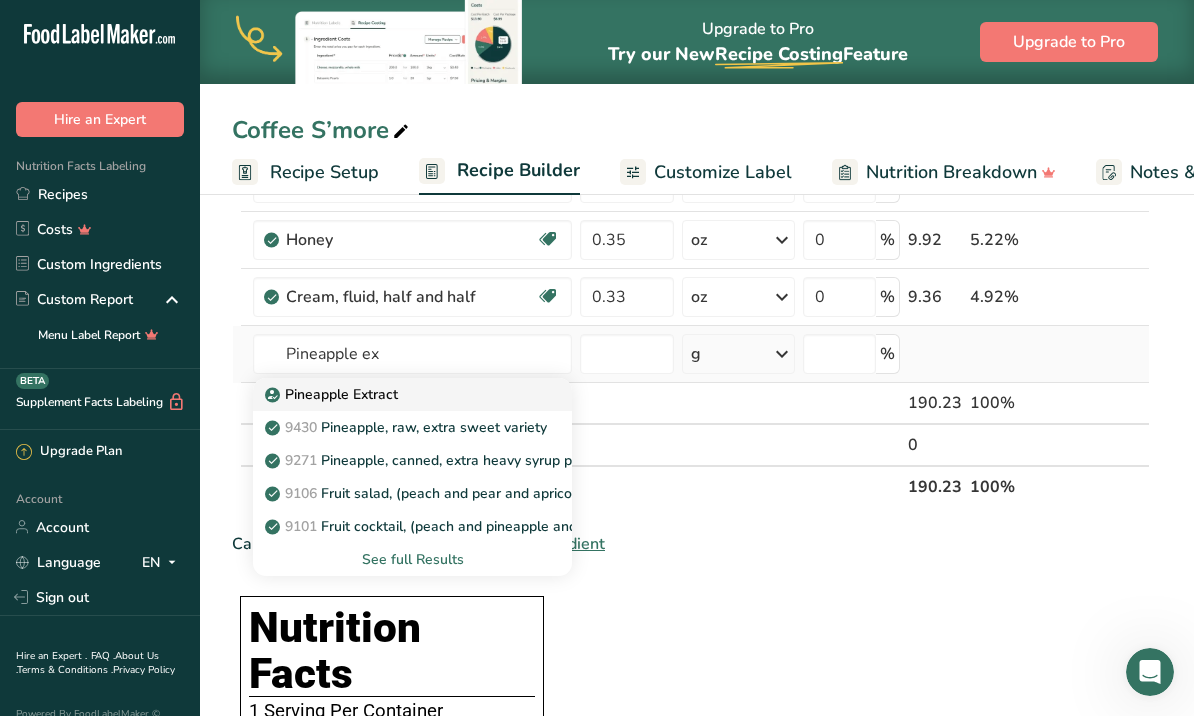 click on "Pineapple Extract" at bounding box center (333, 394) 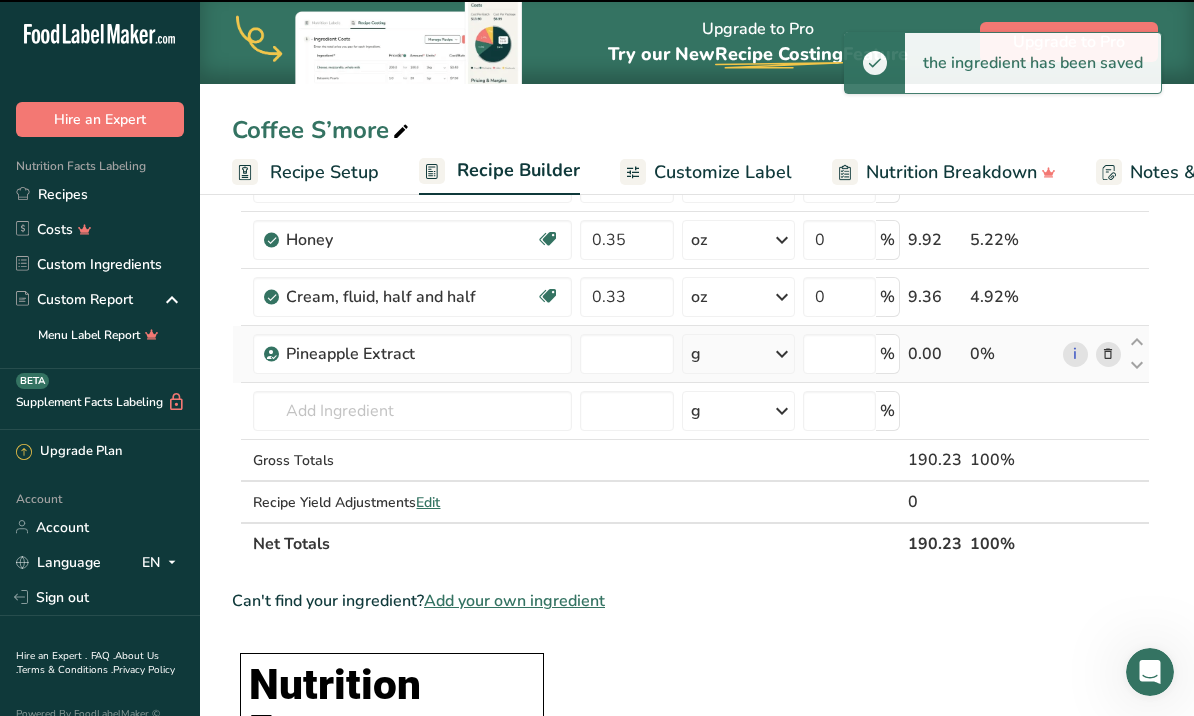type on "0" 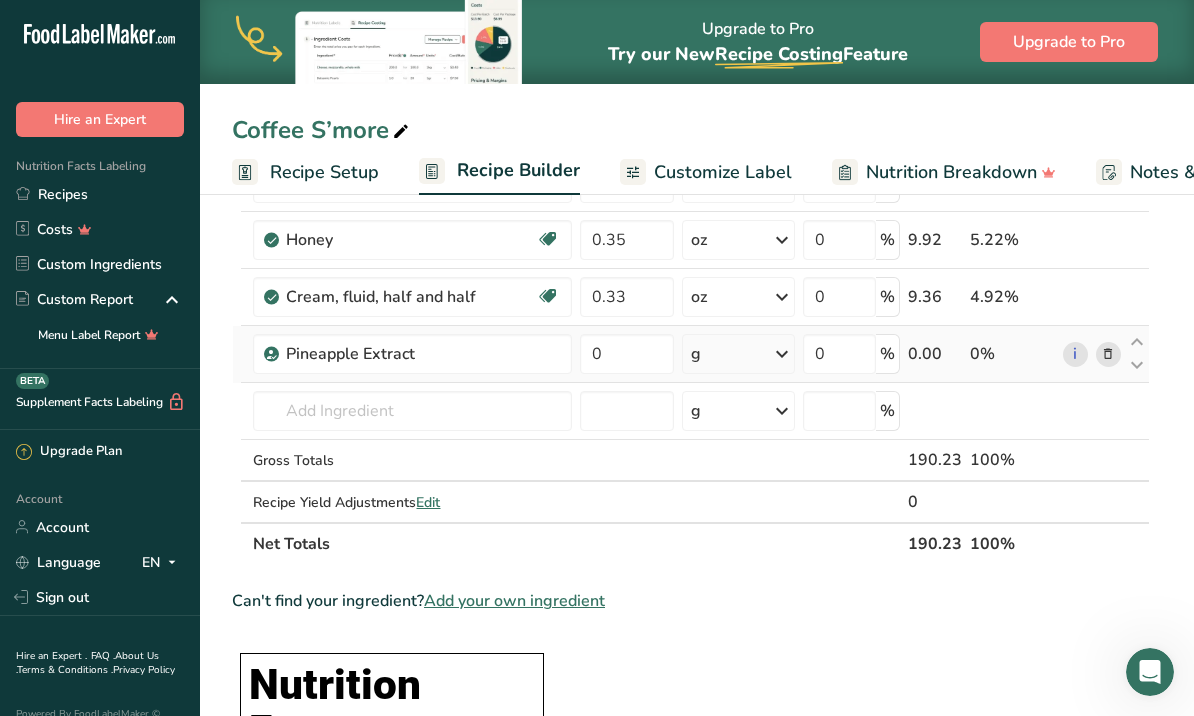 click at bounding box center (782, 354) 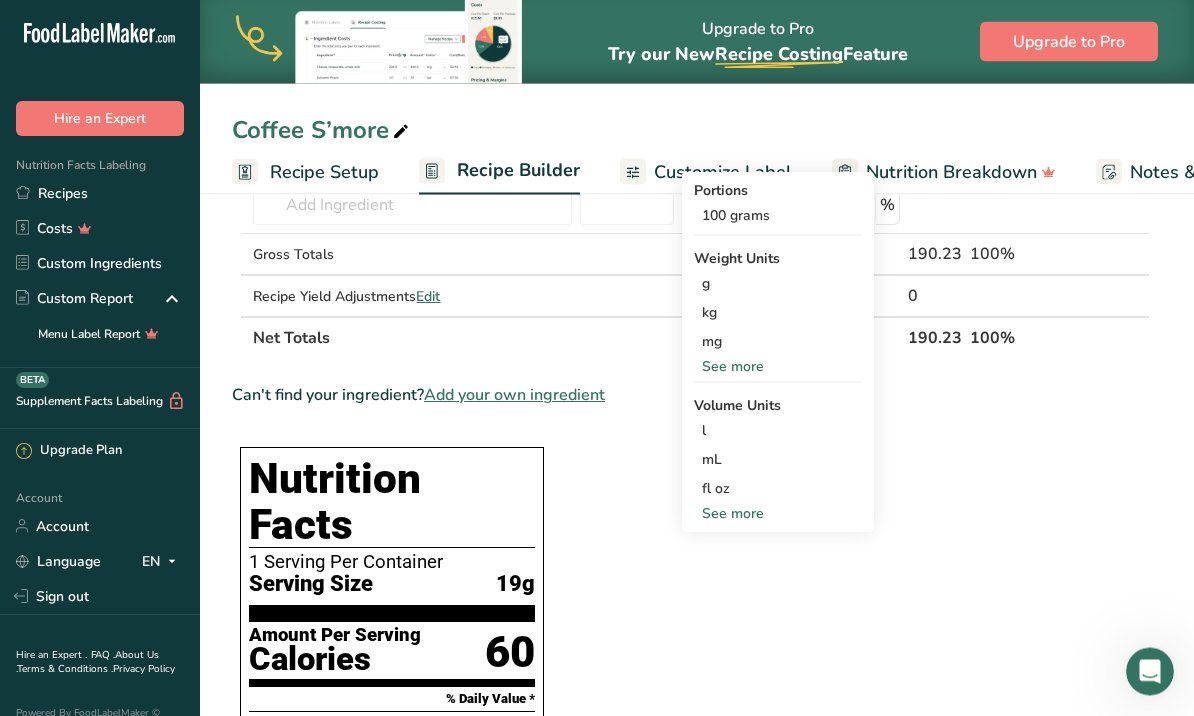 scroll, scrollTop: 1021, scrollLeft: 0, axis: vertical 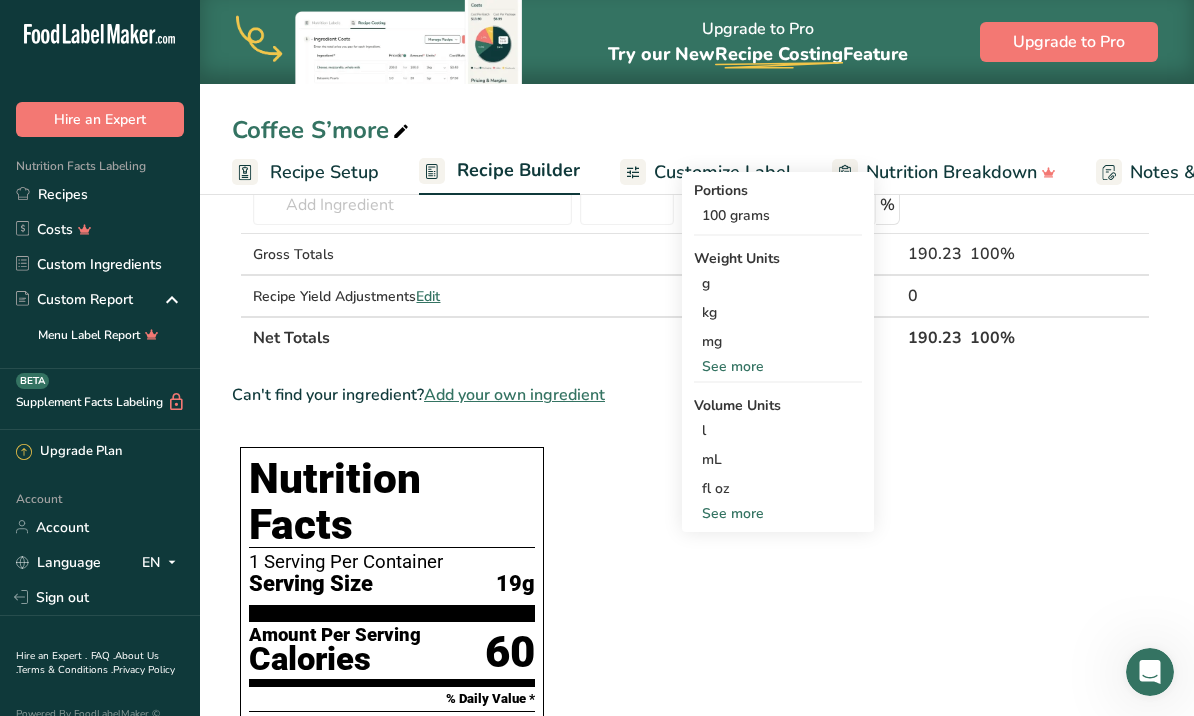 click on "See more" at bounding box center [778, 513] 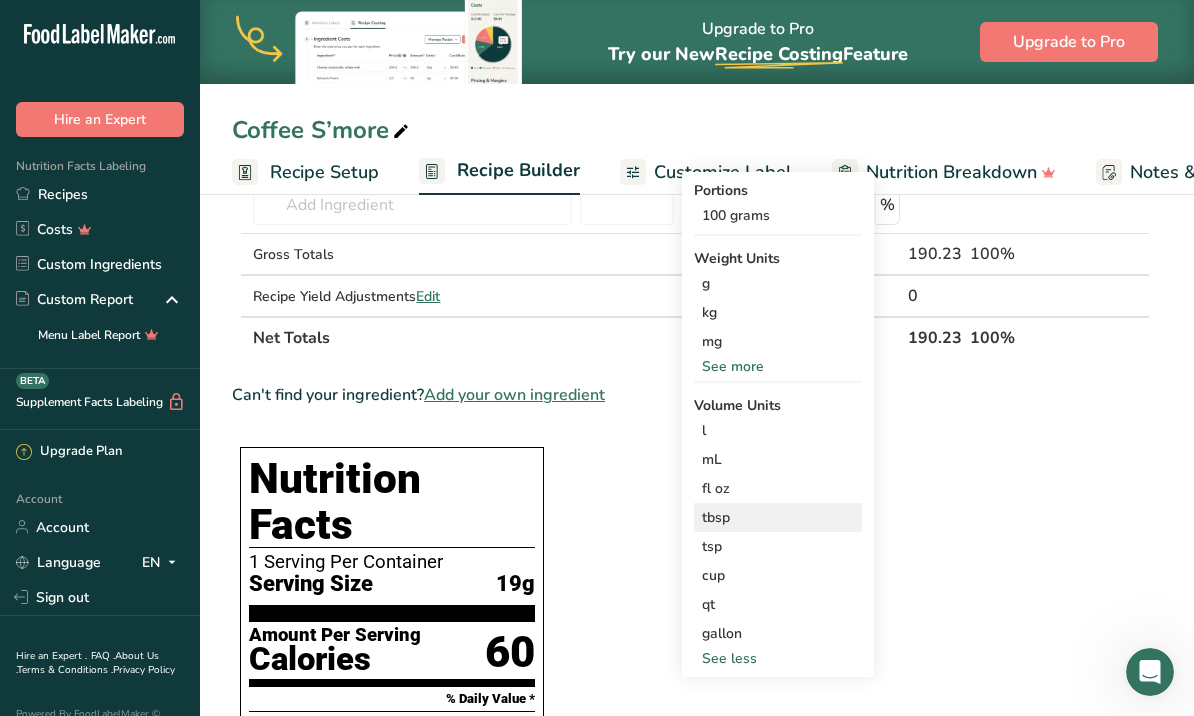 click on "tbsp" at bounding box center [778, 517] 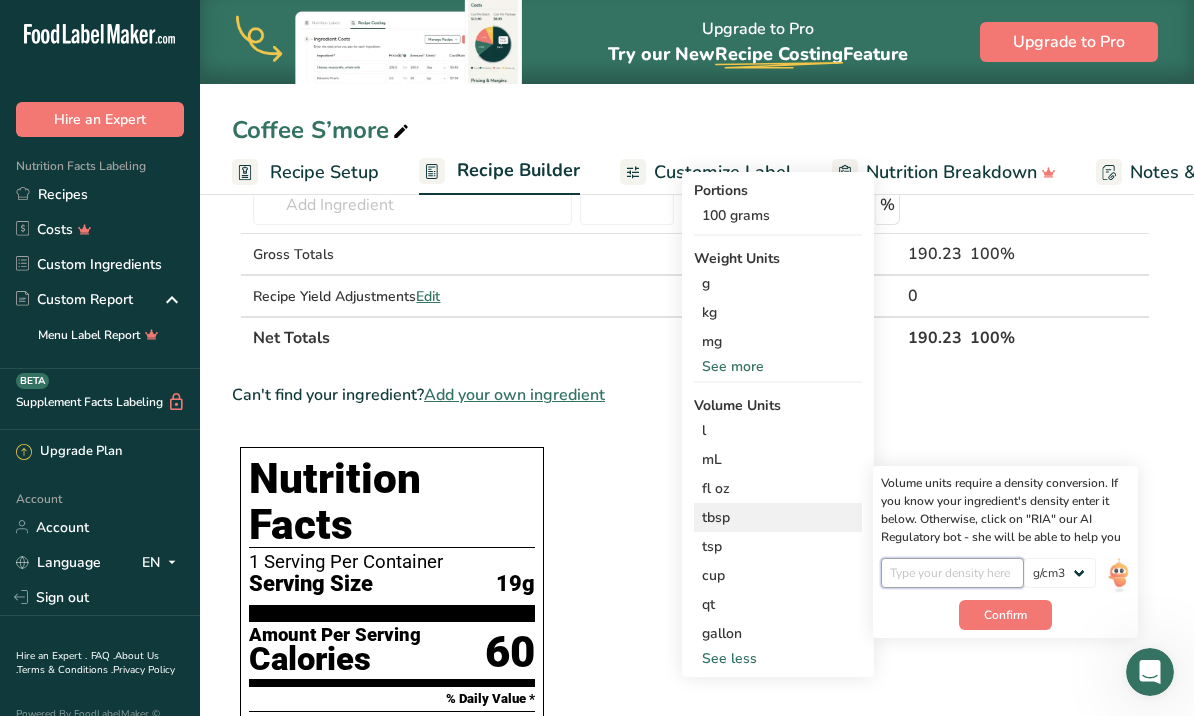 click at bounding box center (952, 573) 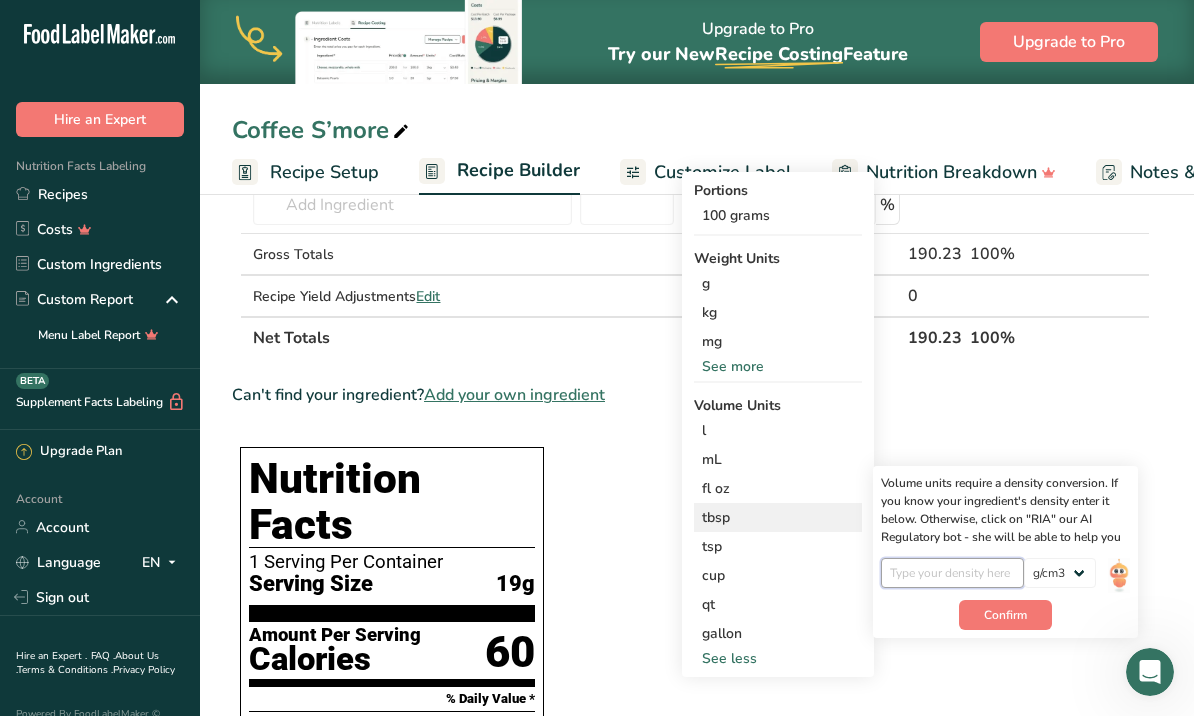 scroll, scrollTop: 1020, scrollLeft: 0, axis: vertical 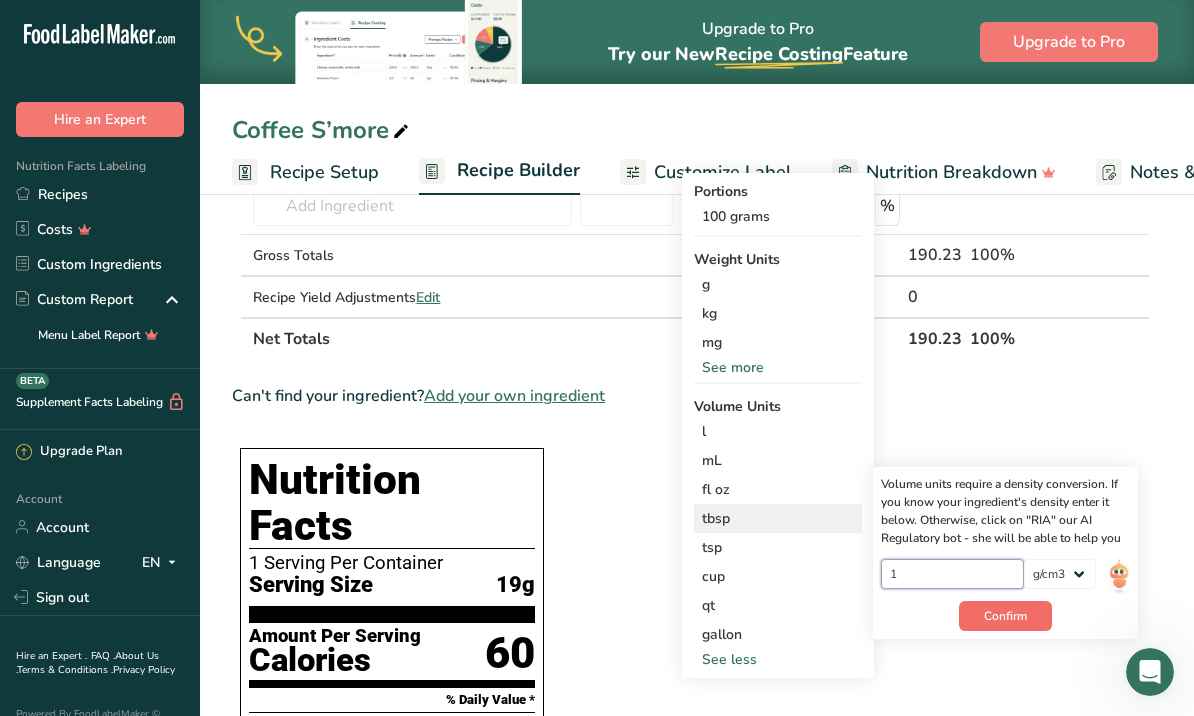 type on "1" 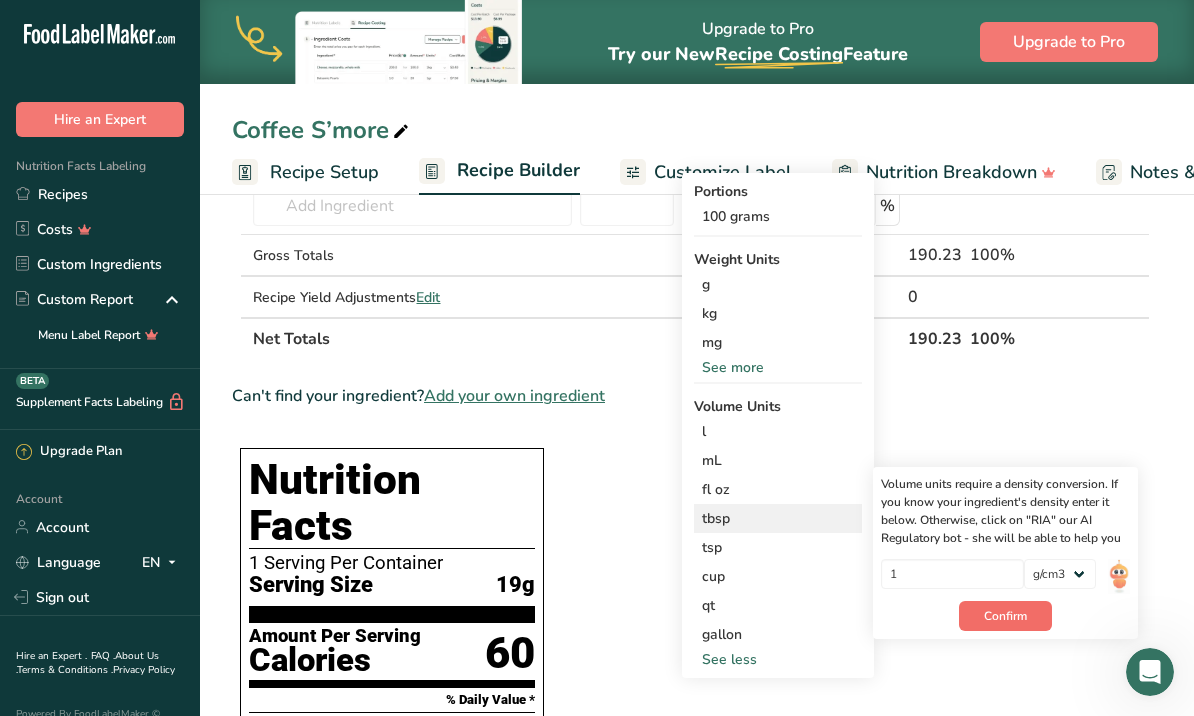 click on "Confirm" at bounding box center [1005, 616] 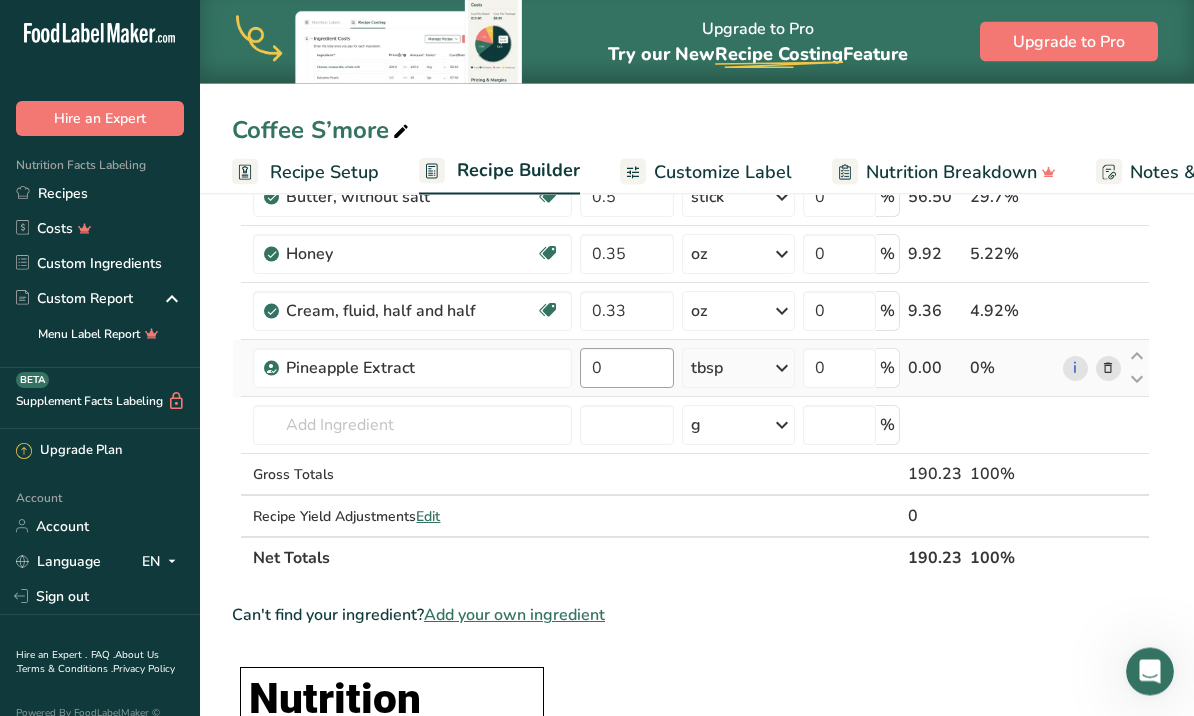 scroll, scrollTop: 801, scrollLeft: 0, axis: vertical 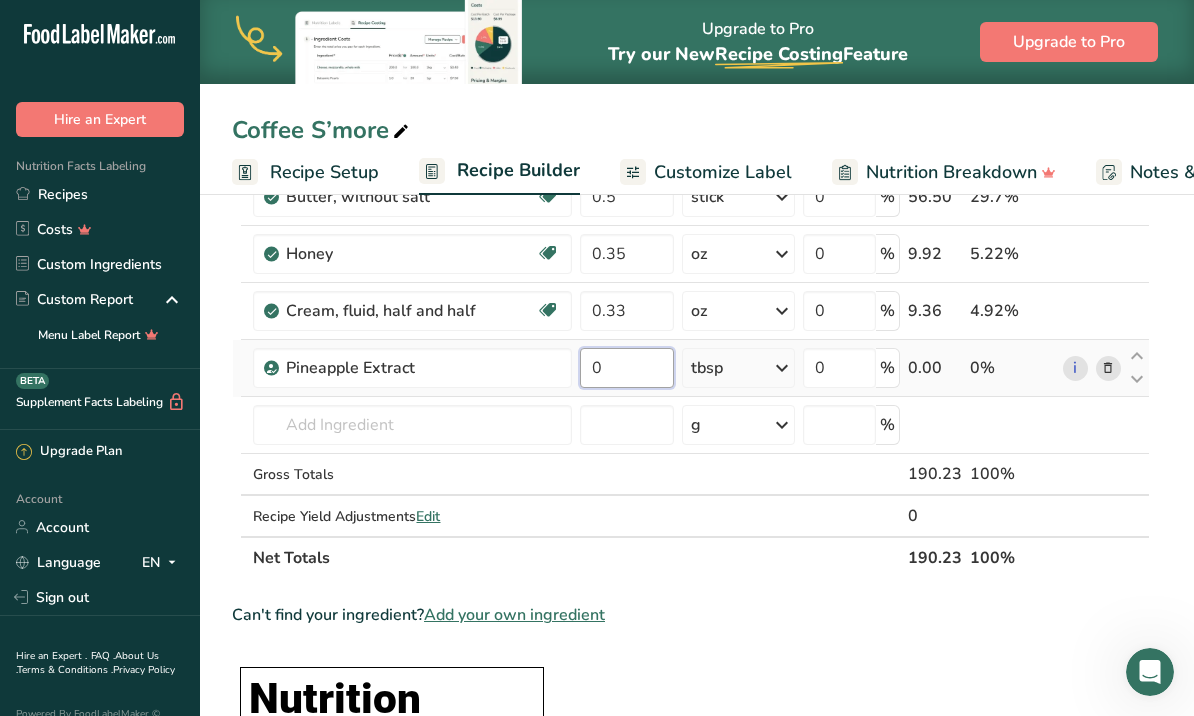 click on "0" at bounding box center (626, 368) 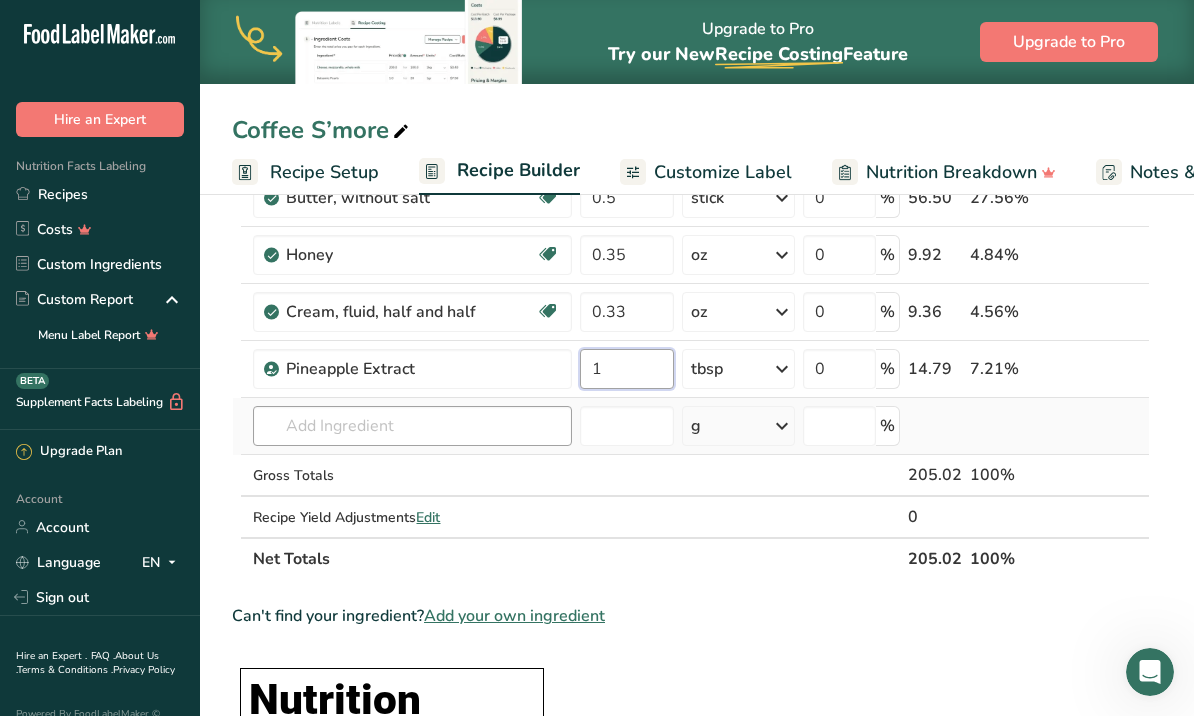 type on "1" 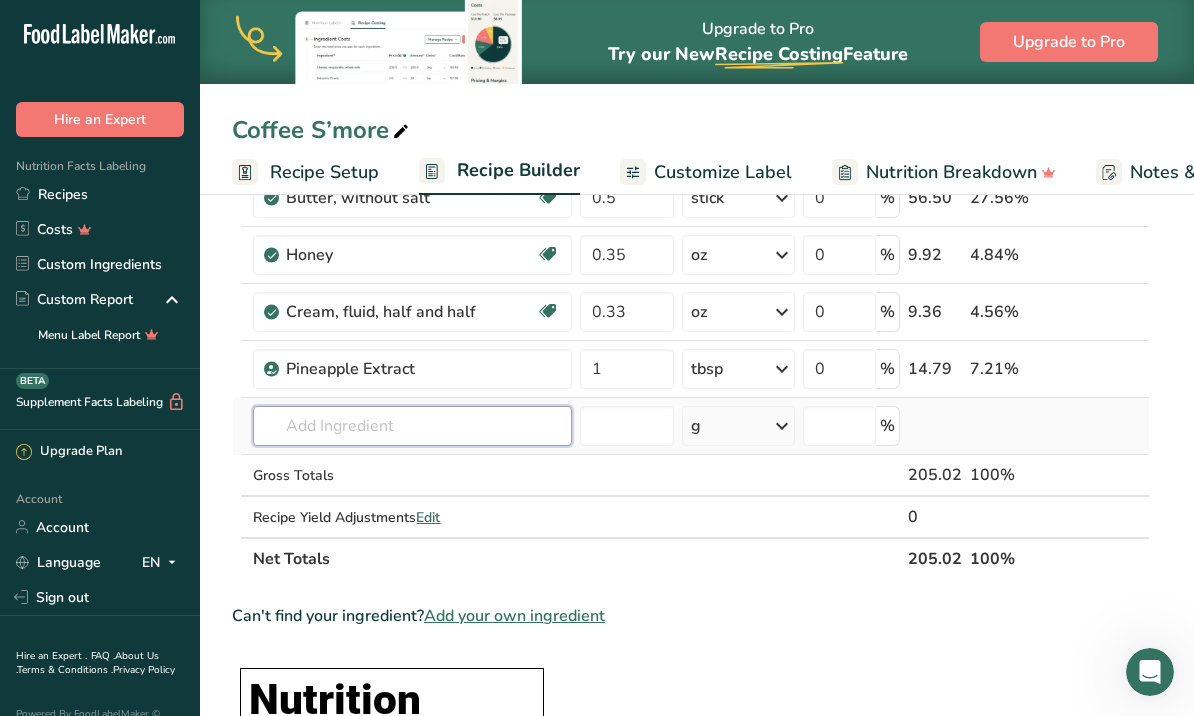 click on "Ingredient *
Amount *
Unit *
Waste *   .a-a{fill:#347362;}.b-a{fill:#fff;}          Grams
Percentage
Gelatin
3.6
g
Weight Units
g
kg
mg
See more
Volume Units
l
Volume units require a density conversion. If you know your ingredient's density enter it below. Otherwise, click on "RIA" our AI Regulatory bot - she will be able to help you
lb/ft3
g/cm3
Confirm
mL
Volume units require a density conversion. If you know your ingredient's density enter it below. Otherwise, click on "RIA" our AI Regulatory bot - she will be able to help you
lb/ft3" at bounding box center (691, 40) 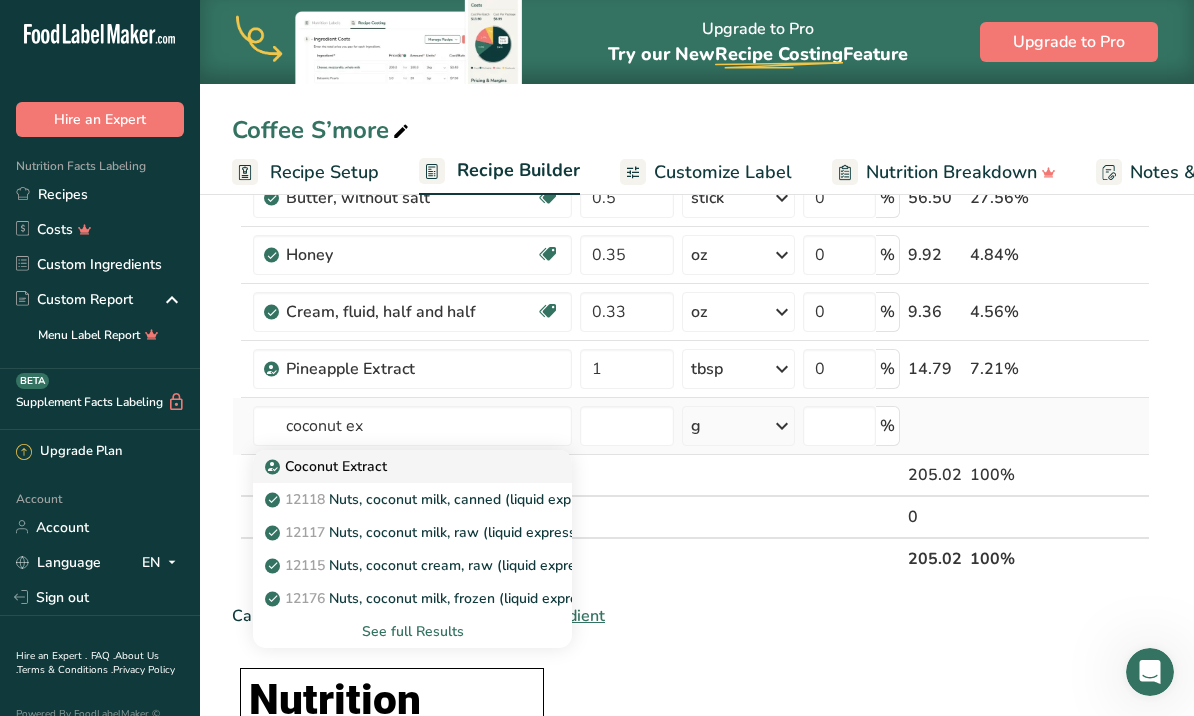 click on "Coconut Extract" at bounding box center [328, 466] 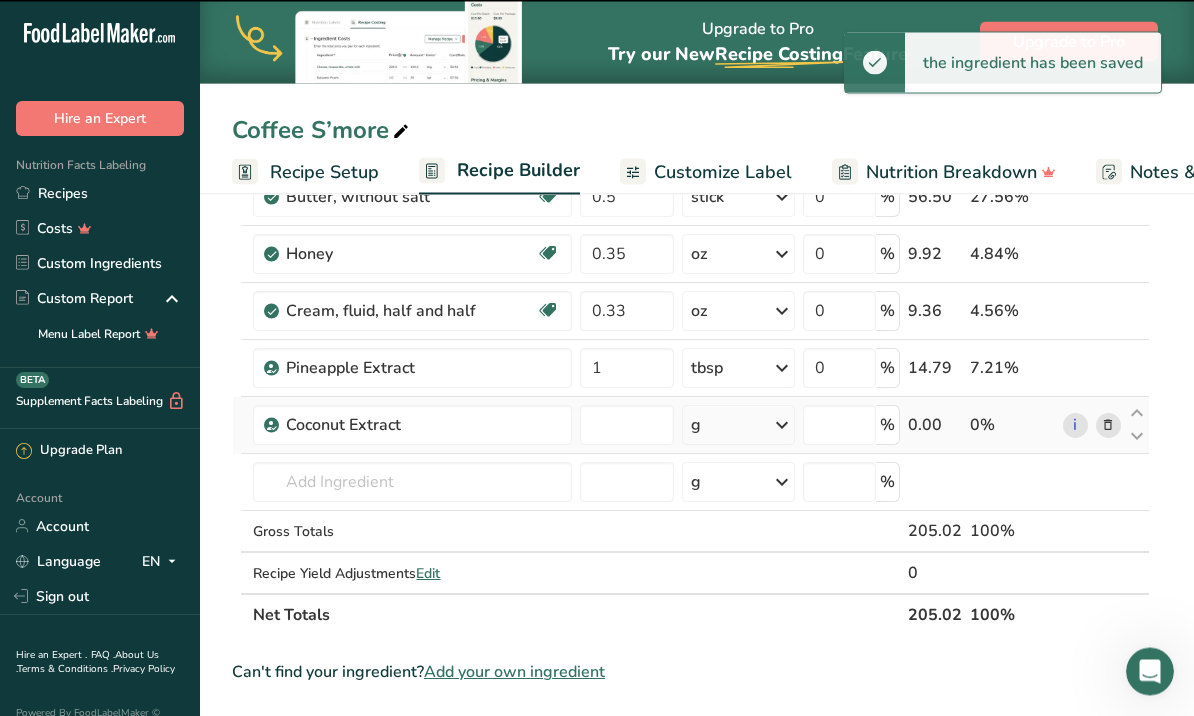 type on "0" 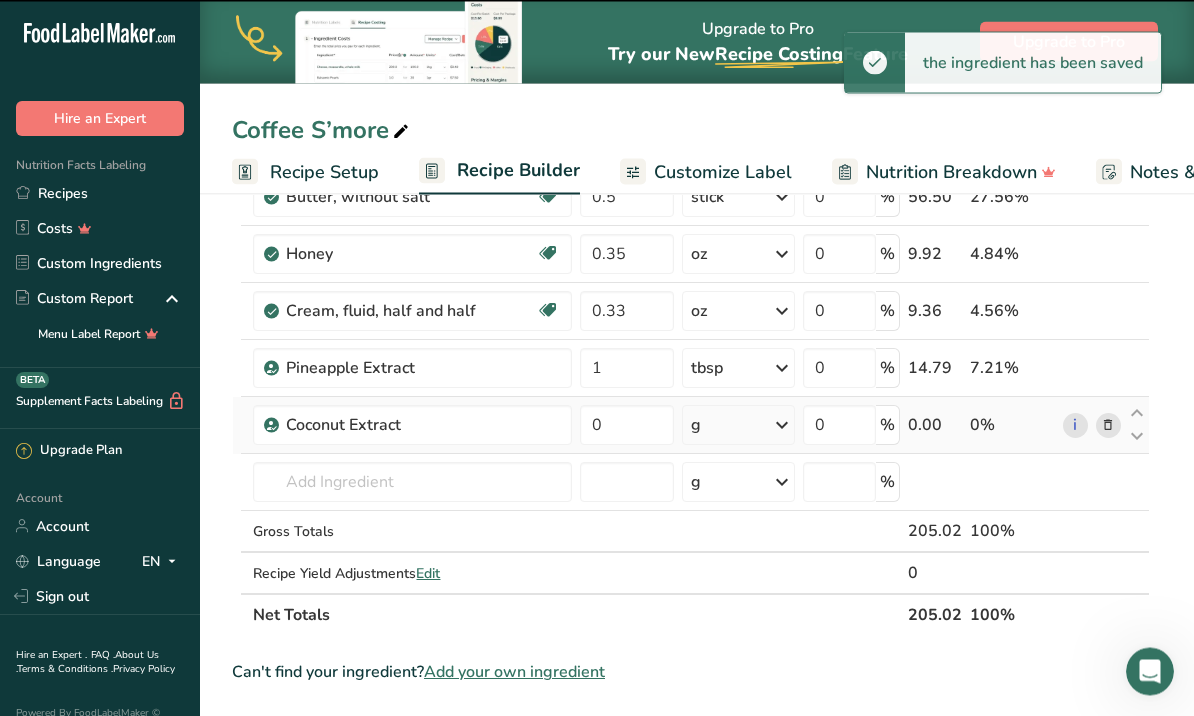 scroll, scrollTop: 801, scrollLeft: 0, axis: vertical 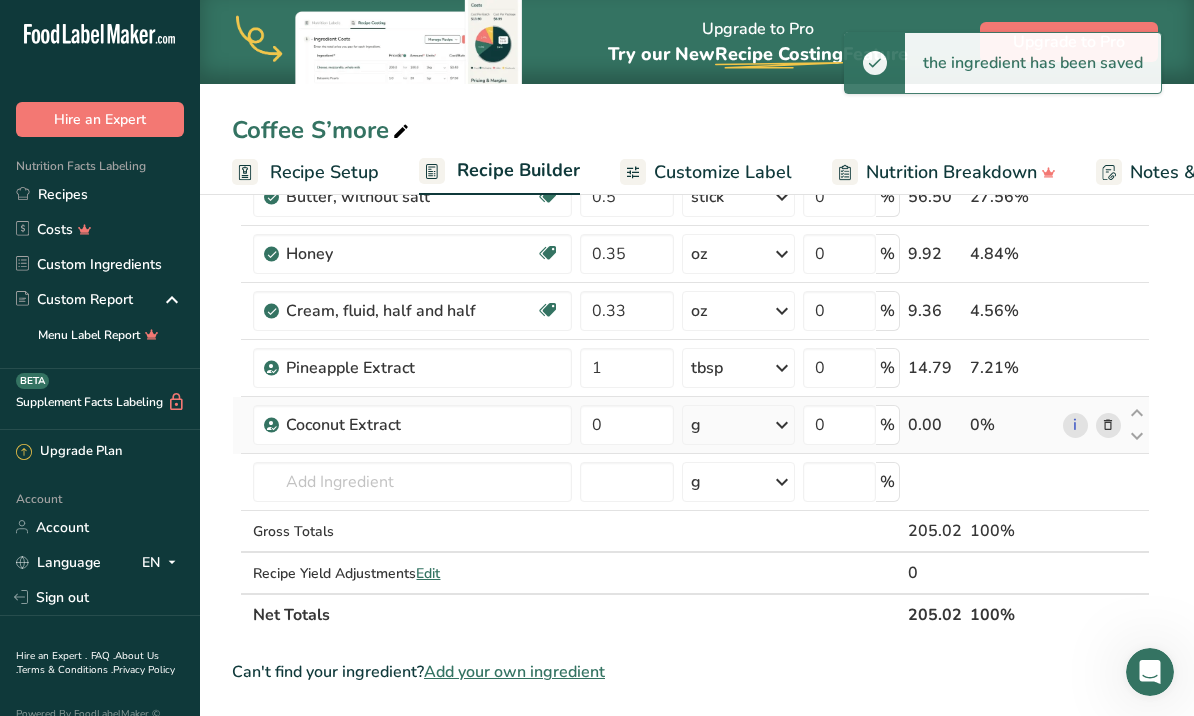 click at bounding box center (782, 425) 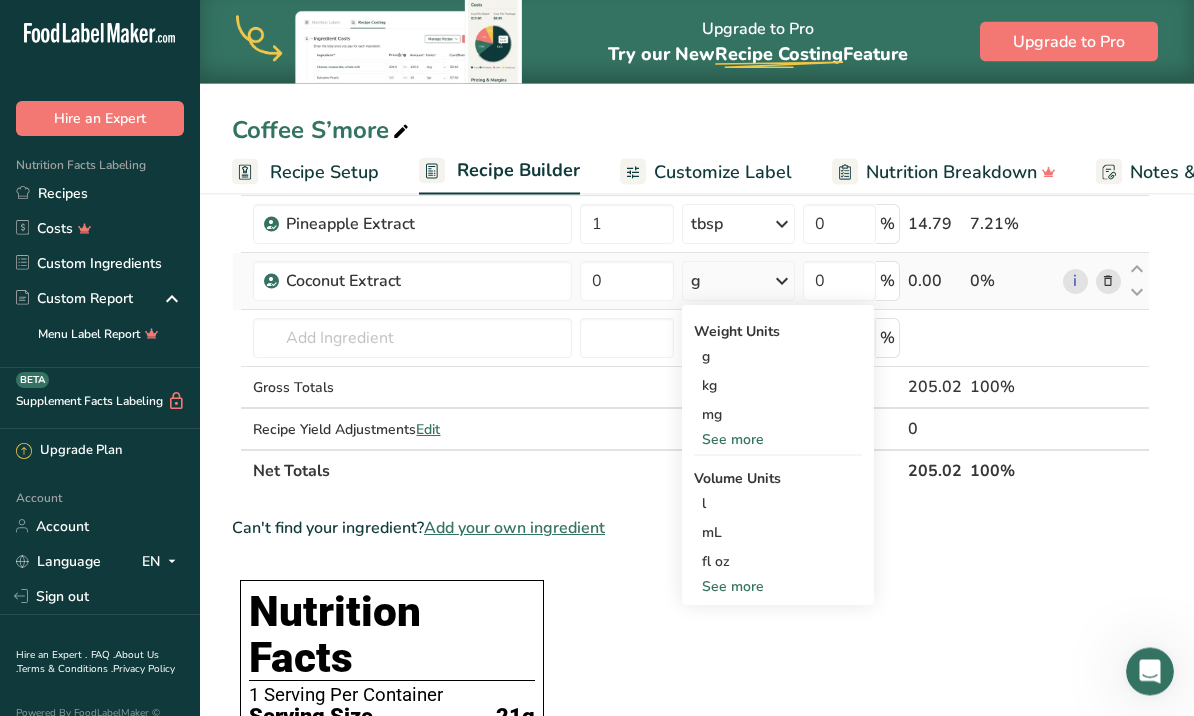 scroll, scrollTop: 948, scrollLeft: 0, axis: vertical 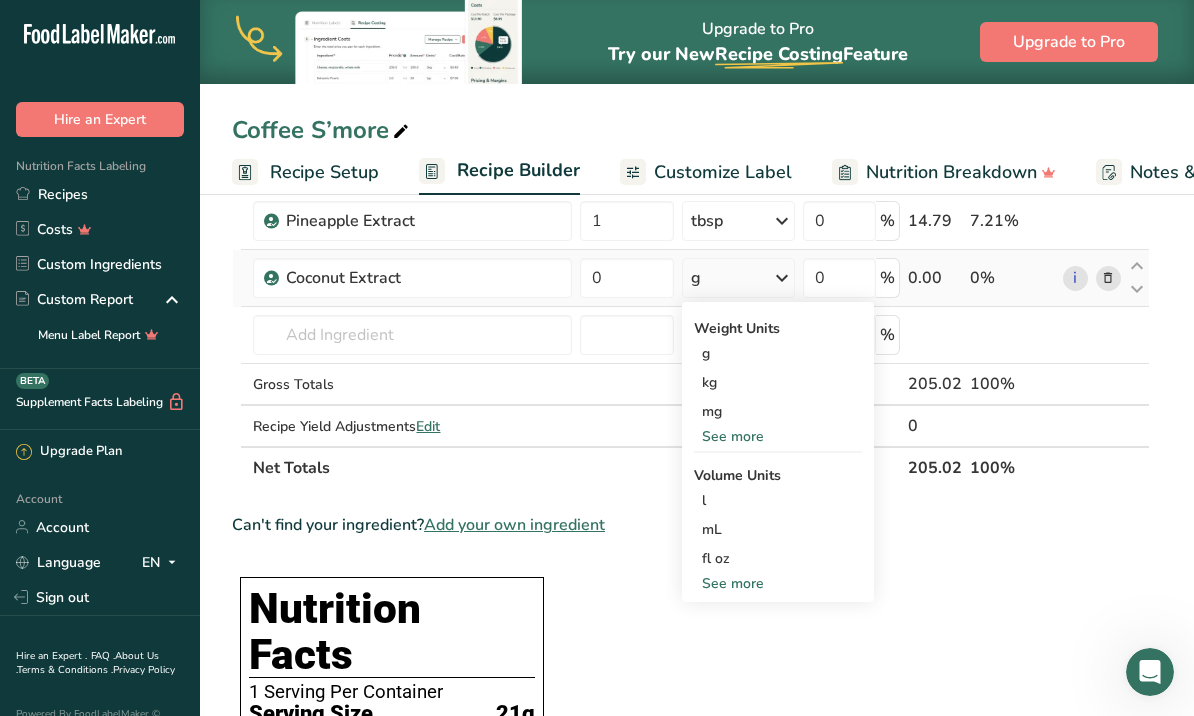 click on "See more" at bounding box center [778, 583] 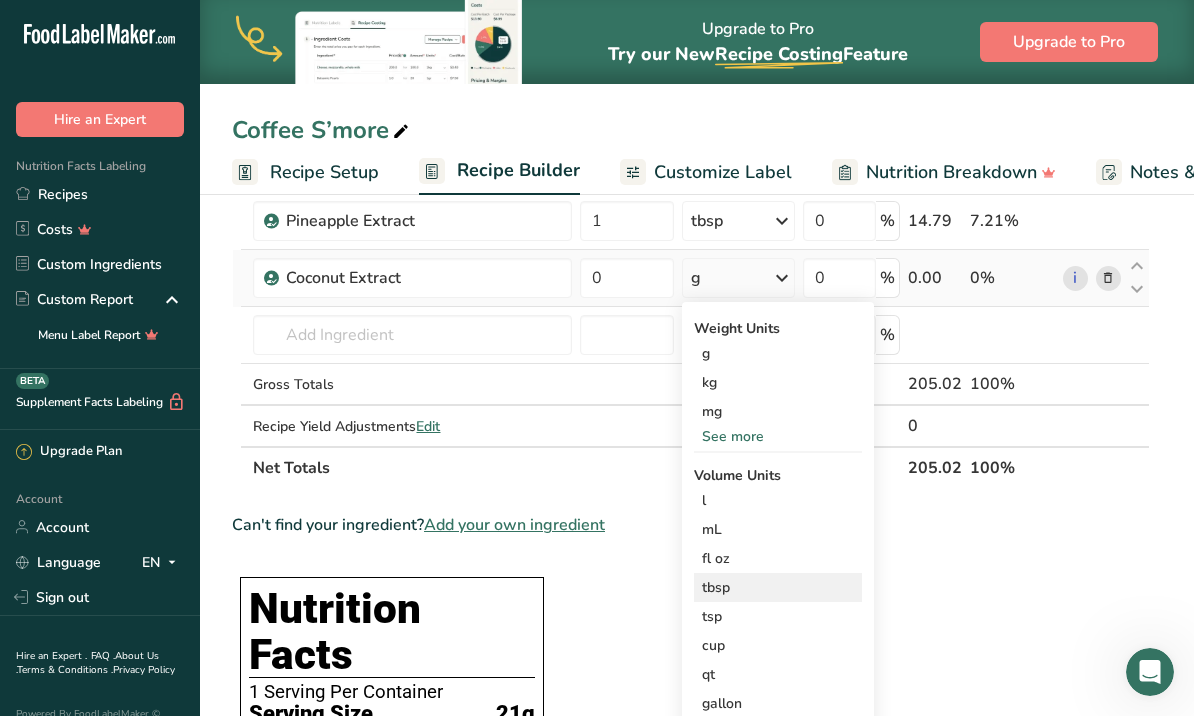 click on "tbsp" at bounding box center (778, 587) 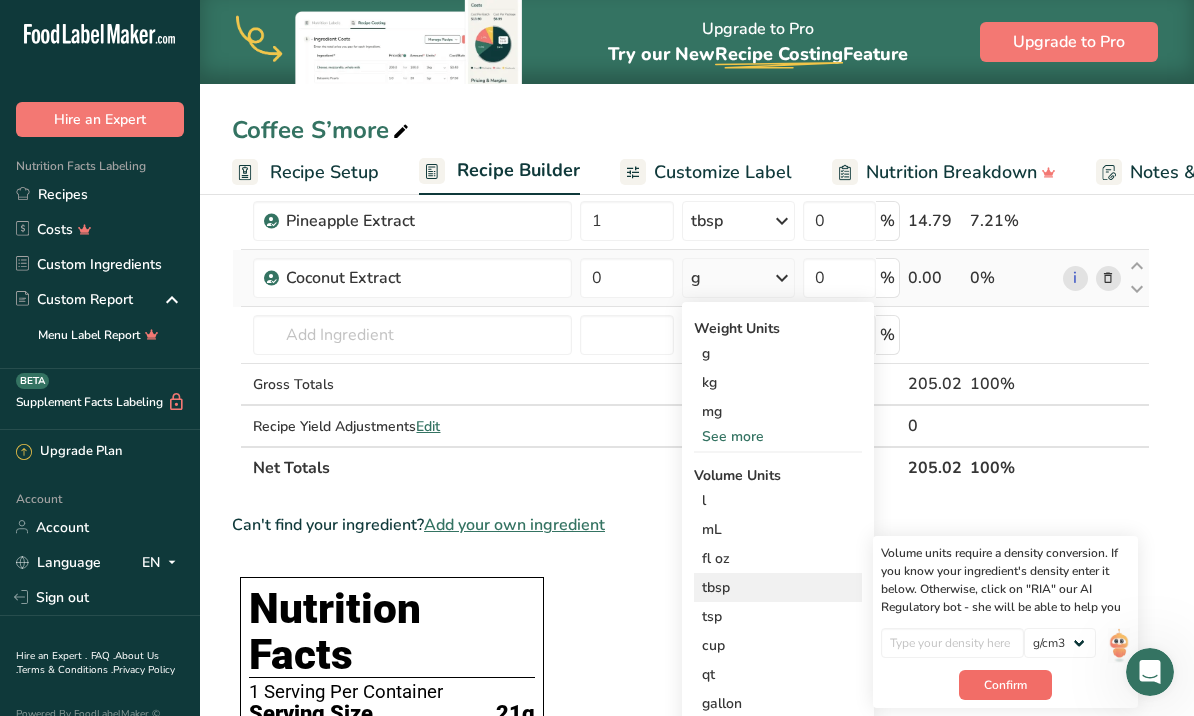 click on "Confirm" at bounding box center [1005, 685] 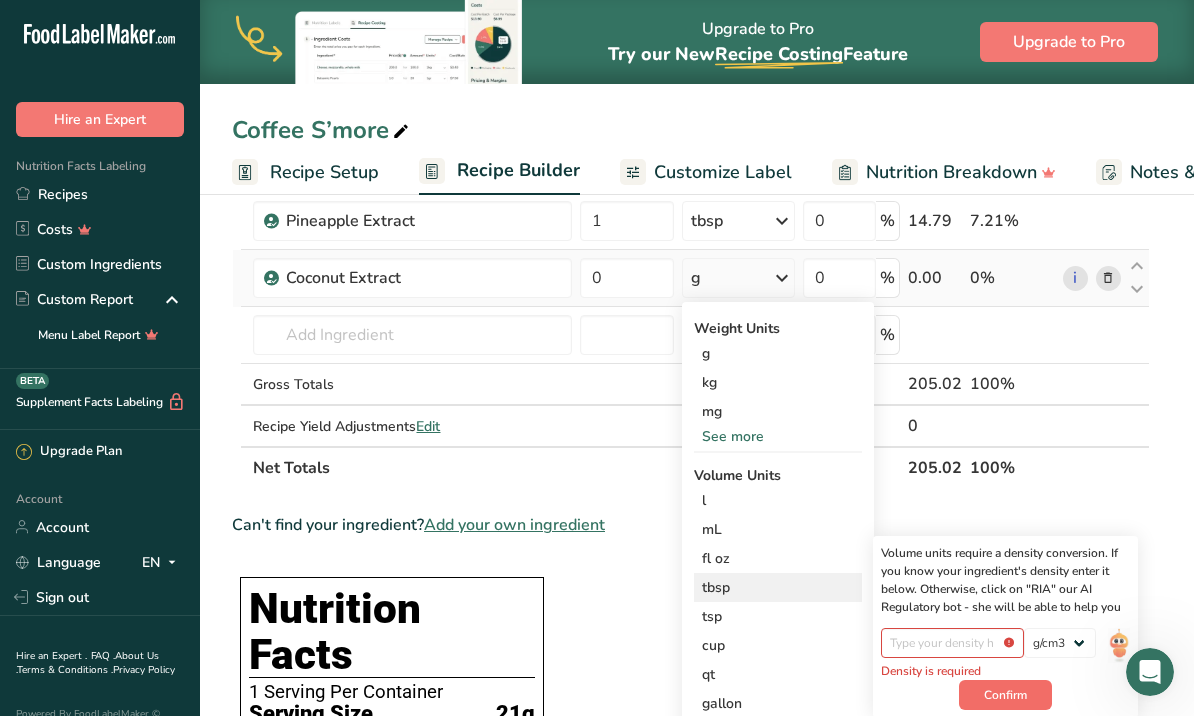 click on "Confirm" at bounding box center [1005, 695] 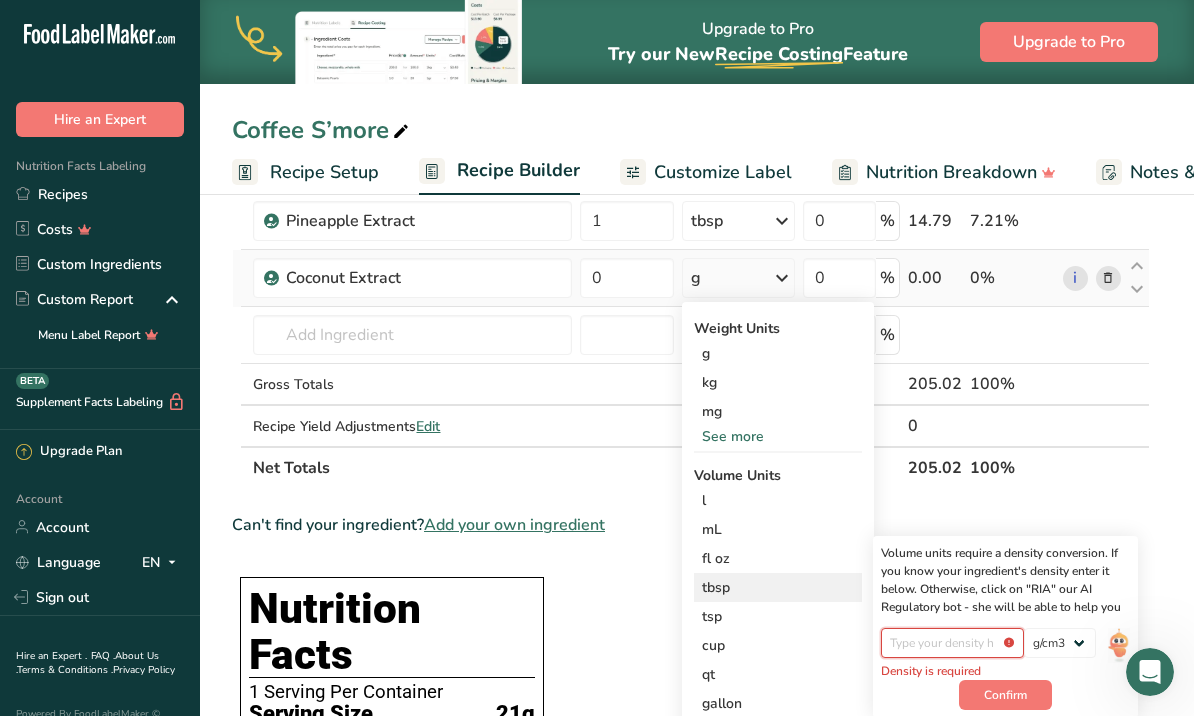 click at bounding box center (952, 643) 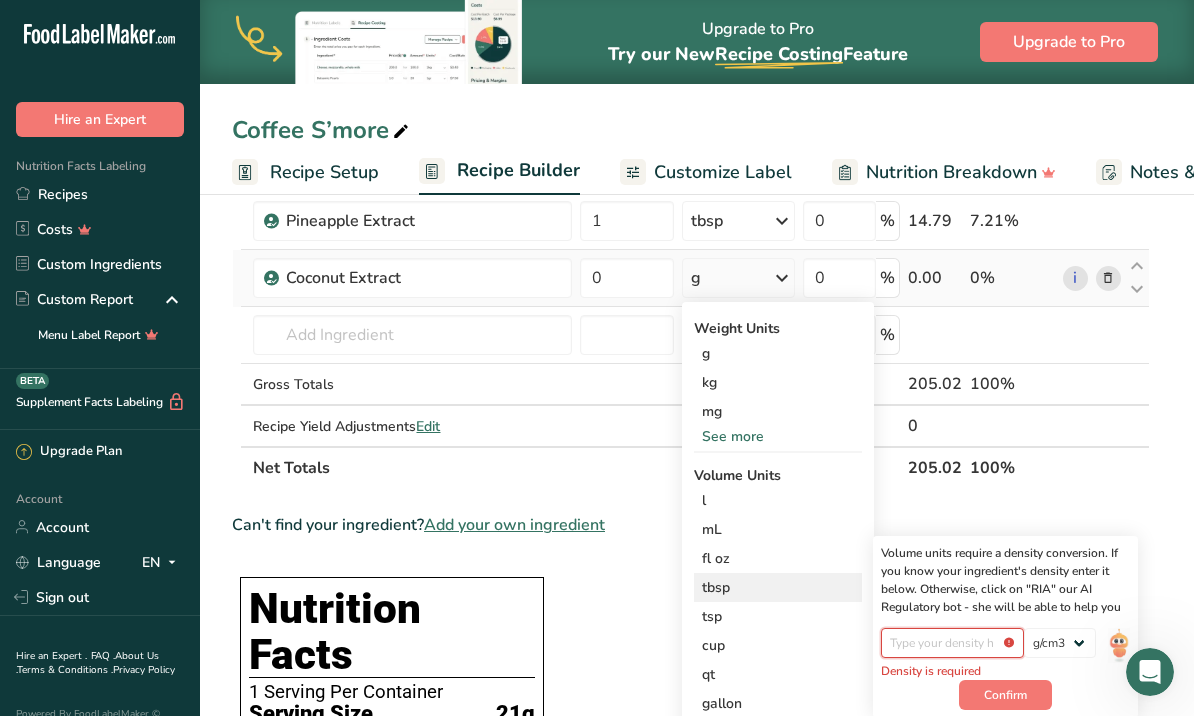 scroll, scrollTop: 947, scrollLeft: 0, axis: vertical 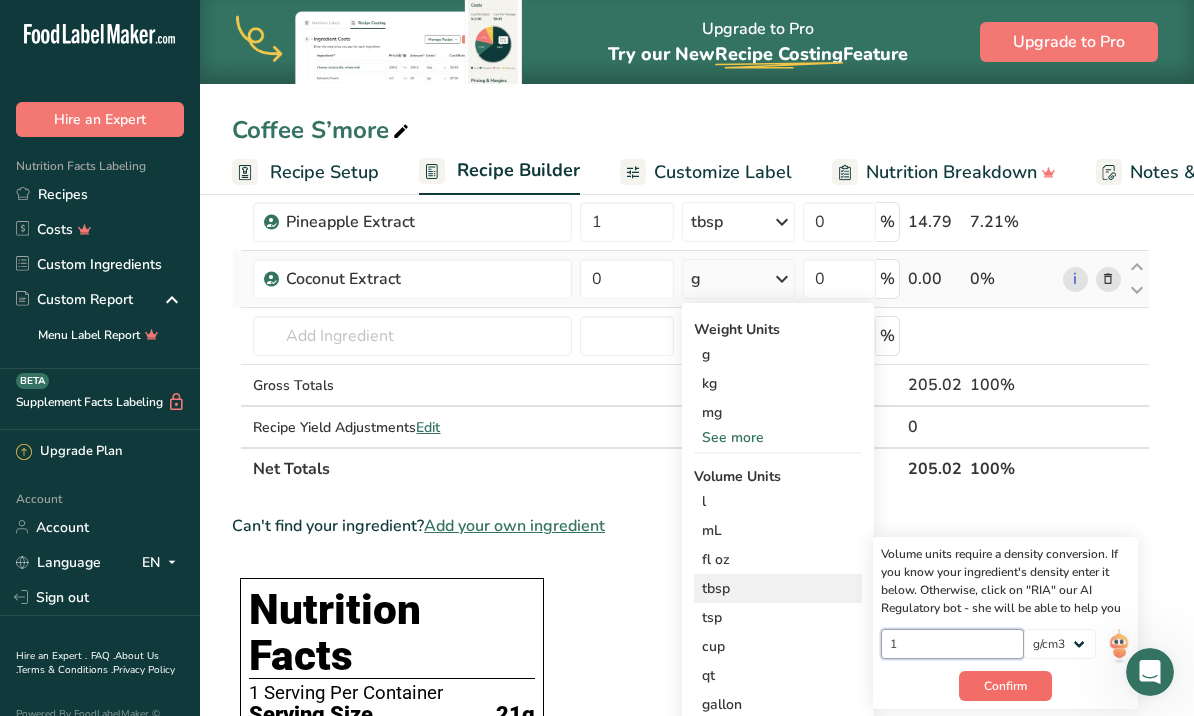 type on "1" 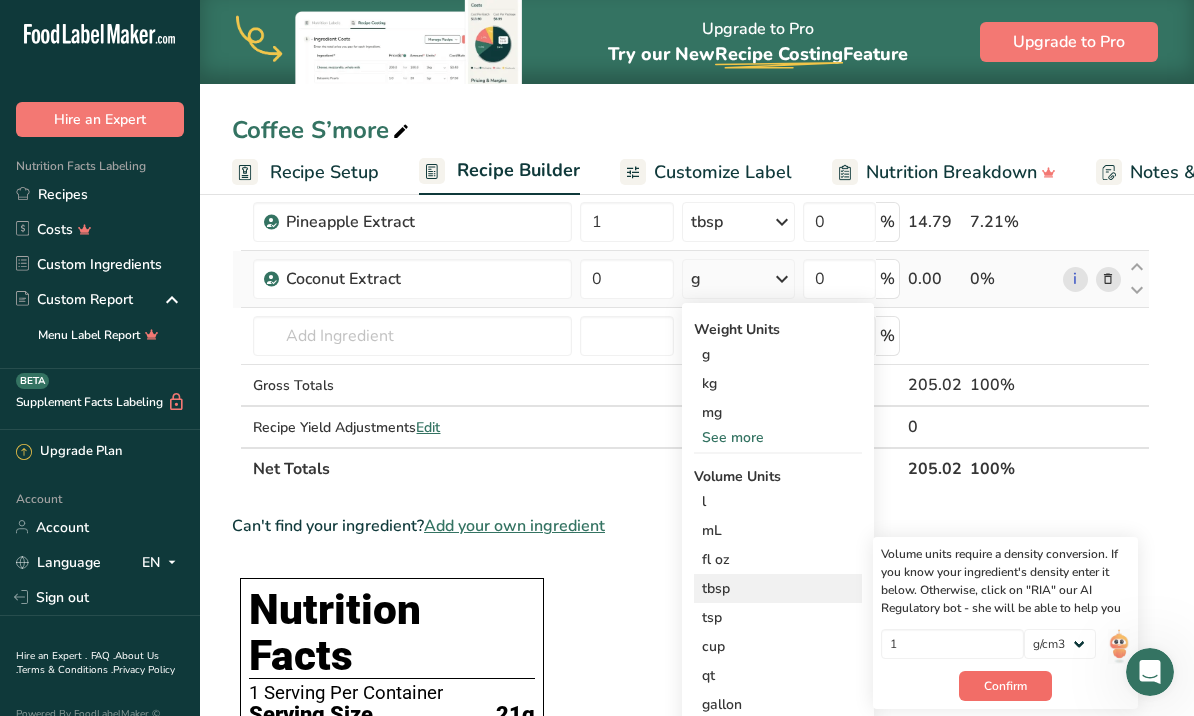 click on "Confirm" at bounding box center [1005, 686] 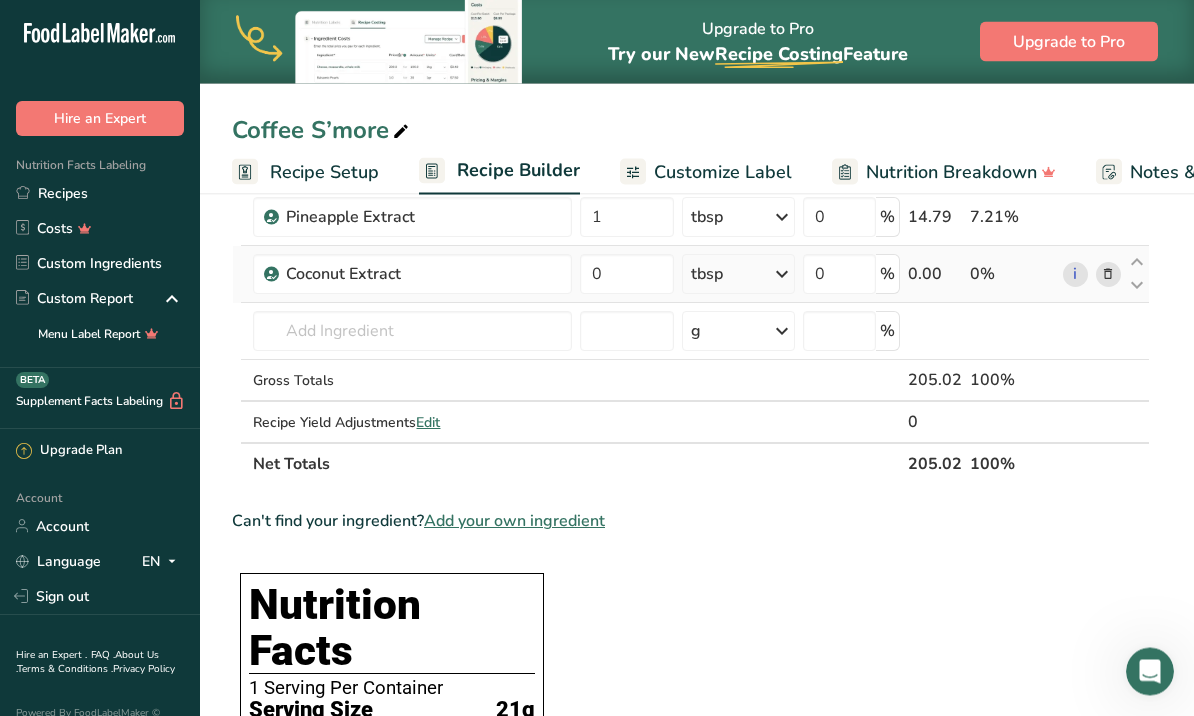 scroll, scrollTop: 947, scrollLeft: 0, axis: vertical 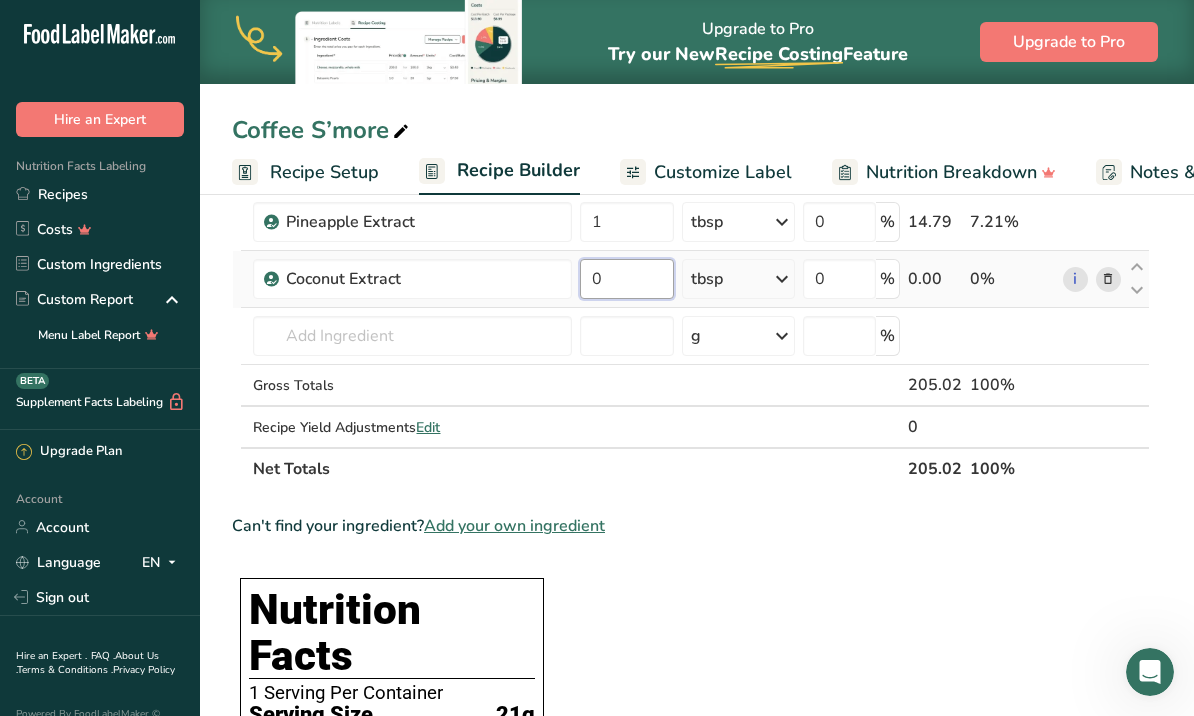 click on "0" at bounding box center (626, 279) 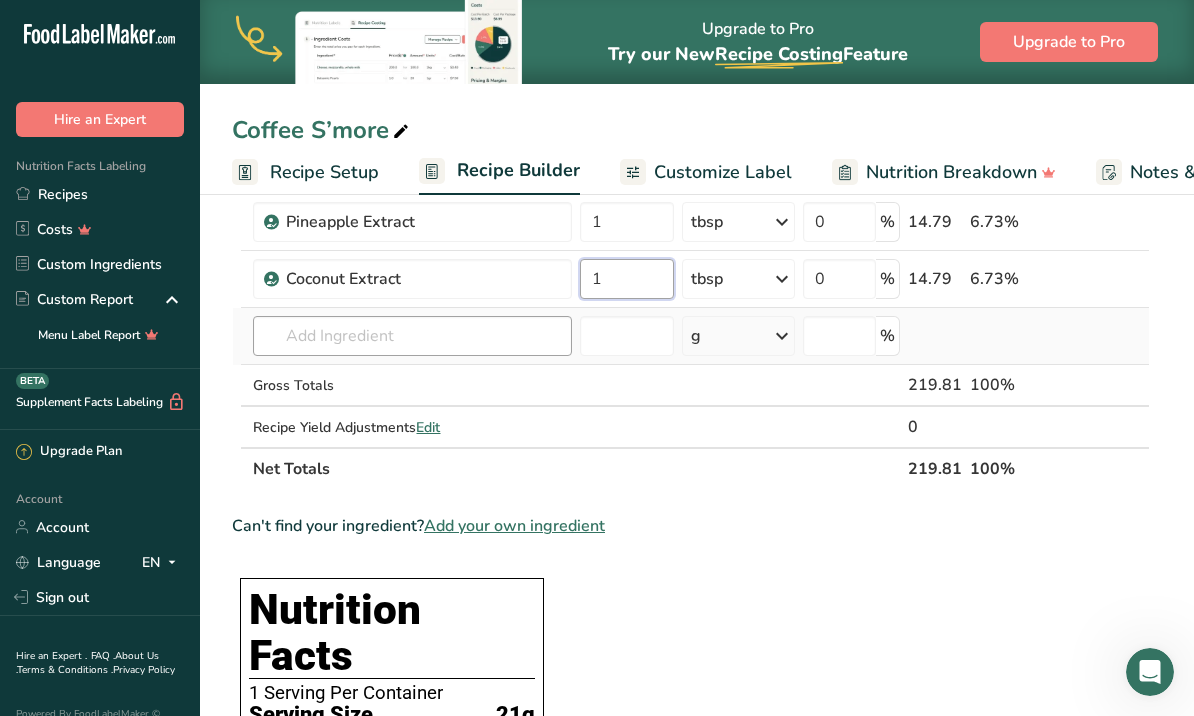type on "1" 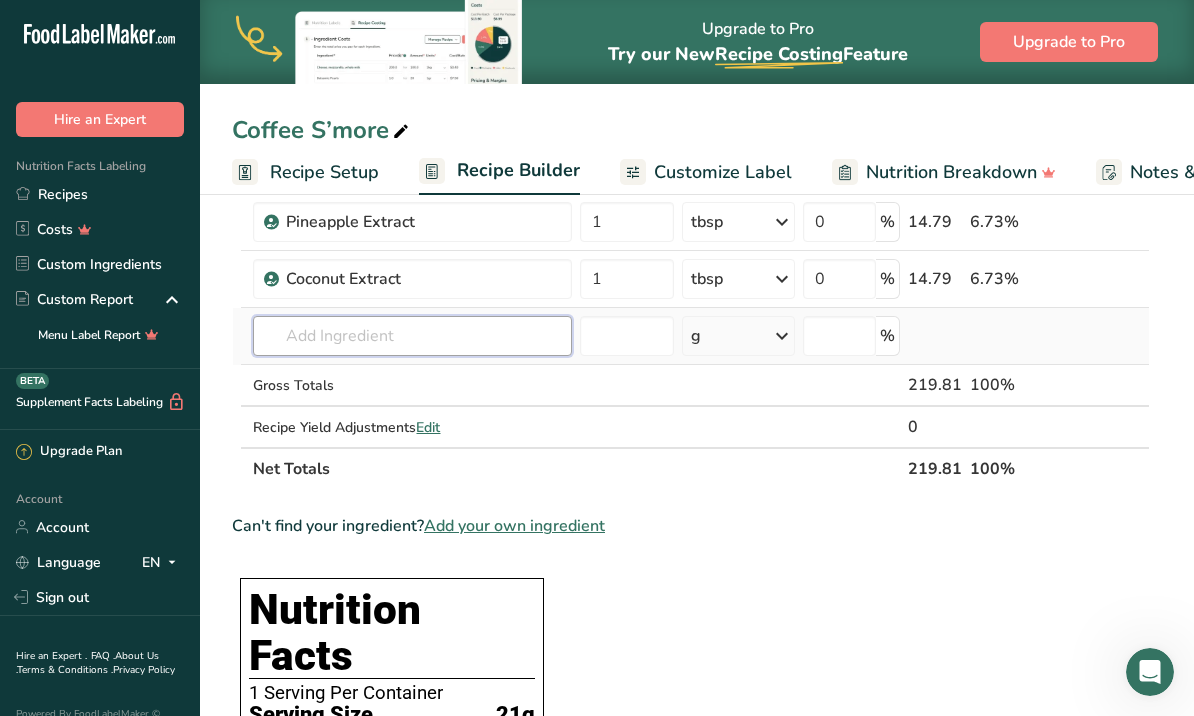 click on "Ingredient *
Amount *
Unit *
Waste *   .a-a{fill:#347362;}.b-a{fill:#fff;}          Grams
Percentage
Gelatin
3.6
g
Weight Units
g
kg
mg
See more
Volume Units
l
Volume units require a density conversion. If you know your ingredient's density enter it below. Otherwise, click on "RIA" our AI Regulatory bot - she will be able to help you
lb/ft3
g/cm3
Confirm
mL
Volume units require a density conversion. If you know your ingredient's density enter it below. Otherwise, click on "RIA" our AI Regulatory bot - she will be able to help you
lb/ft3" at bounding box center (691, -79) 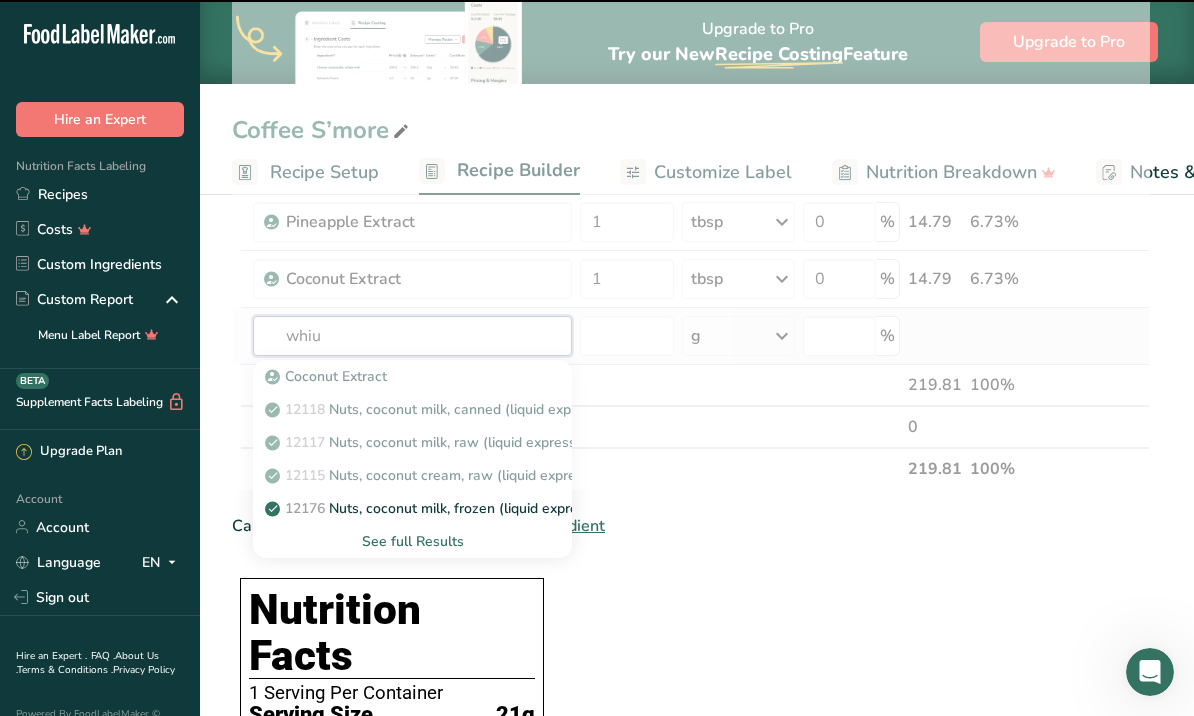 type on "whiut" 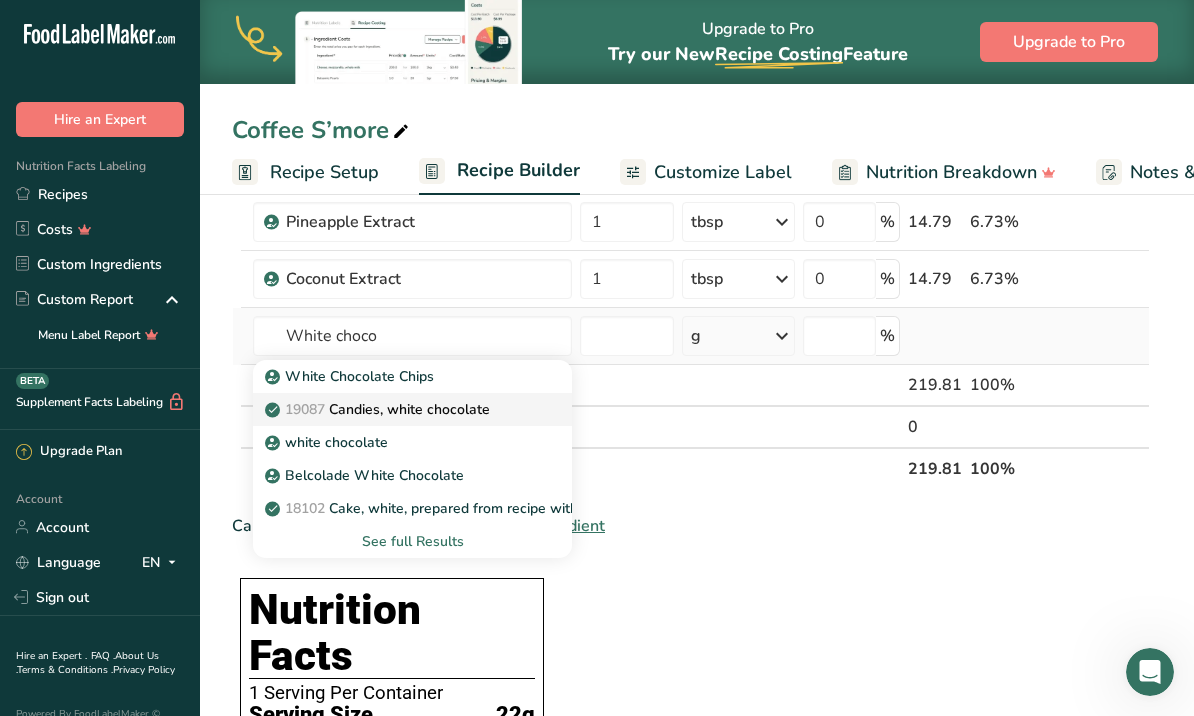click on "19087
Candies, white chocolate" at bounding box center (379, 409) 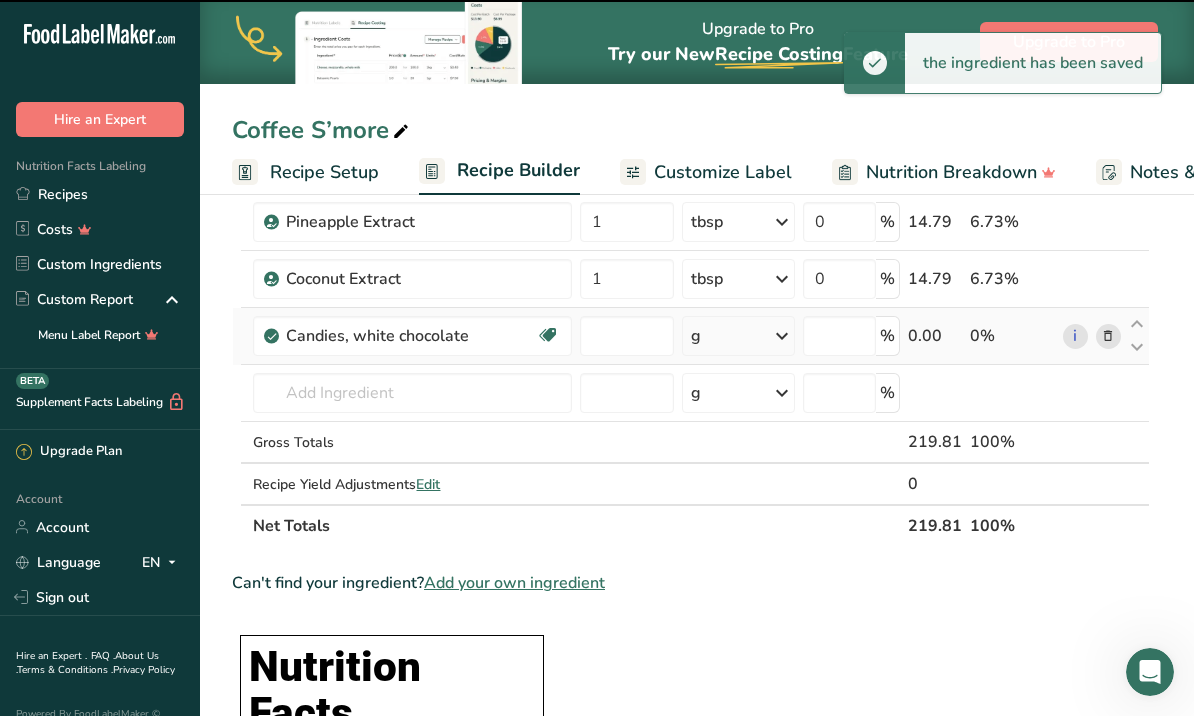 type on "0" 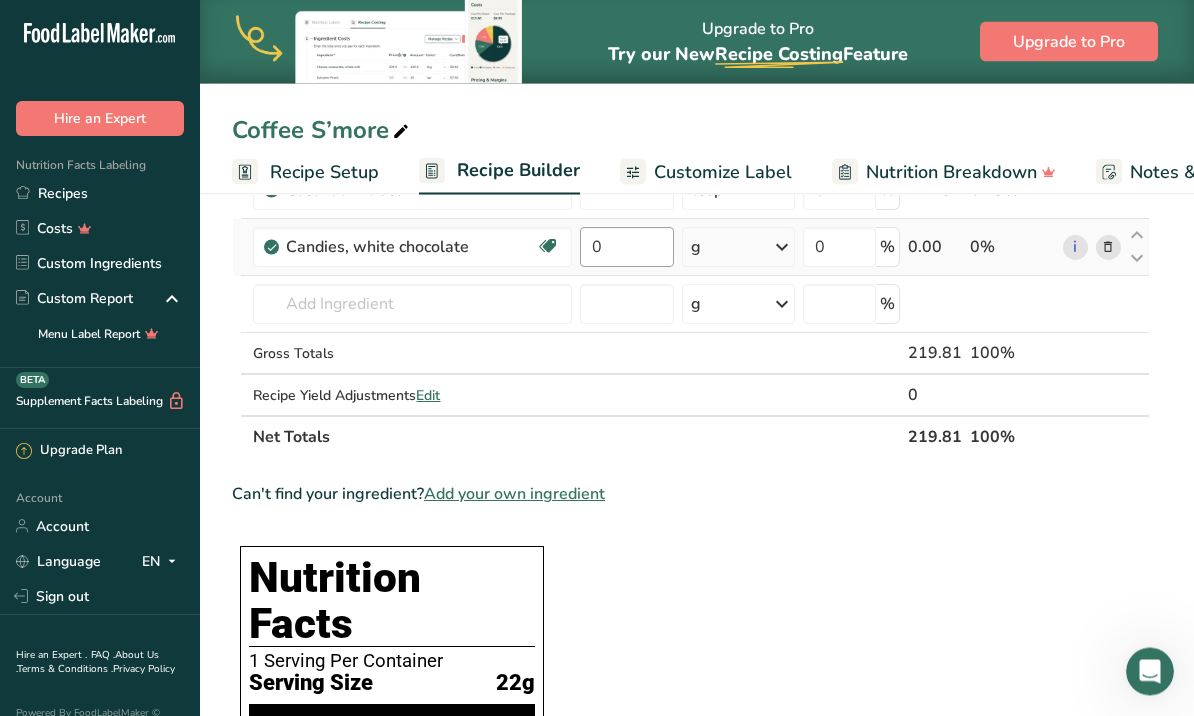 scroll, scrollTop: 1014, scrollLeft: 0, axis: vertical 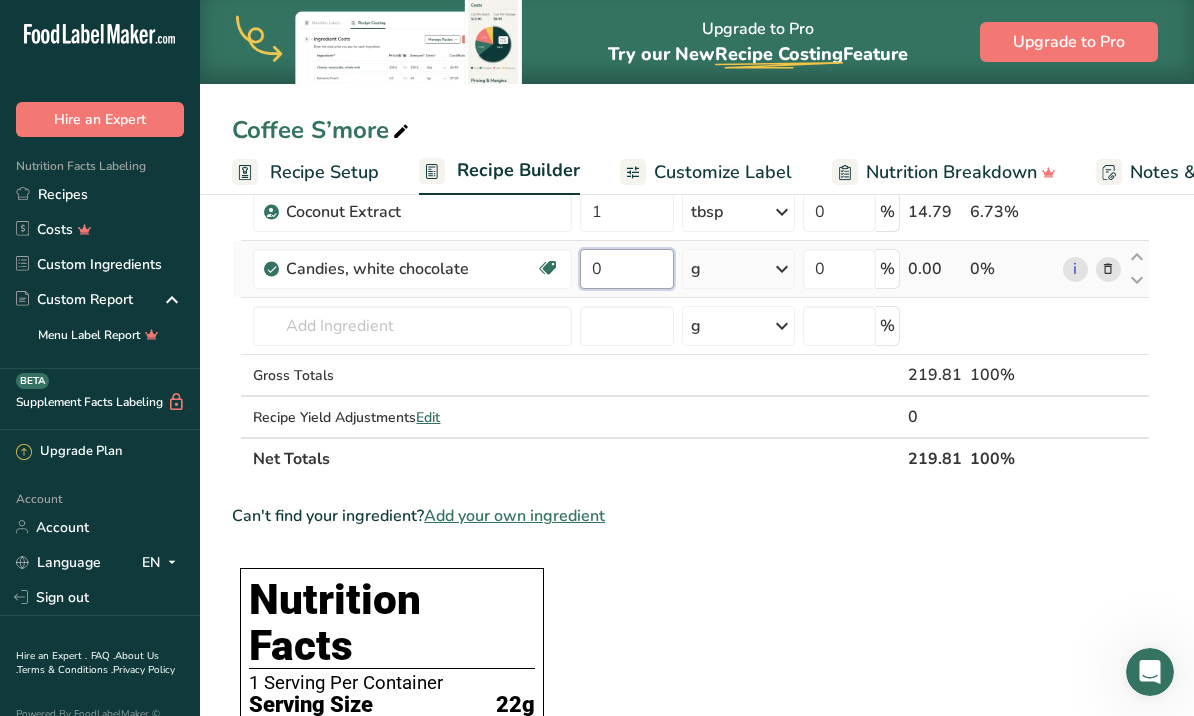 click on "0" at bounding box center [626, 269] 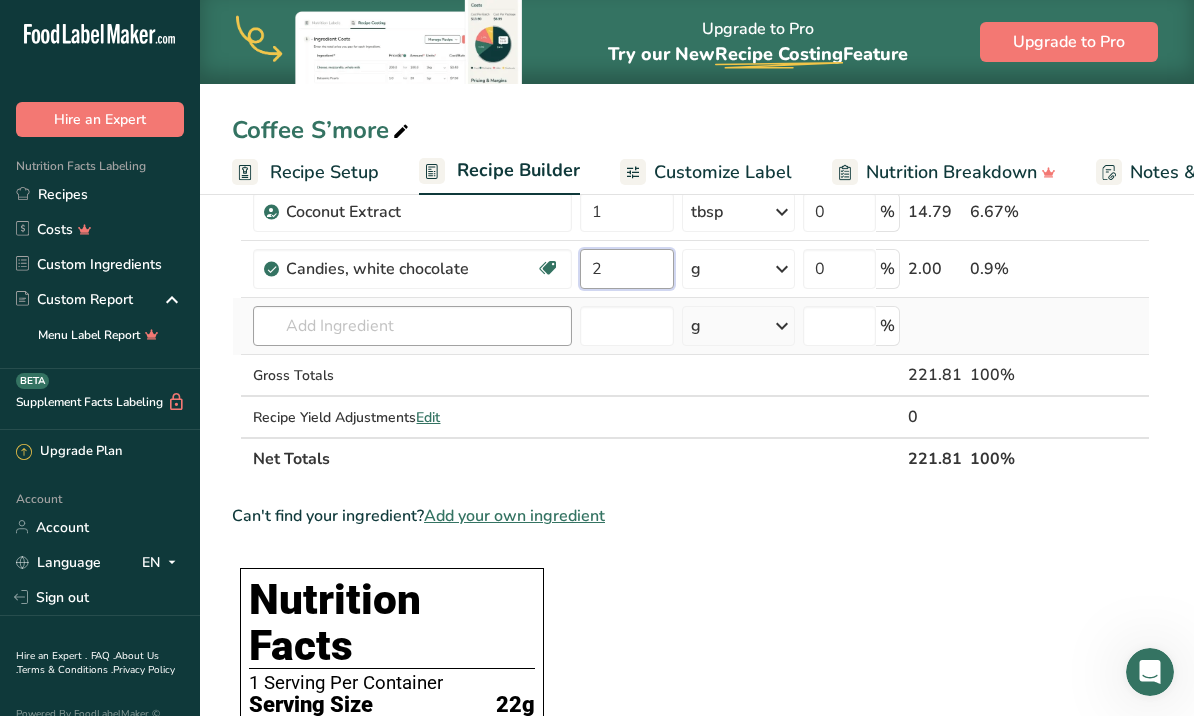 type on "2" 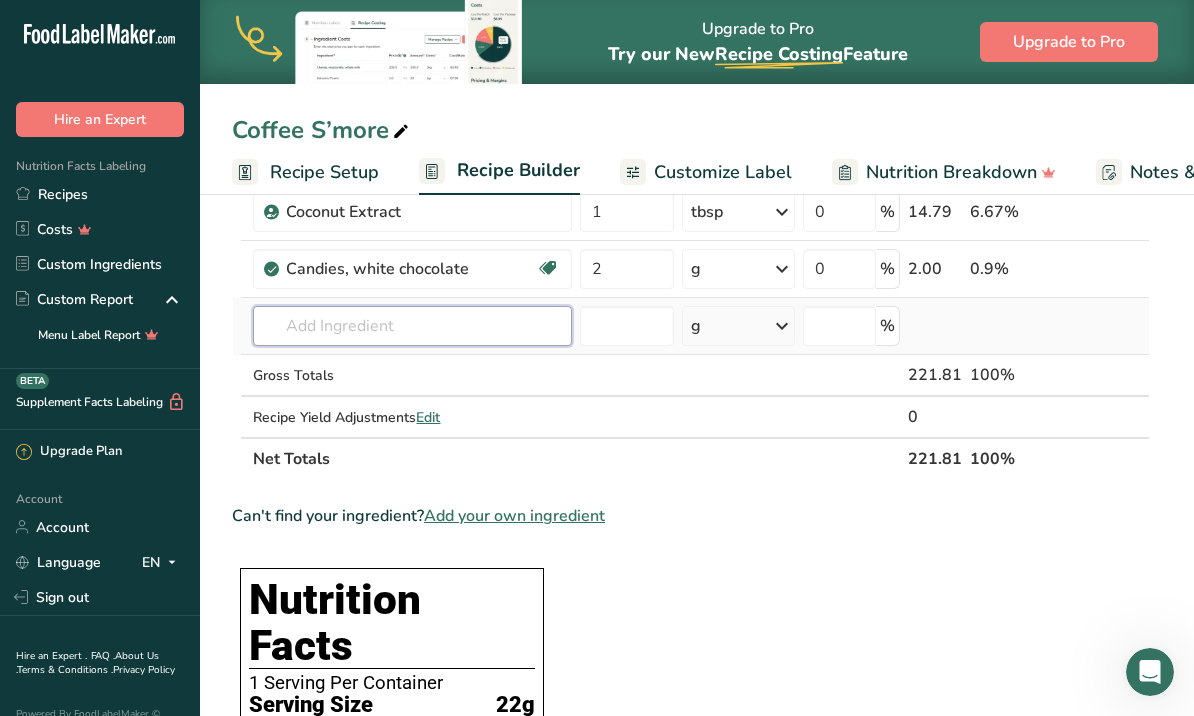 click on "Ingredient *
Amount *
Unit *
Waste *   .a-a{fill:#347362;}.b-a{fill:#fff;}          Grams
Percentage
Gelatin
3.6
g
Weight Units
g
kg
mg
See more
Volume Units
l
Volume units require a density conversion. If you know your ingredient's density enter it below. Otherwise, click on "RIA" our AI Regulatory bot - she will be able to help you
lb/ft3
g/cm3
Confirm
mL
Volume units require a density conversion. If you know your ingredient's density enter it below. Otherwise, click on "RIA" our AI Regulatory bot - she will be able to help you
lb/ft3" at bounding box center (691, -117) 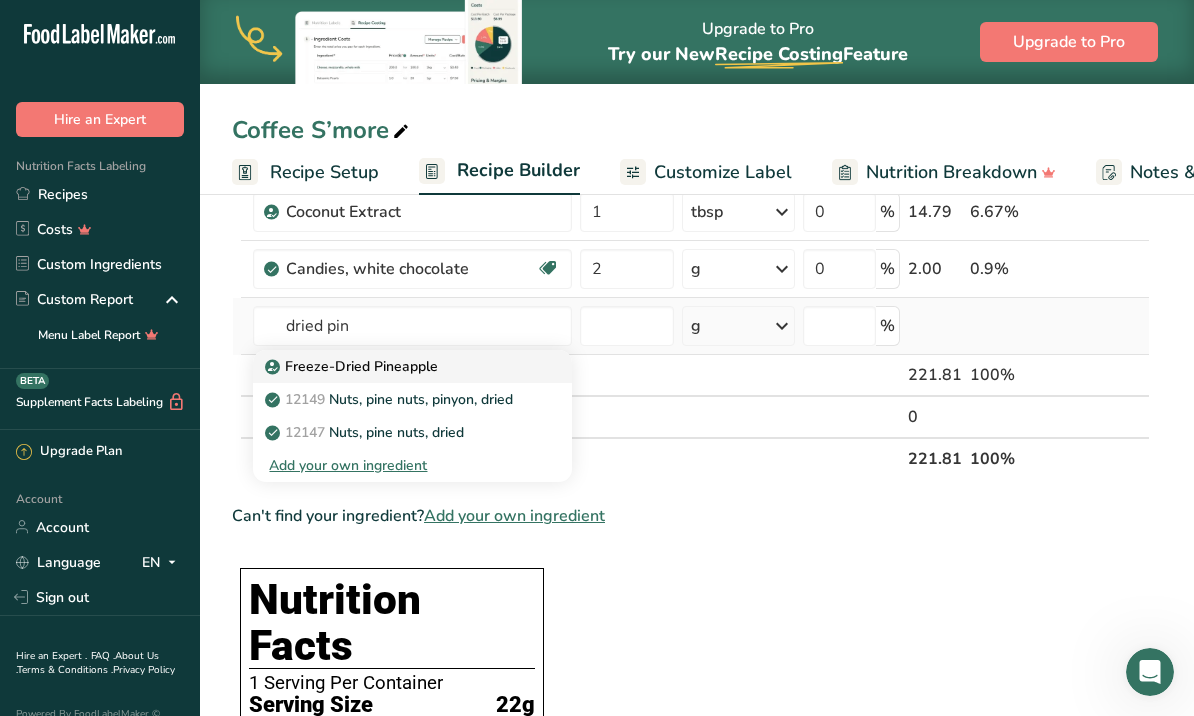 click on "Freeze-Dried Pineapple" at bounding box center [353, 366] 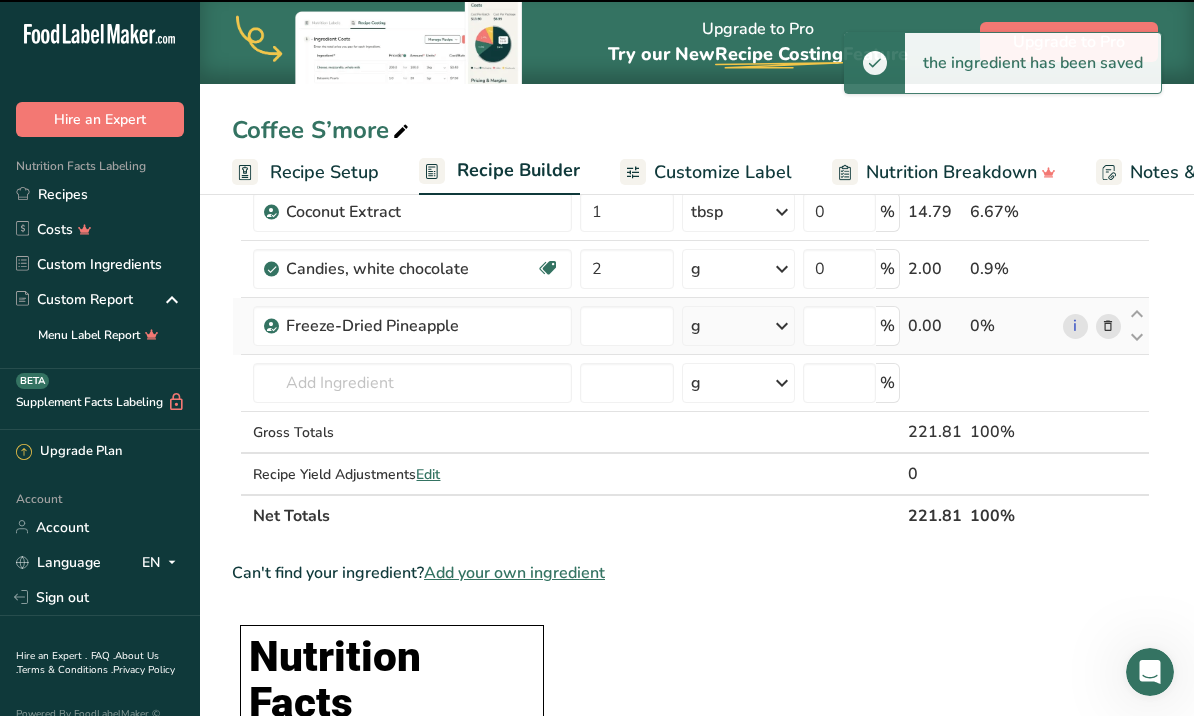 type on "0" 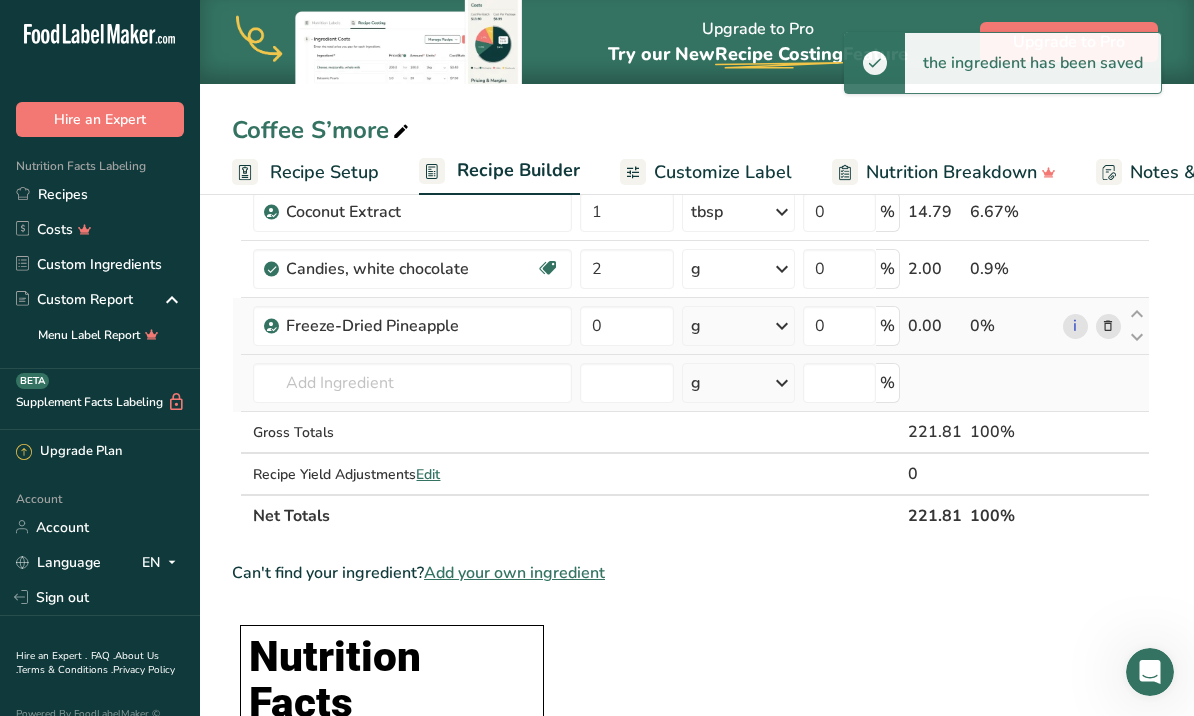 click at bounding box center [782, 383] 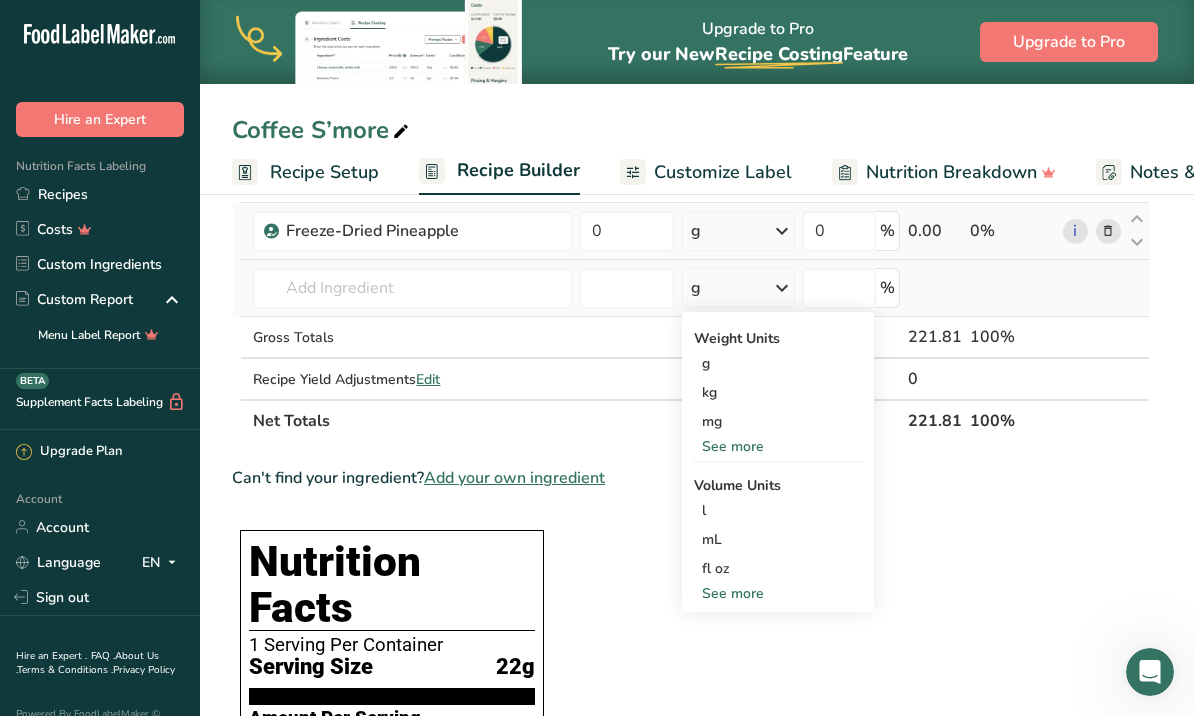scroll, scrollTop: 1107, scrollLeft: 0, axis: vertical 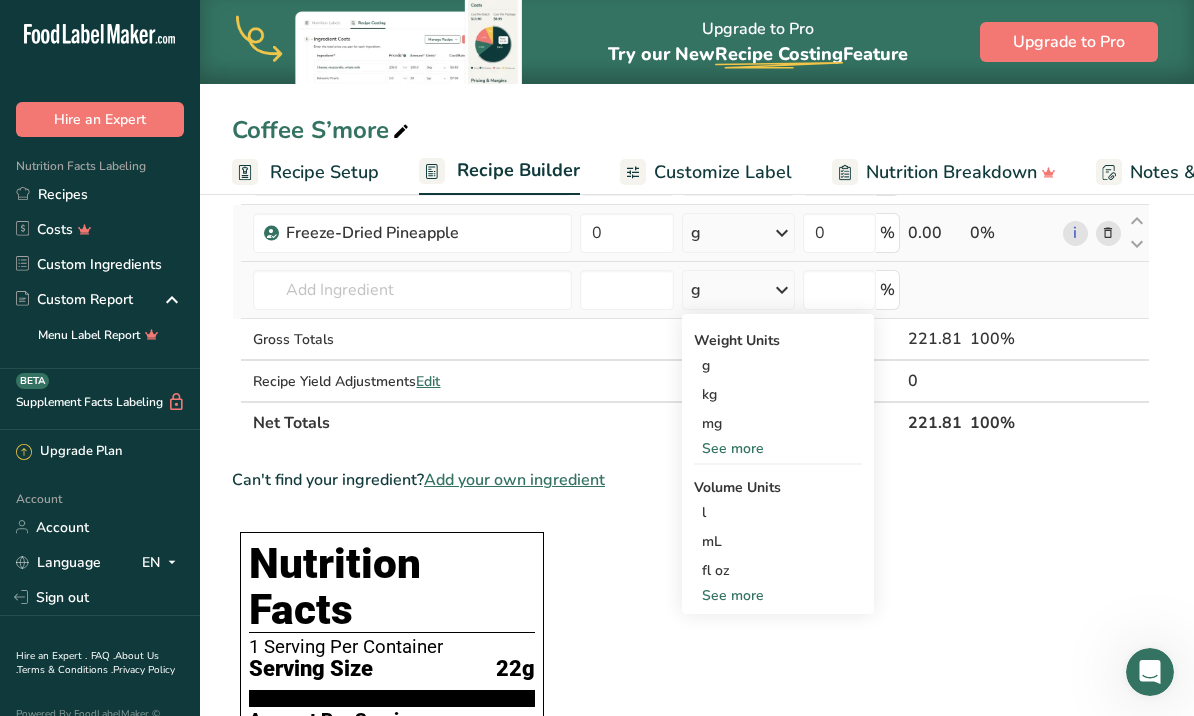 click on "See more" at bounding box center [778, 448] 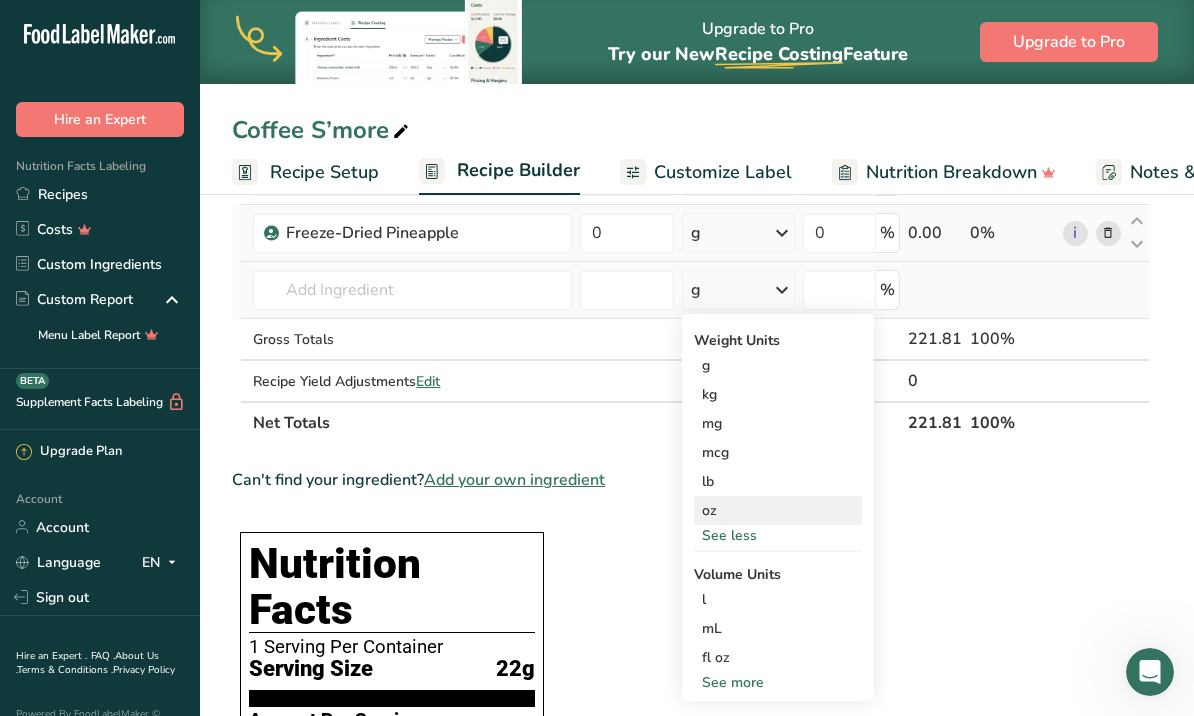 click on "oz" at bounding box center [778, 510] 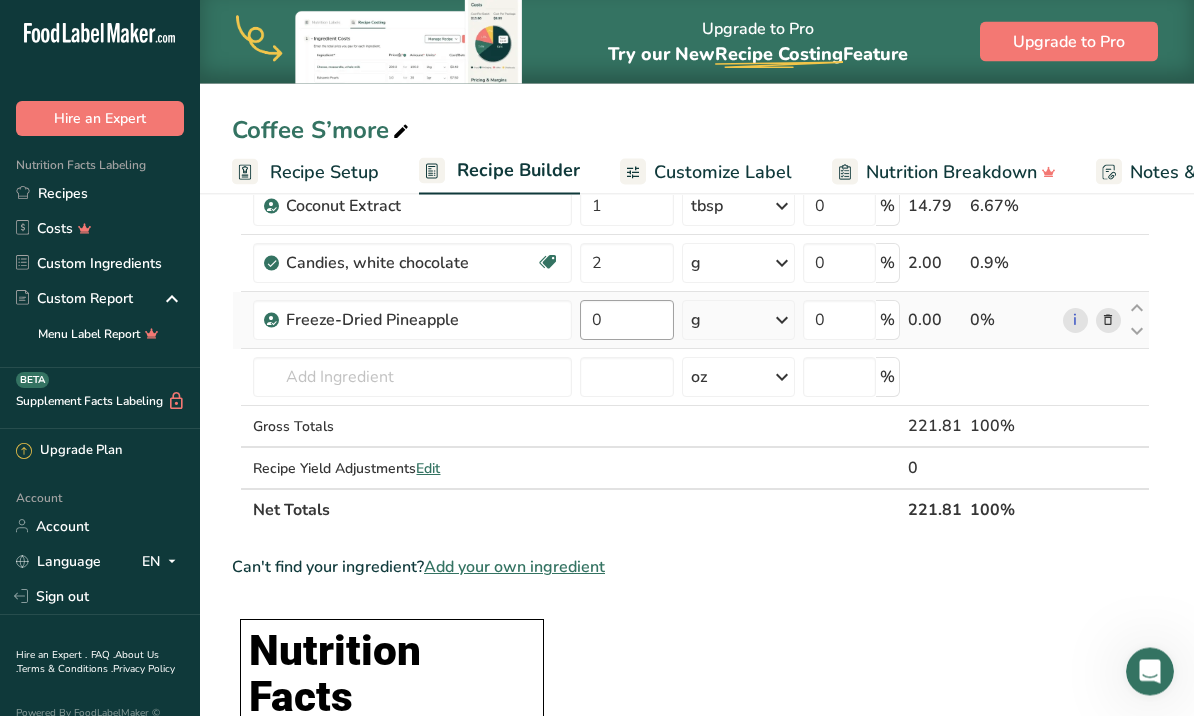 scroll, scrollTop: 1020, scrollLeft: 0, axis: vertical 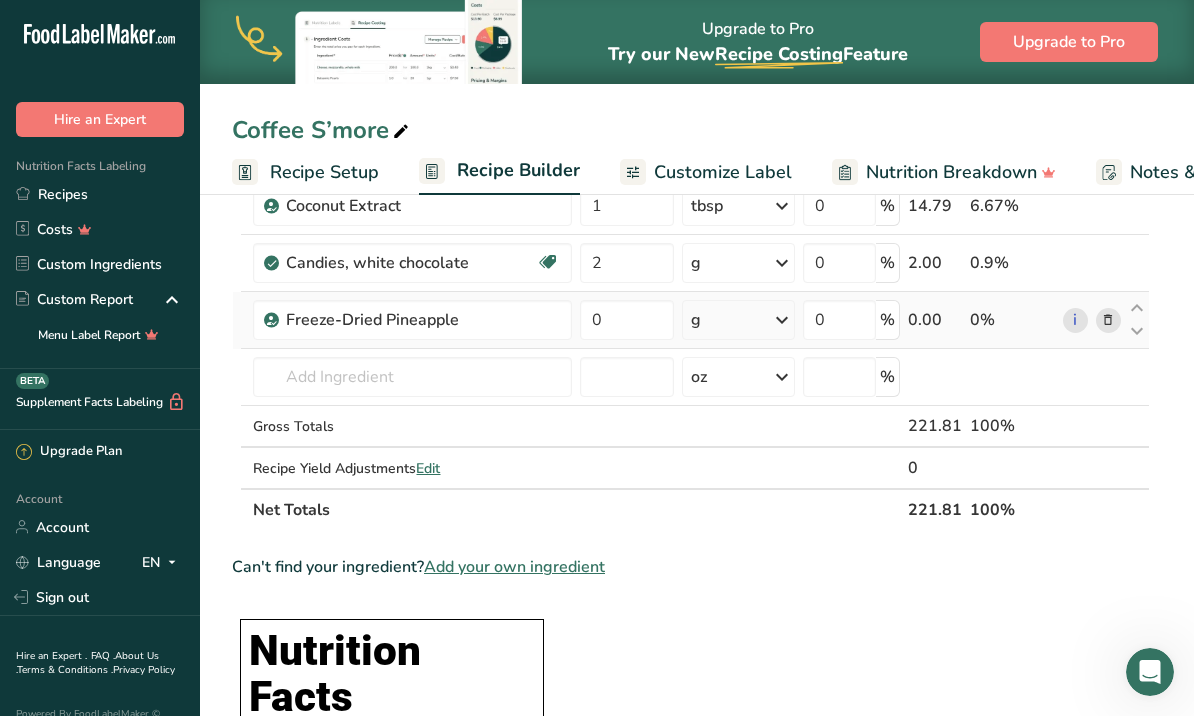 click at bounding box center (782, 320) 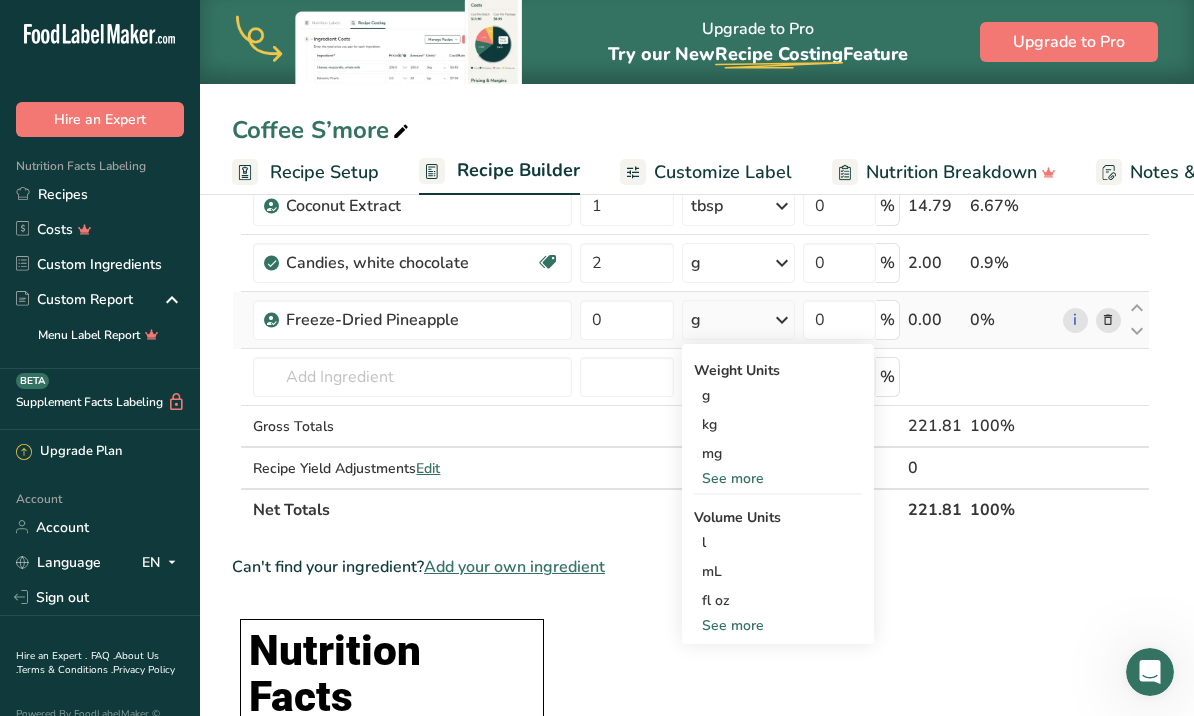 click on "See more" at bounding box center (778, 478) 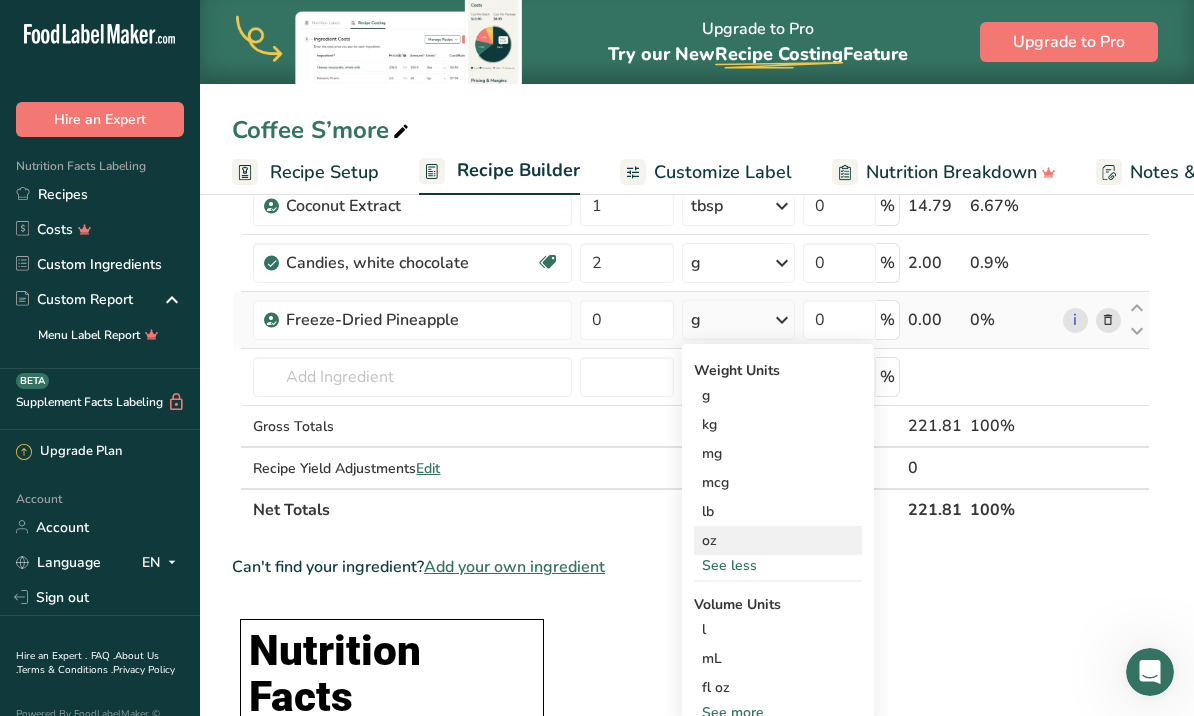 click on "oz" at bounding box center [778, 540] 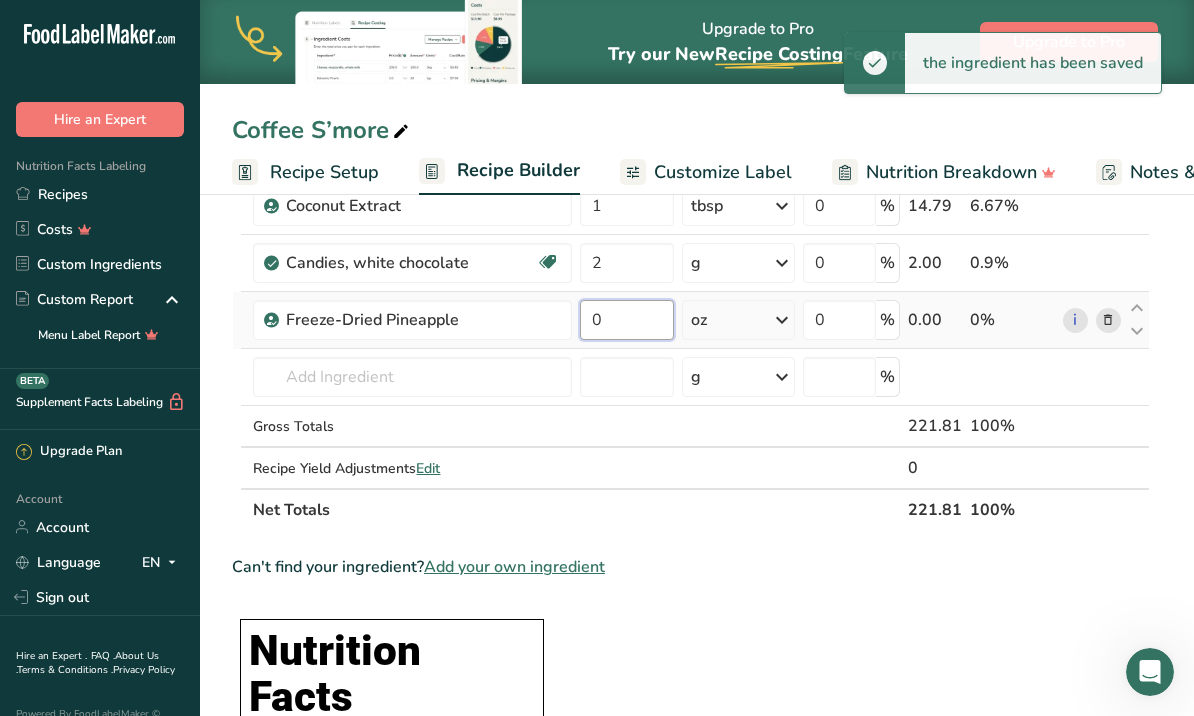 click on "0" at bounding box center (626, 320) 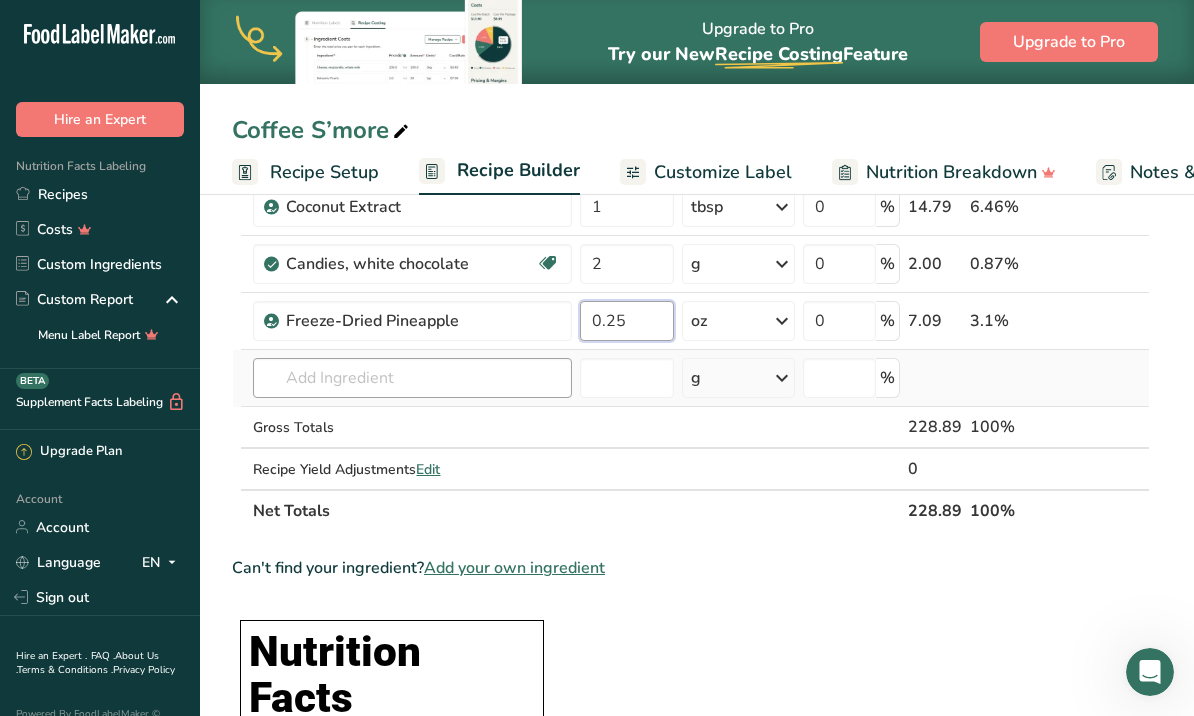 type on "0.25" 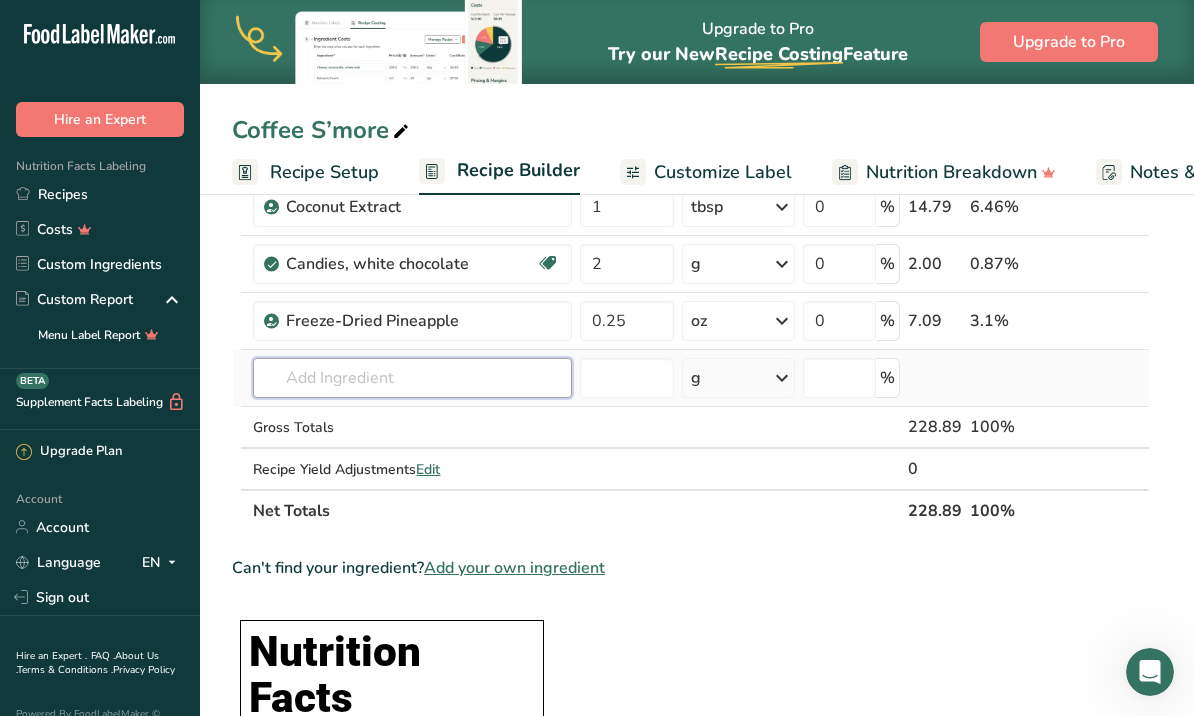 click on "Ingredient *
Amount *
Unit *
Waste *   .a-a{fill:#347362;}.b-a{fill:#fff;}          Grams
Percentage
Gelatin
3.6
g
Weight Units
g
kg
mg
See more
Volume Units
l
Volume units require a density conversion. If you know your ingredient's density enter it below. Otherwise, click on "RIA" our AI Regulatory bot - she will be able to help you
lb/ft3
g/cm3
Confirm
mL
Volume units require a density conversion. If you know your ingredient's density enter it below. Otherwise, click on "RIA" our AI Regulatory bot - she will be able to help you
lb/ft3" at bounding box center (691, -94) 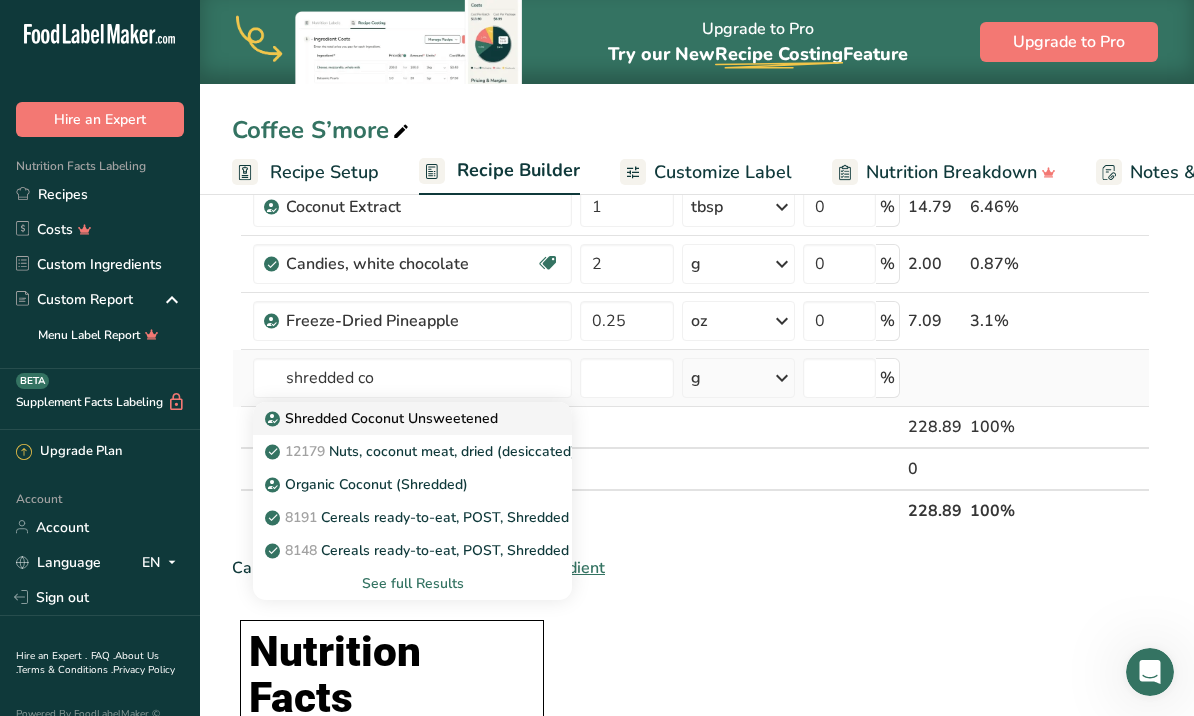 click on "Shredded Coconut Unsweetened" at bounding box center (383, 418) 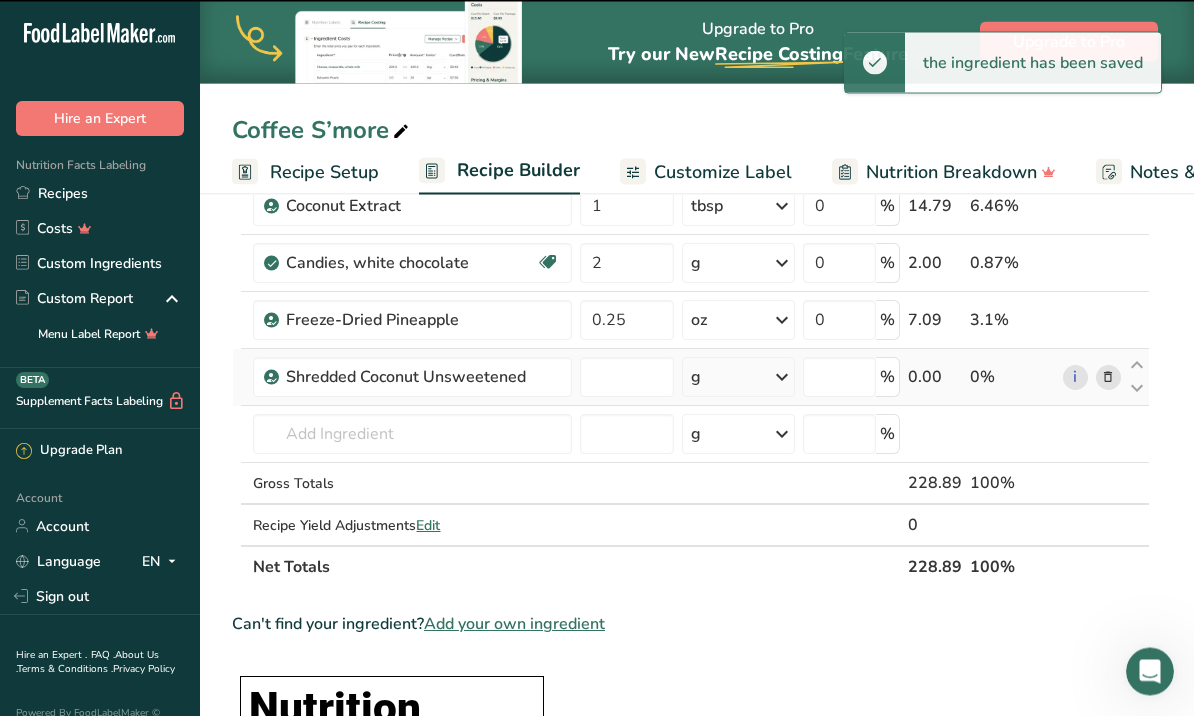 type on "0" 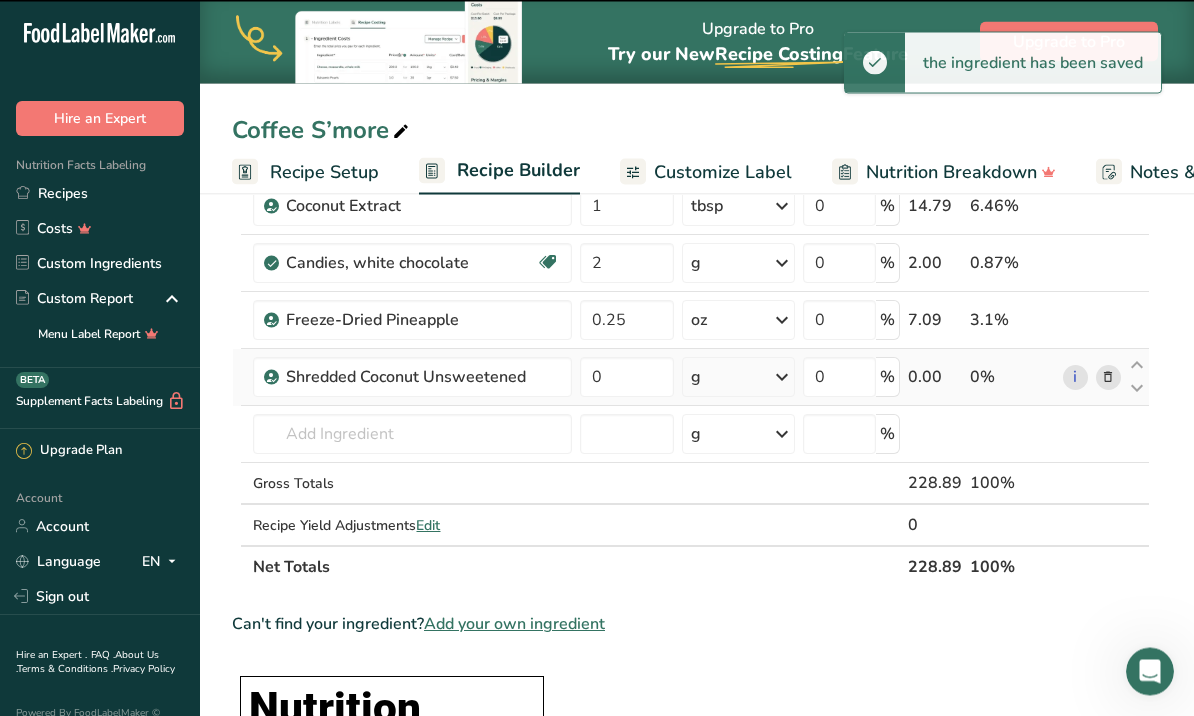 scroll, scrollTop: 1020, scrollLeft: 0, axis: vertical 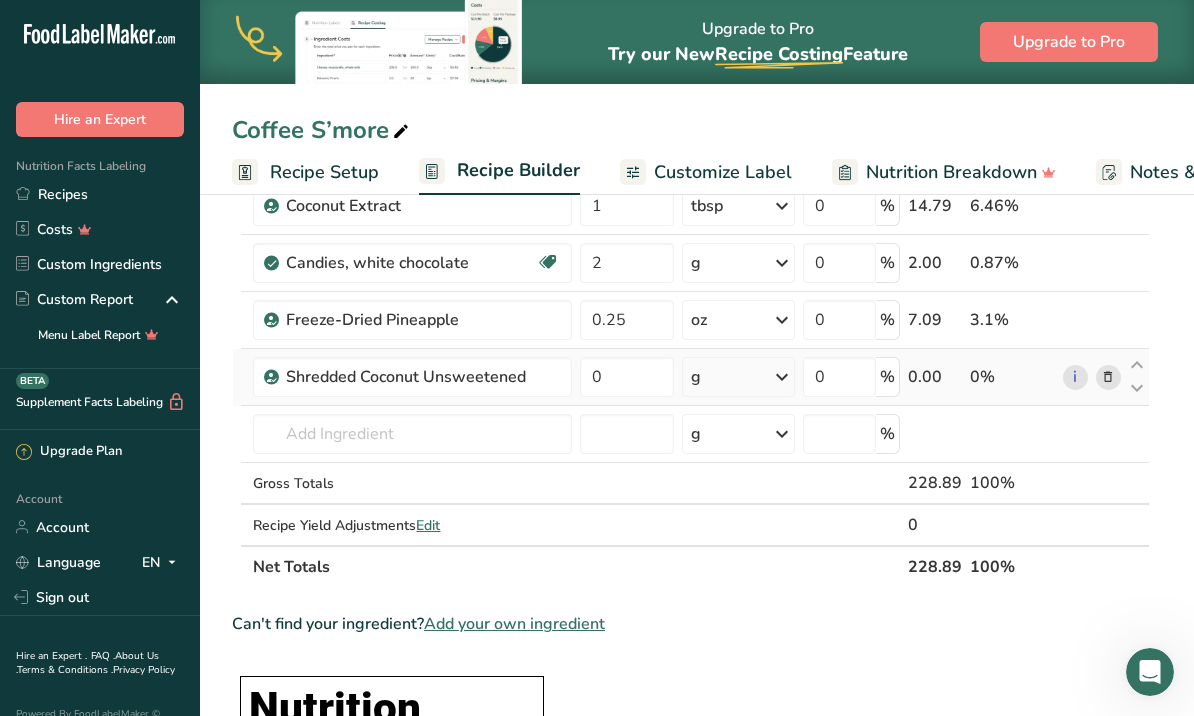 click on "g" at bounding box center (738, 377) 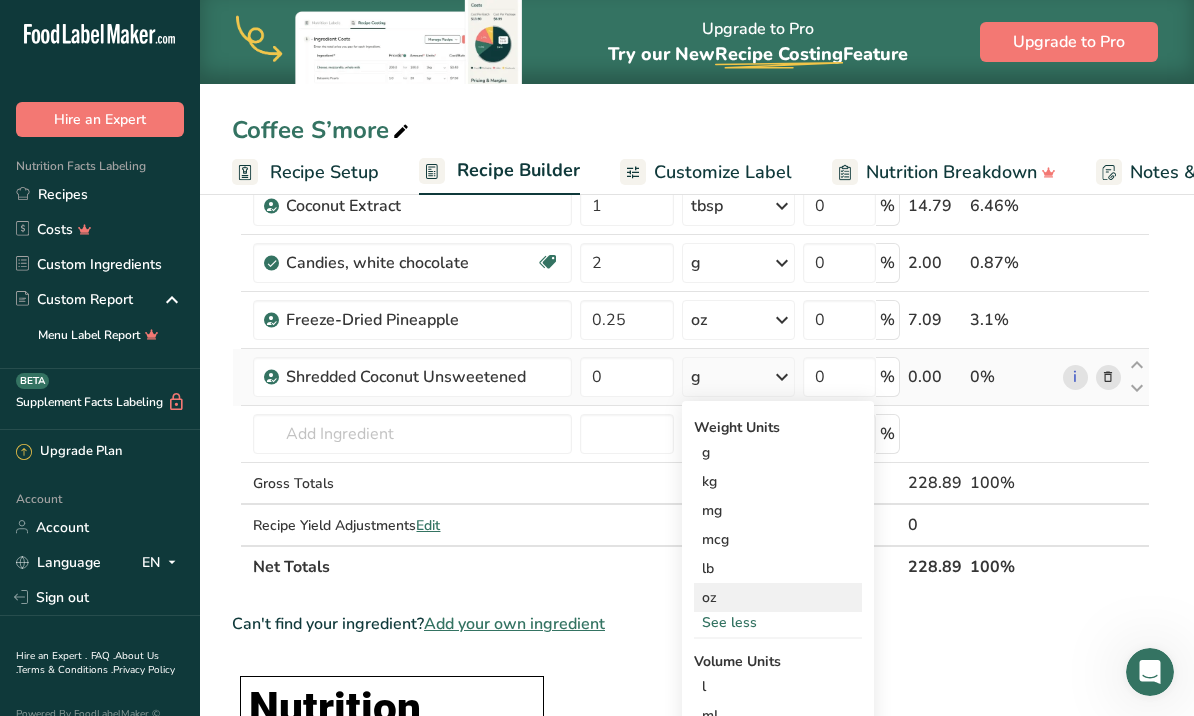 click on "oz" at bounding box center [778, 597] 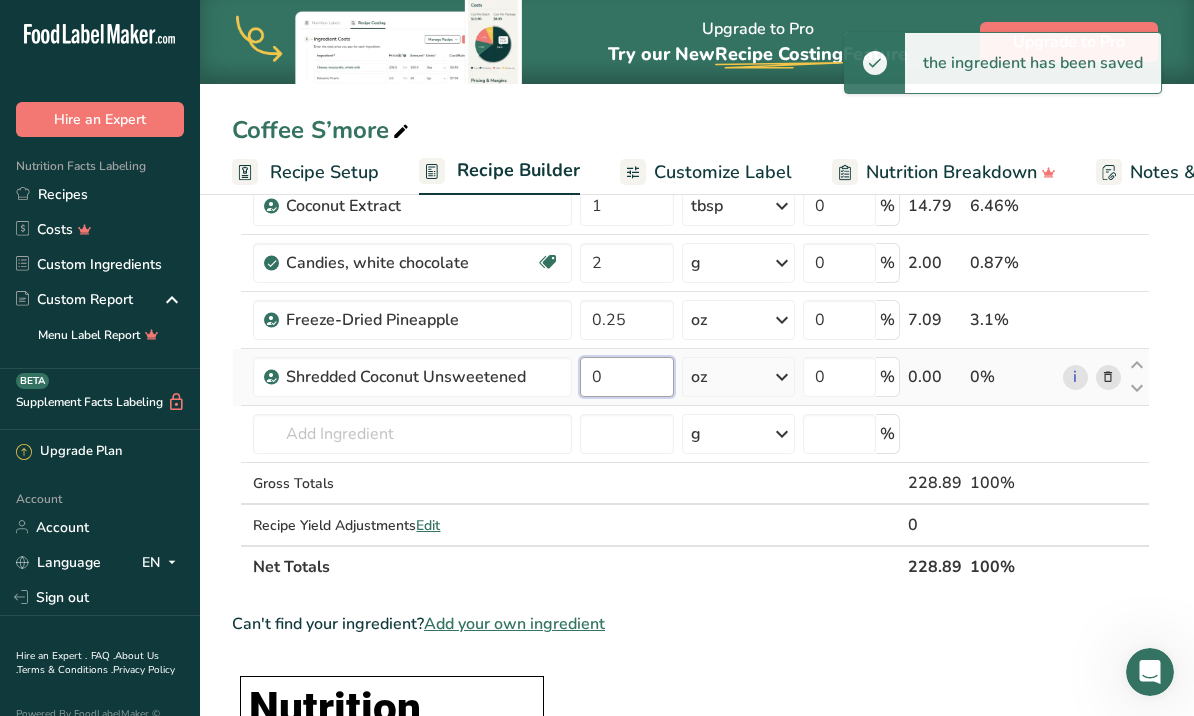 click on "0" at bounding box center [626, 377] 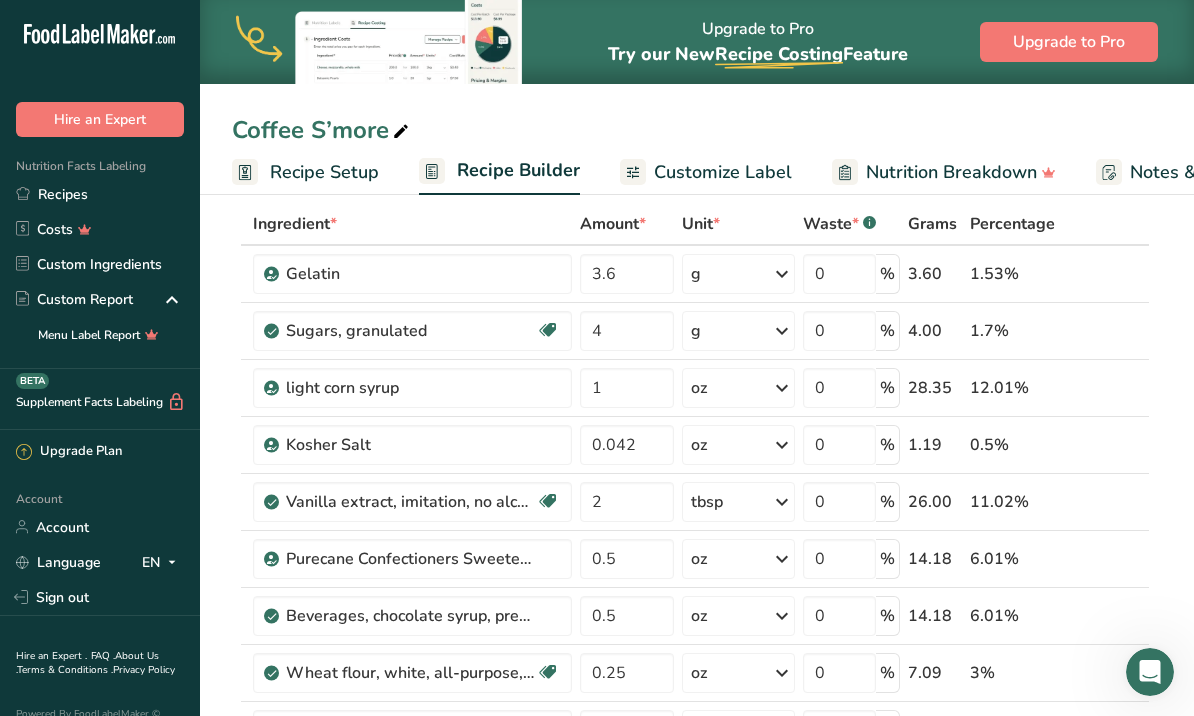 scroll, scrollTop: 0, scrollLeft: 0, axis: both 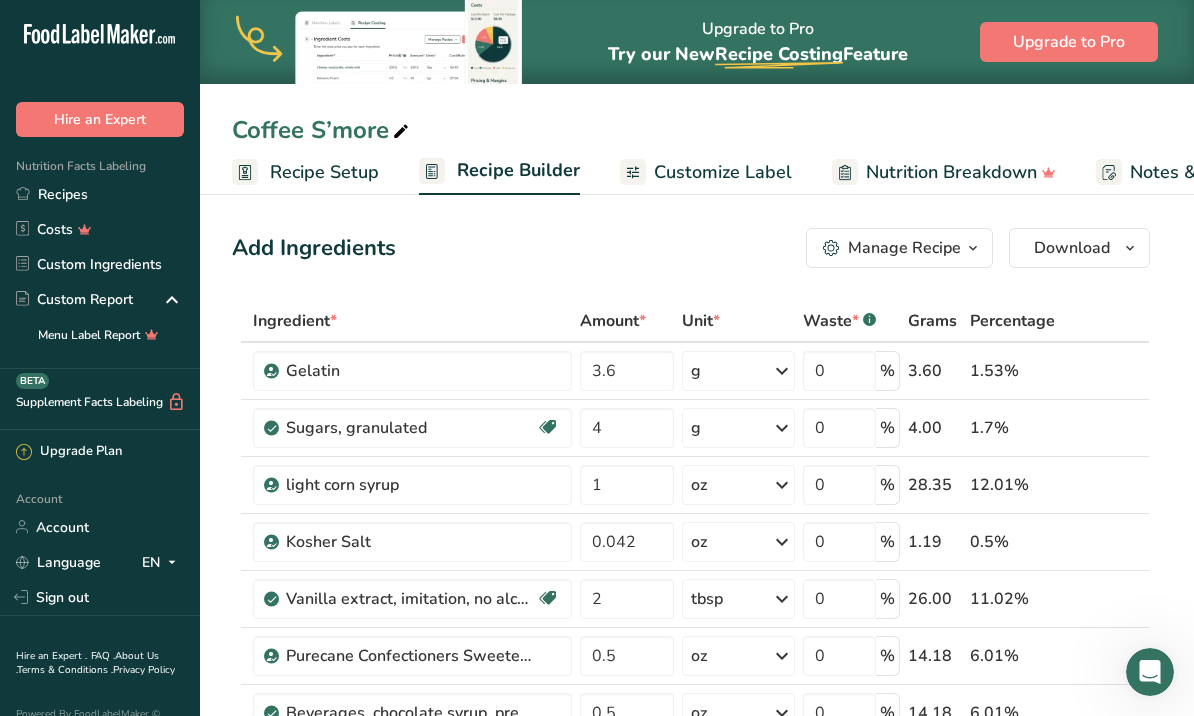 type on "0.25" 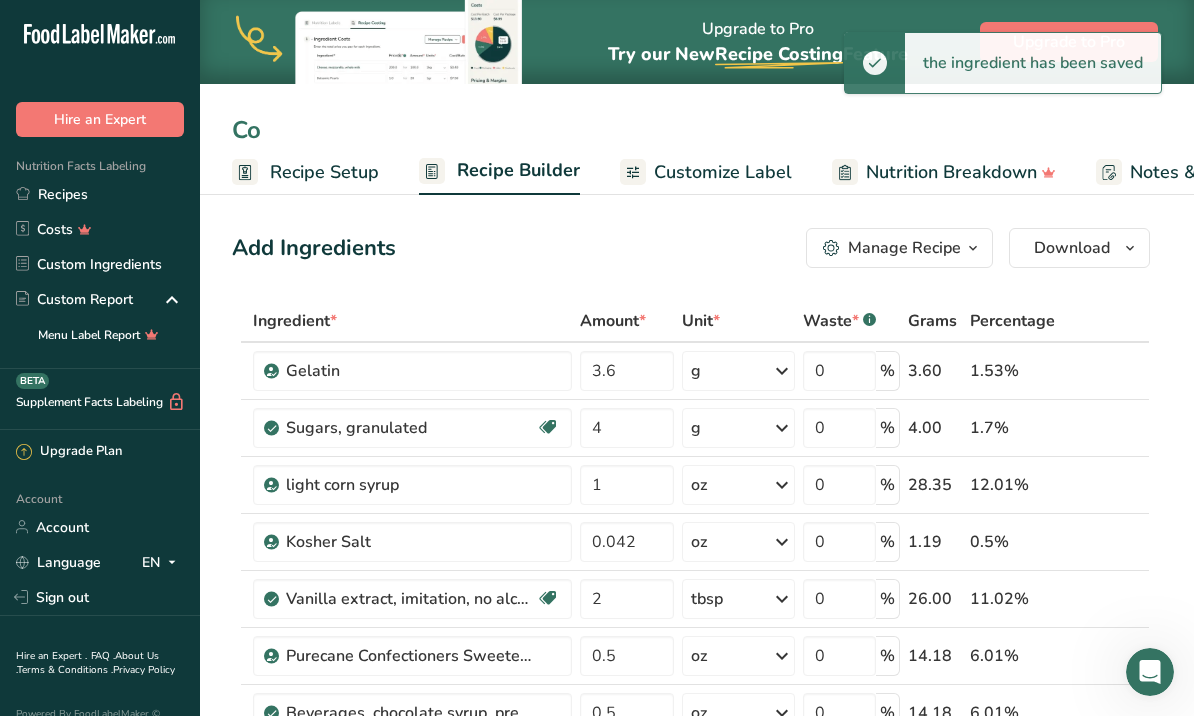 type on "C" 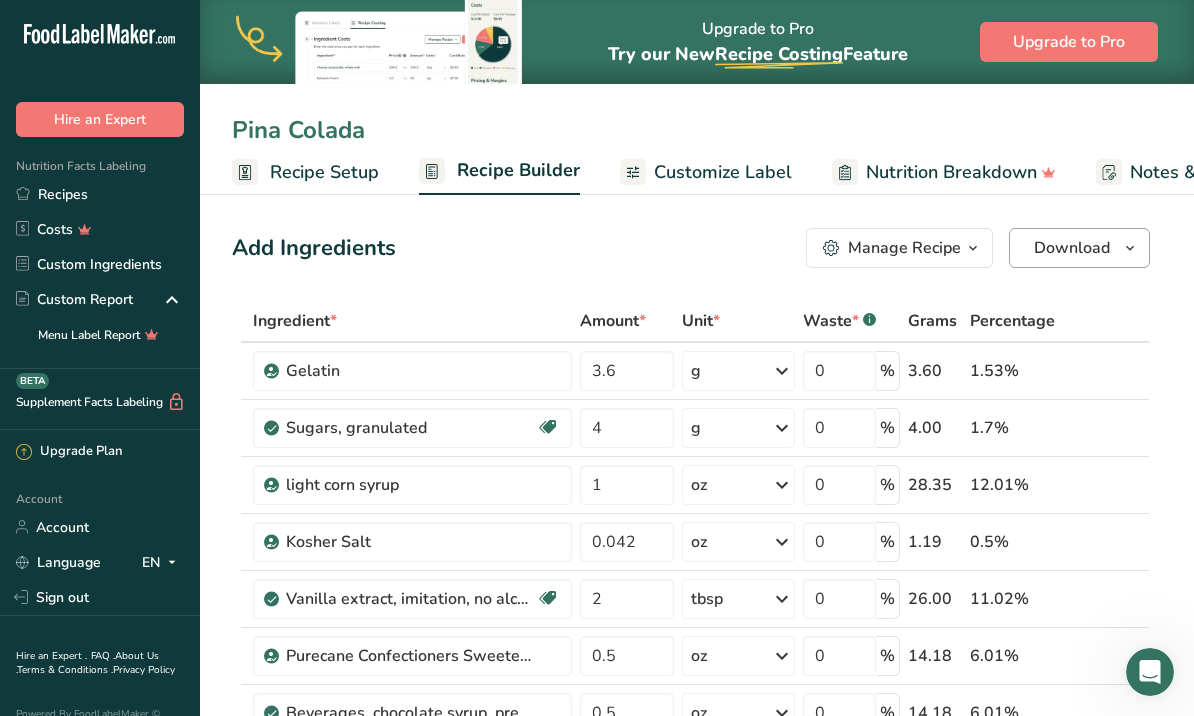 type on "Pina Colada" 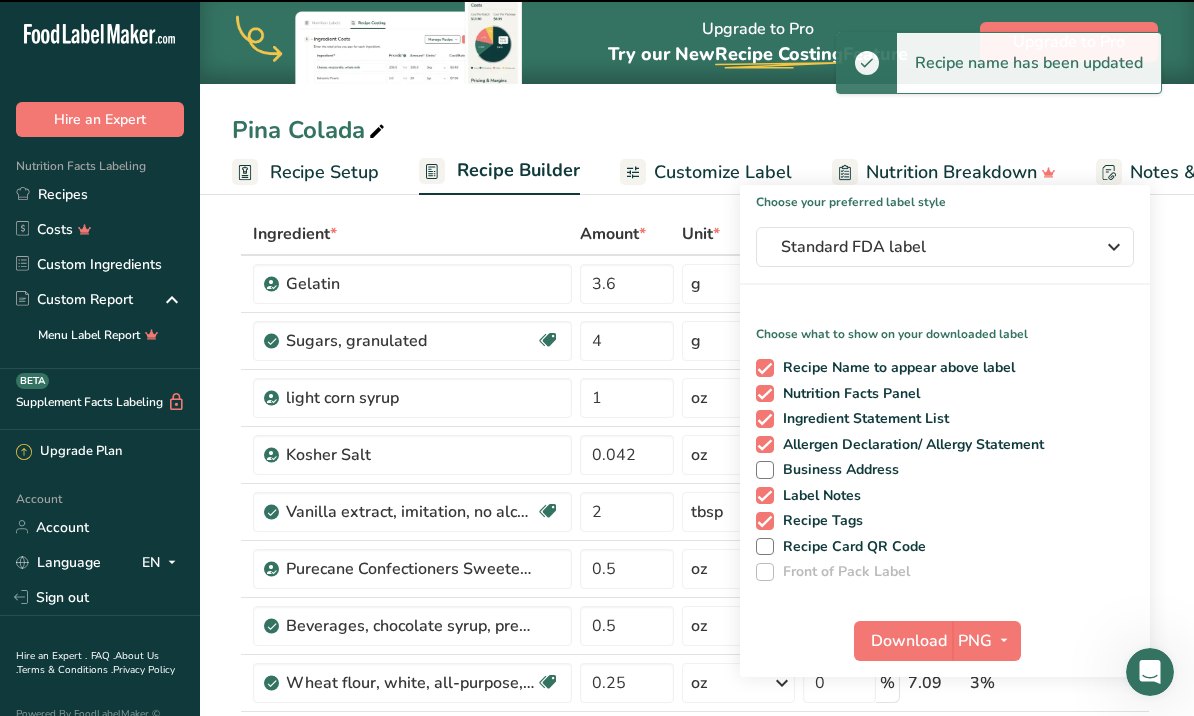 scroll, scrollTop: 90, scrollLeft: 0, axis: vertical 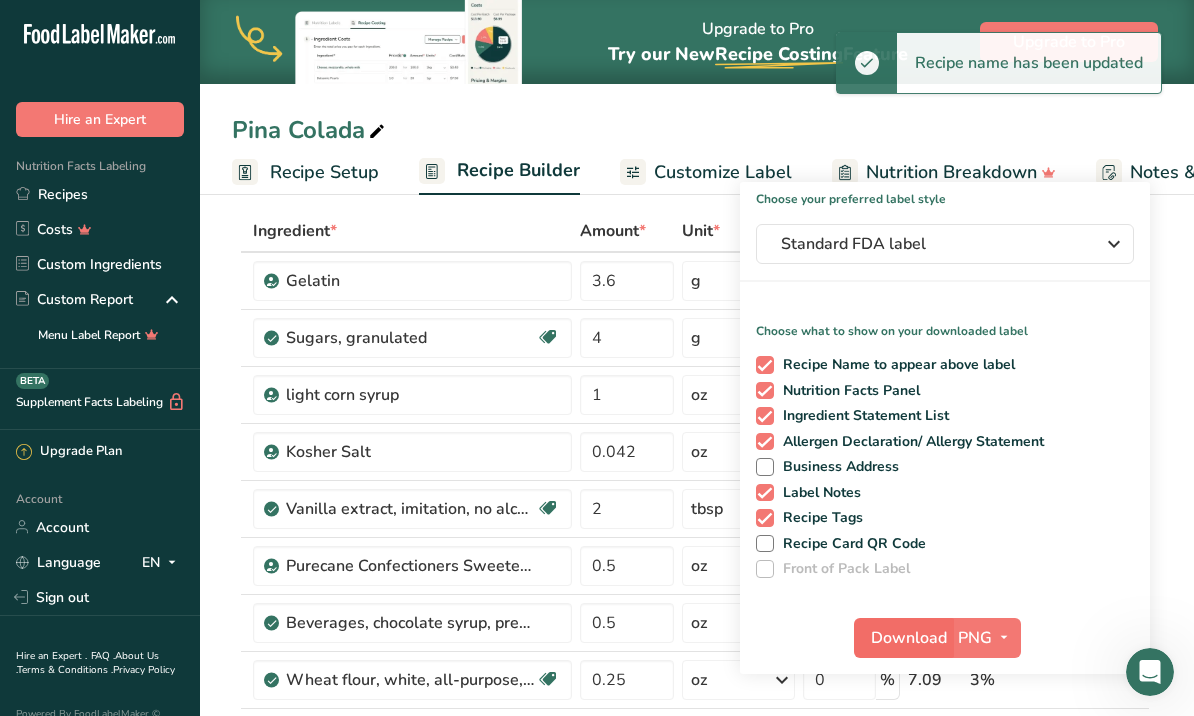 click on "Download" at bounding box center (909, 638) 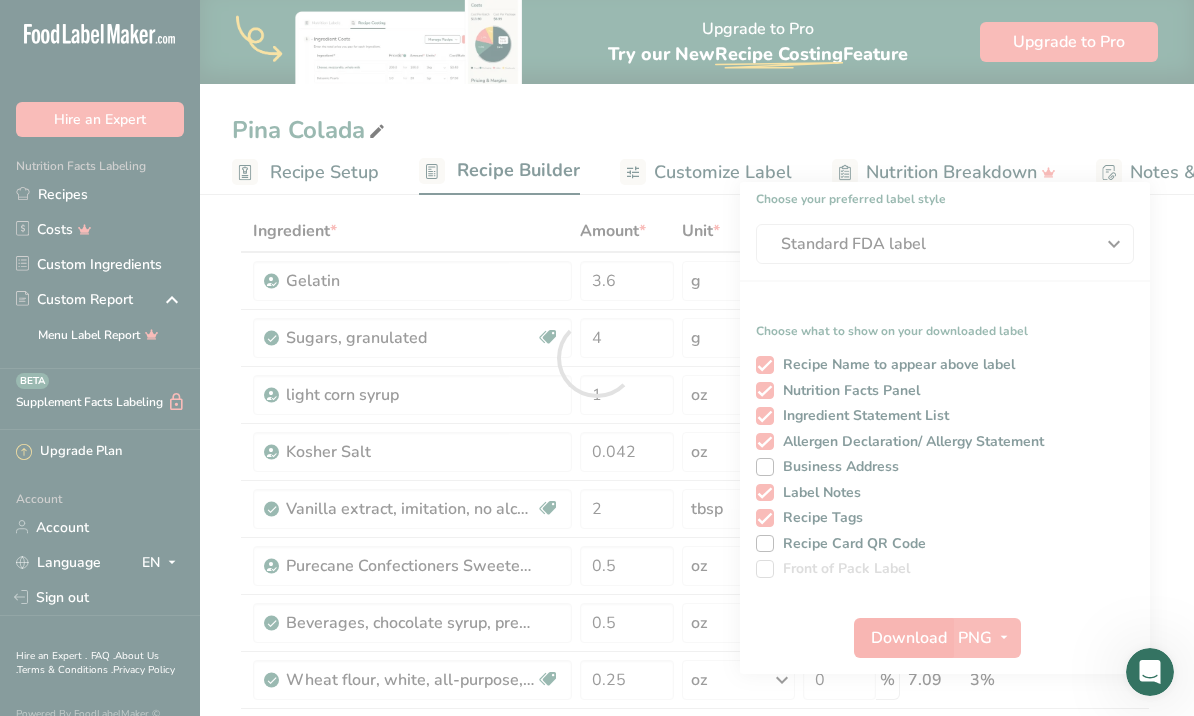 scroll, scrollTop: 159, scrollLeft: 0, axis: vertical 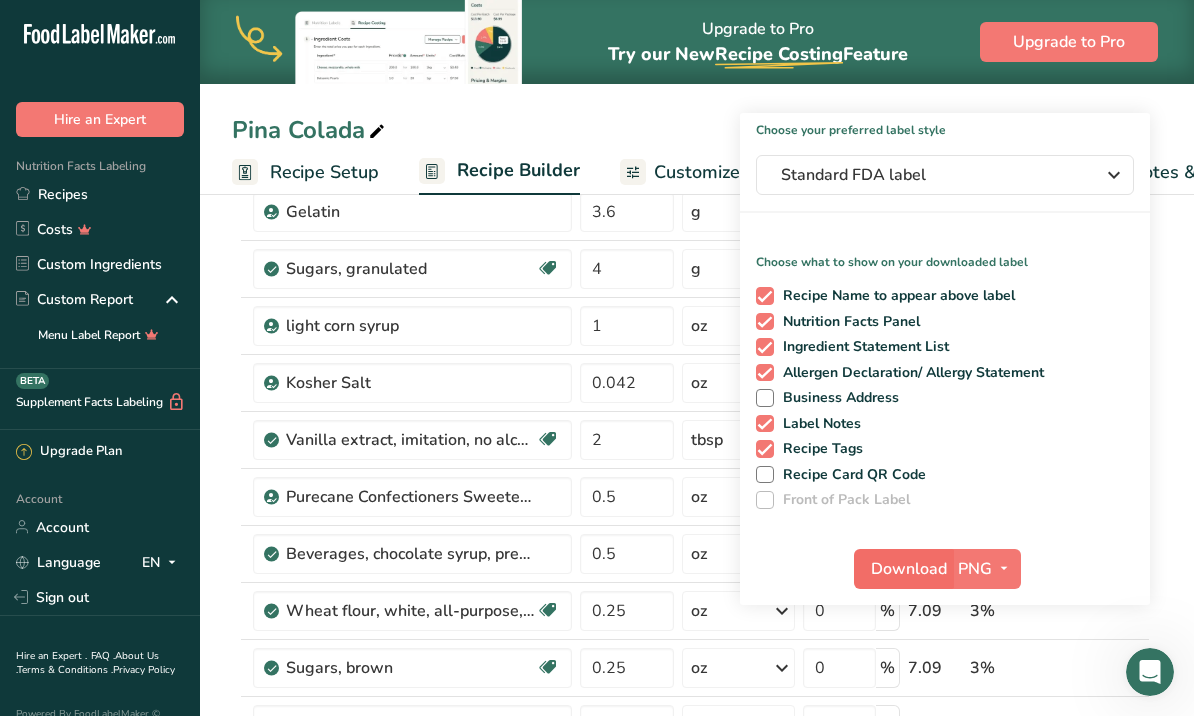 click on "Download" at bounding box center [909, 569] 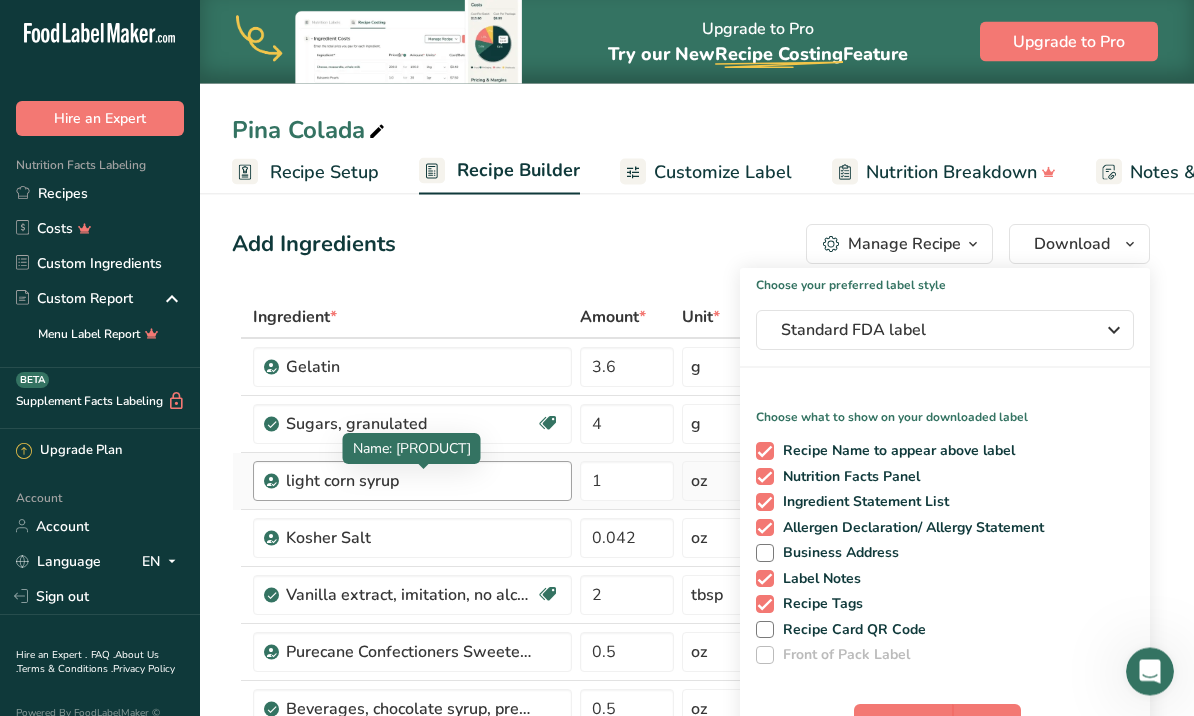 scroll, scrollTop: 4, scrollLeft: 0, axis: vertical 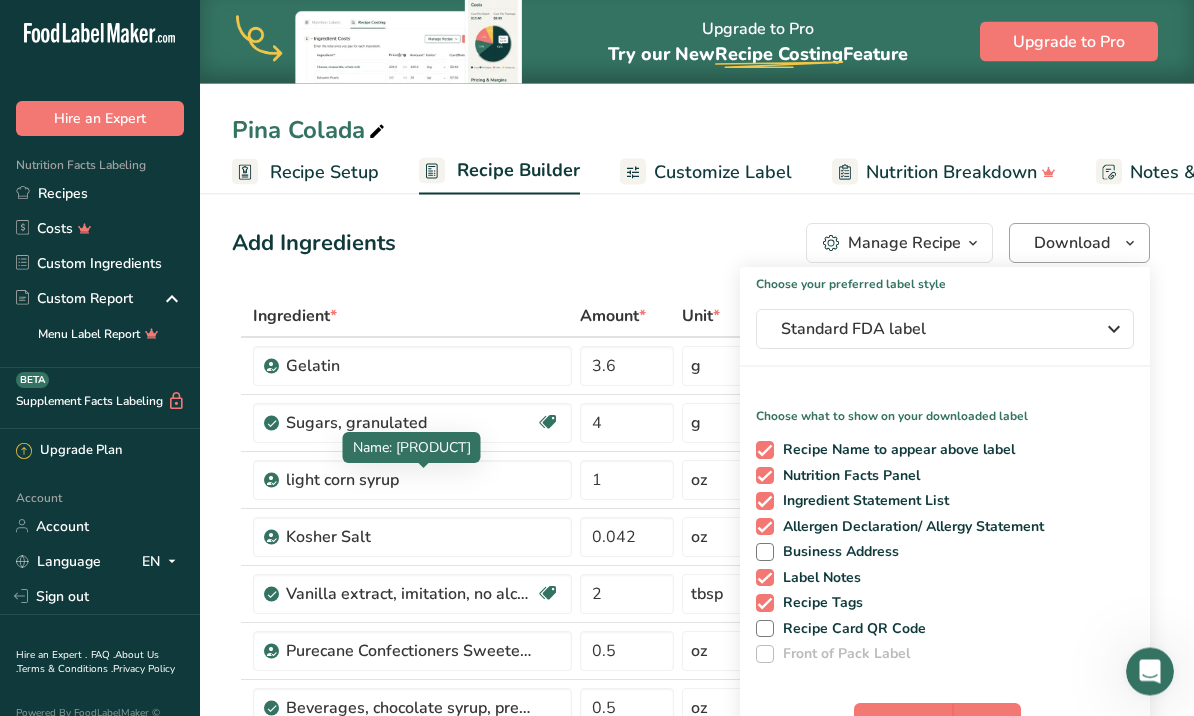 click on "Download" at bounding box center [1072, 244] 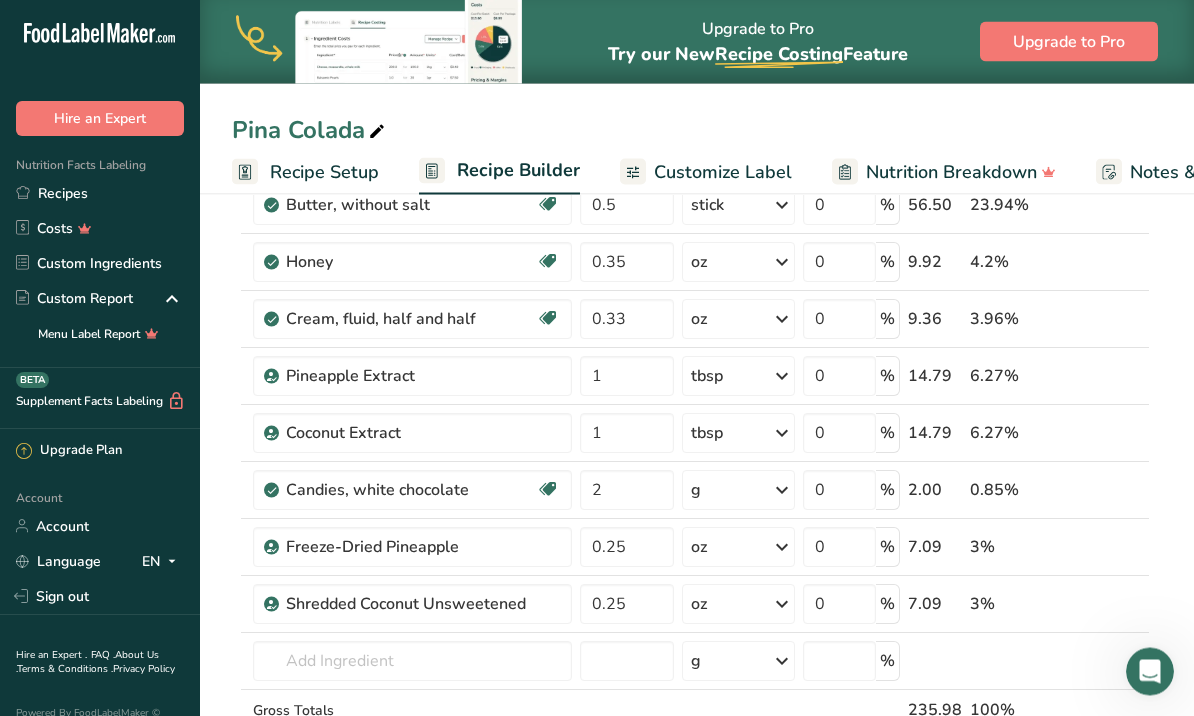 scroll, scrollTop: 792, scrollLeft: 0, axis: vertical 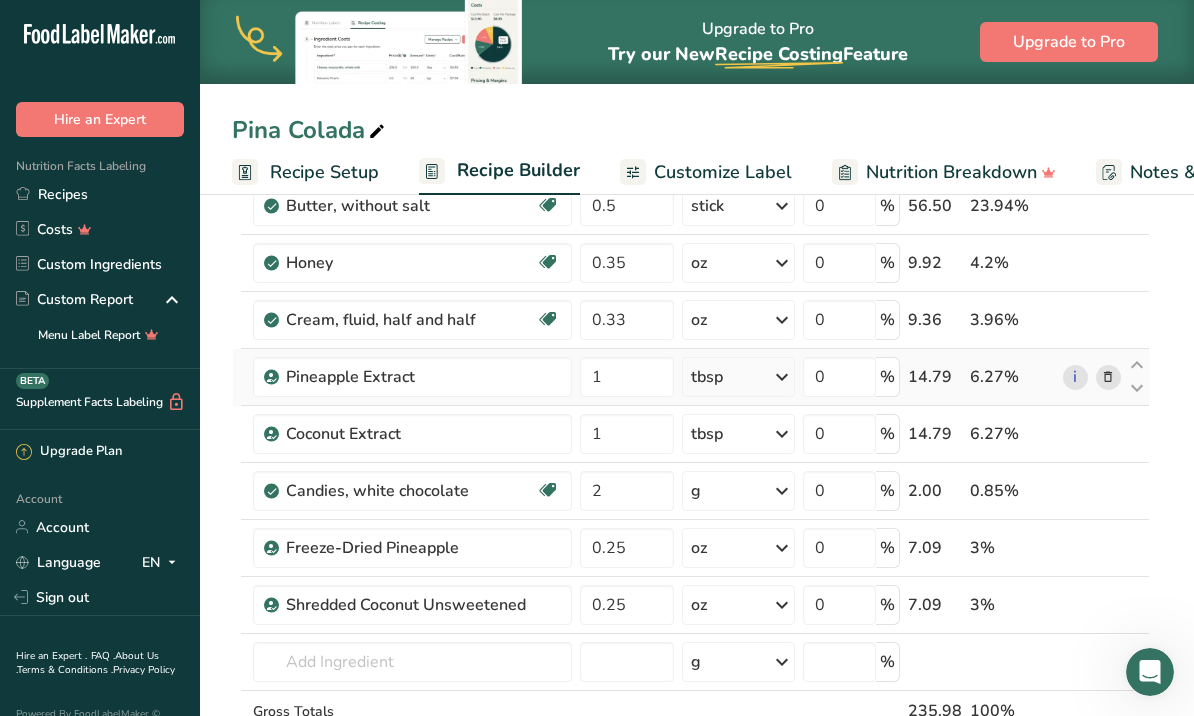 click at bounding box center [1108, 377] 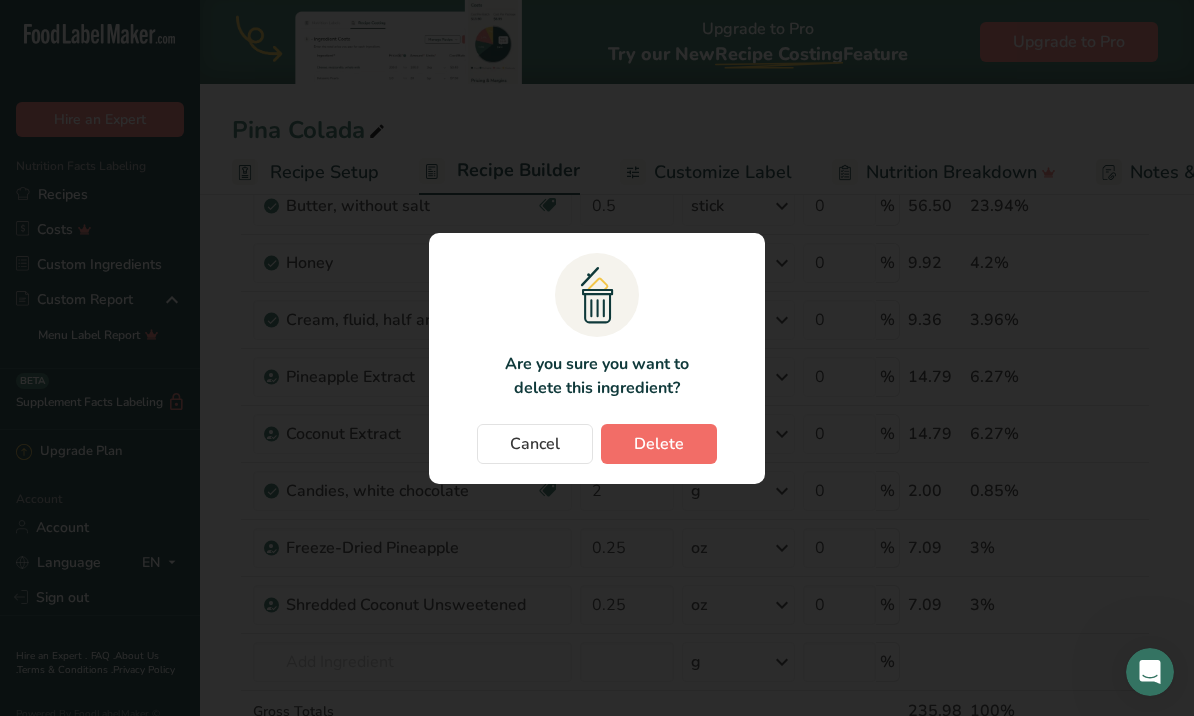 click on "Delete" at bounding box center [659, 444] 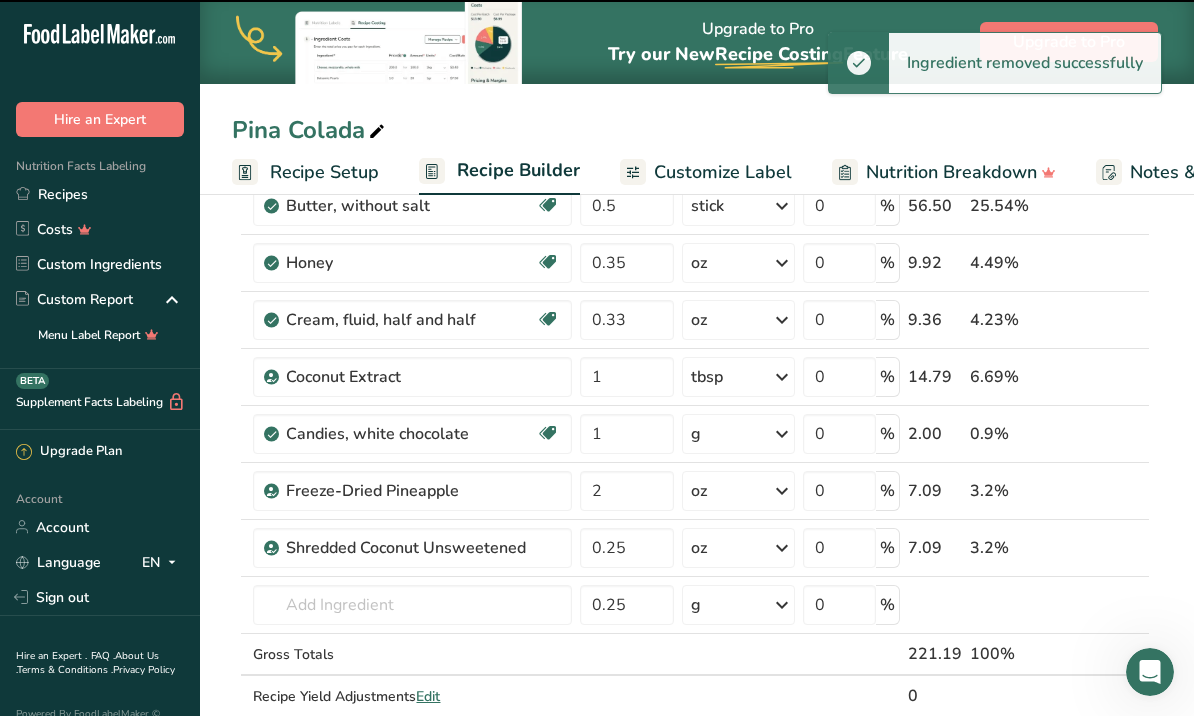 type on "2" 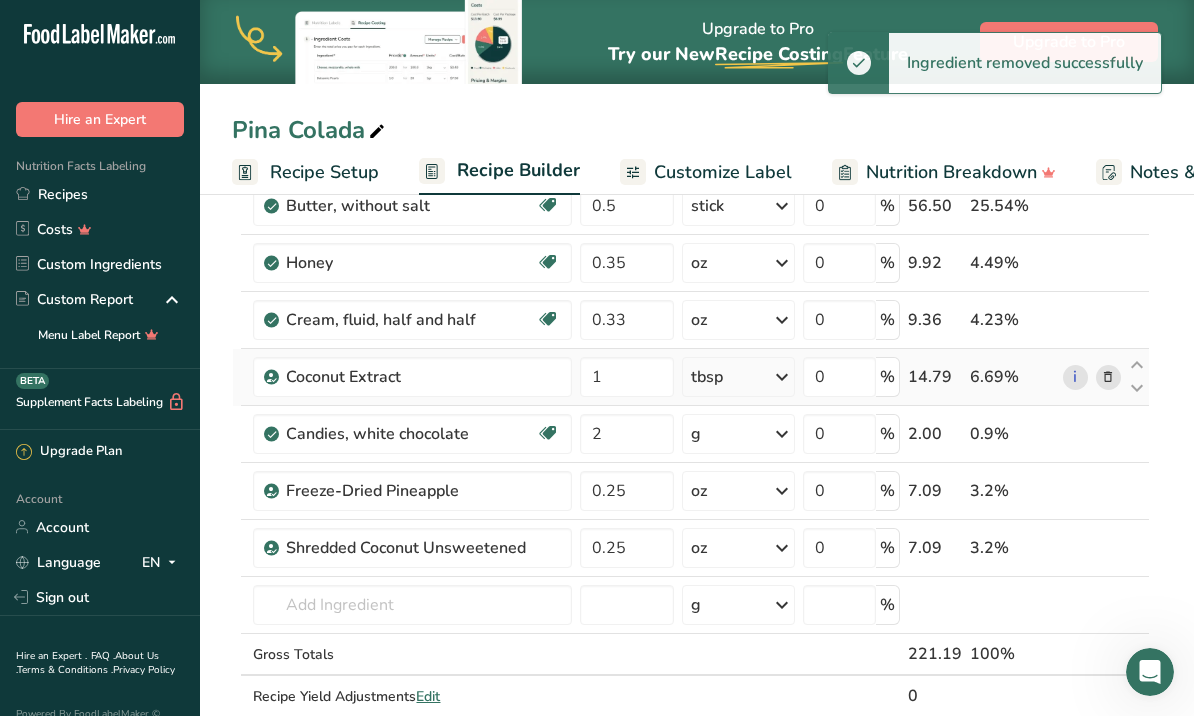 click at bounding box center (1108, 377) 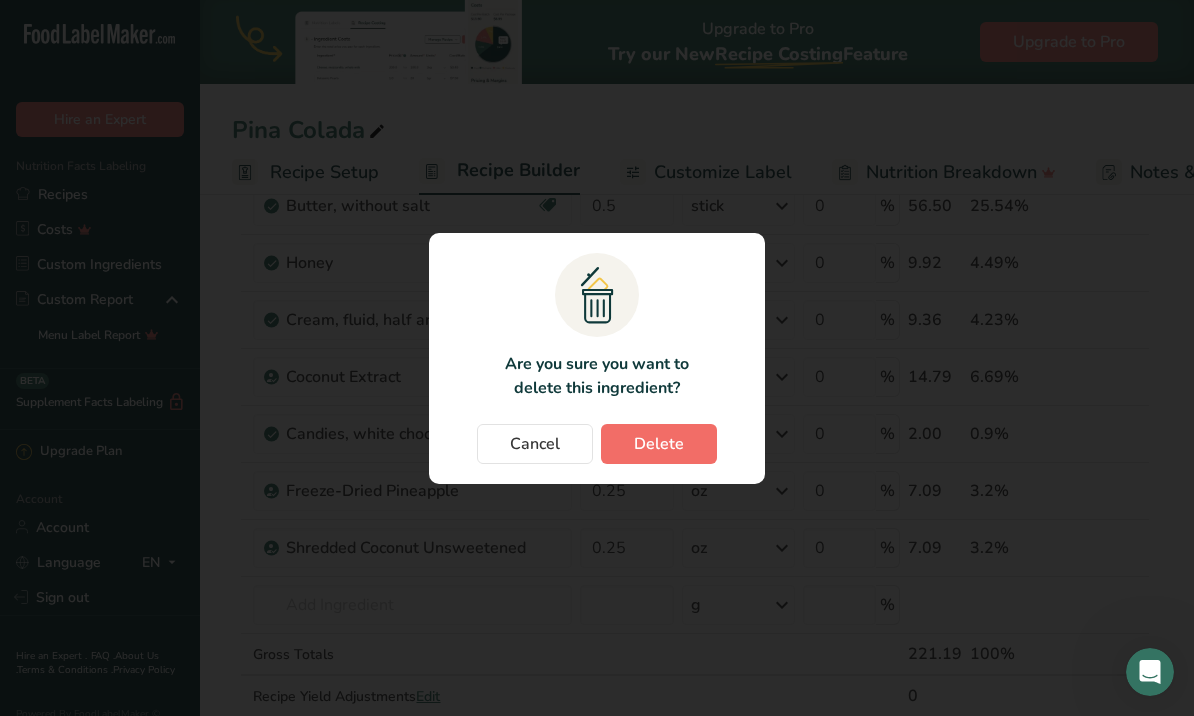 click on "Delete" at bounding box center [659, 444] 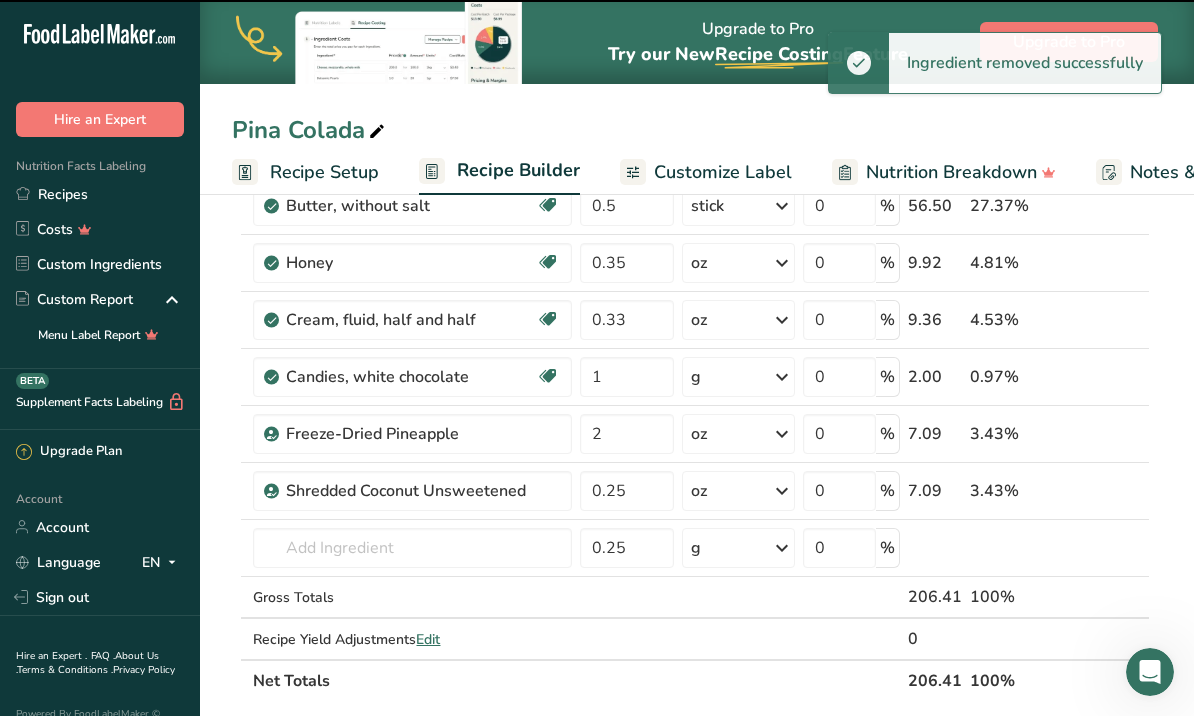 type on "2" 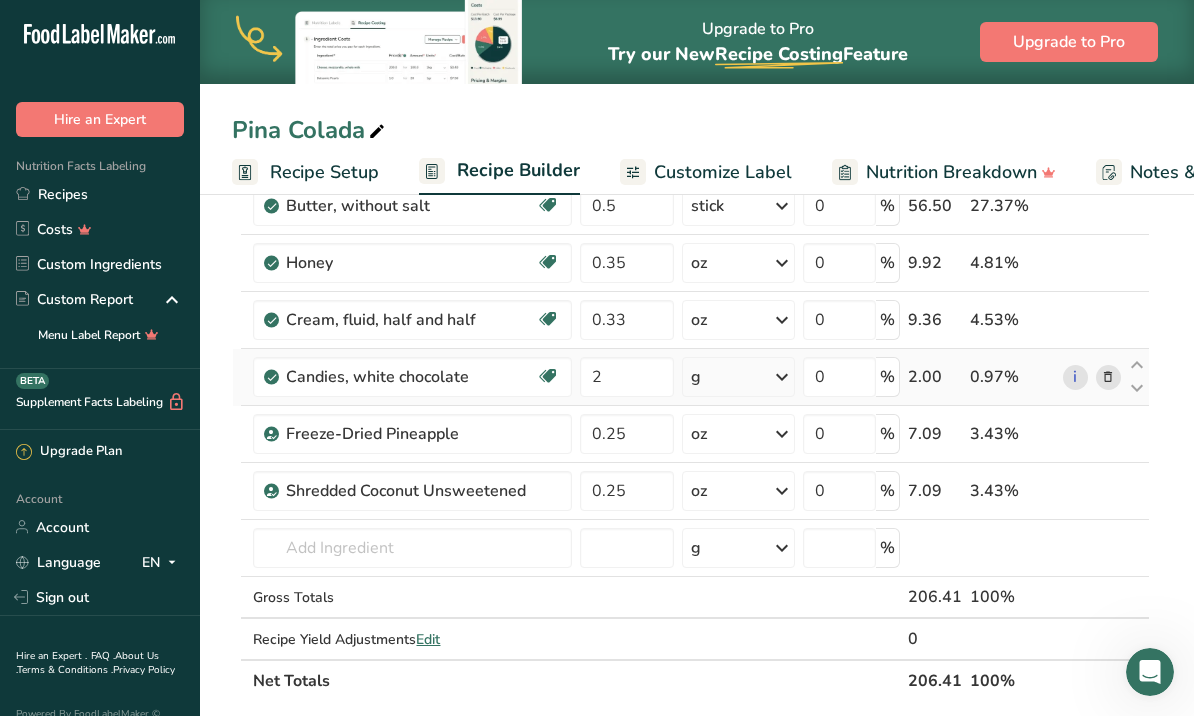 click at bounding box center (1108, 377) 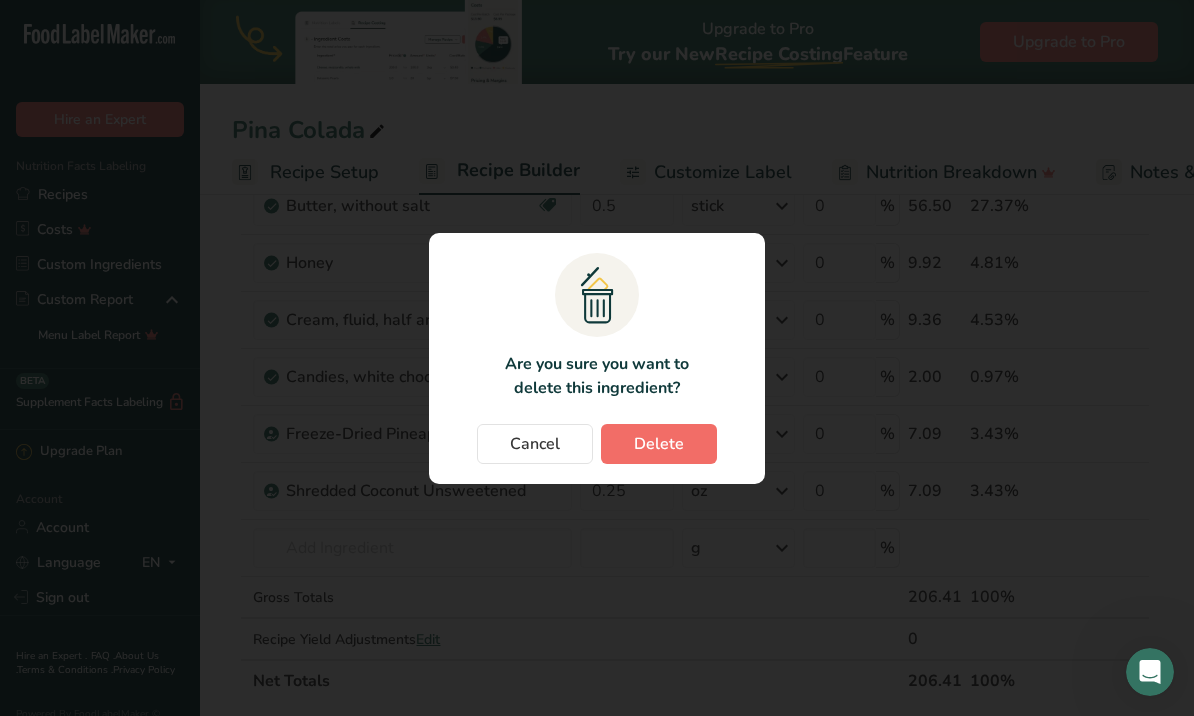 click on "Delete" at bounding box center (659, 444) 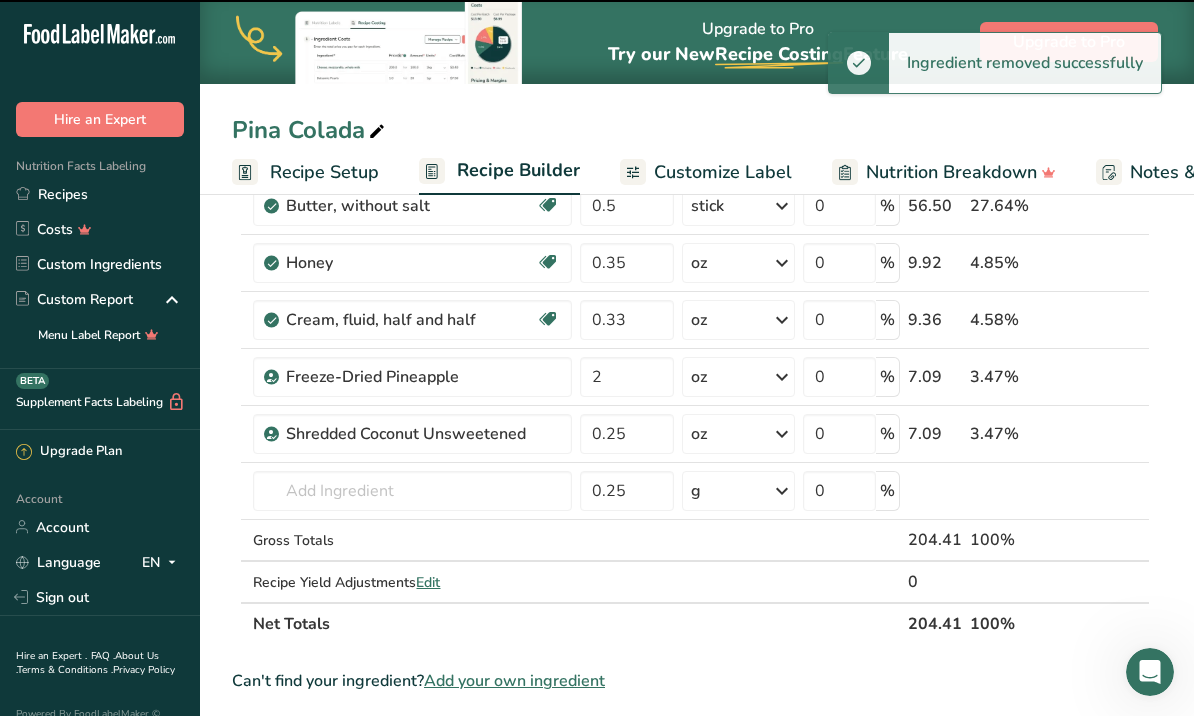 type on "0.25" 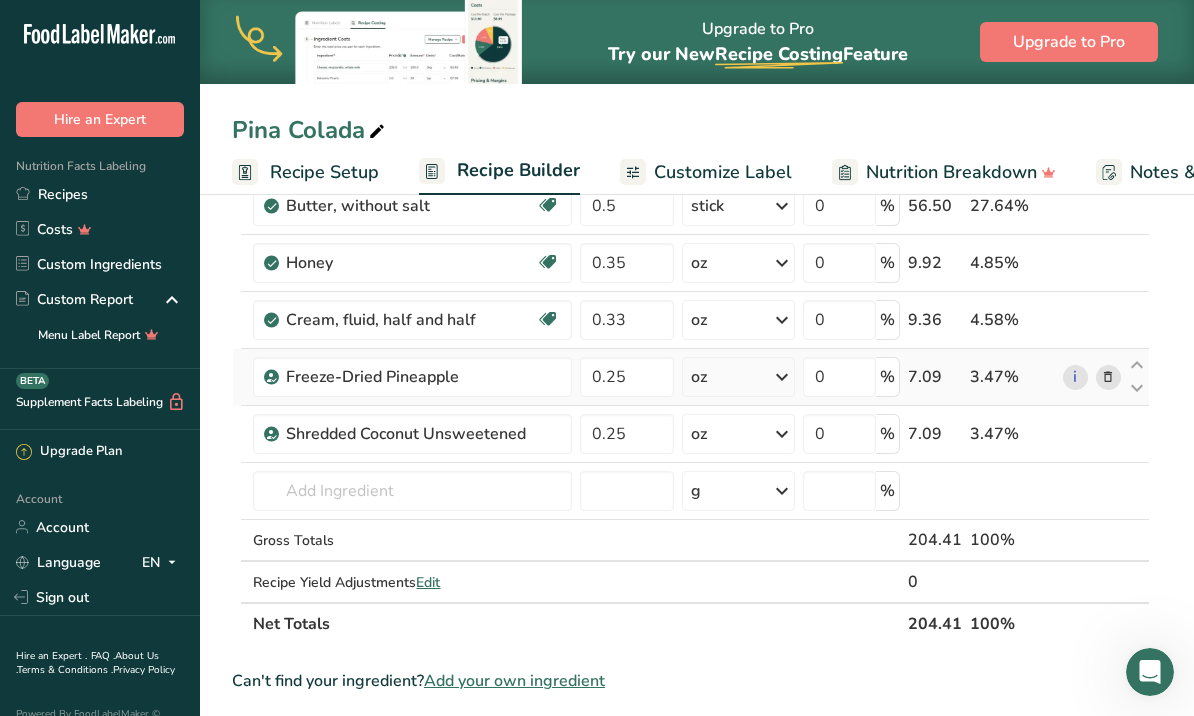 click at bounding box center [1108, 377] 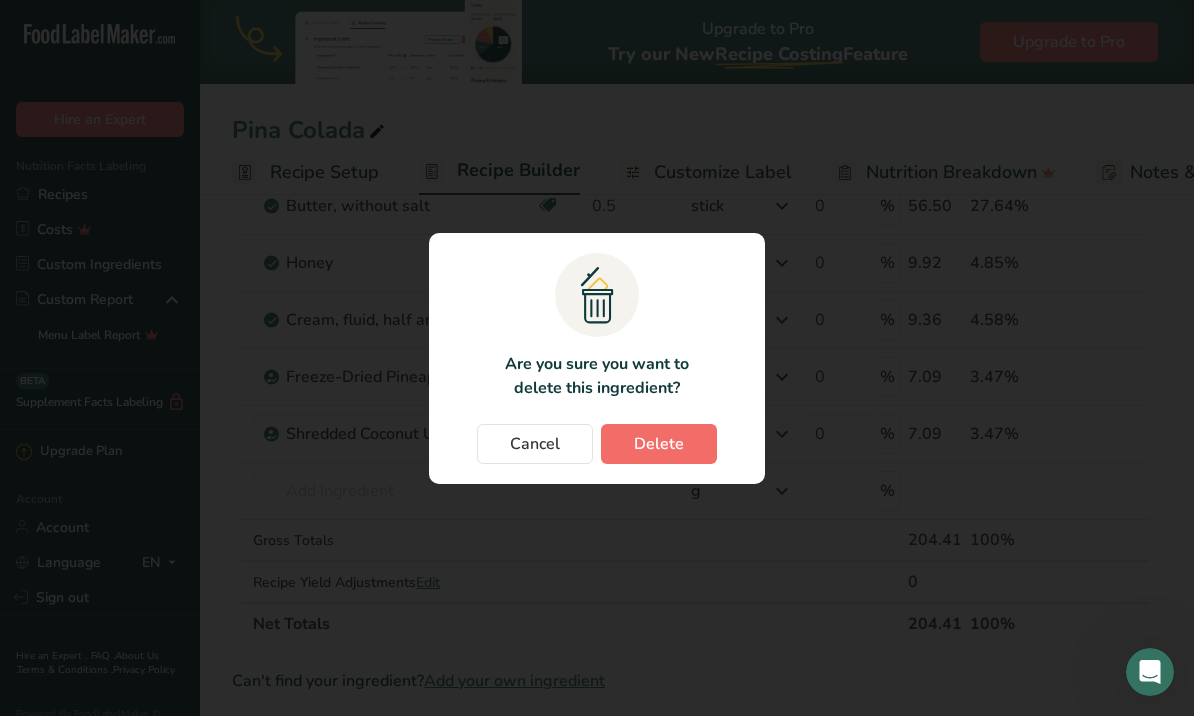 click on "Delete" at bounding box center [659, 444] 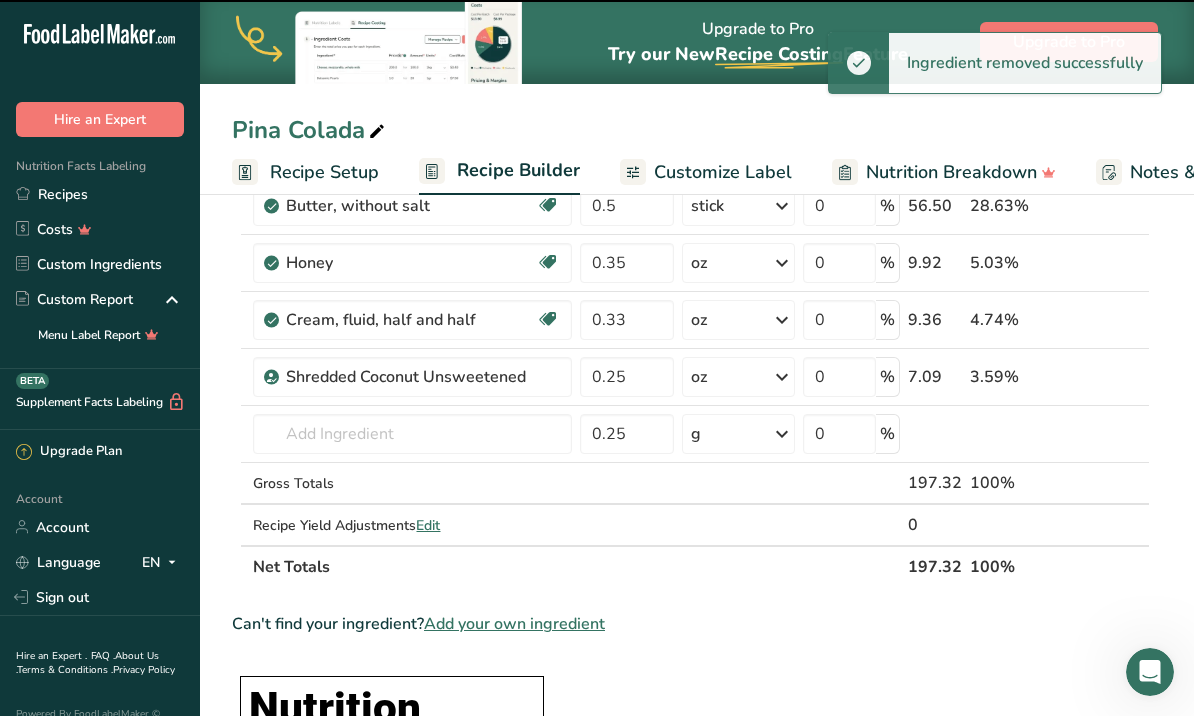 type 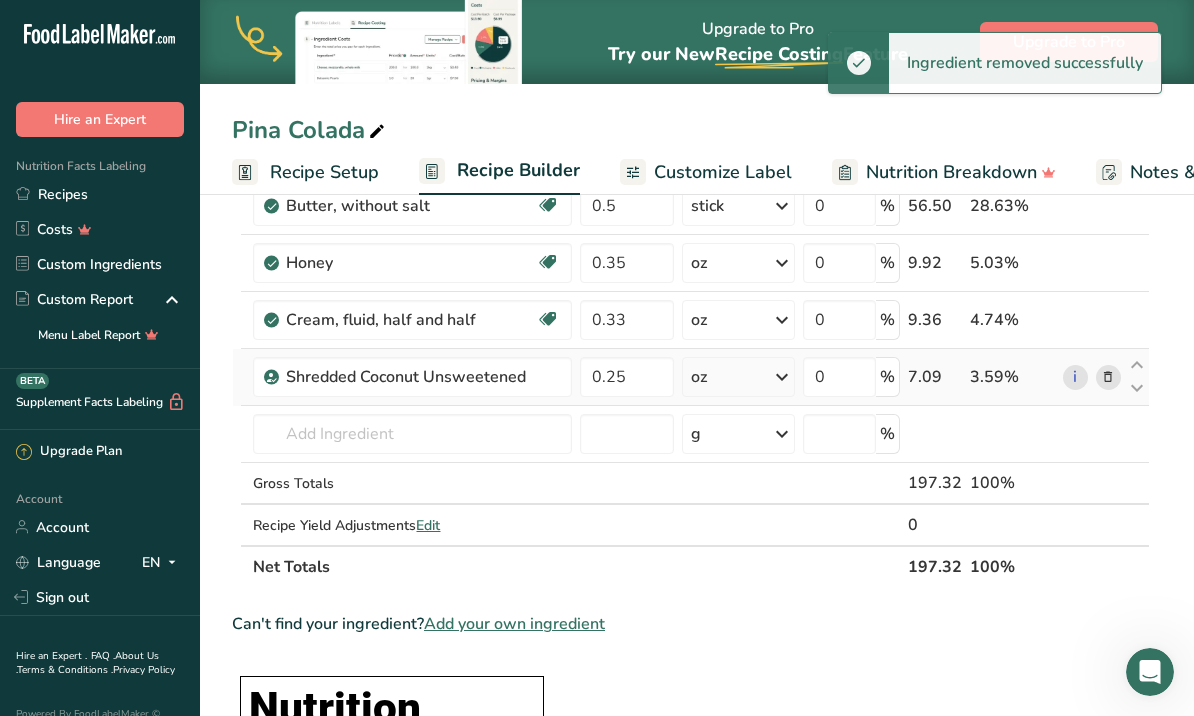 click at bounding box center (1108, 377) 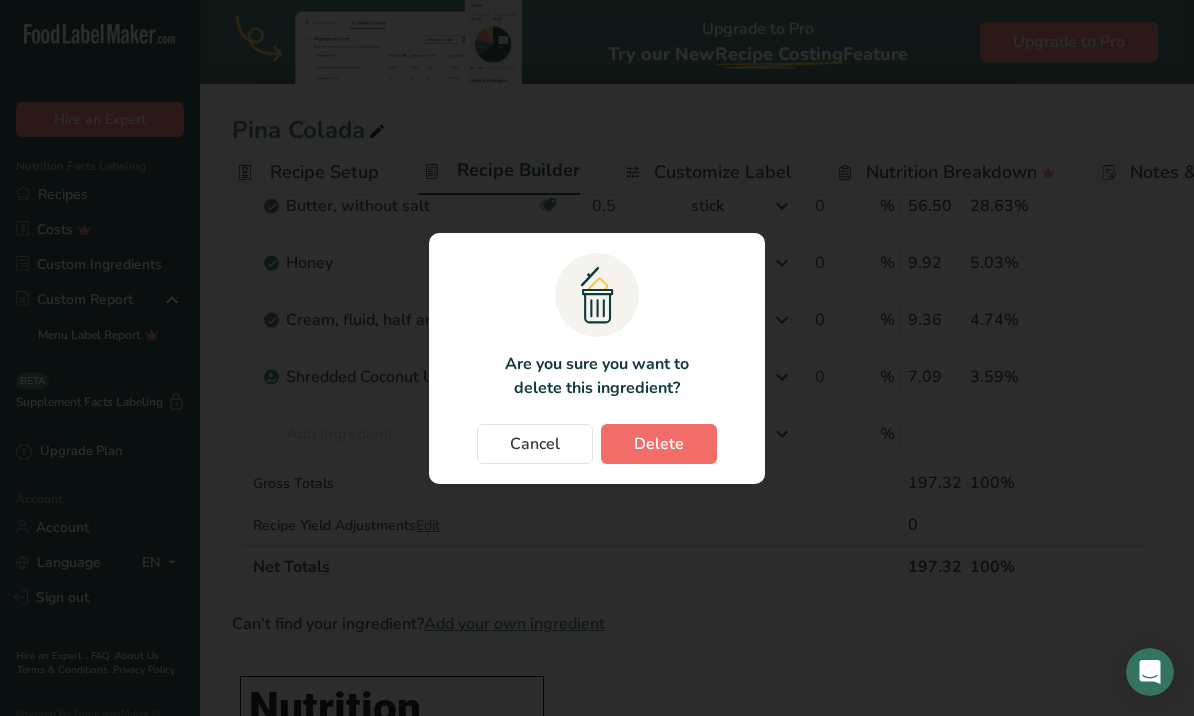 click on "Delete" at bounding box center [659, 444] 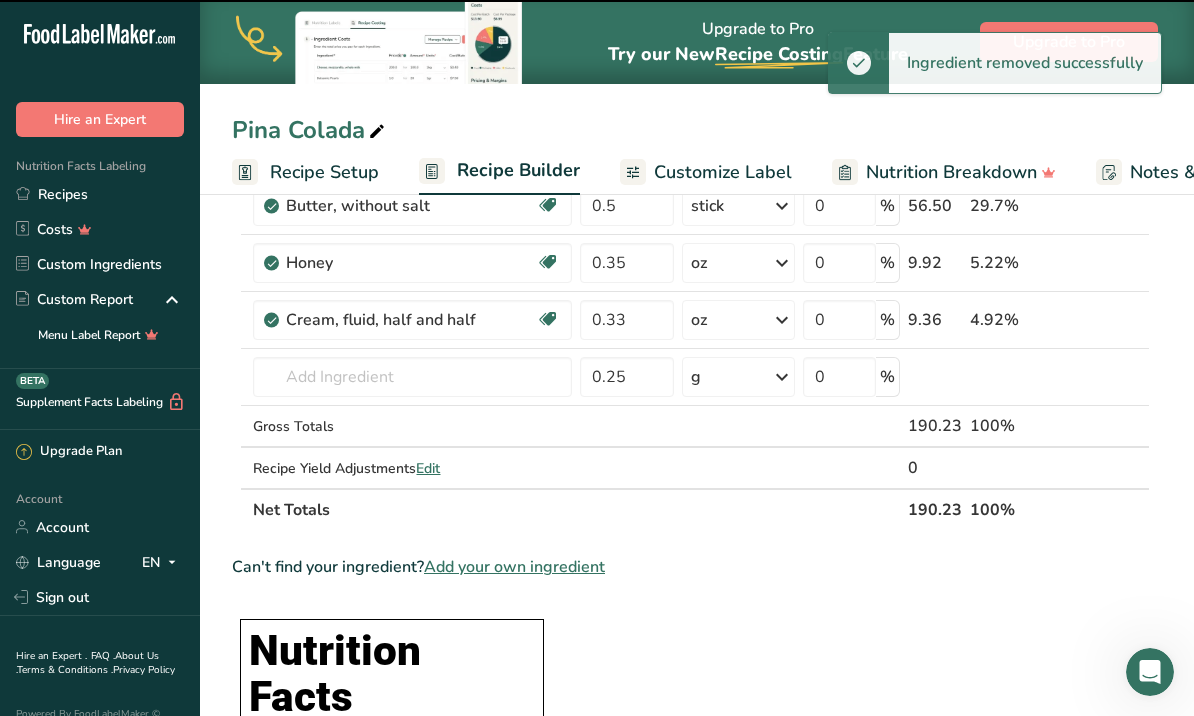 type 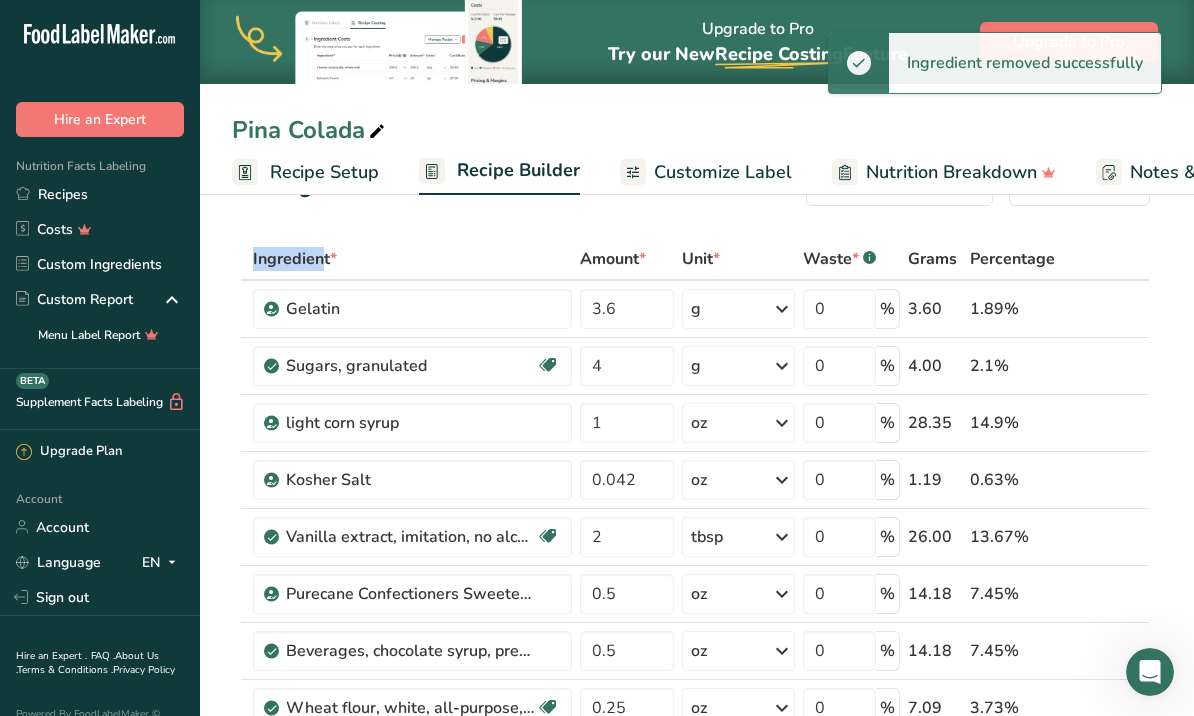 scroll, scrollTop: 0, scrollLeft: 0, axis: both 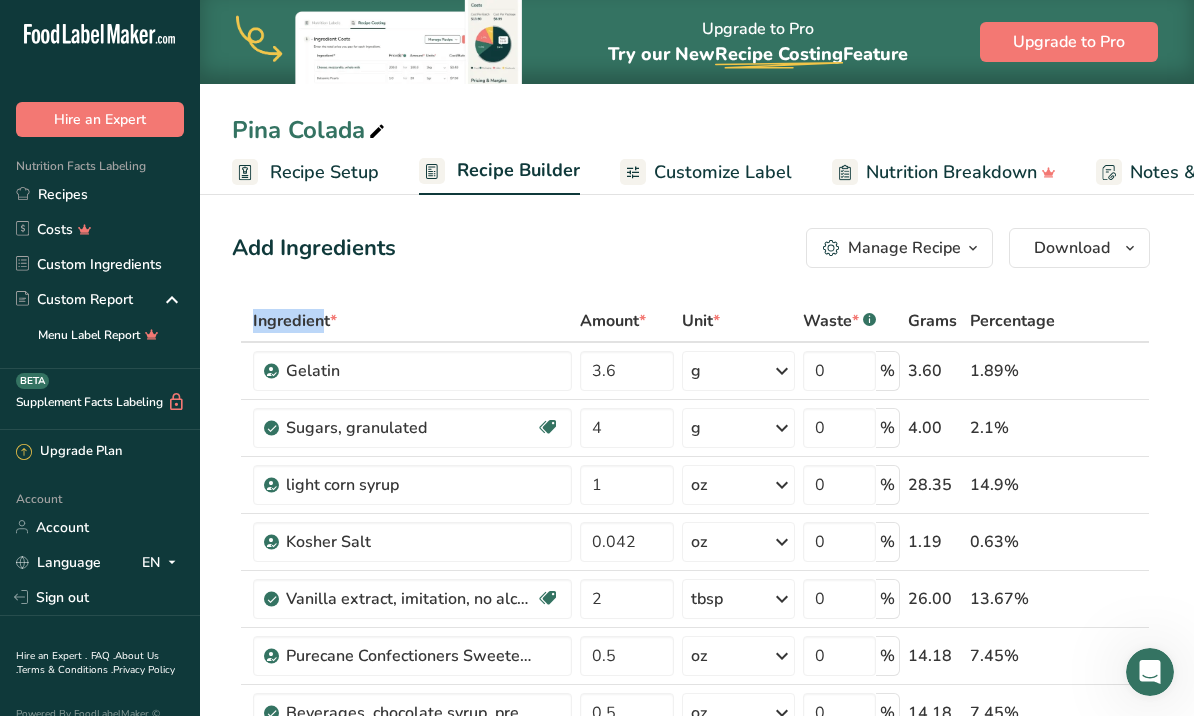 click at bounding box center (377, 132) 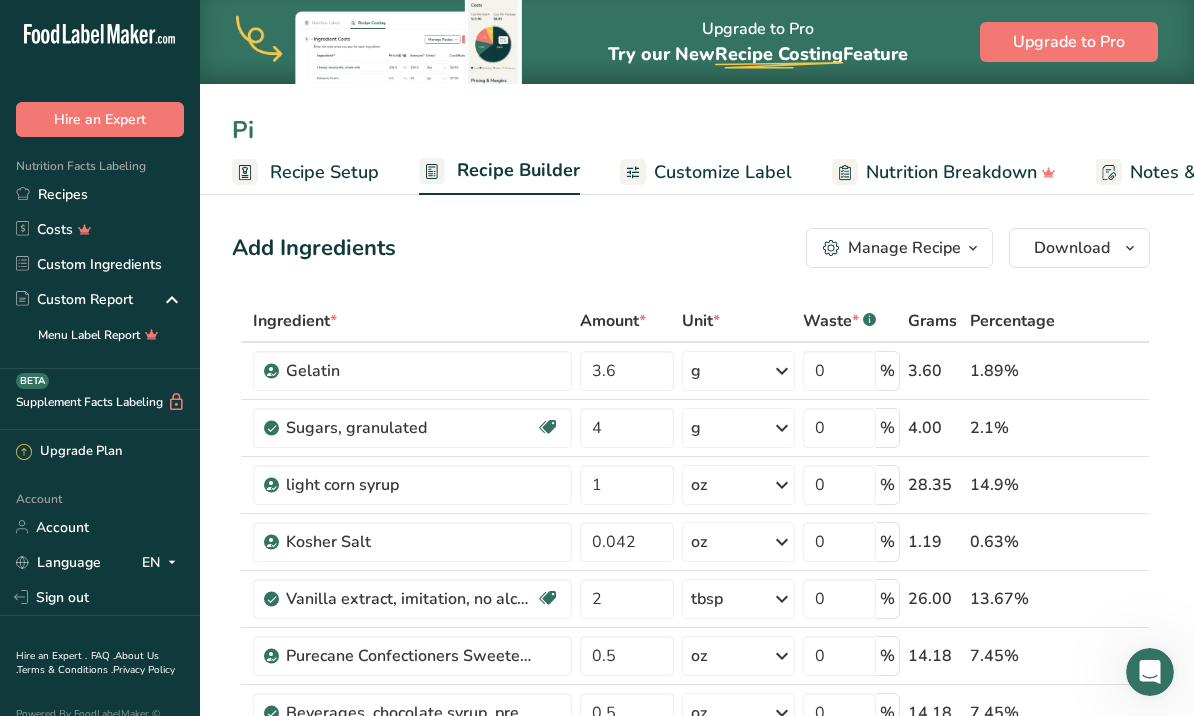 type on "P" 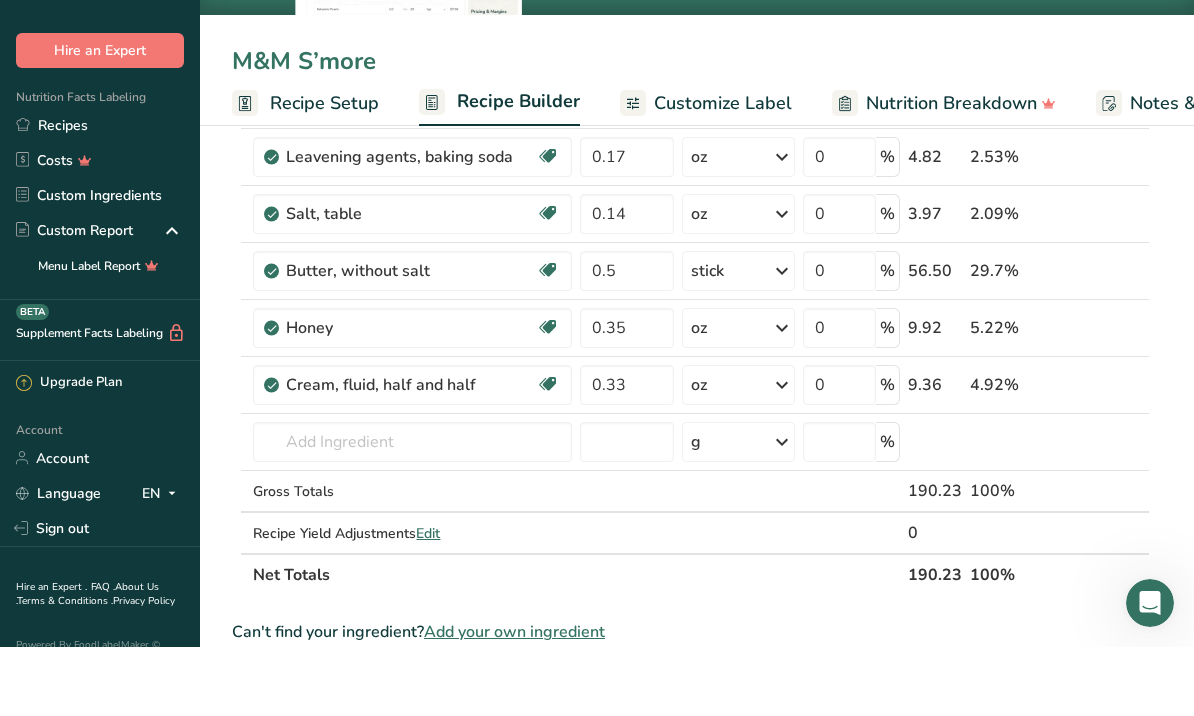 scroll, scrollTop: 667, scrollLeft: 0, axis: vertical 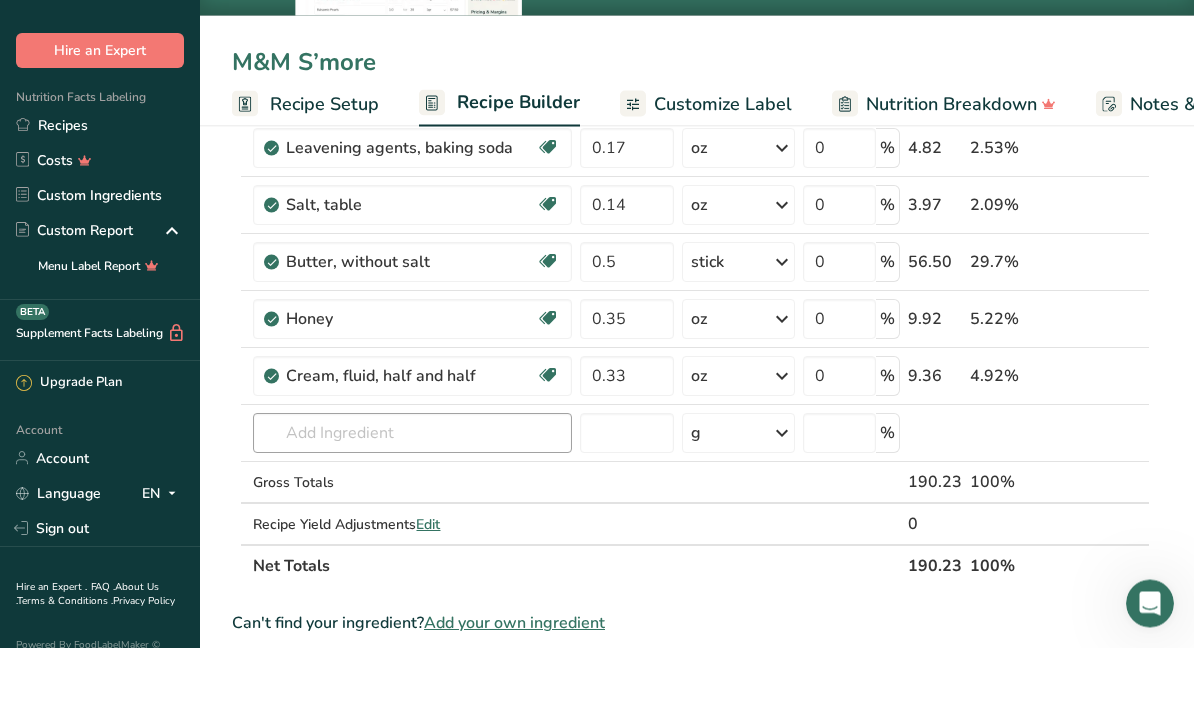 type on "M&M S’more" 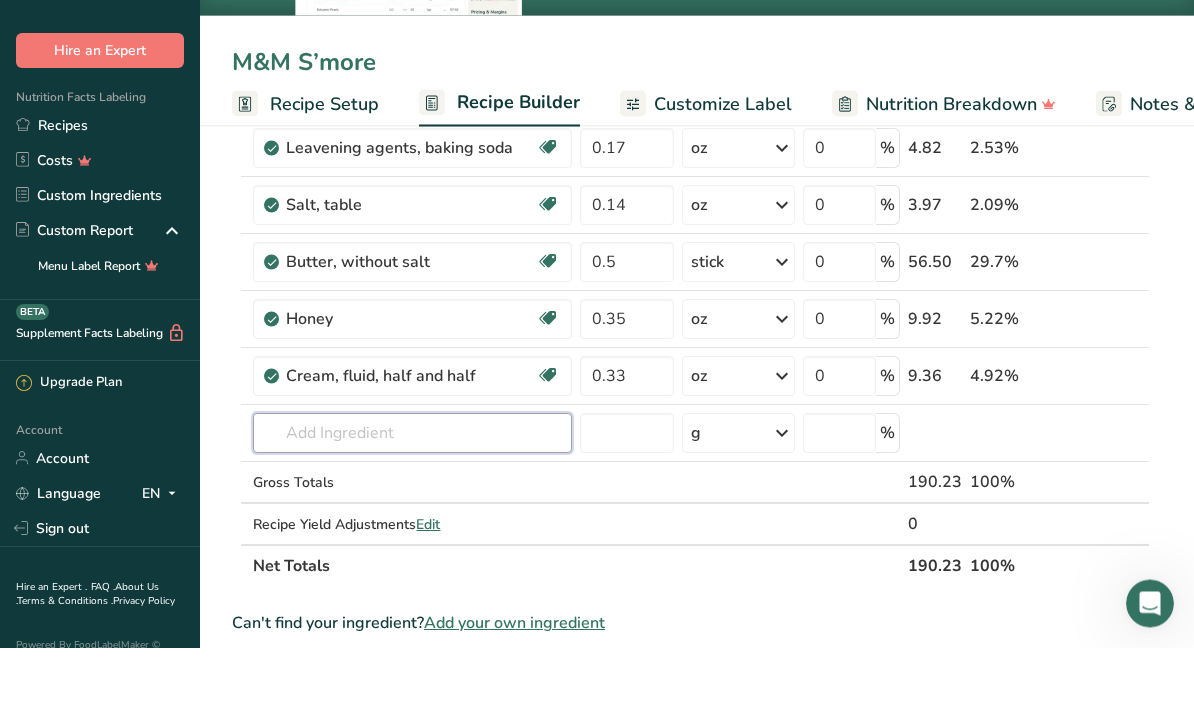 click at bounding box center (412, 502) 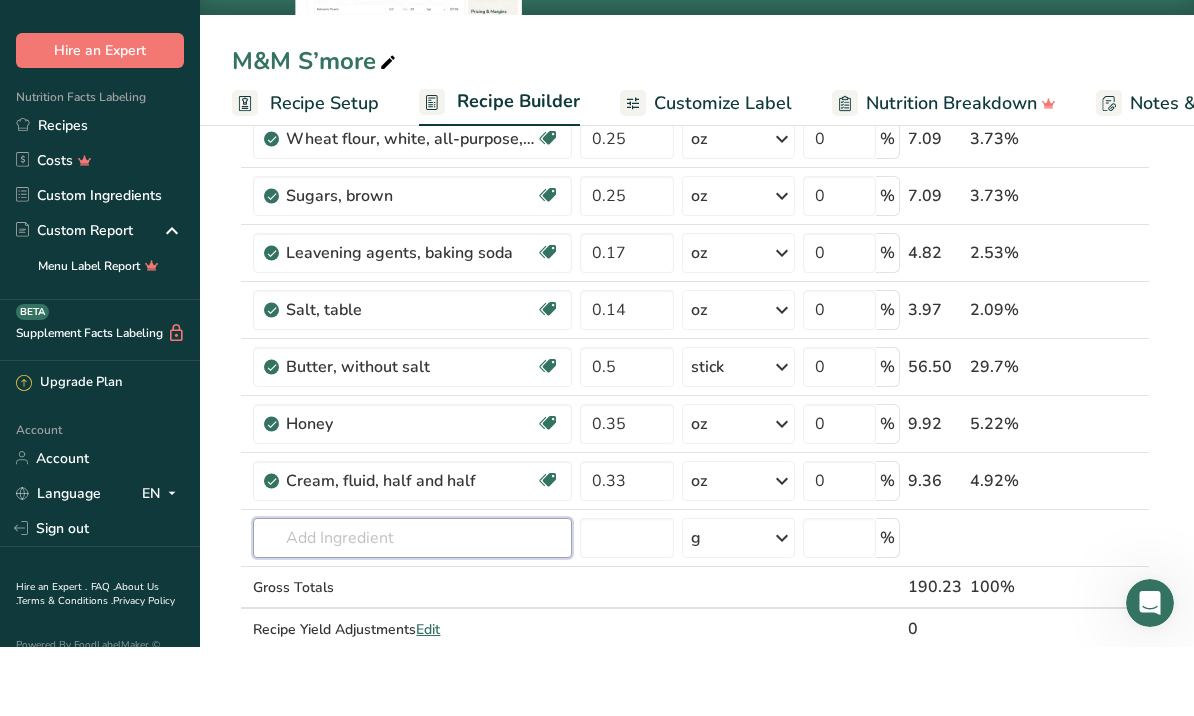 scroll, scrollTop: 567, scrollLeft: 0, axis: vertical 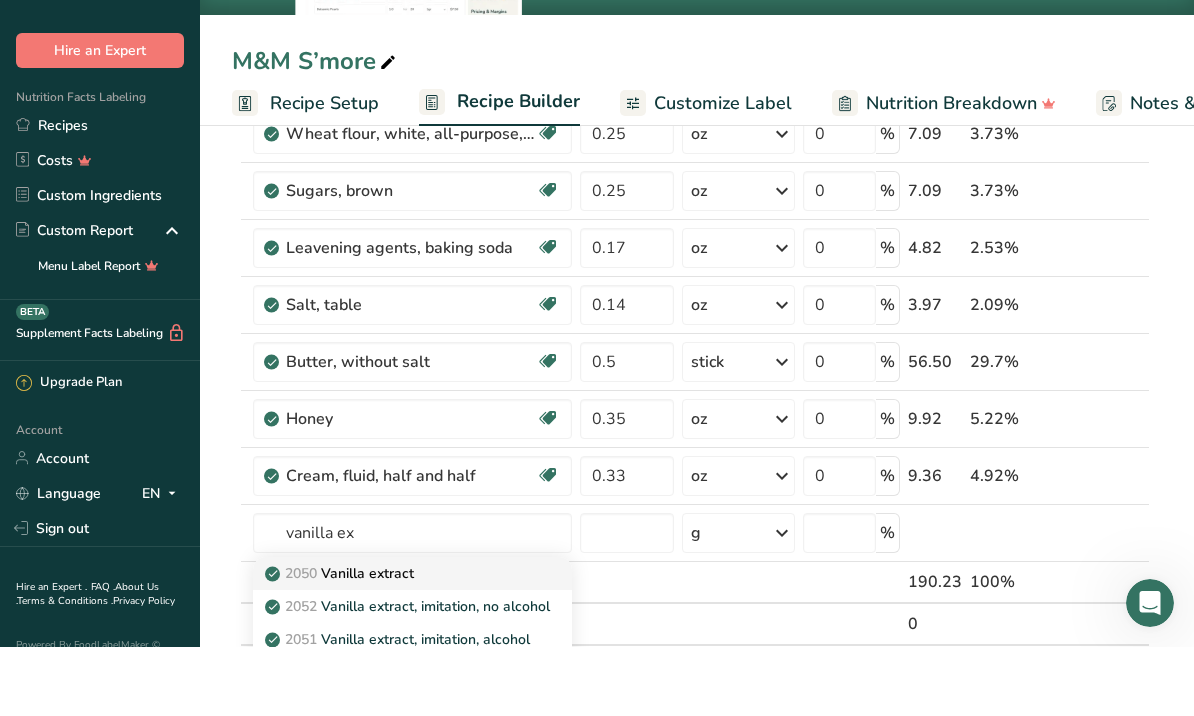 click on "2050
Vanilla extract" at bounding box center [341, 642] 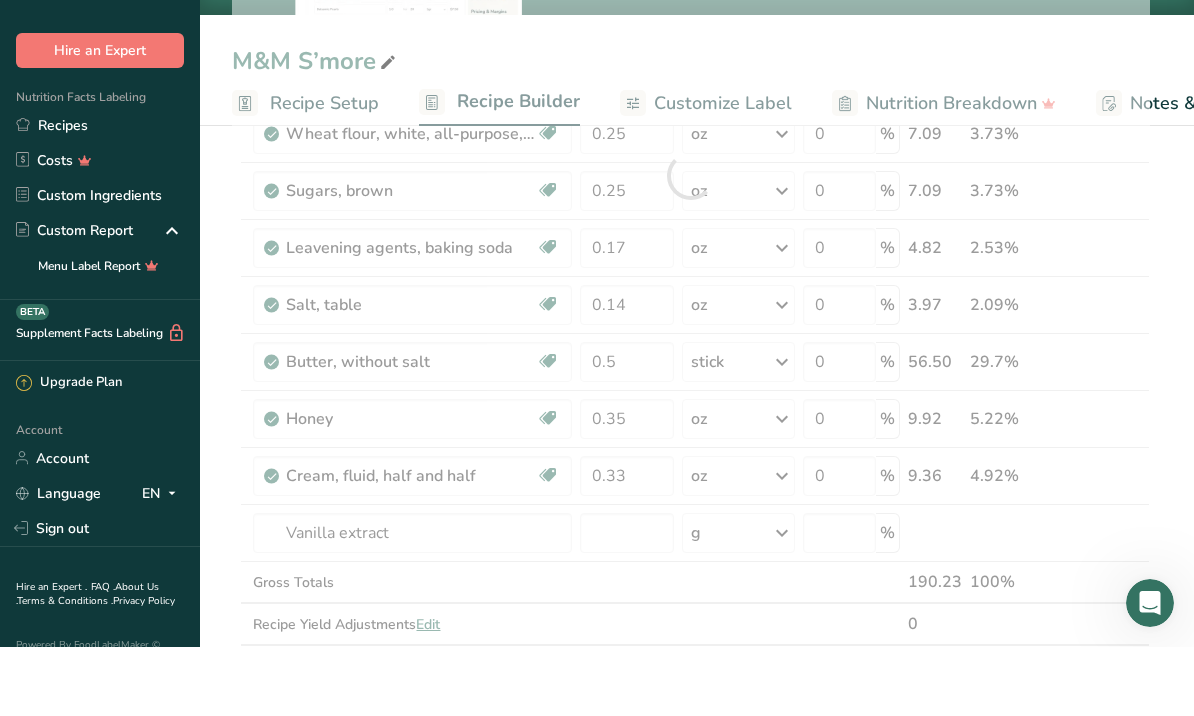 scroll, scrollTop: 636, scrollLeft: 0, axis: vertical 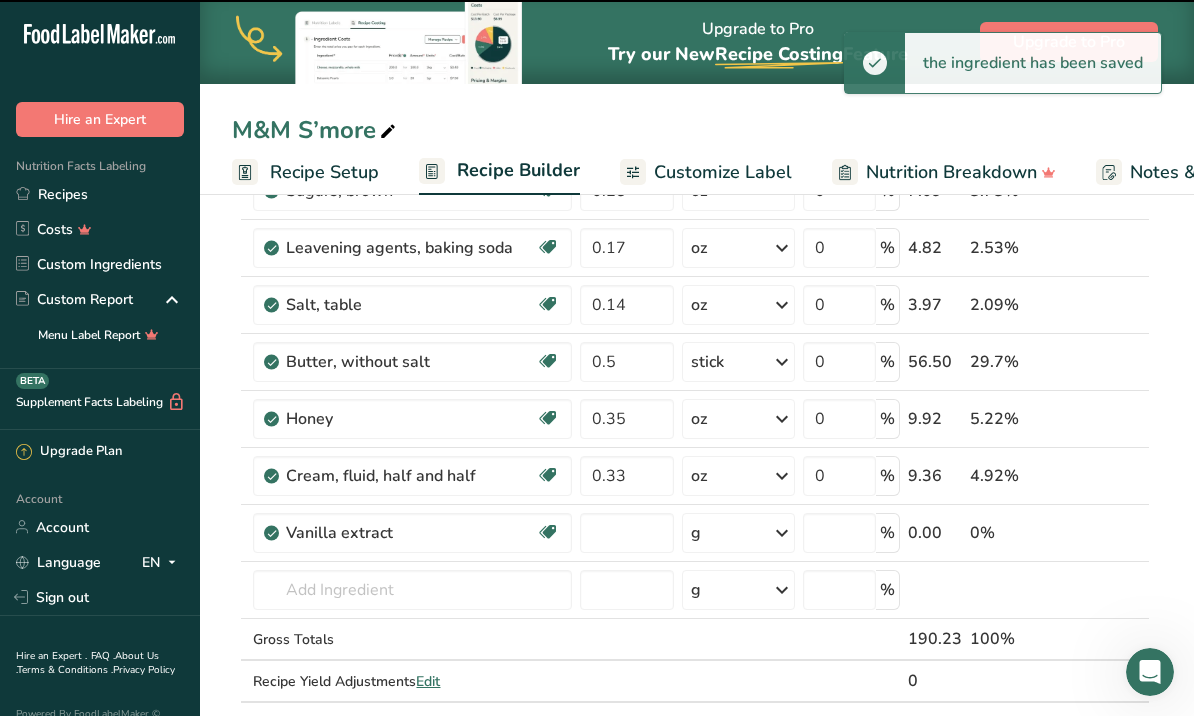 type on "0" 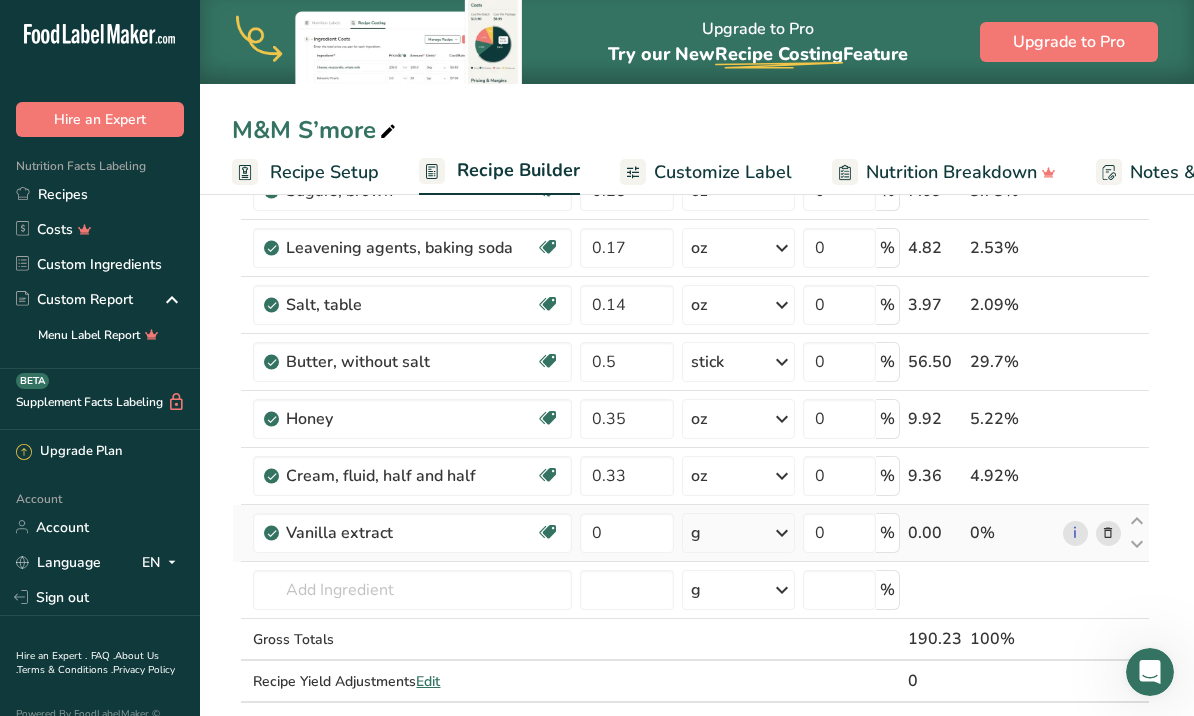 click on "g" at bounding box center (738, 533) 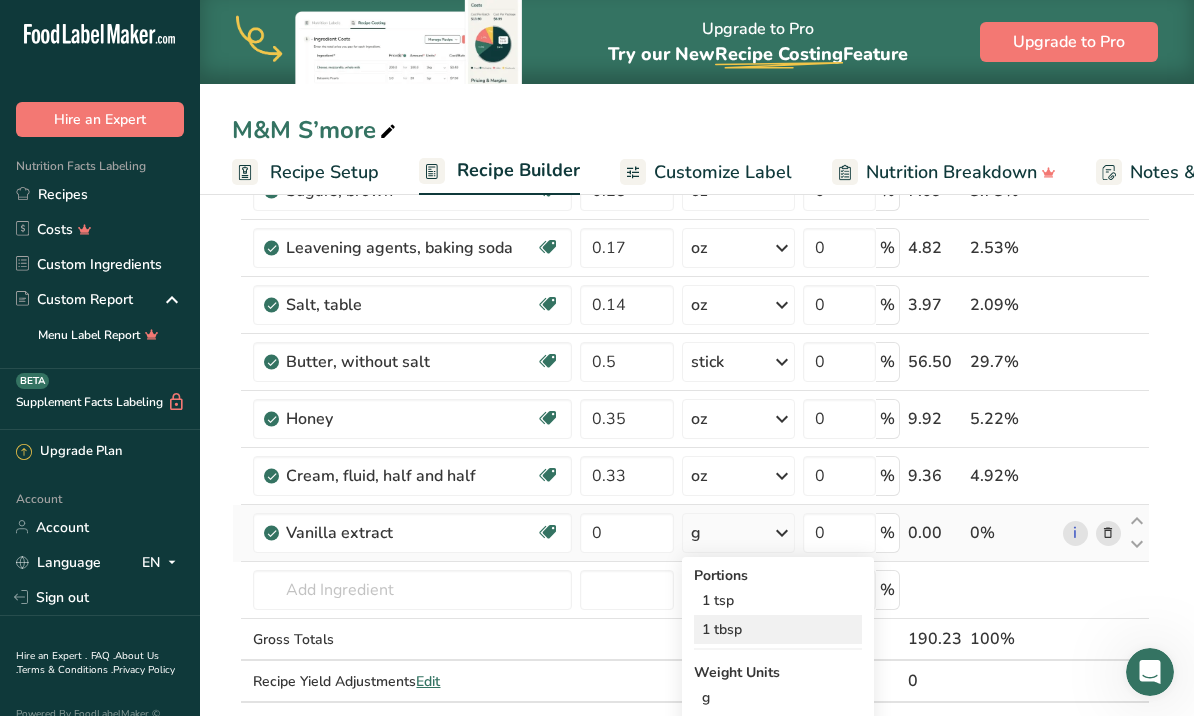 click on "1 tbsp" at bounding box center [778, 629] 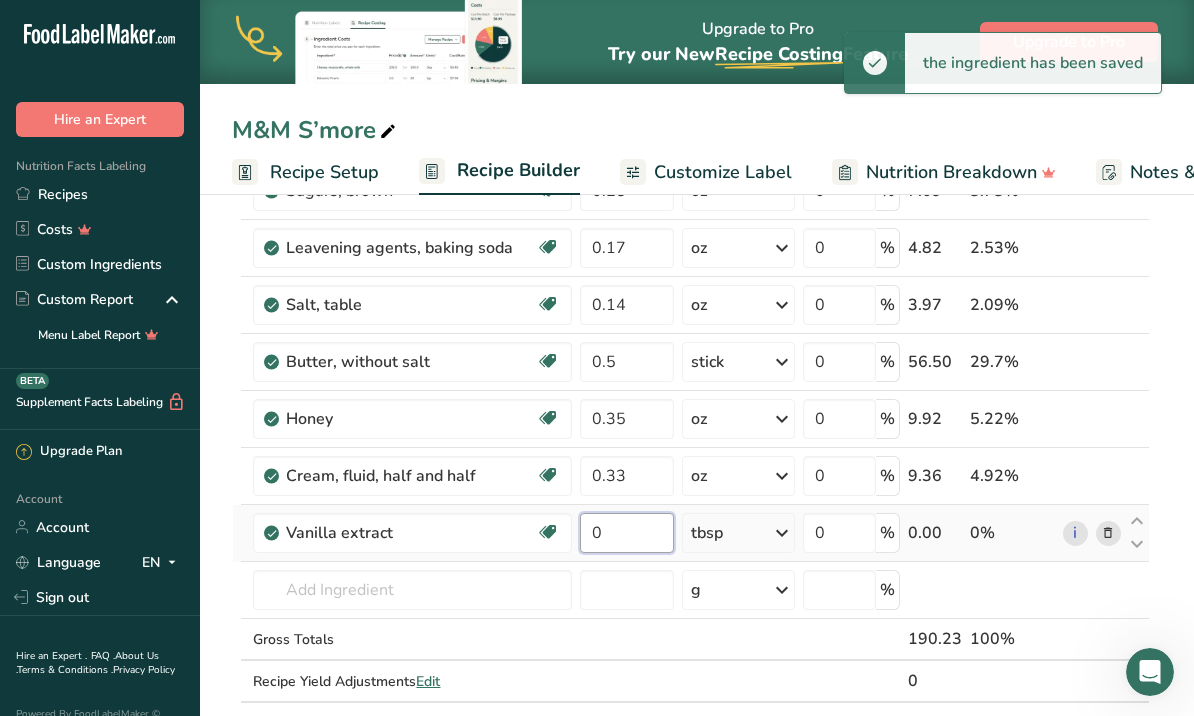 click on "0" at bounding box center [626, 533] 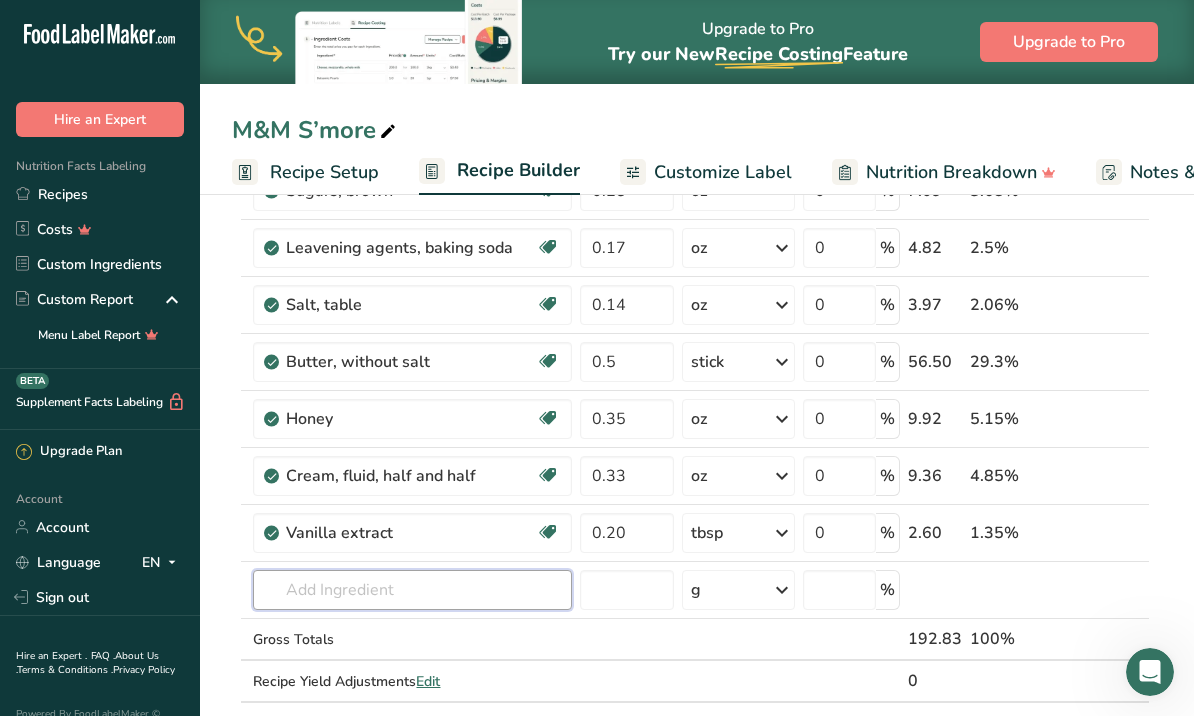 click on "Ingredient *
Amount *
Unit *
Waste *   .a-a{fill:#347362;}.b-a{fill:#fff;}          Grams
Percentage
Gelatin
3.6
g
Weight Units
g
kg
mg
See more
Volume Units
l
Volume units require a density conversion. If you know your ingredient's density enter it below. Otherwise, click on "RIA" our AI Regulatory bot - she will be able to help you
lb/ft3
g/cm3
Confirm
mL
Volume units require a density conversion. If you know your ingredient's density enter it below. Otherwise, click on "RIA" our AI Regulatory bot - she will be able to help you
lb/ft3" at bounding box center (691, 204) 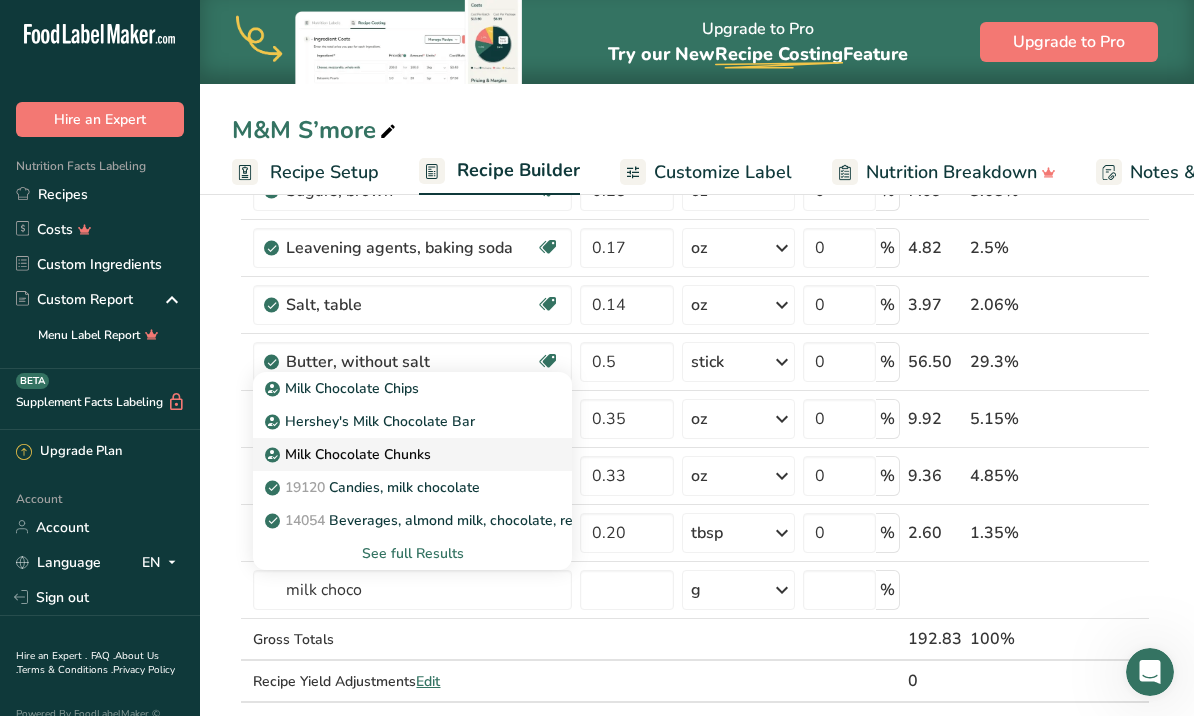 click on "Milk Chocolate Chunks" at bounding box center [350, 454] 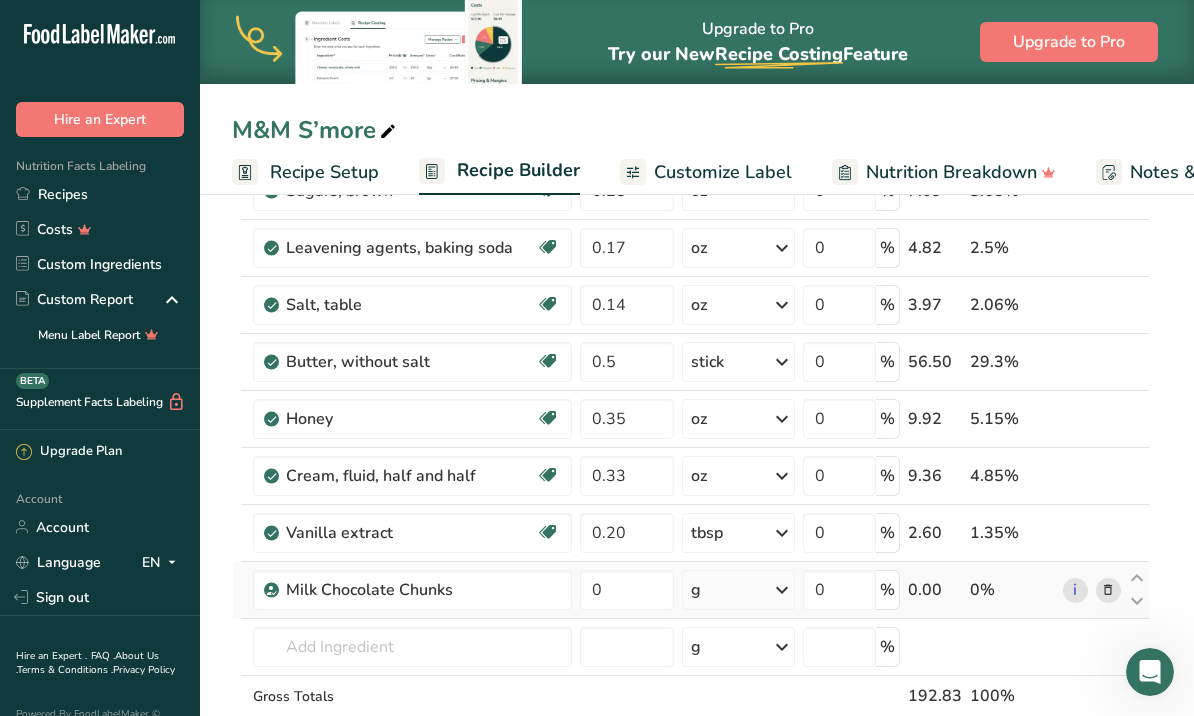 click on "g" at bounding box center (738, 590) 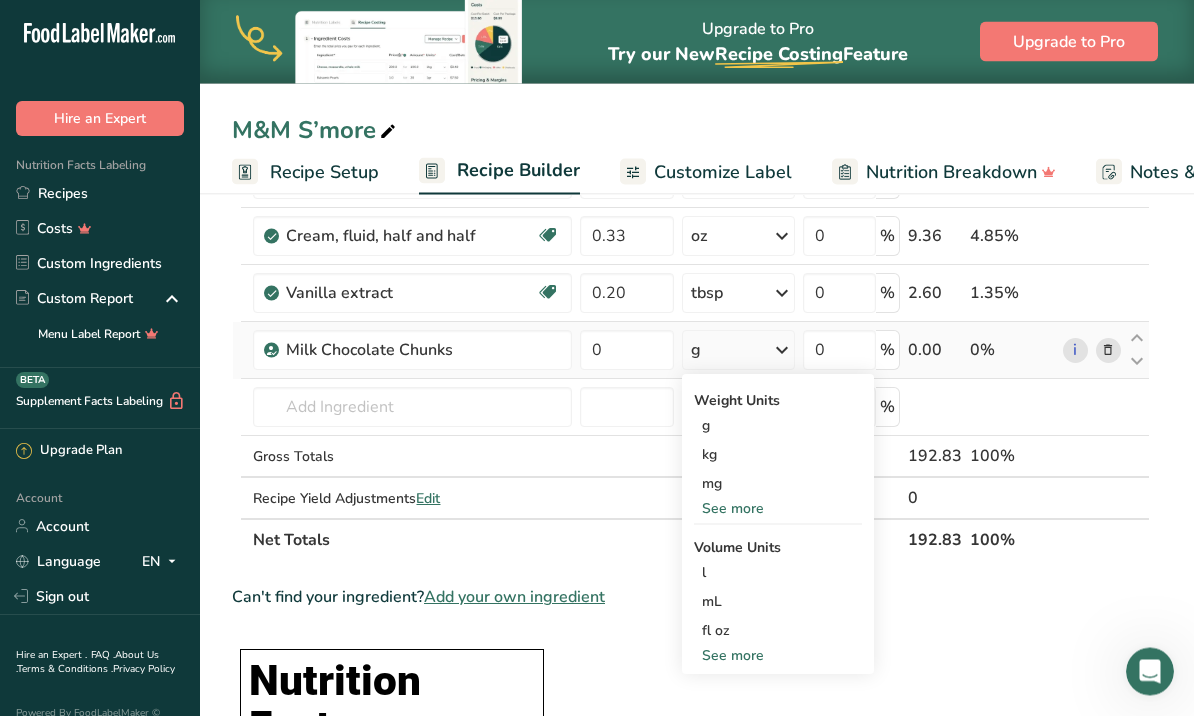 scroll, scrollTop: 877, scrollLeft: 0, axis: vertical 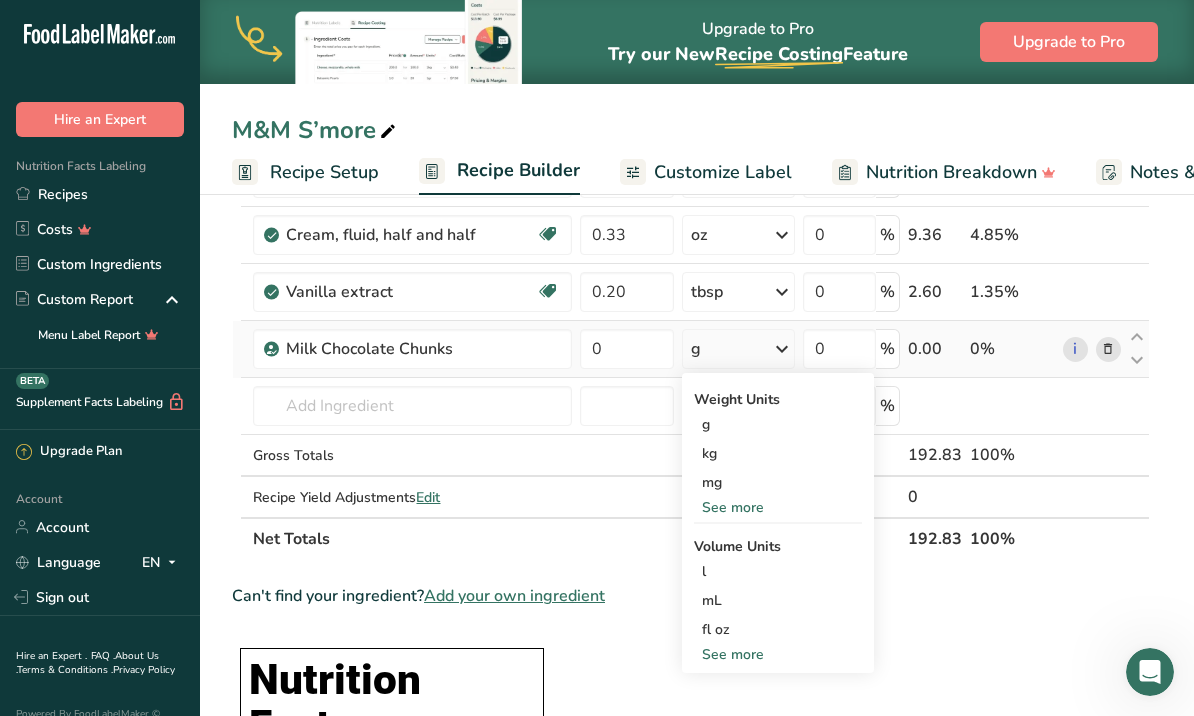 click on "See more" at bounding box center [778, 654] 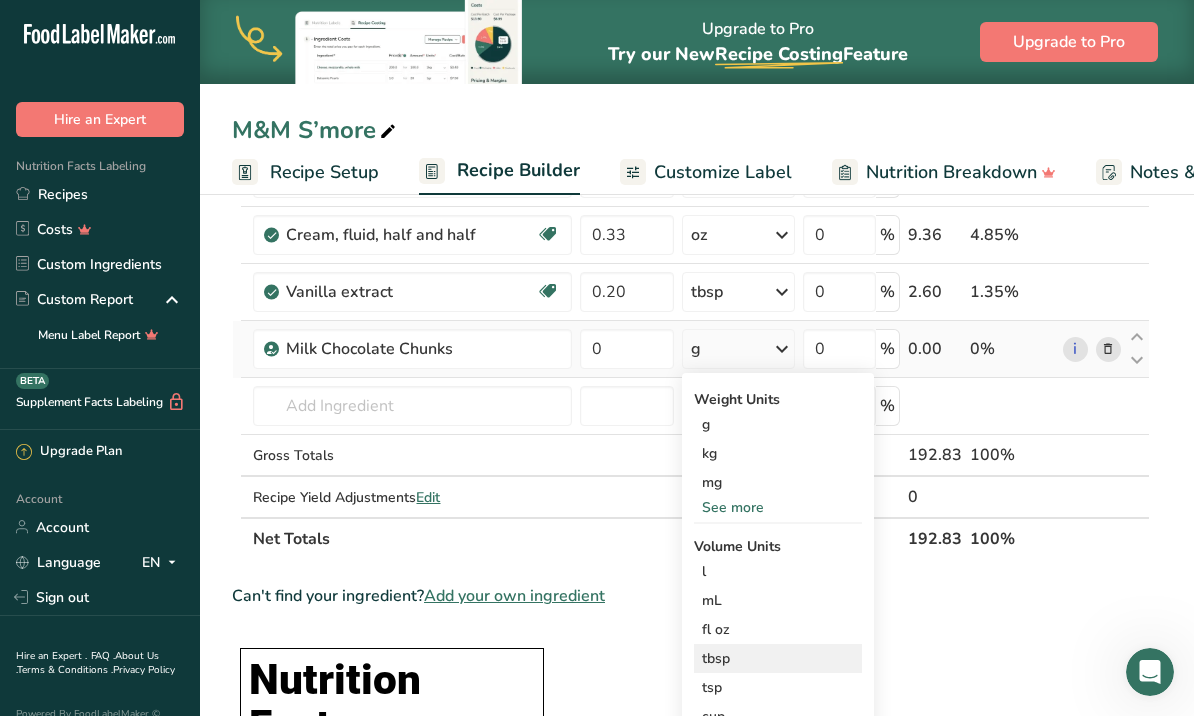 click on "tbsp" at bounding box center (778, 658) 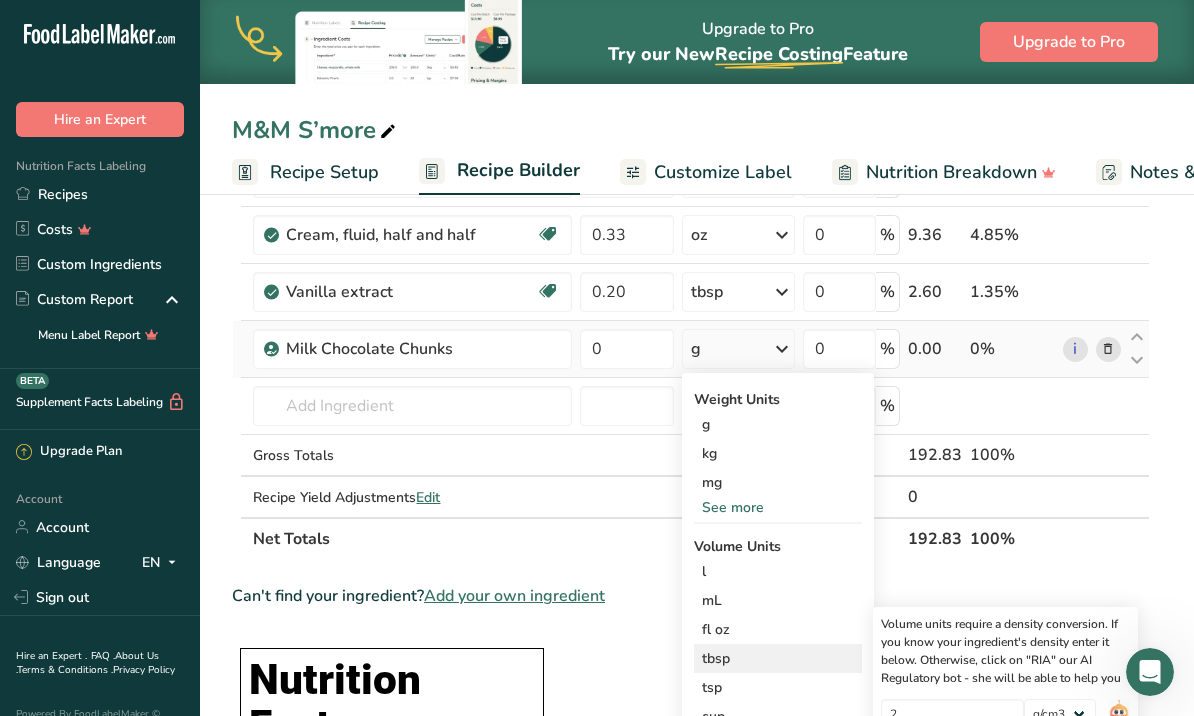 click on "Confirm" at bounding box center [1005, 756] 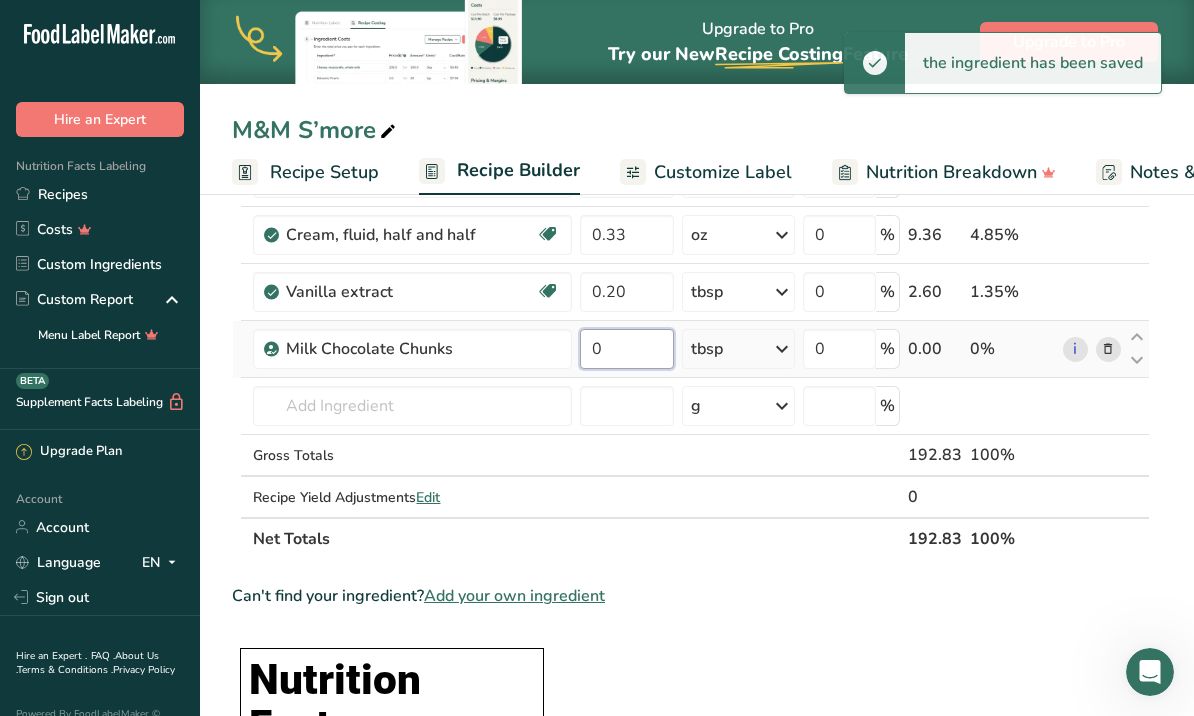 click on "0" at bounding box center [626, 349] 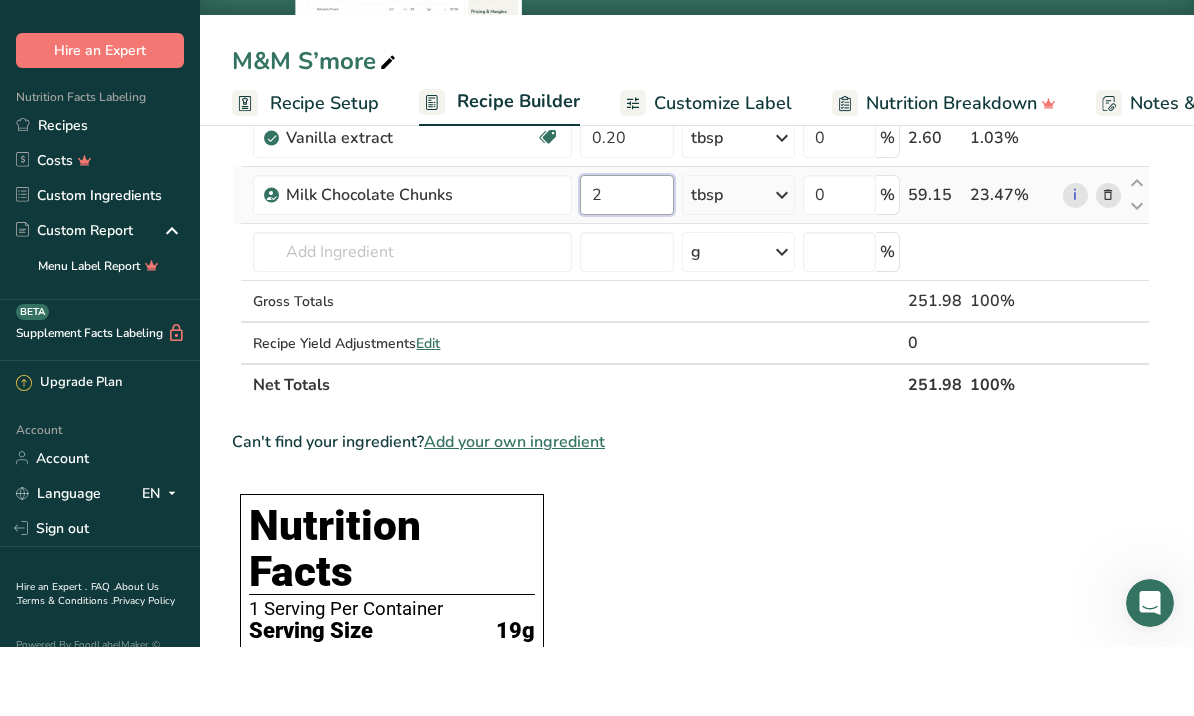 scroll, scrollTop: 964, scrollLeft: 0, axis: vertical 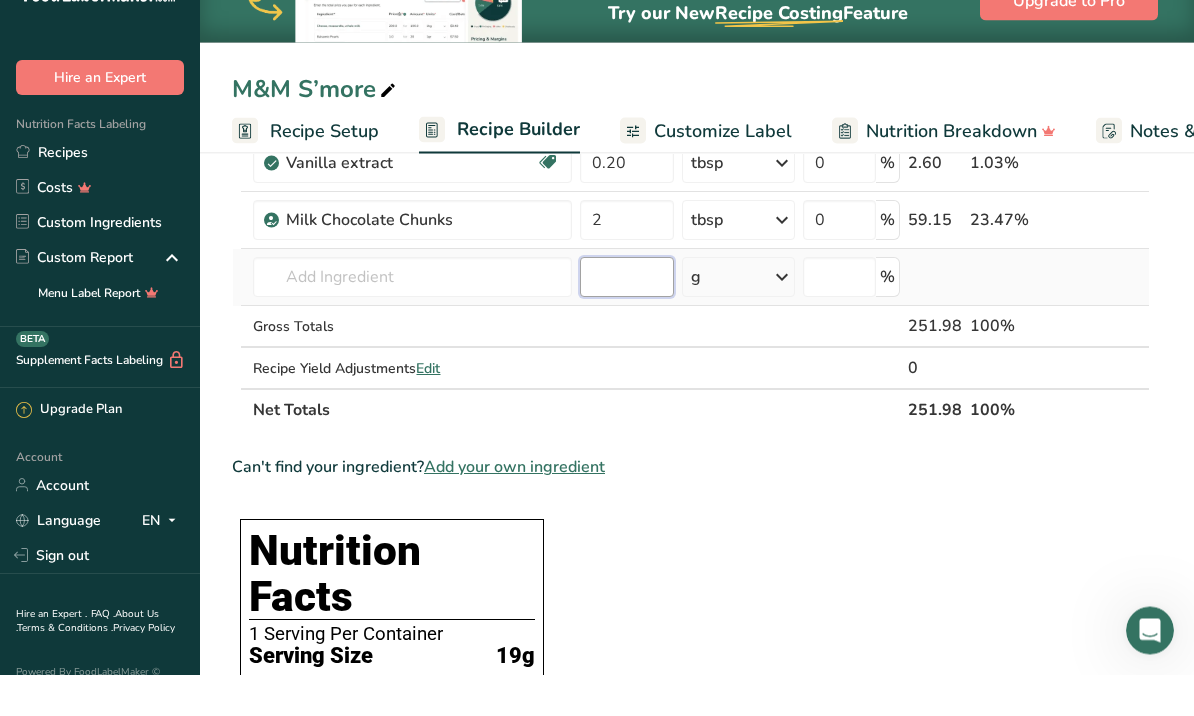 click on "Ingredient *
Amount *
Unit *
Waste *   .a-a{fill:#347362;}.b-a{fill:#fff;}          Grams
Percentage
Gelatin
3.6
g
Weight Units
g
kg
mg
See more
Volume Units
l
Volume units require a density conversion. If you know your ingredient's density enter it below. Otherwise, click on "RIA" our AI Regulatory bot - she will be able to help you
lb/ft3
g/cm3
Confirm
mL
Volume units require a density conversion. If you know your ingredient's density enter it below. Otherwise, click on "RIA" our AI Regulatory bot - she will be able to help you
lb/ft3" at bounding box center (691, -96) 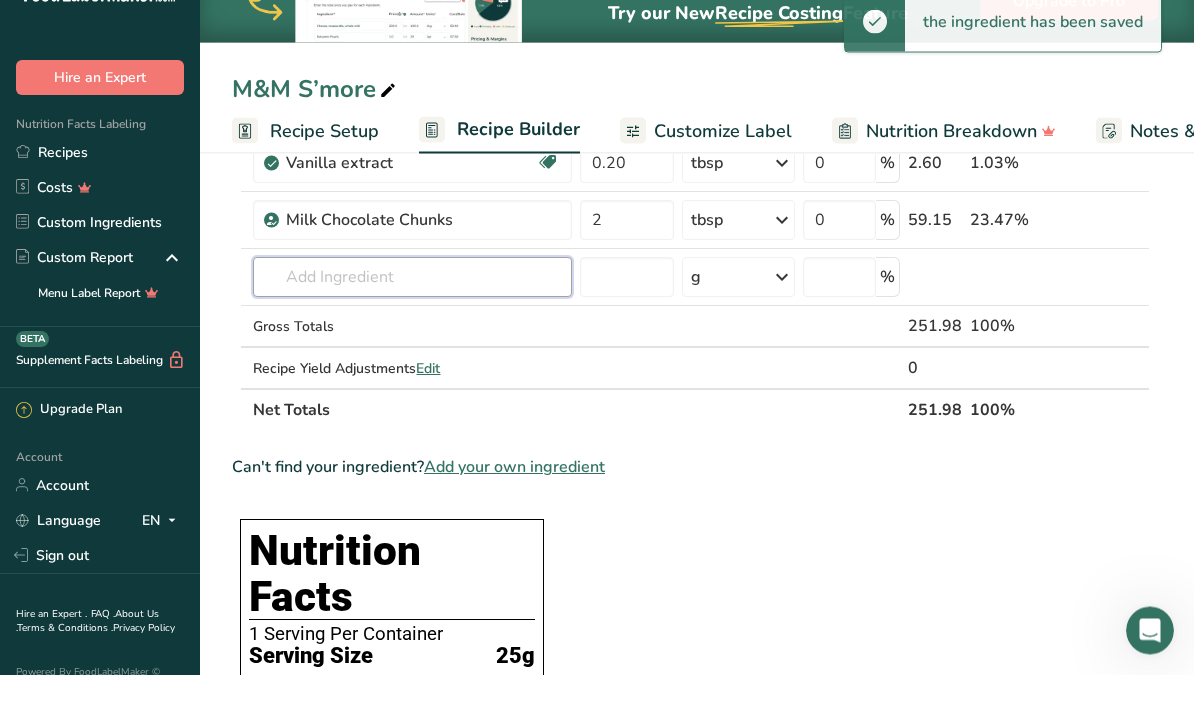 click at bounding box center [412, 319] 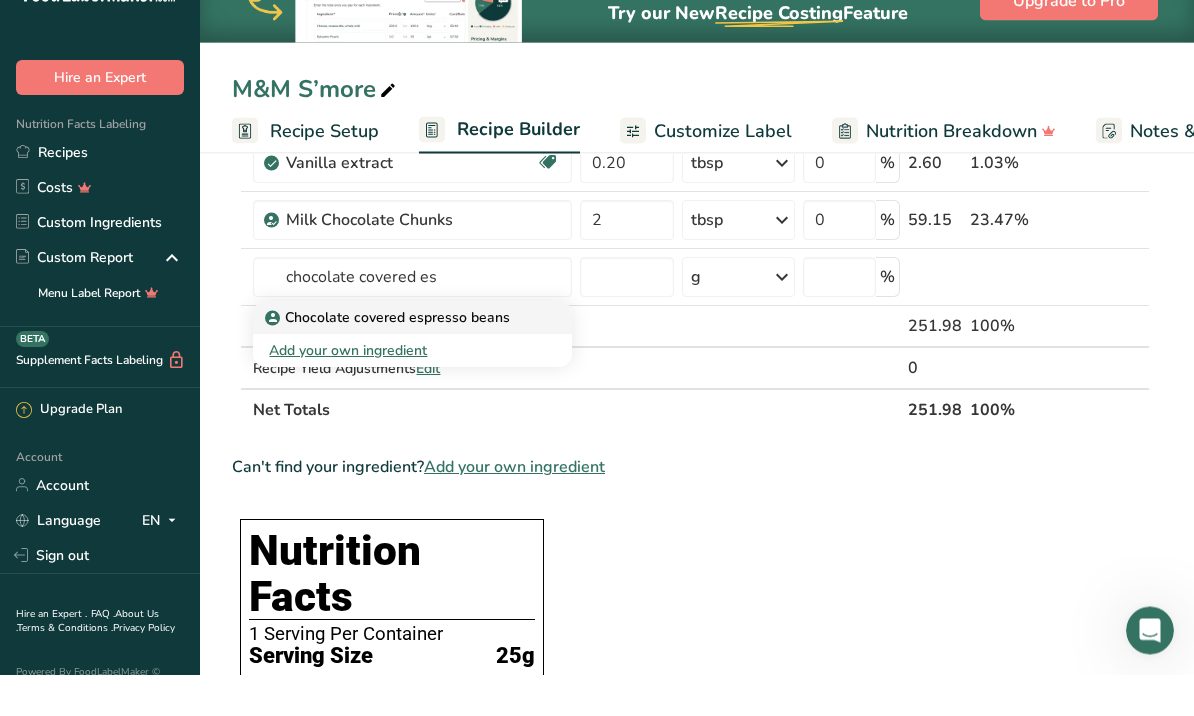 click on "Chocolate covered espresso beans" at bounding box center [412, 359] 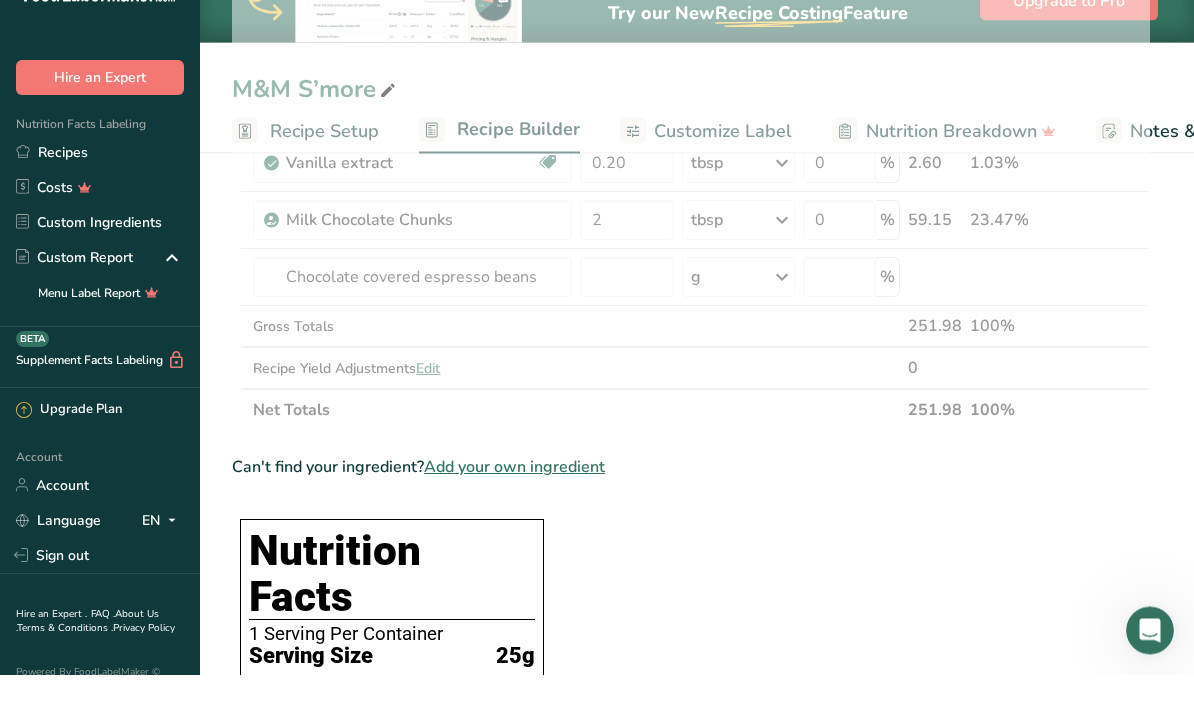 scroll, scrollTop: 1006, scrollLeft: 0, axis: vertical 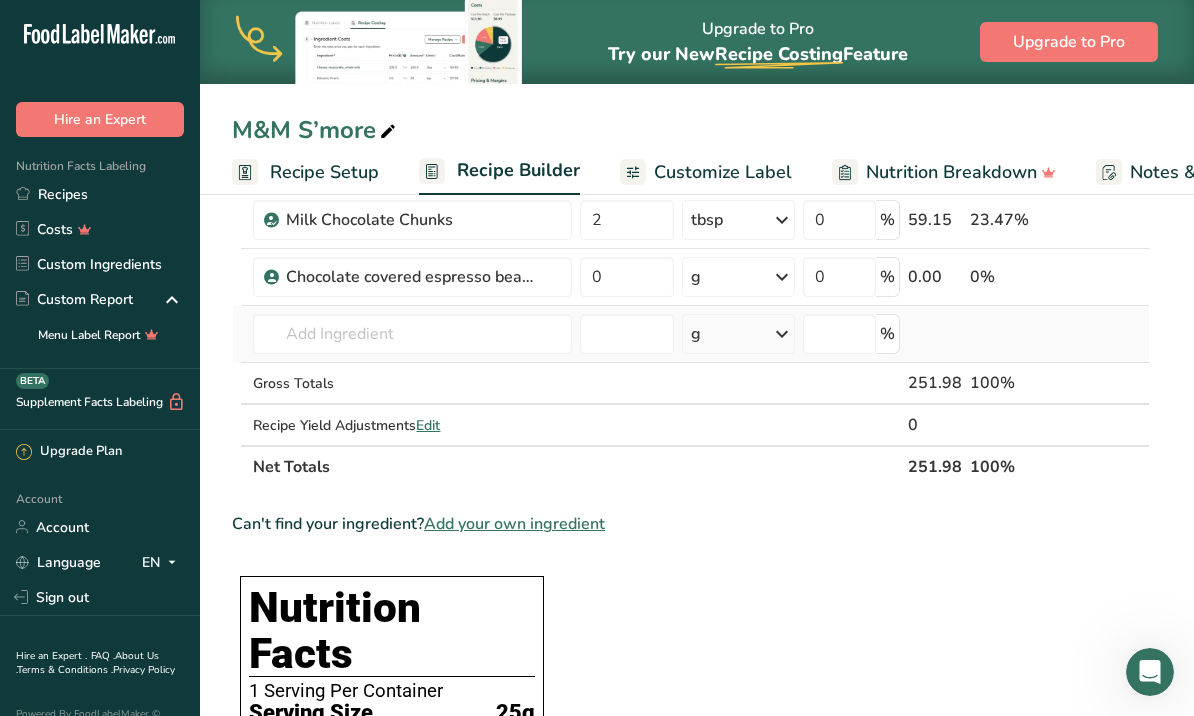 click on "g" at bounding box center [738, 334] 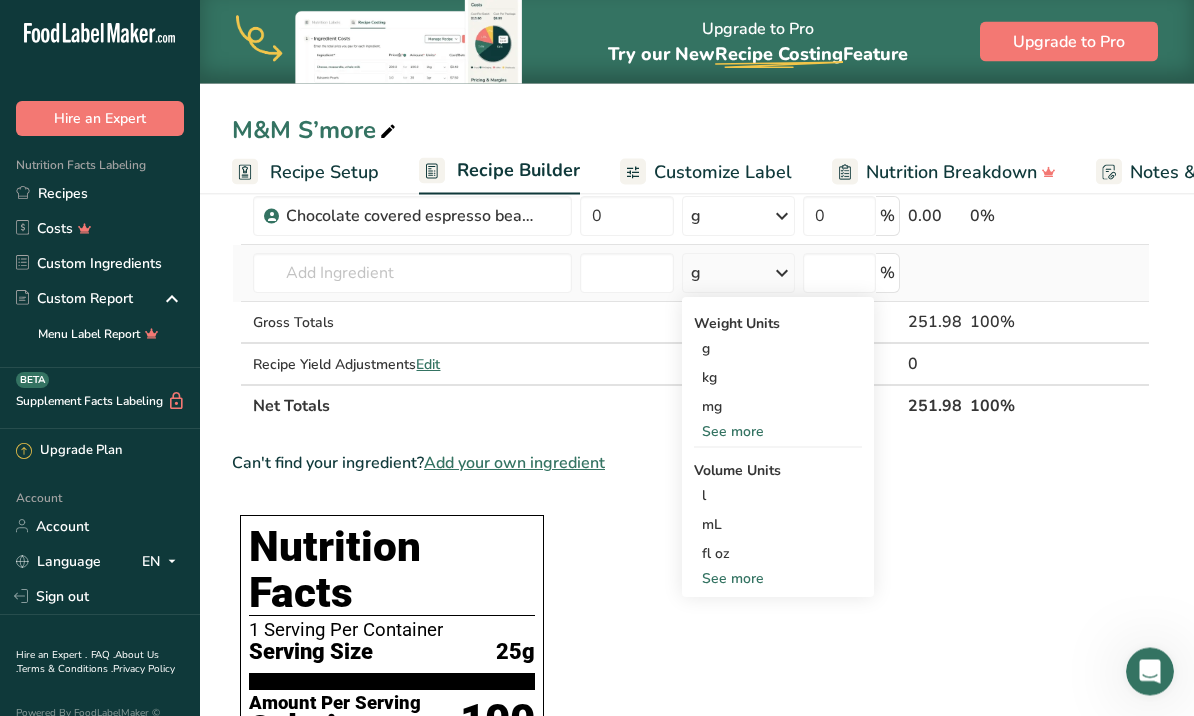 click on "See more" at bounding box center (778, 432) 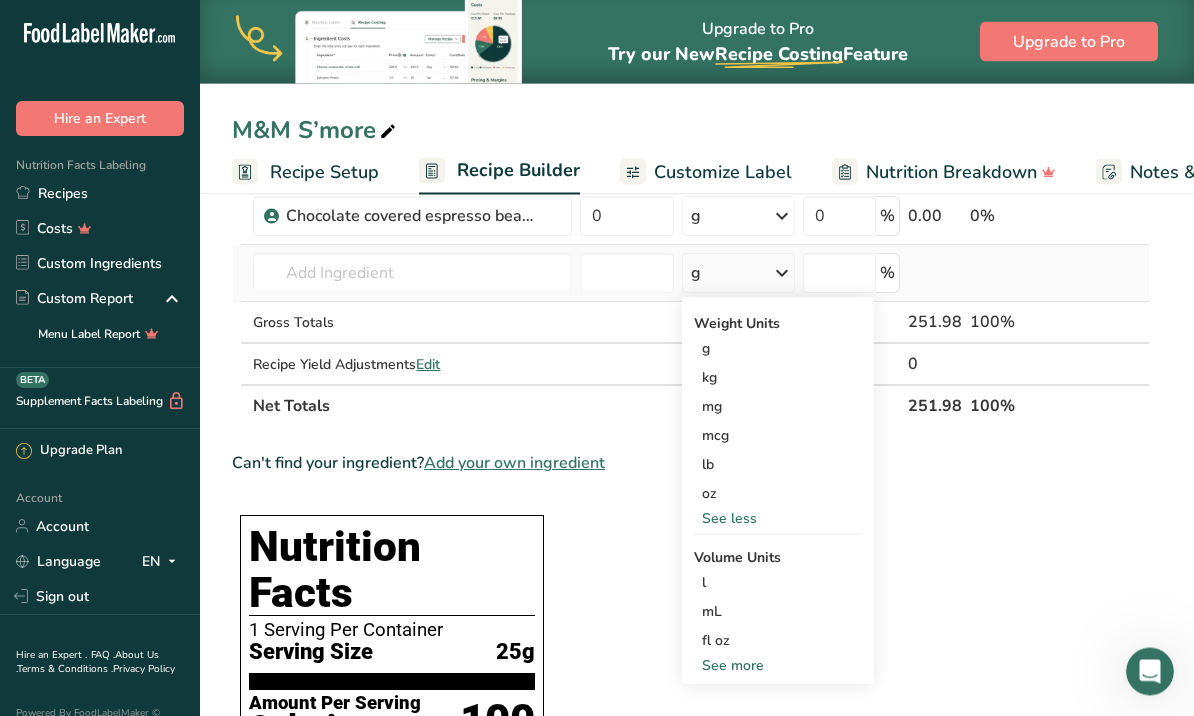 scroll, scrollTop: 1067, scrollLeft: 0, axis: vertical 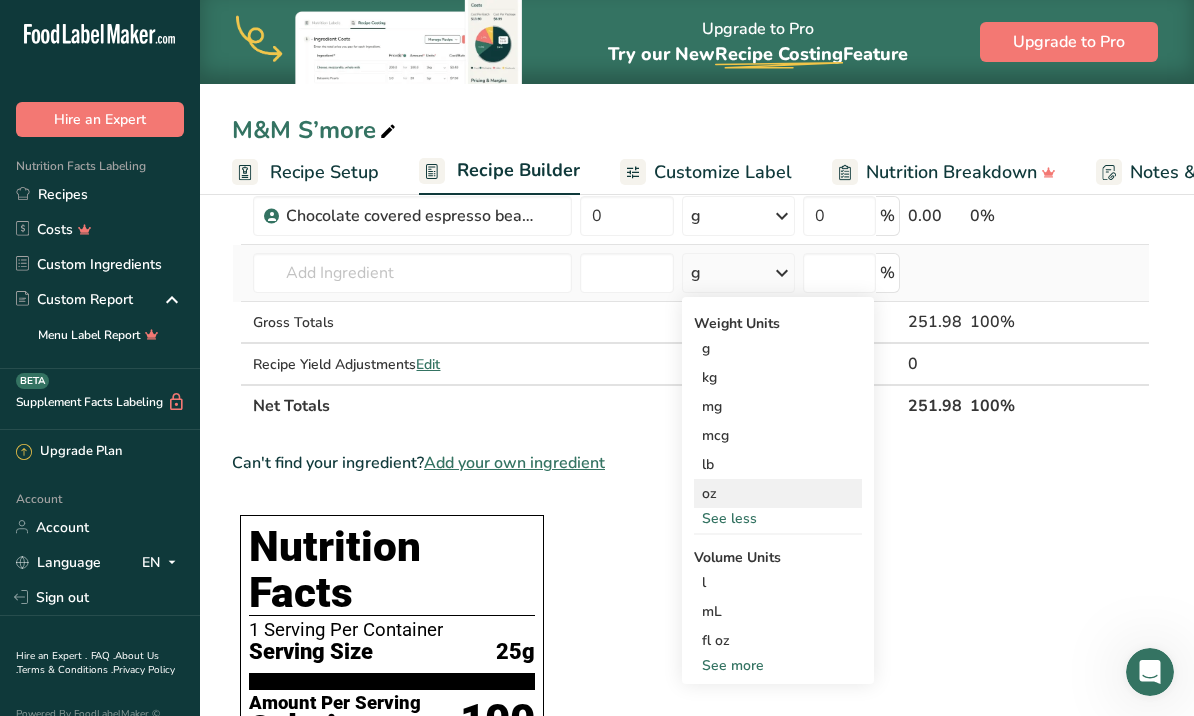 click on "oz" at bounding box center [778, 493] 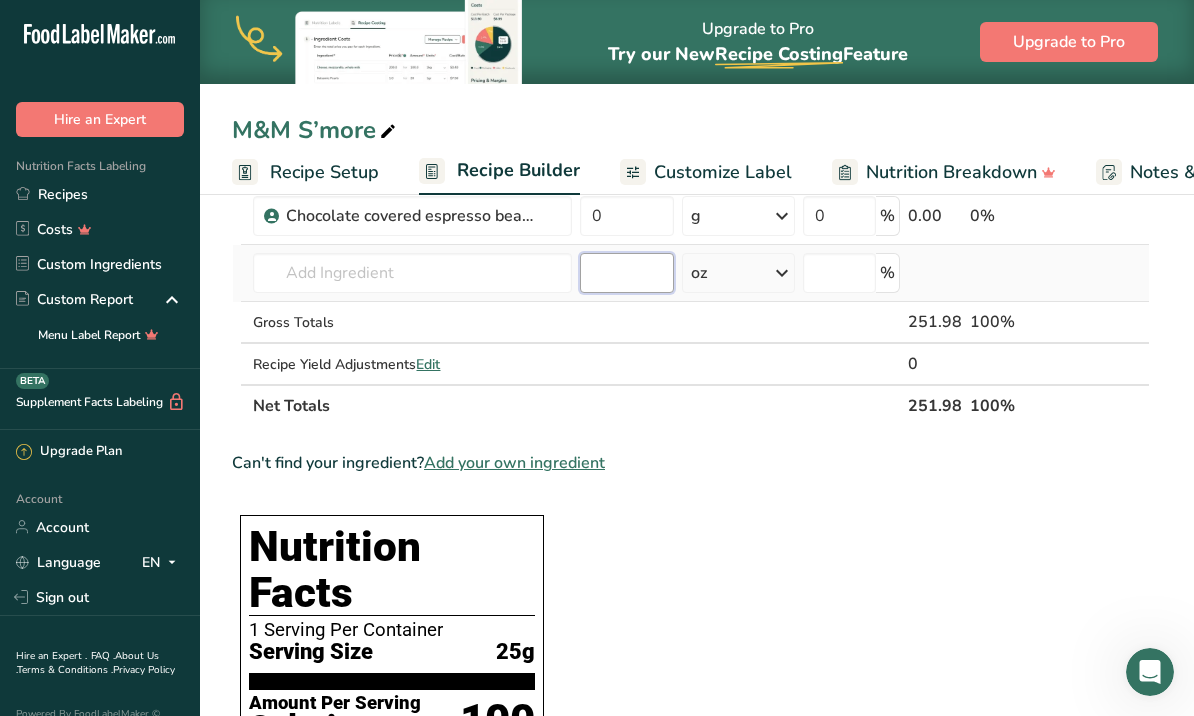 click at bounding box center (626, 273) 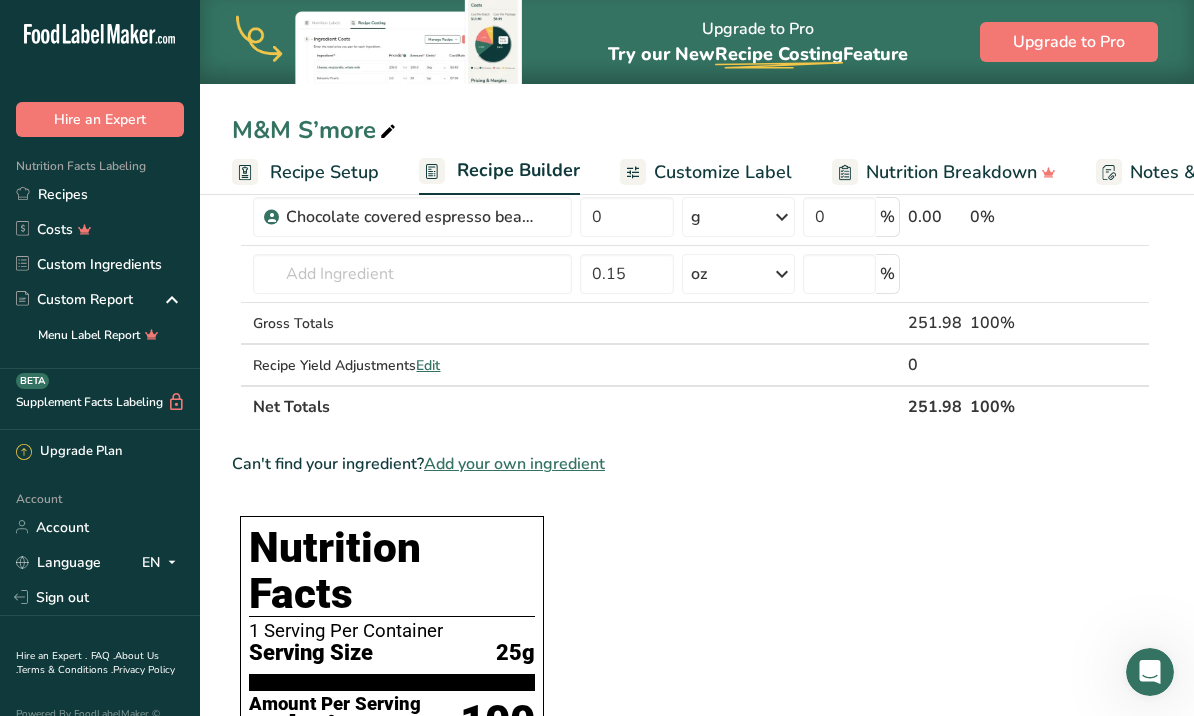 click on "Ingredient *
Amount *
Unit *
Waste *   .a-a{fill:#347362;}.b-a{fill:#fff;}          Grams
Percentage
Gelatin
3.6
g
Weight Units
g
kg
mg
See more
Volume Units
l
Volume units require a density conversion. If you know your ingredient's density enter it below. Otherwise, click on "RIA" our AI Regulatory bot - she will be able to help you
lb/ft3
g/cm3
Confirm
mL
Volume units require a density conversion. If you know your ingredient's density enter it below. Otherwise, click on "RIA" our AI Regulatory bot - she will be able to help you
lb/ft3" at bounding box center [691, 558] 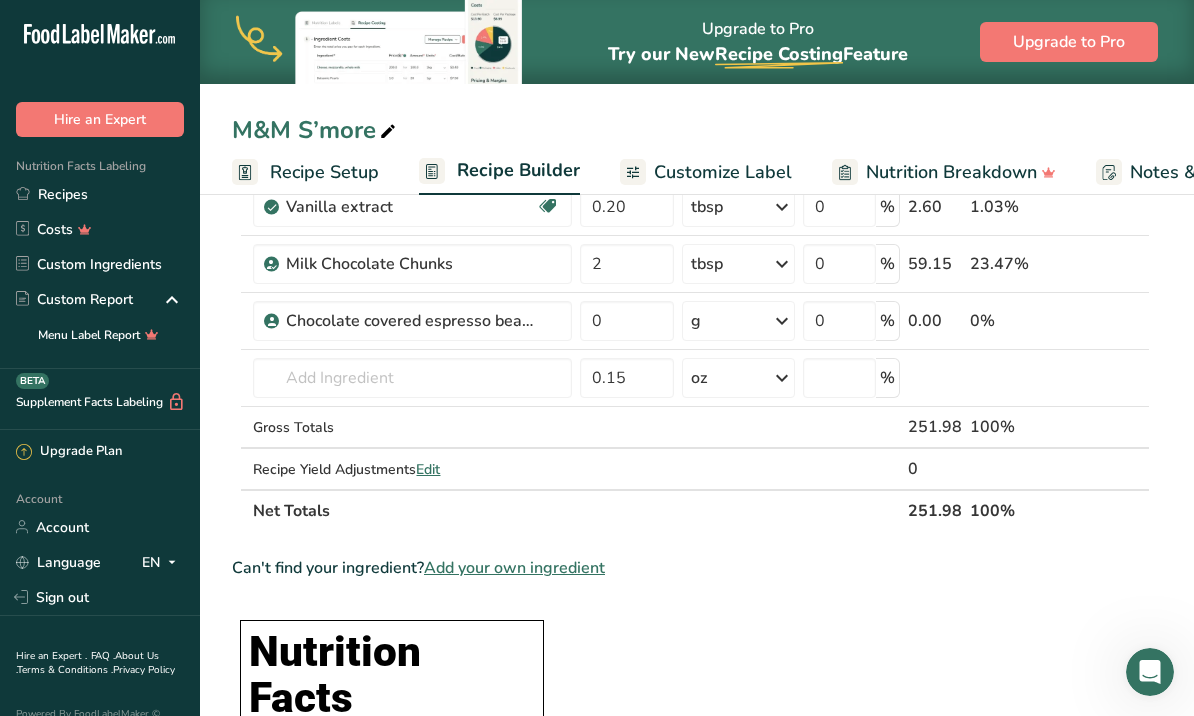 scroll, scrollTop: 961, scrollLeft: 0, axis: vertical 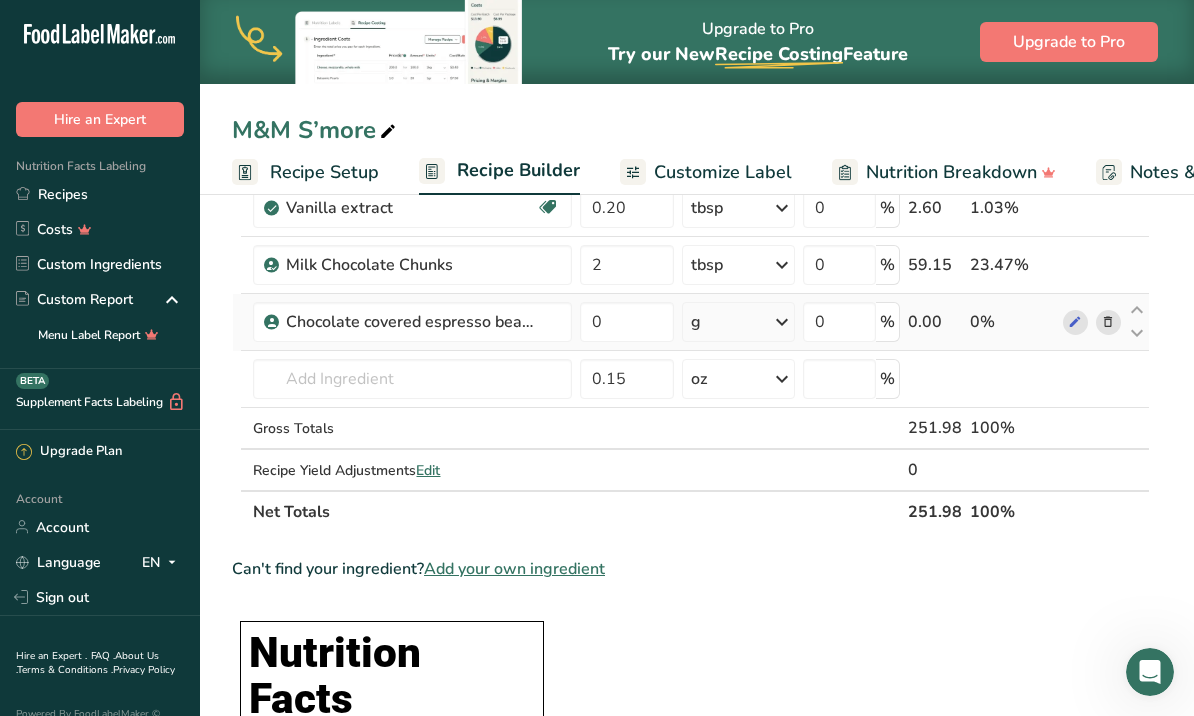click at bounding box center (782, 322) 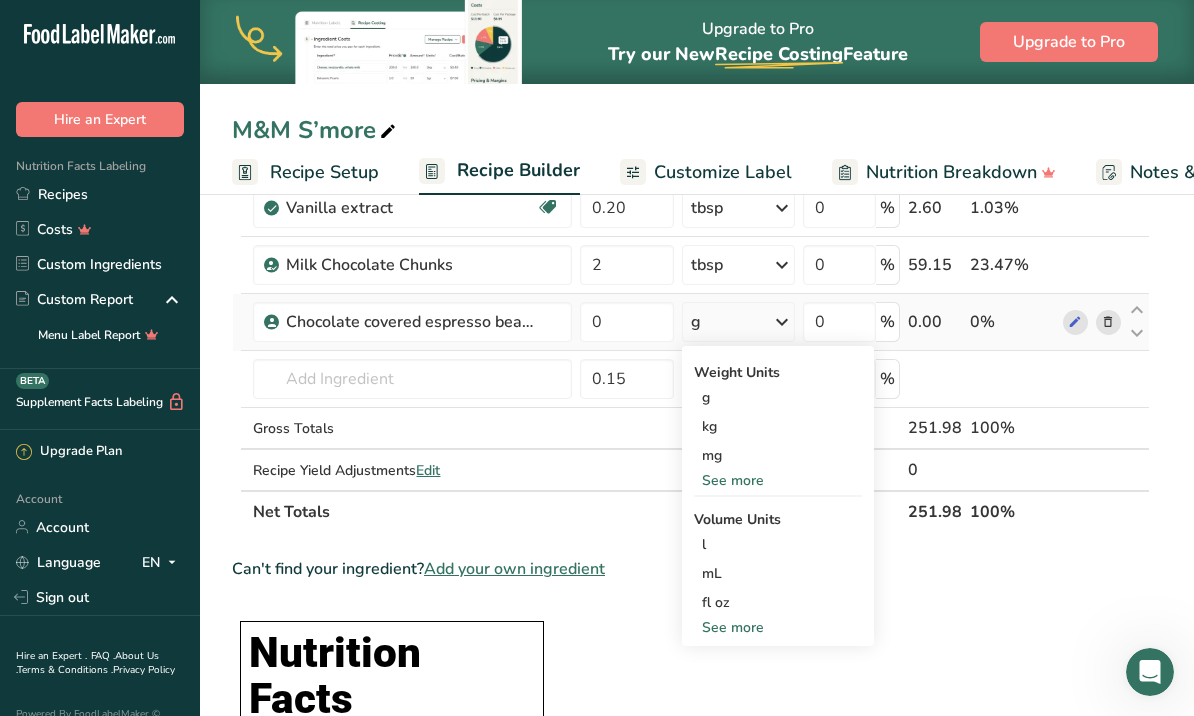click on "See more" at bounding box center [778, 480] 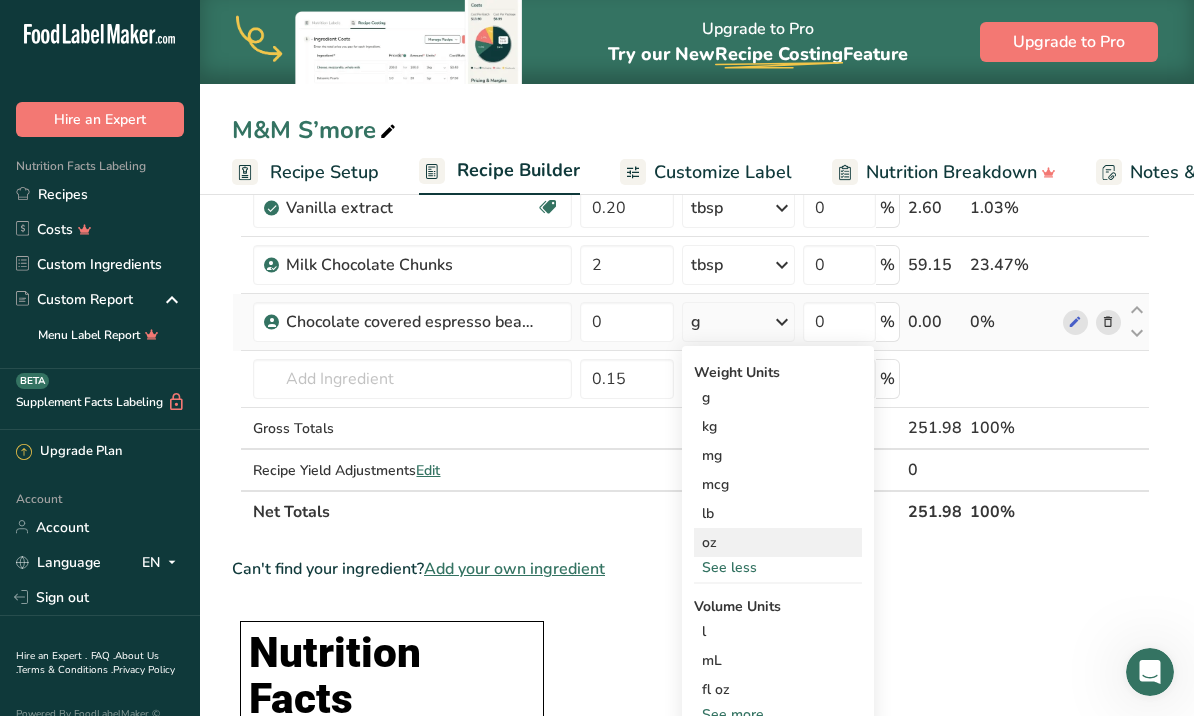 click on "oz" at bounding box center (778, 542) 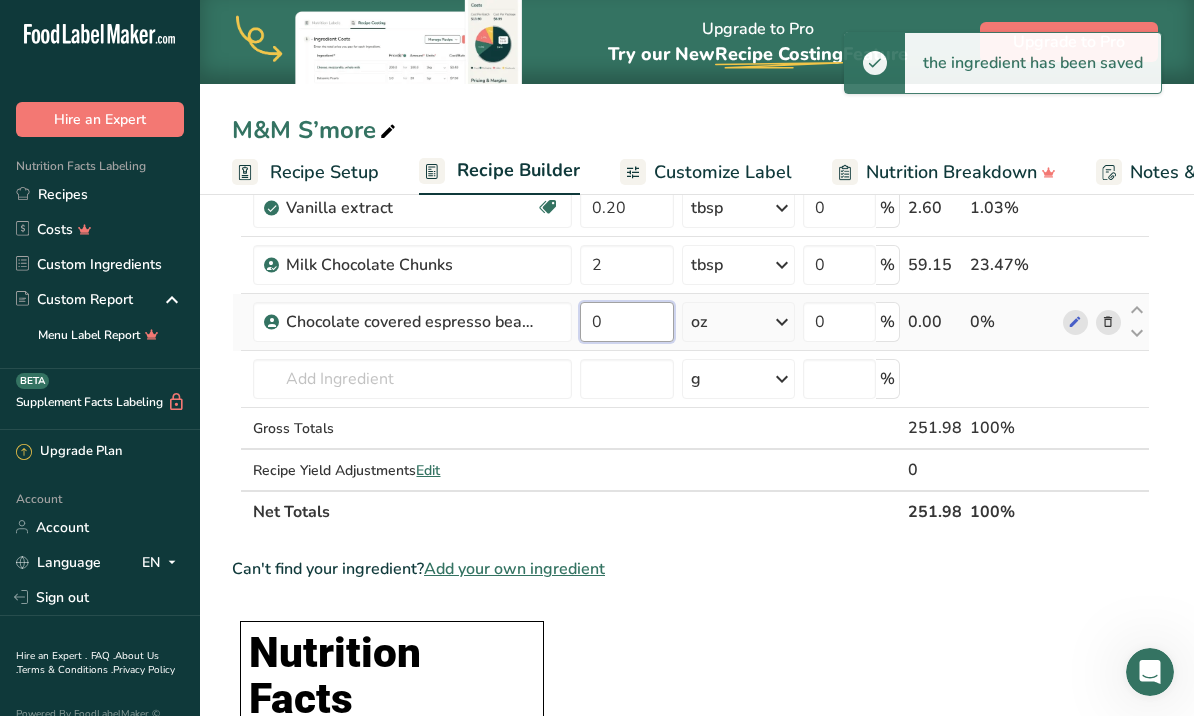 click on "0" at bounding box center (626, 322) 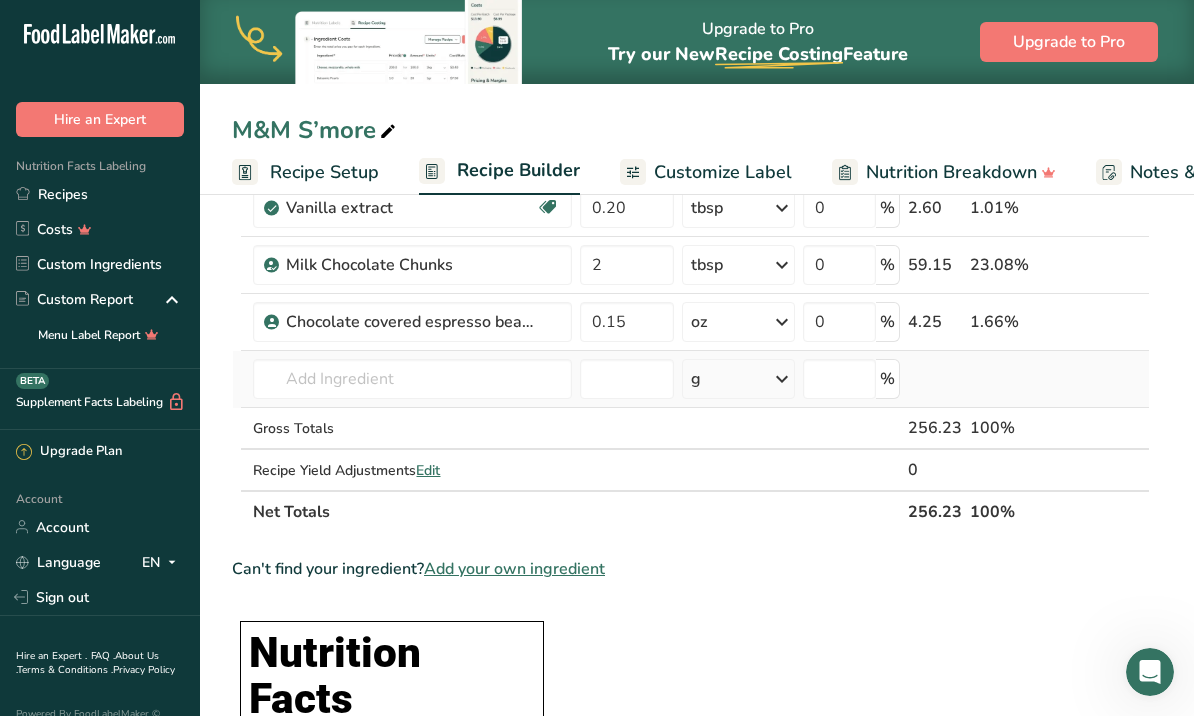 click on "Ingredient *
Amount *
Unit *
Waste *   .a-a{fill:#347362;}.b-a{fill:#fff;}          Grams
Percentage
Gelatin
3.6
g
Weight Units
g
kg
mg
See more
Volume Units
l
Volume units require a density conversion. If you know your ingredient's density enter it below. Otherwise, click on "RIA" our AI Regulatory bot - she will be able to help you
lb/ft3
g/cm3
Confirm
mL
Volume units require a density conversion. If you know your ingredient's density enter it below. Otherwise, click on "RIA" our AI Regulatory bot - she will be able to help you
lb/ft3" at bounding box center [691, -64] 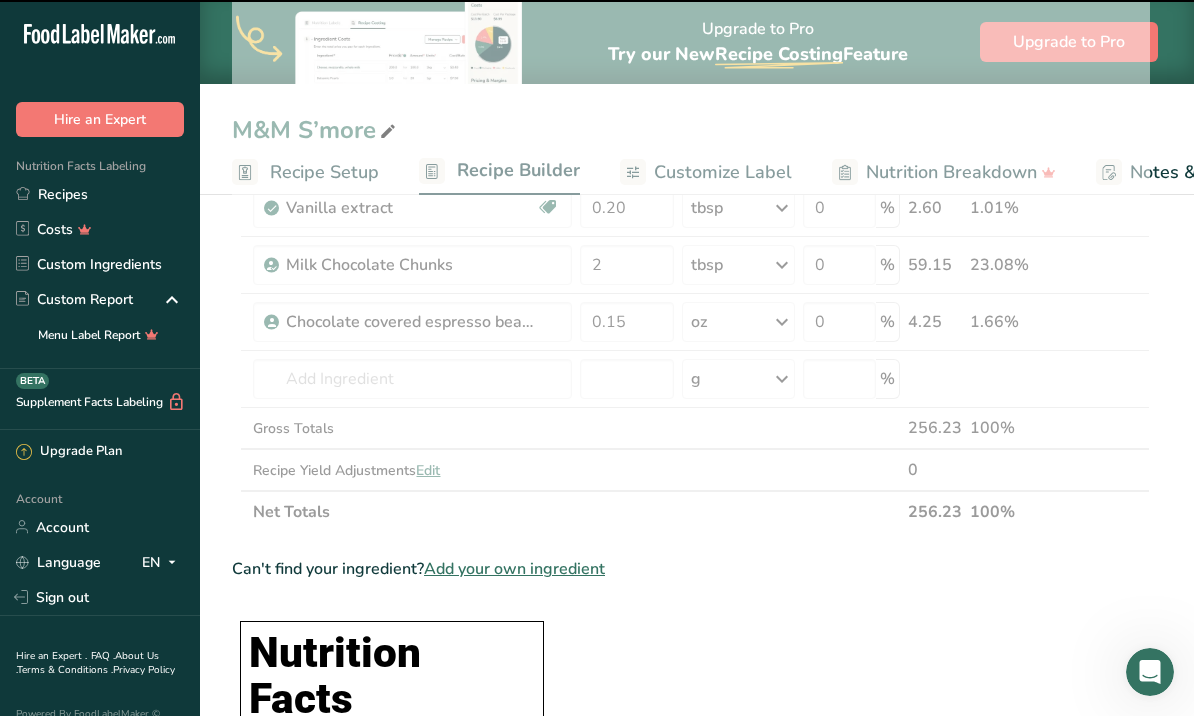 click at bounding box center (691, -64) 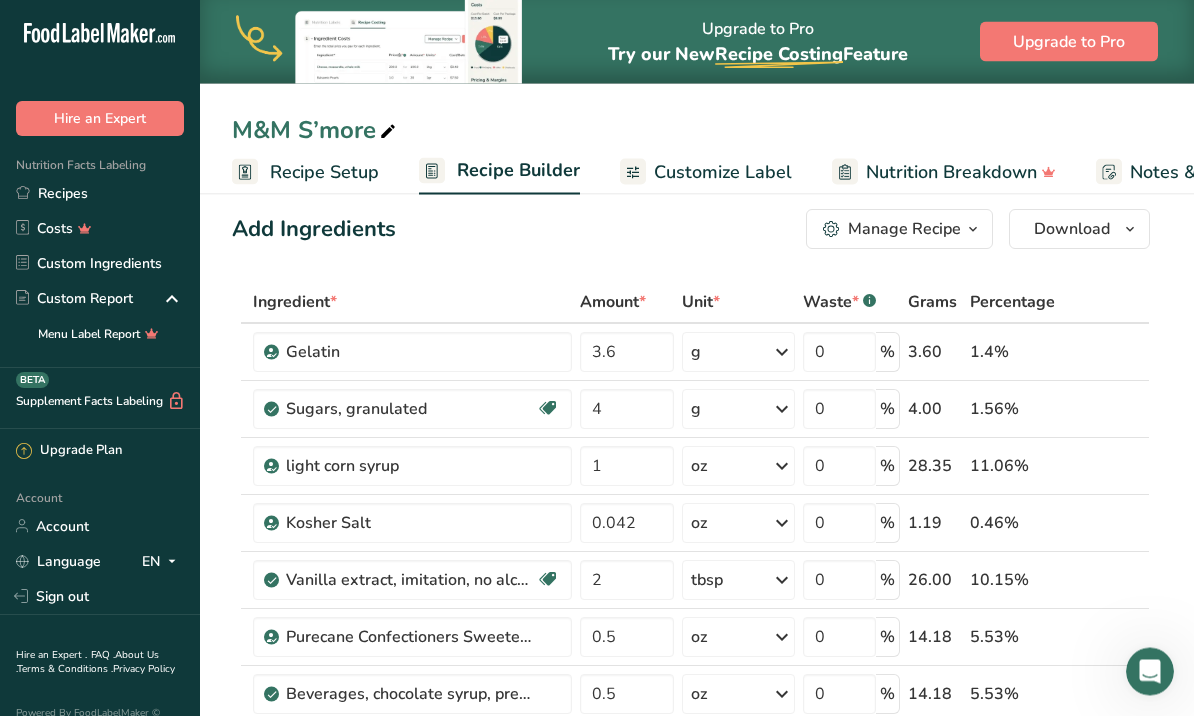 scroll, scrollTop: 0, scrollLeft: 0, axis: both 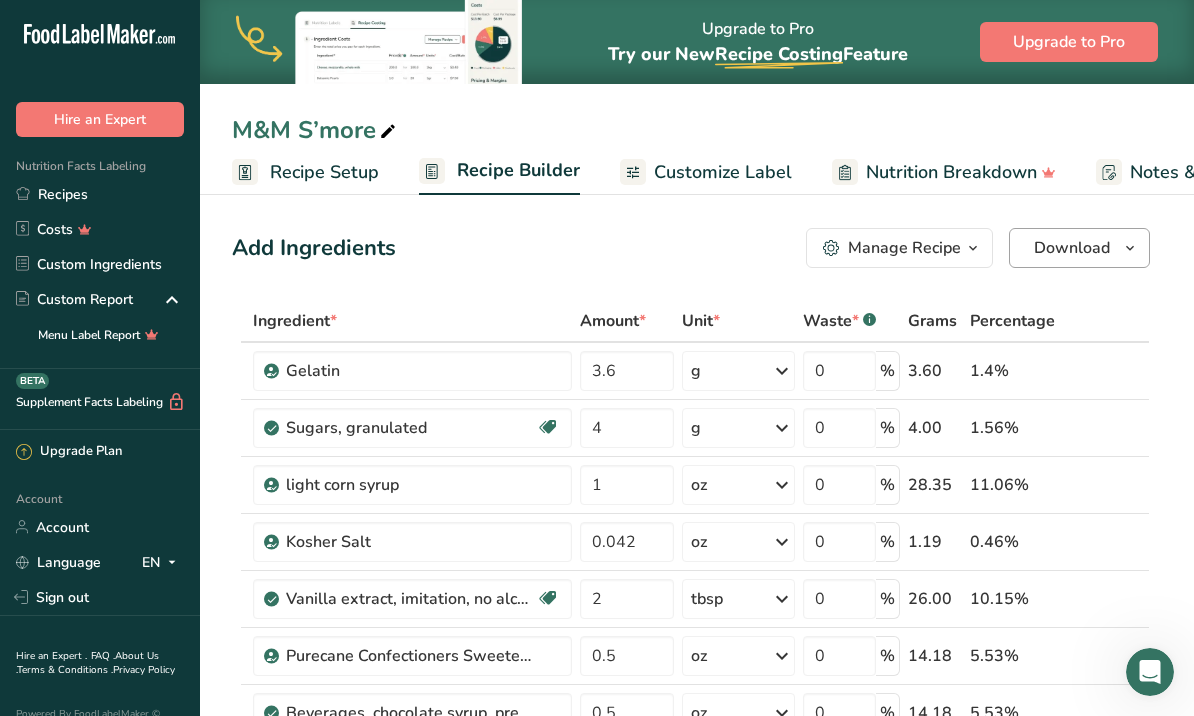 click on "Download" at bounding box center [1079, 248] 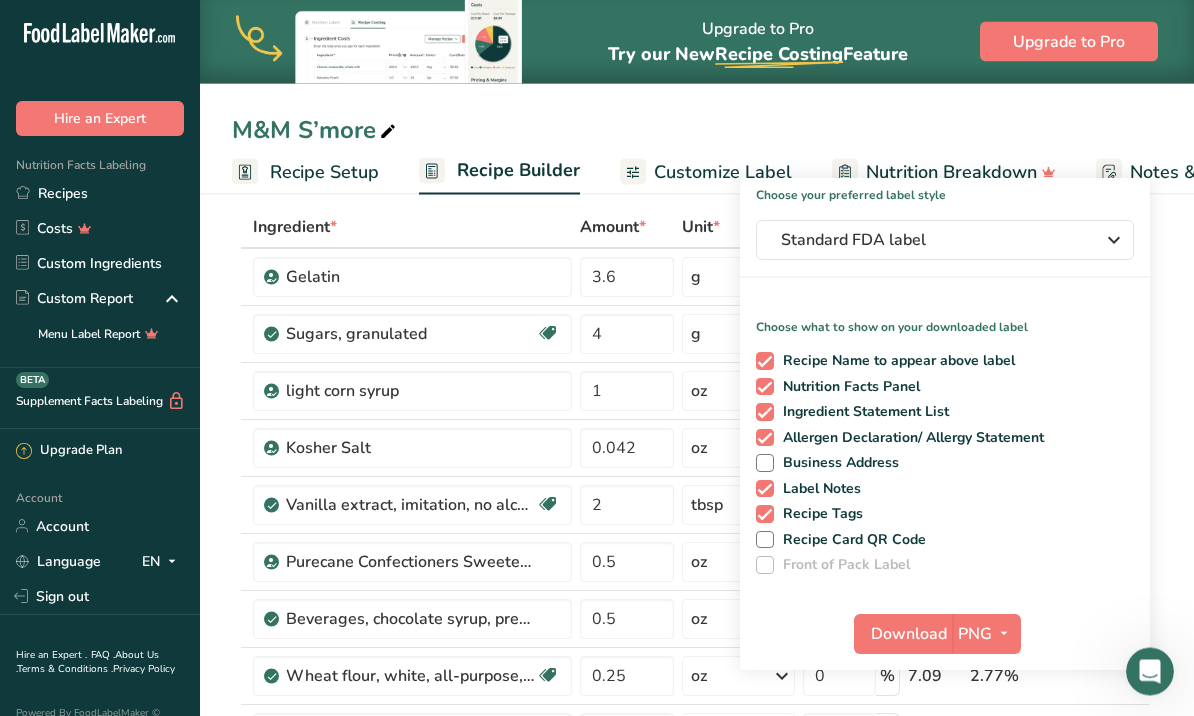 scroll, scrollTop: 98, scrollLeft: 0, axis: vertical 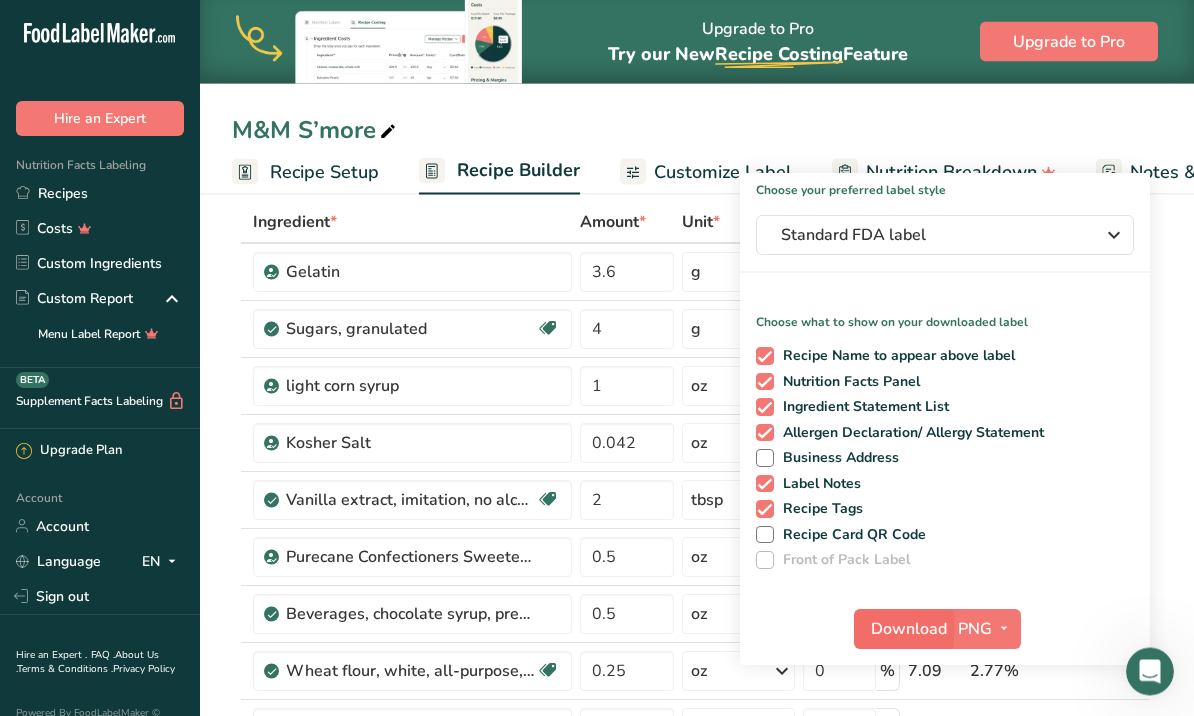 click on "Download" at bounding box center [909, 630] 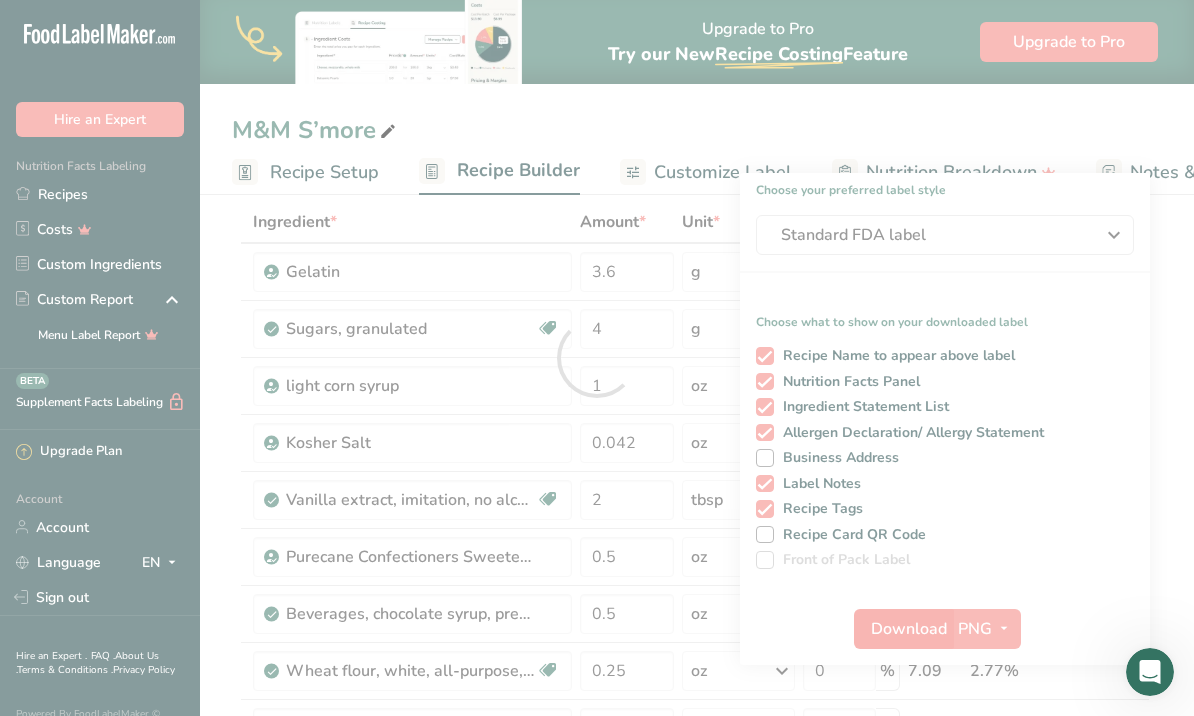 scroll, scrollTop: 168, scrollLeft: 0, axis: vertical 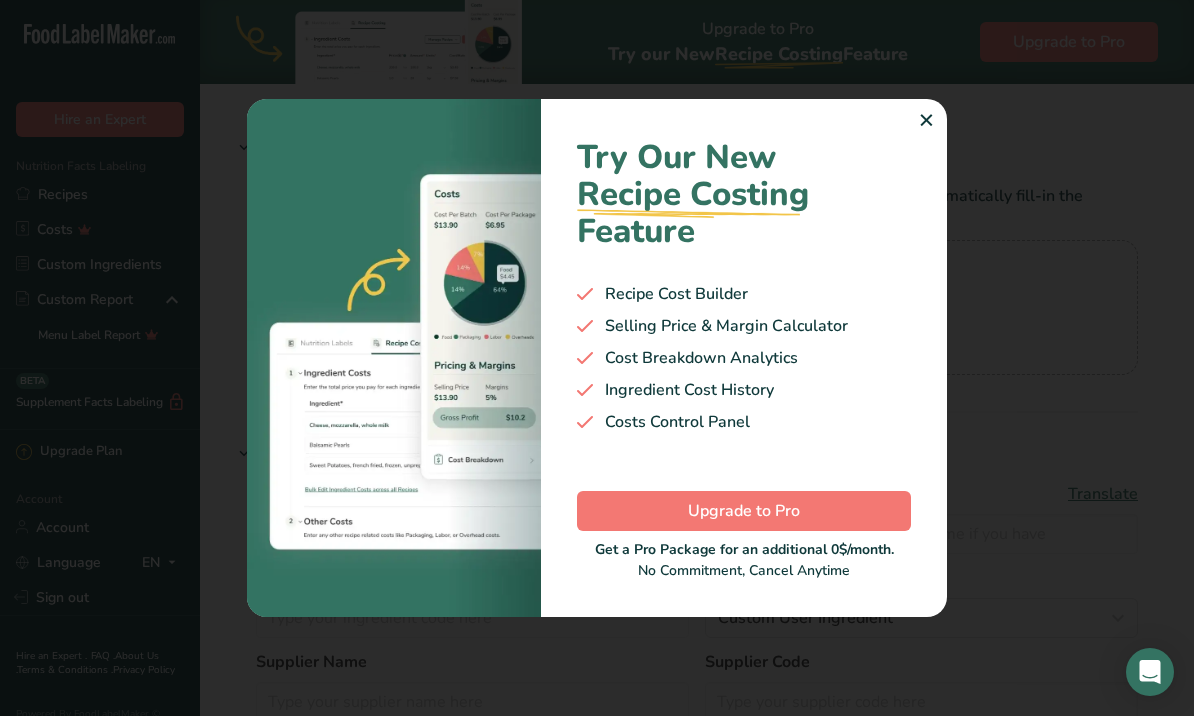 type on "Beverages, chocolate syrup, prepared with whole milk" 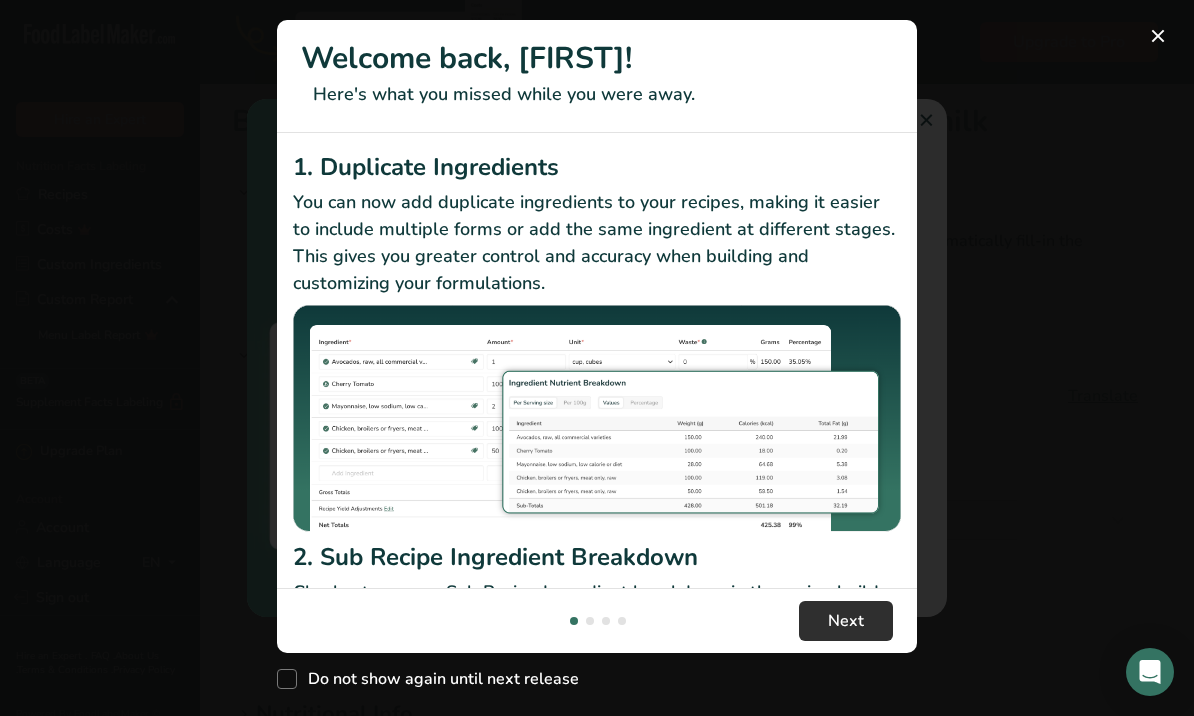 click on "Next" at bounding box center (846, 621) 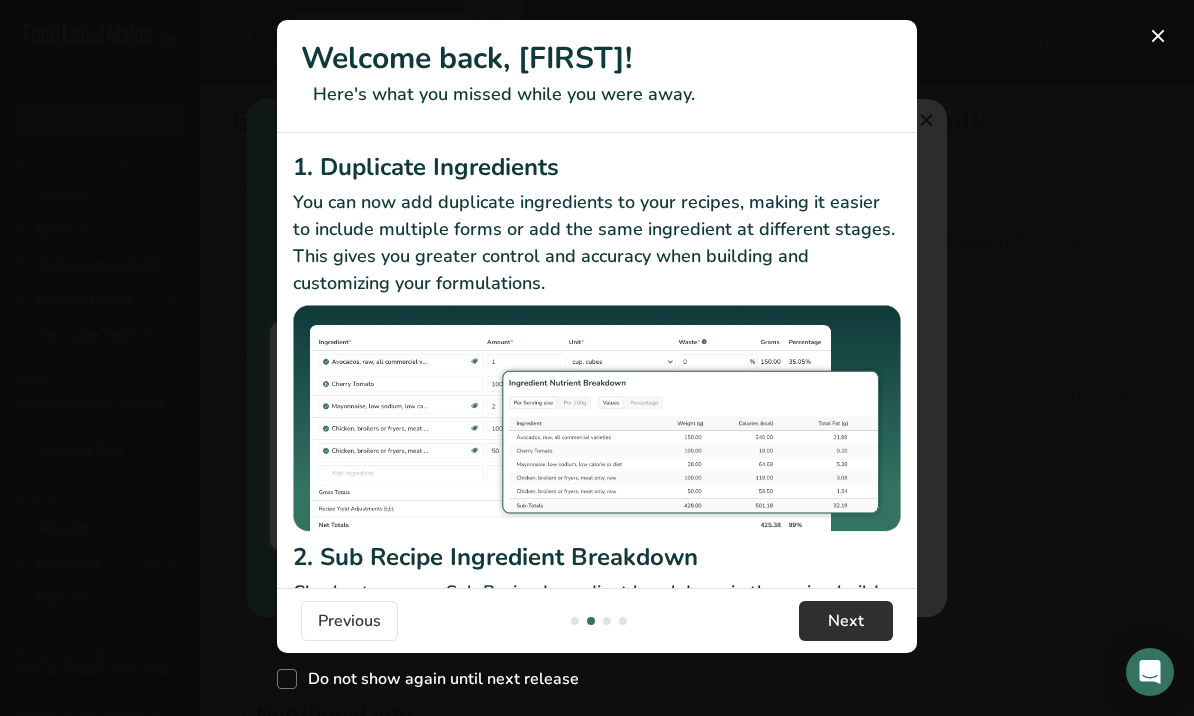 scroll, scrollTop: 0, scrollLeft: 640, axis: horizontal 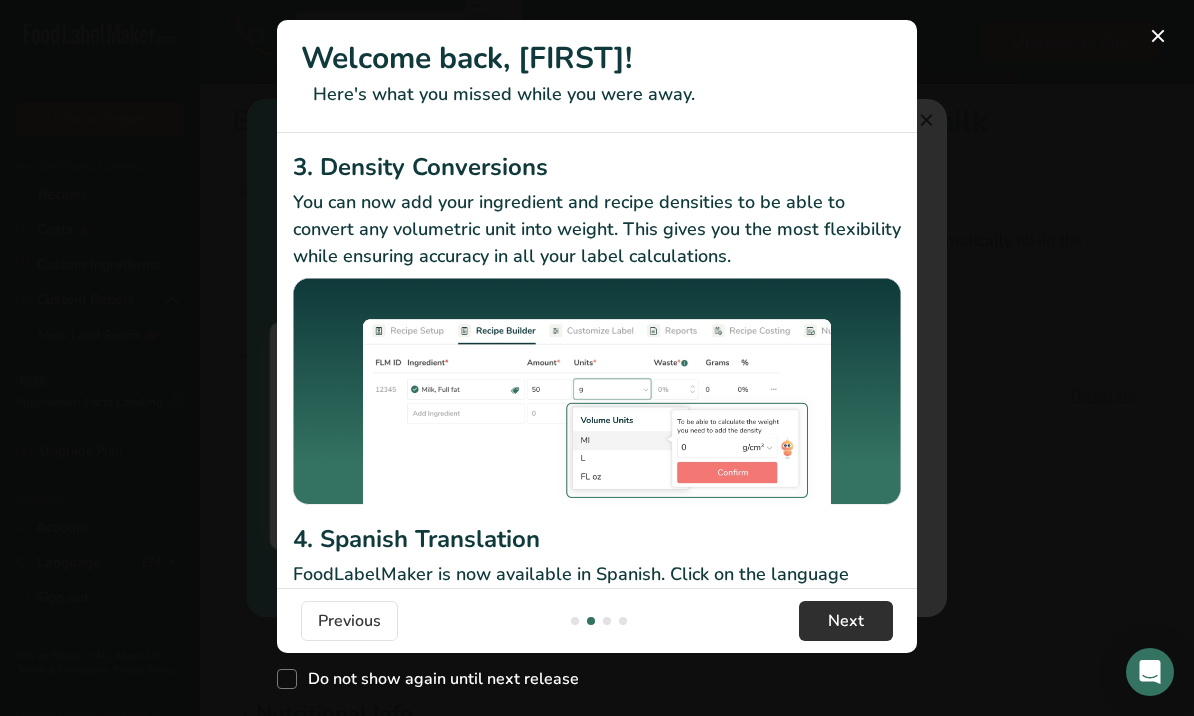 click on "Next" at bounding box center (846, 621) 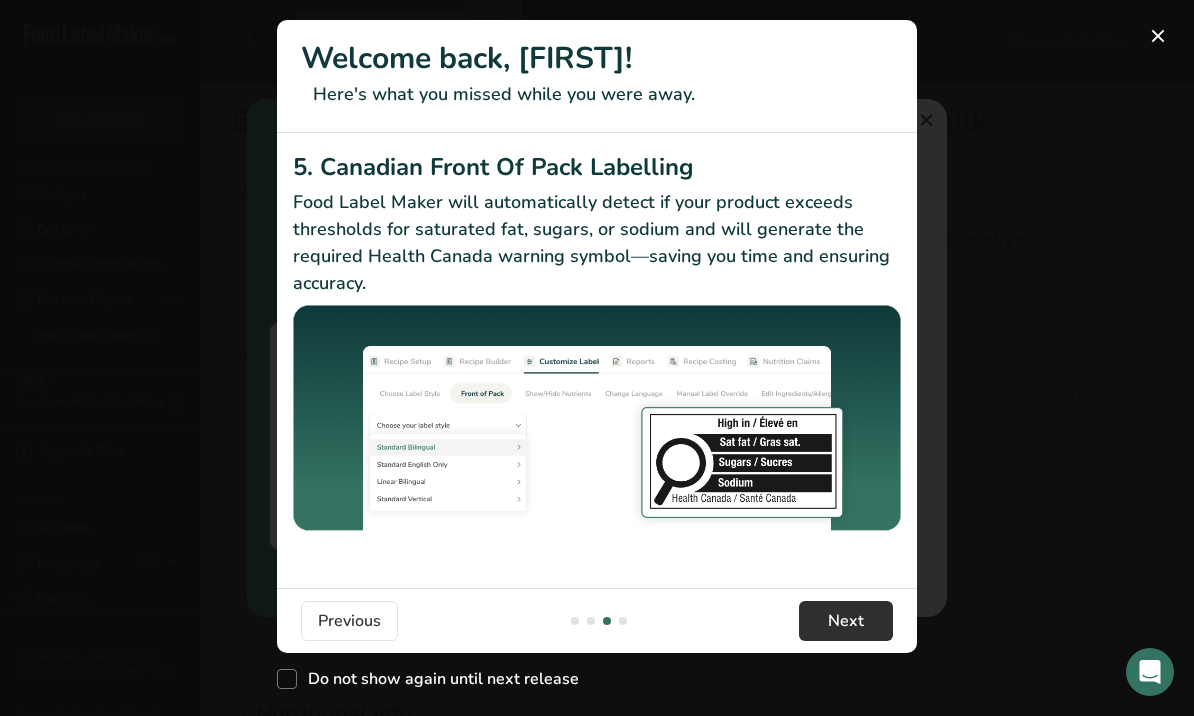 click on "Next" at bounding box center (846, 621) 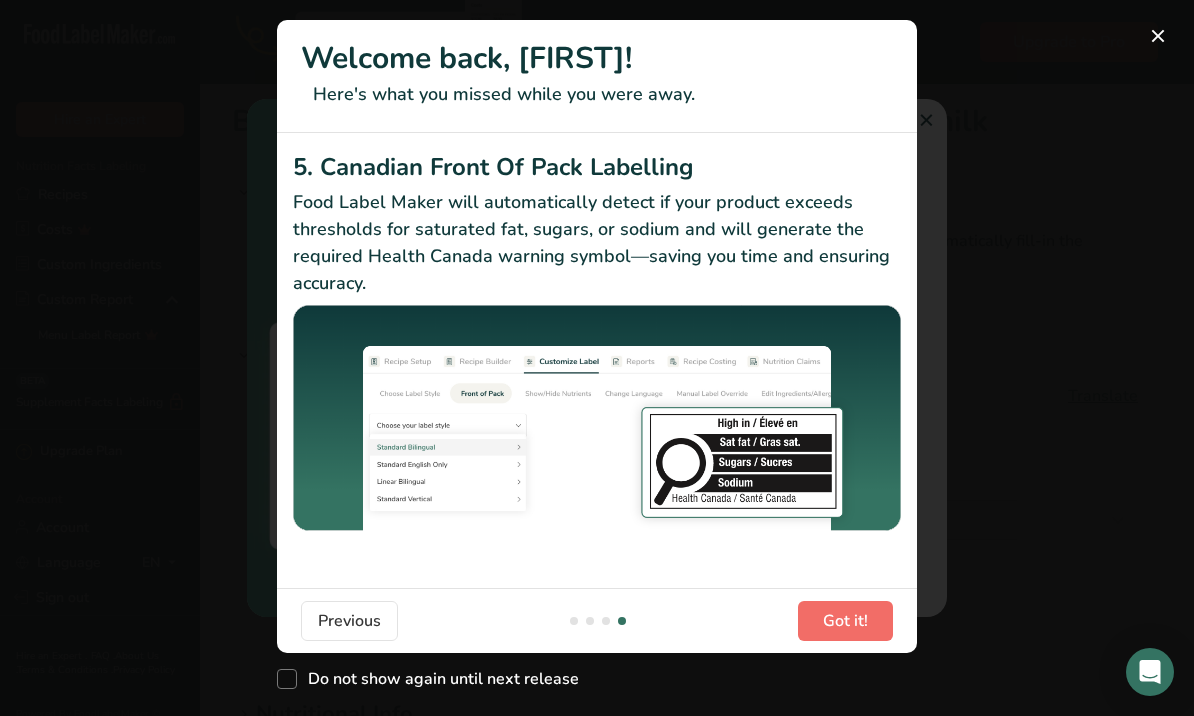 scroll, scrollTop: 0, scrollLeft: 1920, axis: horizontal 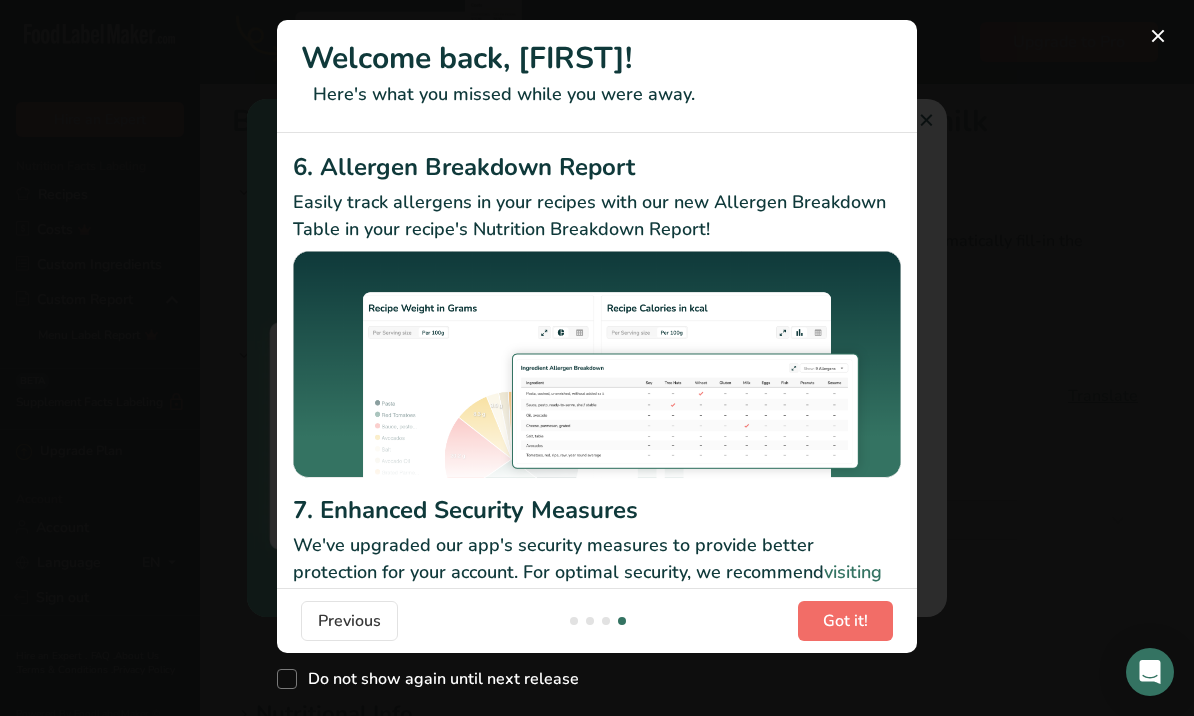 click on "Got it!" at bounding box center [845, 621] 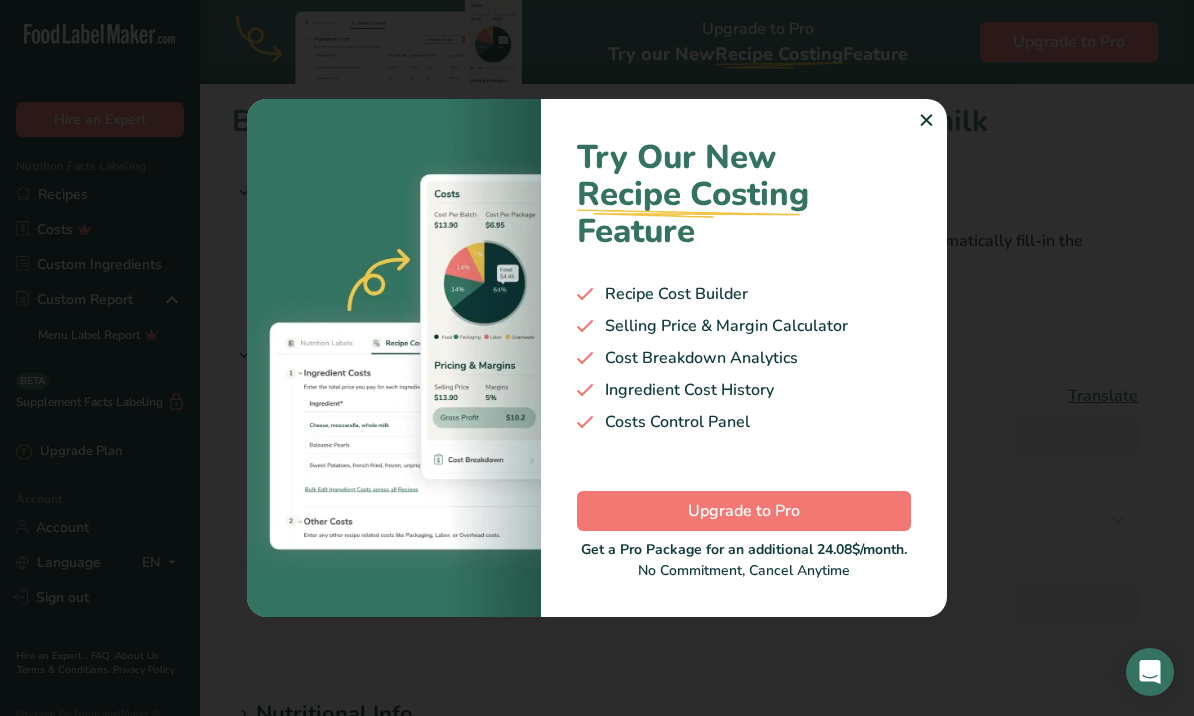 click on "✕" at bounding box center (926, 121) 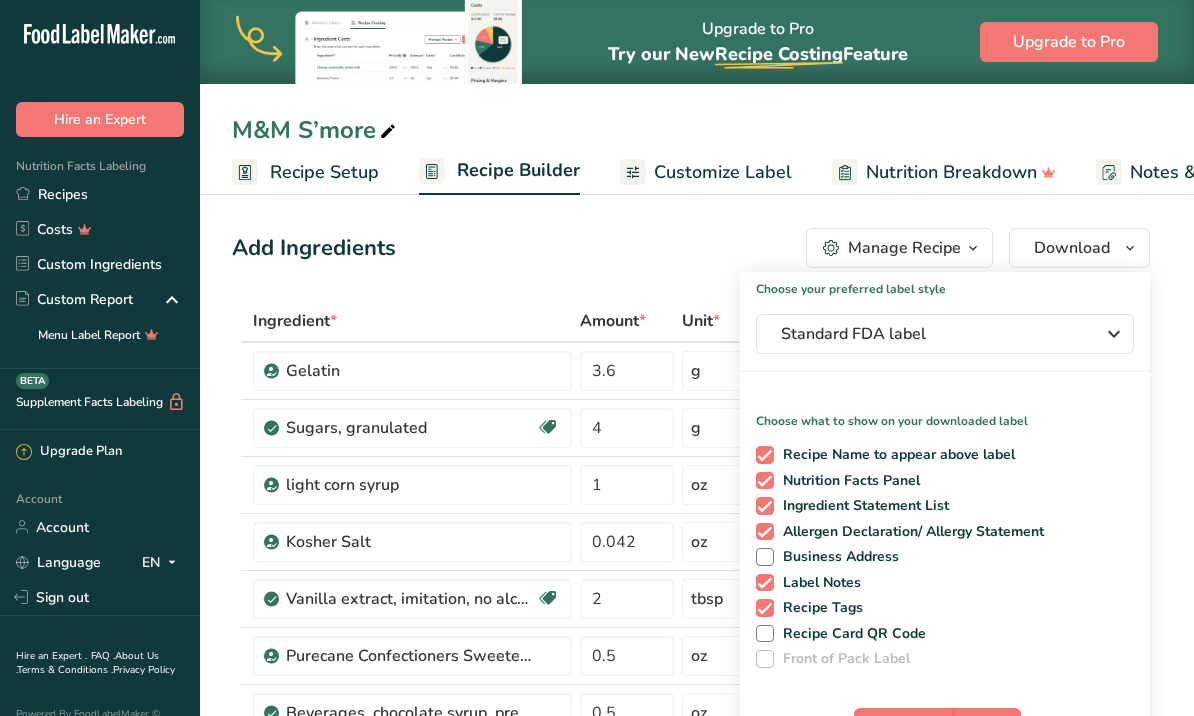 scroll, scrollTop: 168, scrollLeft: 0, axis: vertical 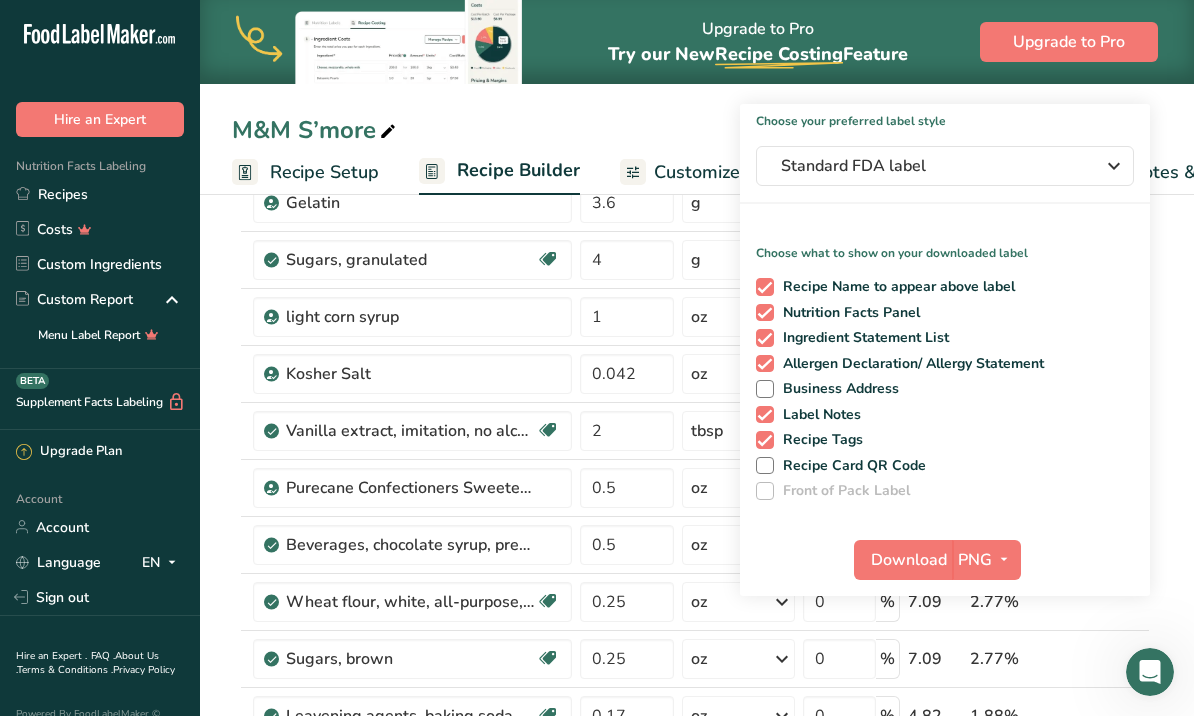 click on "M&M S’more" at bounding box center [316, 130] 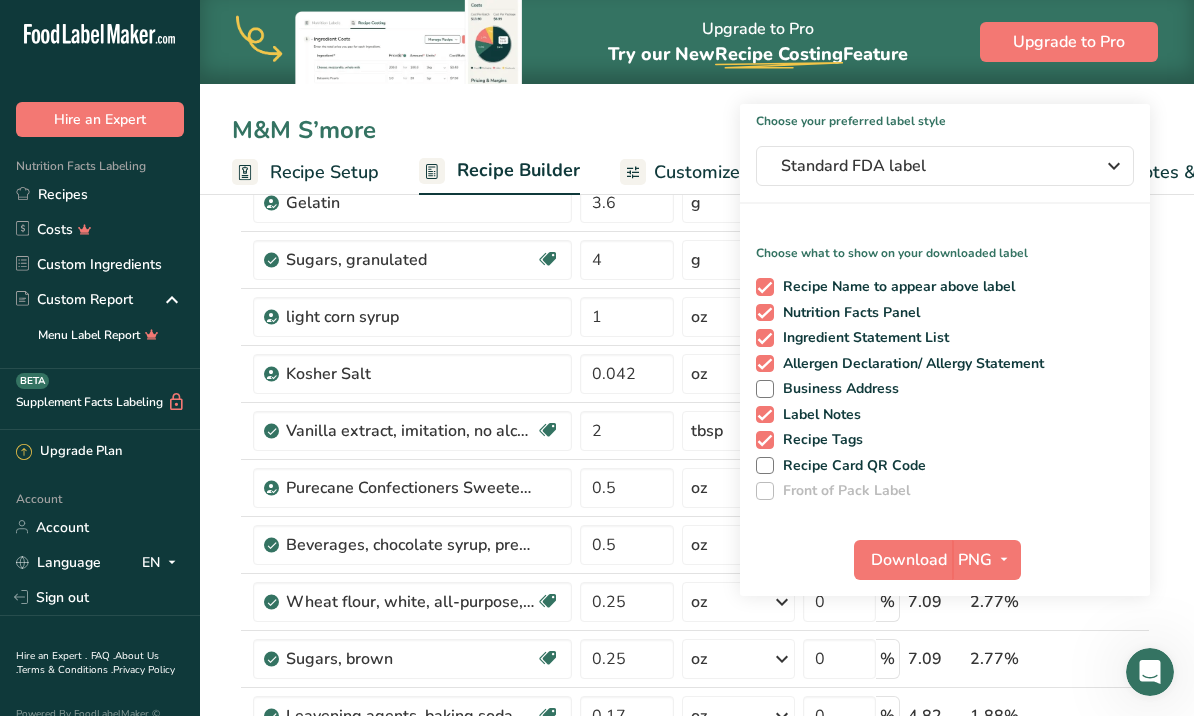 scroll, scrollTop: 167, scrollLeft: 0, axis: vertical 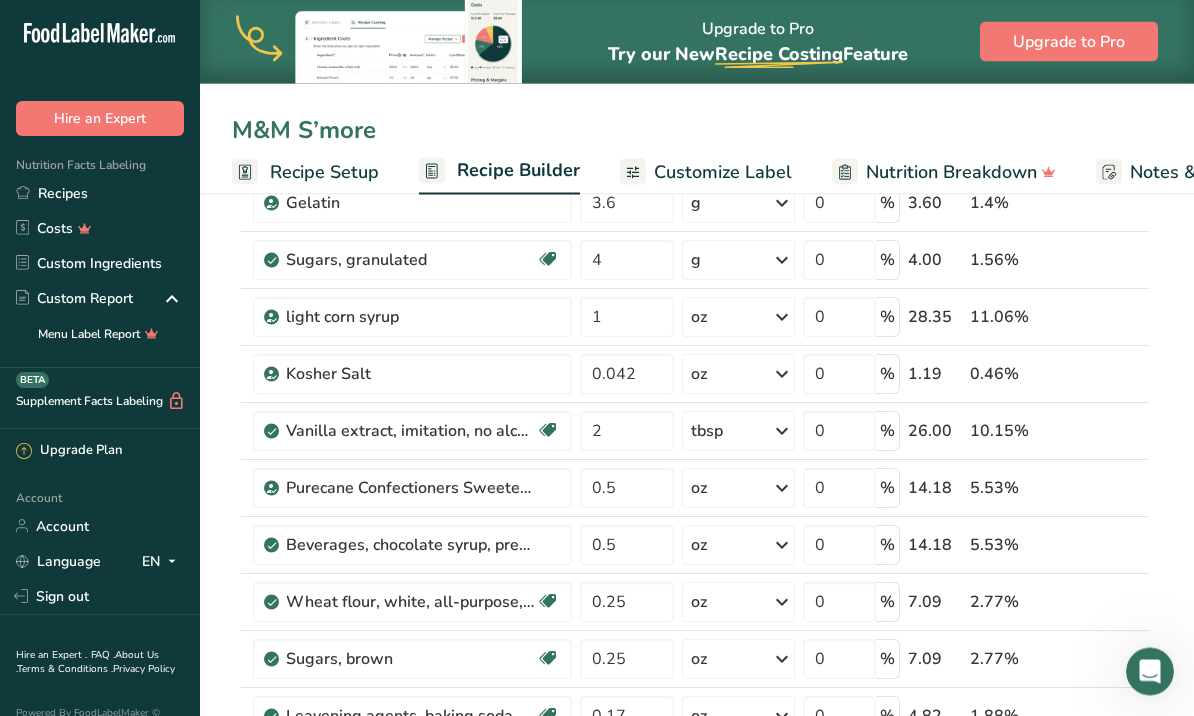 click on "M&M S’more" at bounding box center [697, 130] 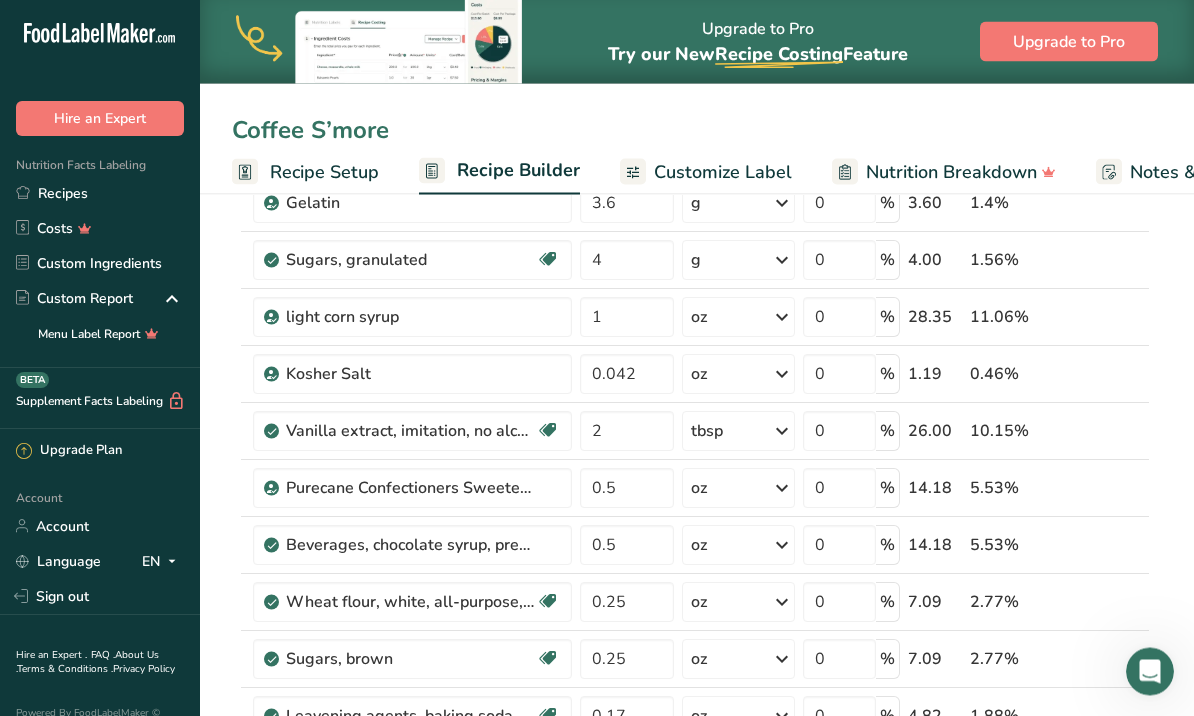 scroll, scrollTop: 0, scrollLeft: 0, axis: both 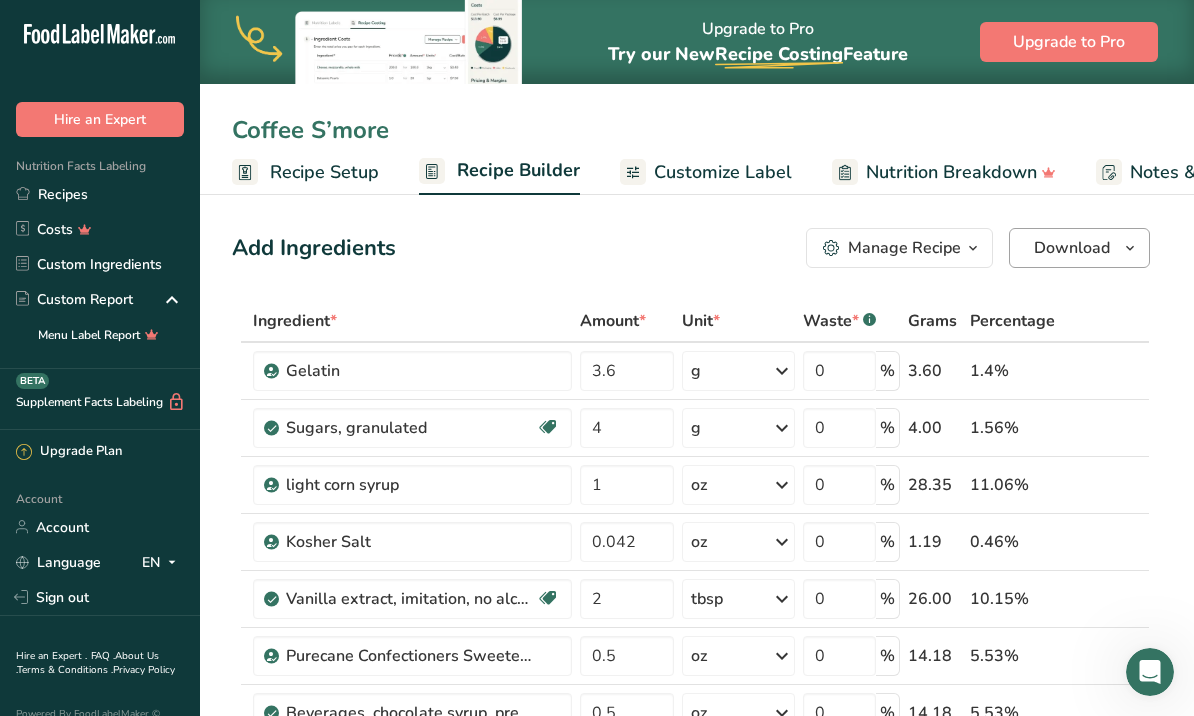 type on "Coffee S’more" 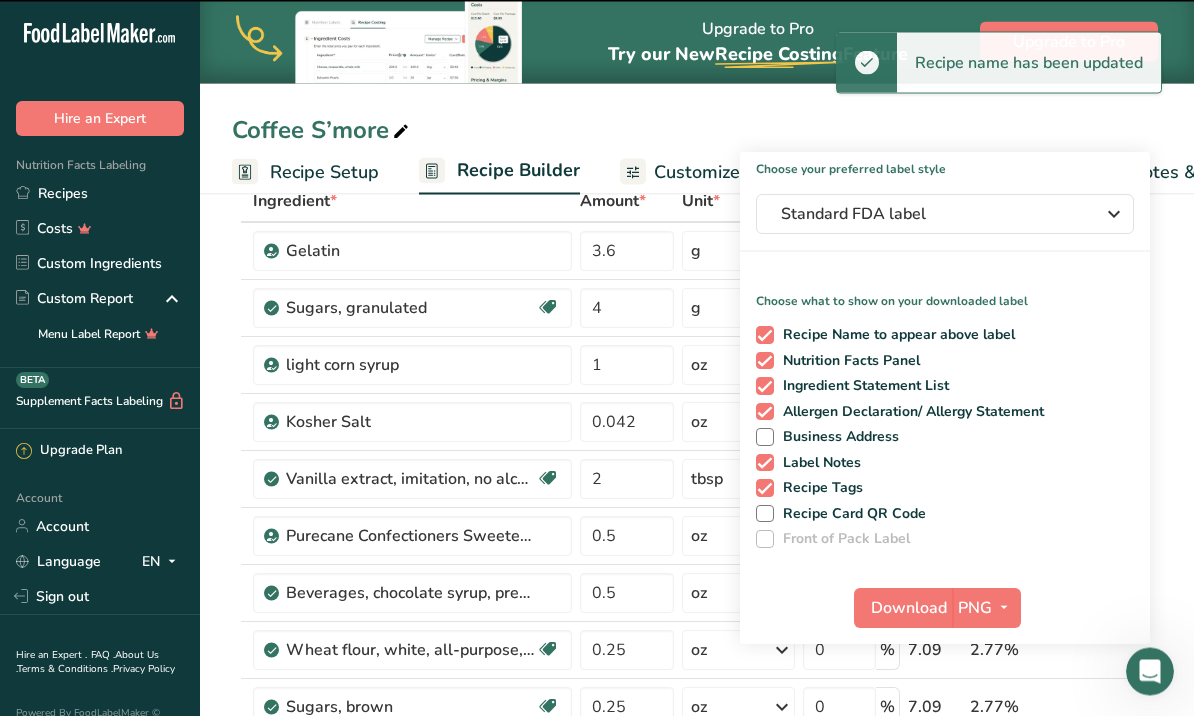 scroll, scrollTop: 121, scrollLeft: 0, axis: vertical 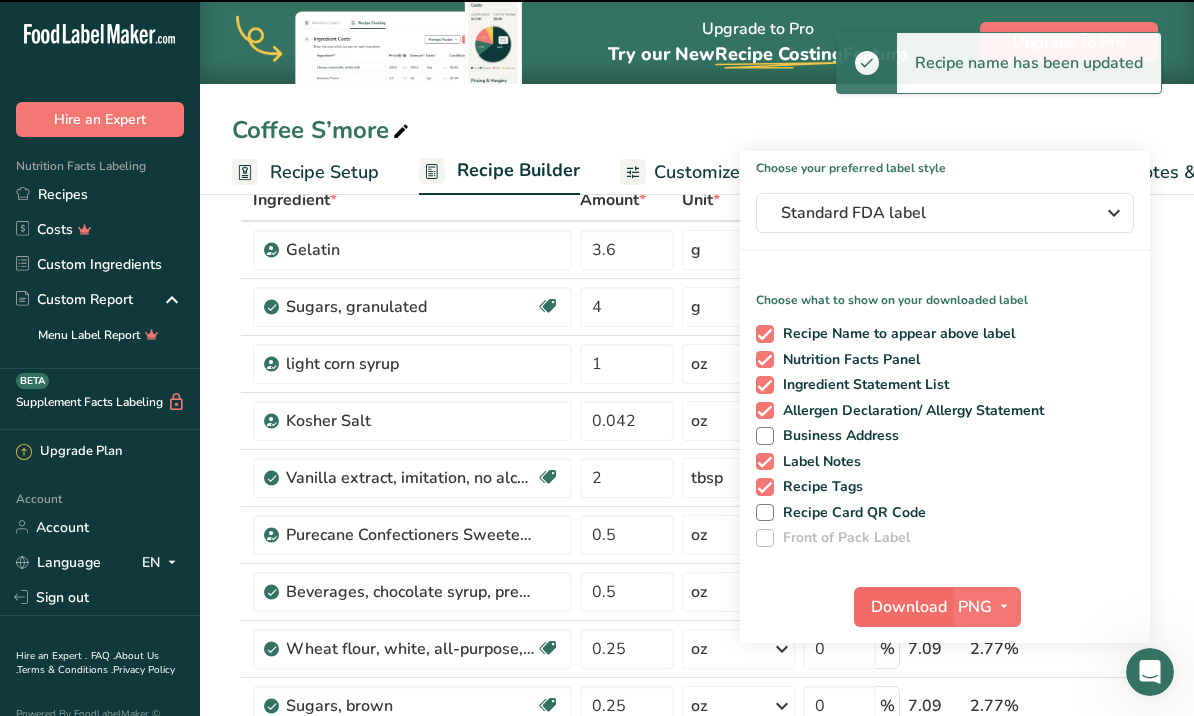 click on "Download" at bounding box center [909, 607] 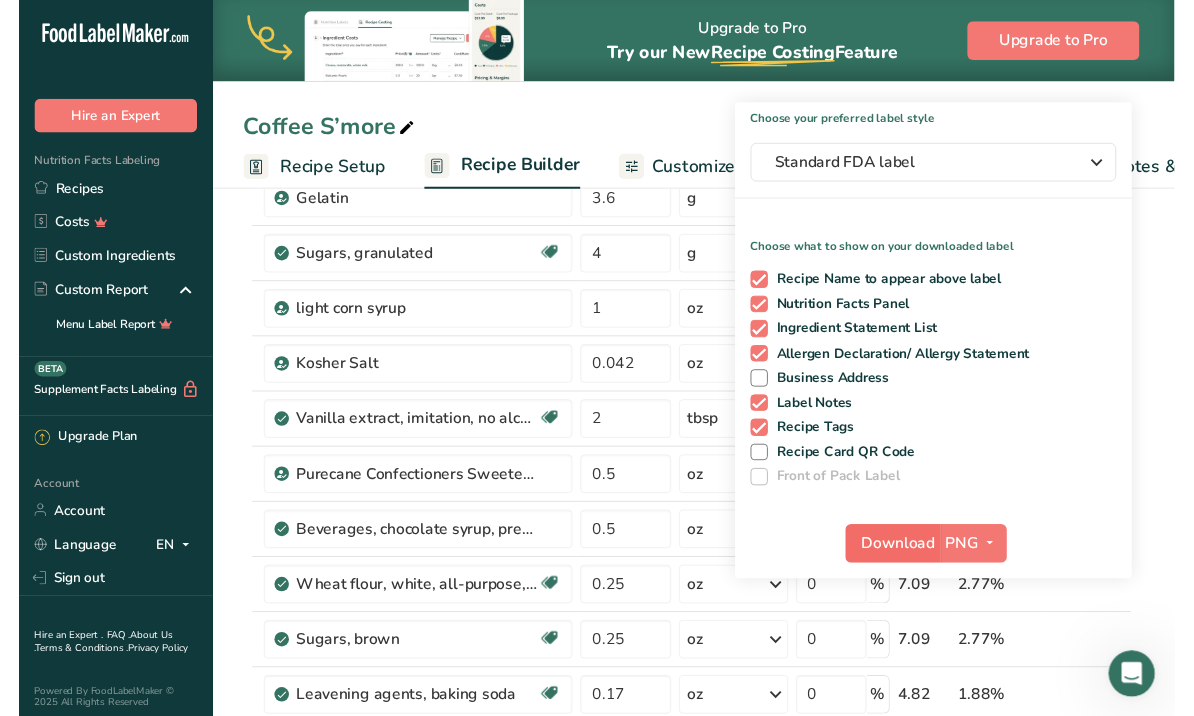 scroll, scrollTop: 190, scrollLeft: 0, axis: vertical 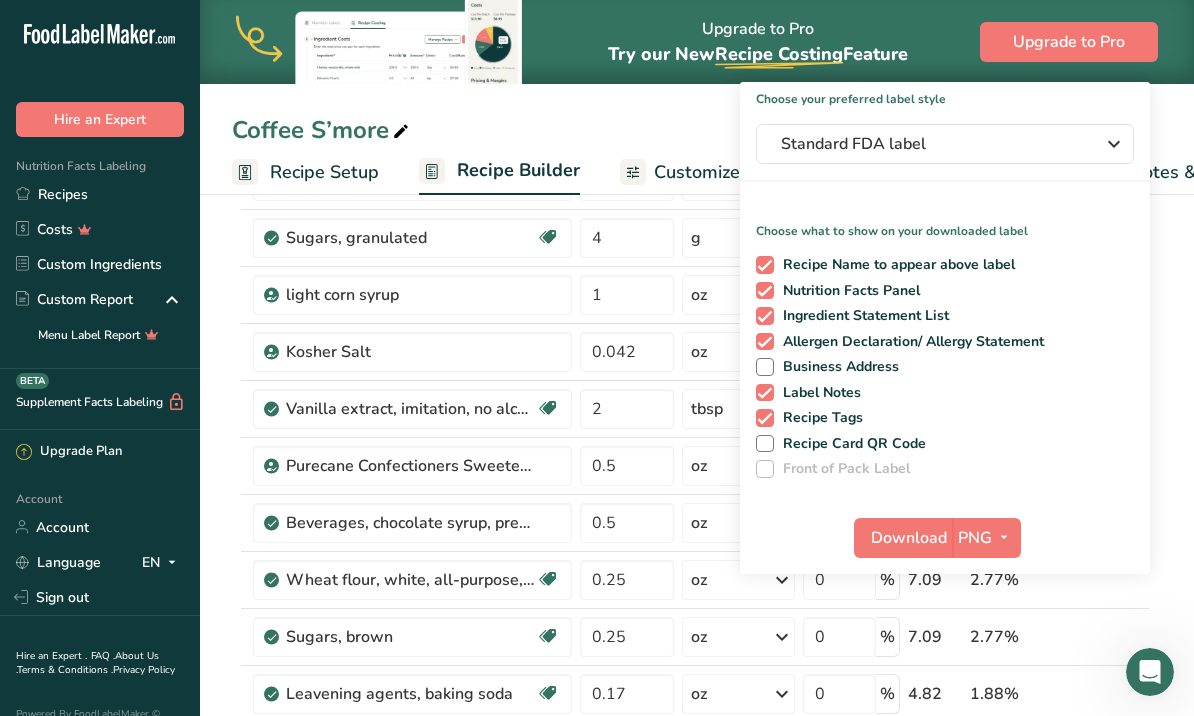 click on "Coffee S’more" at bounding box center [322, 130] 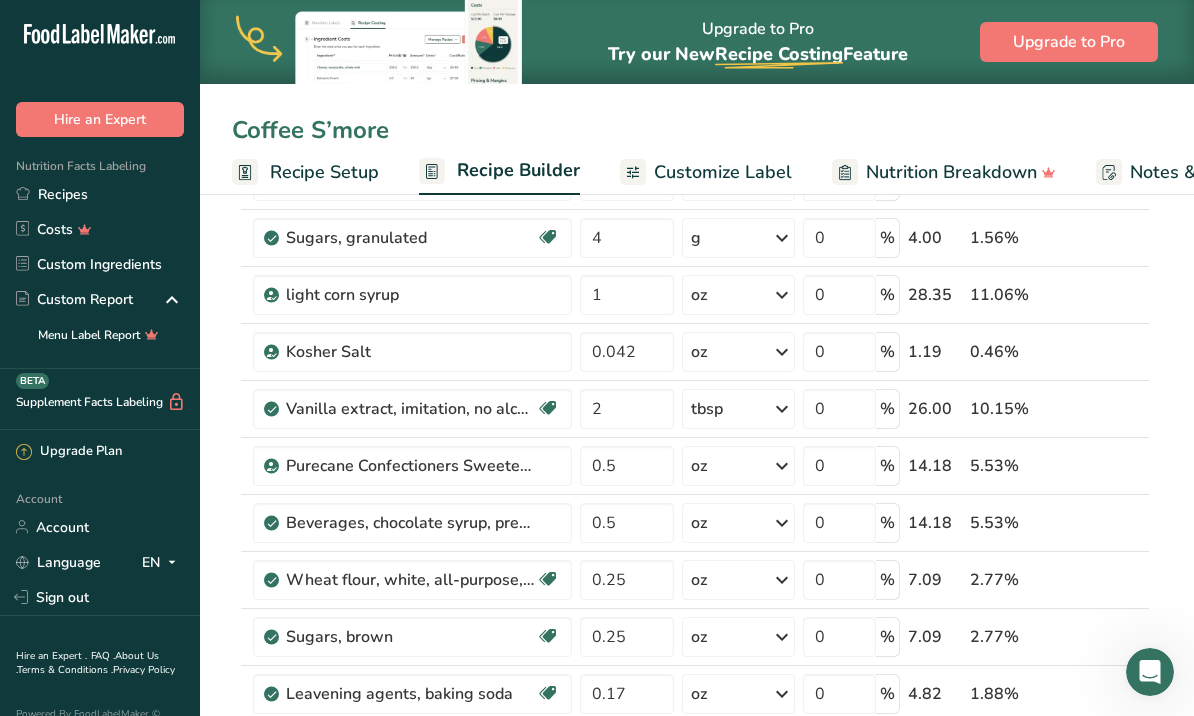 scroll, scrollTop: 189, scrollLeft: 0, axis: vertical 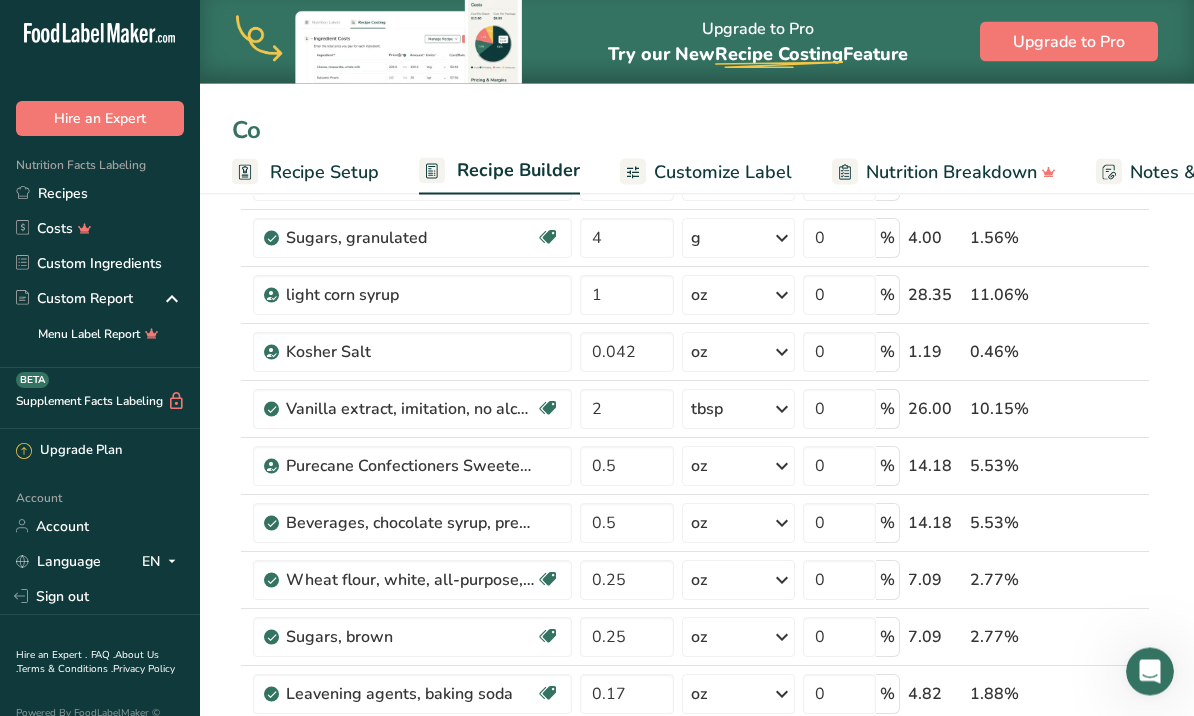 type on "C" 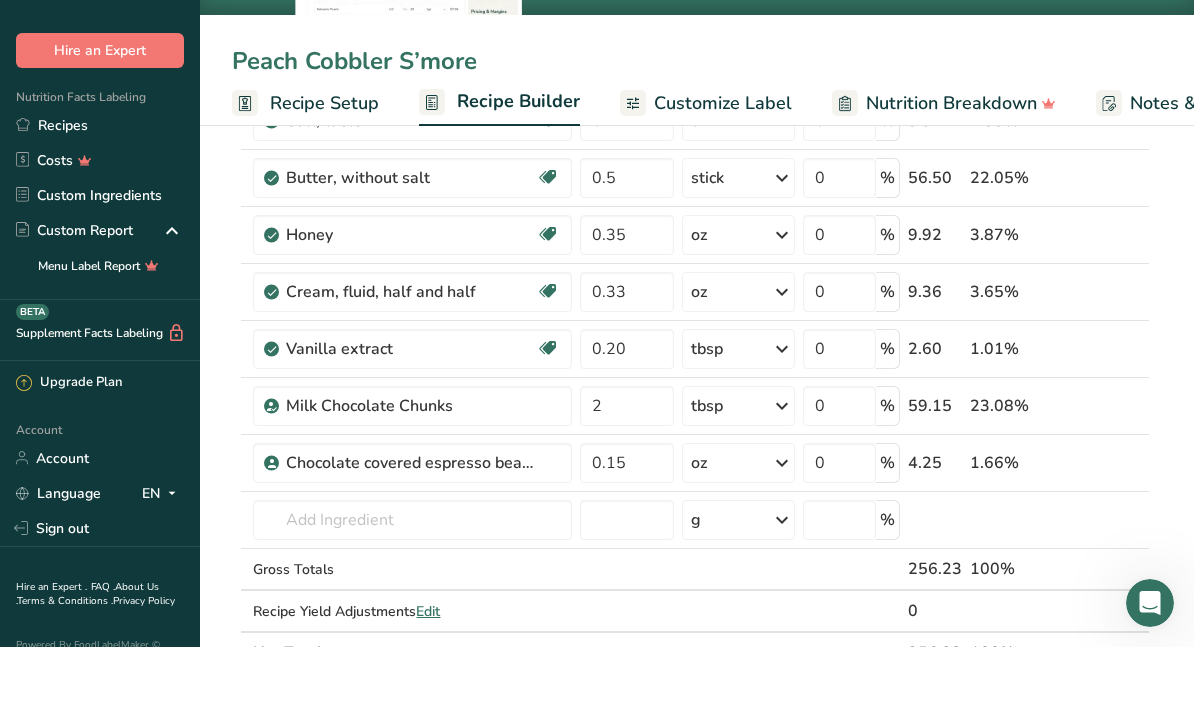 scroll, scrollTop: 784, scrollLeft: 0, axis: vertical 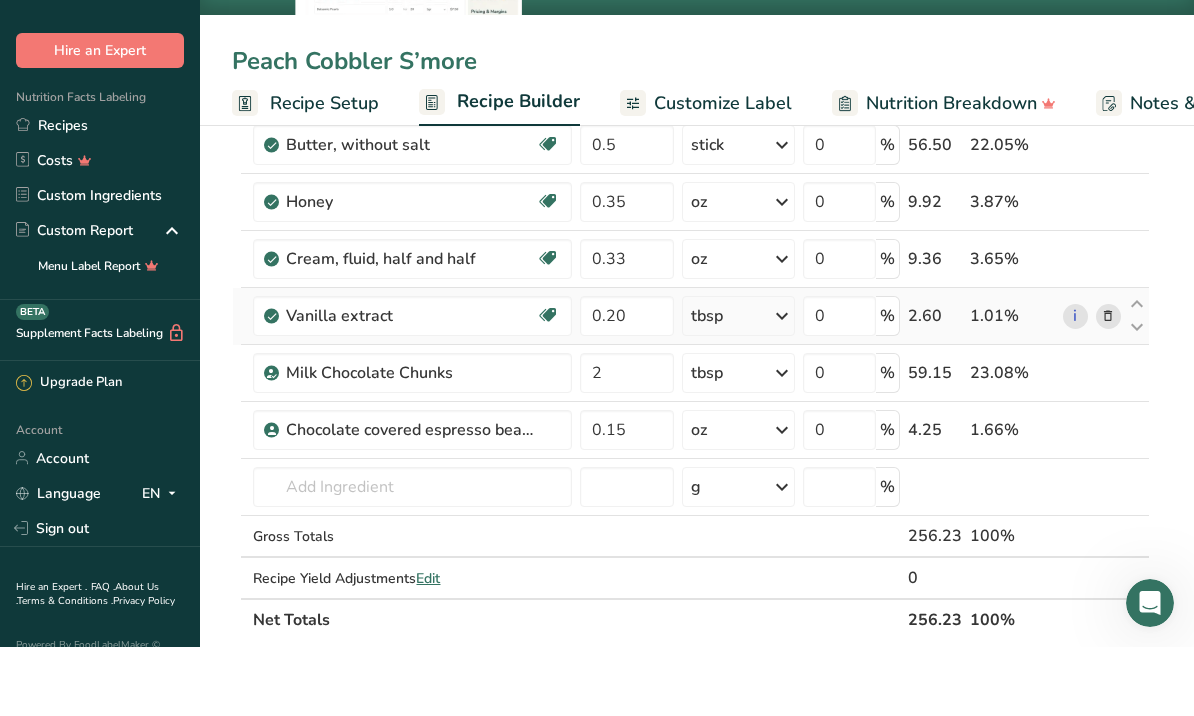 type on "Peach Cobbler S’more" 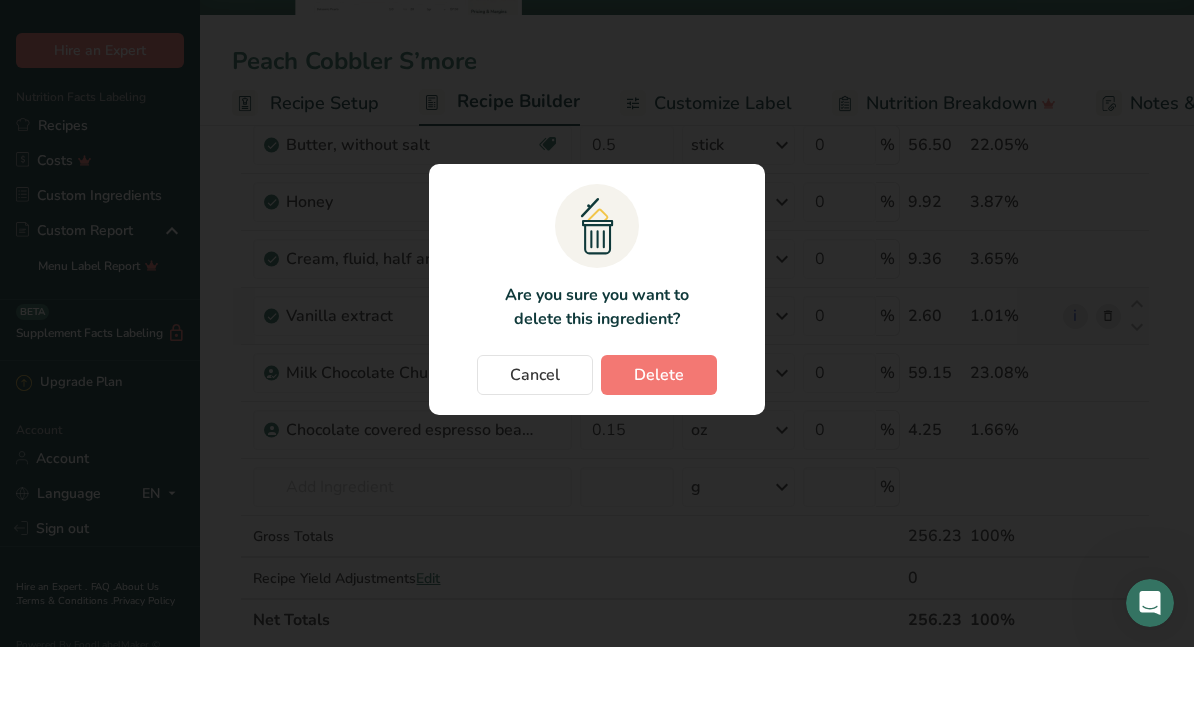scroll, scrollTop: 854, scrollLeft: 0, axis: vertical 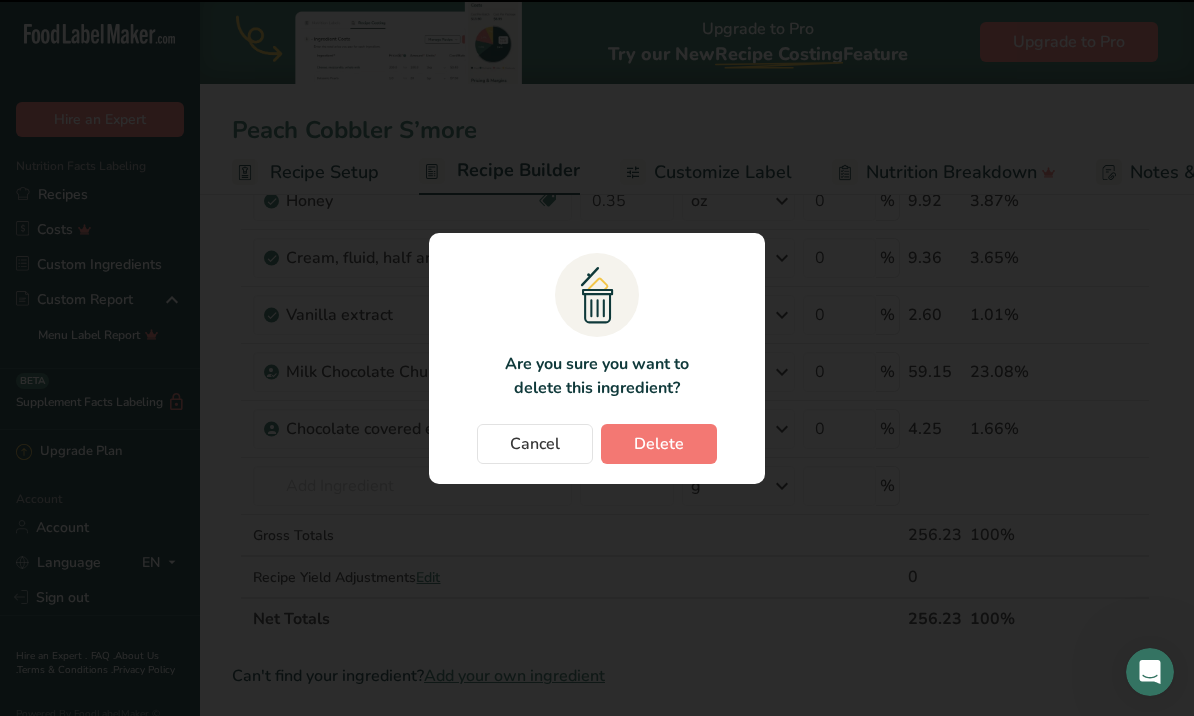 click on "Are you sure you want to delete this ingredient?" at bounding box center (596, 376) 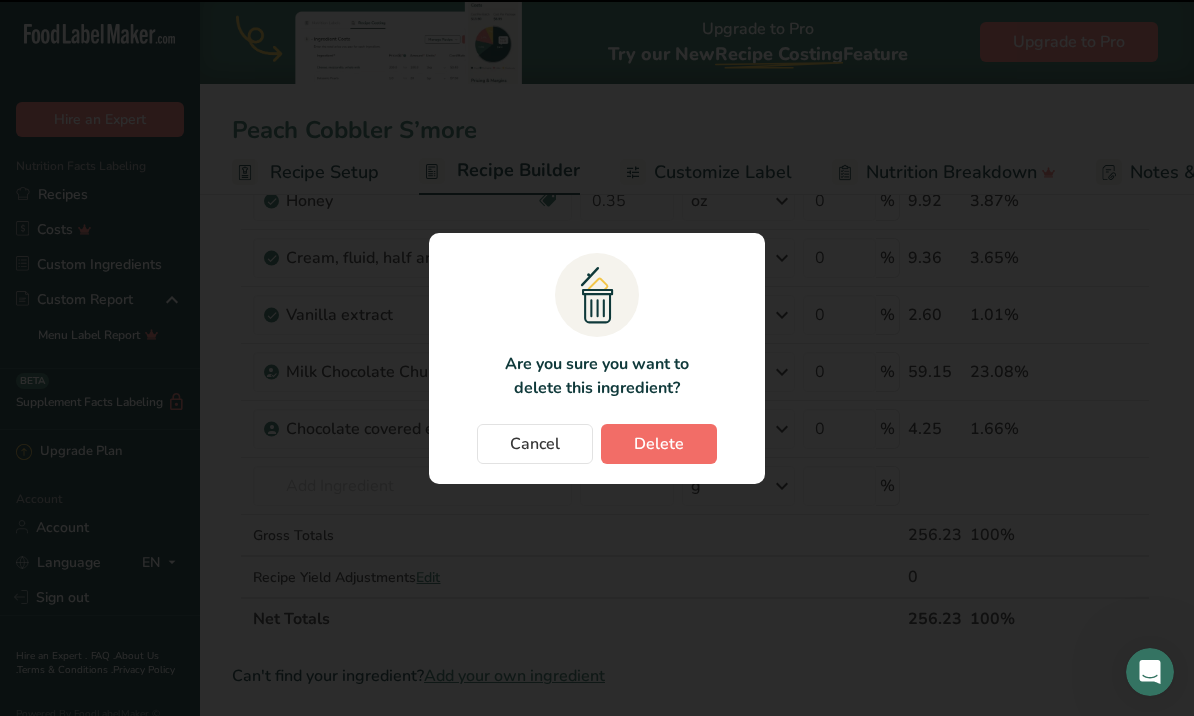 click on "Delete" at bounding box center [659, 444] 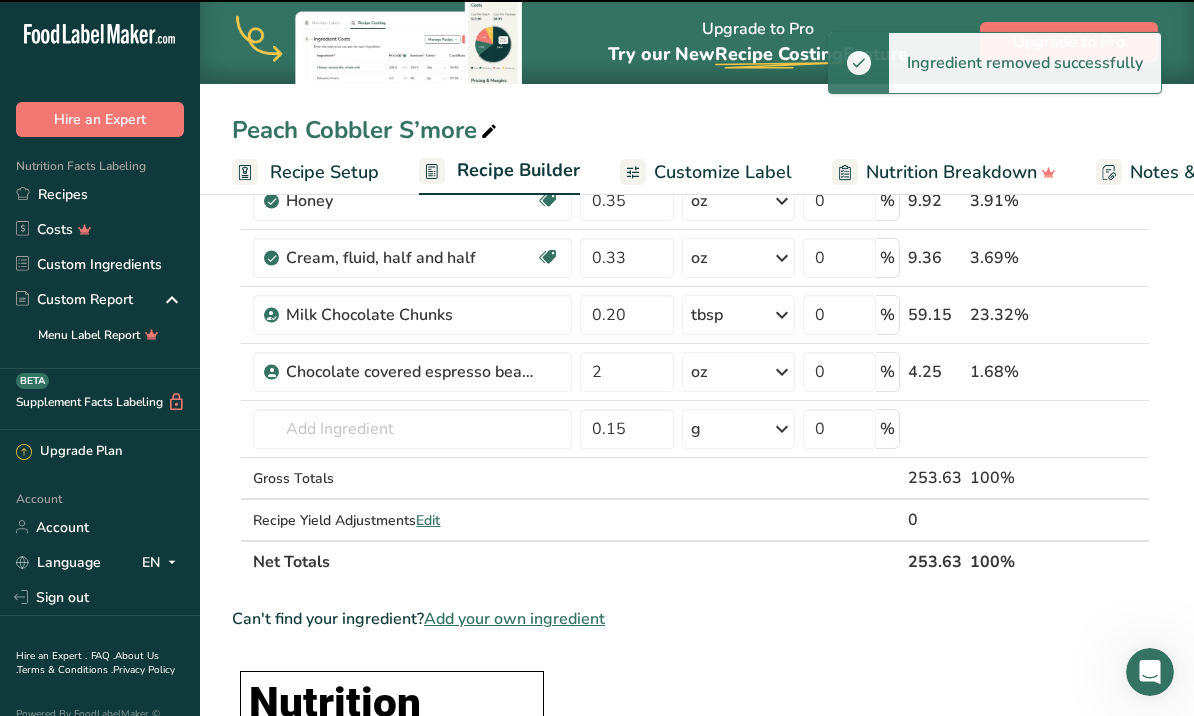 type on "2" 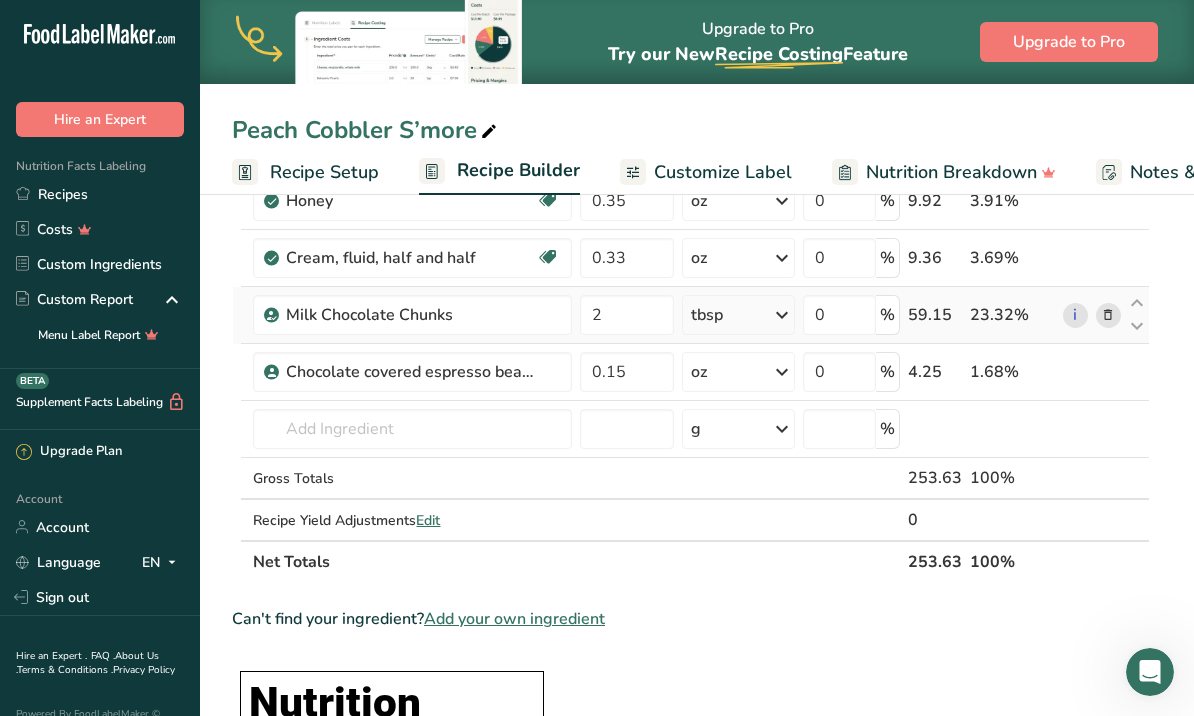 click at bounding box center (1108, 315) 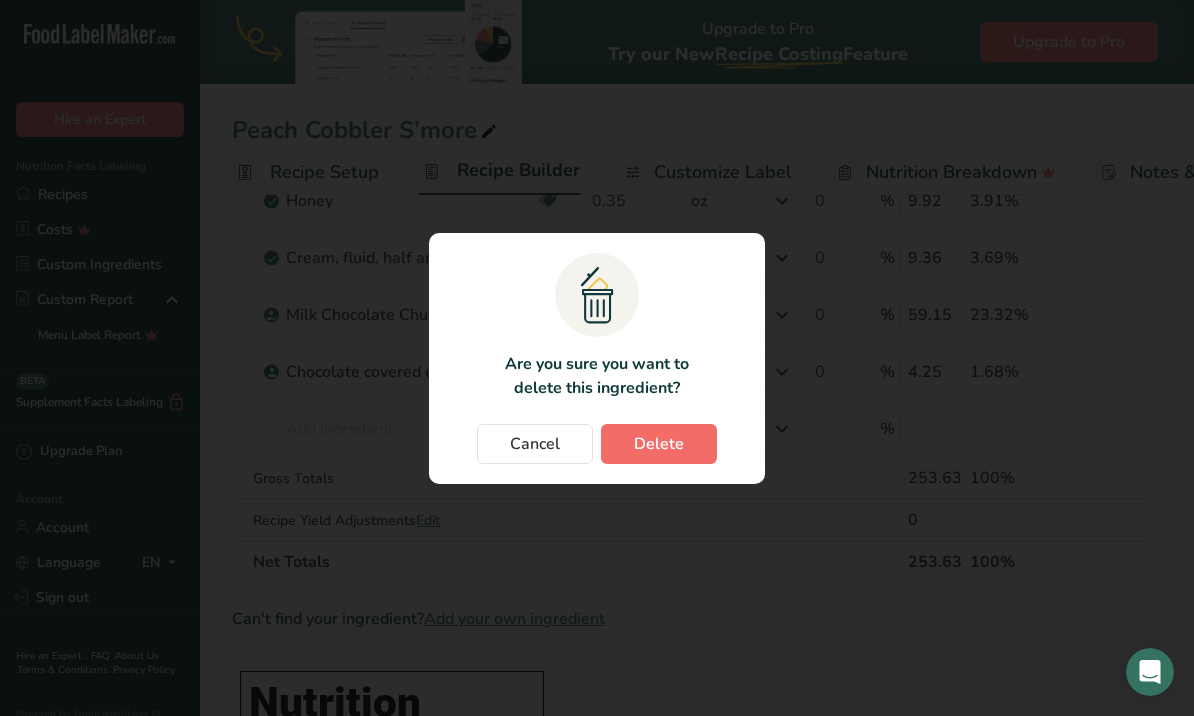 click on "Delete" at bounding box center [659, 444] 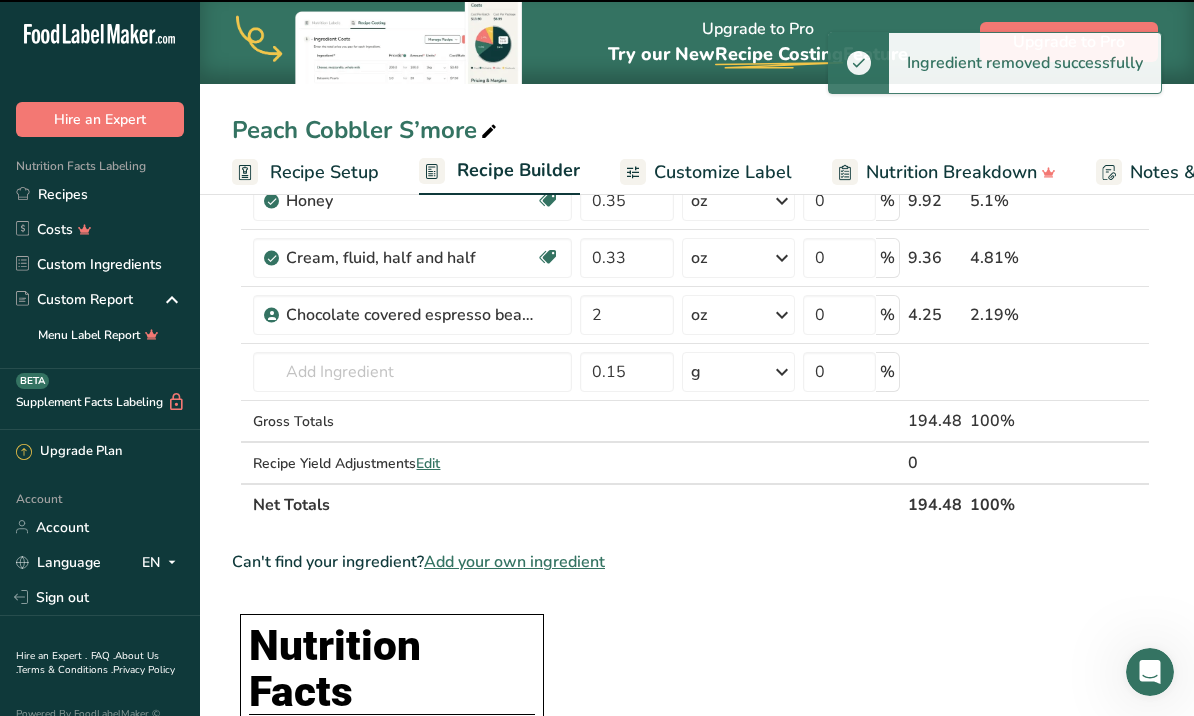 type on "0.15" 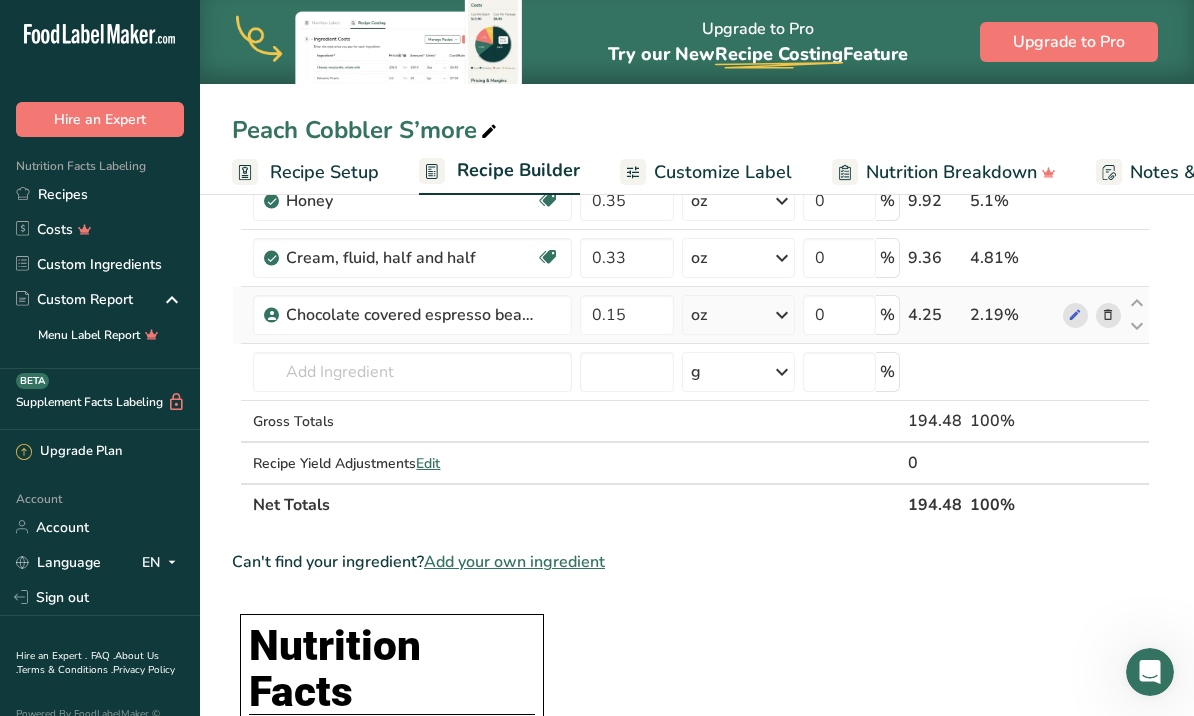 click at bounding box center [1108, 315] 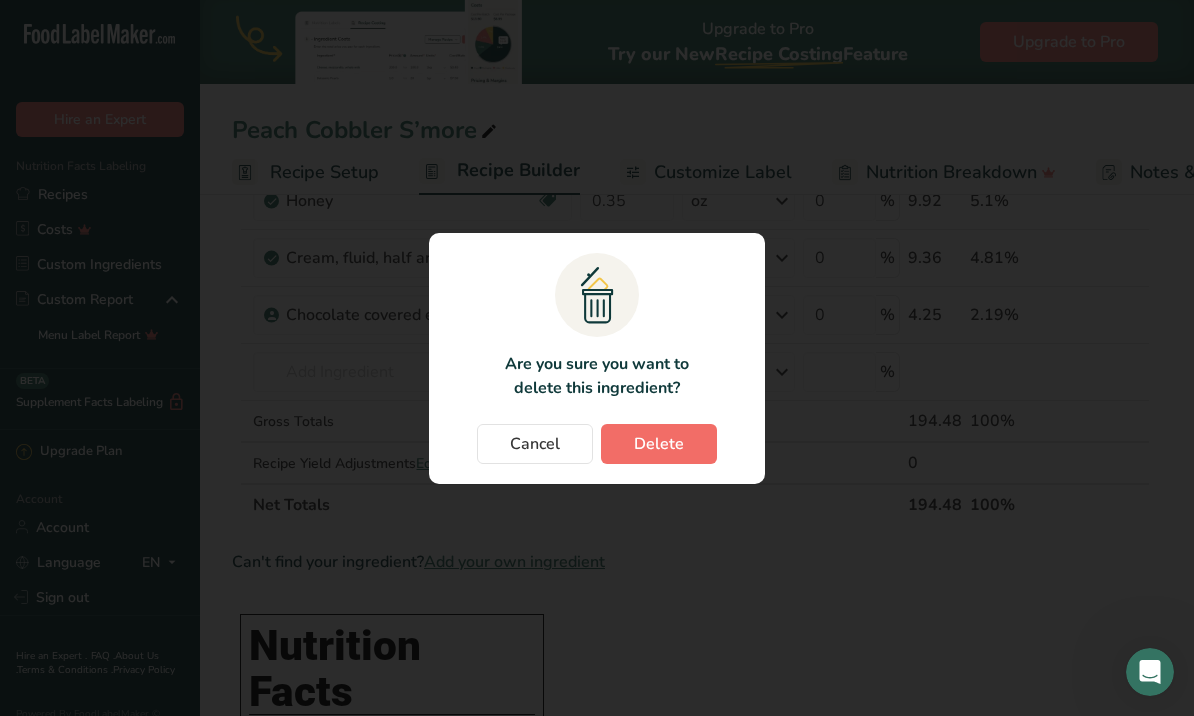 click on "Delete" at bounding box center (659, 444) 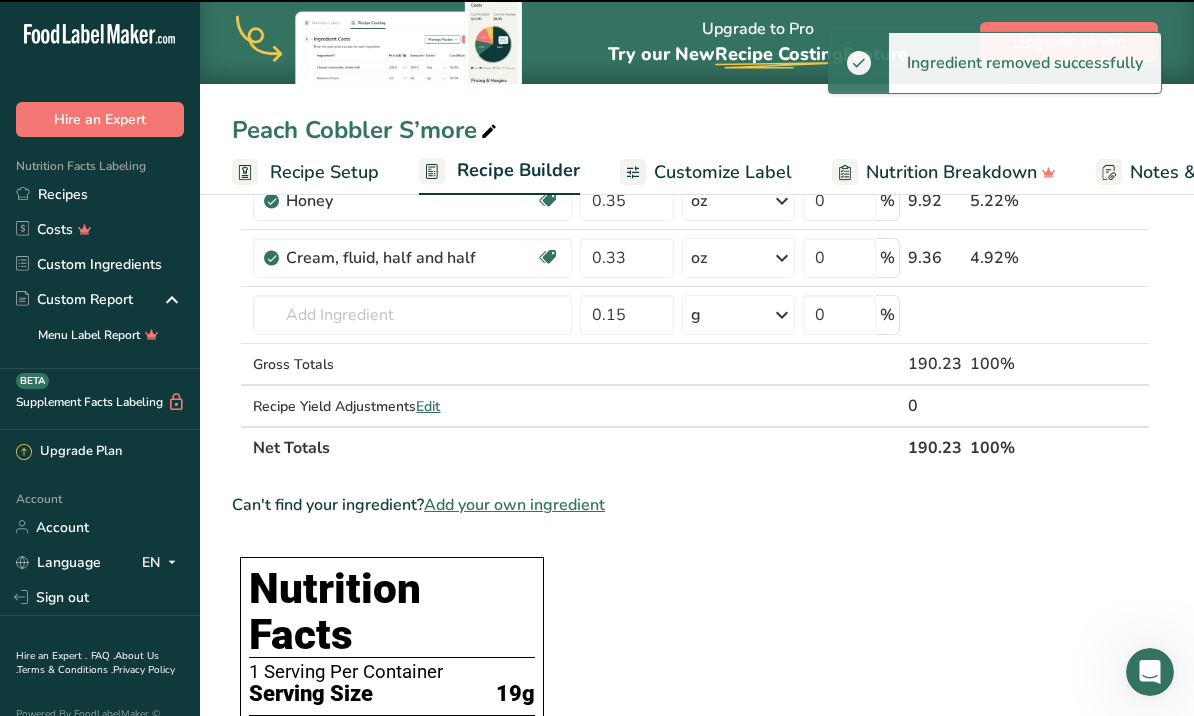 type 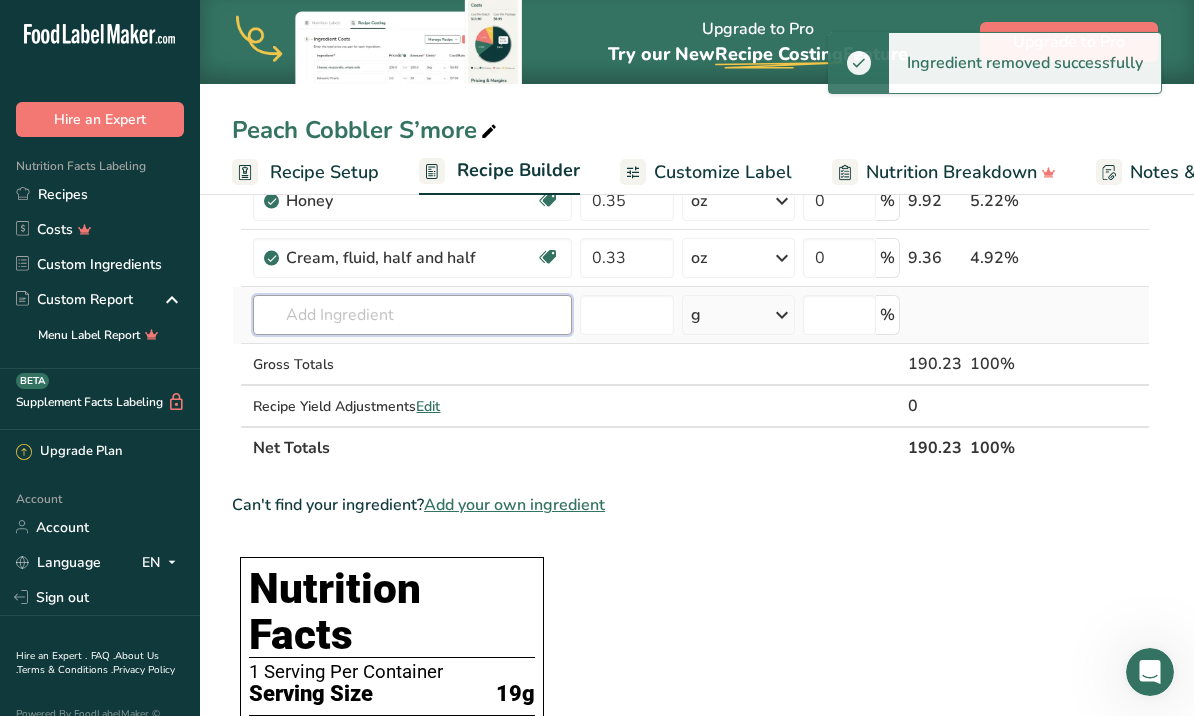 click at bounding box center [412, 315] 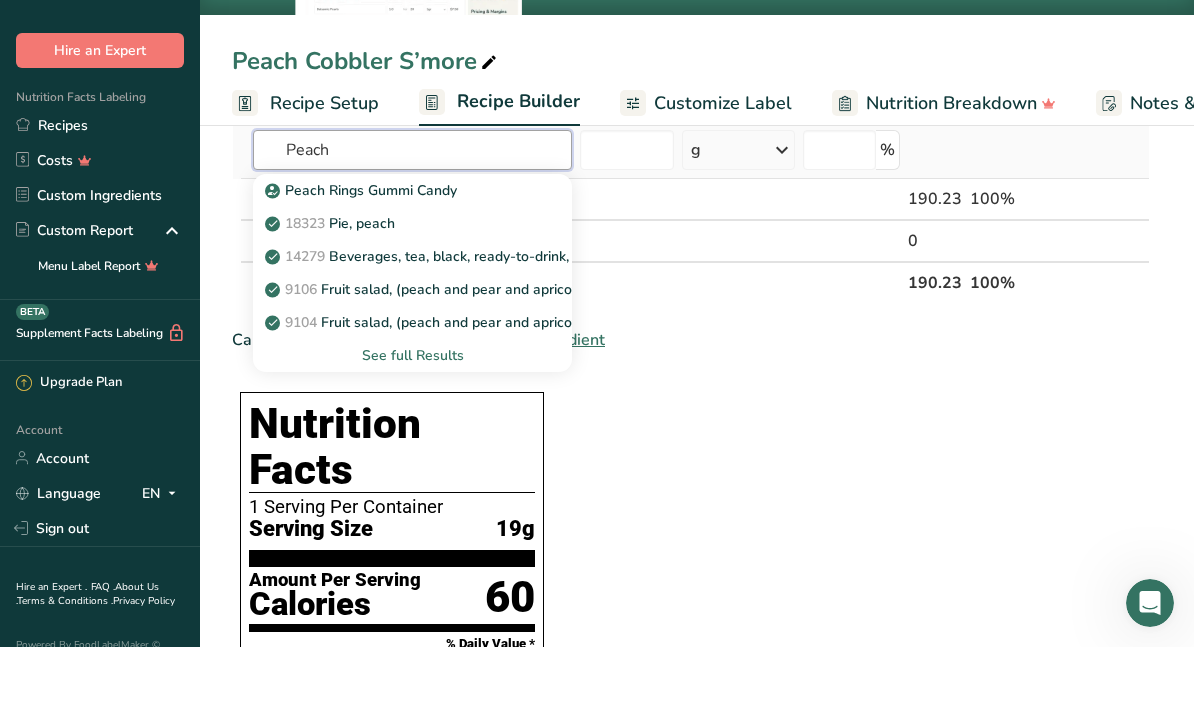 scroll, scrollTop: 1015, scrollLeft: 0, axis: vertical 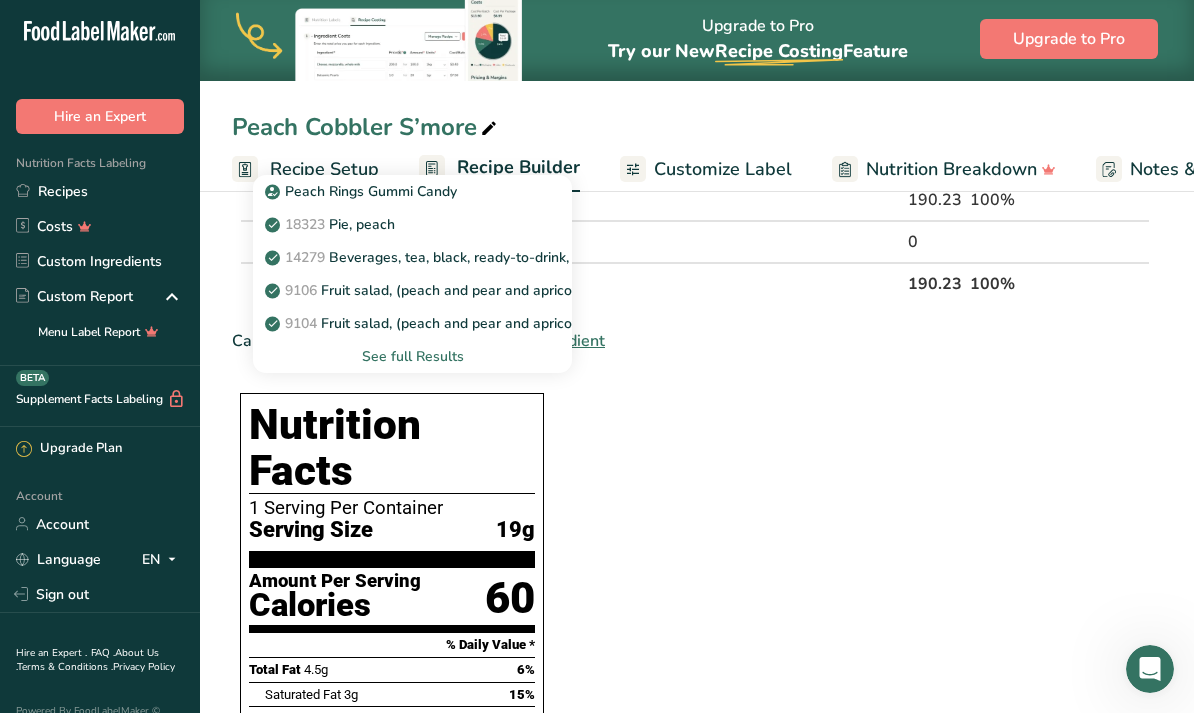 type on "Peach" 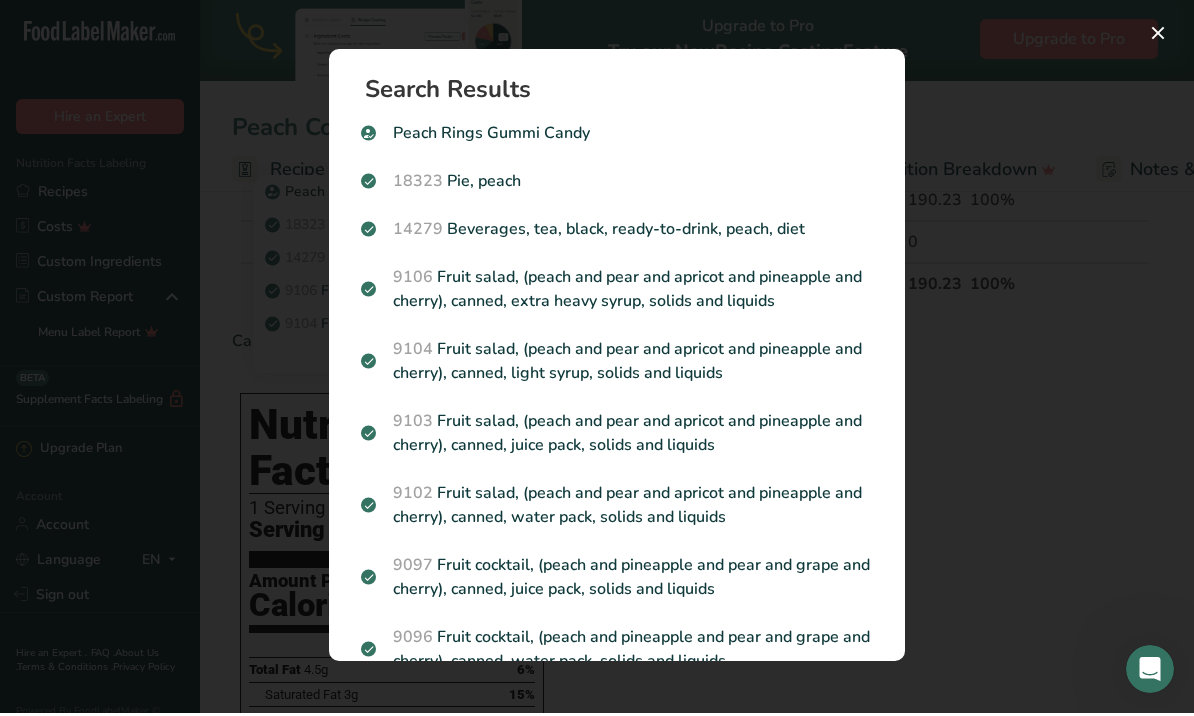 scroll, scrollTop: 1018, scrollLeft: 0, axis: vertical 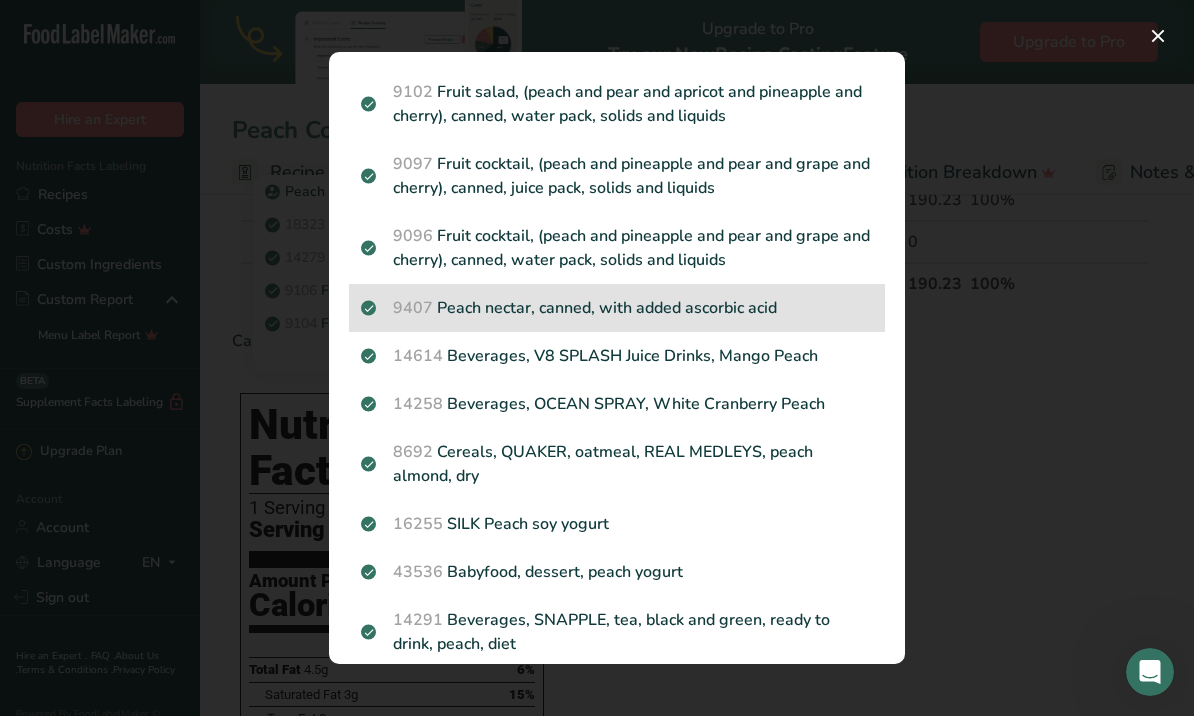 click on "9407
Peach nectar, canned, with added ascorbic acid" at bounding box center [617, 308] 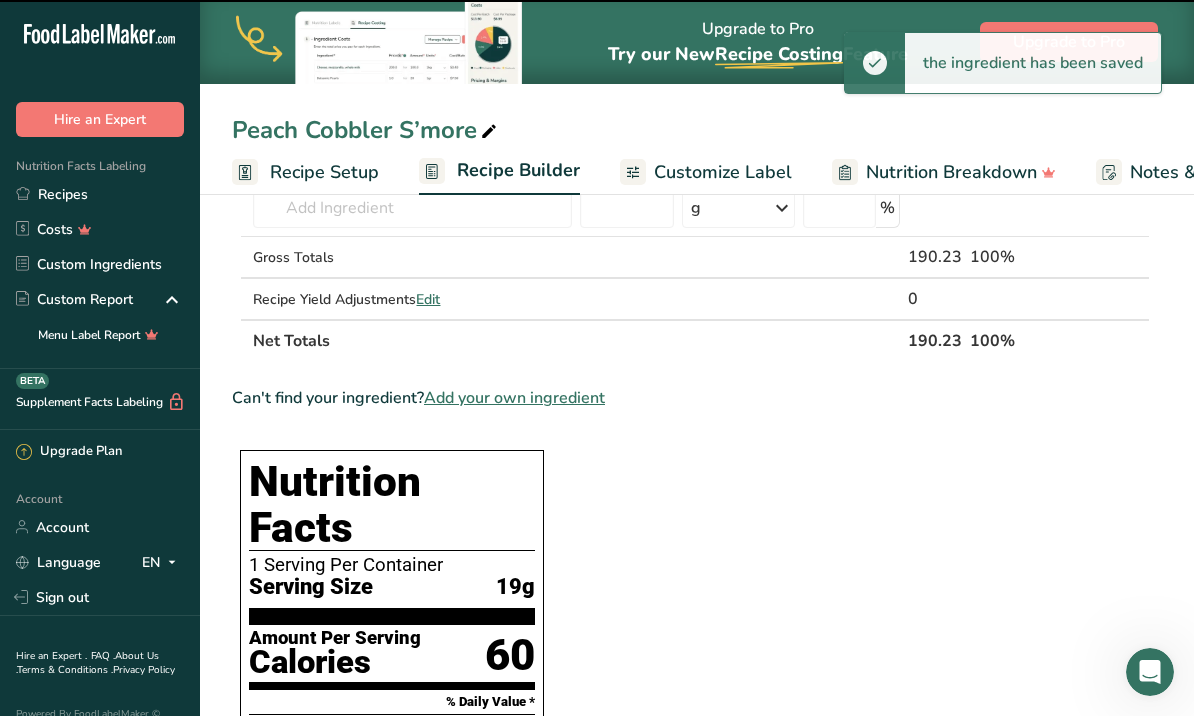 type on "0" 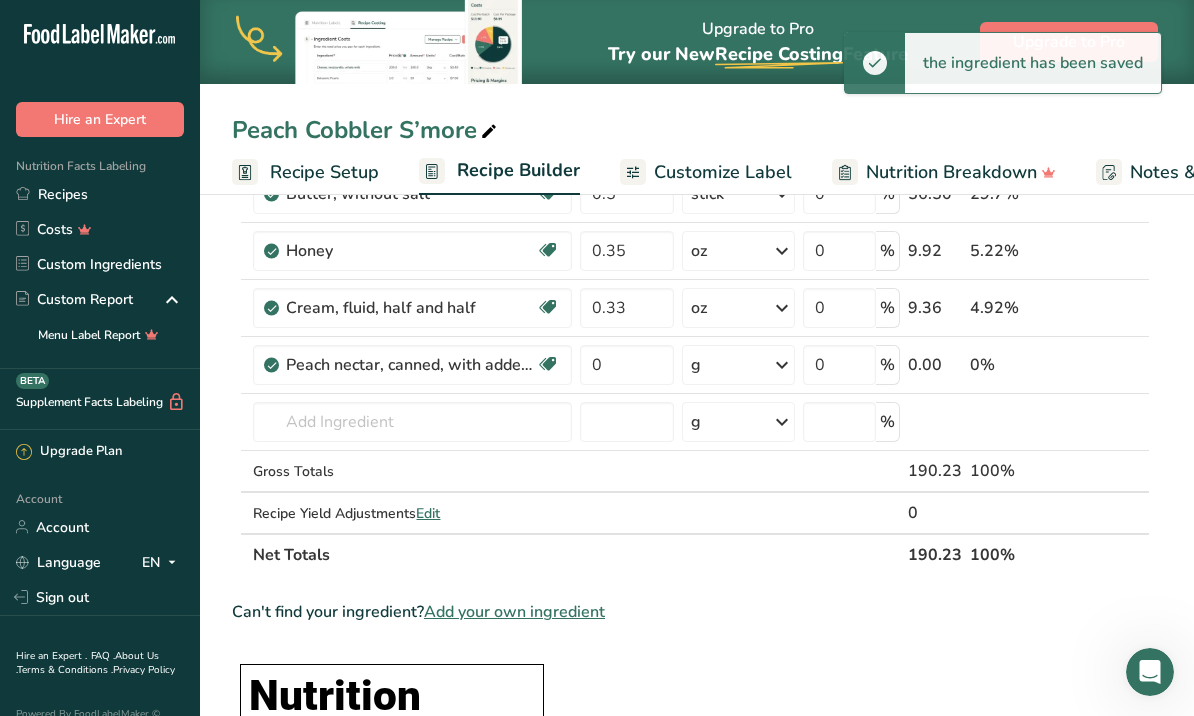 scroll, scrollTop: 802, scrollLeft: 0, axis: vertical 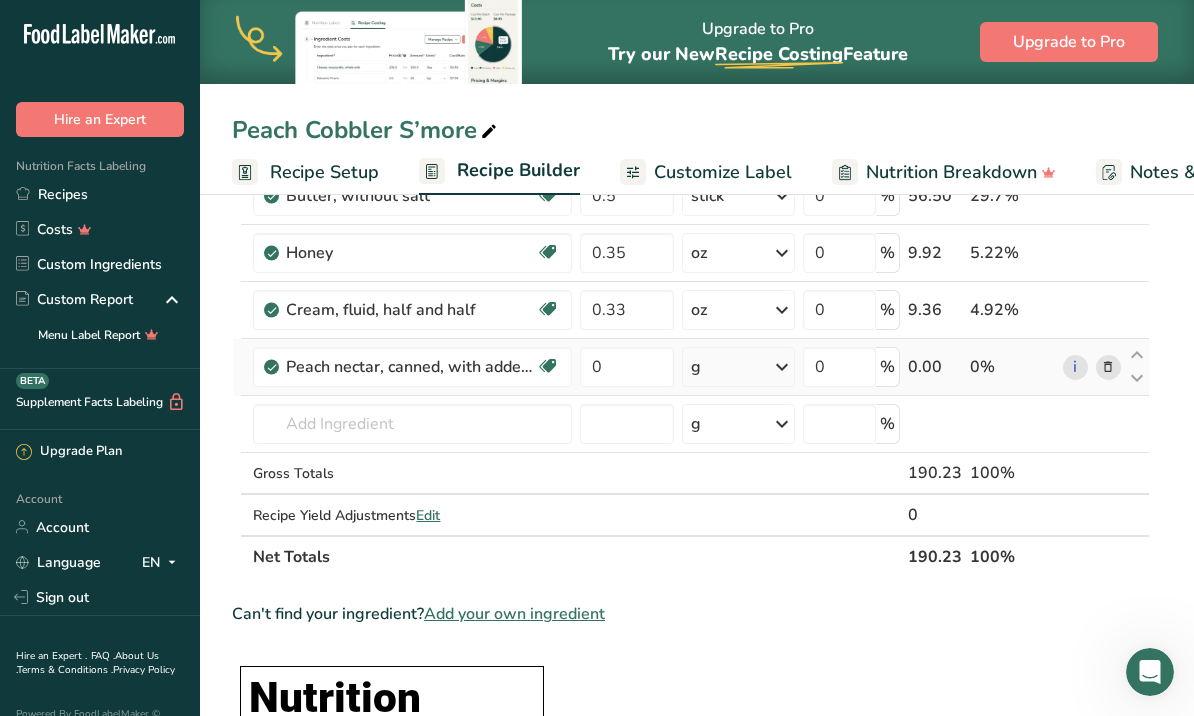 click at bounding box center (782, 367) 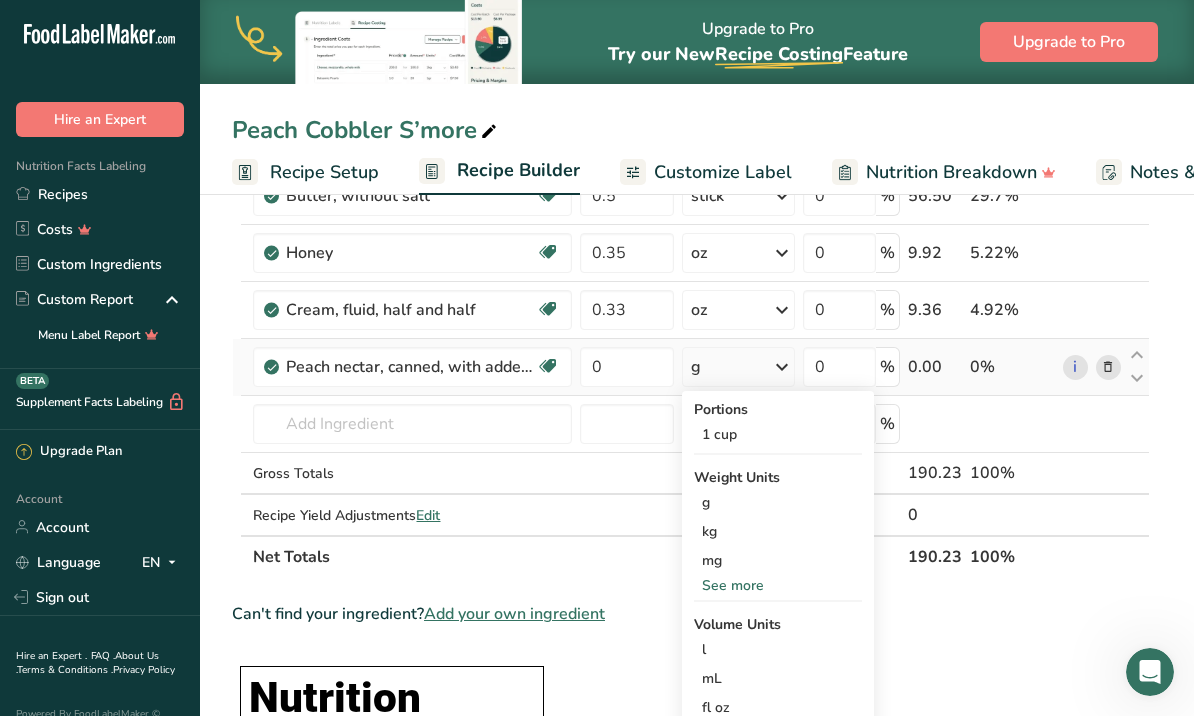 click on "See more" at bounding box center (778, 585) 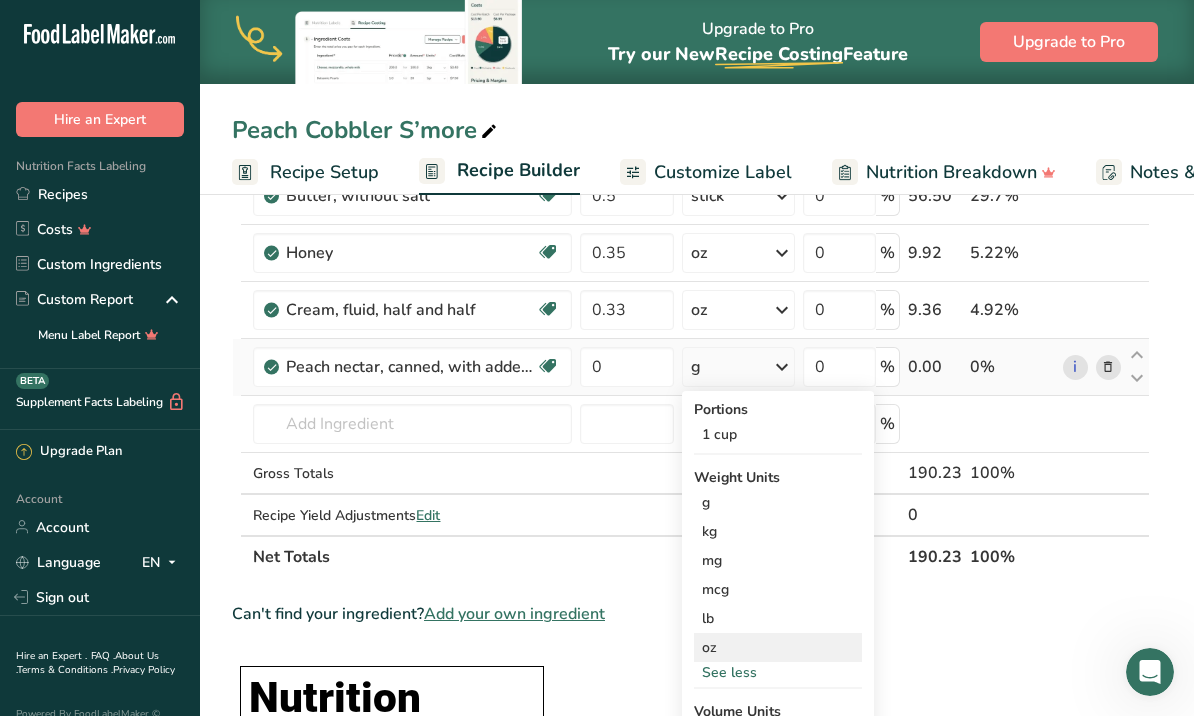 click on "oz" at bounding box center [778, 647] 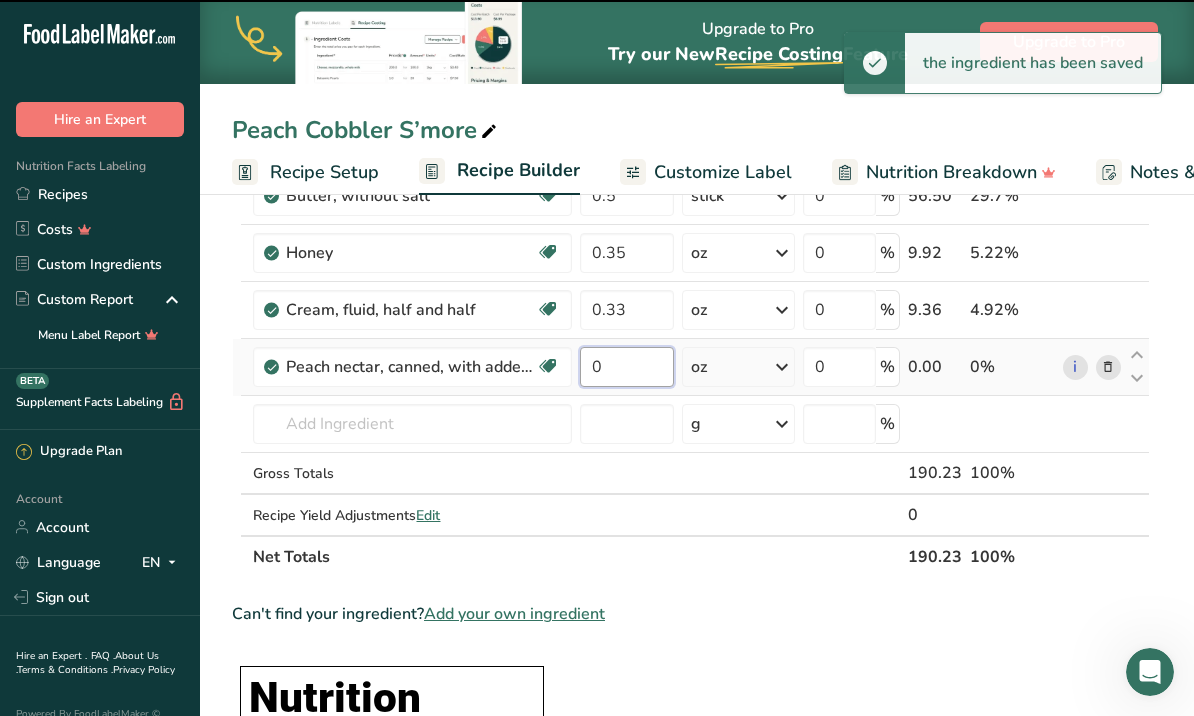 click on "0" at bounding box center (626, 367) 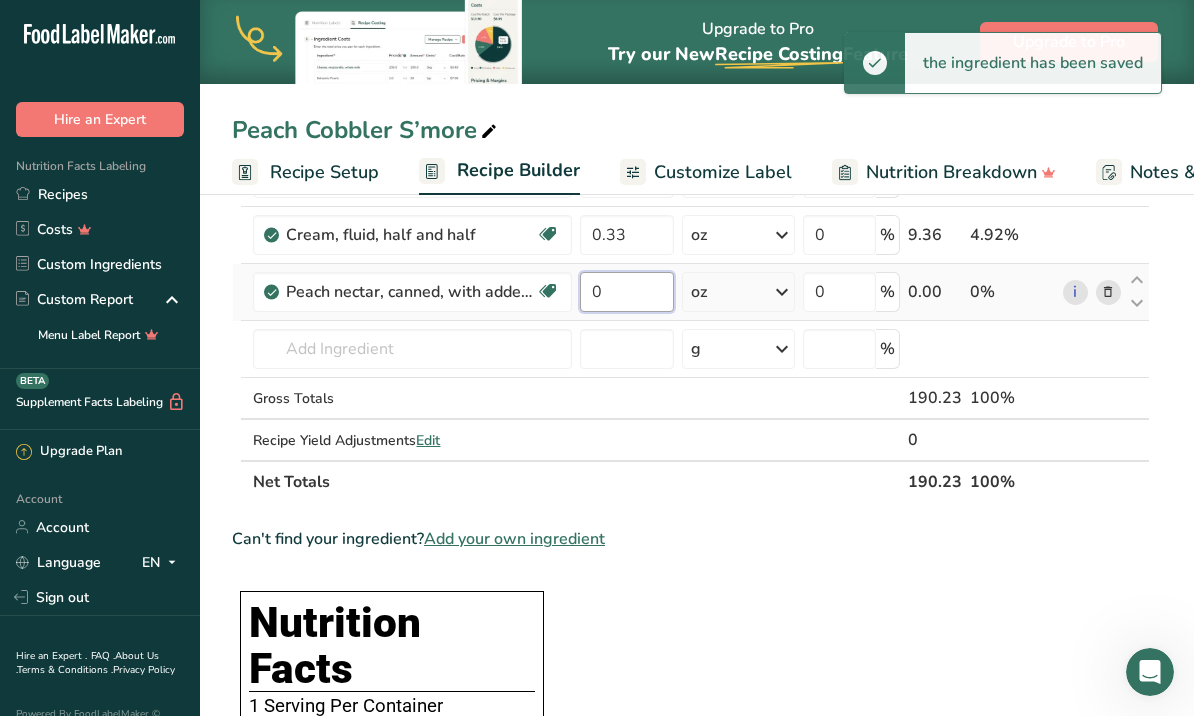 scroll, scrollTop: 838, scrollLeft: 0, axis: vertical 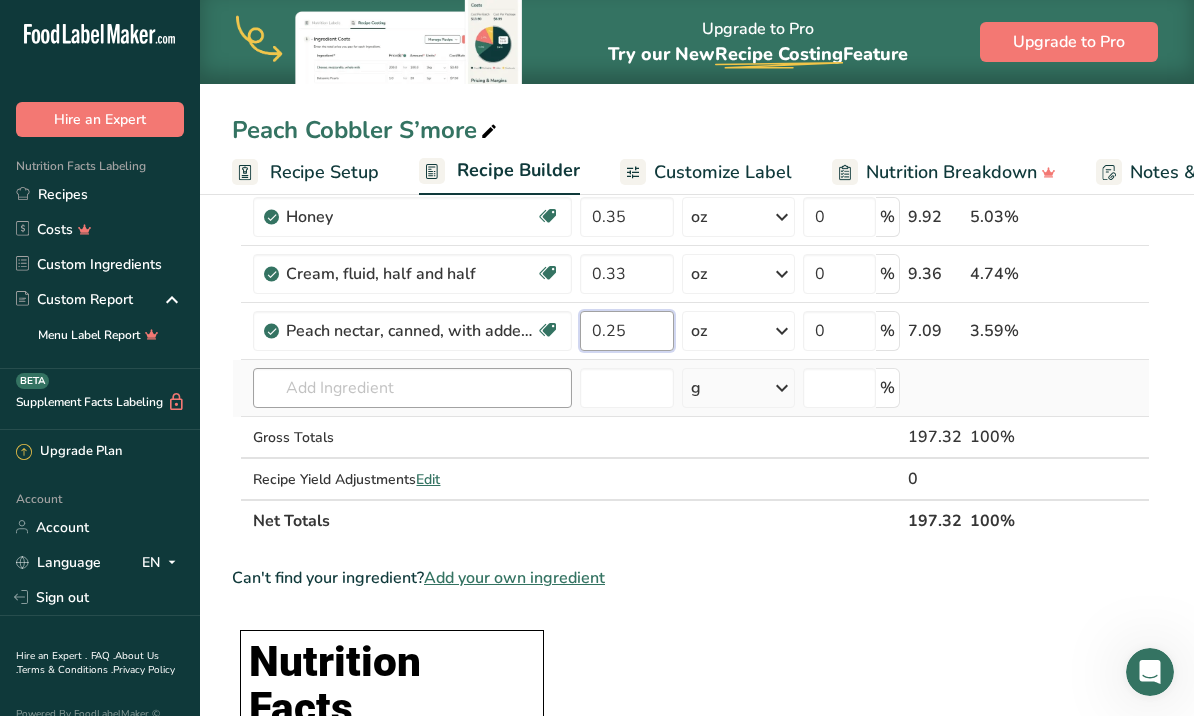 type on "0.25" 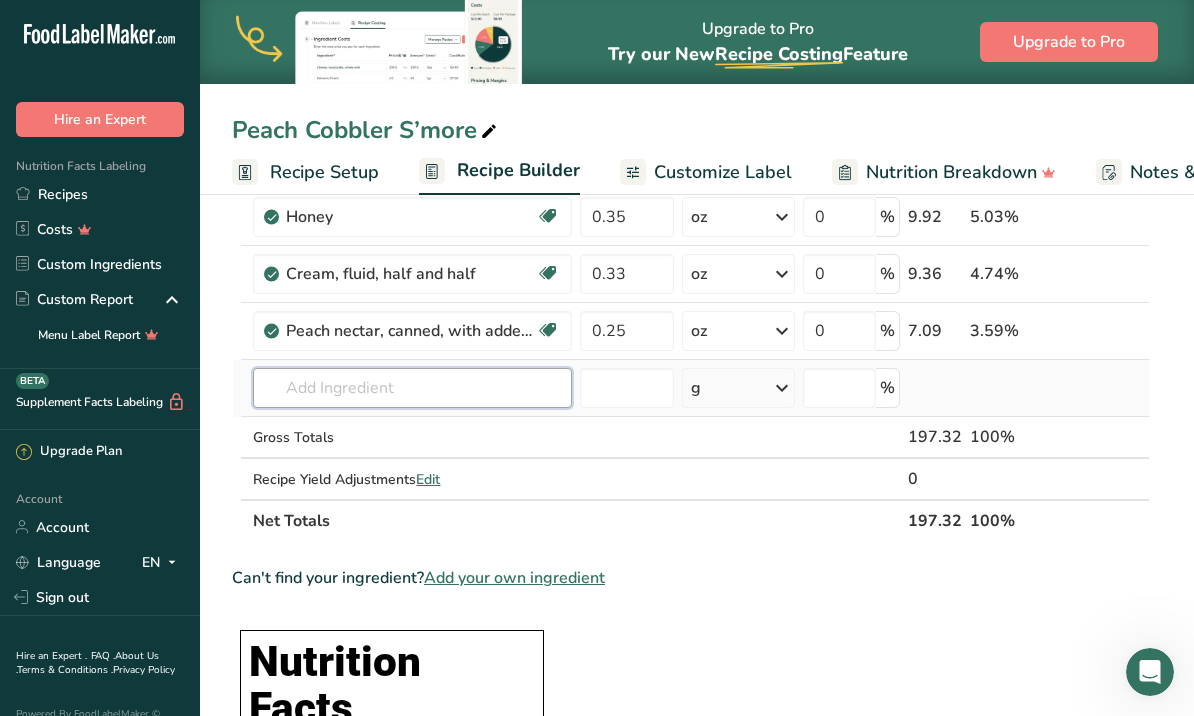 click on "Ingredient *
Amount *
Unit *
Waste *   .a-a{fill:#347362;}.b-a{fill:#fff;}          Grams
Percentage
Gelatin
3.6
g
Weight Units
g
kg
mg
See more
Volume Units
l
Volume units require a density conversion. If you know your ingredient's density enter it below. Otherwise, click on "RIA" our AI Regulatory bot - she will be able to help you
lb/ft3
g/cm3
Confirm
mL
Volume units require a density conversion. If you know your ingredient's density enter it below. Otherwise, click on "RIA" our AI Regulatory bot - she will be able to help you
lb/ft3" at bounding box center (691, 2) 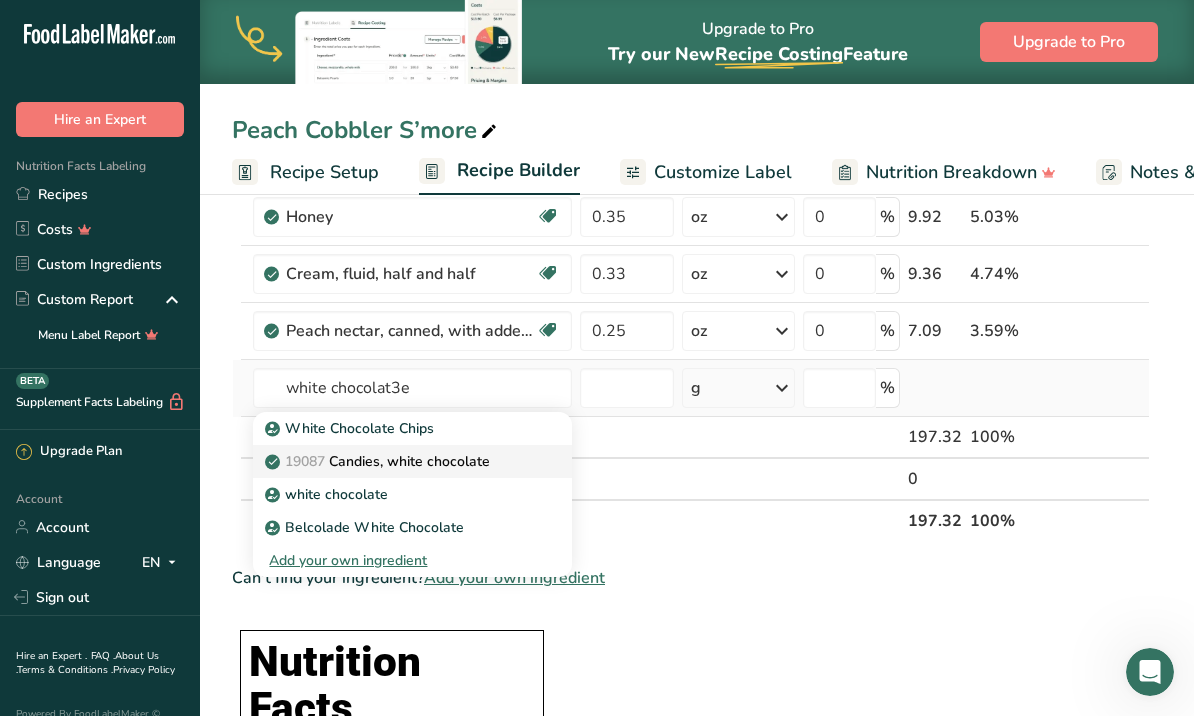 click on "19087
Candies, white chocolate" at bounding box center (379, 461) 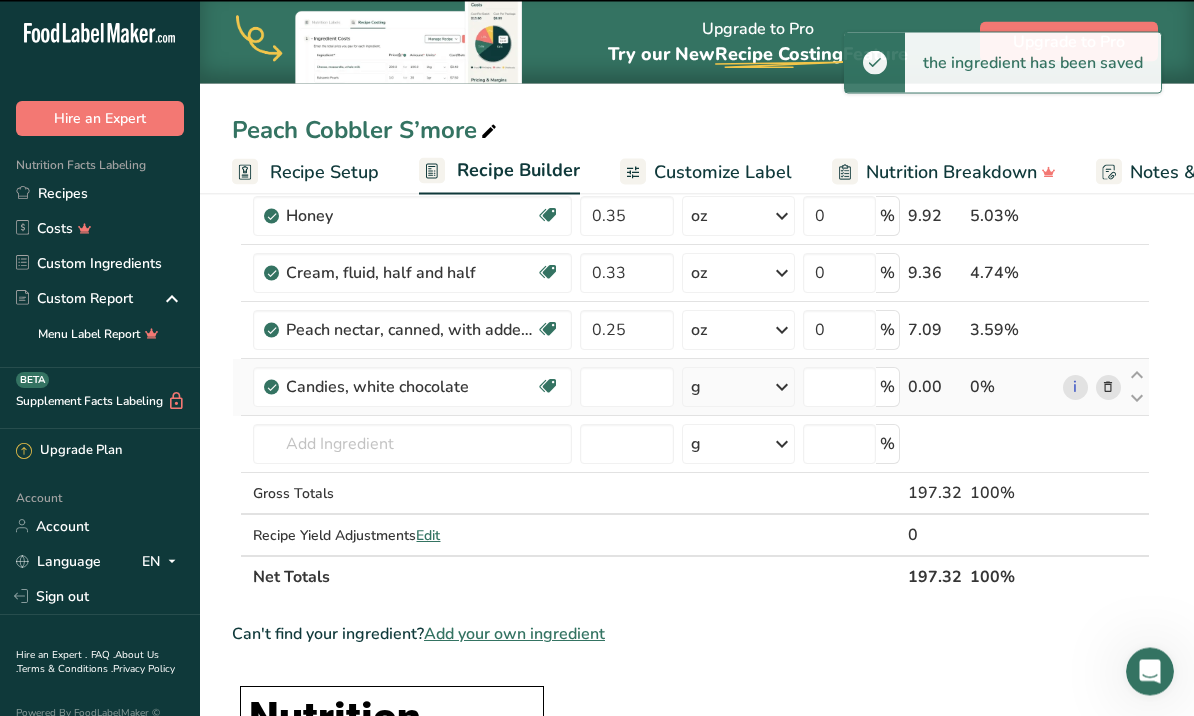 type on "0" 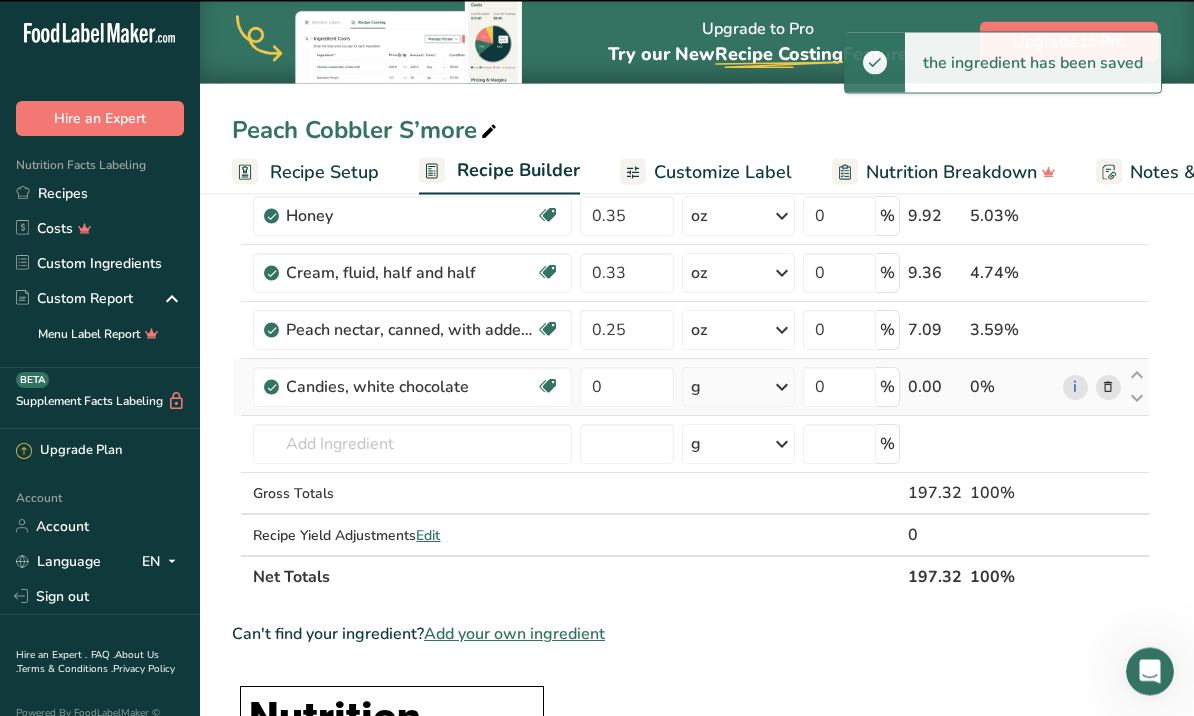 scroll, scrollTop: 839, scrollLeft: 0, axis: vertical 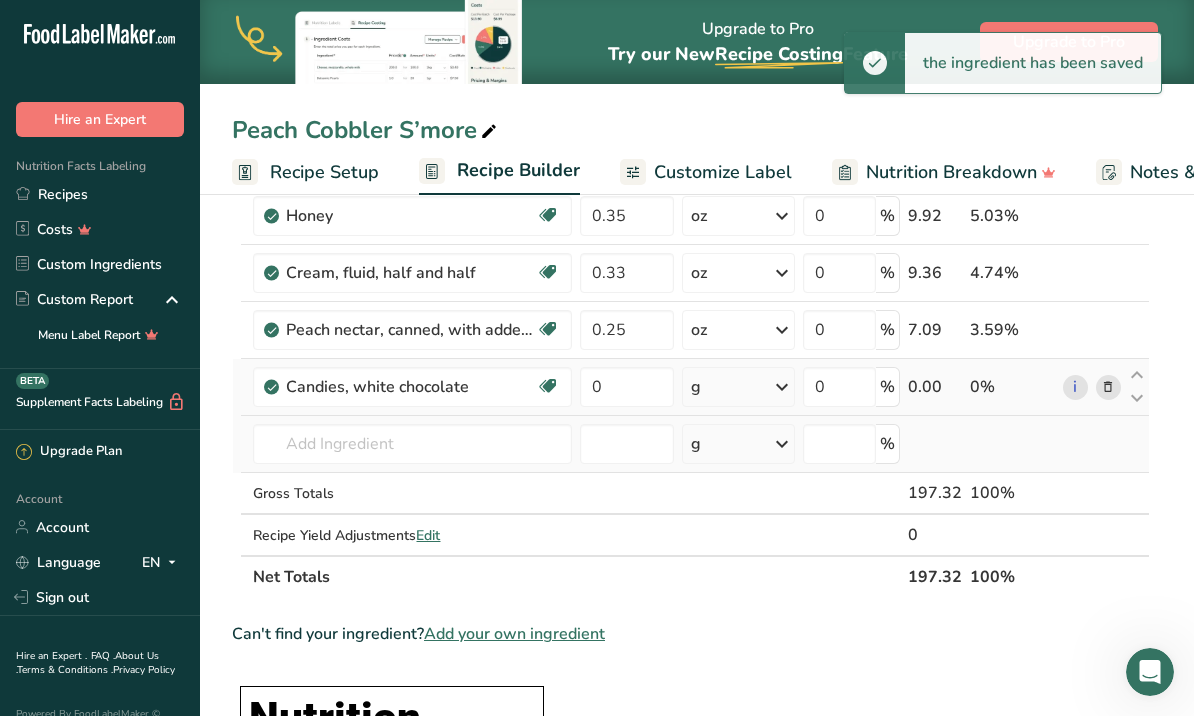 click at bounding box center (626, 444) 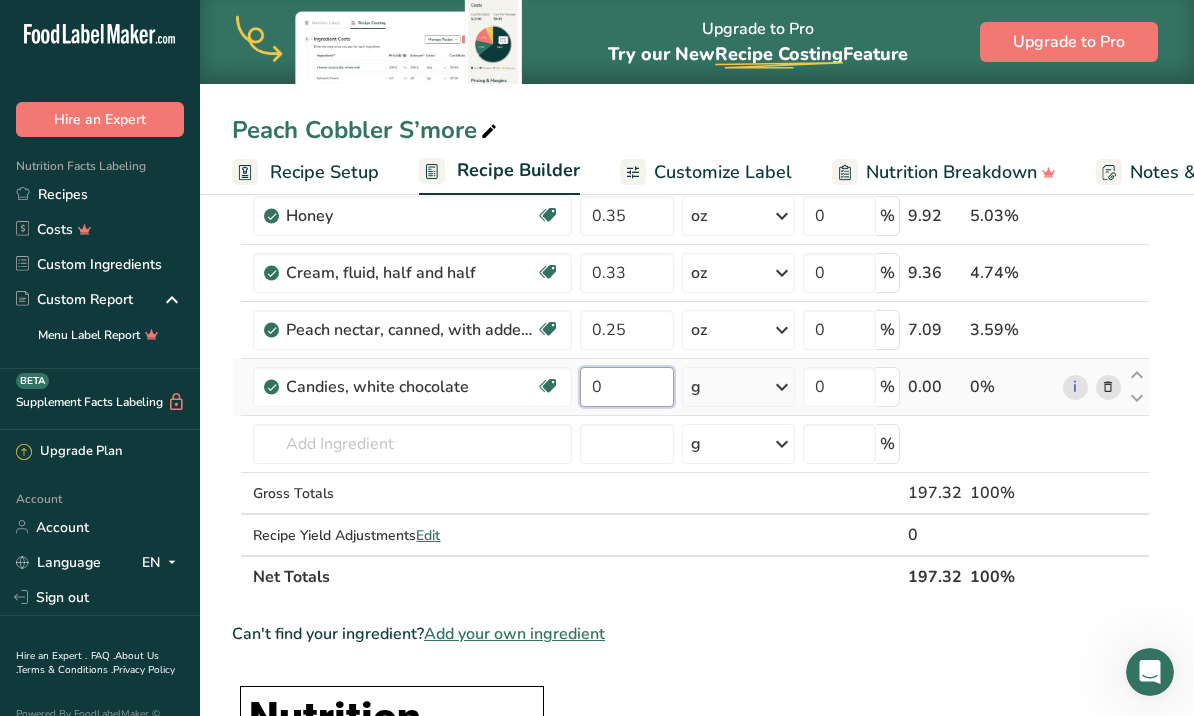 click on "0" at bounding box center [626, 387] 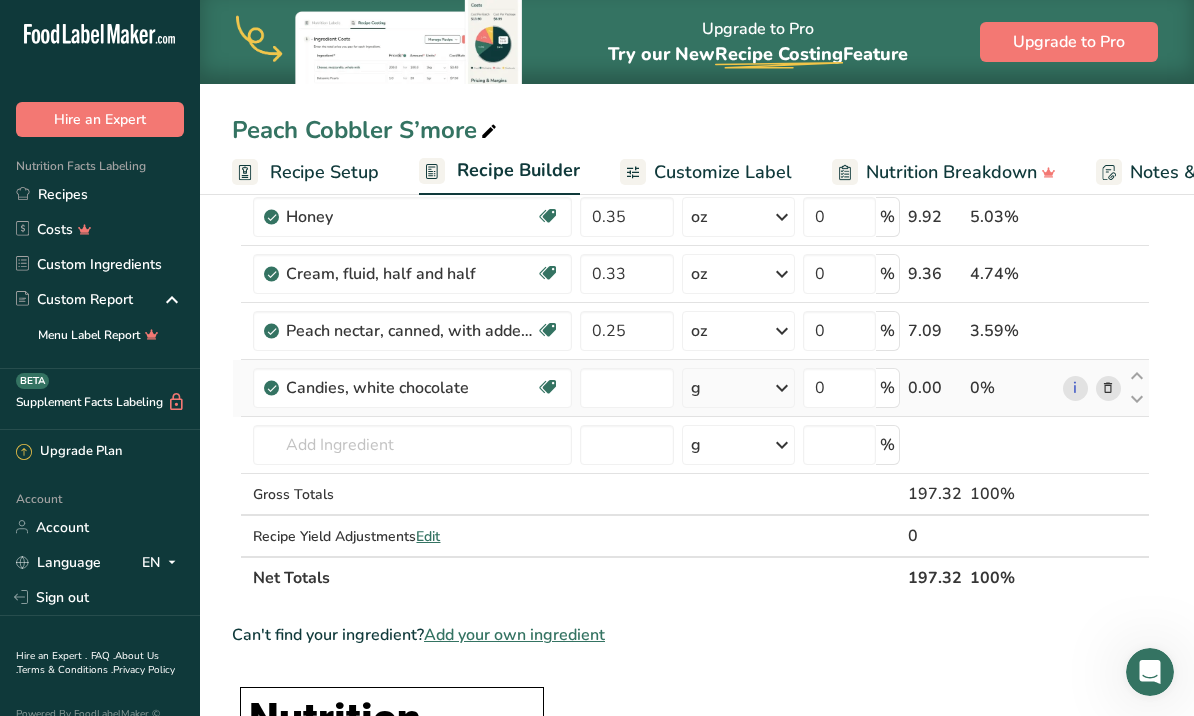 click on "Ingredient *
Amount *
Unit *
Waste *   .a-a{fill:#347362;}.b-a{fill:#fff;}          Grams
Percentage
Gelatin
3.6
g
Weight Units
g
kg
mg
See more
Volume Units
l
Volume units require a density conversion. If you know your ingredient's density enter it below. Otherwise, click on "RIA" our AI Regulatory bot - she will be able to help you
lb/ft3
g/cm3
Confirm
mL
Volume units require a density conversion. If you know your ingredient's density enter it below. Otherwise, click on "RIA" our AI Regulatory bot - she will be able to help you
lb/ft3" at bounding box center (691, 30) 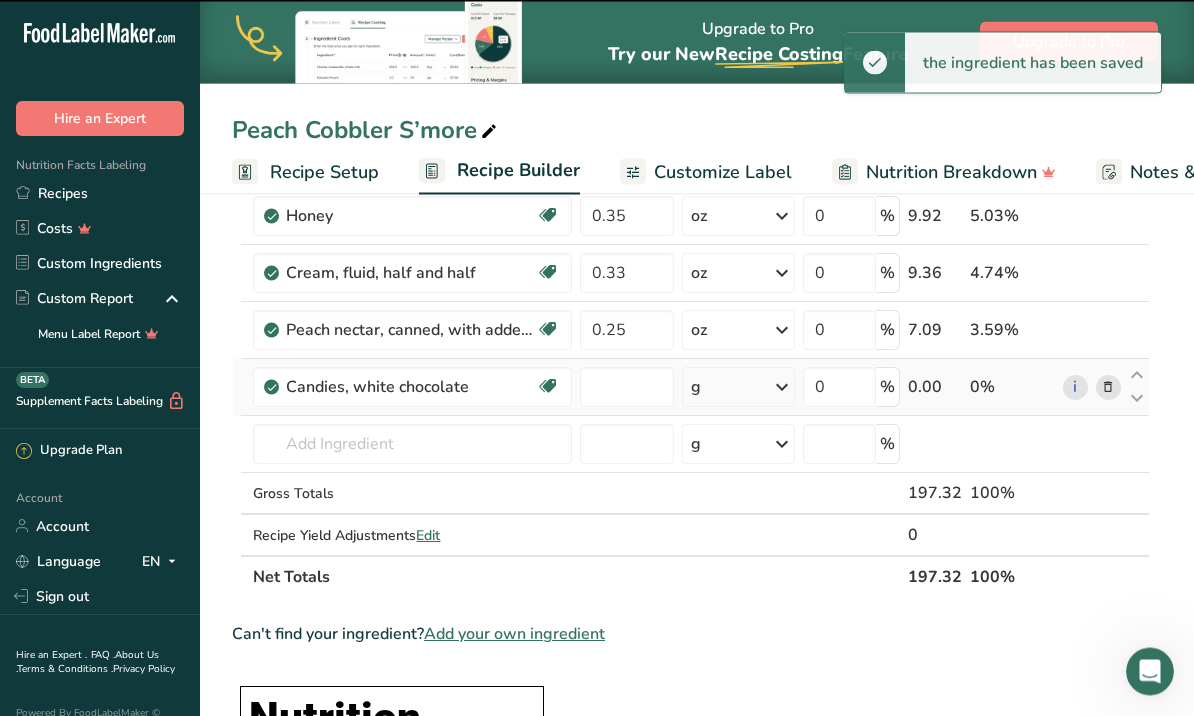 type on "0" 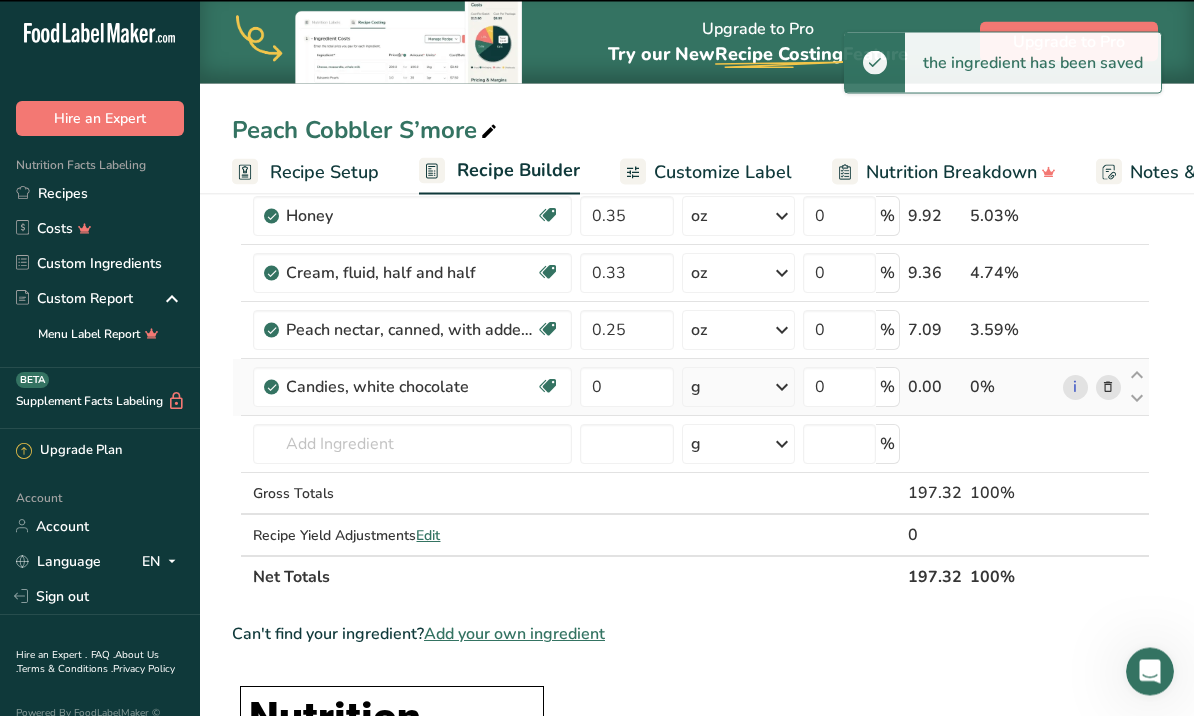 scroll, scrollTop: 839, scrollLeft: 0, axis: vertical 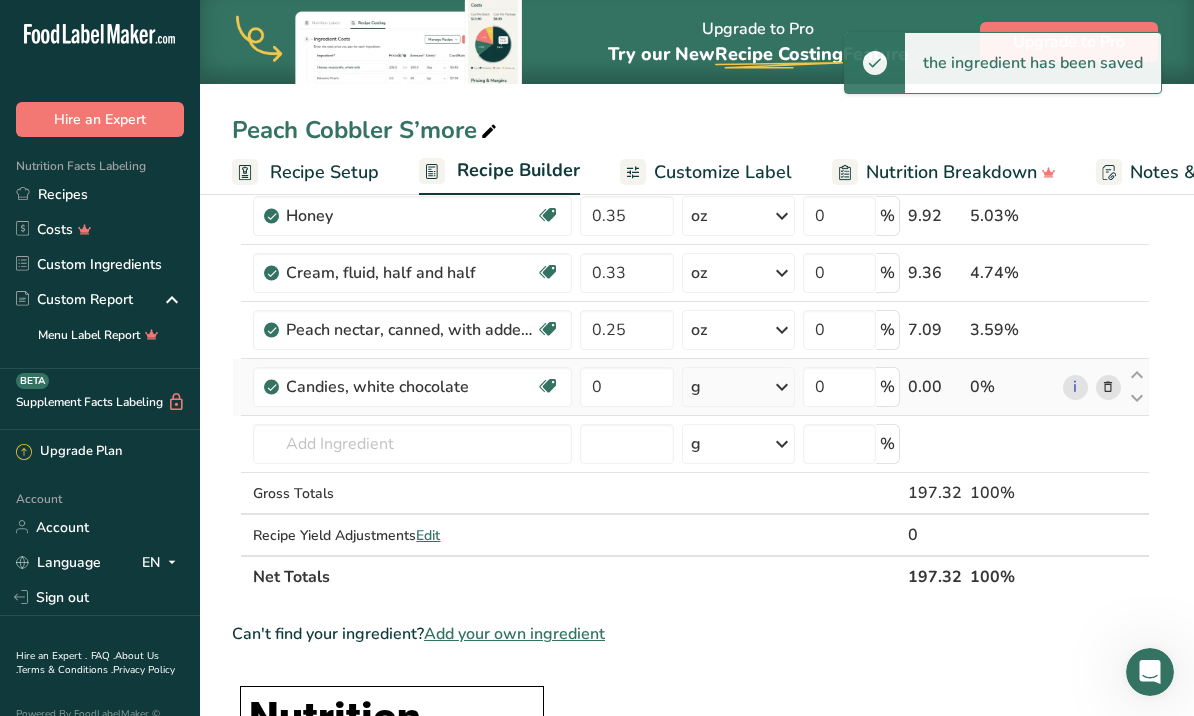 click at bounding box center (782, 387) 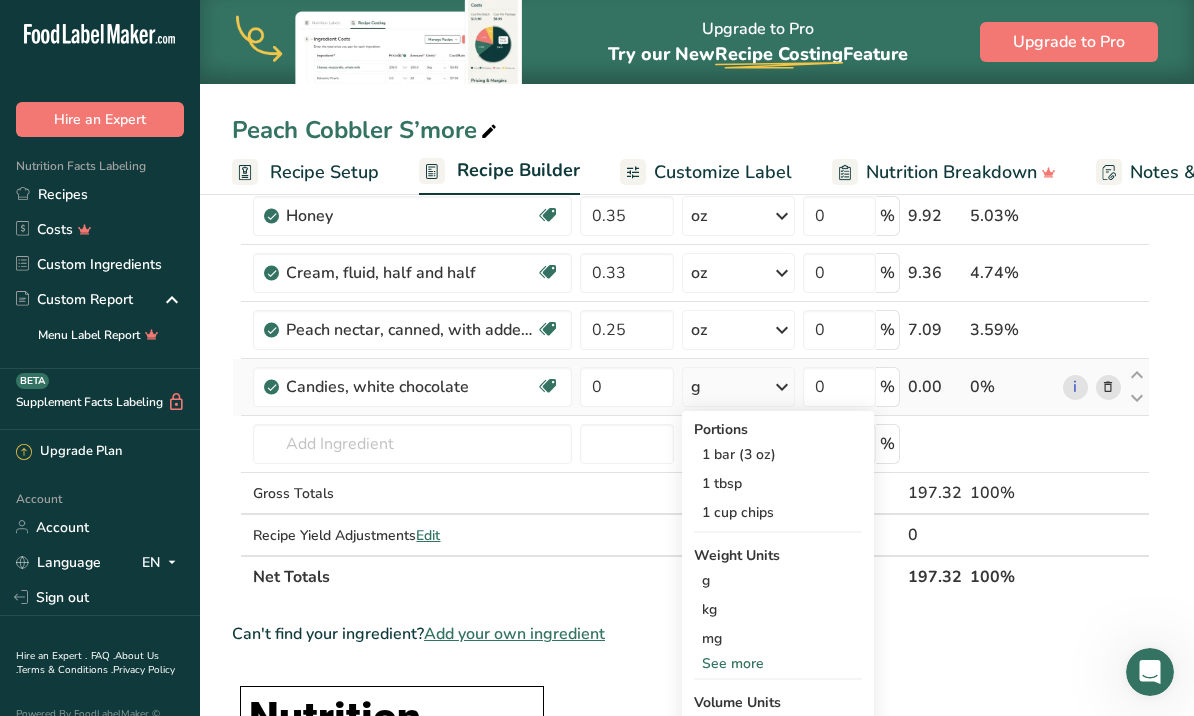 click on "See more" at bounding box center [778, 663] 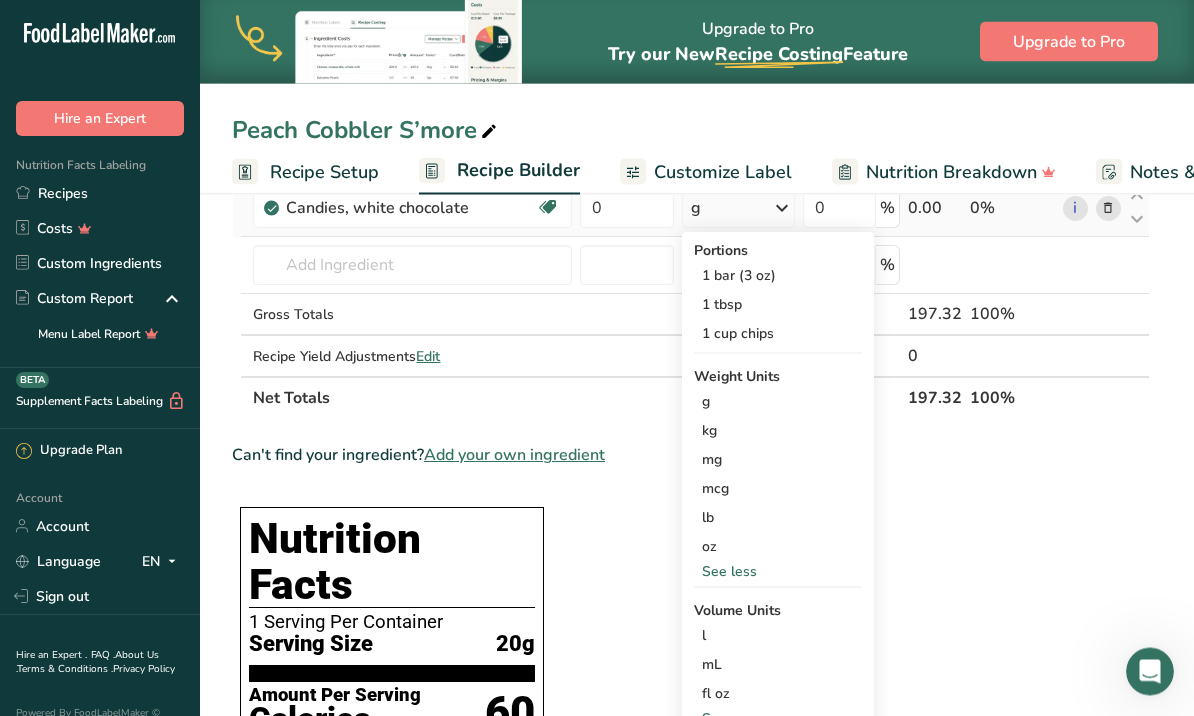 scroll, scrollTop: 1018, scrollLeft: 0, axis: vertical 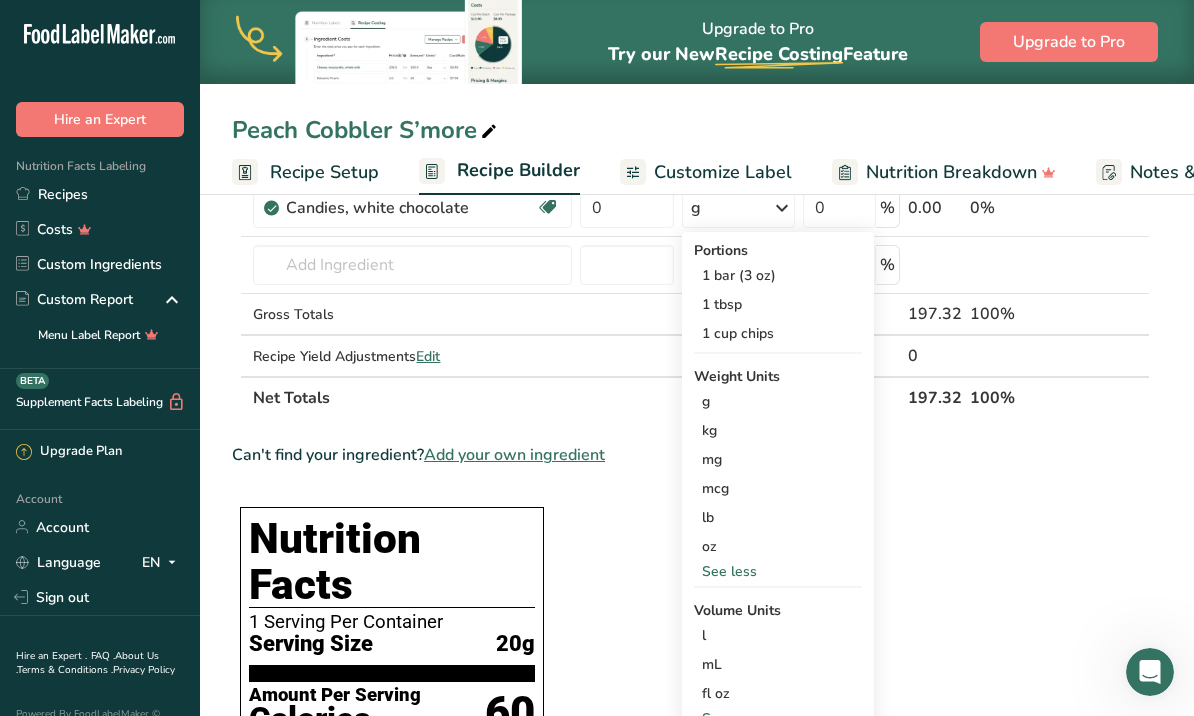 click on "Ingredient *
Amount *
Unit *
Waste *   .a-a{fill:#347362;}.b-a{fill:#fff;}          Grams
Percentage
Gelatin
3.6
g
Weight Units
g
kg
mg
See more
Volume Units
l
Volume units require a density conversion. If you know your ingredient's density enter it below. Otherwise, click on "RIA" our AI Regulatory bot - she will be able to help you
lb/ft3
g/cm3
Confirm
mL
Volume units require a density conversion. If you know your ingredient's density enter it below. Otherwise, click on "RIA" our AI Regulatory bot - she will be able to help you
lb/ft3" at bounding box center (691, 578) 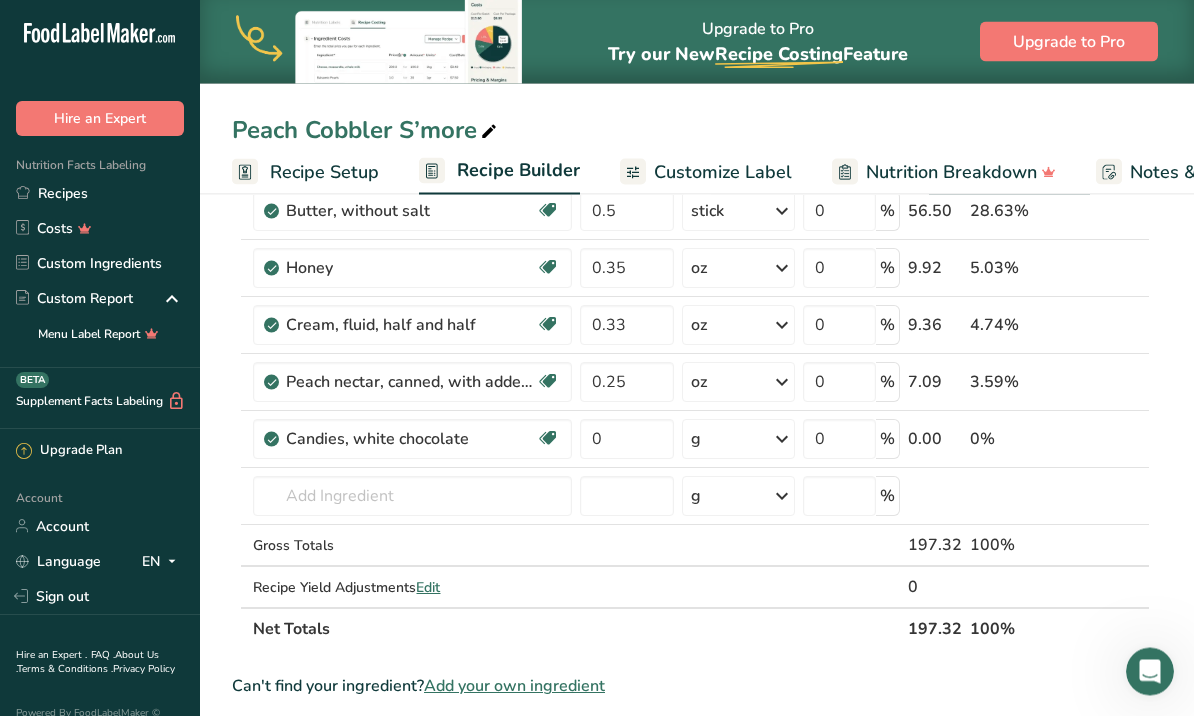 scroll, scrollTop: 785, scrollLeft: 0, axis: vertical 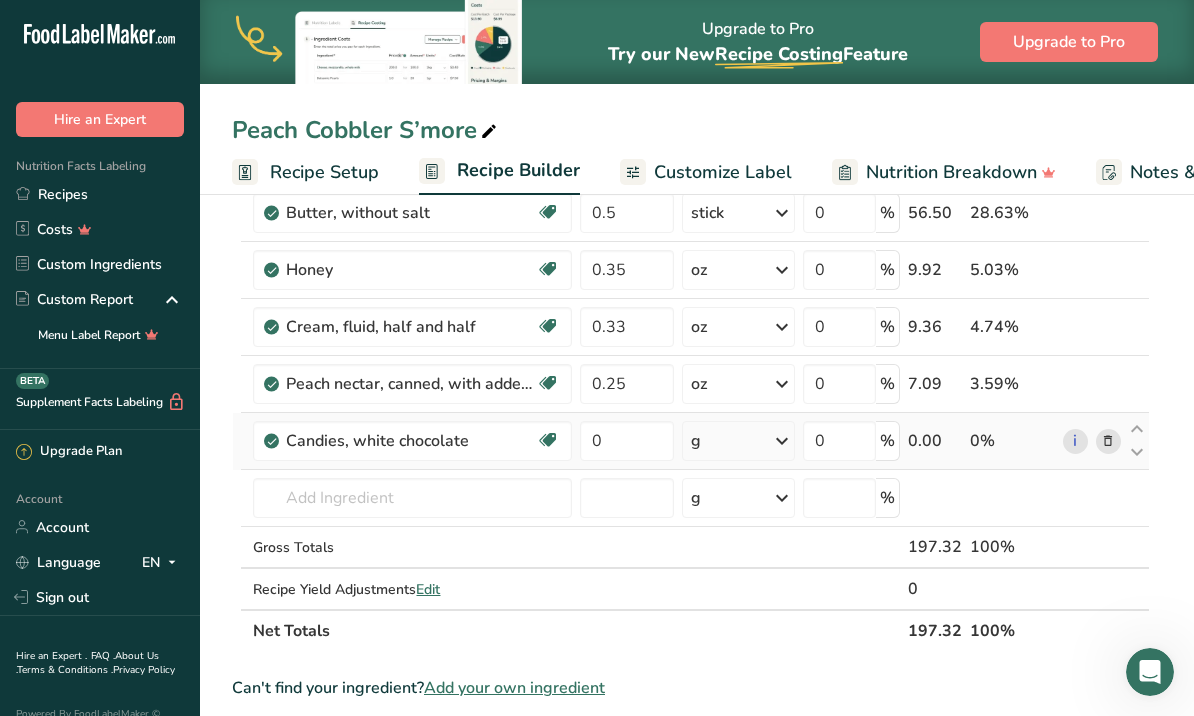 click at bounding box center (782, 441) 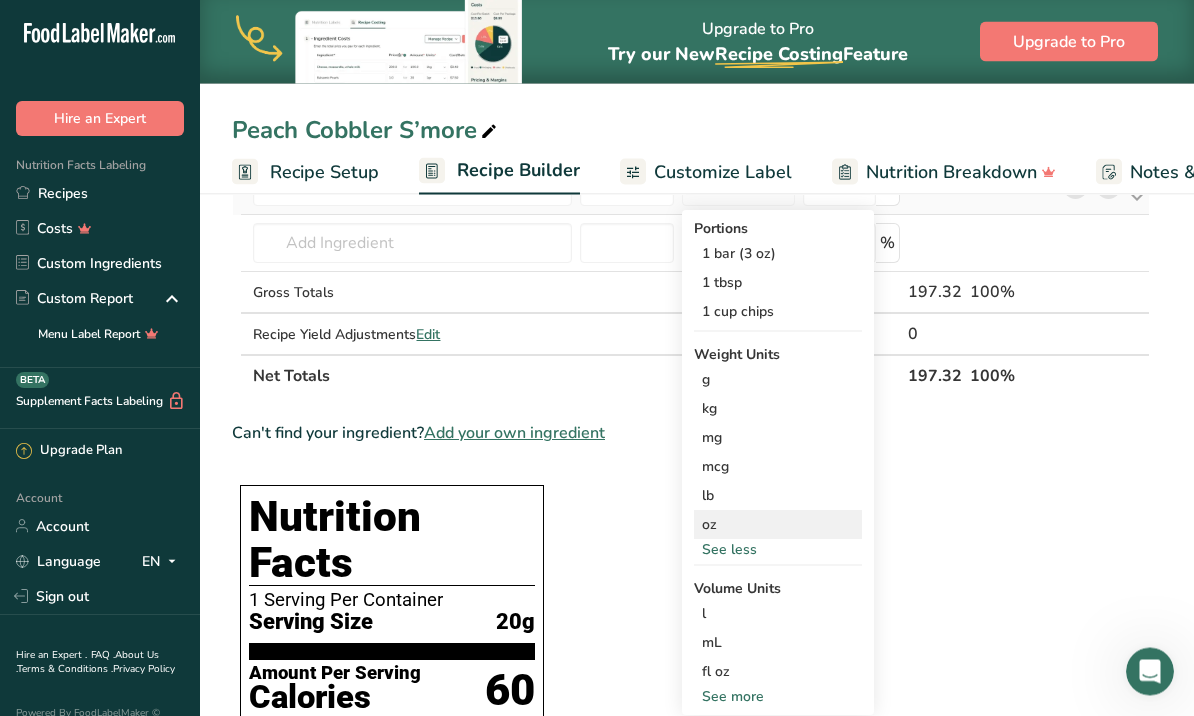 scroll, scrollTop: 1040, scrollLeft: 0, axis: vertical 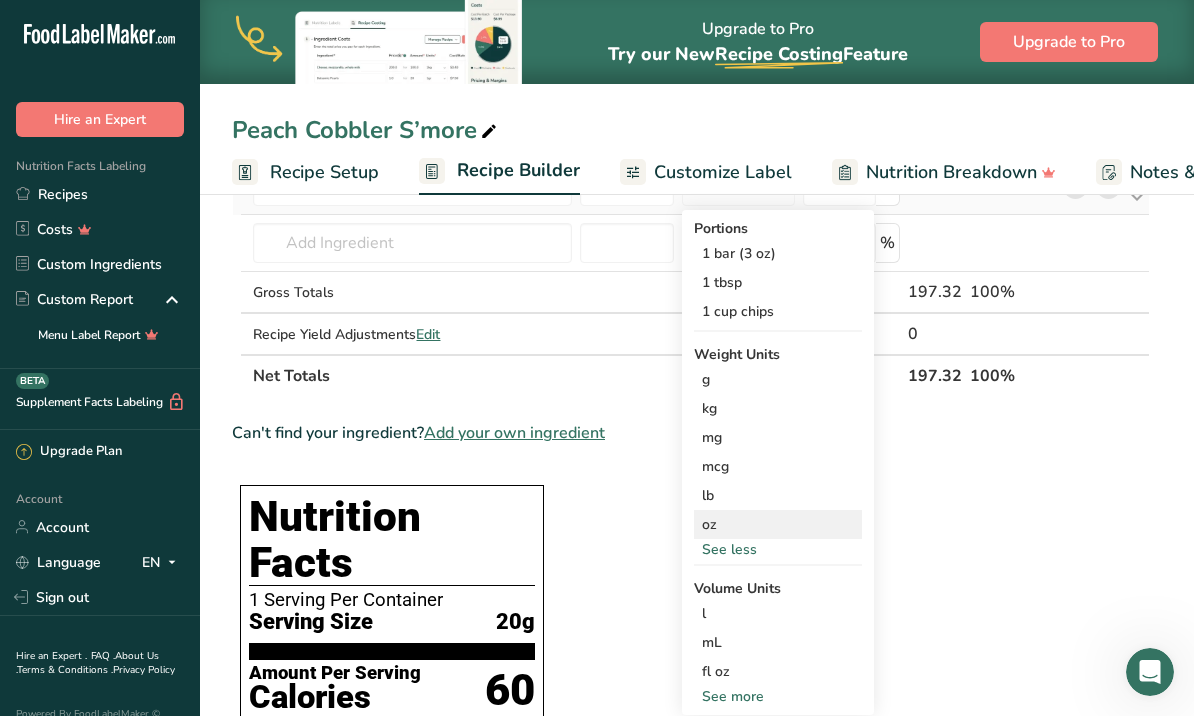 click on "oz" at bounding box center [778, 524] 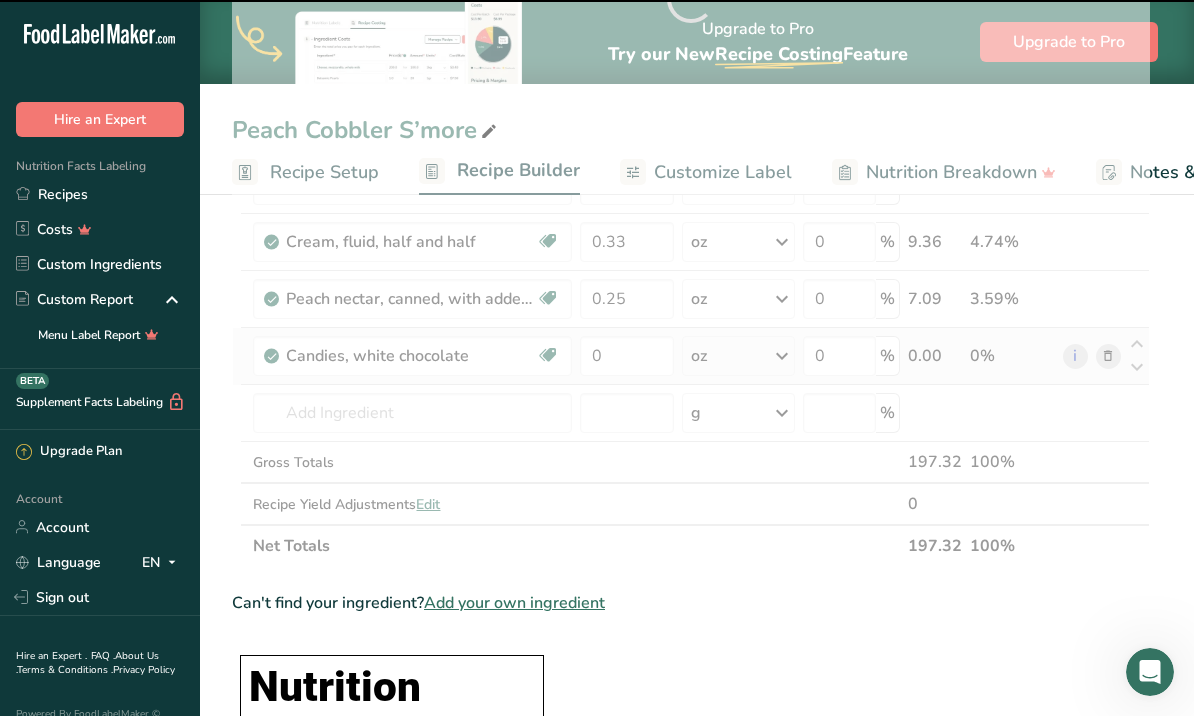 scroll, scrollTop: 868, scrollLeft: 0, axis: vertical 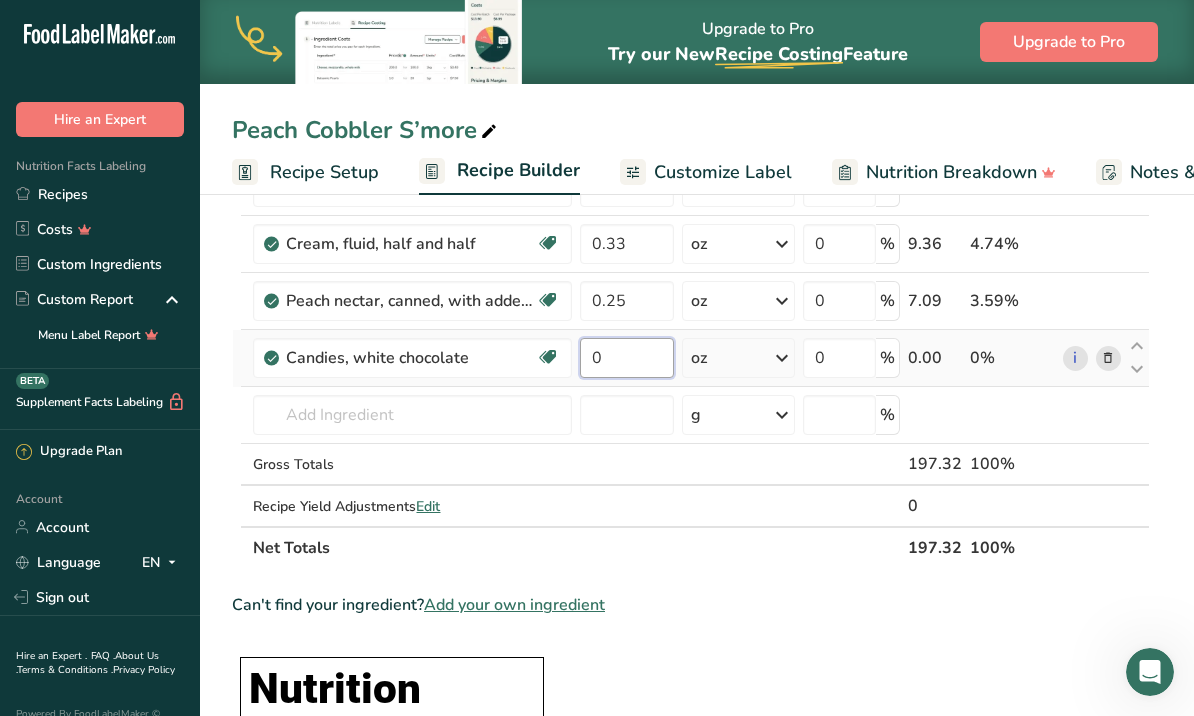 click on "0" at bounding box center [626, 358] 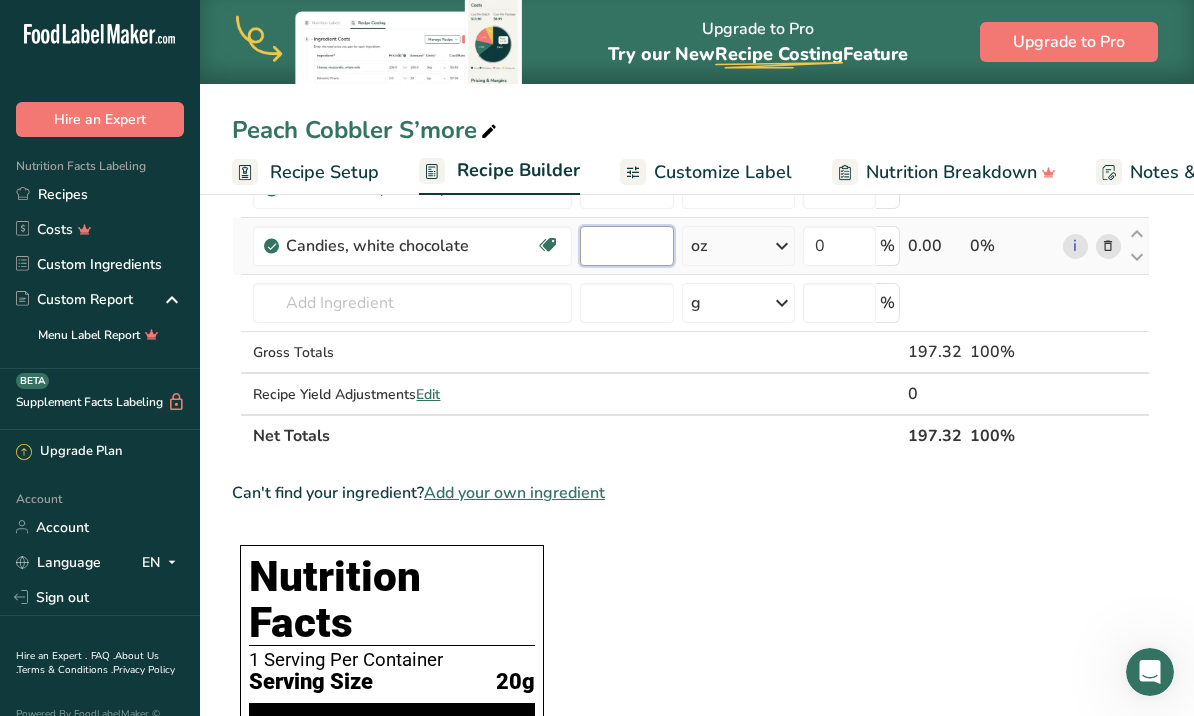 scroll, scrollTop: 958, scrollLeft: 0, axis: vertical 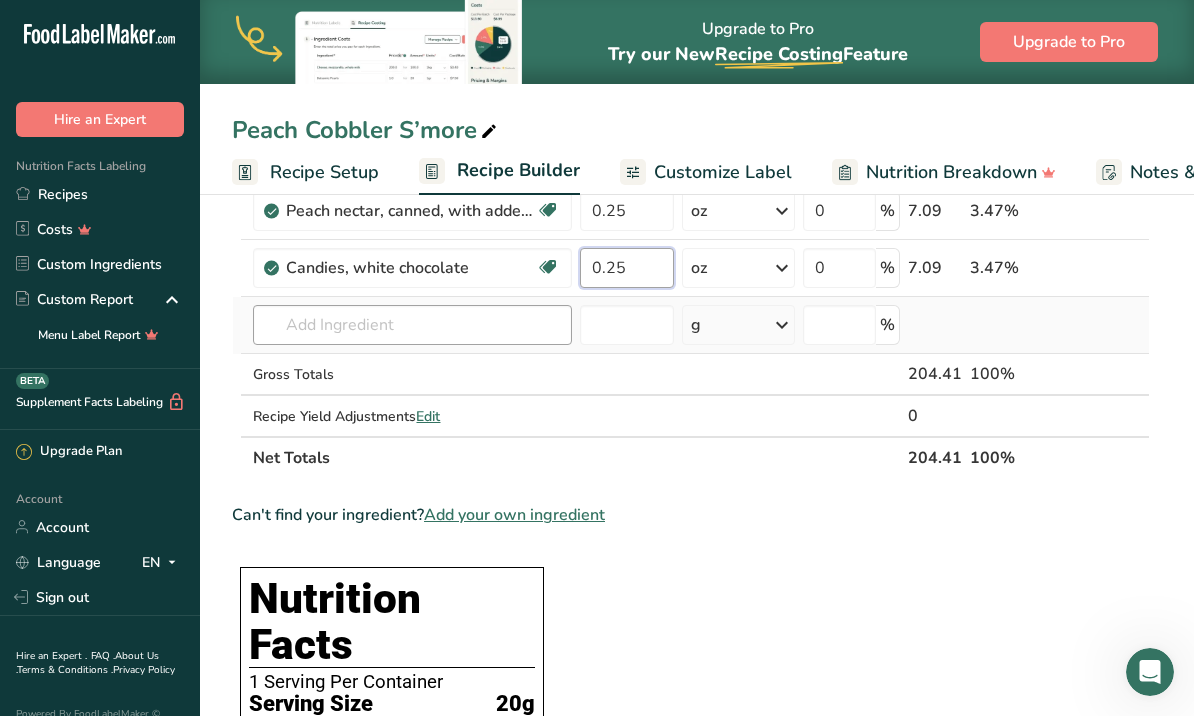 type on "0.25" 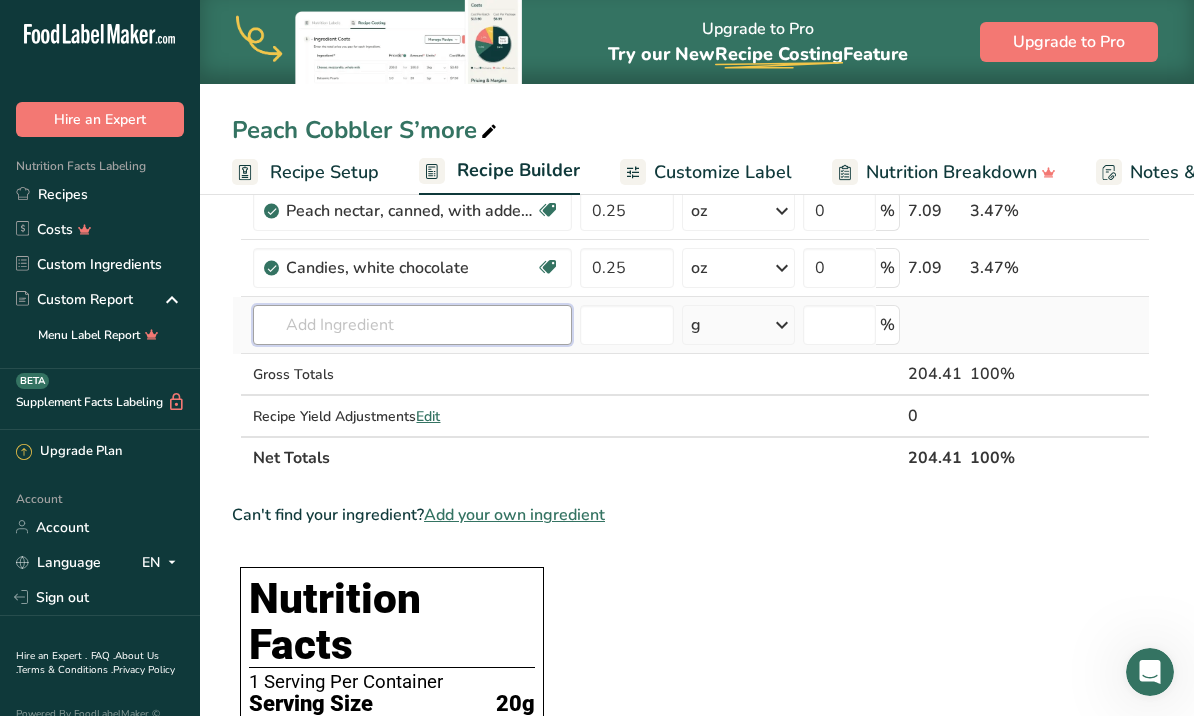 click on "Ingredient *
Amount *
Unit *
Waste *   .a-a{fill:#347362;}.b-a{fill:#fff;}          Grams
Percentage
Gelatin
3.6
g
Weight Units
g
kg
mg
See more
Volume Units
l
Volume units require a density conversion. If you know your ingredient's density enter it below. Otherwise, click on "RIA" our AI Regulatory bot - she will be able to help you
lb/ft3
g/cm3
Confirm
mL
Volume units require a density conversion. If you know your ingredient's density enter it below. Otherwise, click on "RIA" our AI Regulatory bot - she will be able to help you
lb/ft3" at bounding box center [691, -90] 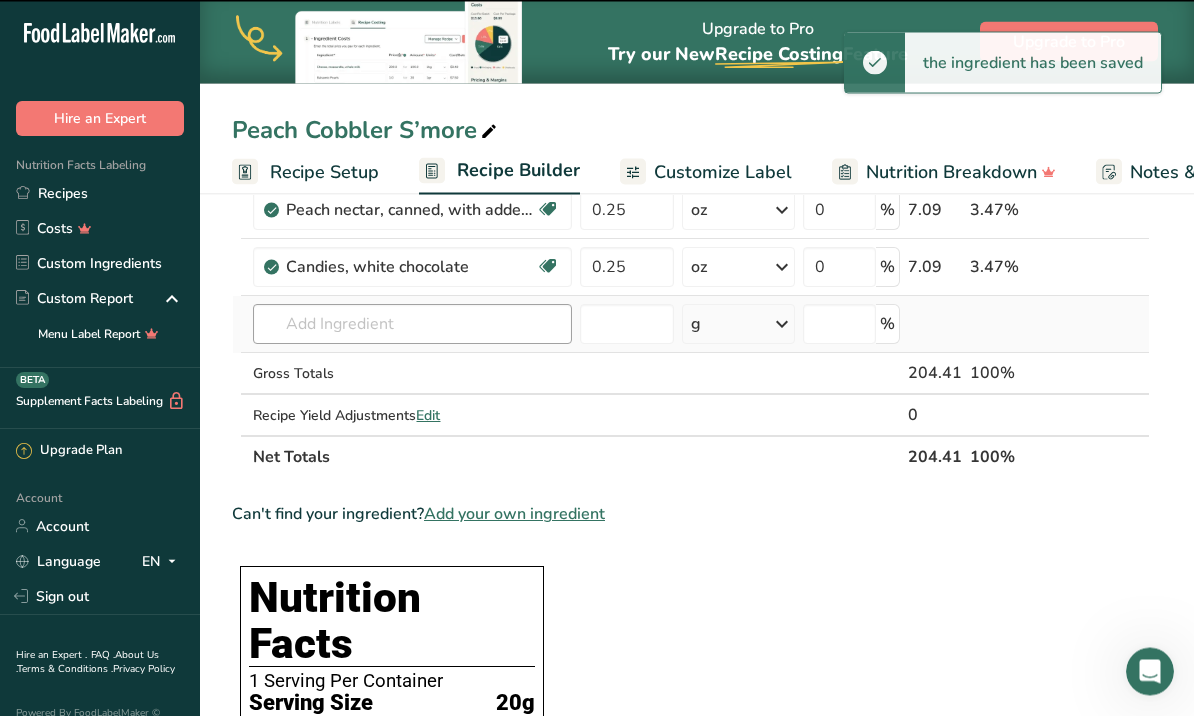 scroll, scrollTop: 959, scrollLeft: 0, axis: vertical 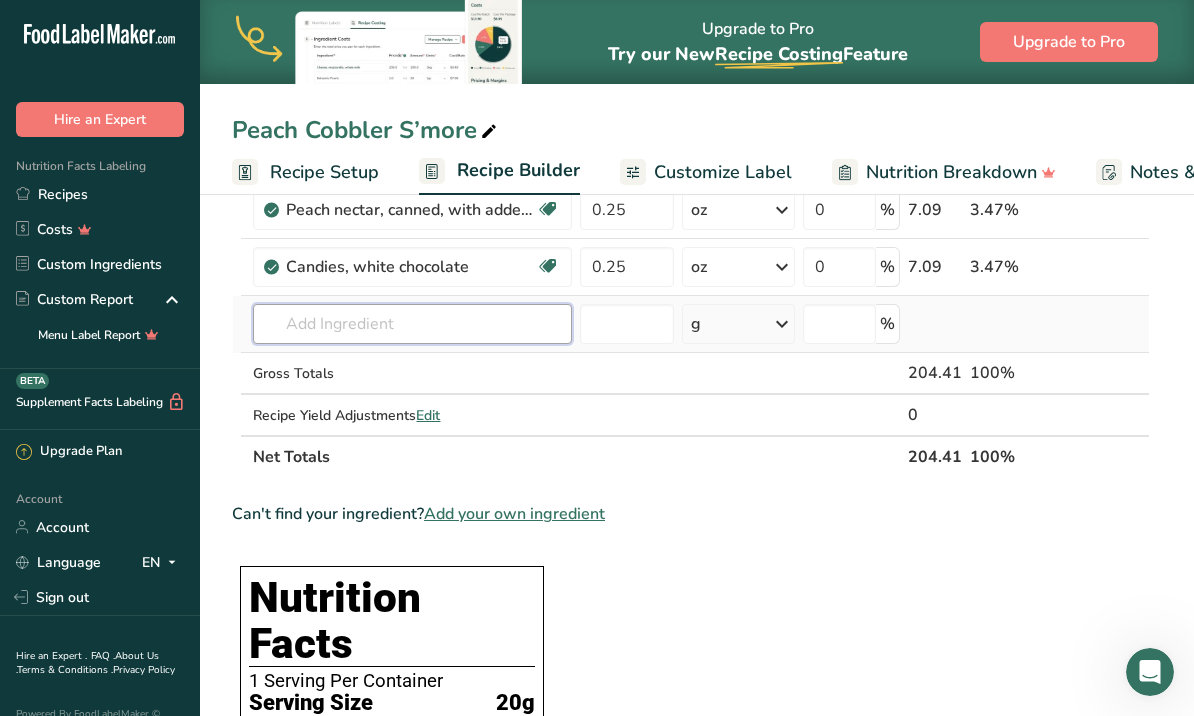 click at bounding box center [412, 324] 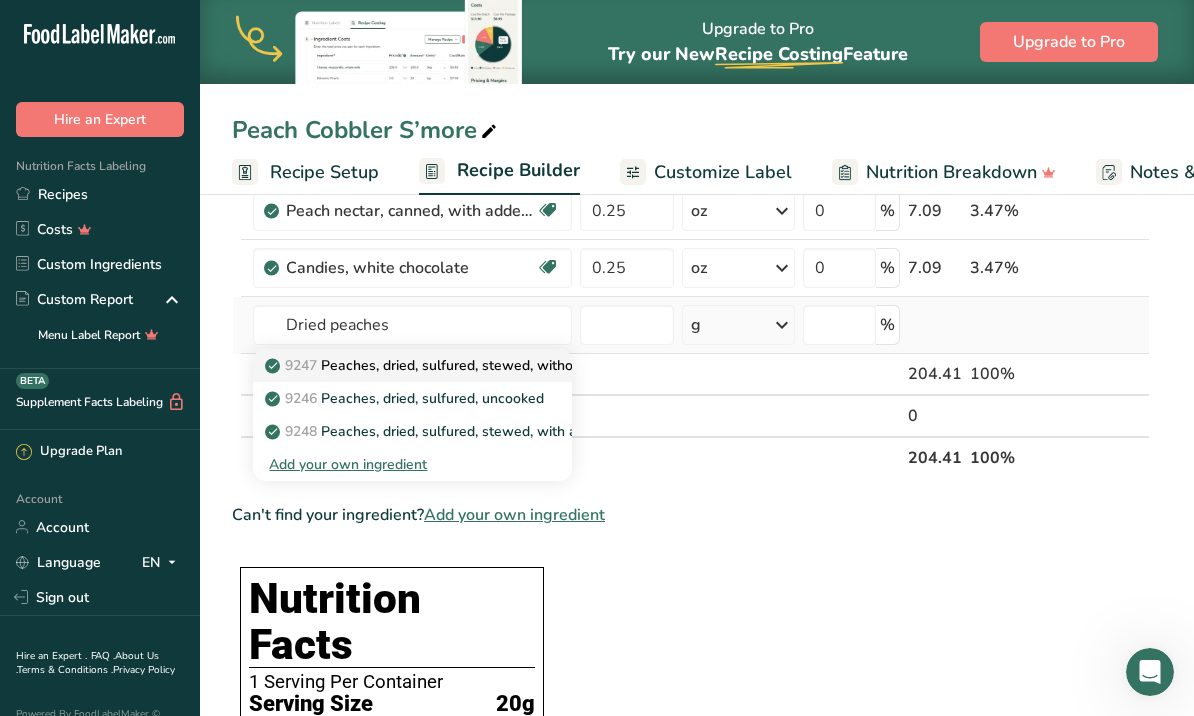 click on "9247
Peaches, dried, sulfured, stewed, without added sugar" at bounding box center [469, 365] 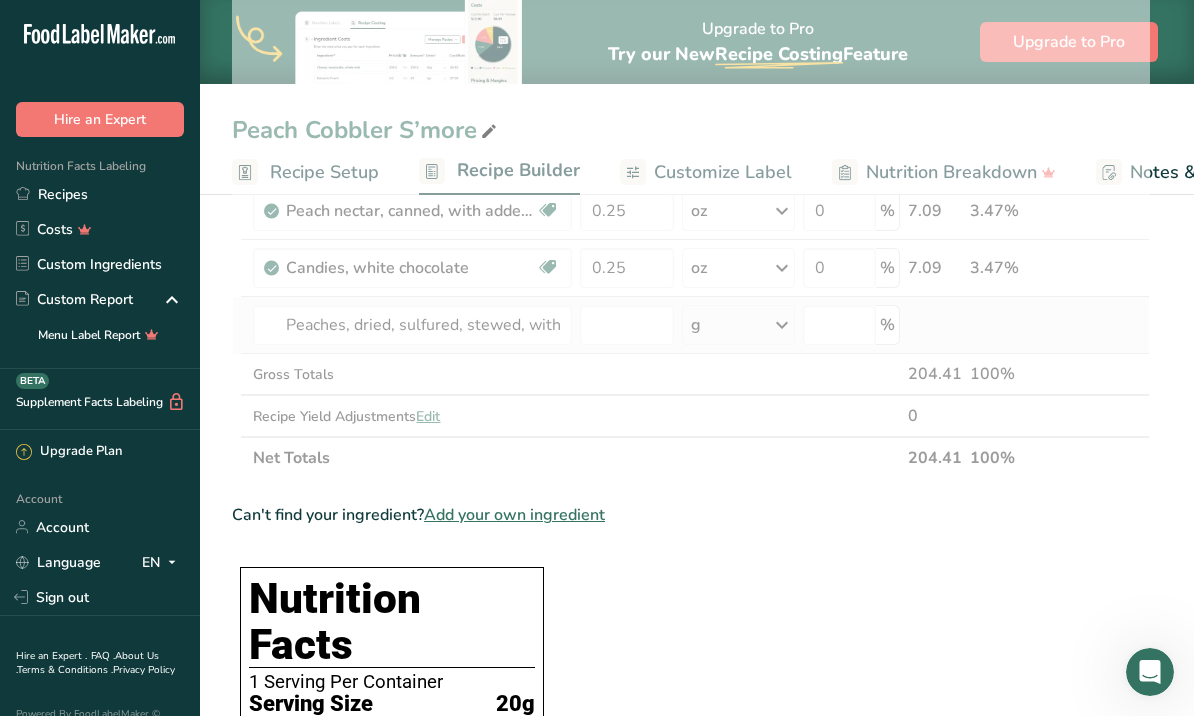 click at bounding box center [691, -90] 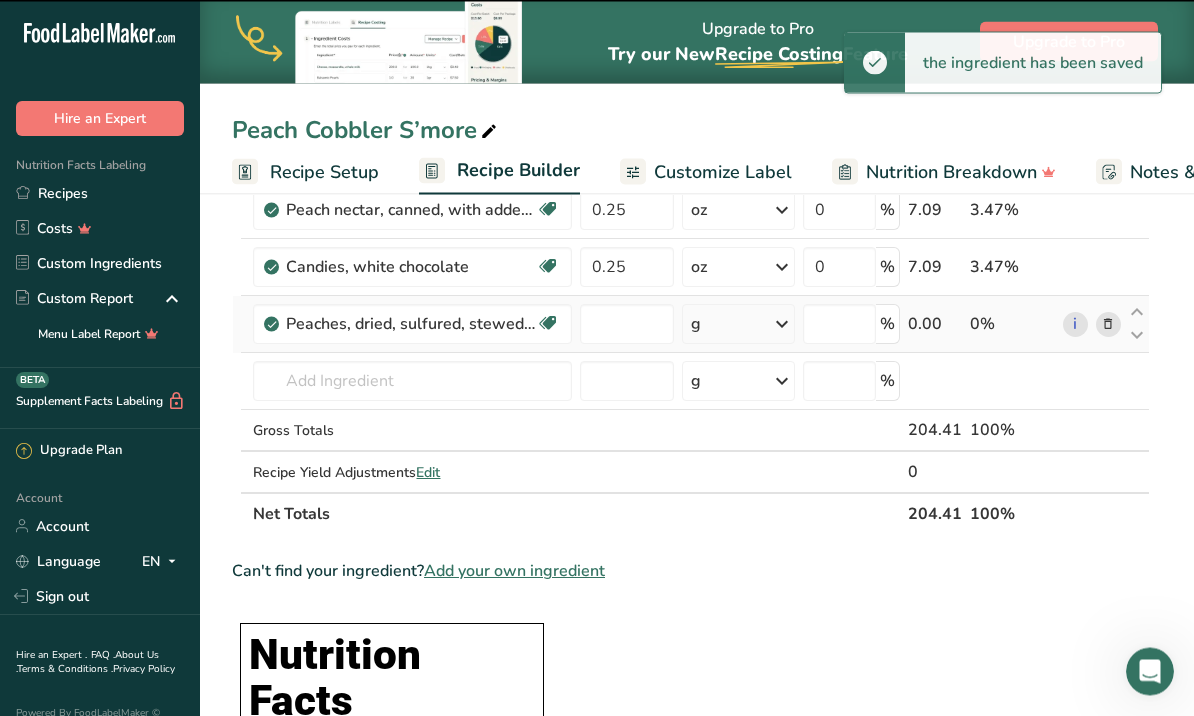 type on "0" 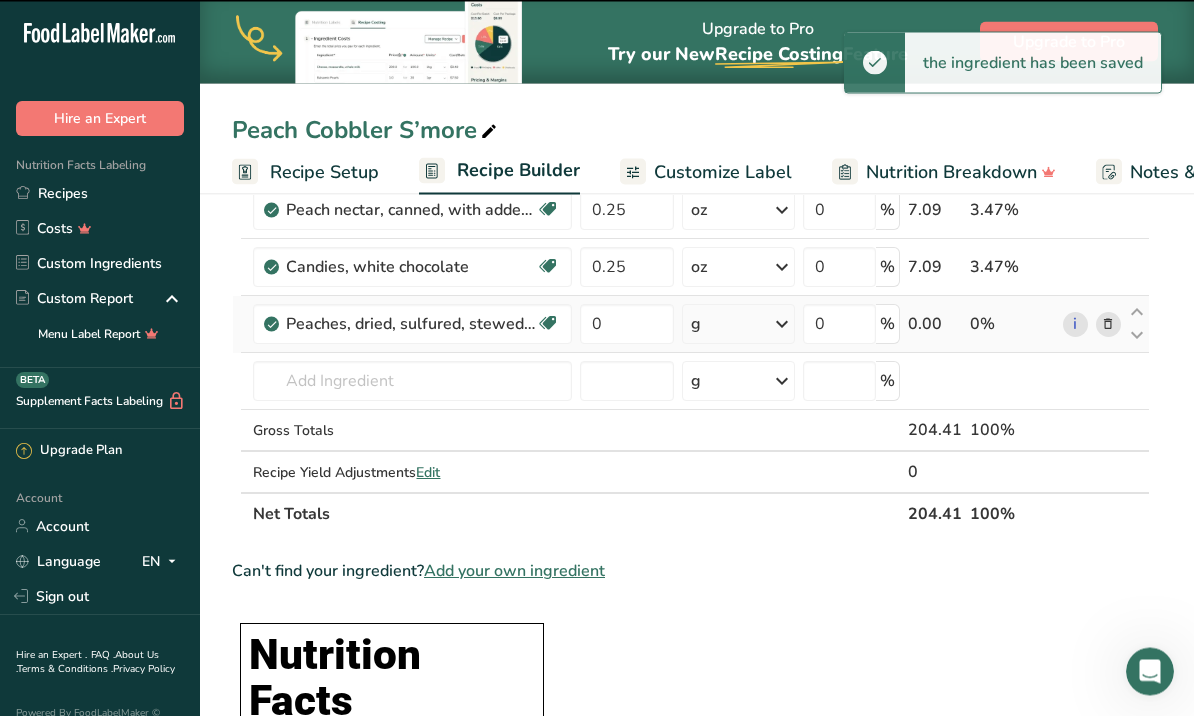 scroll, scrollTop: 959, scrollLeft: 0, axis: vertical 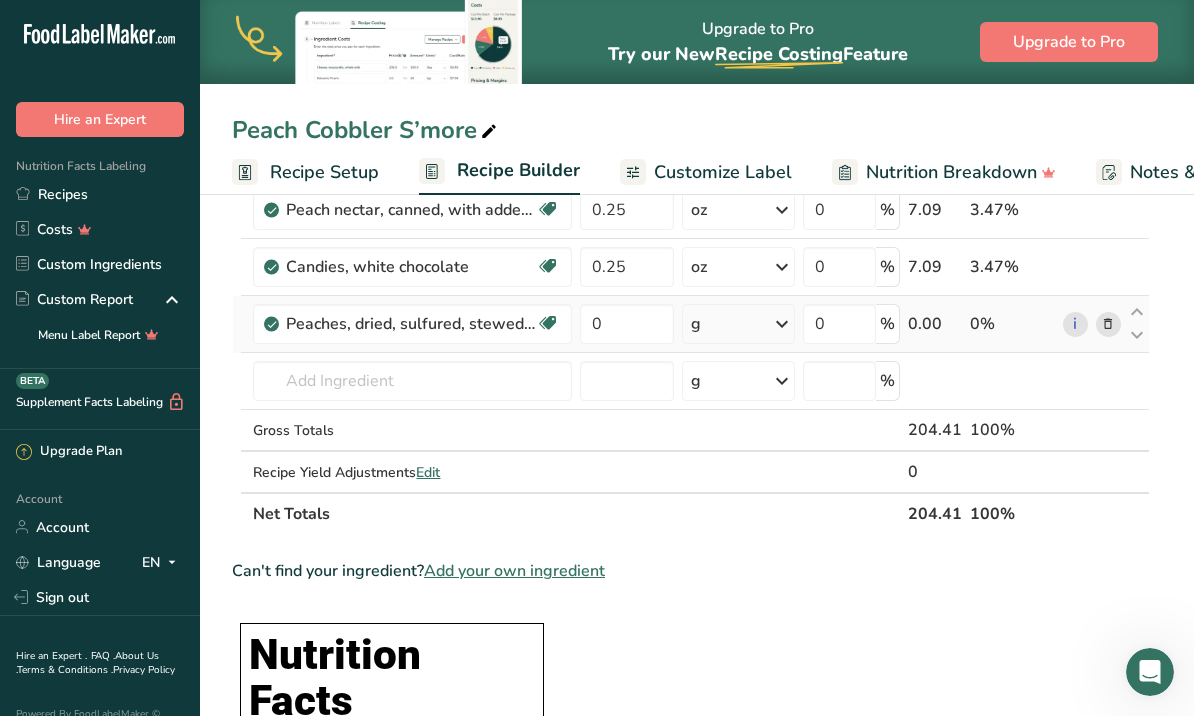 click at bounding box center (782, 324) 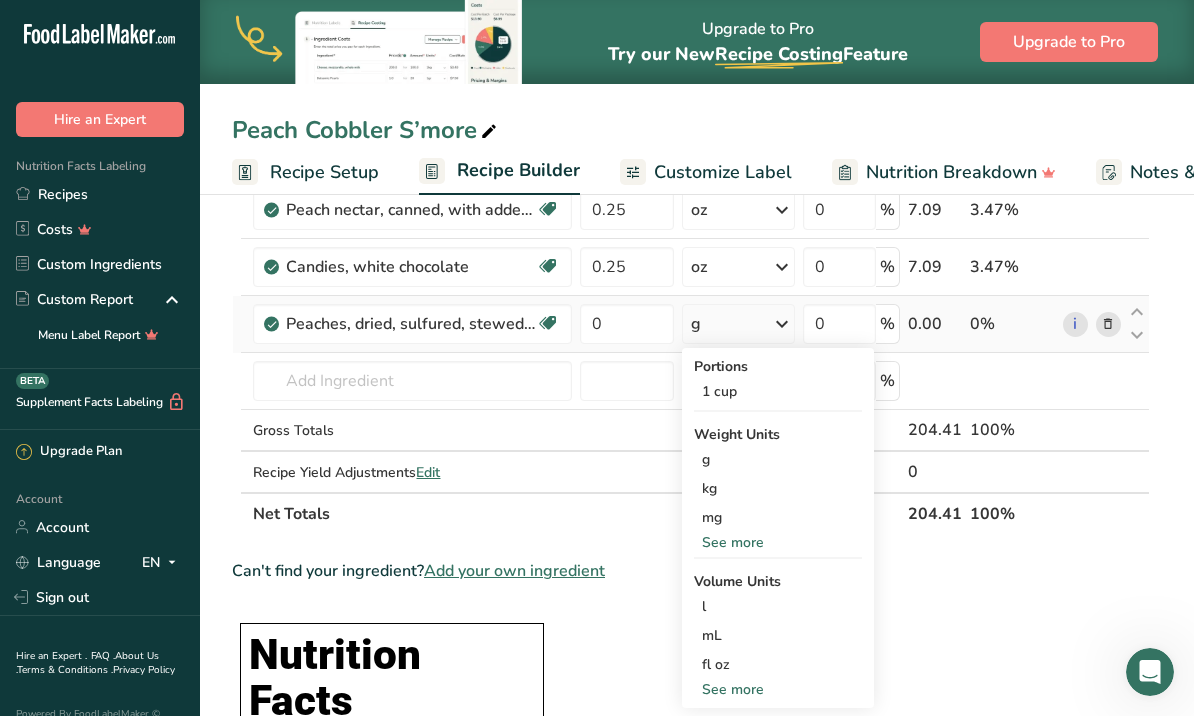 click on "See more" at bounding box center (778, 542) 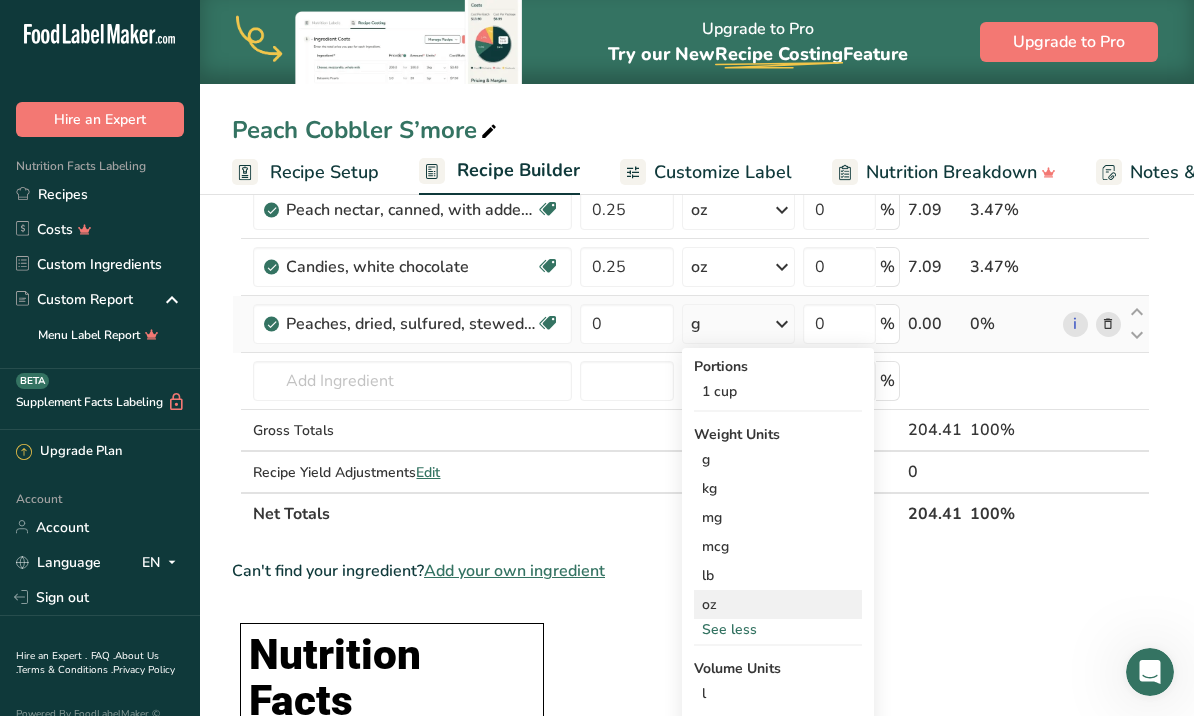 click on "oz" at bounding box center [778, 604] 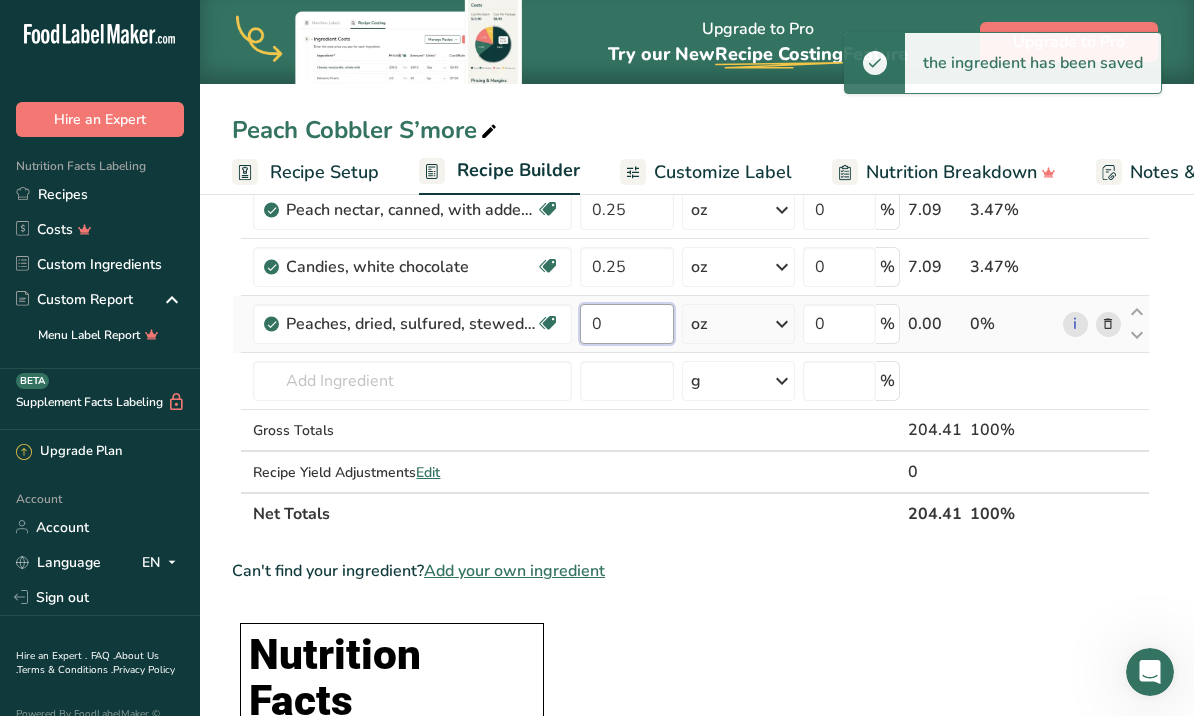 click on "0" at bounding box center (626, 324) 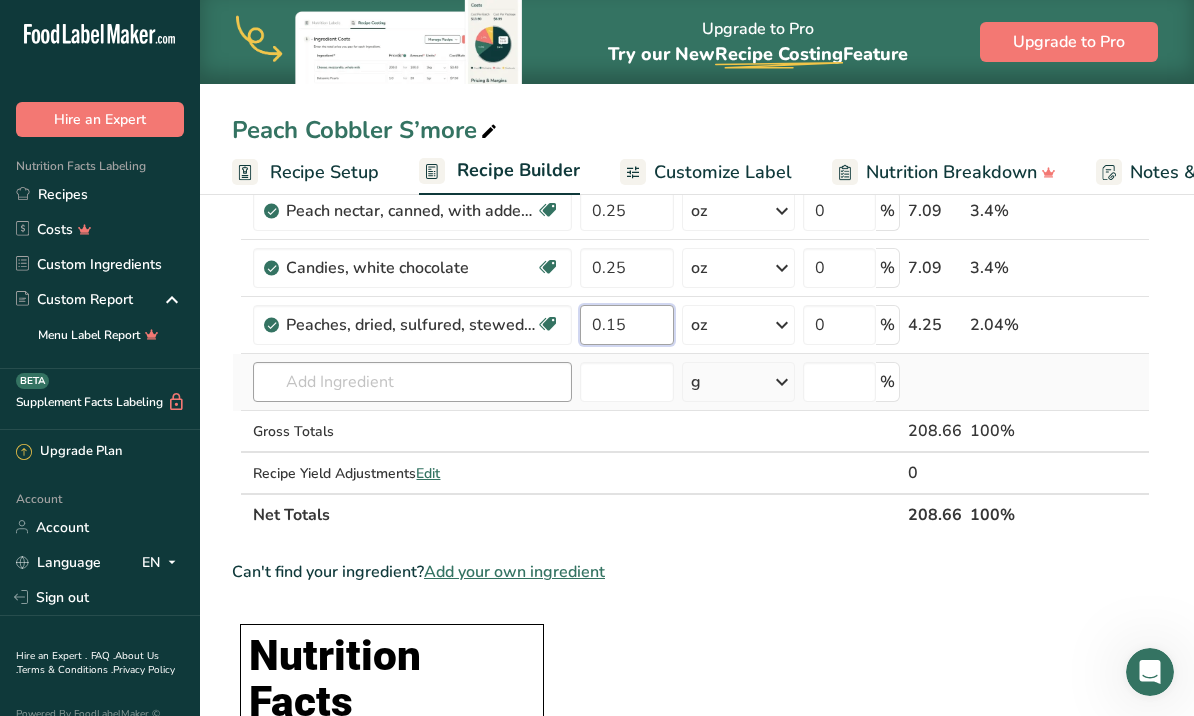 type on "0.15" 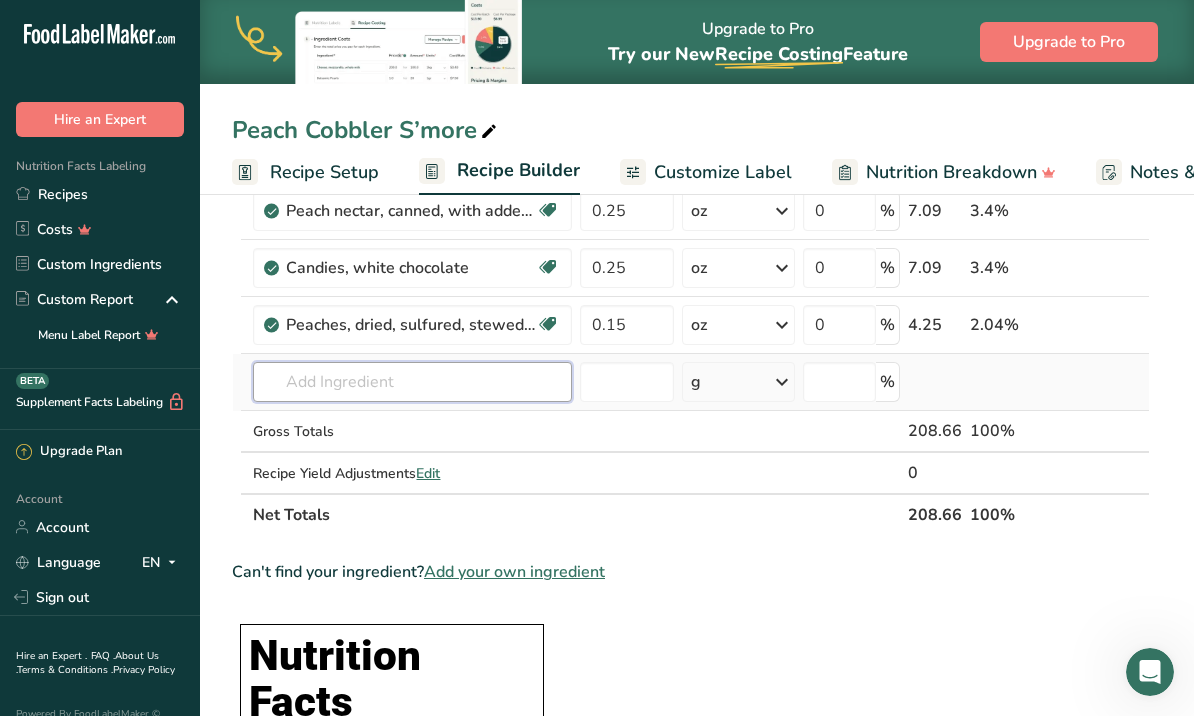 click on "Ingredient *
Amount *
Unit *
Waste *   .a-a{fill:#347362;}.b-a{fill:#fff;}          Grams
Percentage
Gelatin
3.6
g
Weight Units
g
kg
mg
See more
Volume Units
l
Volume units require a density conversion. If you know your ingredient's density enter it below. Otherwise, click on "RIA" our AI Regulatory bot - she will be able to help you
lb/ft3
g/cm3
Confirm
mL
Volume units require a density conversion. If you know your ingredient's density enter it below. Otherwise, click on "RIA" our AI Regulatory bot - she will be able to help you
lb/ft3" at bounding box center (691, -61) 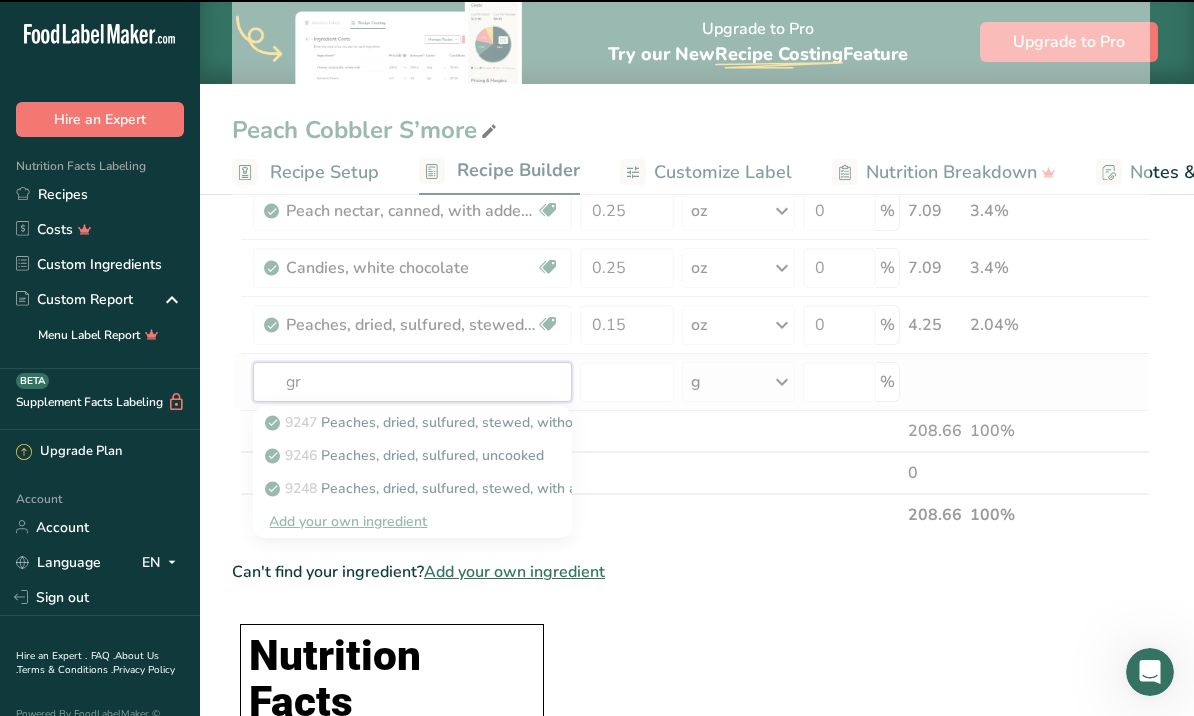 type on "gra" 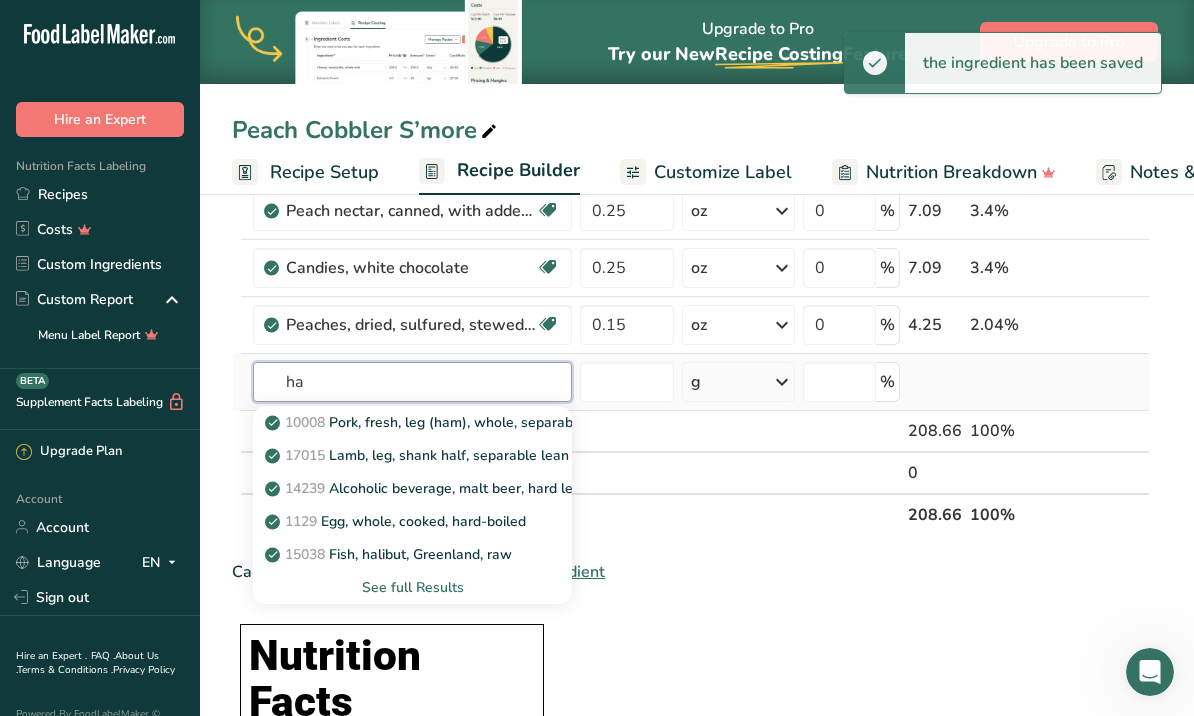type on "h" 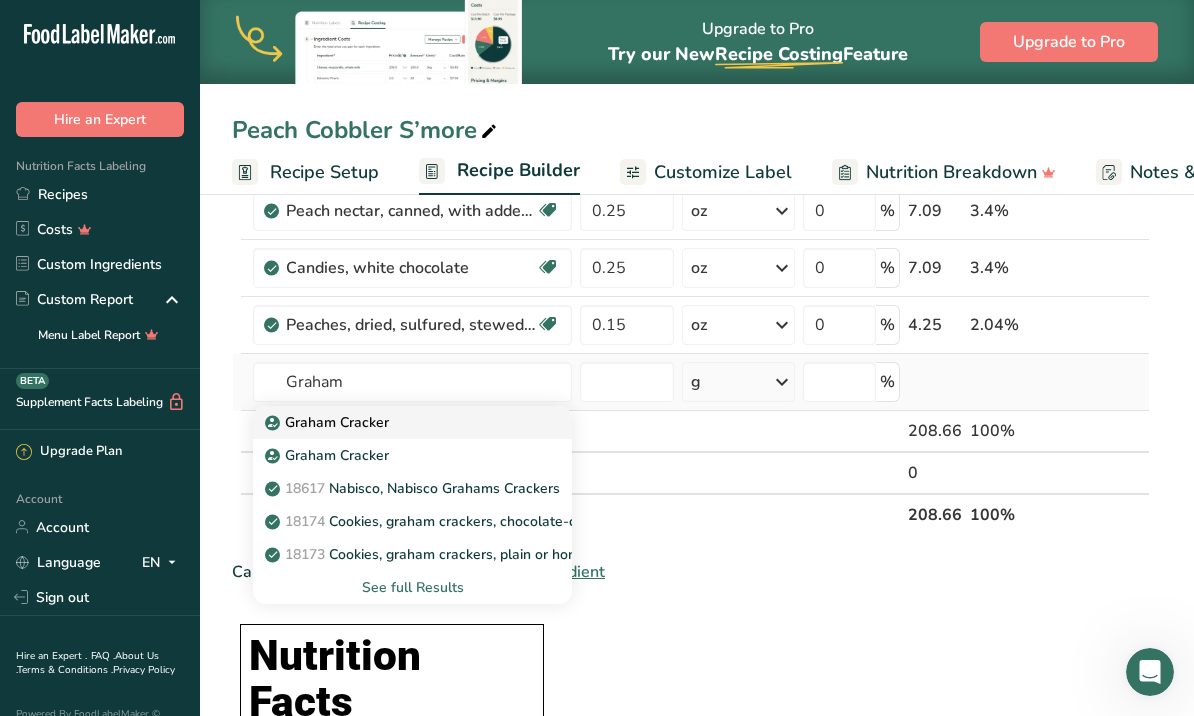 click on "Graham Cracker" at bounding box center [329, 422] 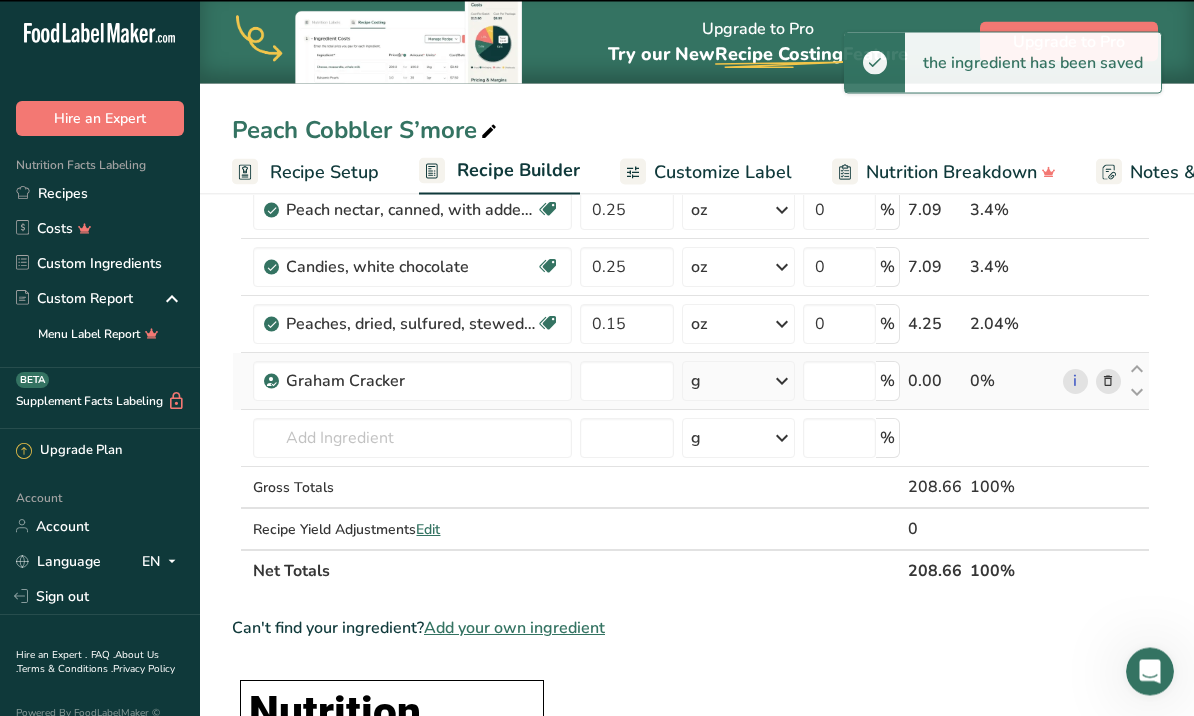 type on "0" 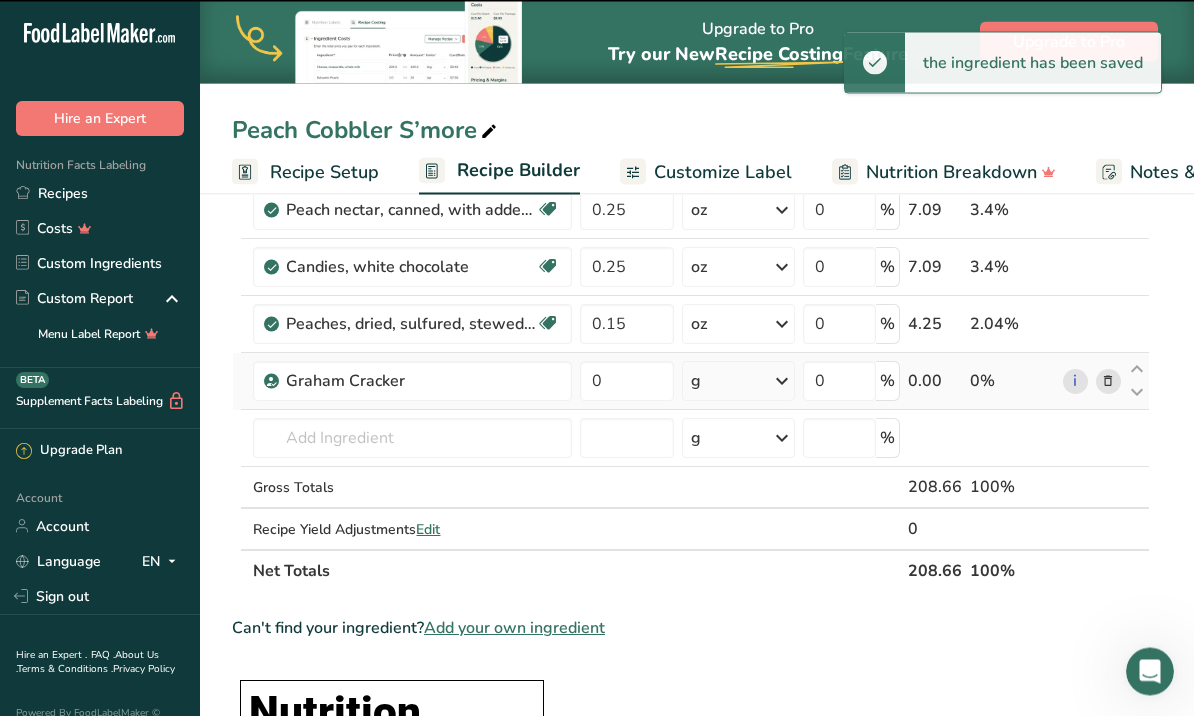 scroll, scrollTop: 959, scrollLeft: 0, axis: vertical 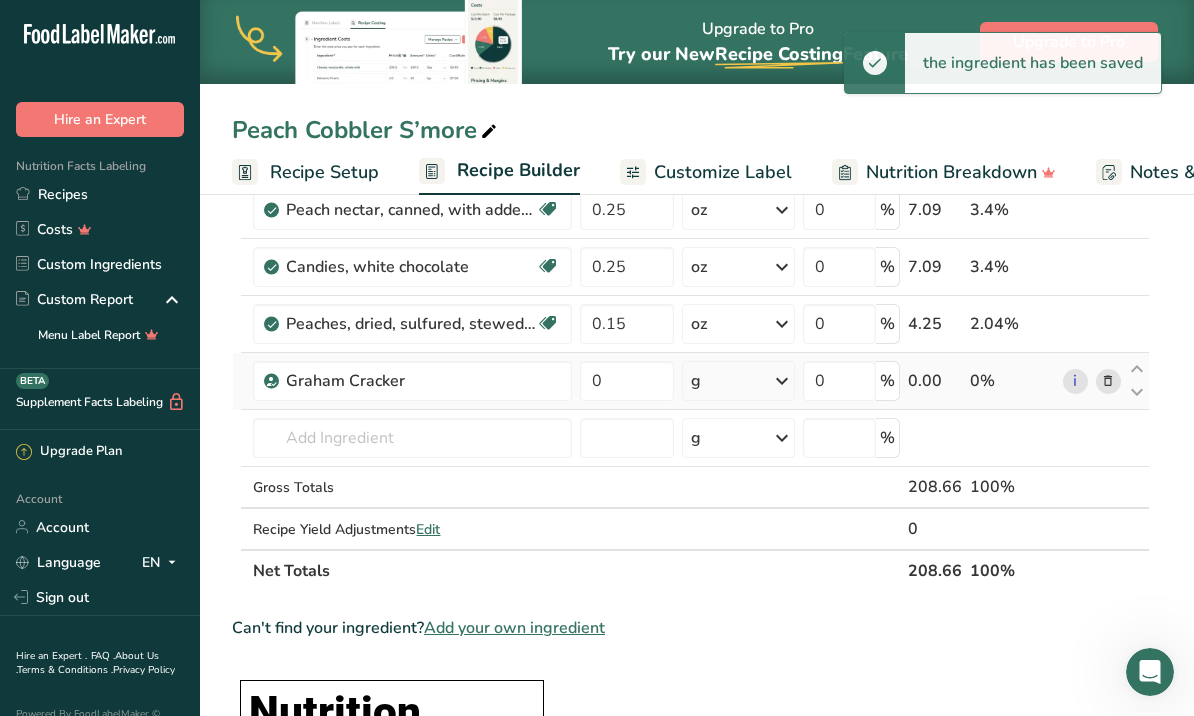 click at bounding box center (782, 381) 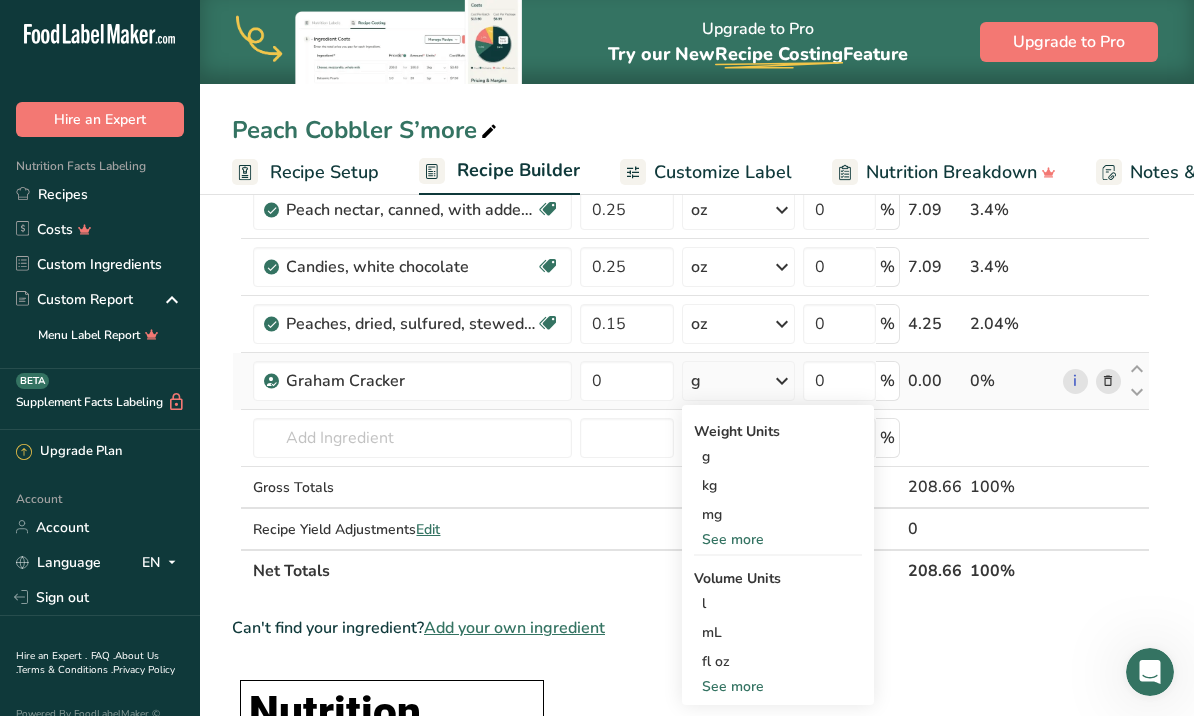 click on "See more" at bounding box center [778, 539] 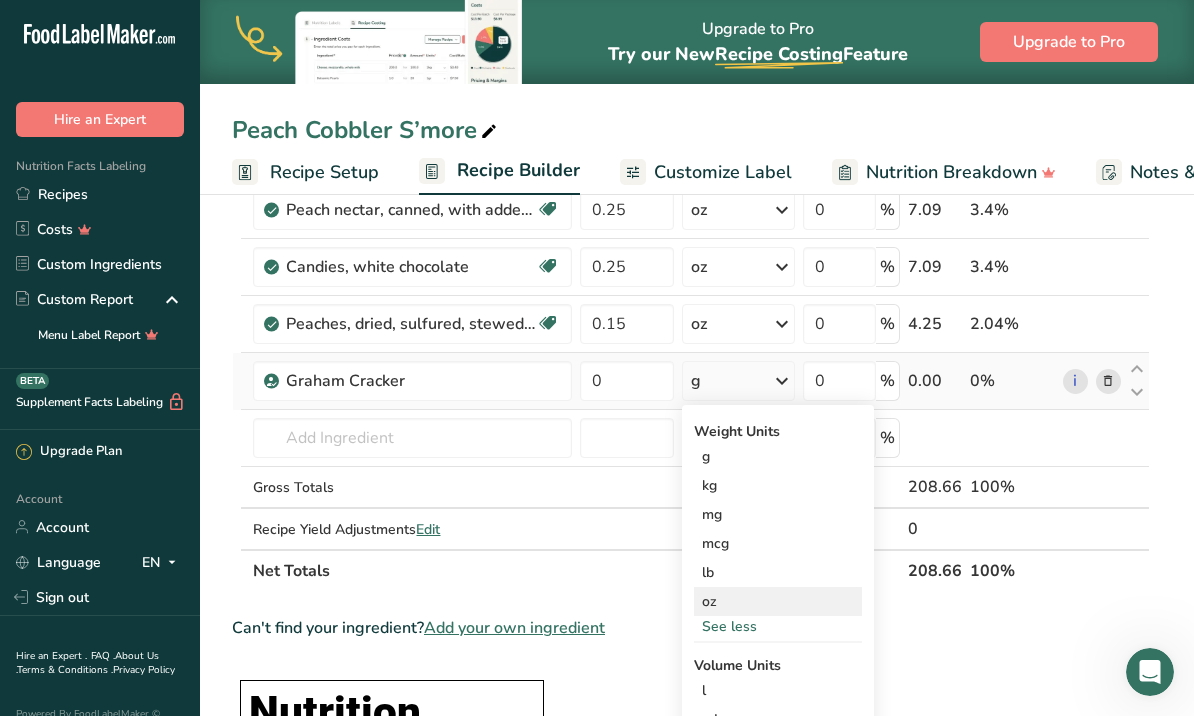 click on "oz" at bounding box center (778, 601) 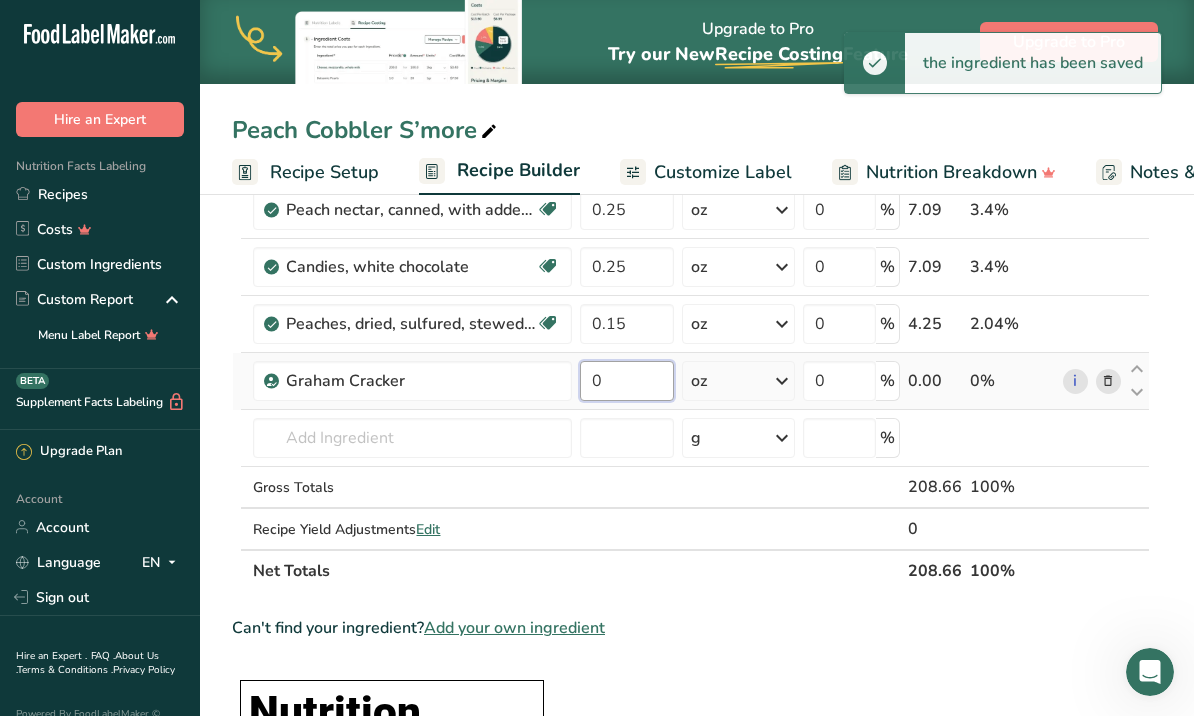 click on "0" at bounding box center (626, 381) 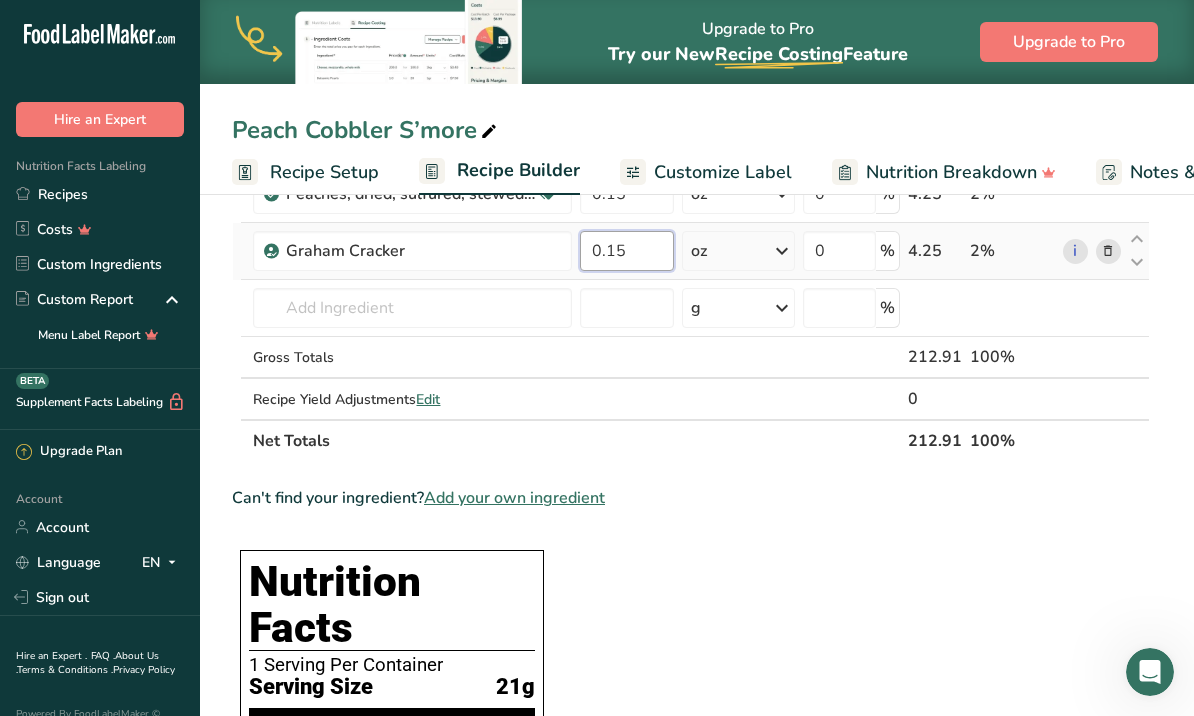 scroll, scrollTop: 1086, scrollLeft: 0, axis: vertical 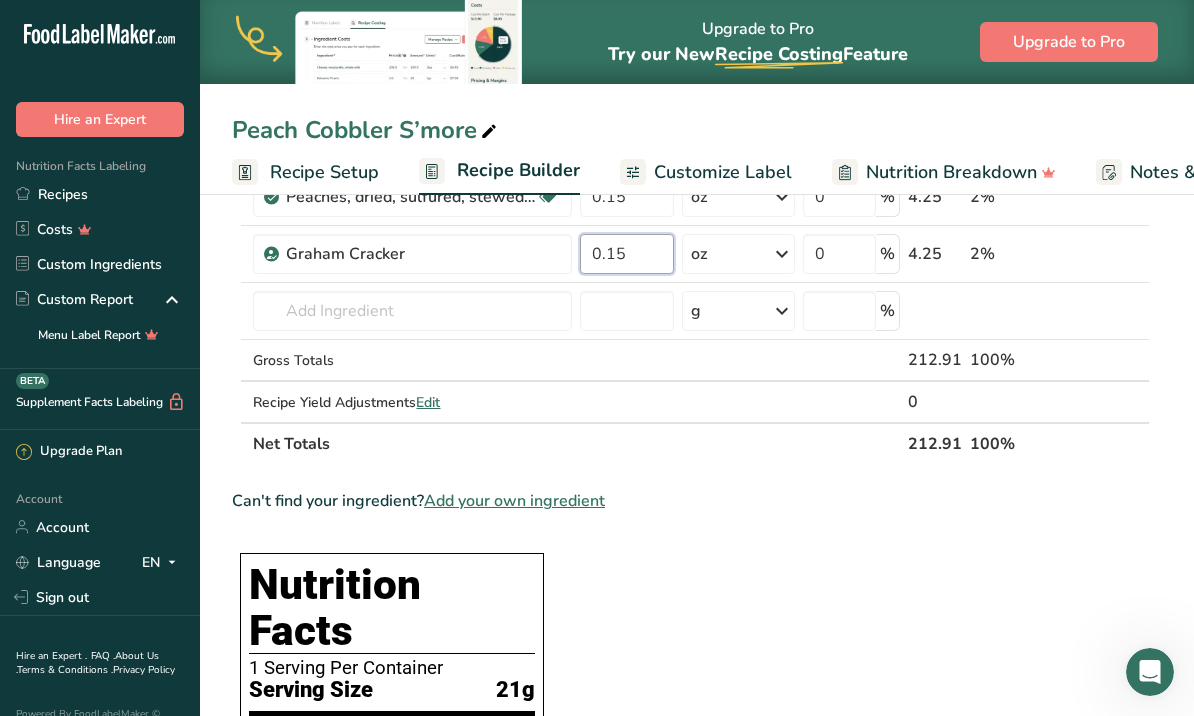 type on "0.15" 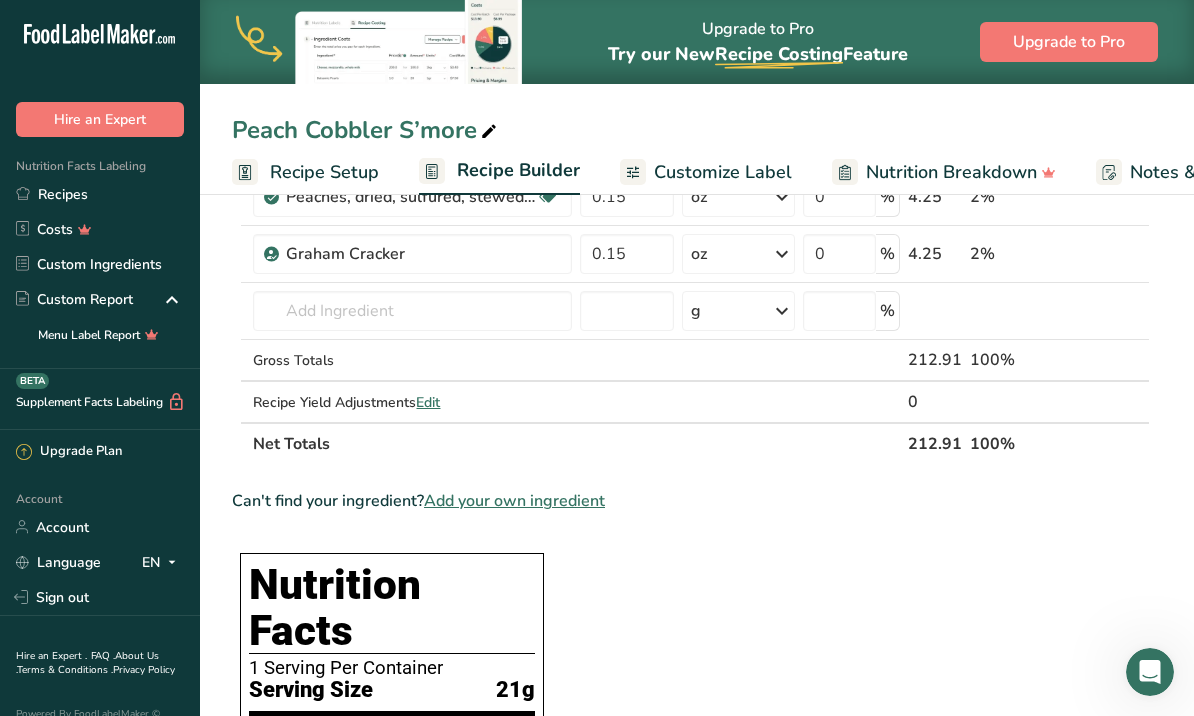 click on "Ingredient *
Amount *
Unit *
Waste *   .a-a{fill:#347362;}.b-a{fill:#fff;}          Grams
Percentage
Gelatin
3.6
g
Weight Units
g
kg
mg
See more
Volume Units
l
Volume units require a density conversion. If you know your ingredient's density enter it below. Otherwise, click on "RIA" our AI Regulatory bot - she will be able to help you
lb/ft3
g/cm3
Confirm
mL
Volume units require a density conversion. If you know your ingredient's density enter it below. Otherwise, click on "RIA" our AI Regulatory bot - she will be able to help you
lb/ft3" at bounding box center [691, 567] 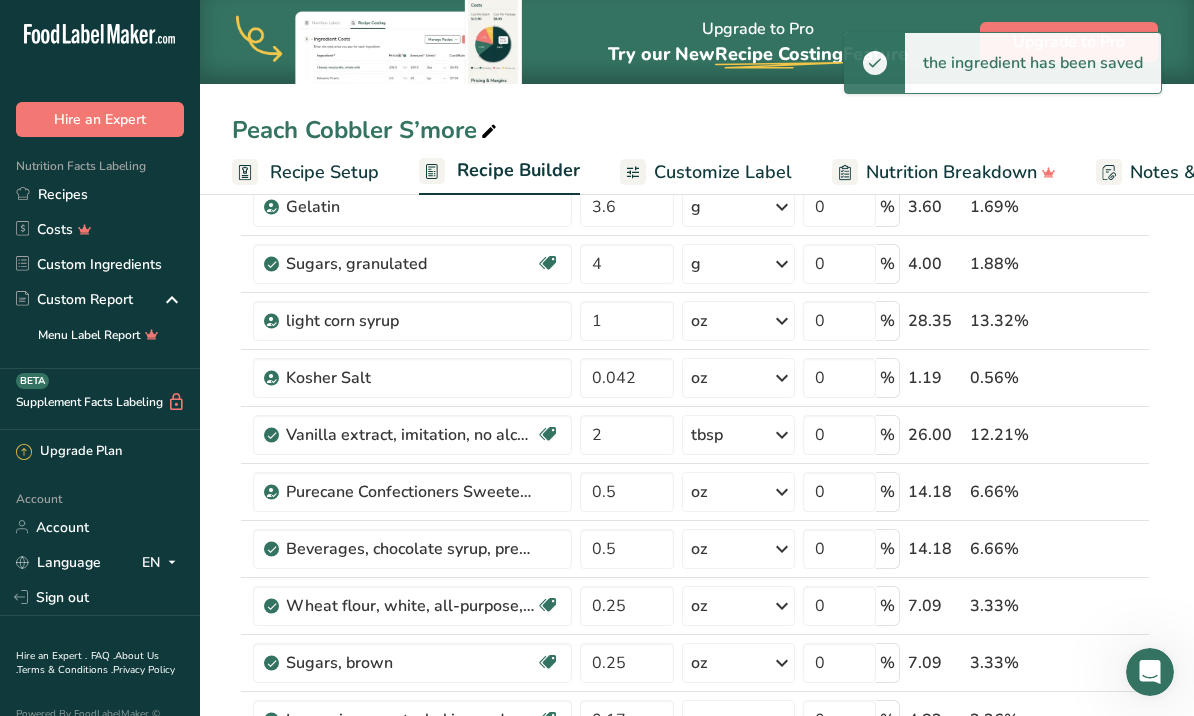 scroll, scrollTop: 0, scrollLeft: 0, axis: both 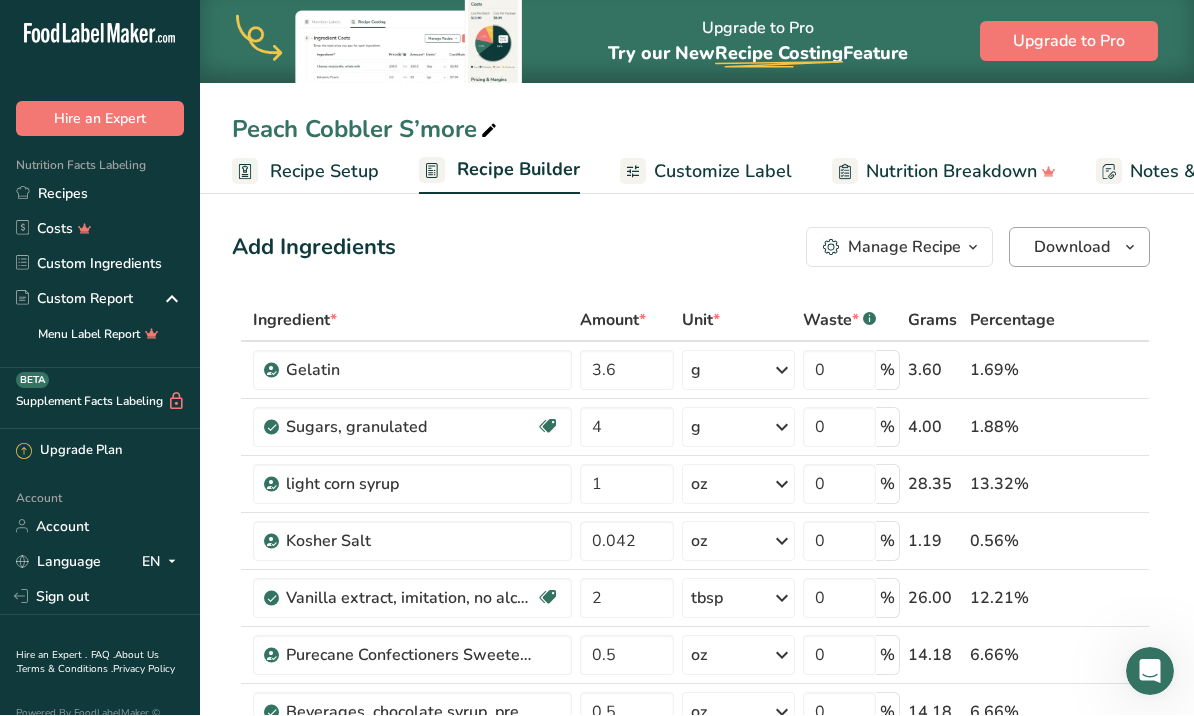 click at bounding box center (1130, 248) 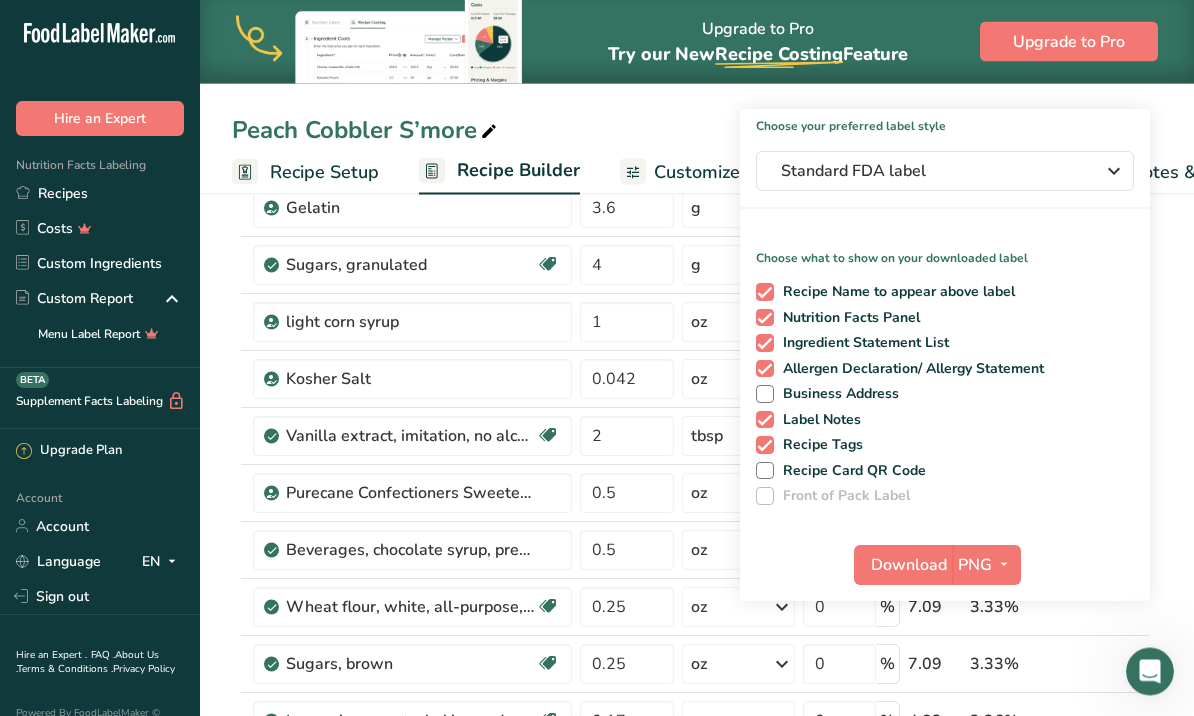 scroll, scrollTop: 163, scrollLeft: 0, axis: vertical 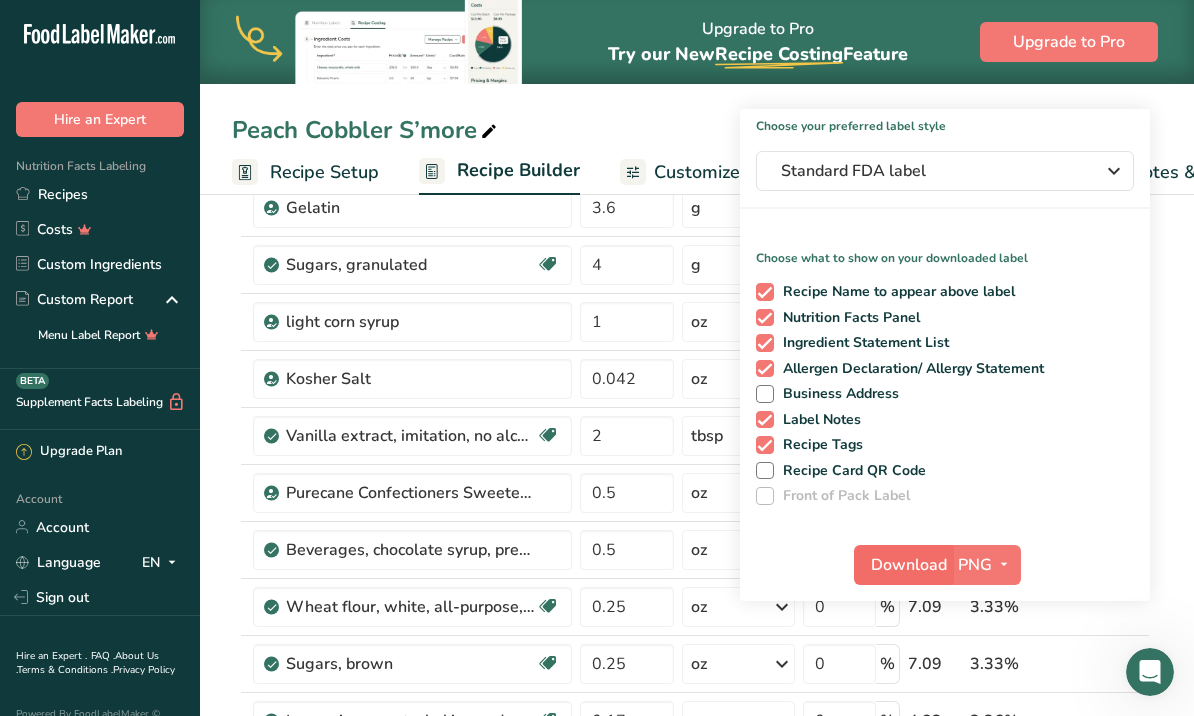 click on "Download" at bounding box center (909, 565) 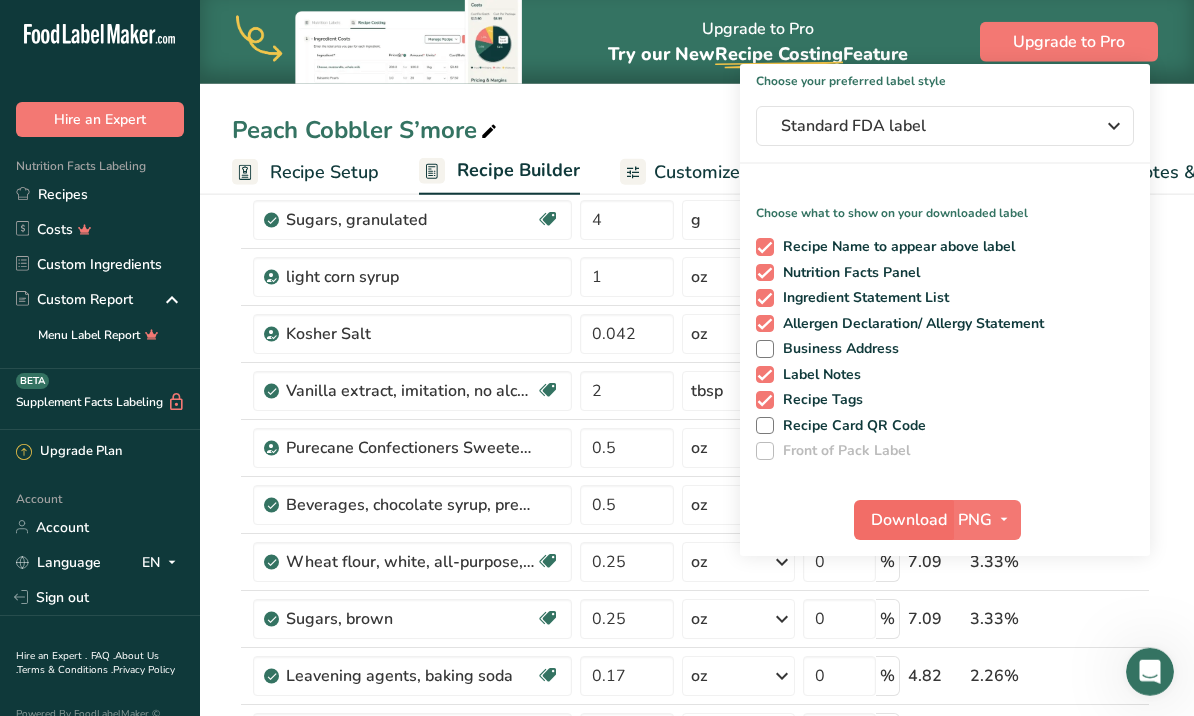 scroll, scrollTop: 232, scrollLeft: 0, axis: vertical 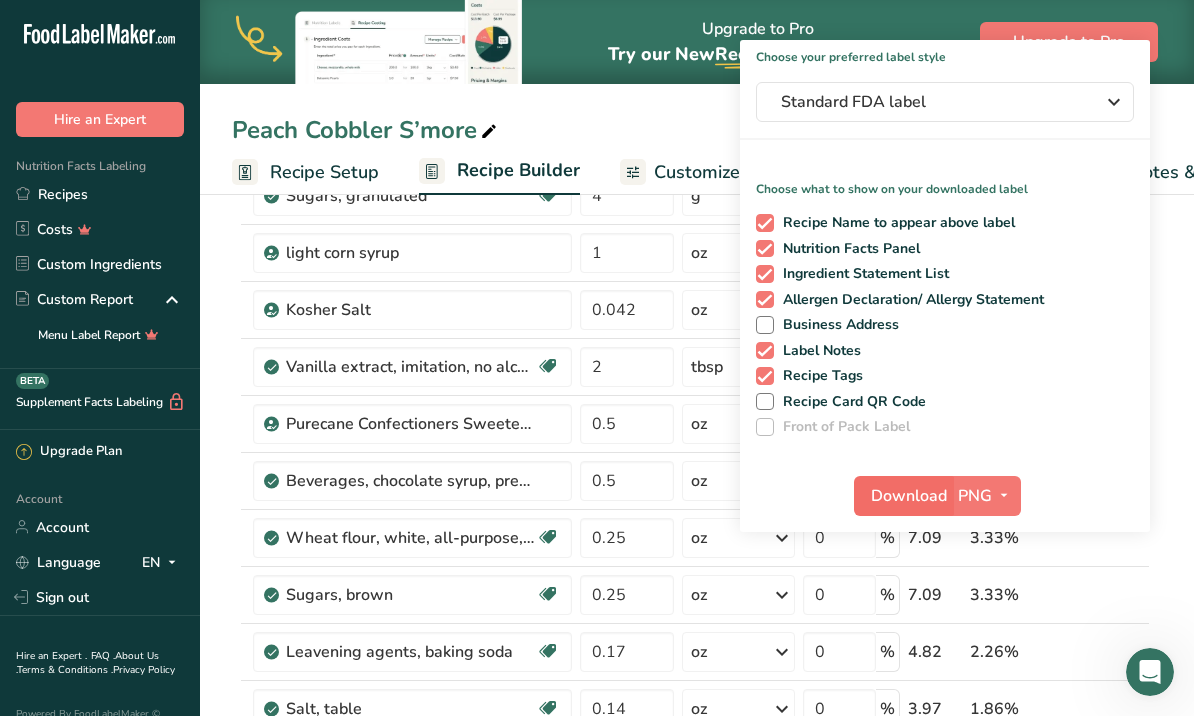 click on "Download" at bounding box center (909, 496) 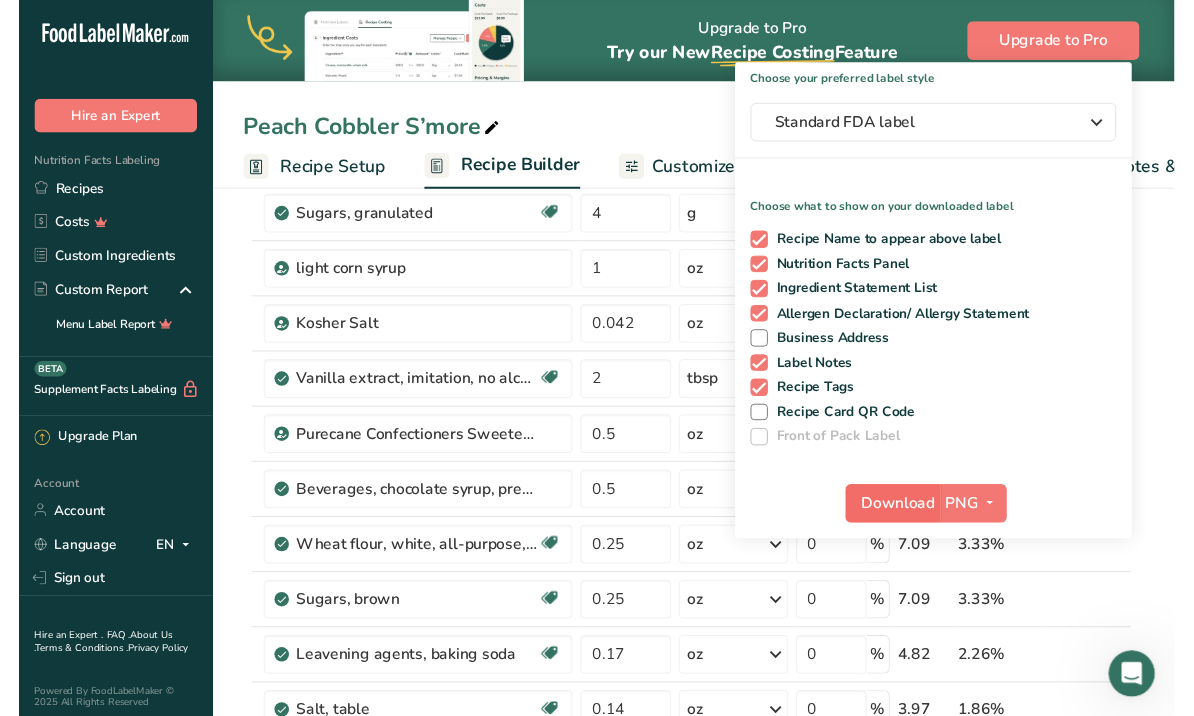 scroll, scrollTop: 232, scrollLeft: 0, axis: vertical 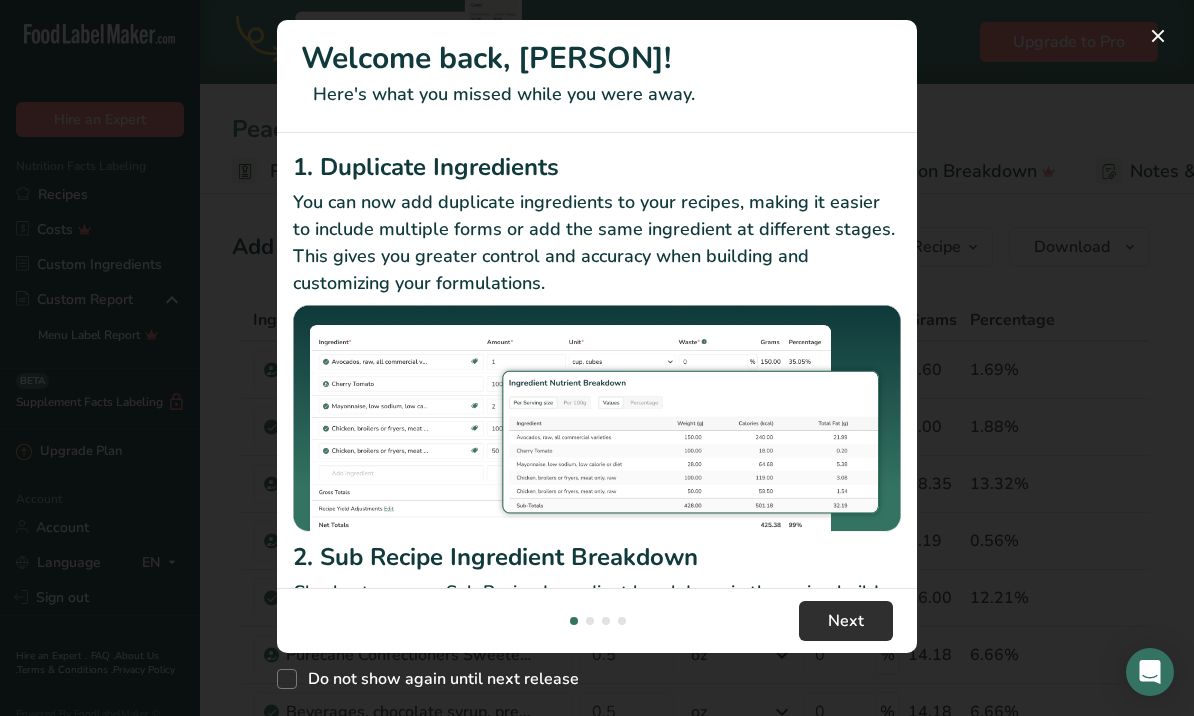 click on "Next" at bounding box center [846, 621] 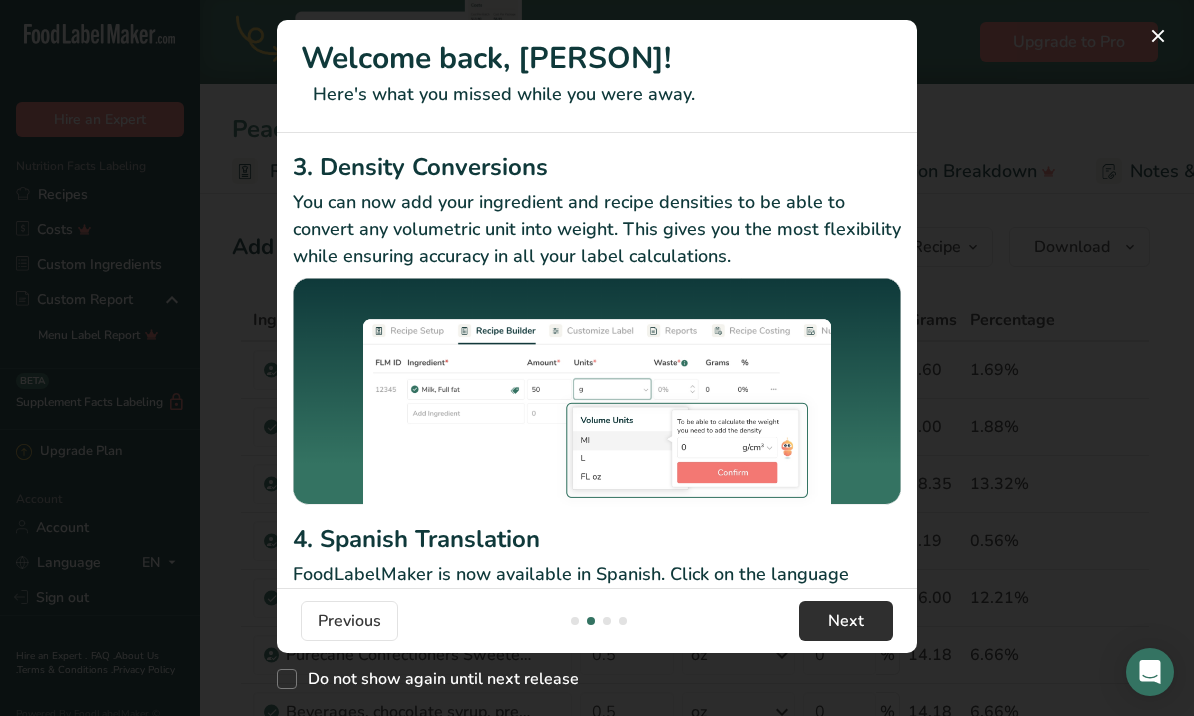 click on "Next" at bounding box center [846, 621] 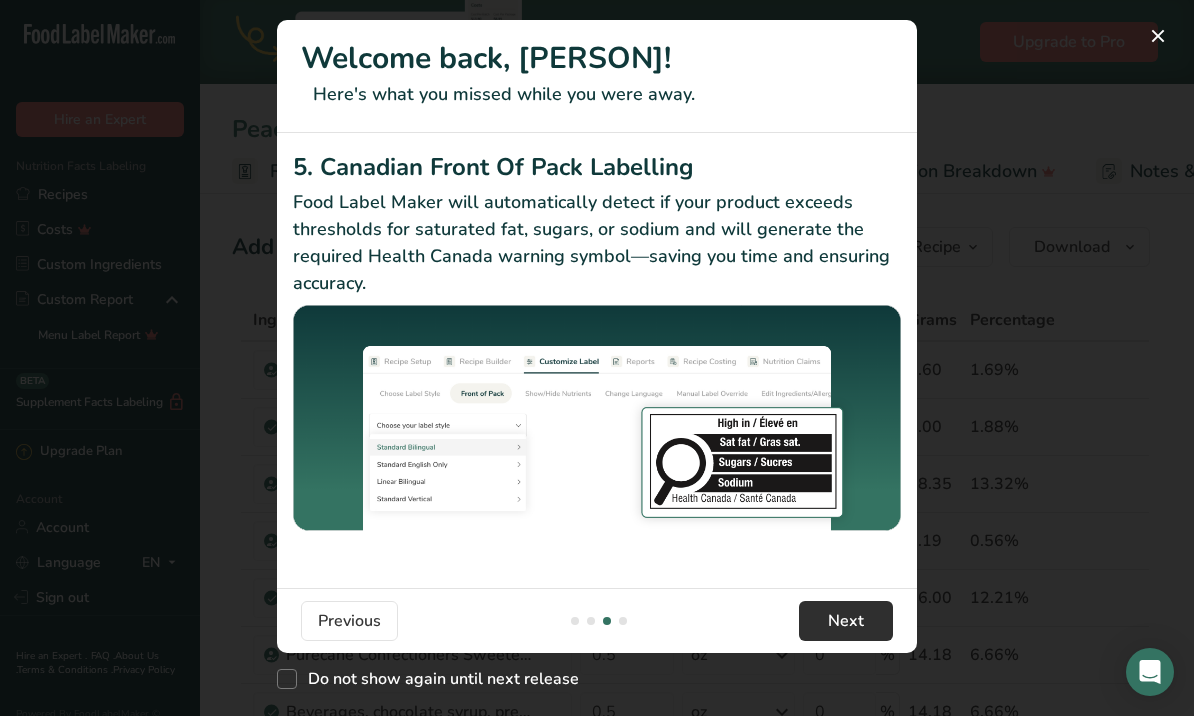 click on "Next" at bounding box center (846, 621) 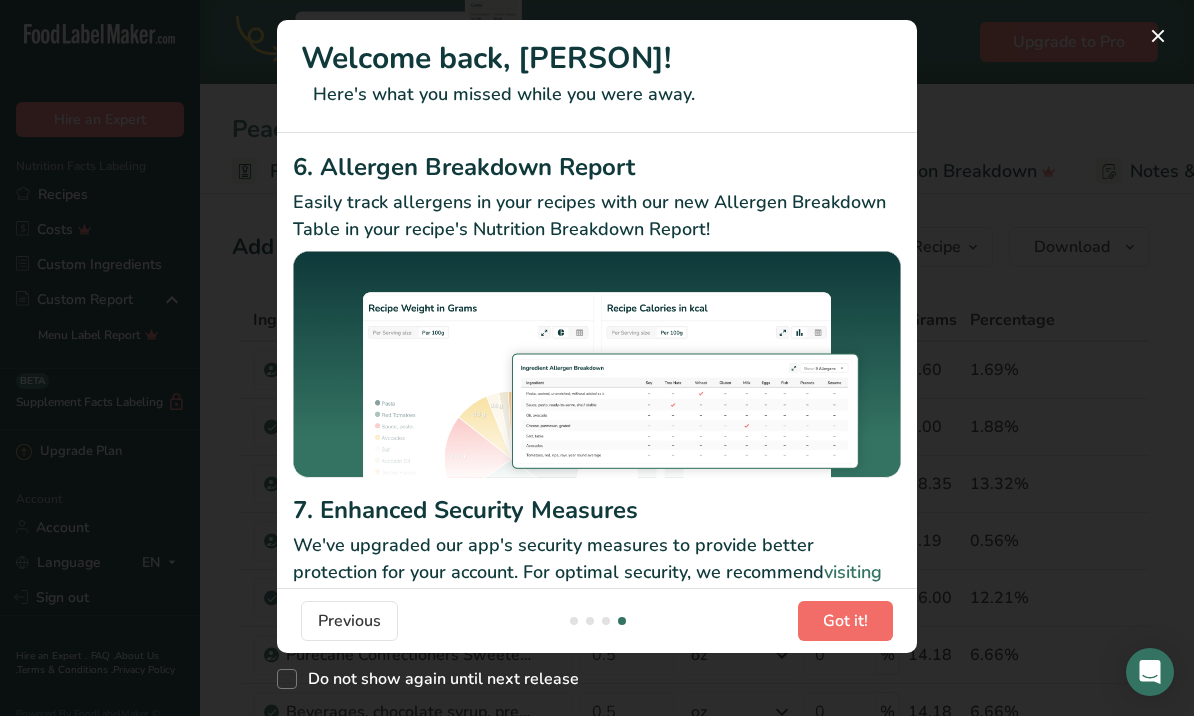 click on "Got it!" at bounding box center (845, 621) 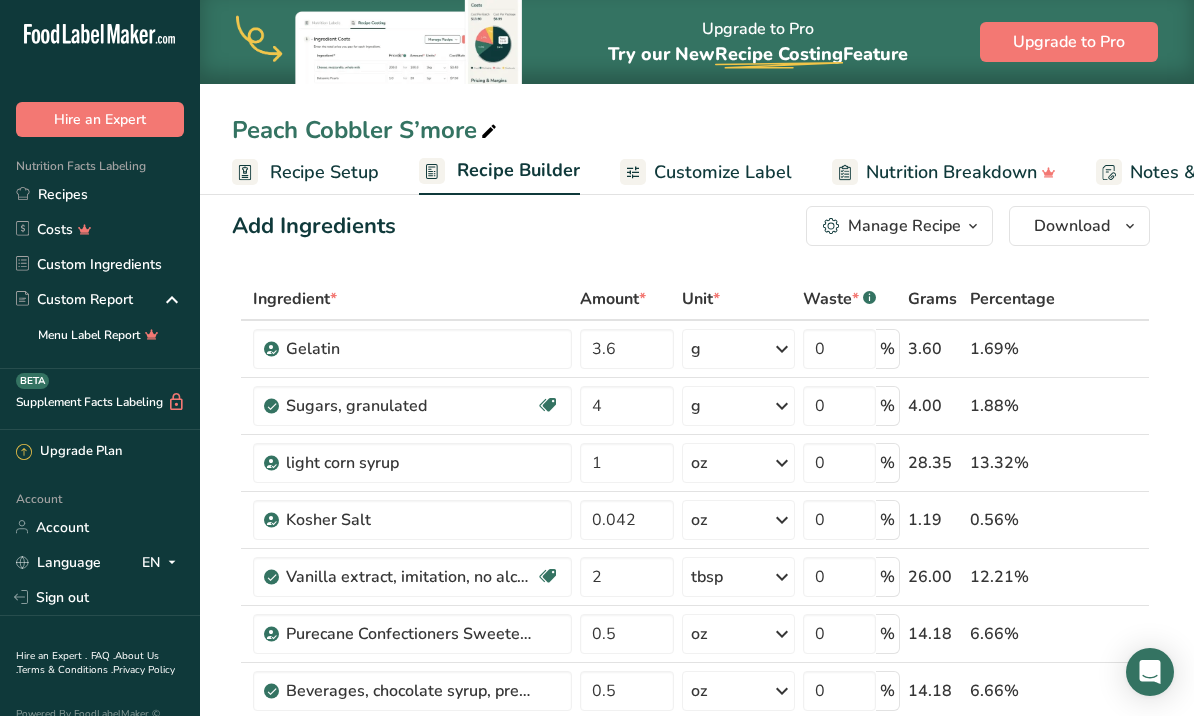 scroll, scrollTop: 0, scrollLeft: 0, axis: both 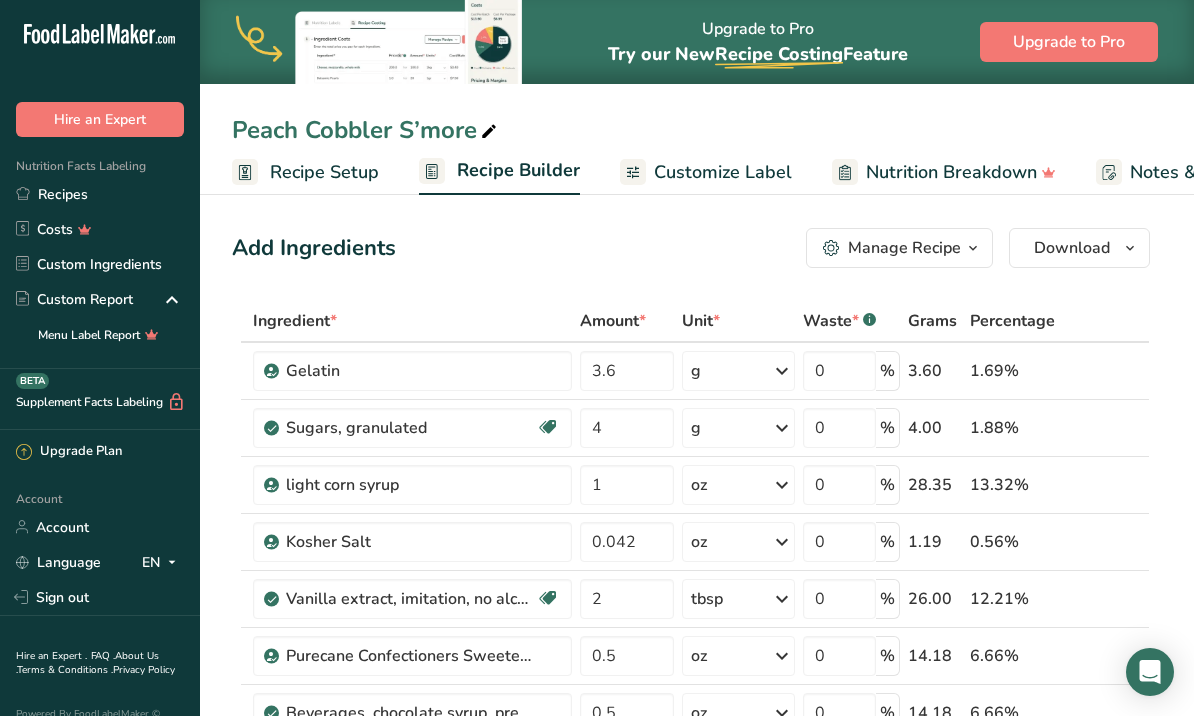 click on "Peach Cobbler S’more" at bounding box center (366, 130) 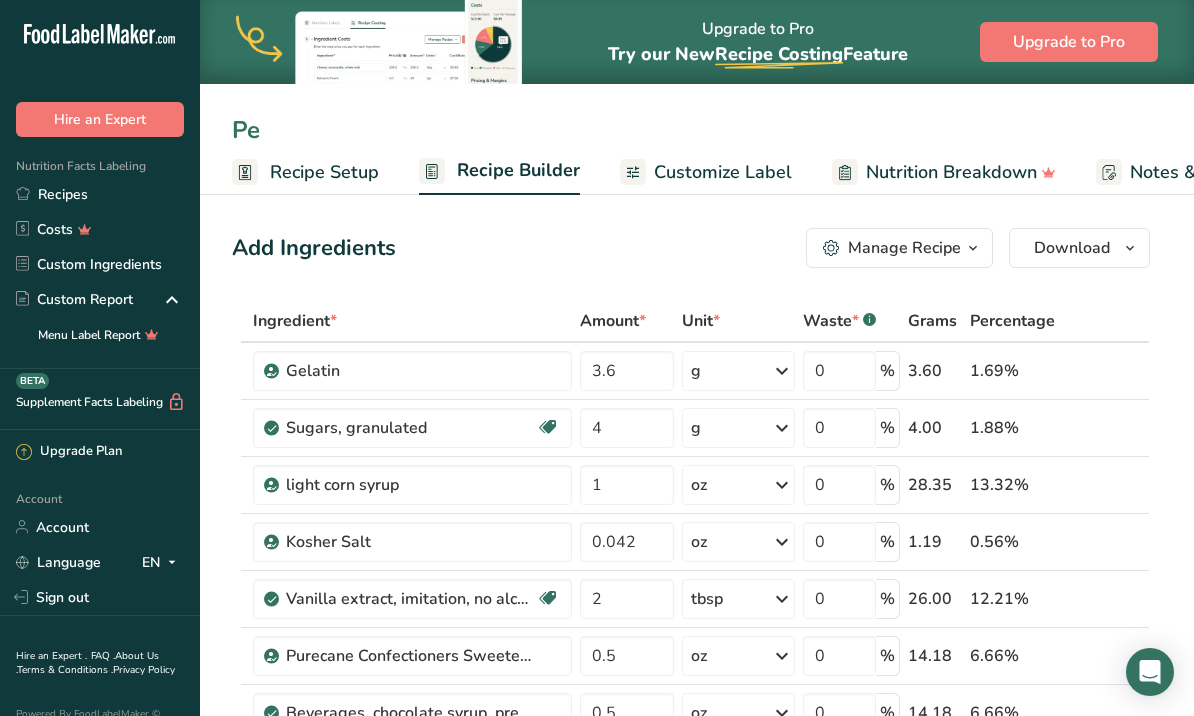 type on "P" 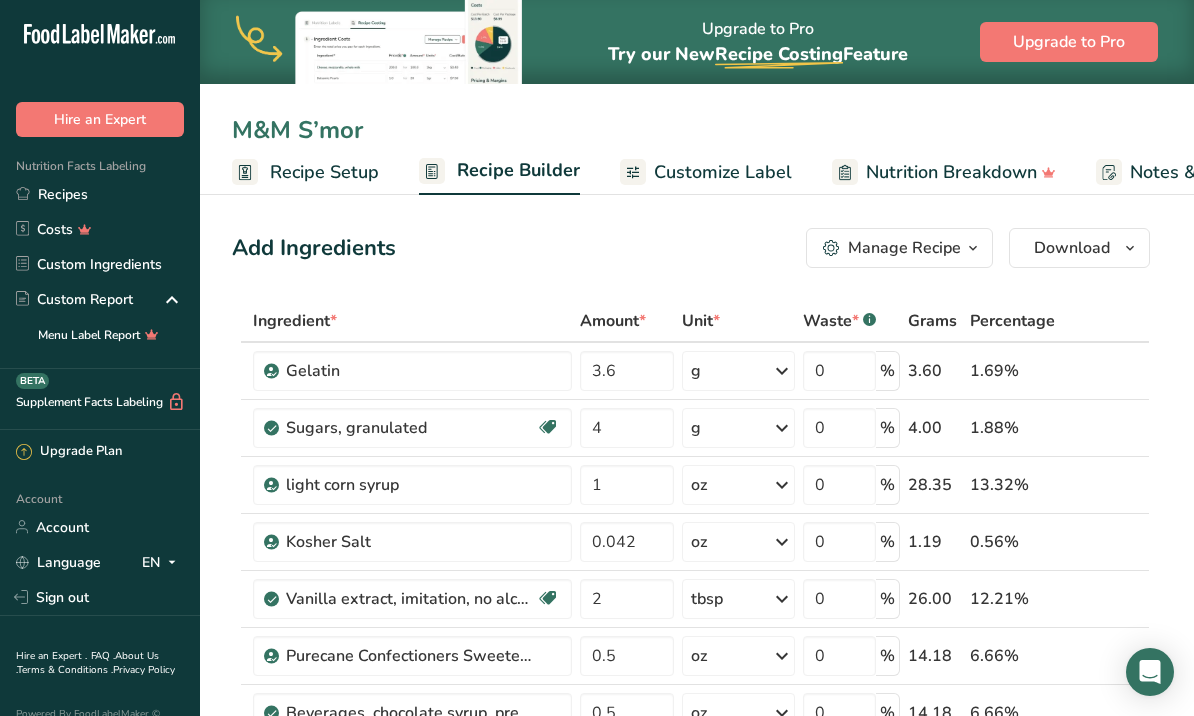 type on "M&M S’more" 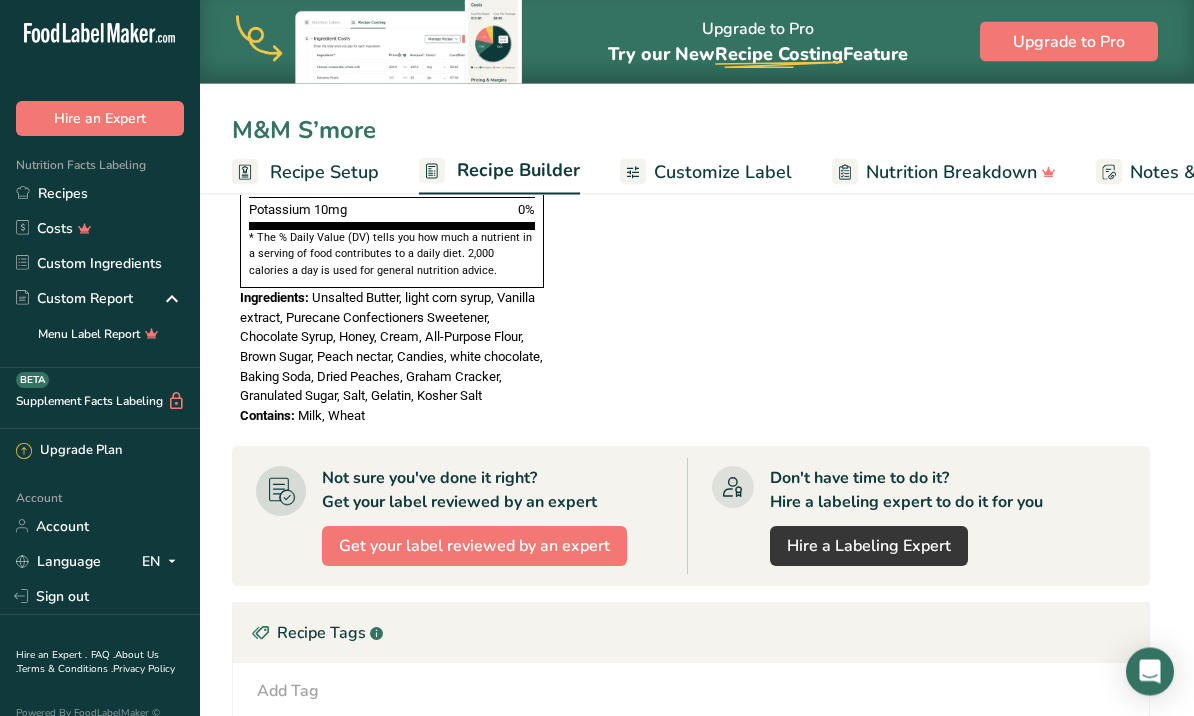 scroll, scrollTop: 2028, scrollLeft: 0, axis: vertical 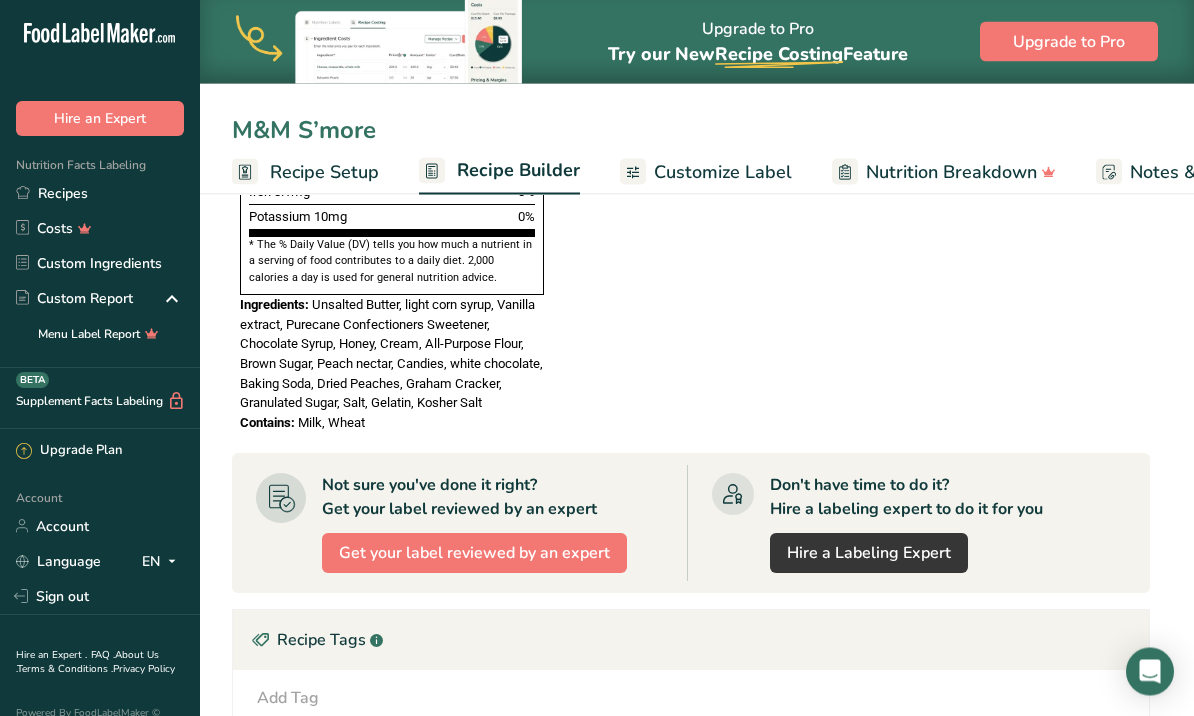 click on "M&M S’more" at bounding box center (697, 130) 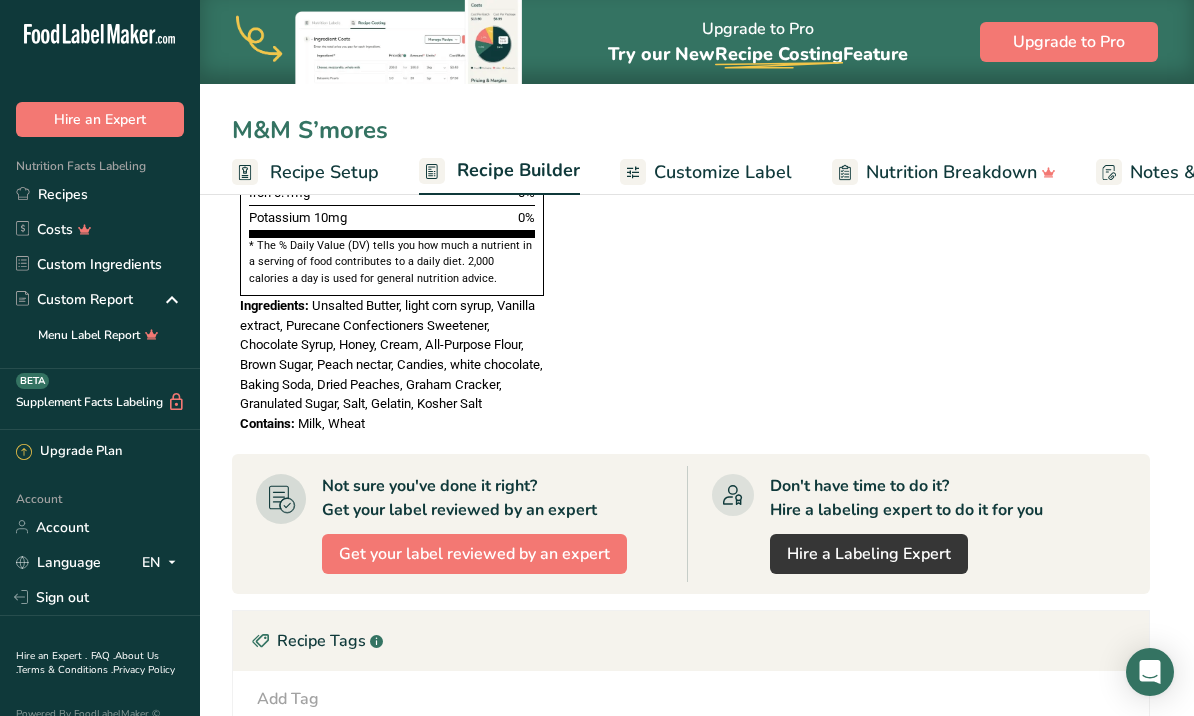 type on "M&M S’more" 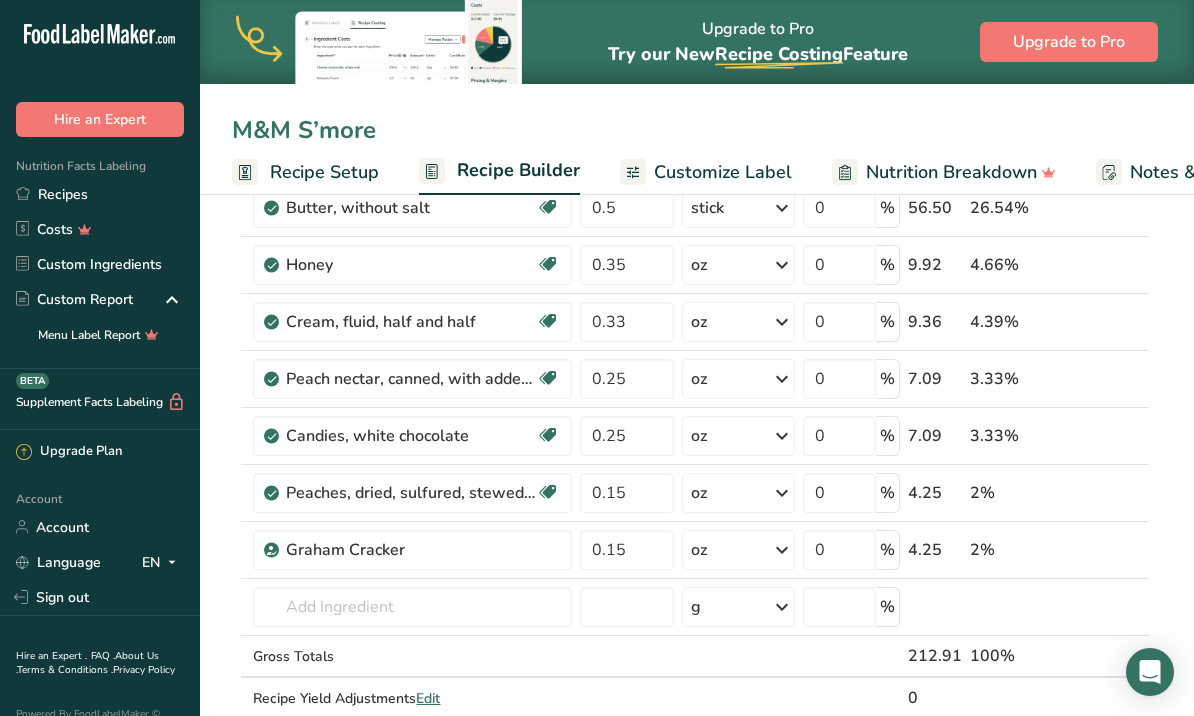 scroll, scrollTop: 758, scrollLeft: 0, axis: vertical 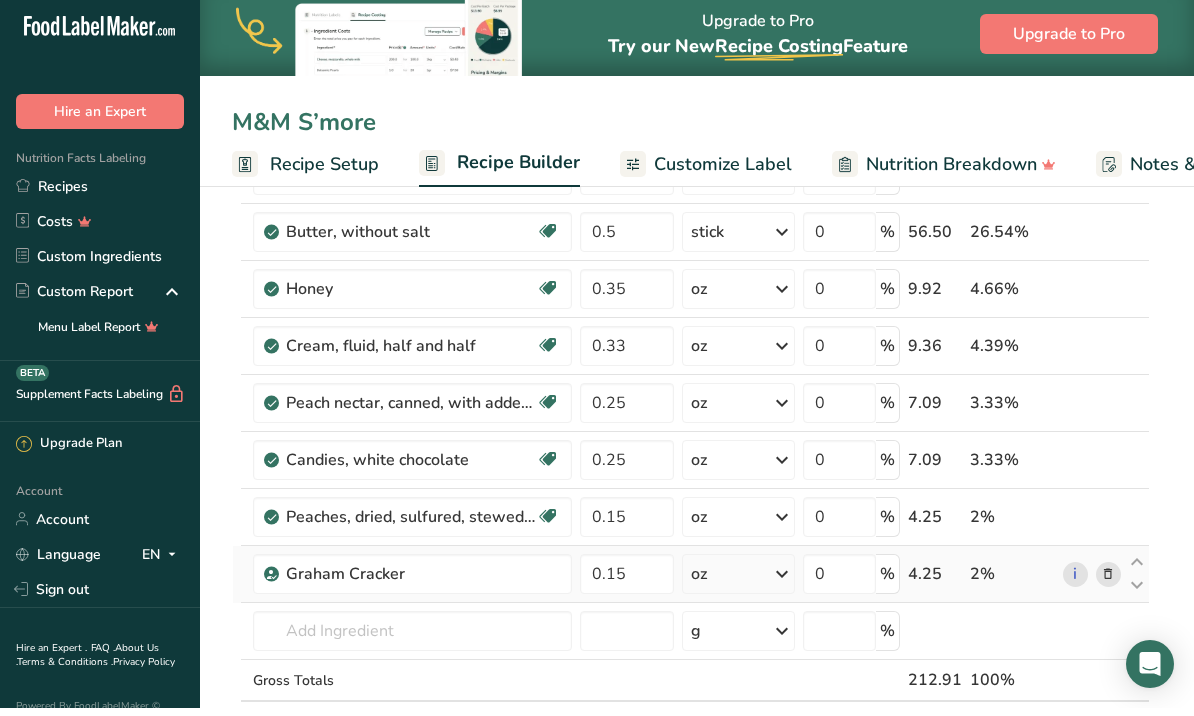 click at bounding box center [1108, 582] 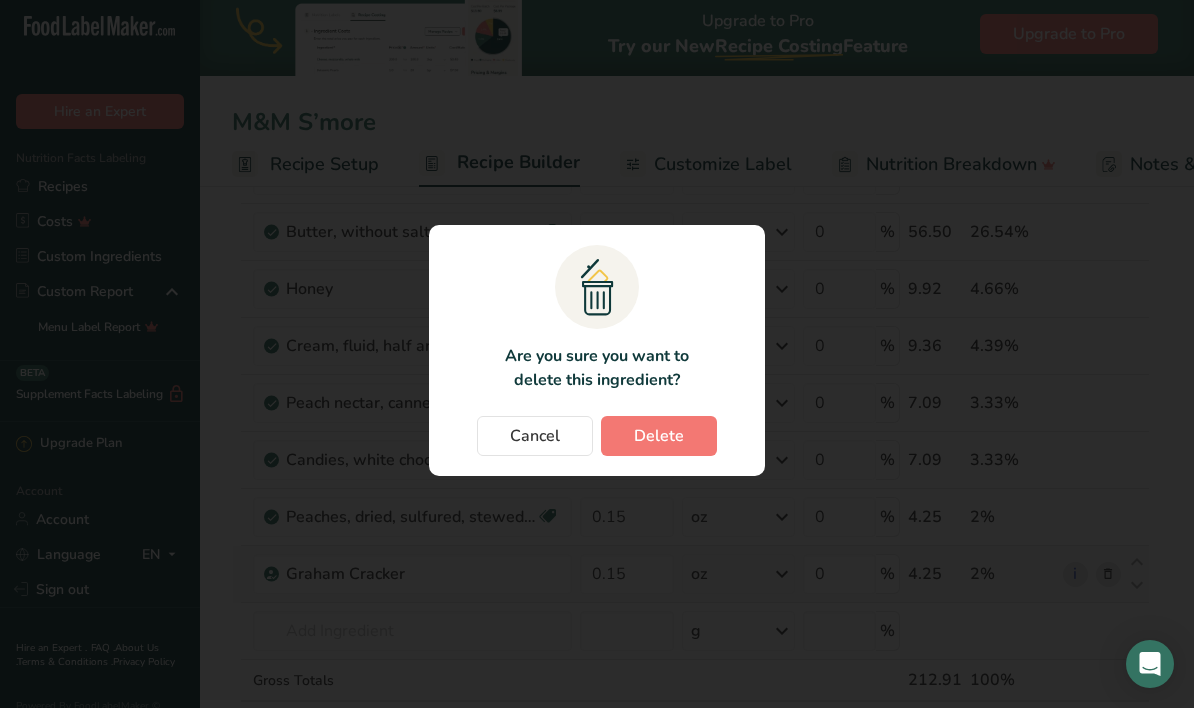 scroll, scrollTop: 766, scrollLeft: 0, axis: vertical 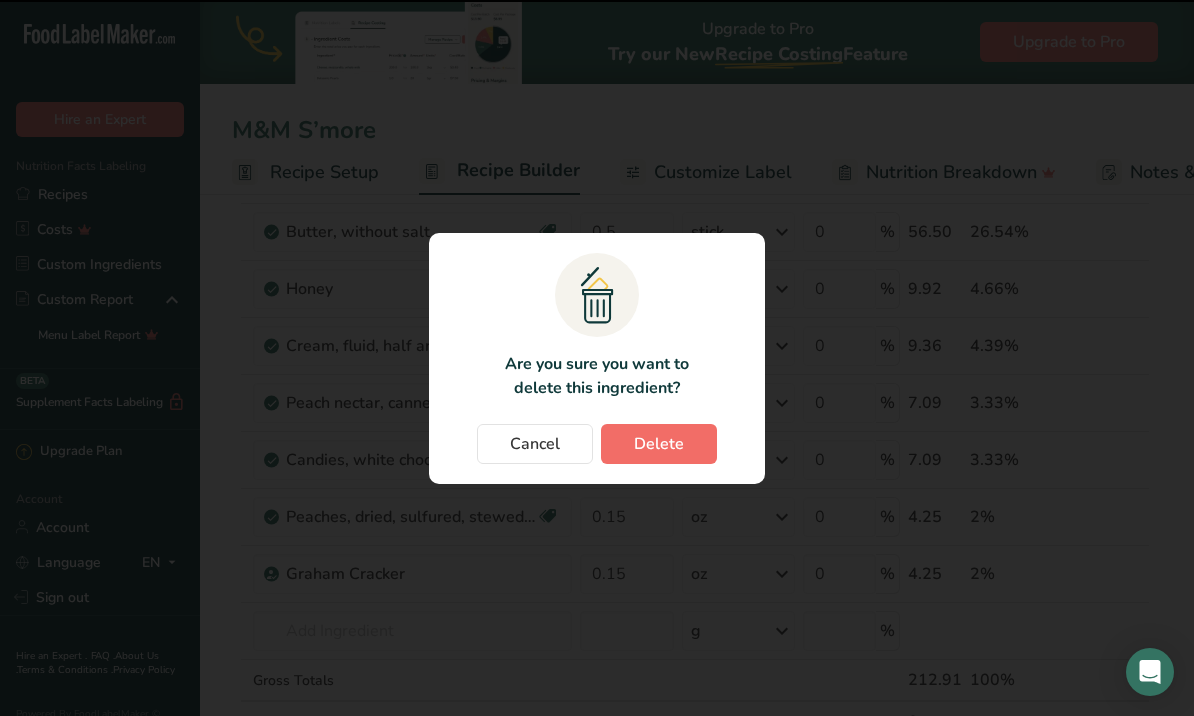 click on "Delete" at bounding box center (659, 444) 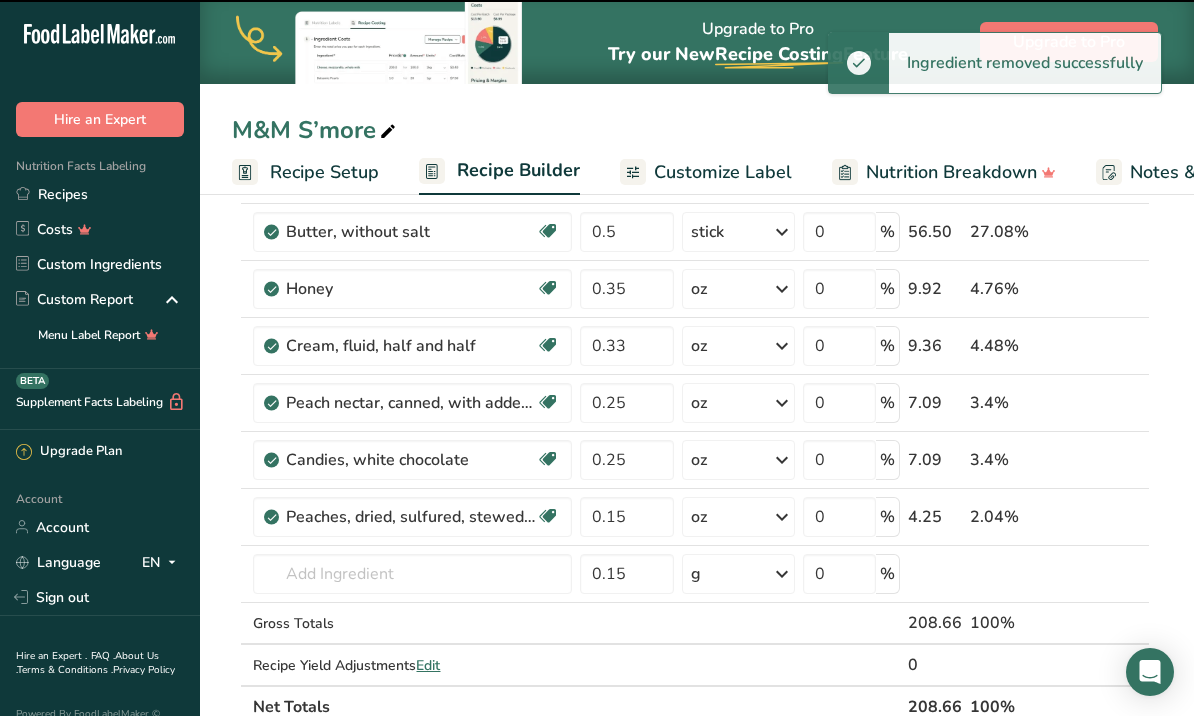 type 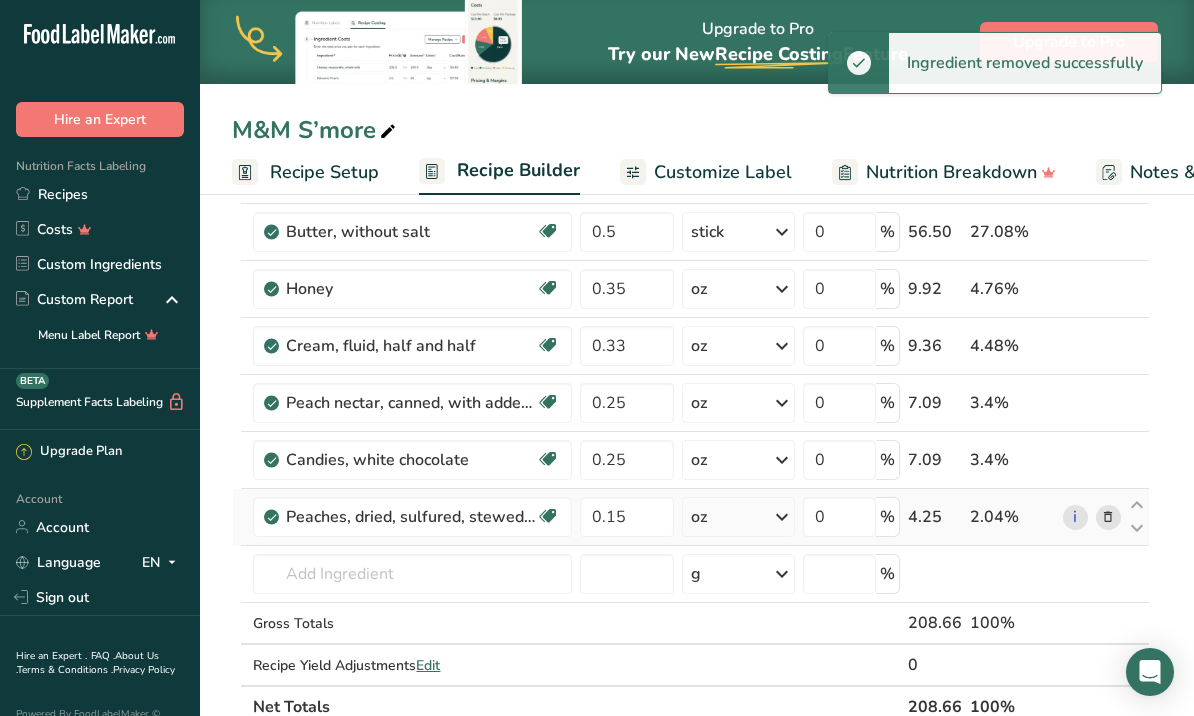 click at bounding box center (1108, 517) 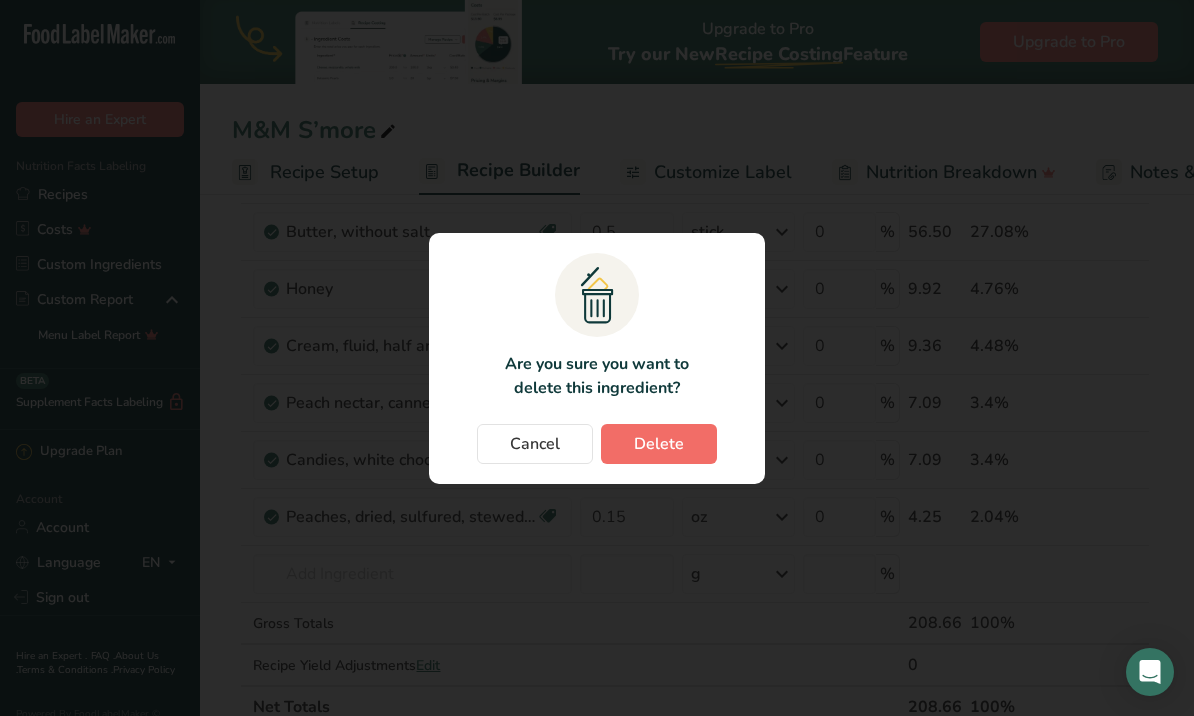 click on "Delete" at bounding box center (659, 444) 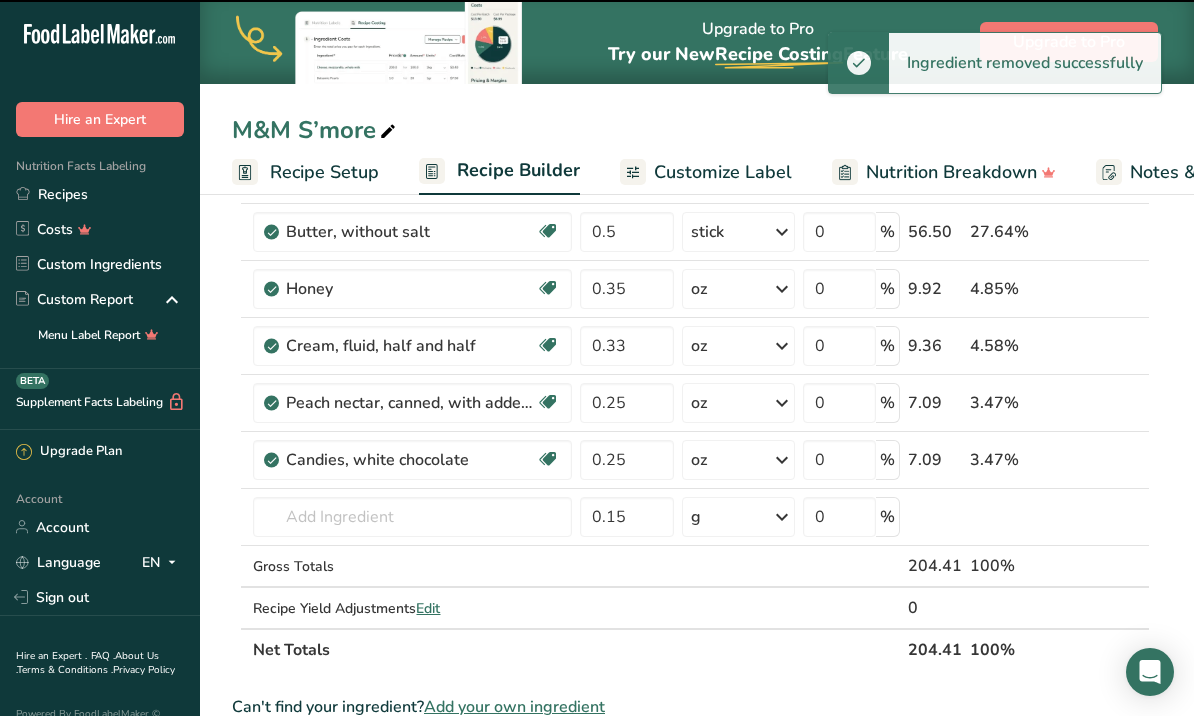 type 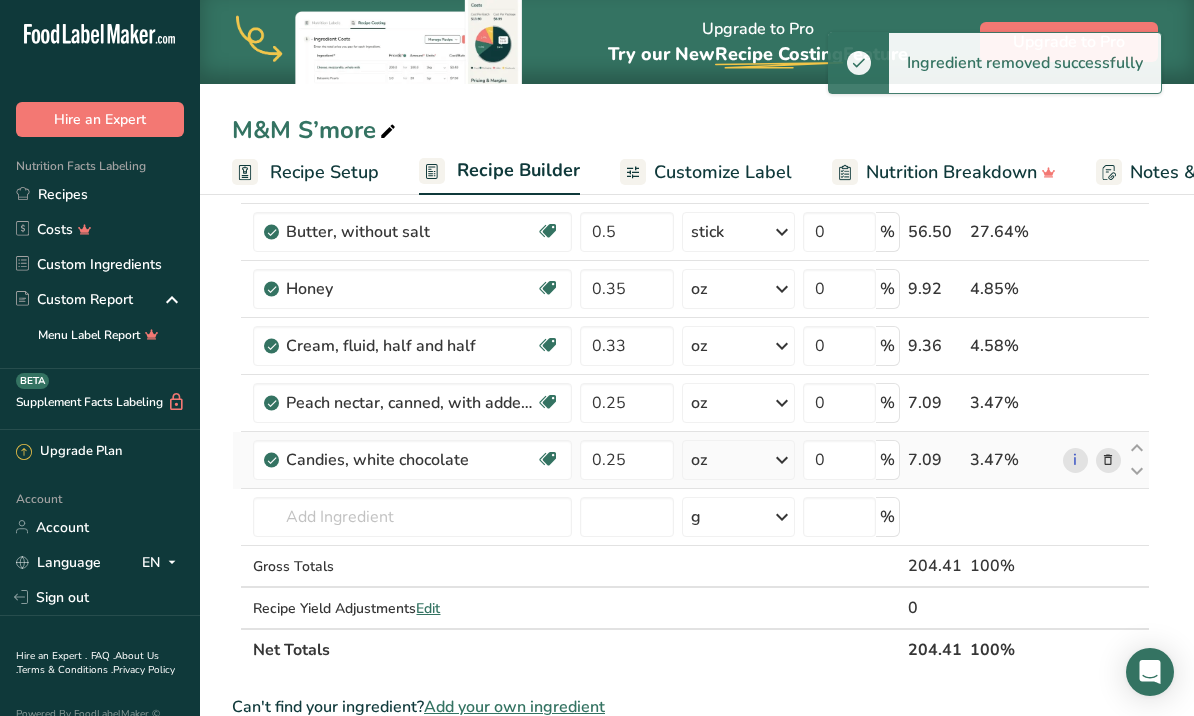 click at bounding box center [1108, 460] 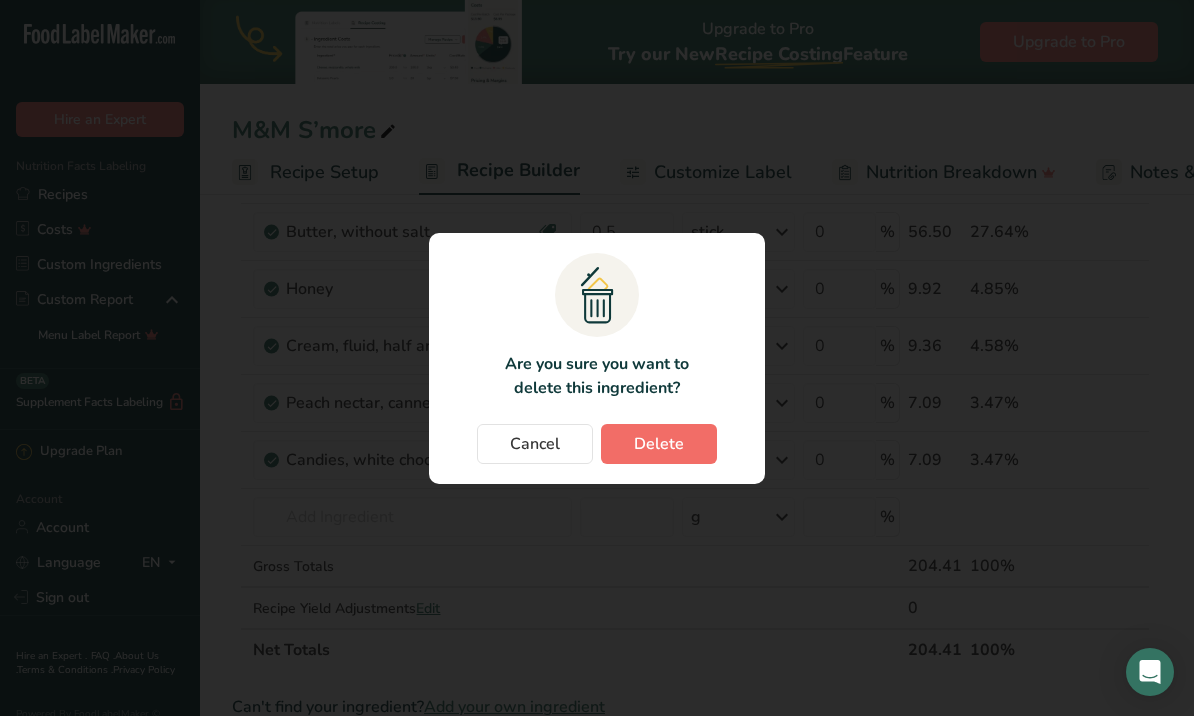 click on "Delete" at bounding box center (659, 444) 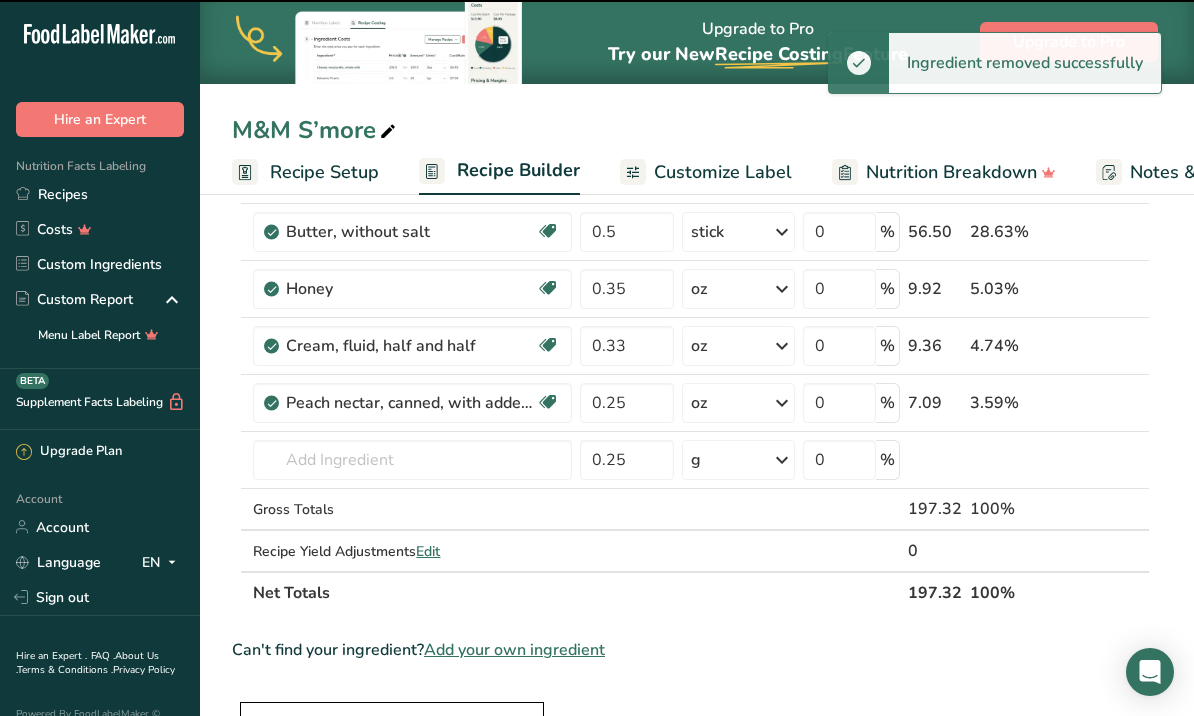 type 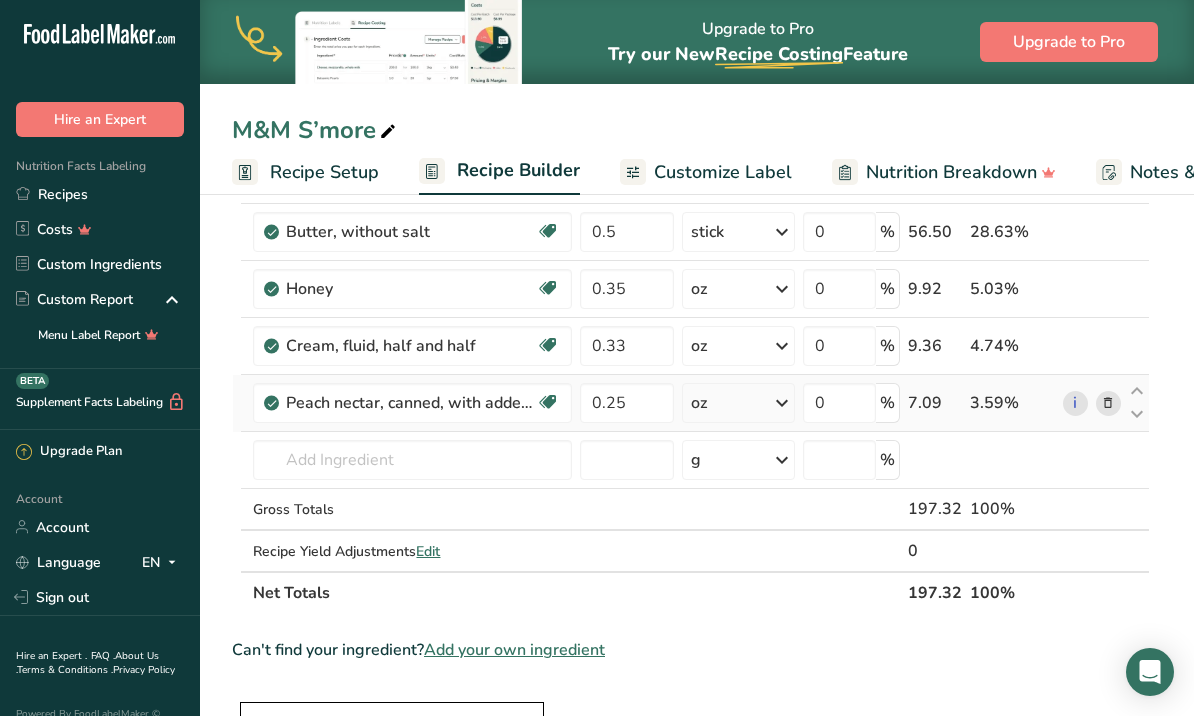 click at bounding box center (1108, 403) 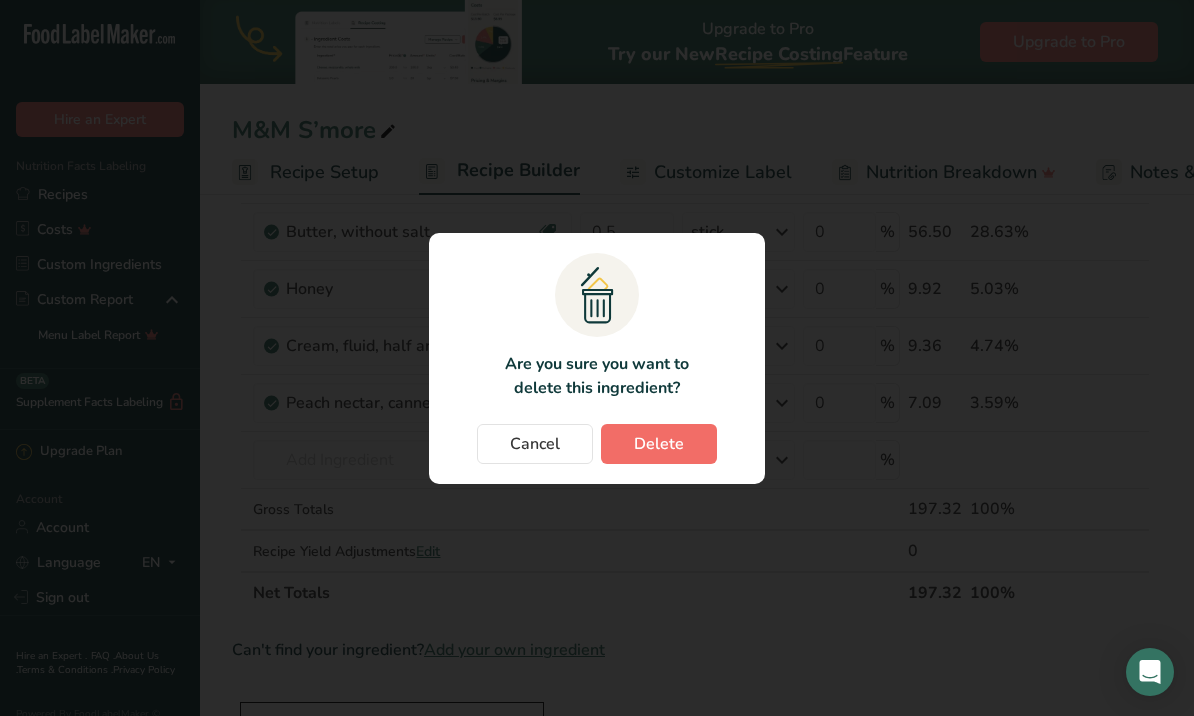 click on "Delete" at bounding box center (659, 444) 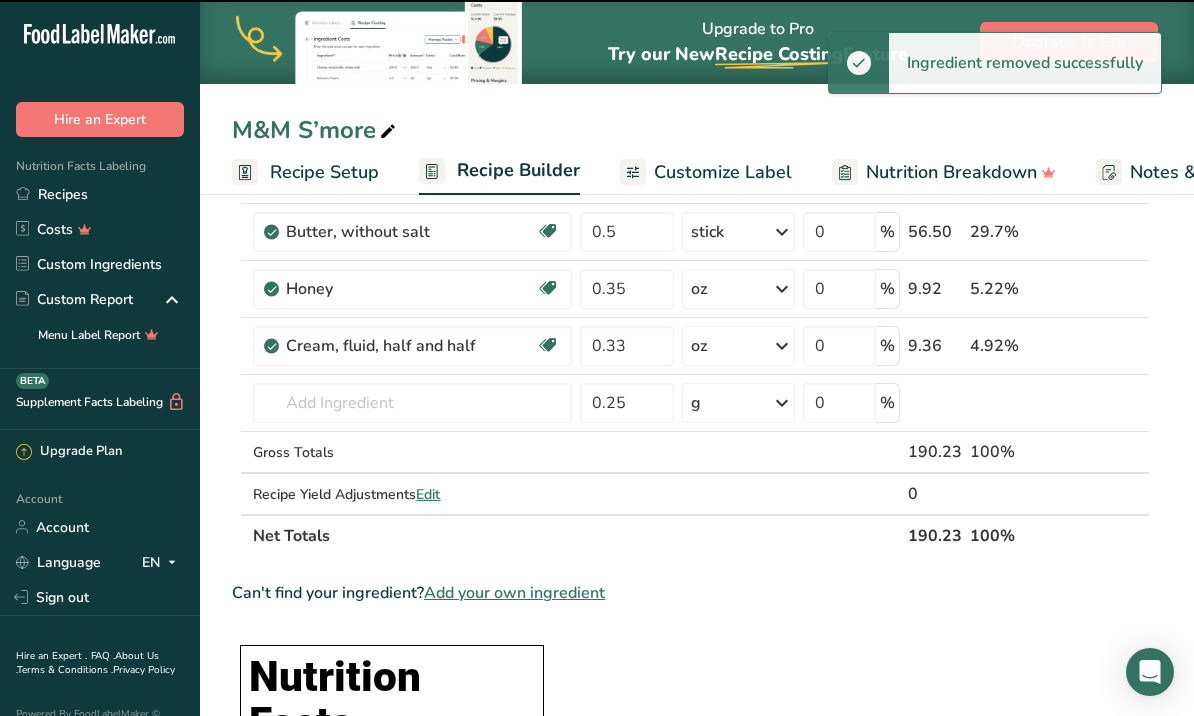 type 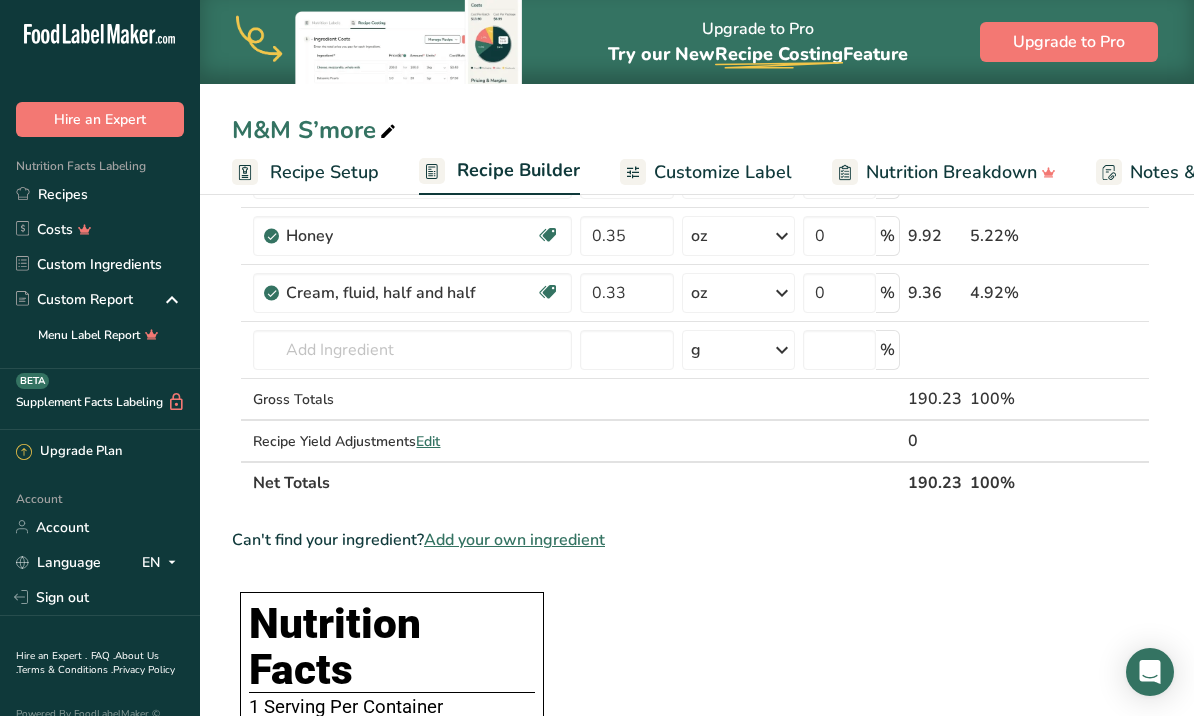 scroll, scrollTop: 818, scrollLeft: 0, axis: vertical 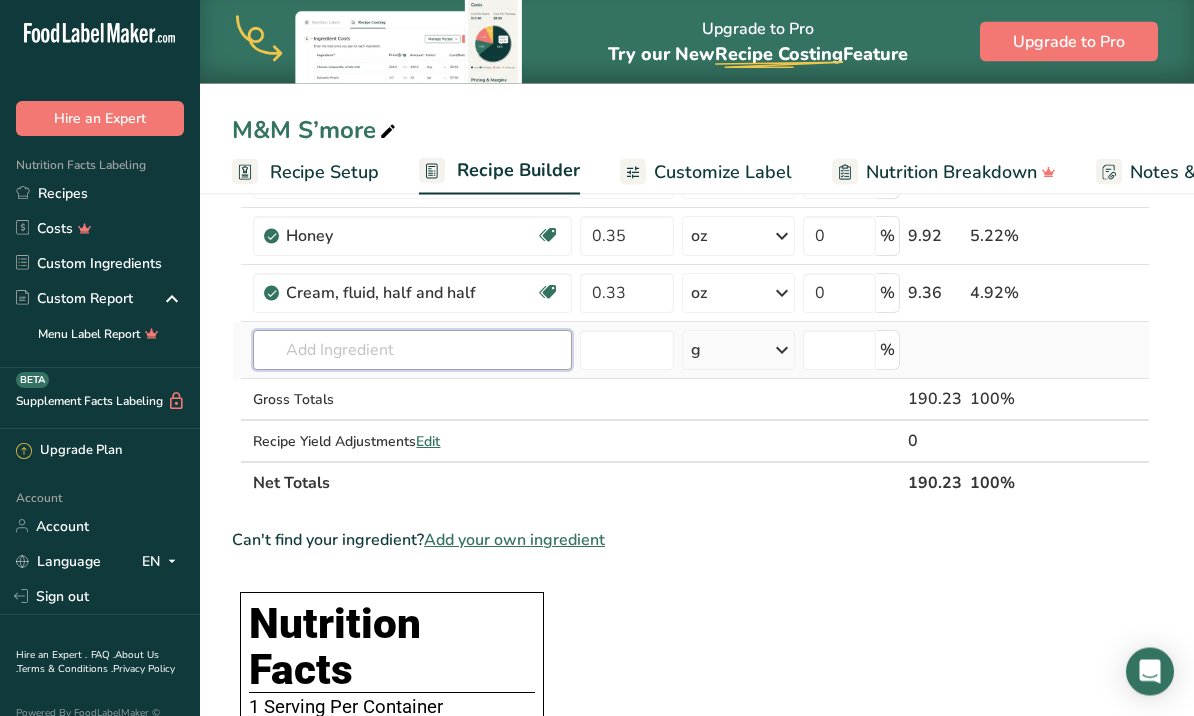 click at bounding box center [412, 351] 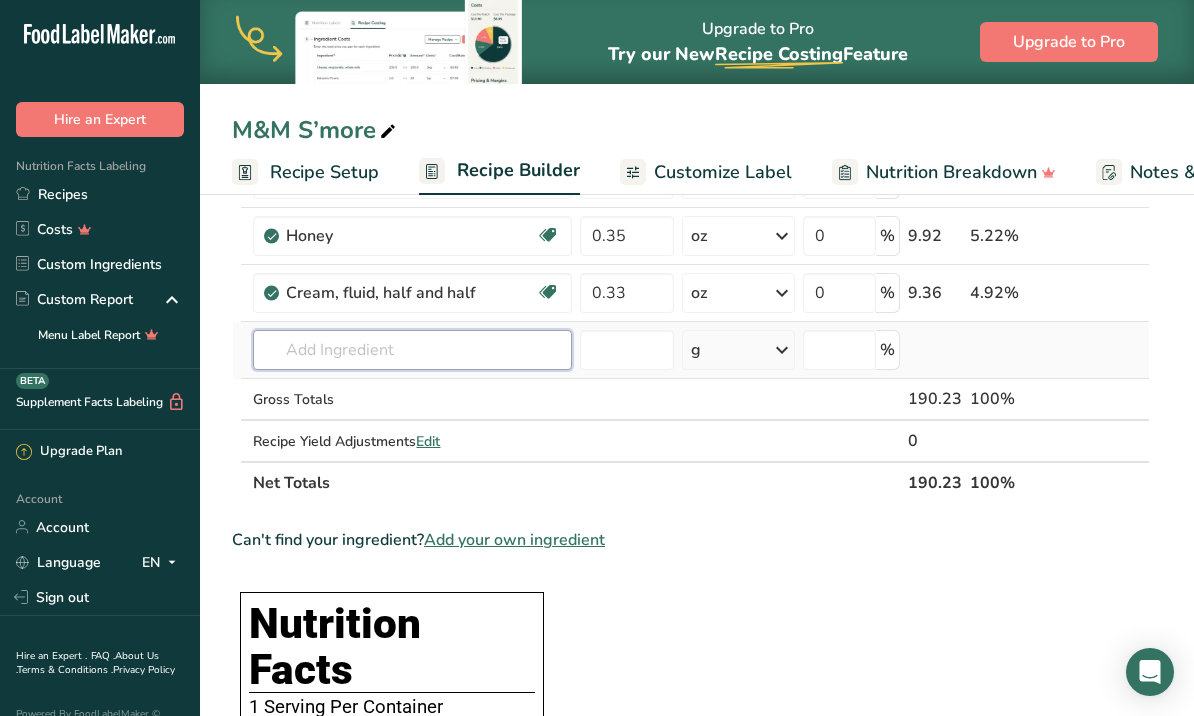 scroll, scrollTop: 818, scrollLeft: 0, axis: vertical 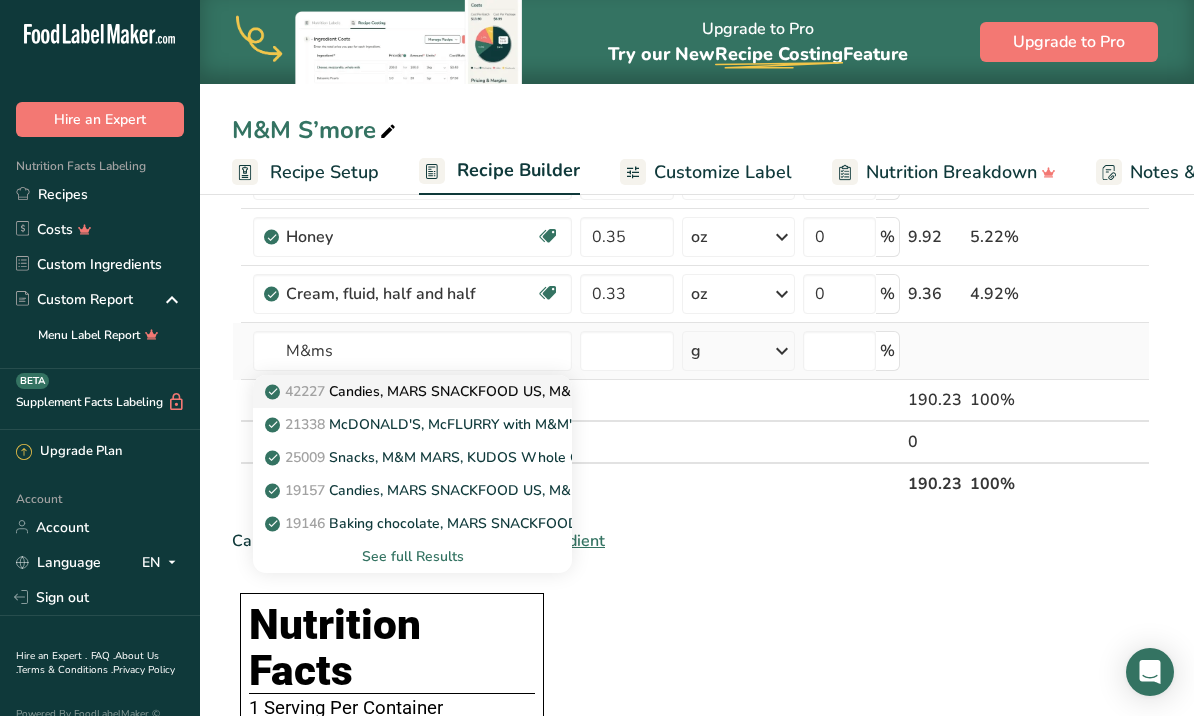 click on "42227
Candies, MARS SNACKFOOD US, M&M's Almond Chocolate Candies" at bounding box center (520, 391) 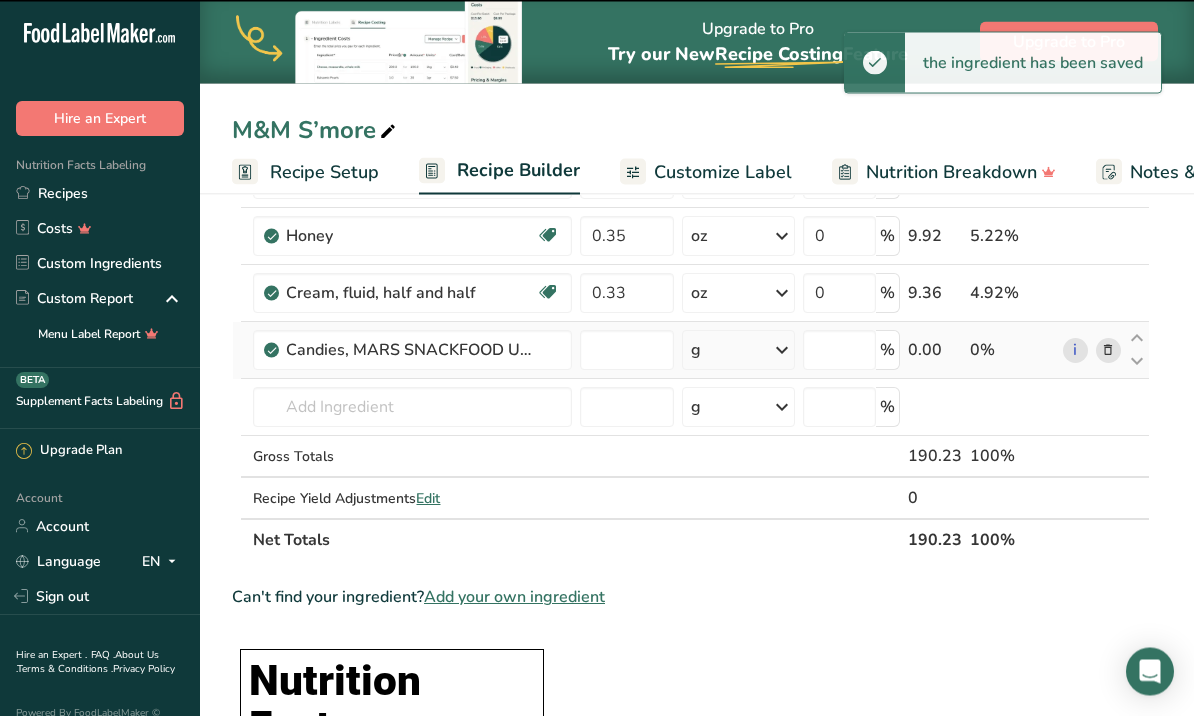 type on "0" 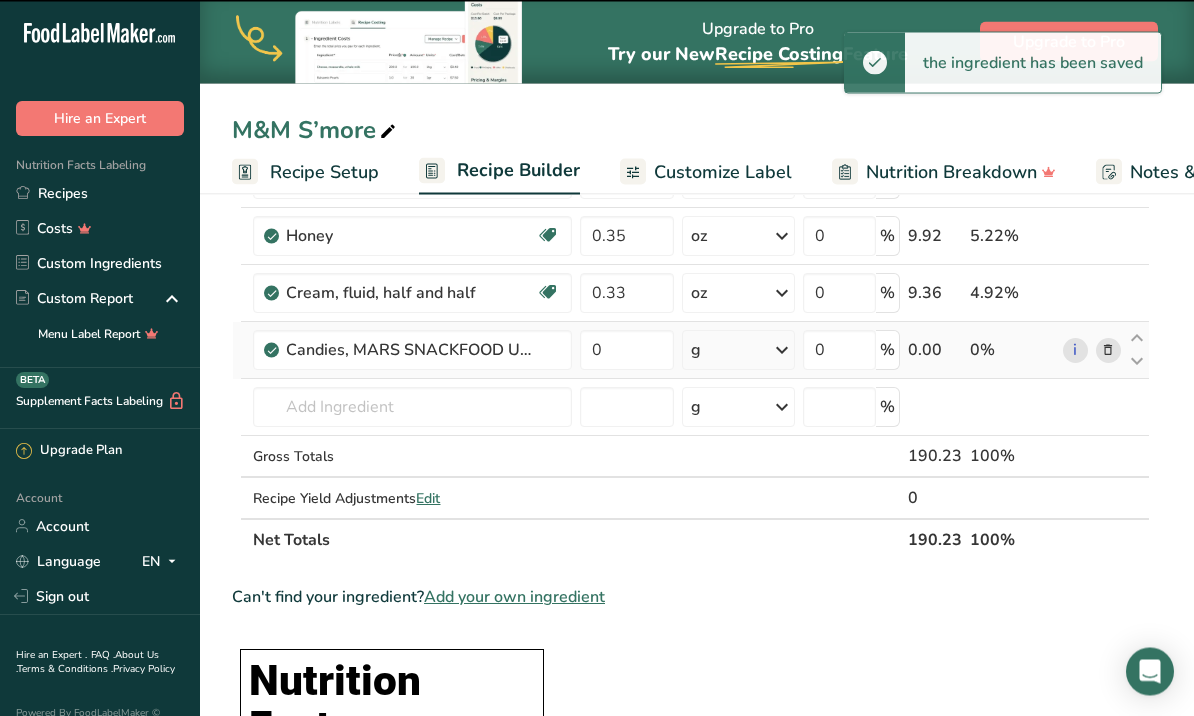 scroll, scrollTop: 819, scrollLeft: 0, axis: vertical 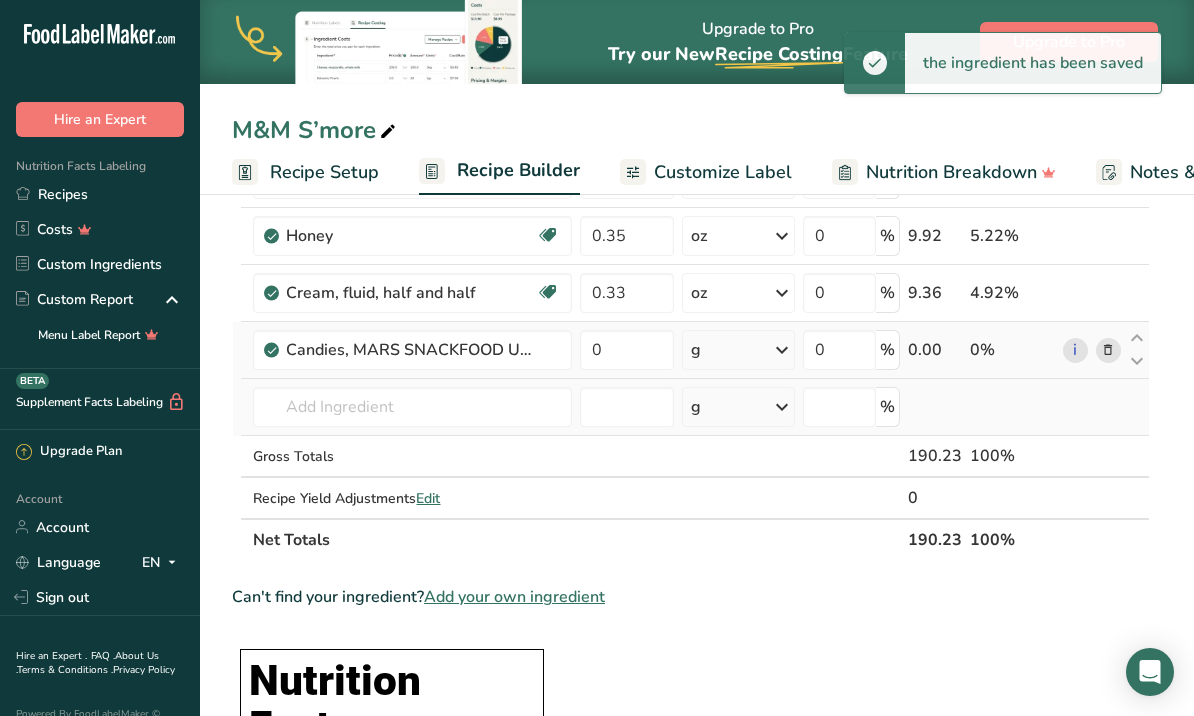 click at bounding box center (782, 407) 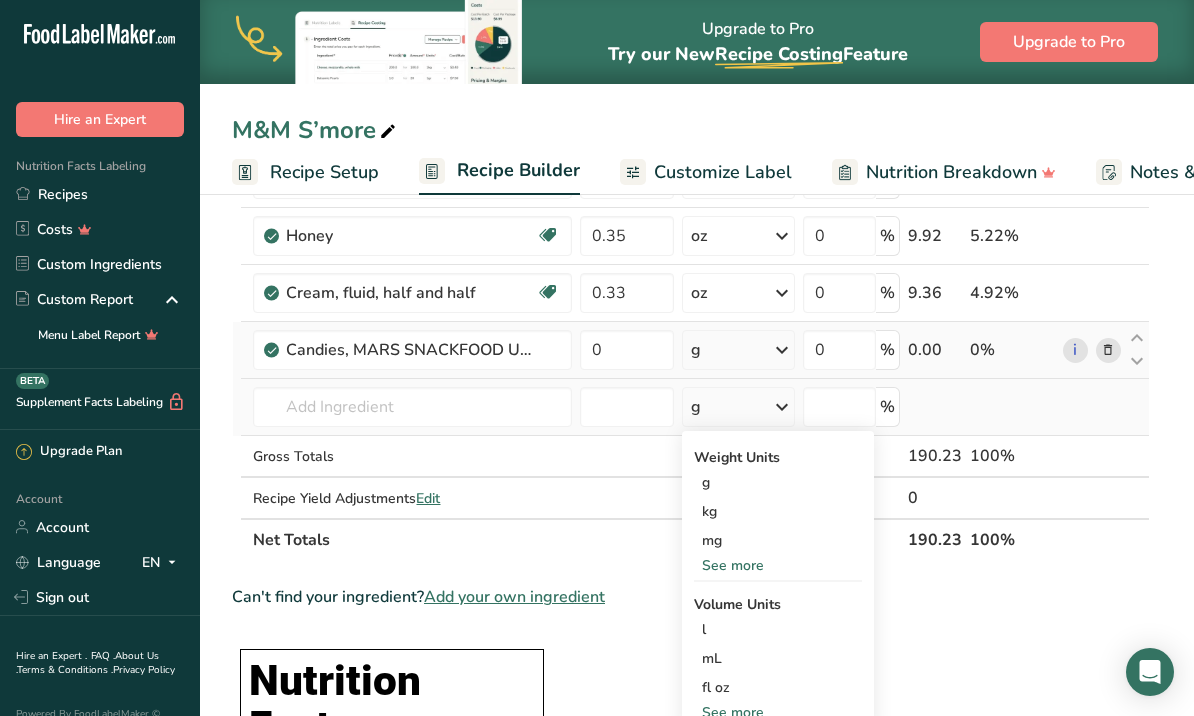 click on "See more" at bounding box center [778, 565] 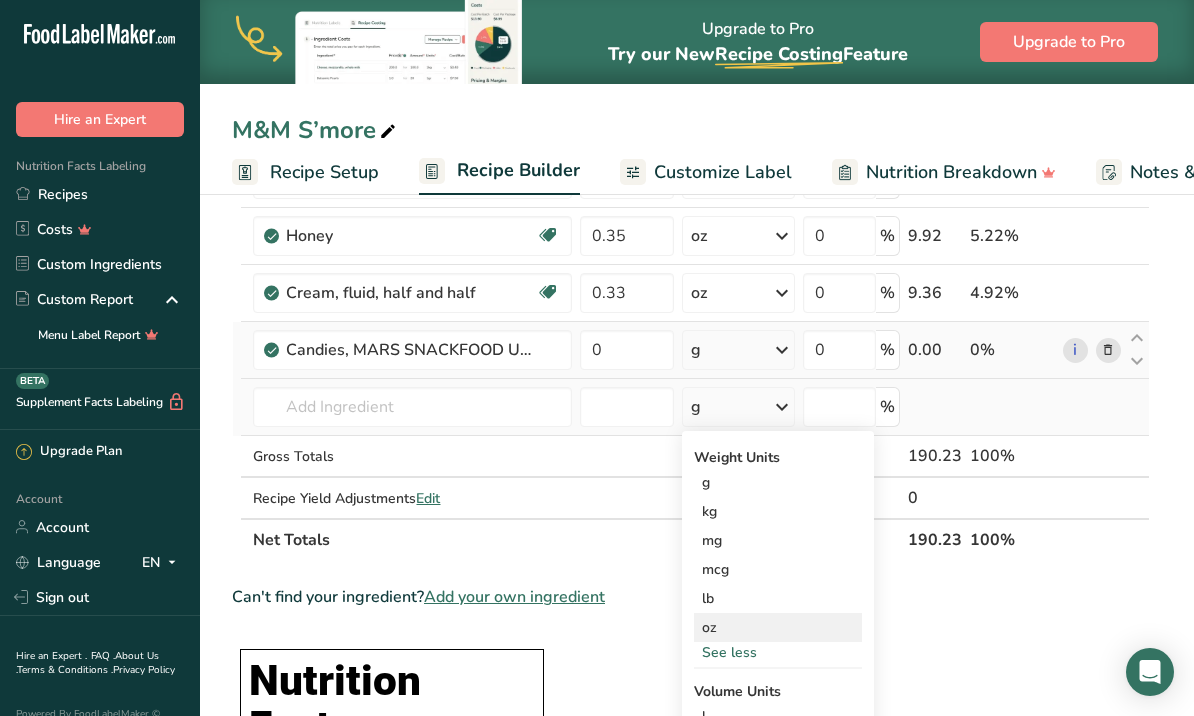 click on "oz" at bounding box center [778, 627] 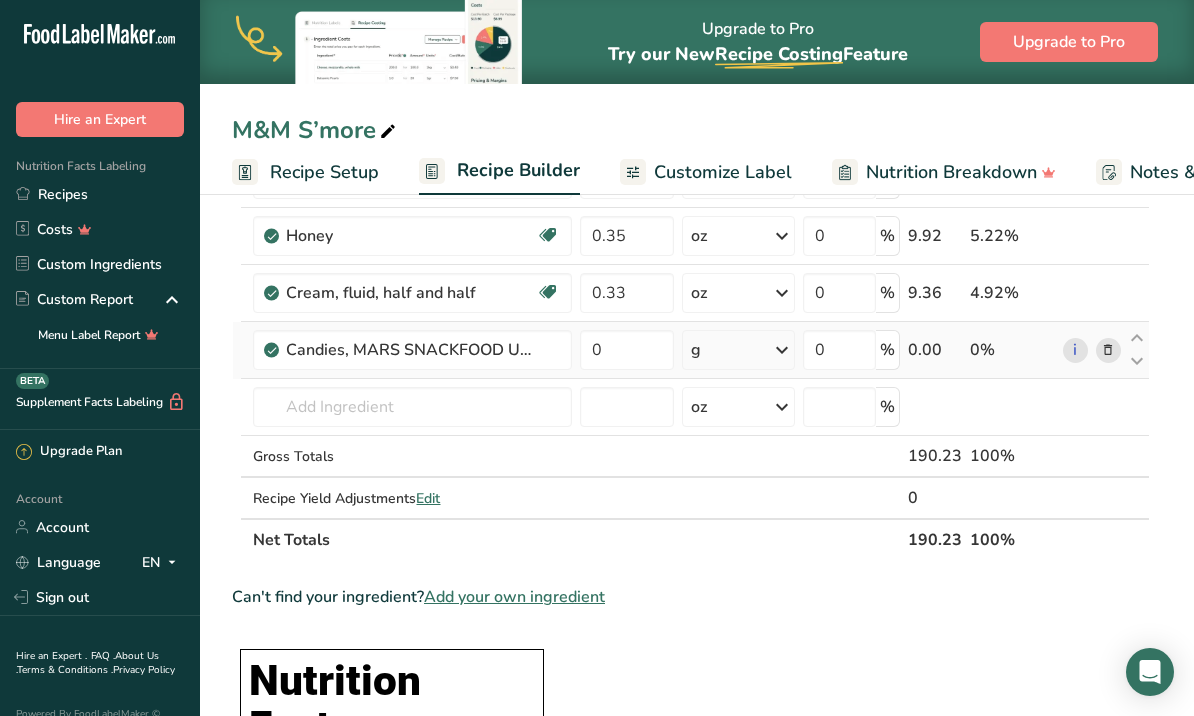click at bounding box center (782, 350) 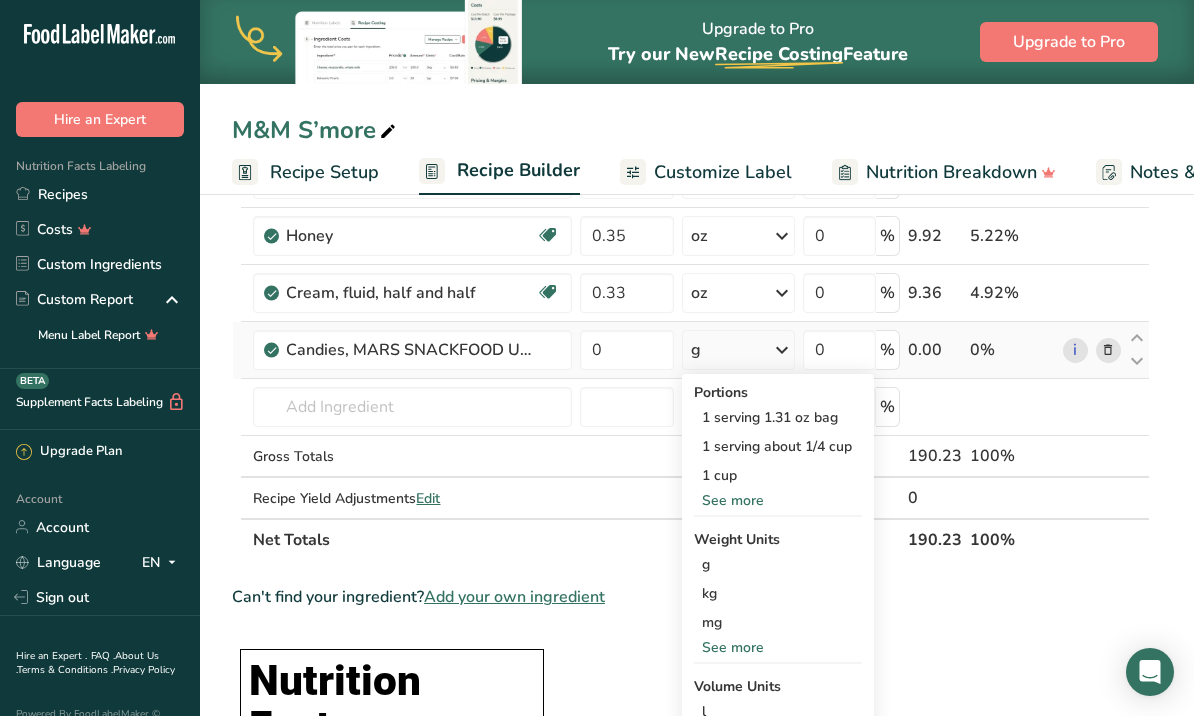 click on "See more" at bounding box center (778, 500) 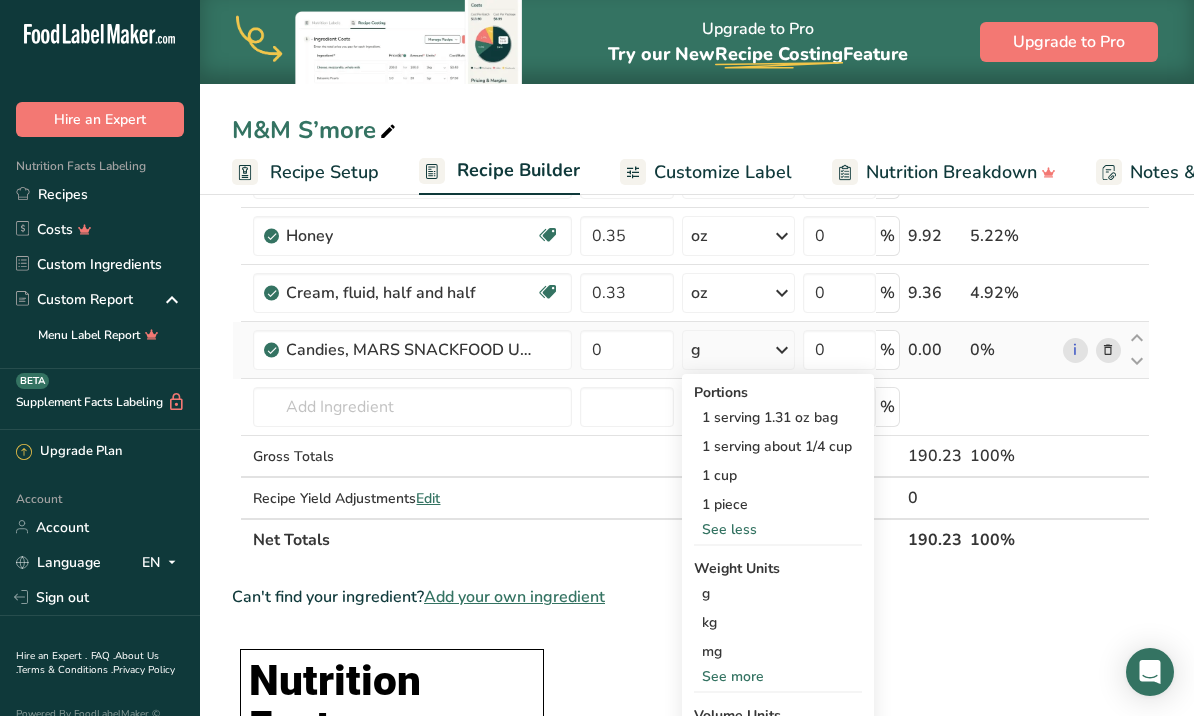 click on "See more" at bounding box center (778, 676) 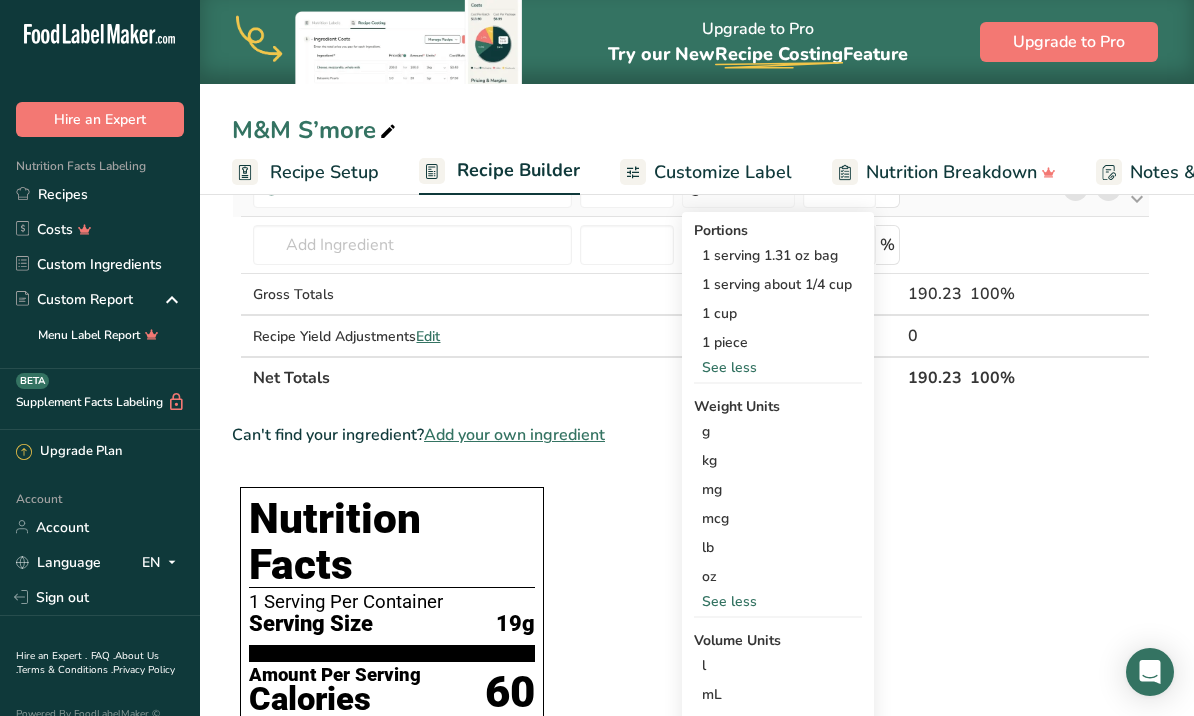 scroll, scrollTop: 986, scrollLeft: 0, axis: vertical 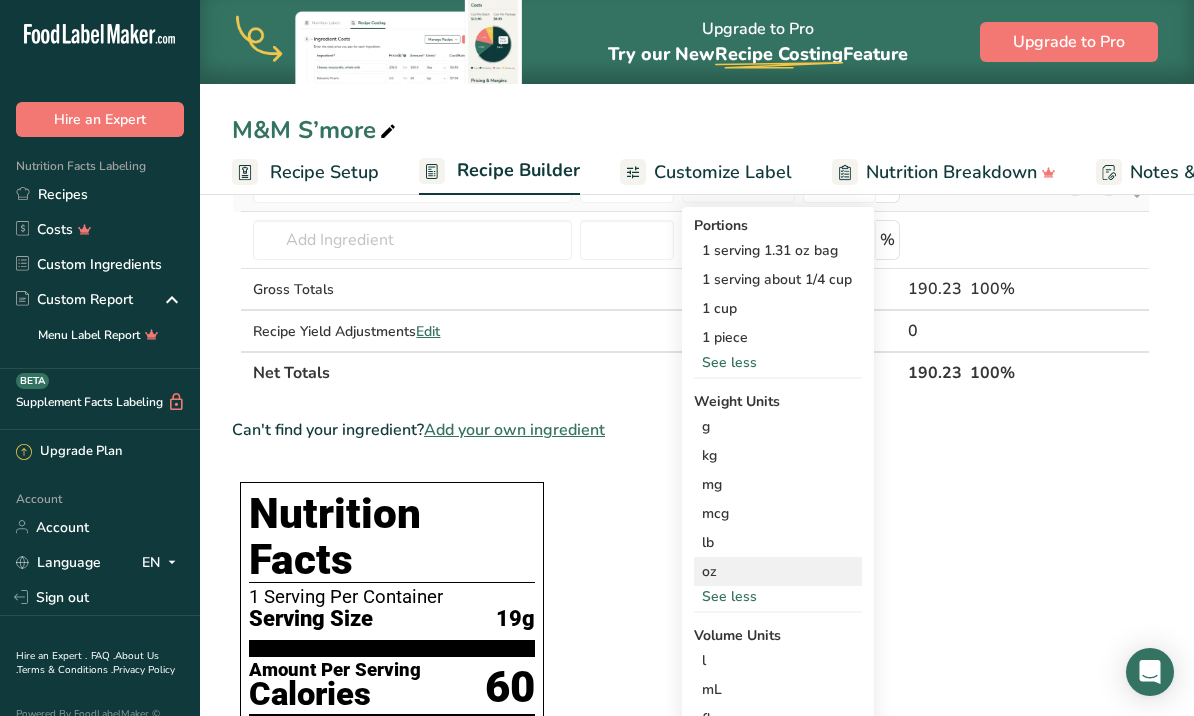 click on "oz" at bounding box center [778, 571] 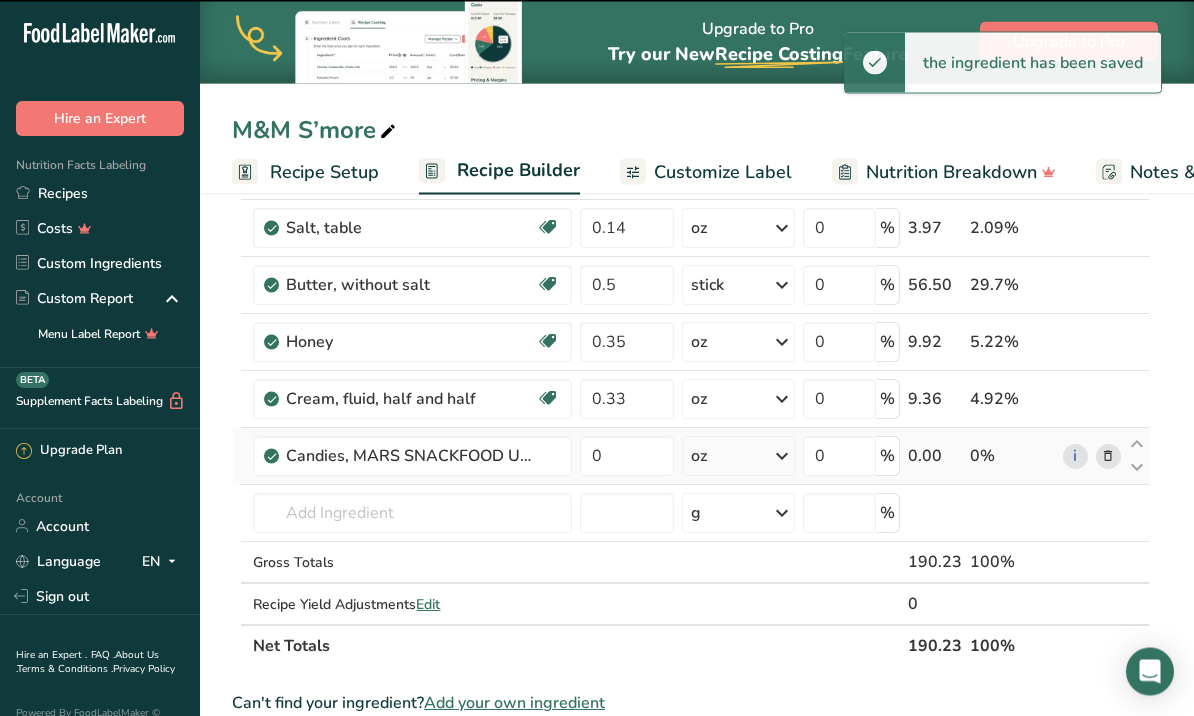 scroll, scrollTop: 652, scrollLeft: 0, axis: vertical 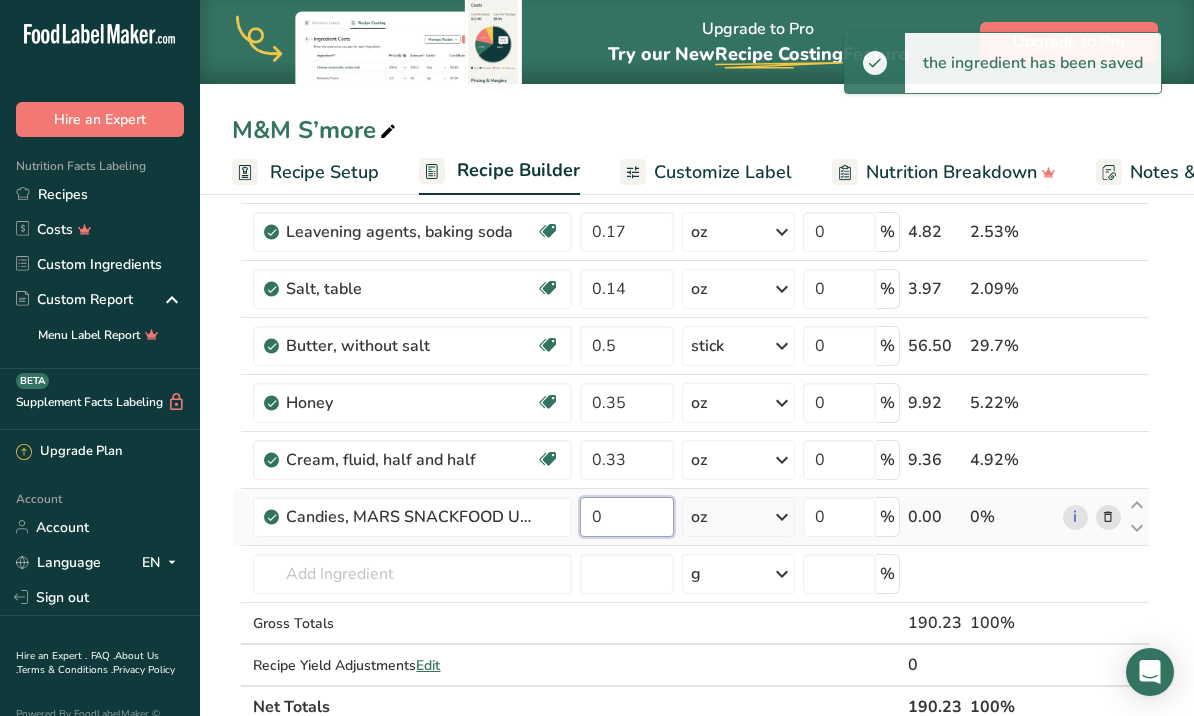 click on "0" at bounding box center [626, 517] 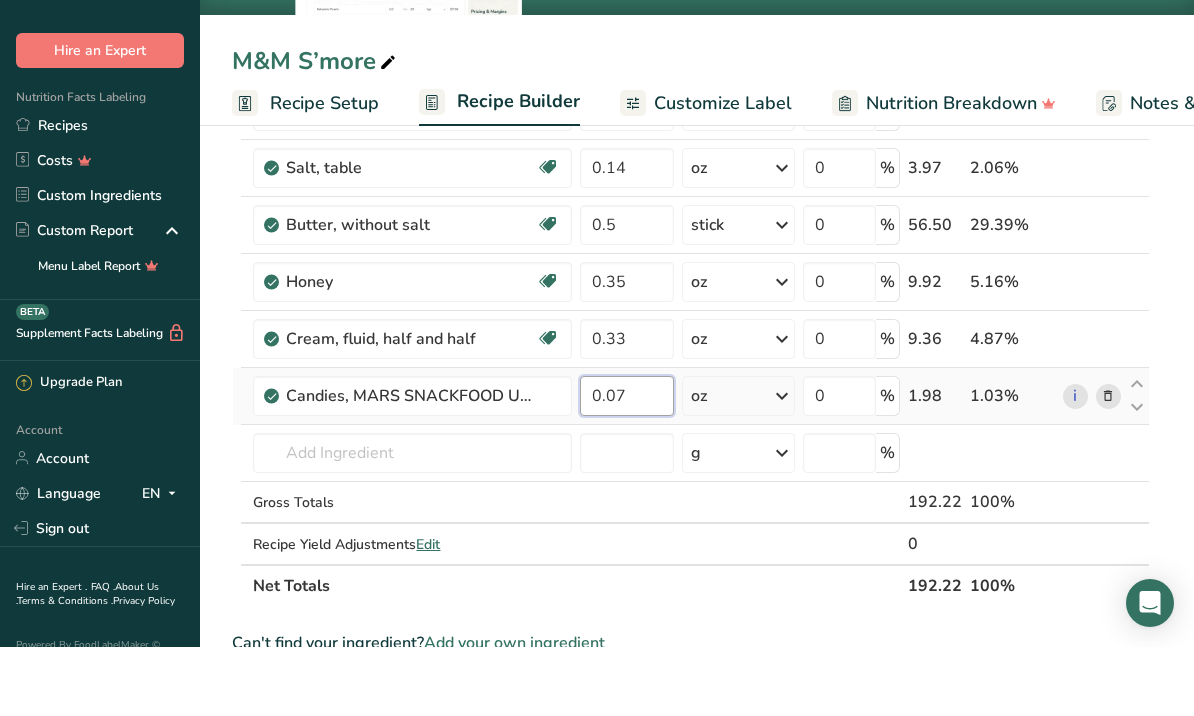 scroll, scrollTop: 713, scrollLeft: 0, axis: vertical 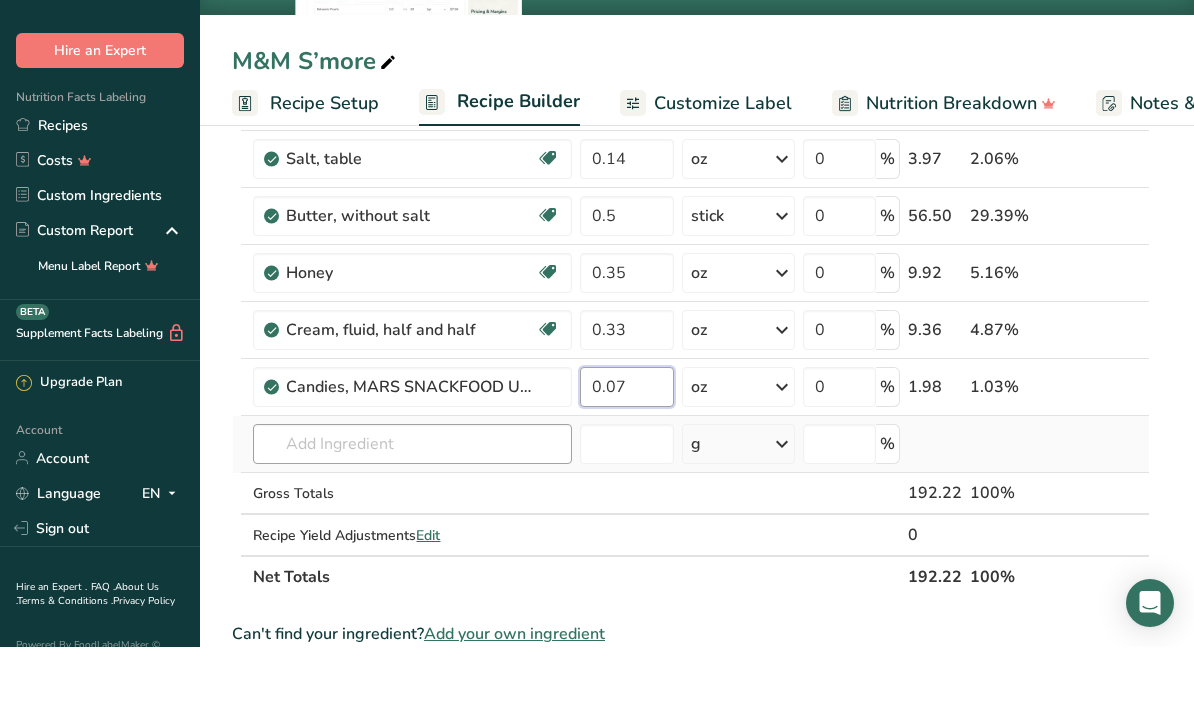 type on "0.07" 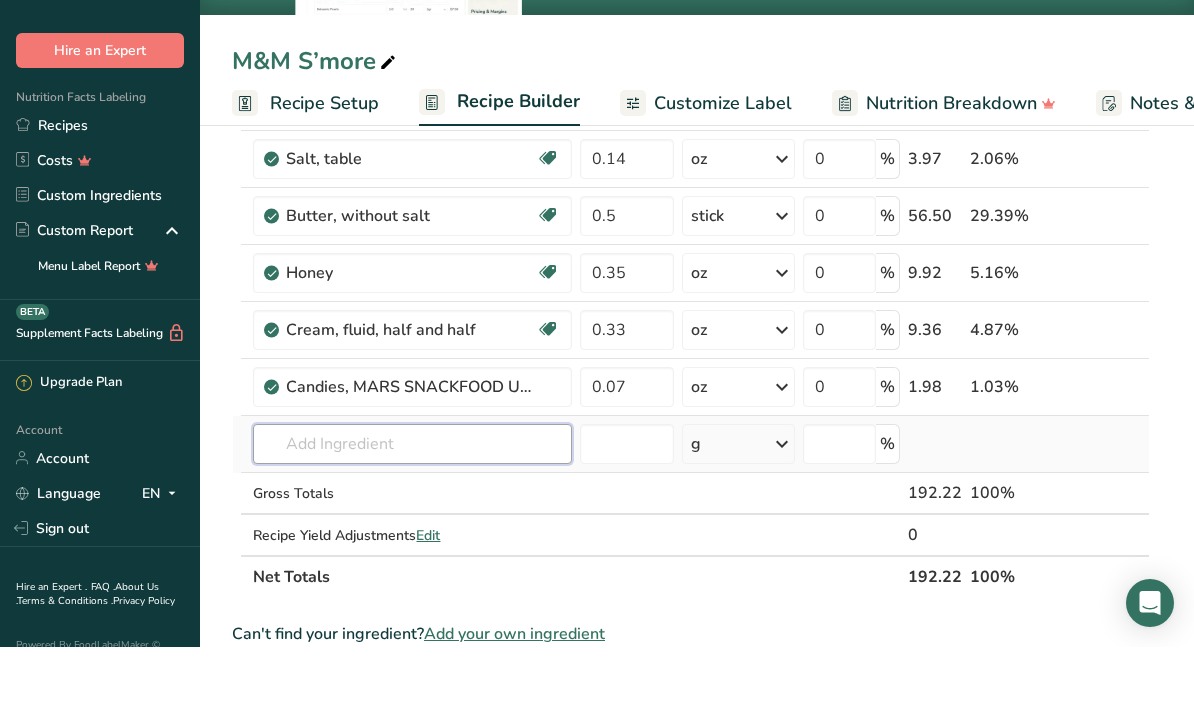 click on "Ingredient *
Amount *
Unit *
Waste *   .a-a{fill:#347362;}.b-a{fill:#fff;}          Grams
Percentage
Gelatin
3.6
g
Weight Units
g
kg
mg
See more
Volume Units
l
Volume units require a density conversion. If you know your ingredient's density enter it below. Otherwise, click on "RIA" our AI Regulatory bot - she will be able to help you
lb/ft3
g/cm3
Confirm
mL
Volume units require a density conversion. If you know your ingredient's density enter it below. Otherwise, click on "RIA" our AI Regulatory bot - she will be able to help you
lb/ft3" at bounding box center [691, 127] 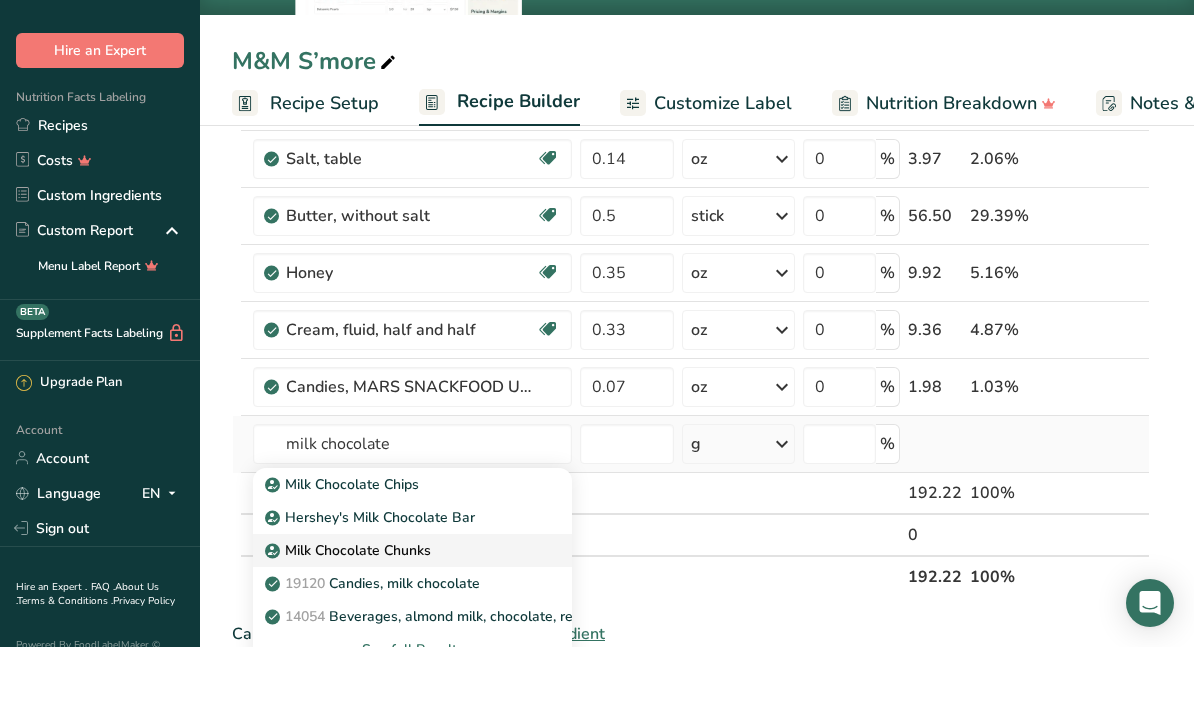 click on "Milk Chocolate Chunks" at bounding box center [350, 619] 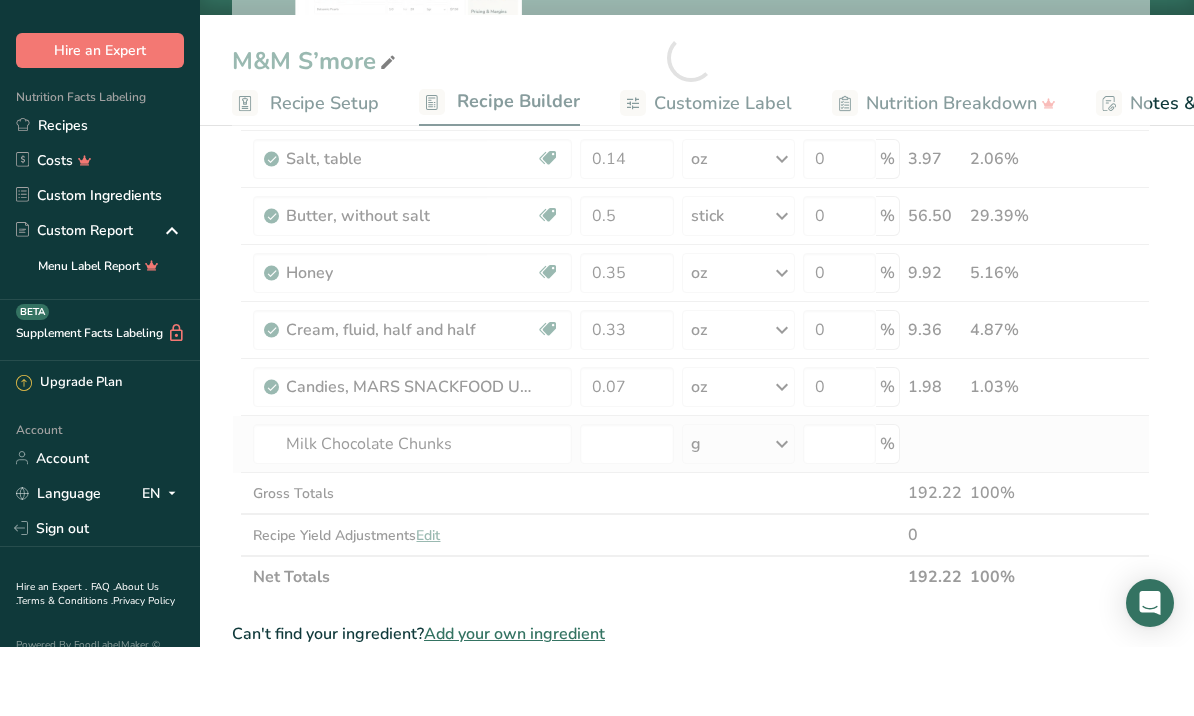 scroll, scrollTop: 783, scrollLeft: 0, axis: vertical 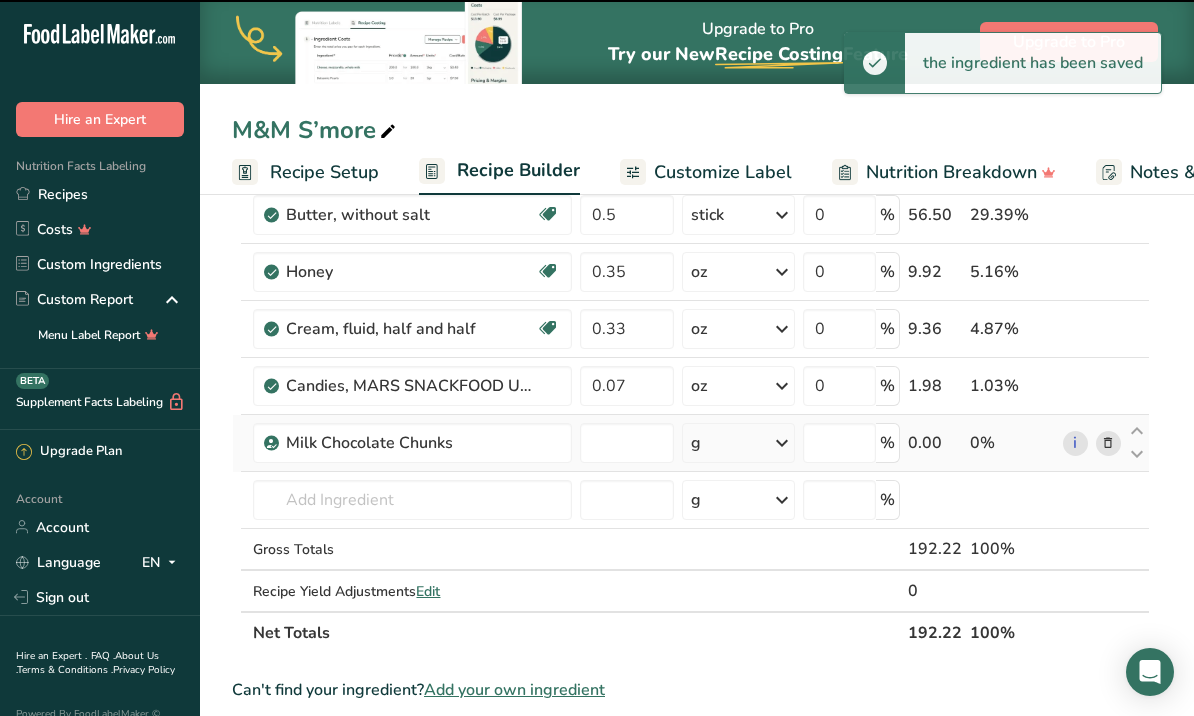 type on "0" 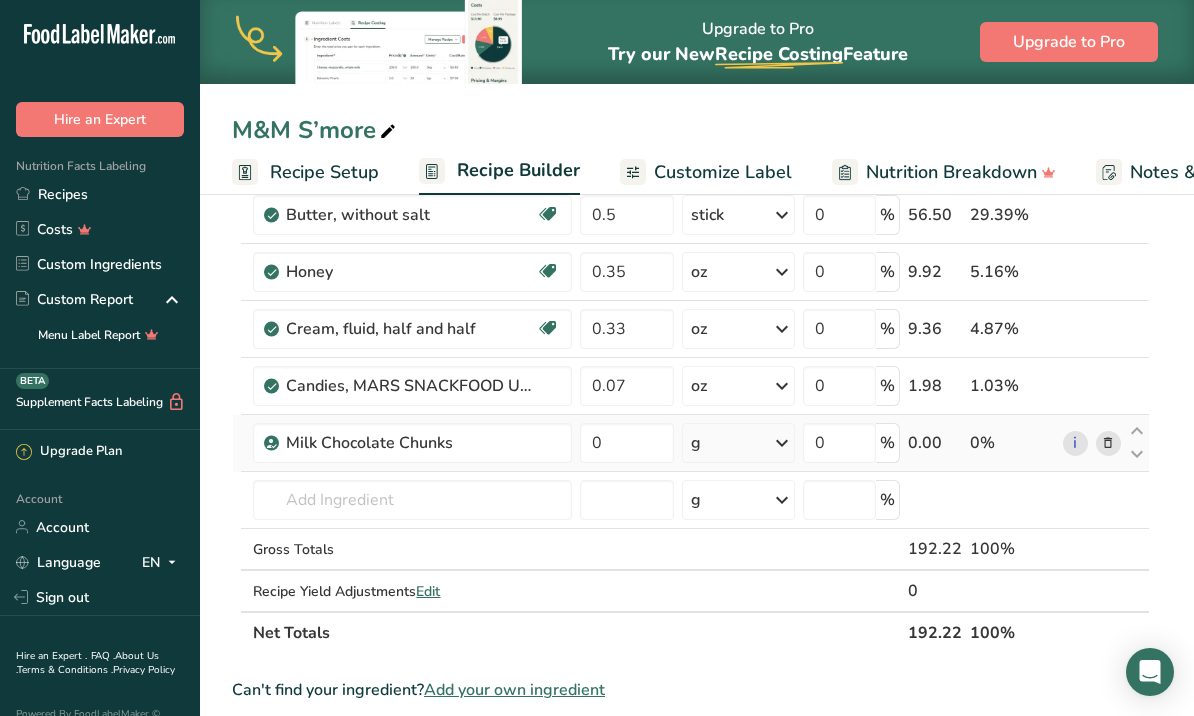 click at bounding box center (782, 443) 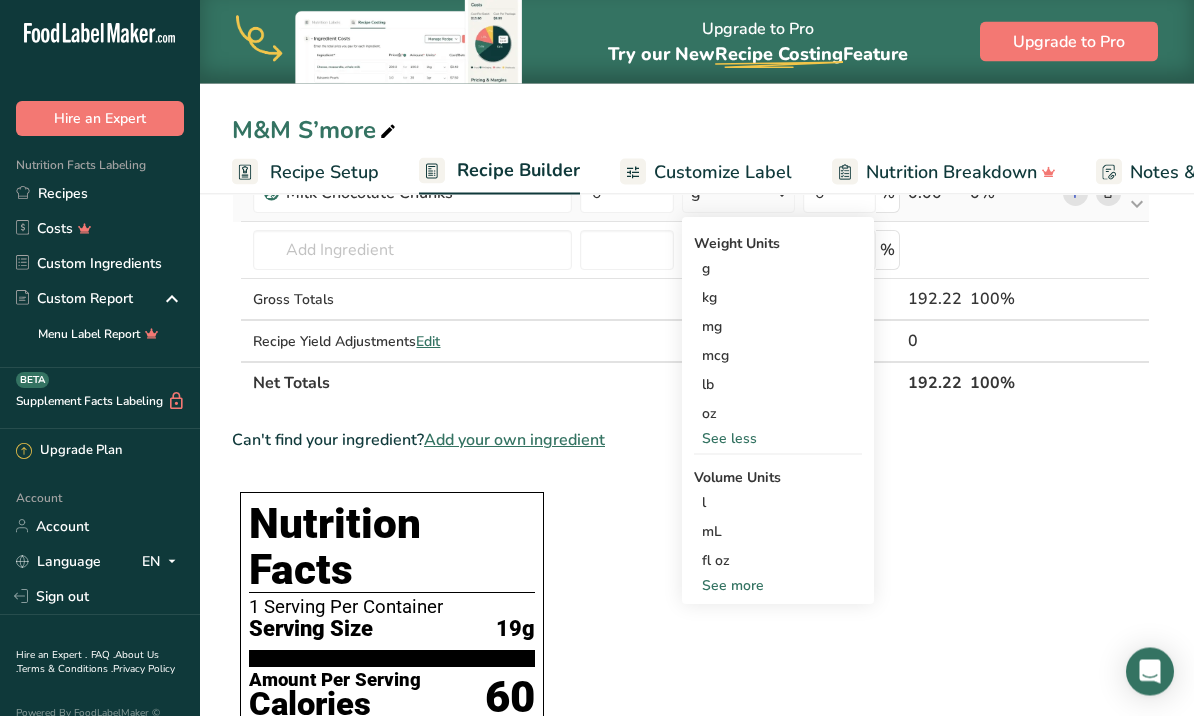 scroll, scrollTop: 1038, scrollLeft: 0, axis: vertical 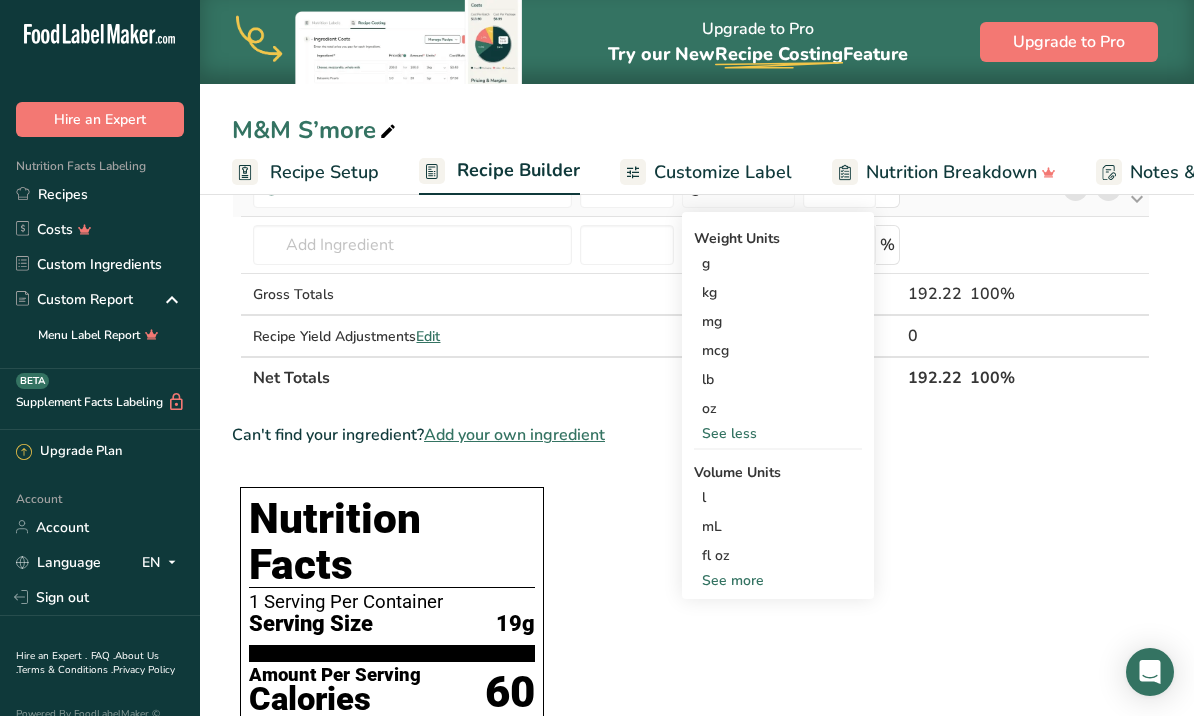 click on "See more" at bounding box center [778, 580] 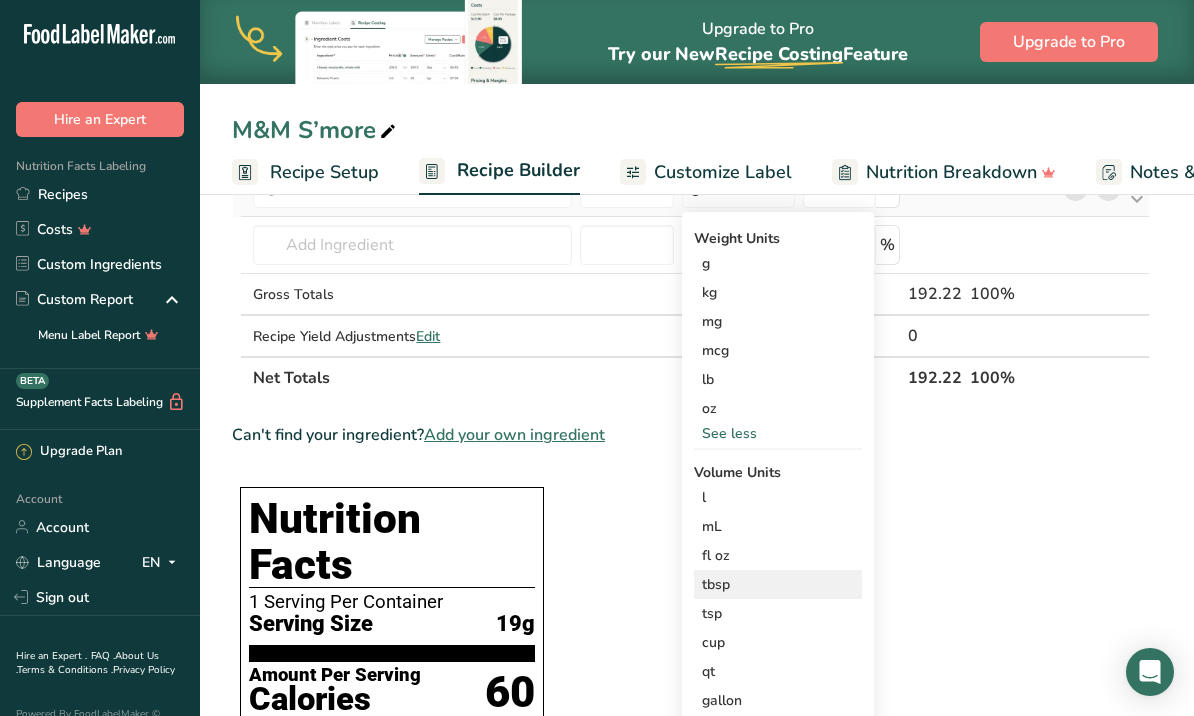 click on "tbsp" at bounding box center (778, 584) 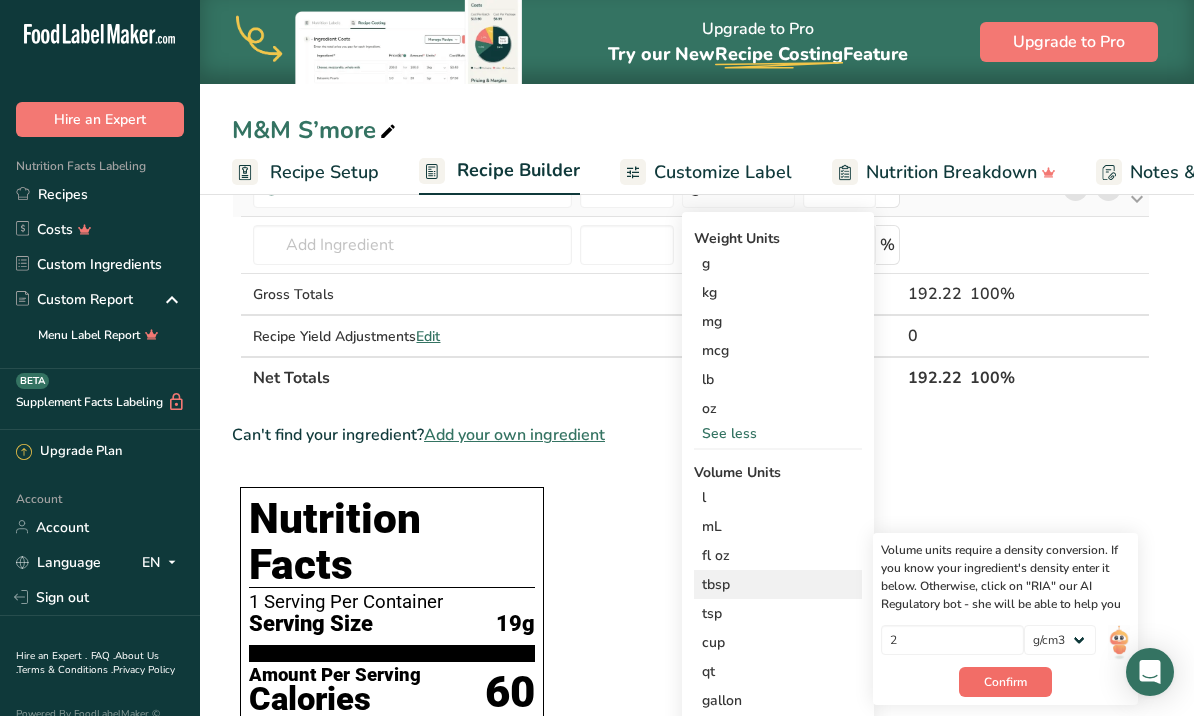 click on "Confirm" at bounding box center (1005, 682) 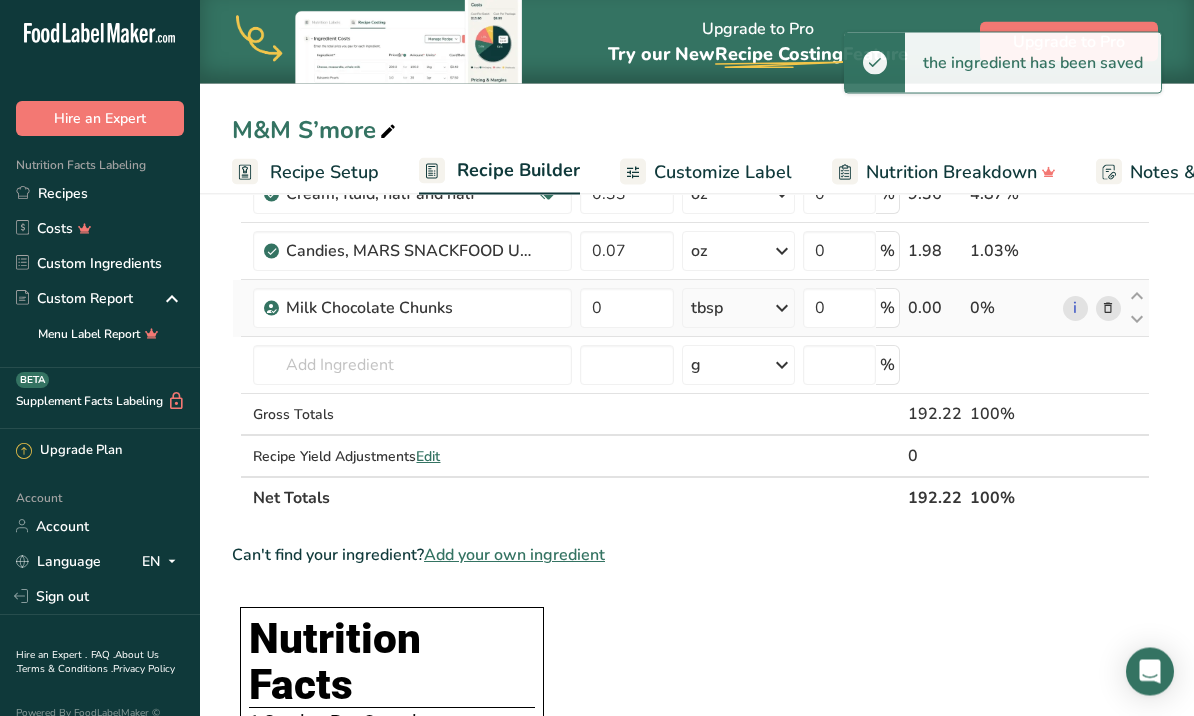 scroll, scrollTop: 906, scrollLeft: 0, axis: vertical 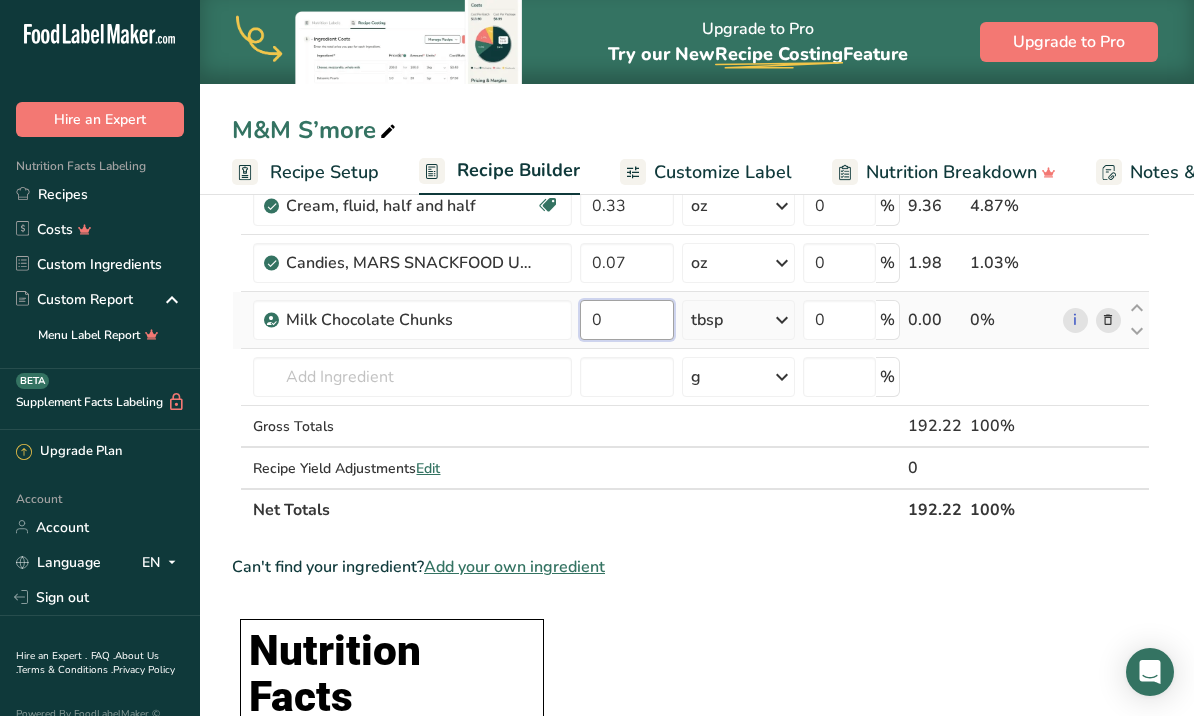 click on "0" at bounding box center (626, 320) 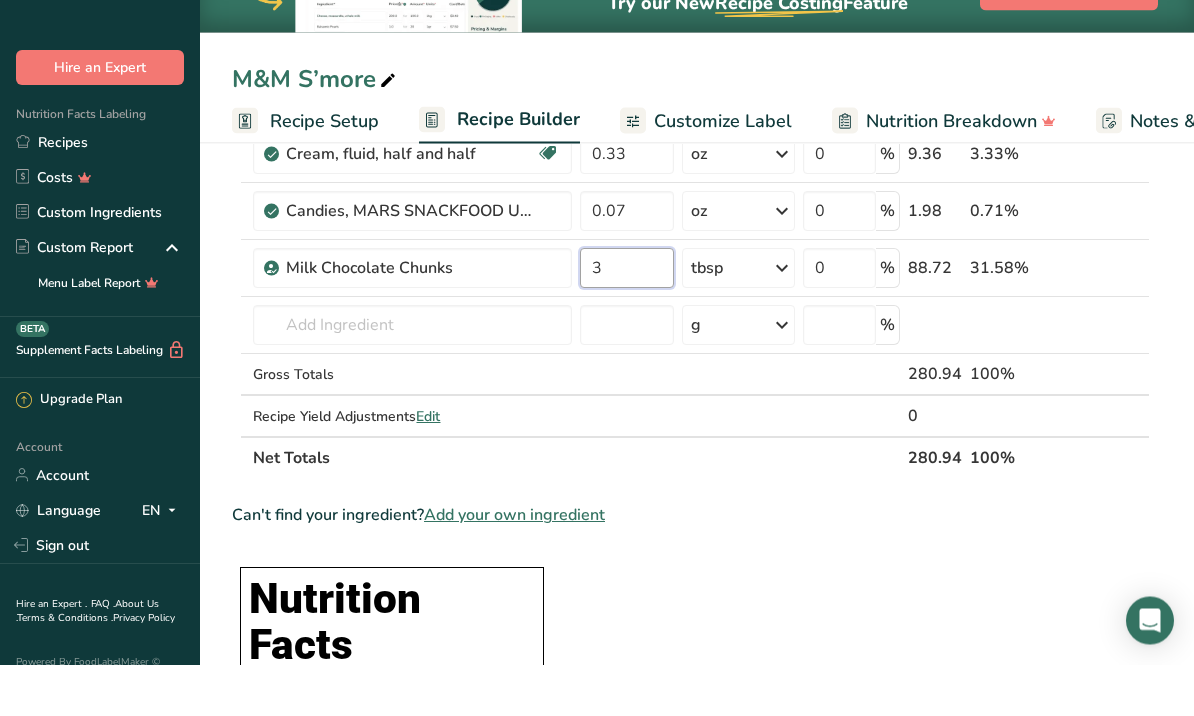 type on "3" 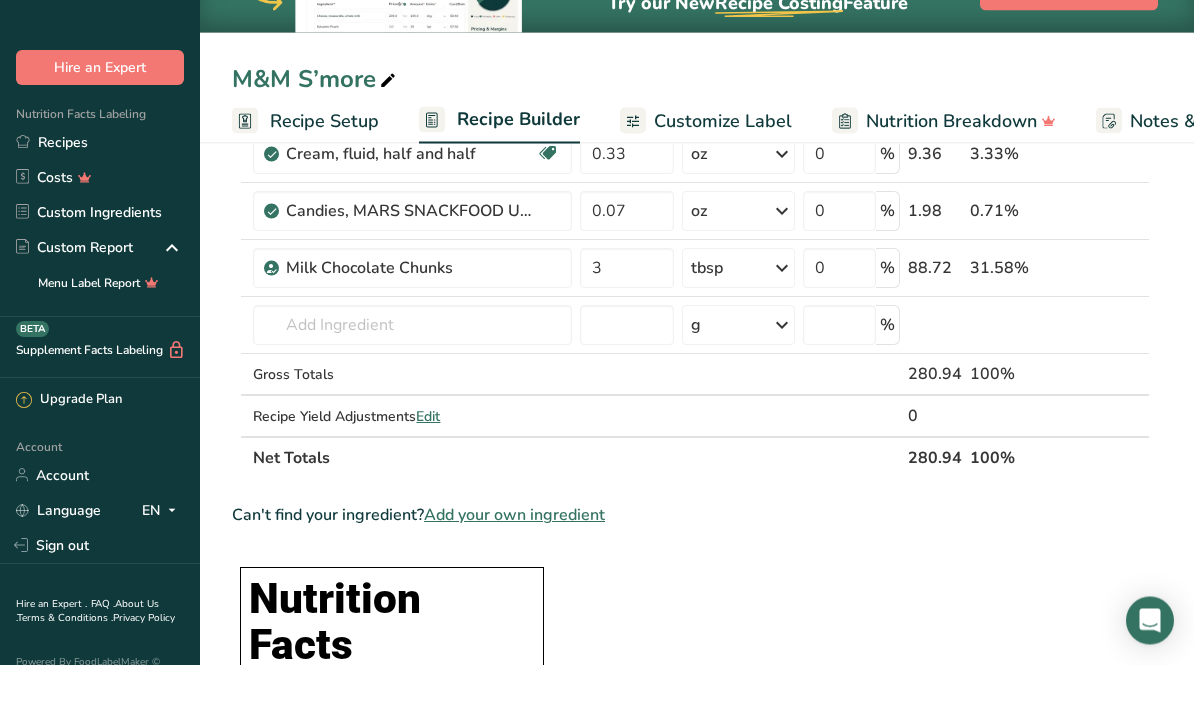 click on "Ingredient *
Amount *
Unit *
Waste *   .a-a{fill:#347362;}.b-a{fill:#fff;}          Grams
Percentage
Gelatin
3.6
g
Weight Units
g
kg
mg
See more
Volume Units
l
Volume units require a density conversion. If you know your ingredient's density enter it below. Otherwise, click on "RIA" our AI Regulatory bot - she will be able to help you
lb/ft3
g/cm3
Confirm
mL
Volume units require a density conversion. If you know your ingredient's density enter it below. Otherwise, click on "RIA" our AI Regulatory bot - she will be able to help you
lb/ft3" at bounding box center (691, 690) 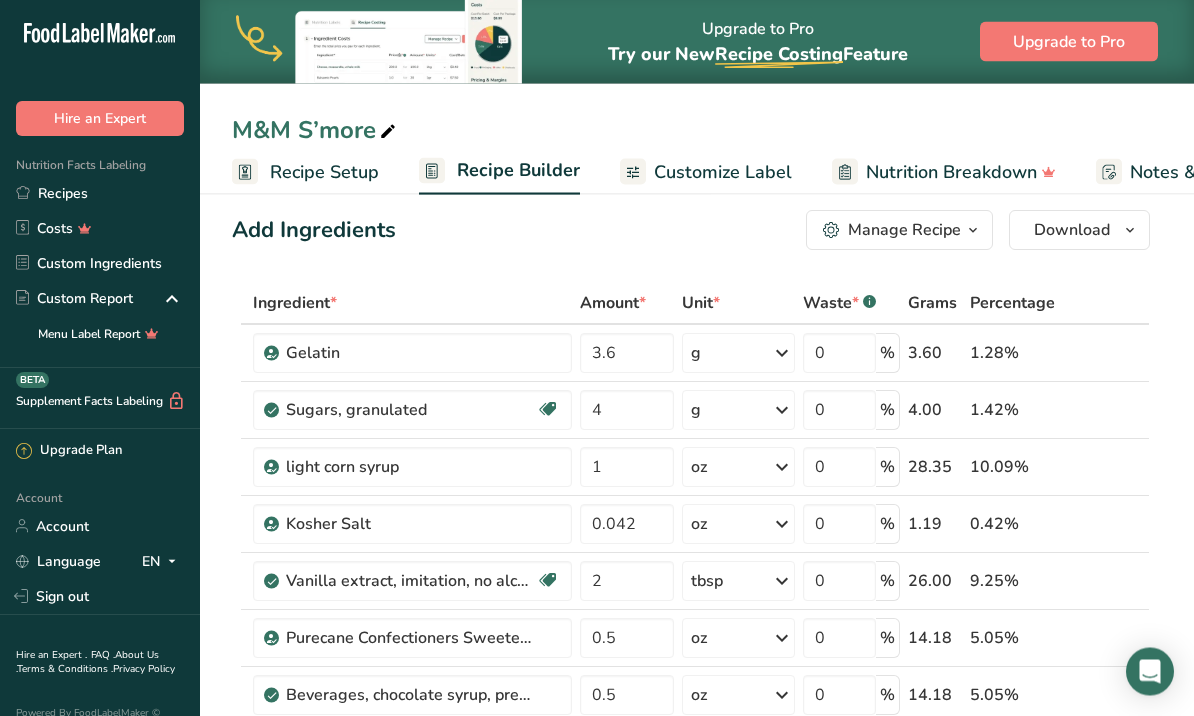 scroll, scrollTop: 0, scrollLeft: 0, axis: both 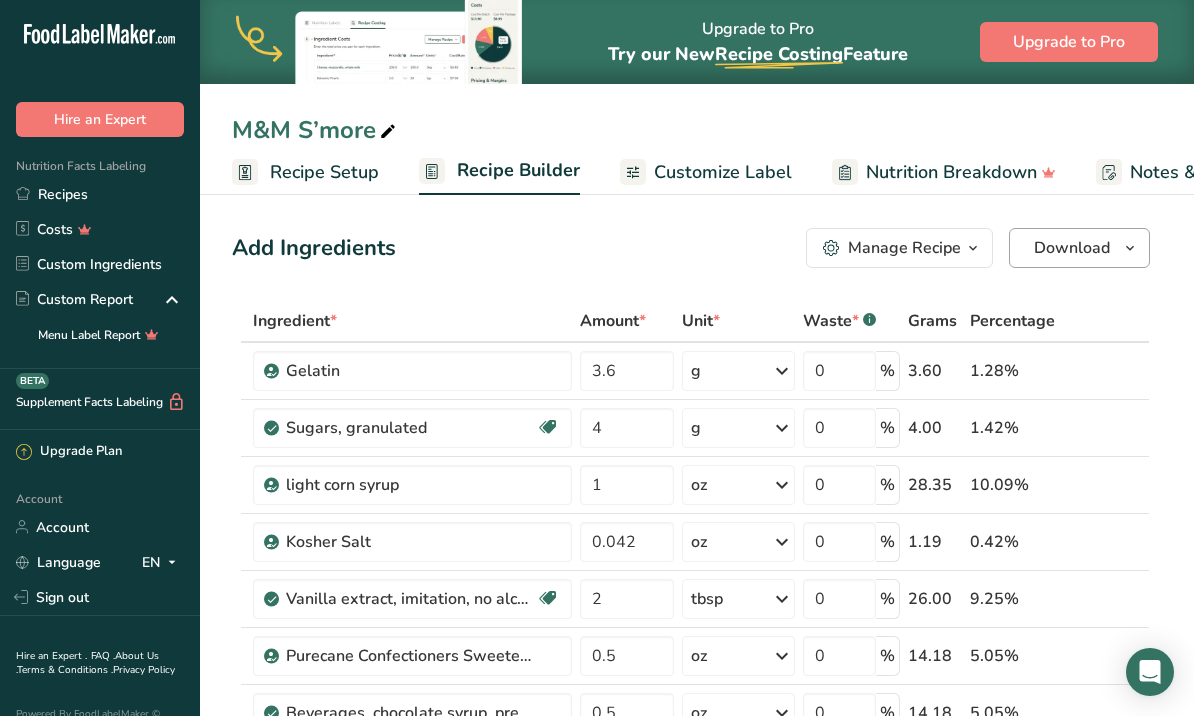 click on "Download" at bounding box center (1072, 248) 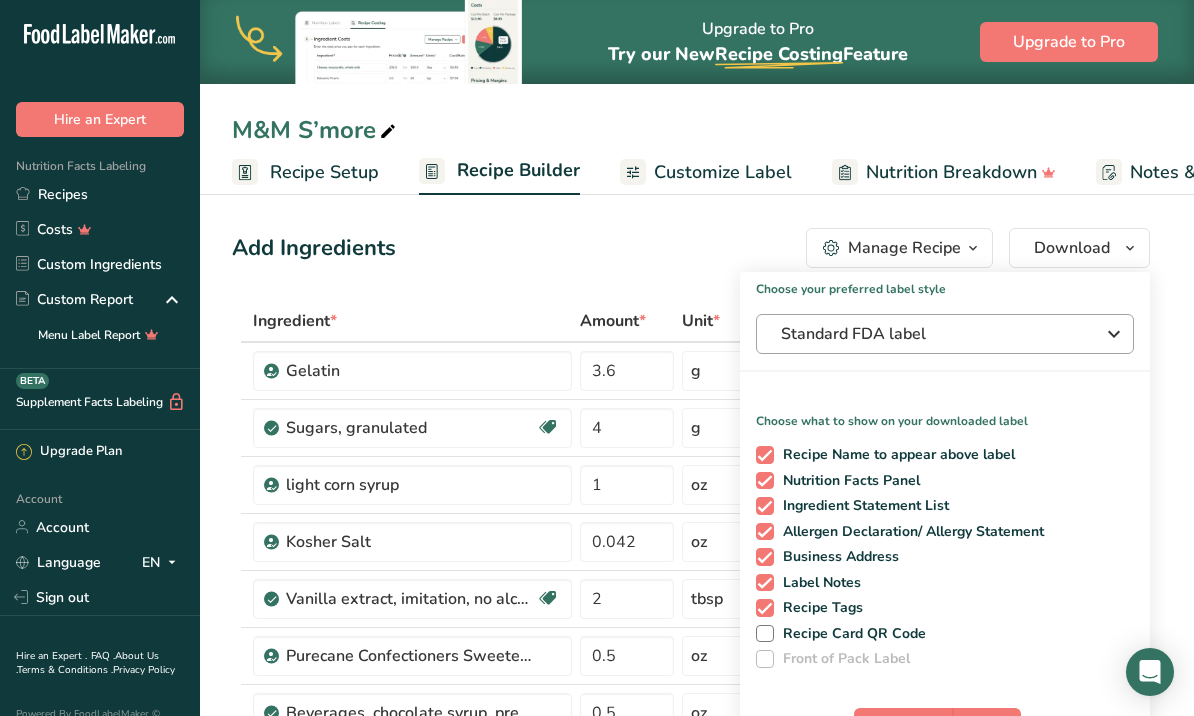 click at bounding box center [1114, 334] 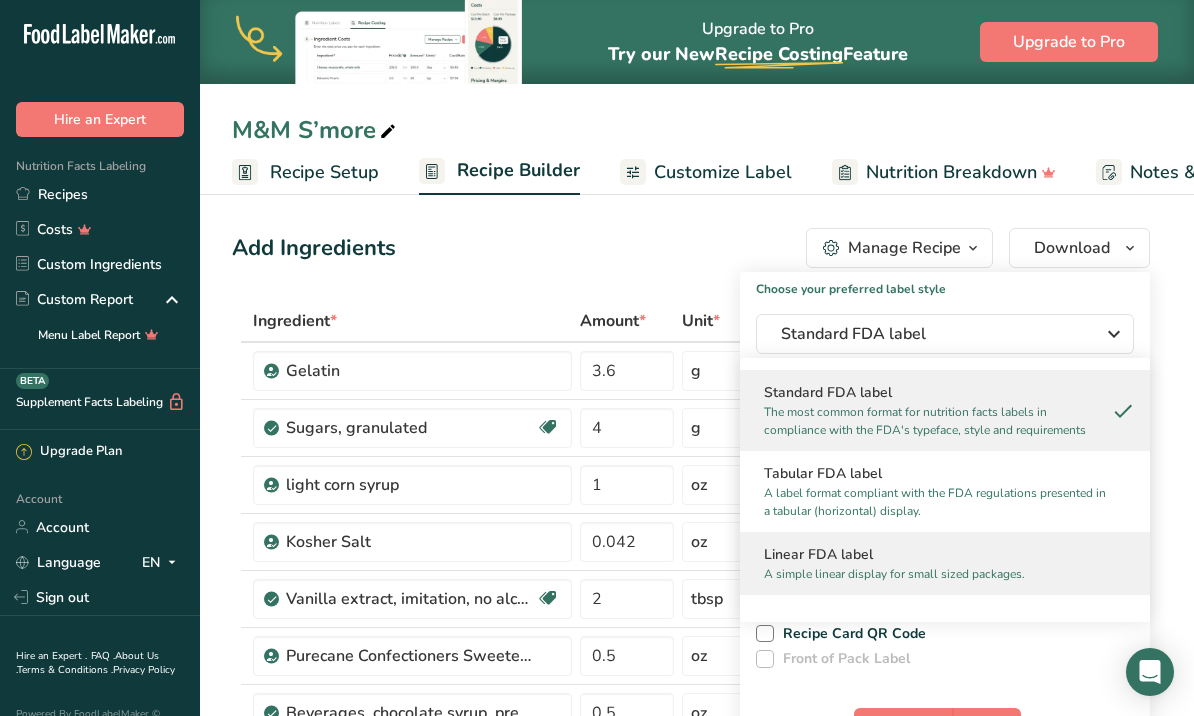 click on "Linear FDA label" at bounding box center [945, 554] 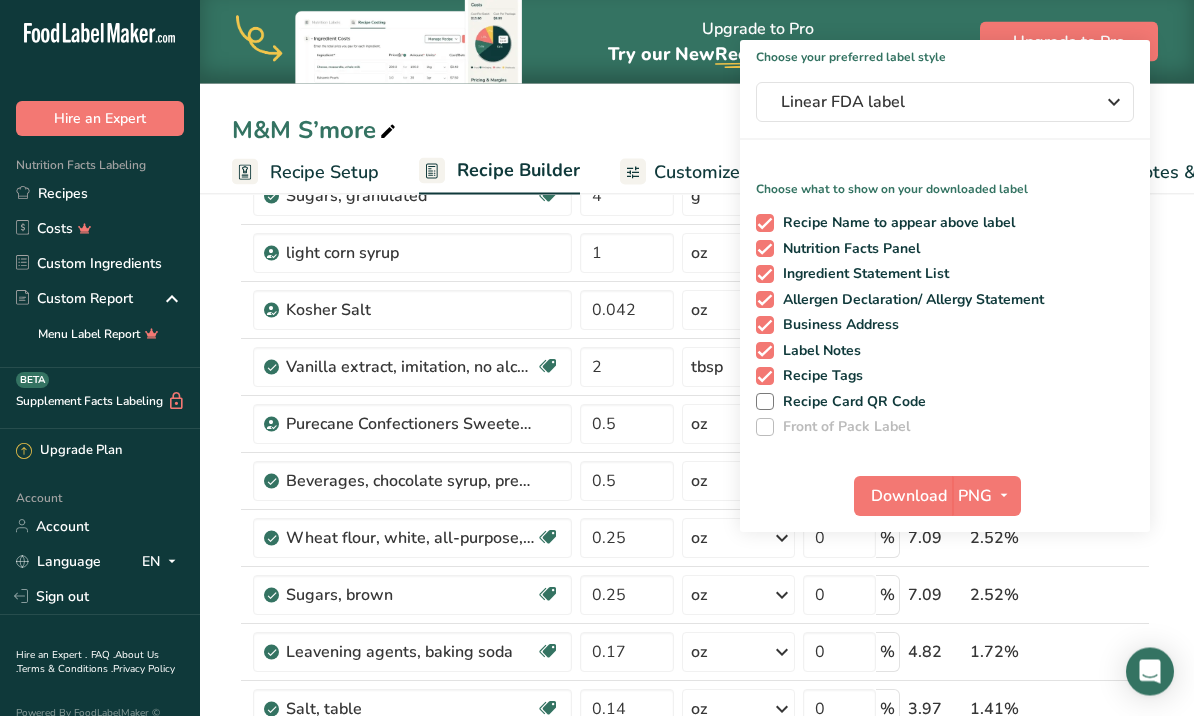 scroll, scrollTop: 232, scrollLeft: 0, axis: vertical 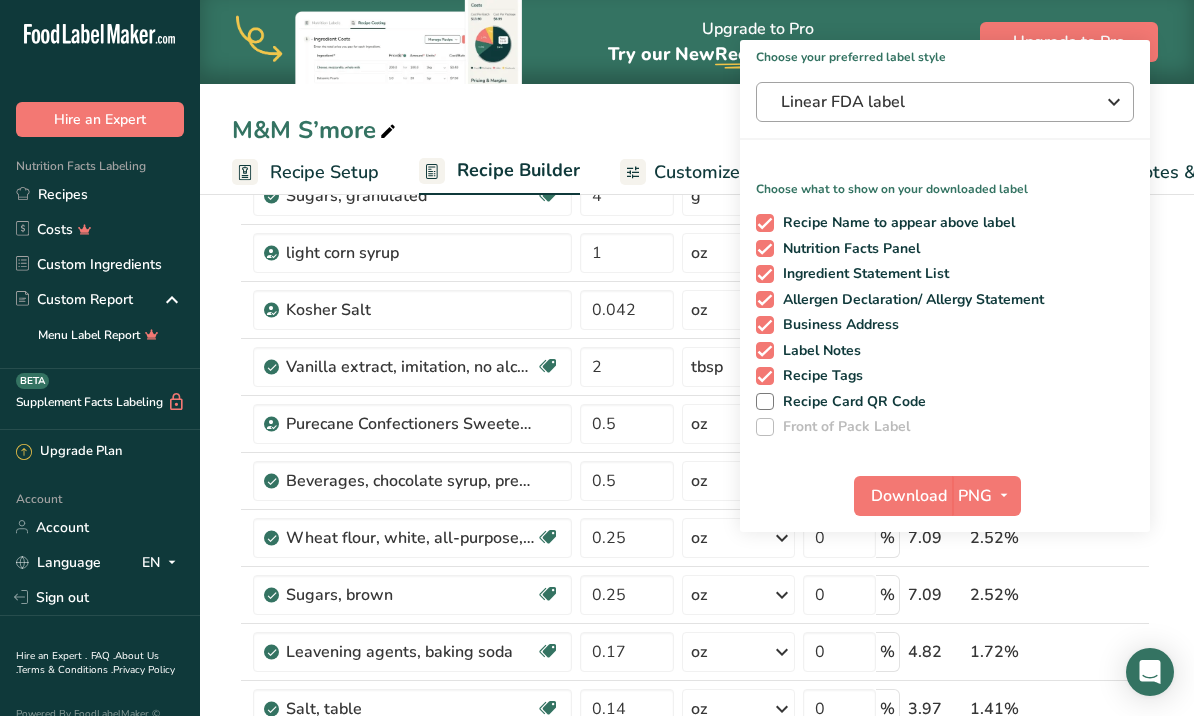 click at bounding box center [1114, 102] 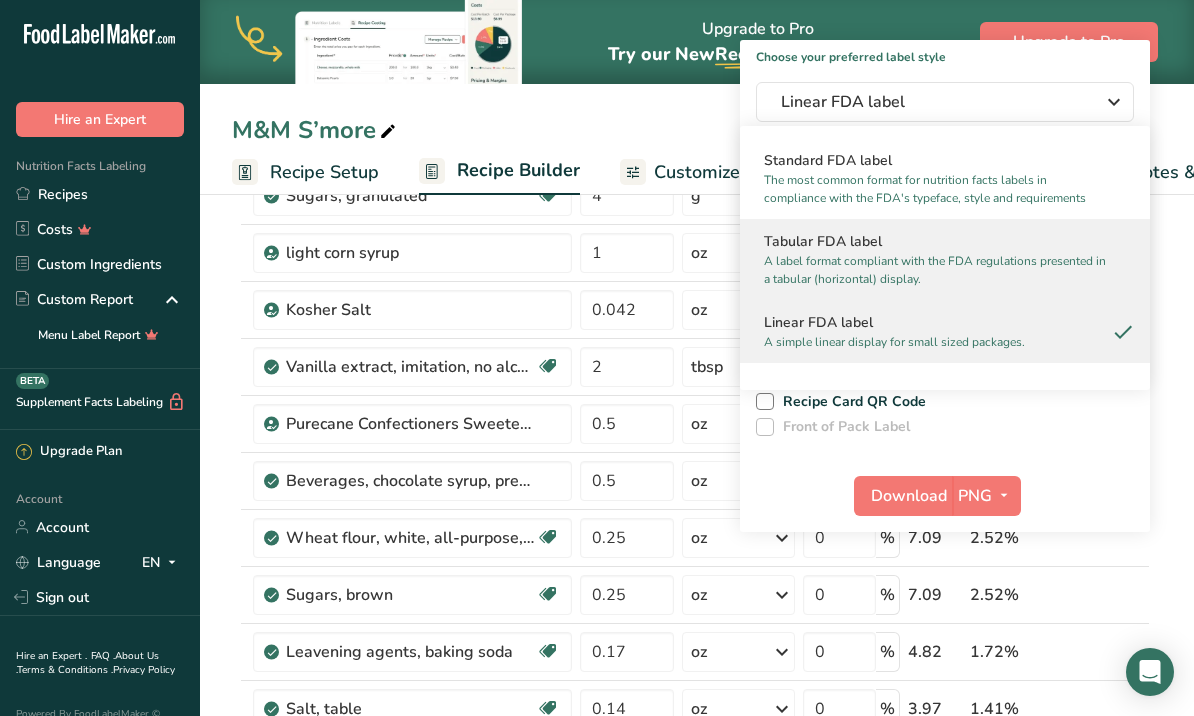 click on "A label format compliant with the FDA regulations presented in a tabular (horizontal) display." at bounding box center [936, 270] 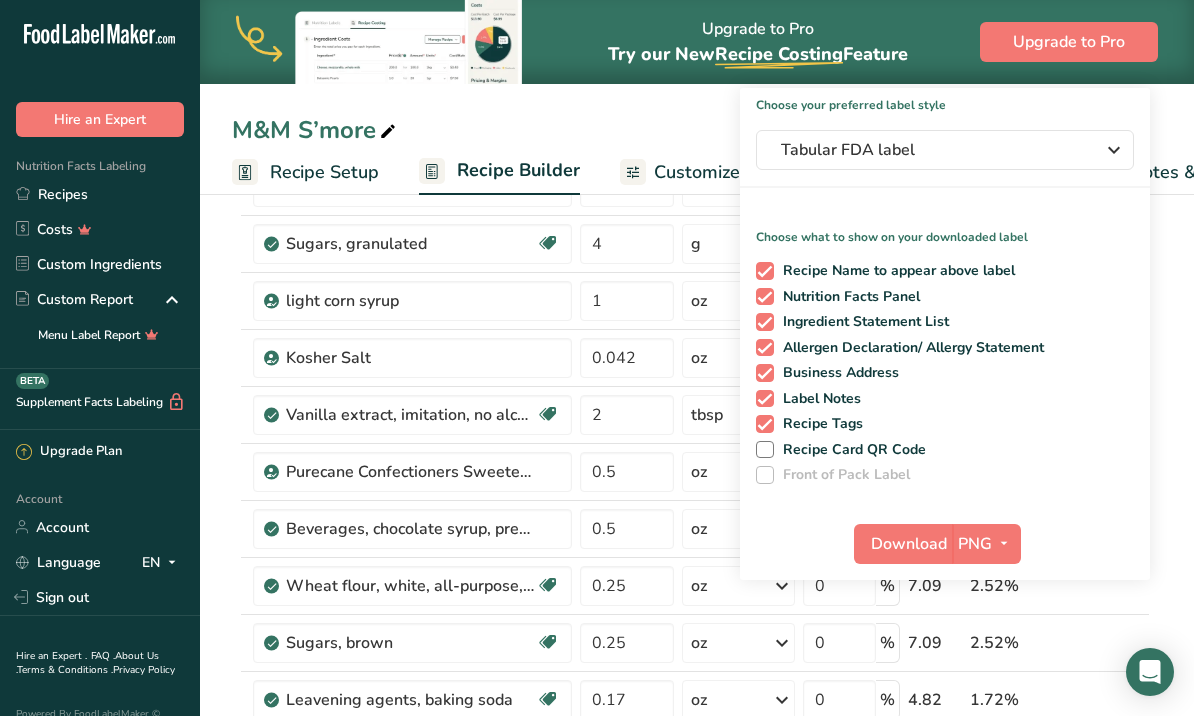 scroll, scrollTop: 183, scrollLeft: 0, axis: vertical 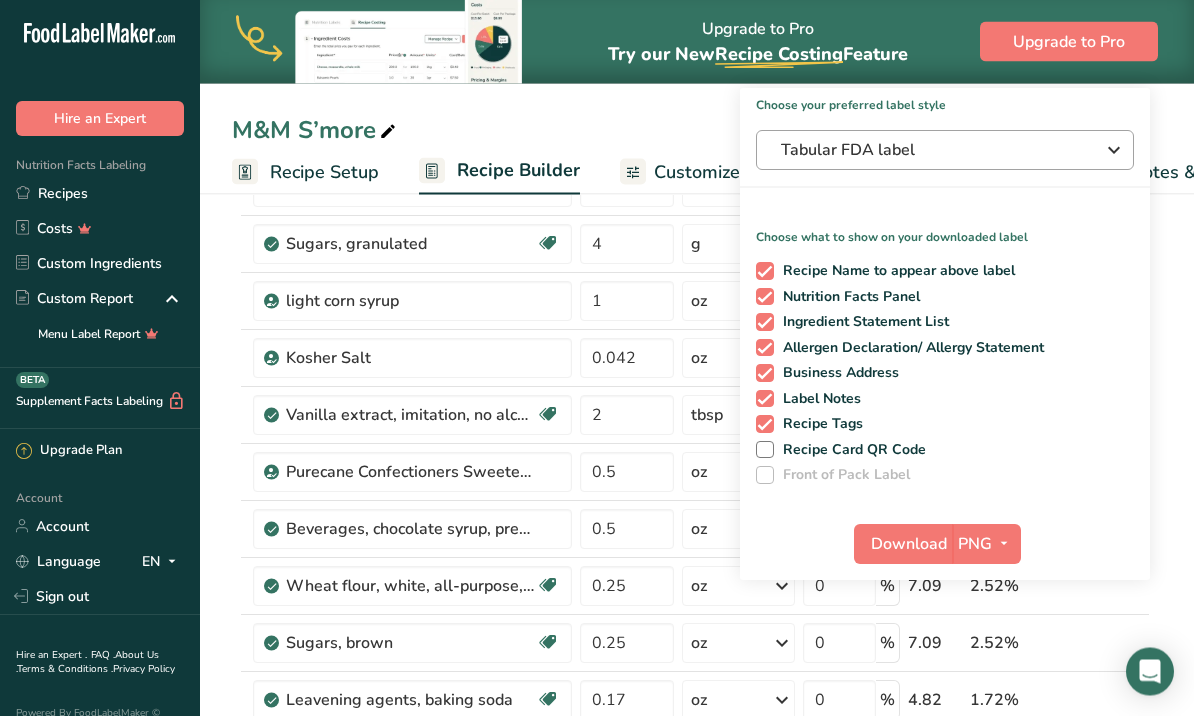 click at bounding box center [1114, 151] 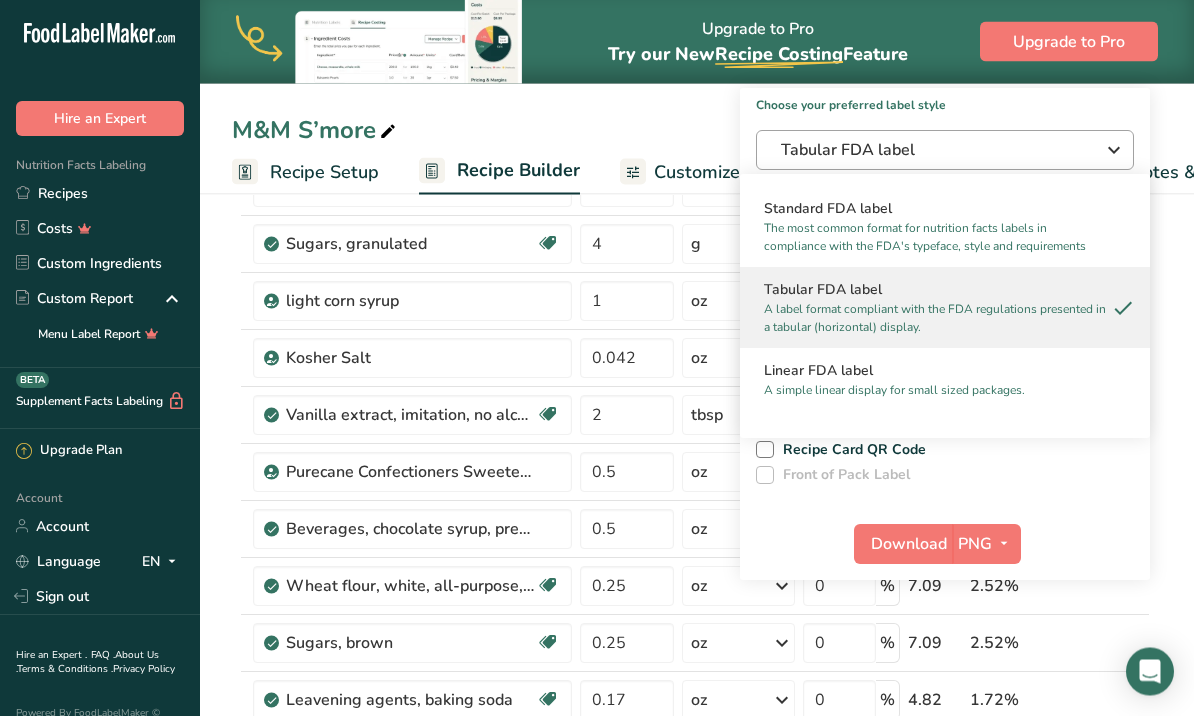 scroll, scrollTop: 184, scrollLeft: 0, axis: vertical 